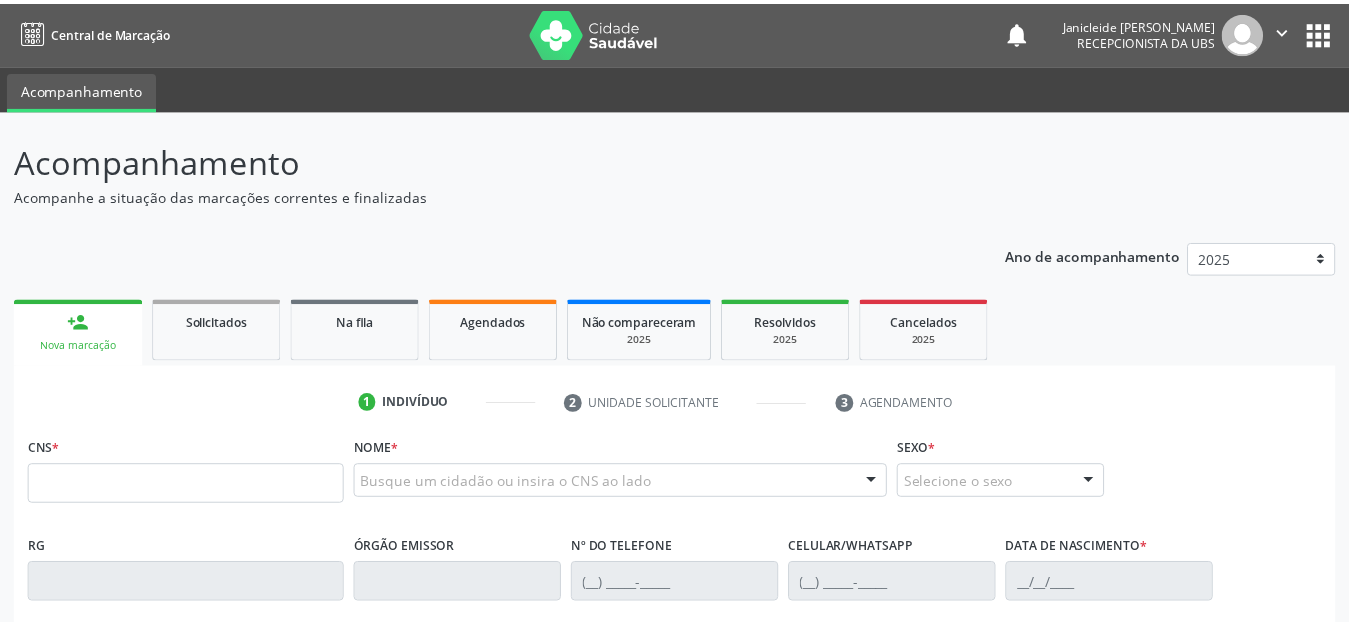 scroll, scrollTop: 0, scrollLeft: 0, axis: both 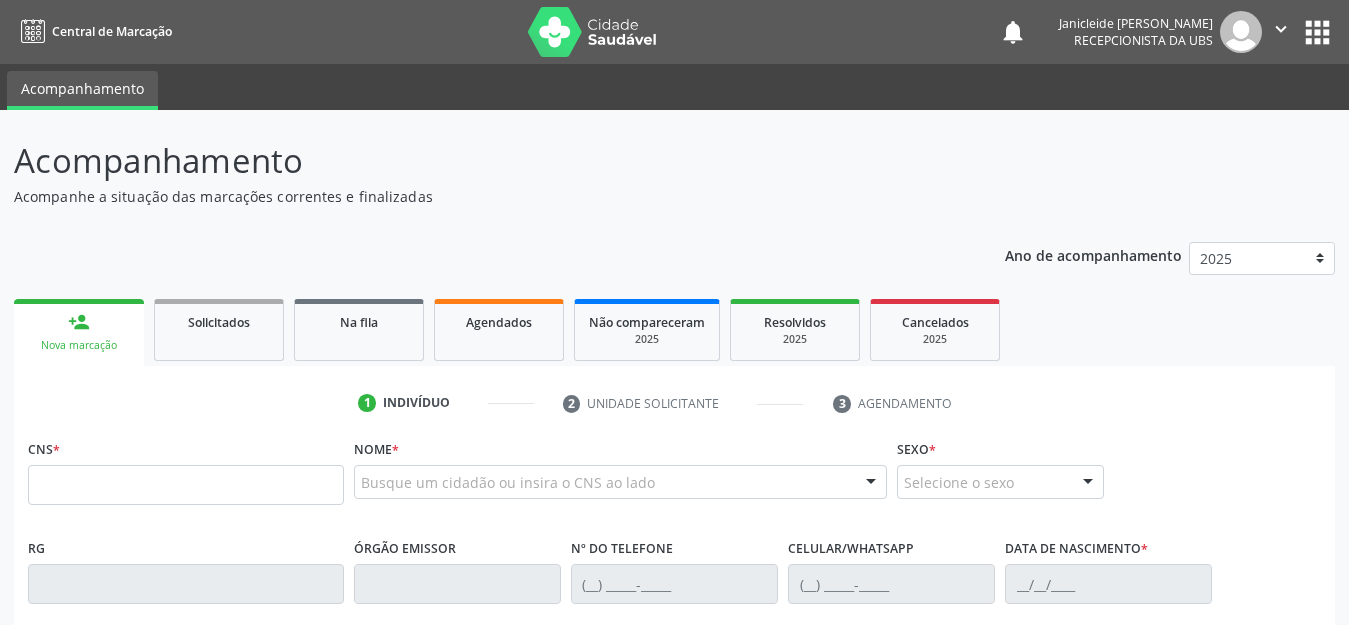 click on "Nova marcação" at bounding box center [79, 345] 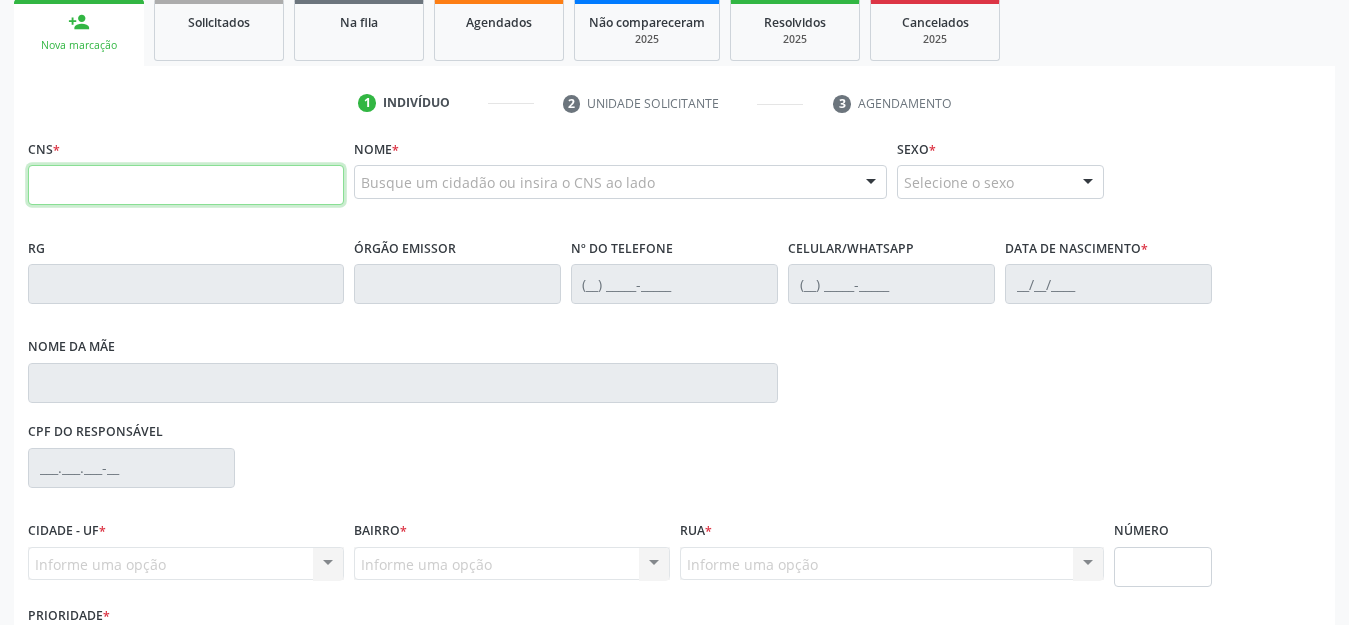 click at bounding box center [186, 185] 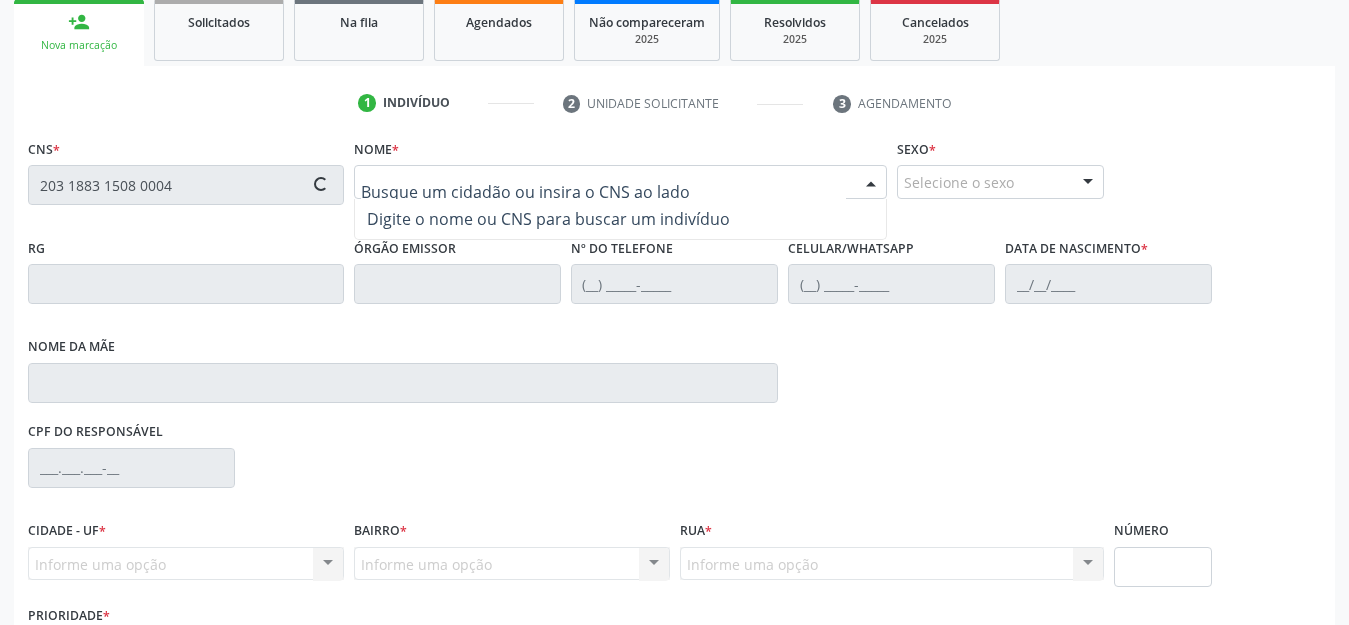 type on "203 1883 1508 0004" 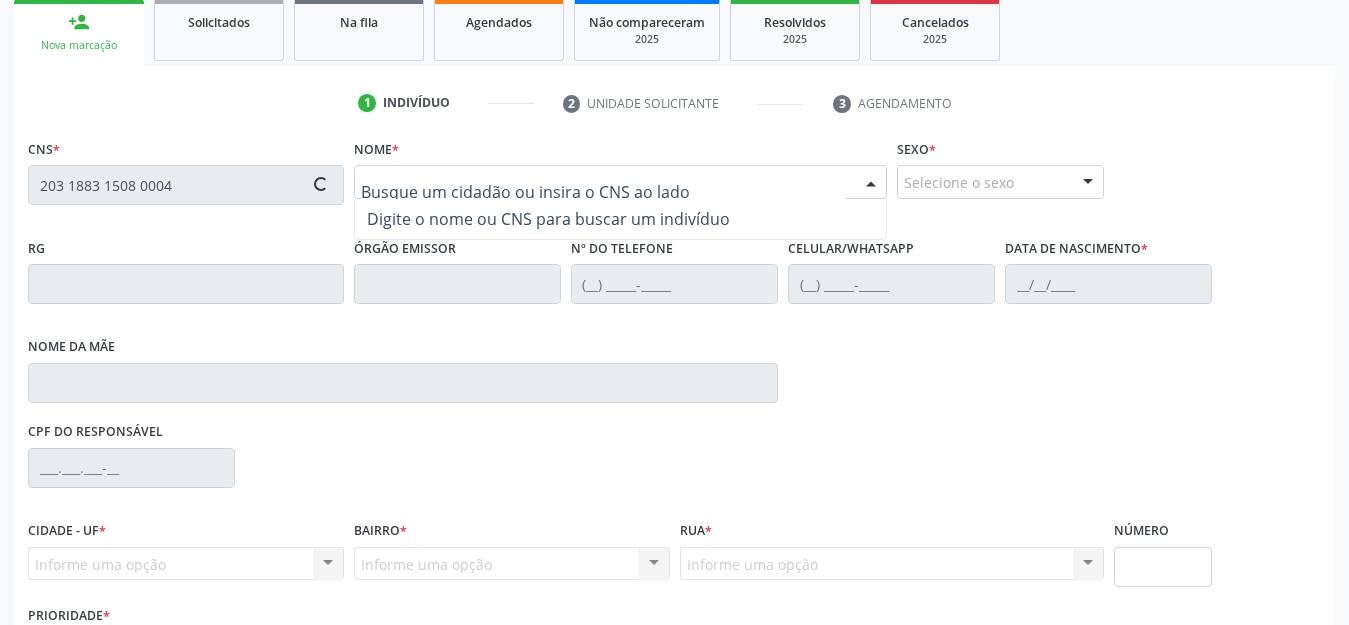 type 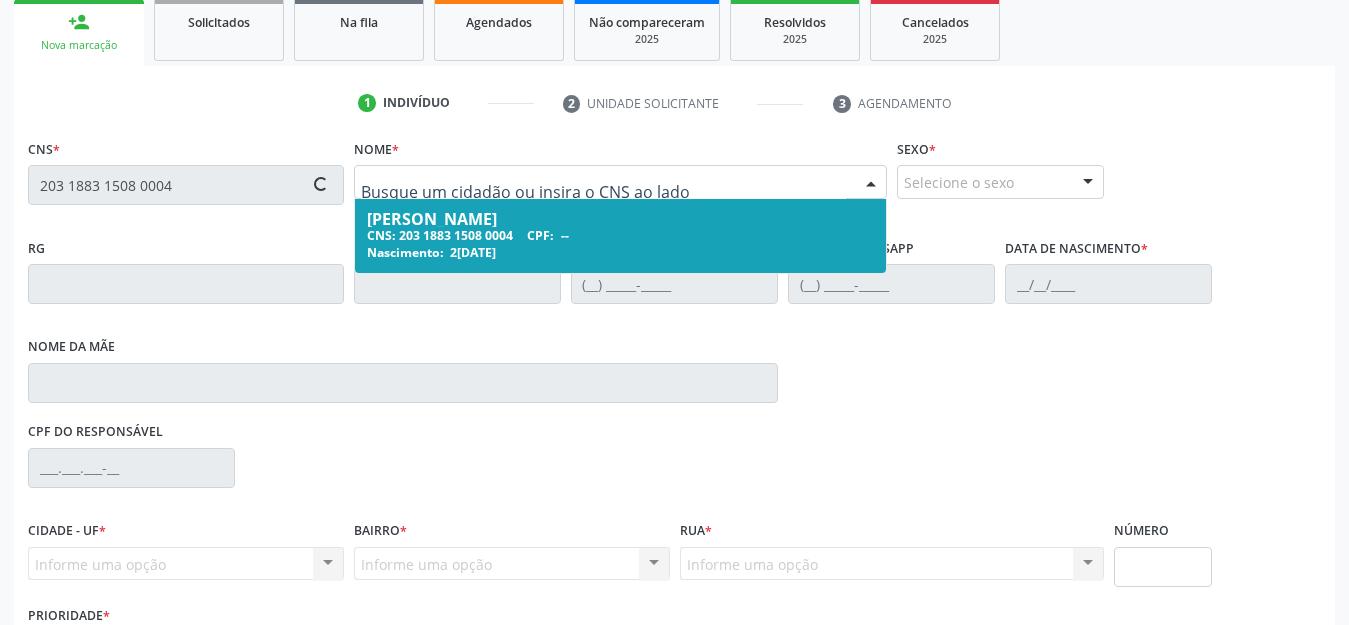 type on "25/08/1965" 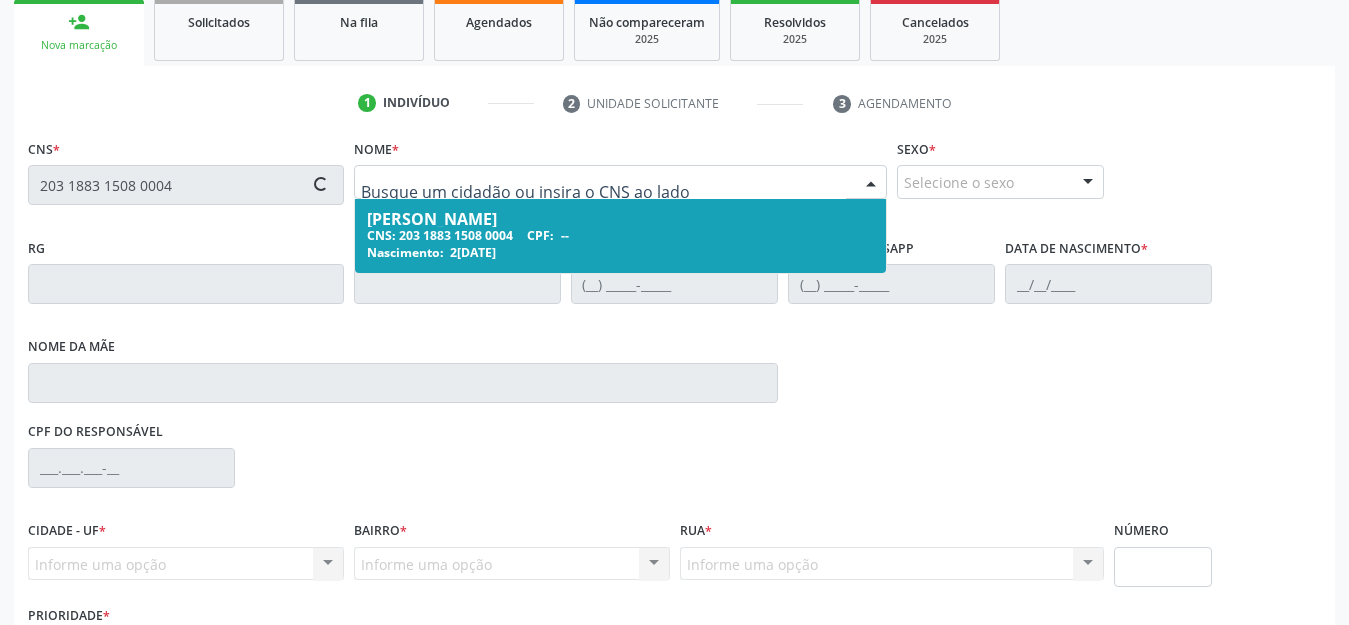 type on "Filomena Antonia da Conceicao" 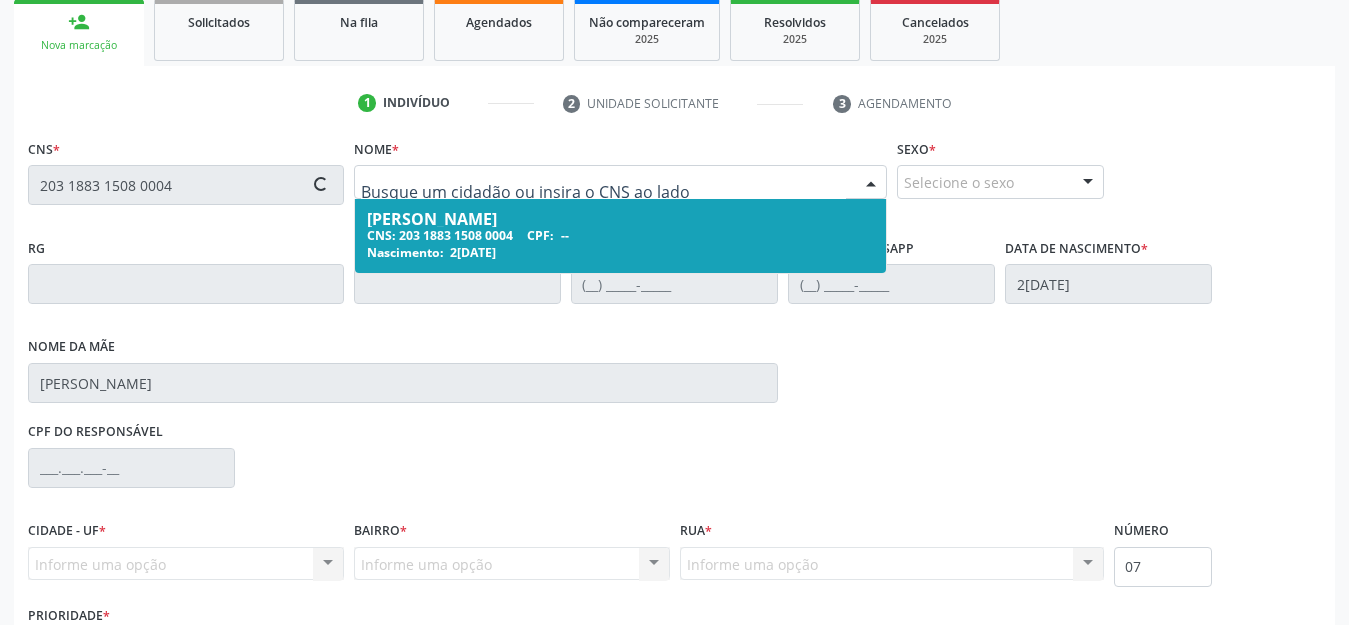 click on "25/08/1965" at bounding box center [473, 252] 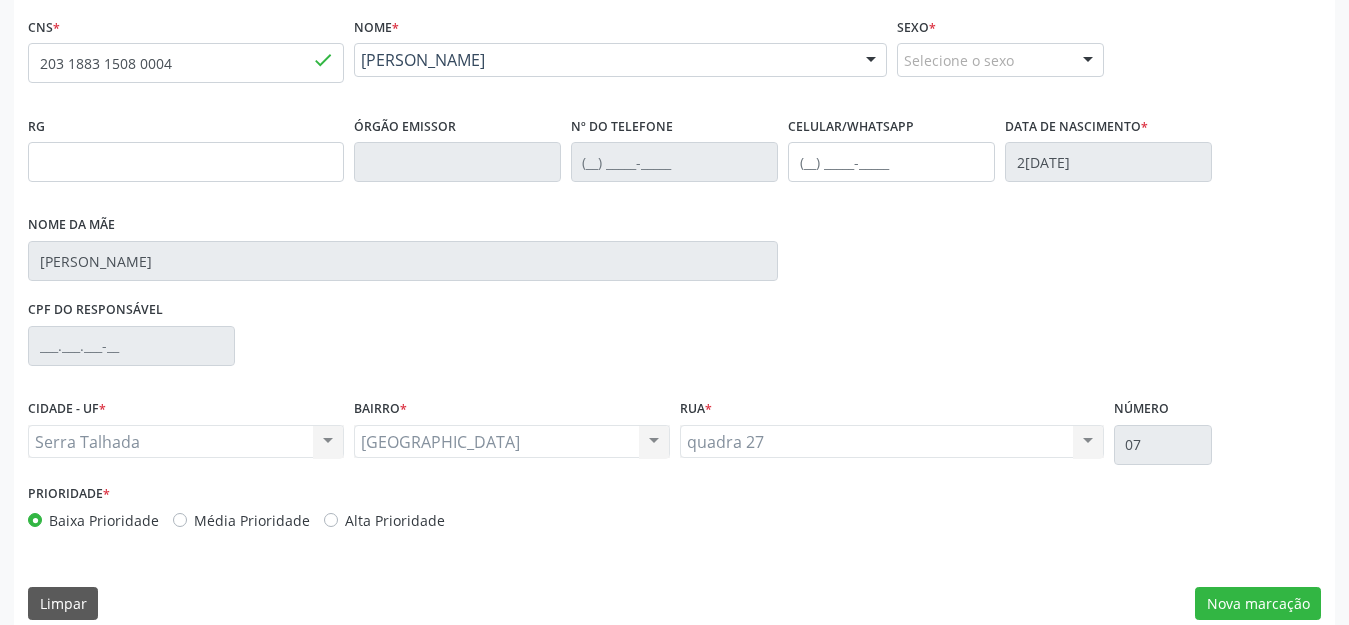 scroll, scrollTop: 445, scrollLeft: 0, axis: vertical 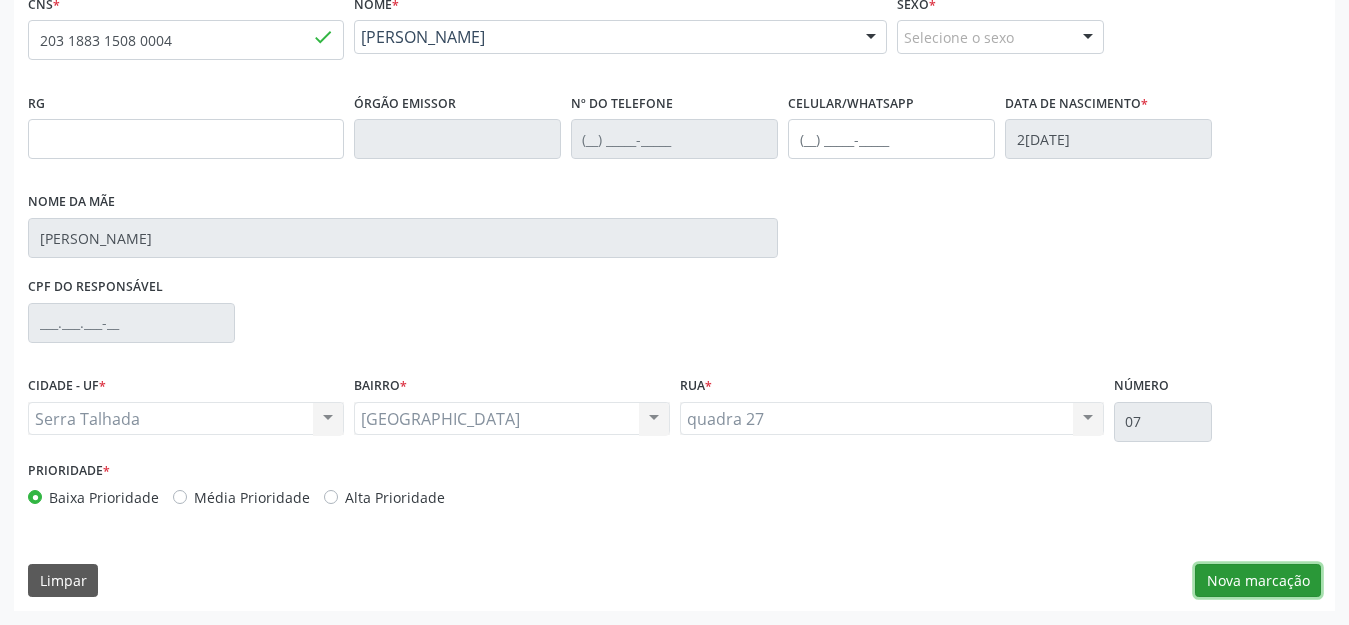 click on "Nova marcação" at bounding box center (1258, 581) 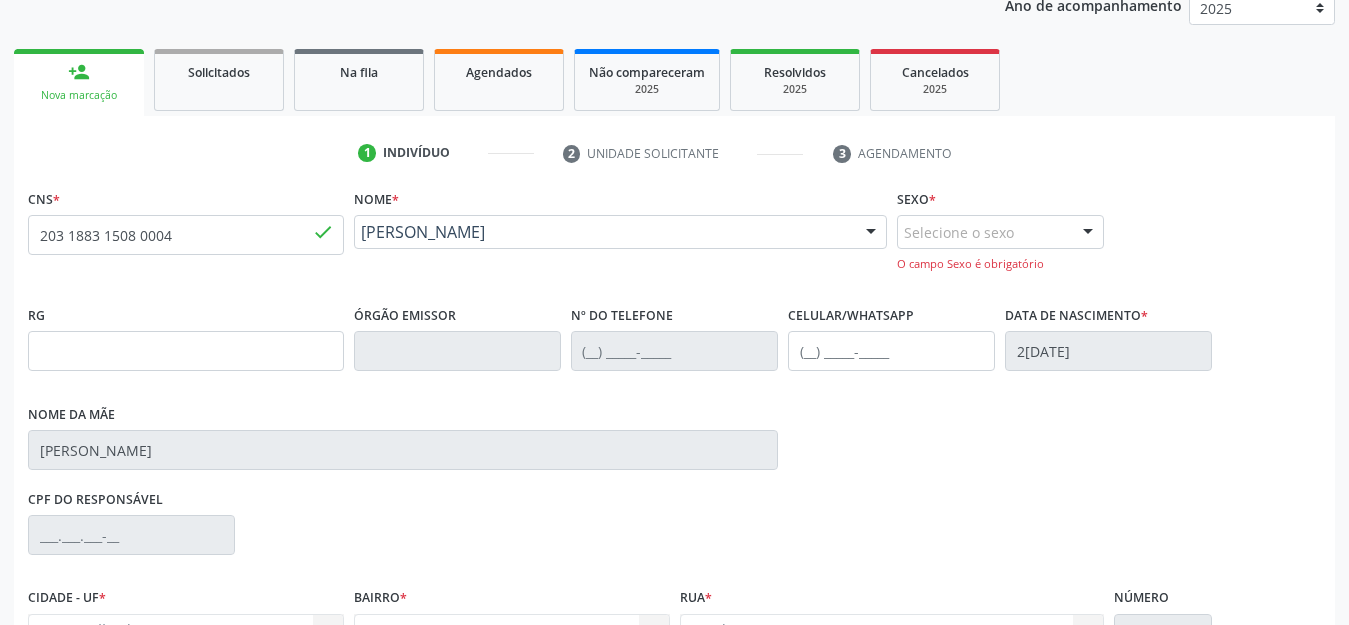 scroll, scrollTop: 245, scrollLeft: 0, axis: vertical 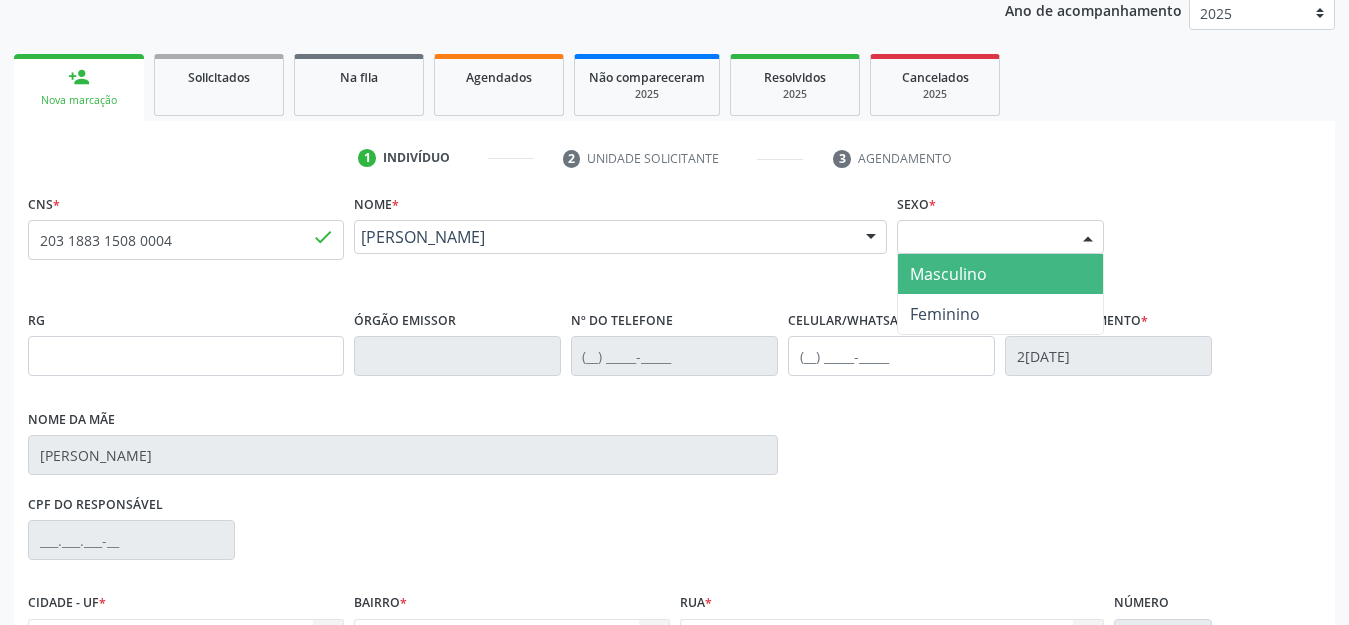 click on "Selecione o sexo" at bounding box center [1000, 237] 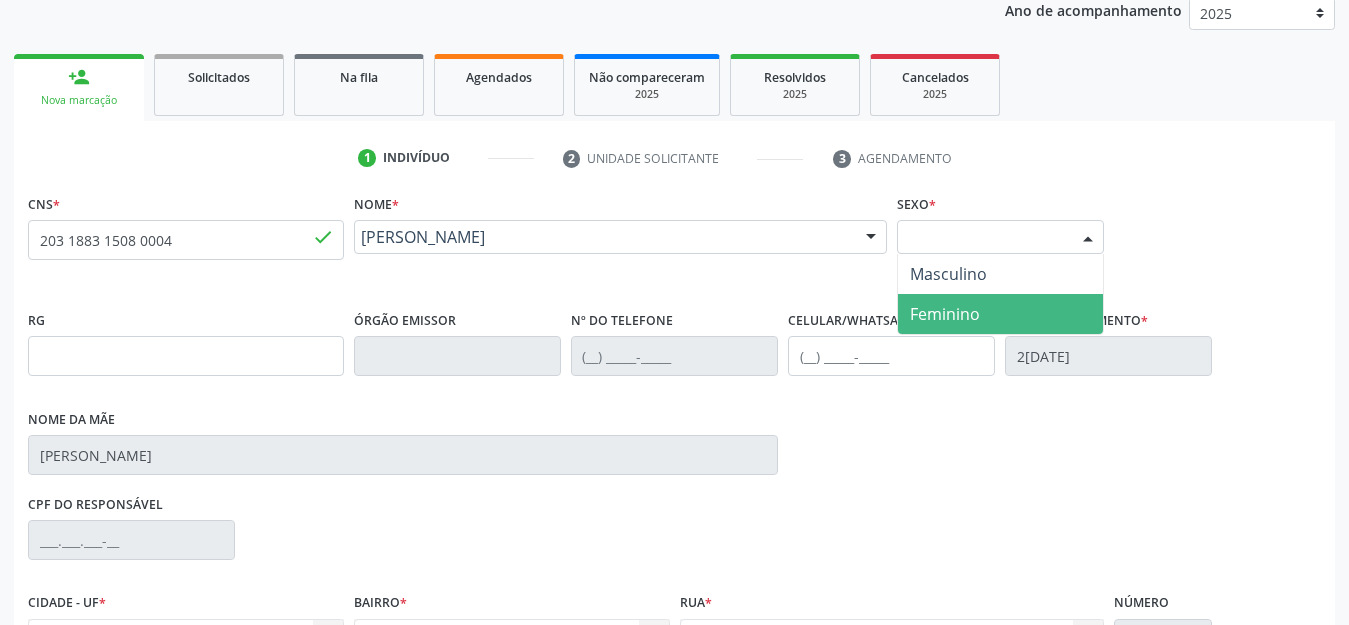 click on "Feminino" at bounding box center (945, 314) 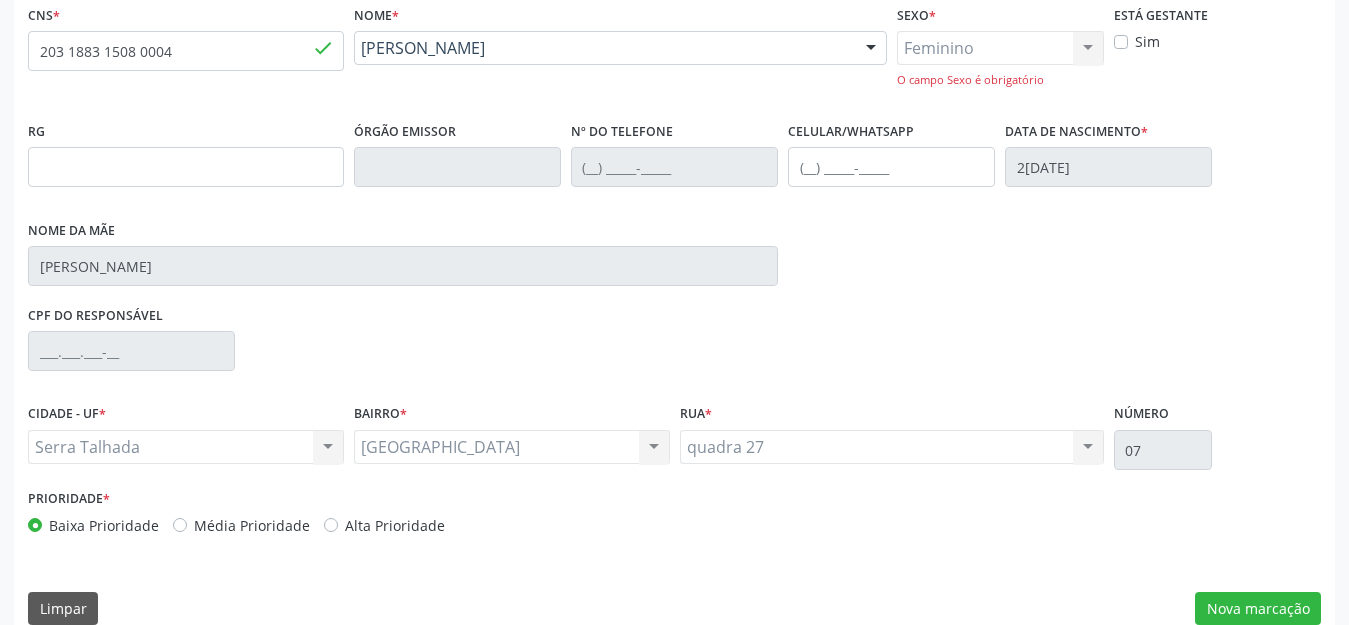 scroll, scrollTop: 462, scrollLeft: 0, axis: vertical 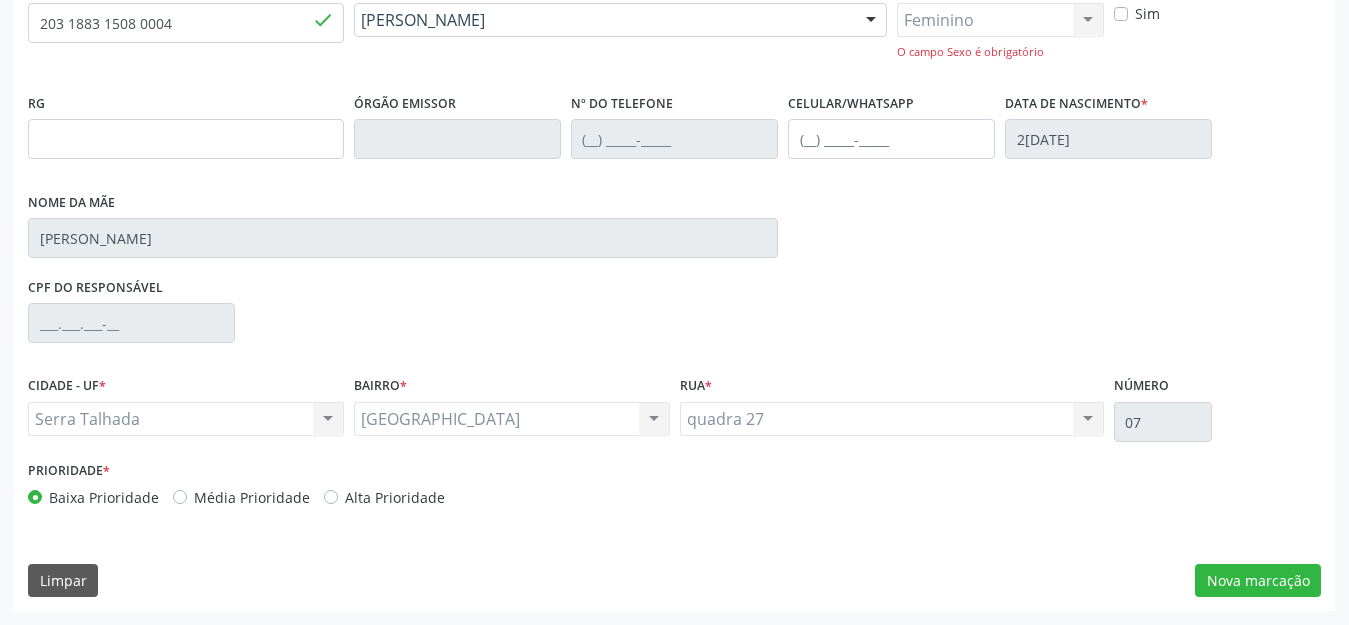 click on "Serra Talhada         Serra Talhada
Nenhum resultado encontrado para: "   "
Não há nenhuma opção para ser exibida." at bounding box center (186, 419) 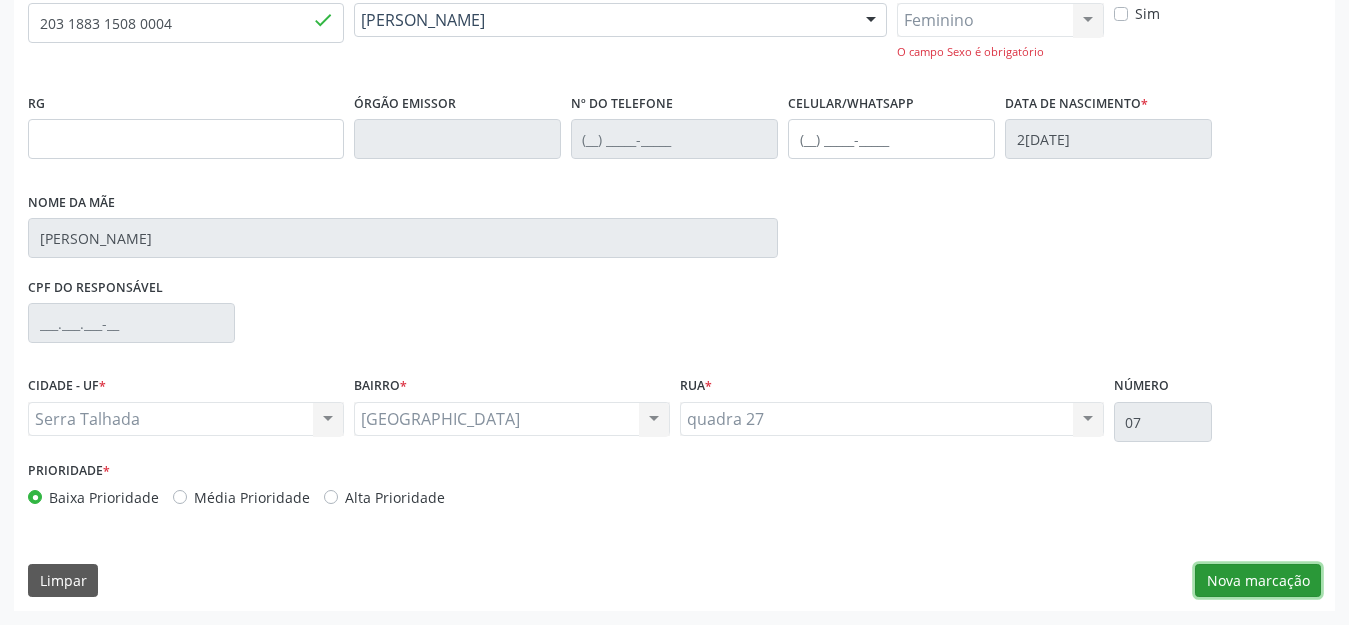 click on "Nova marcação" at bounding box center [1258, 581] 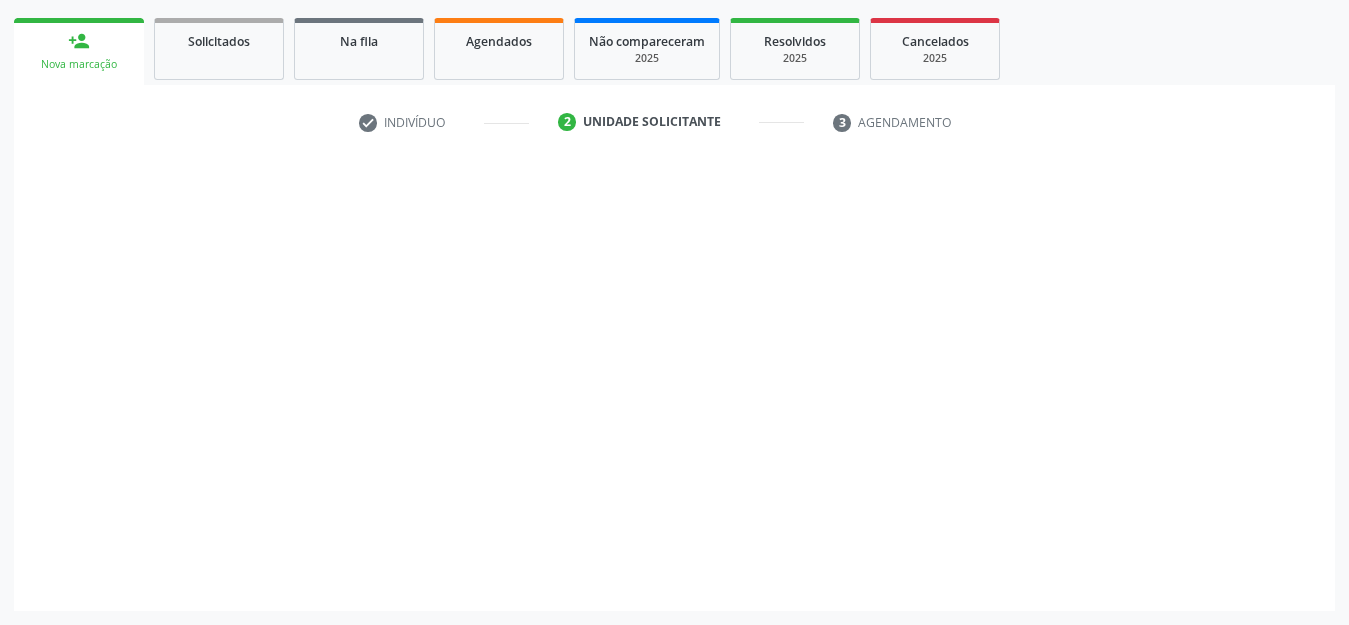 scroll, scrollTop: 281, scrollLeft: 0, axis: vertical 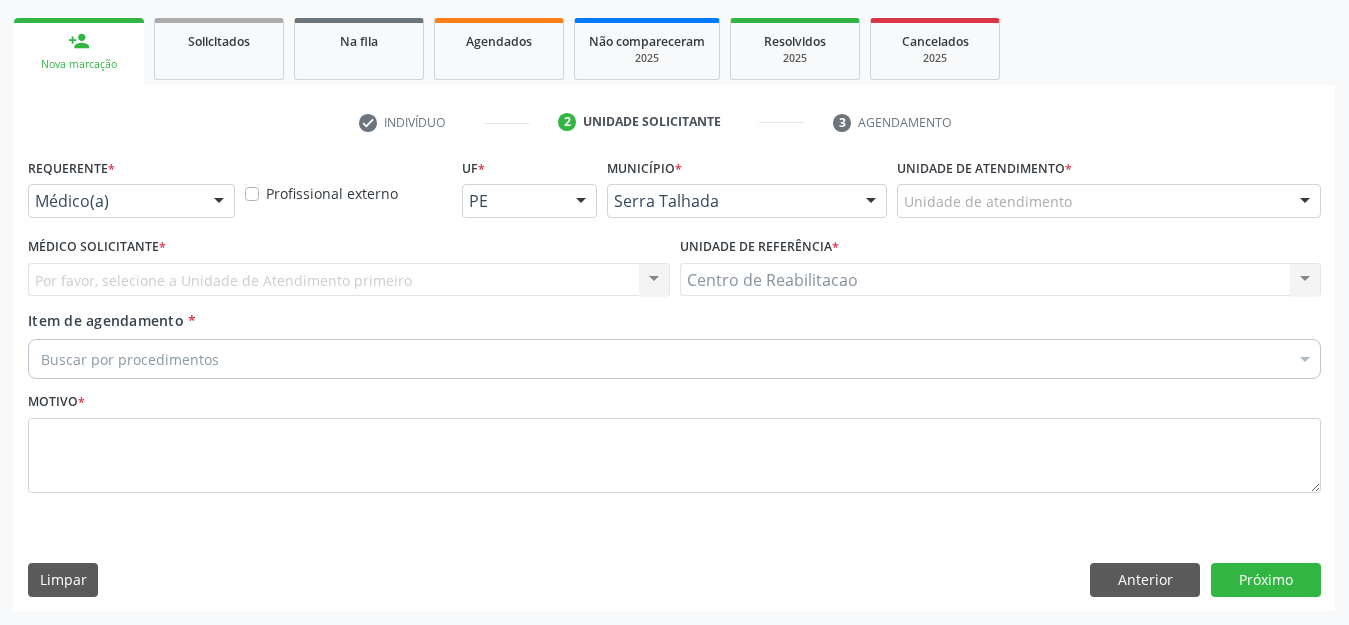 click on "Requerente
*
Médico(a)         Médico(a)   Enfermeiro(a)   Paciente
Nenhum resultado encontrado para: "   "
Não há nenhuma opção para ser exibida." at bounding box center [131, 185] 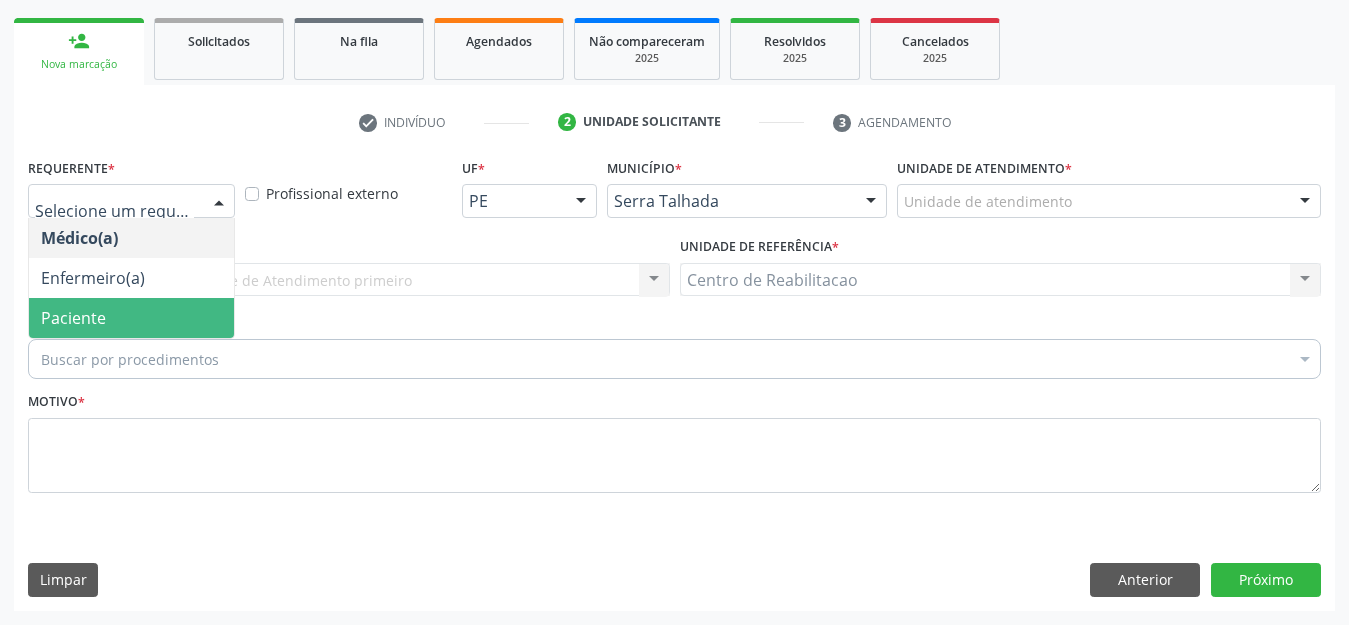 click on "Paciente" at bounding box center [73, 318] 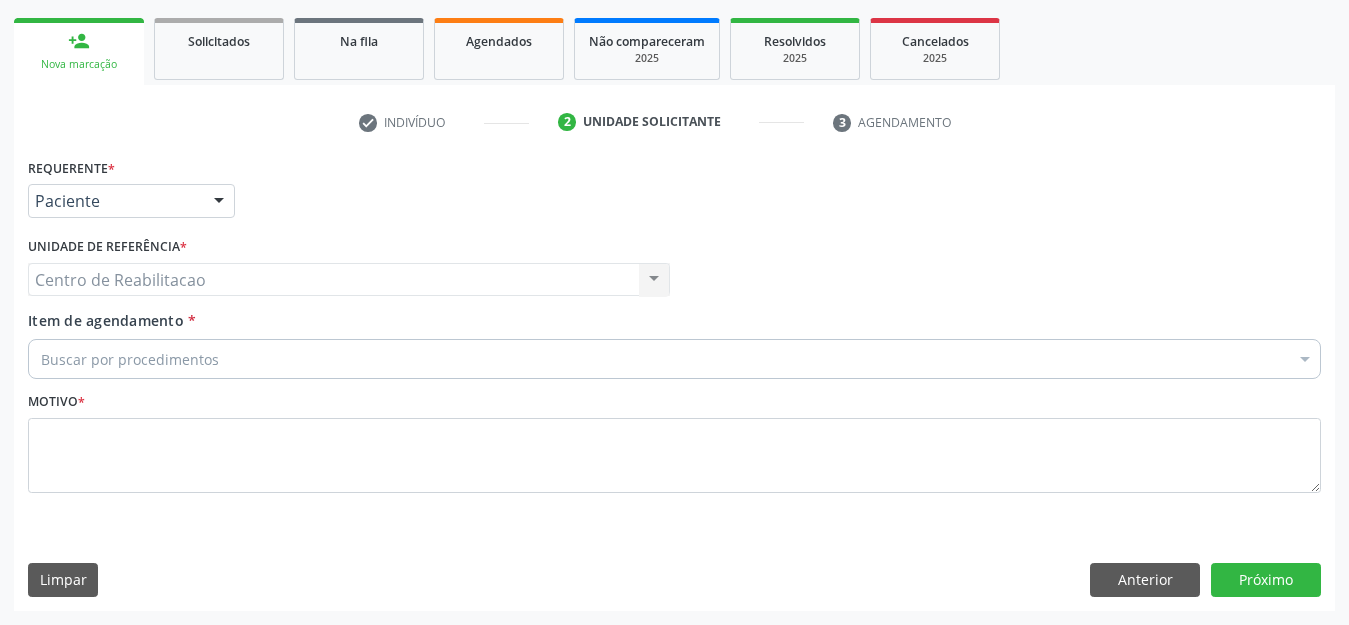 click on "Centro de Reabilitacao         Centro de Reabilitacao
Nenhum resultado encontrado para: "   "
Não há nenhuma opção para ser exibida." at bounding box center (349, 280) 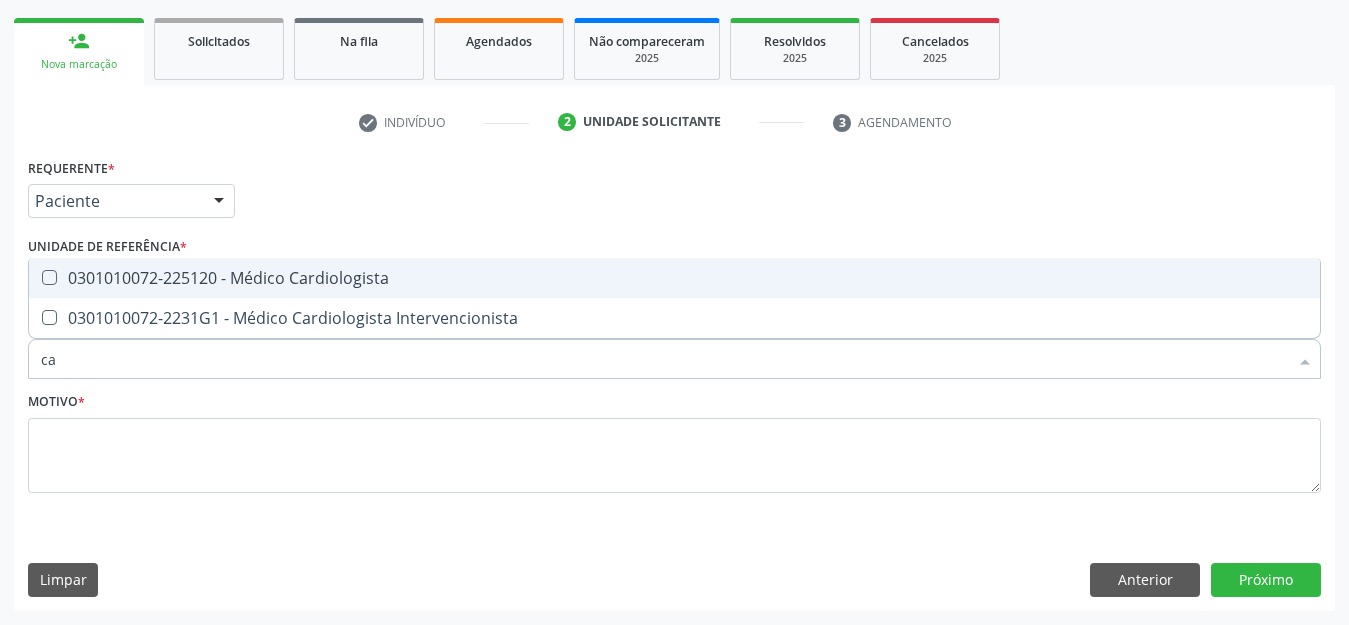 type on "c" 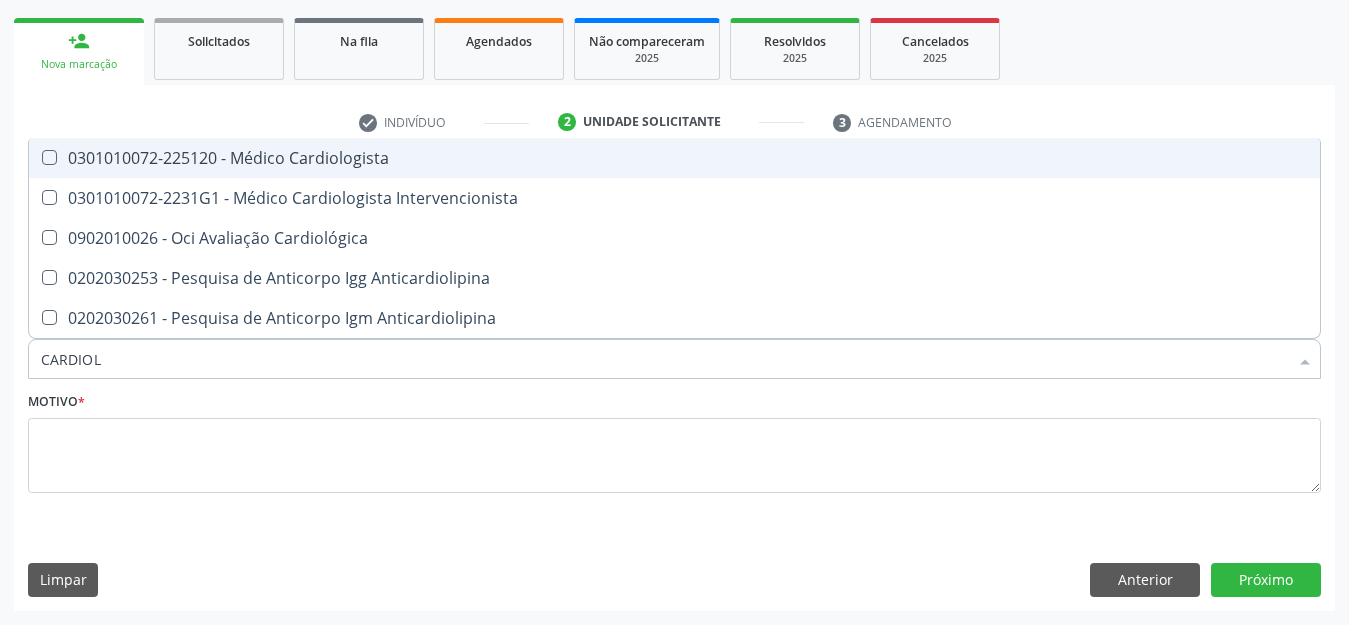 type on "CARDIOLO" 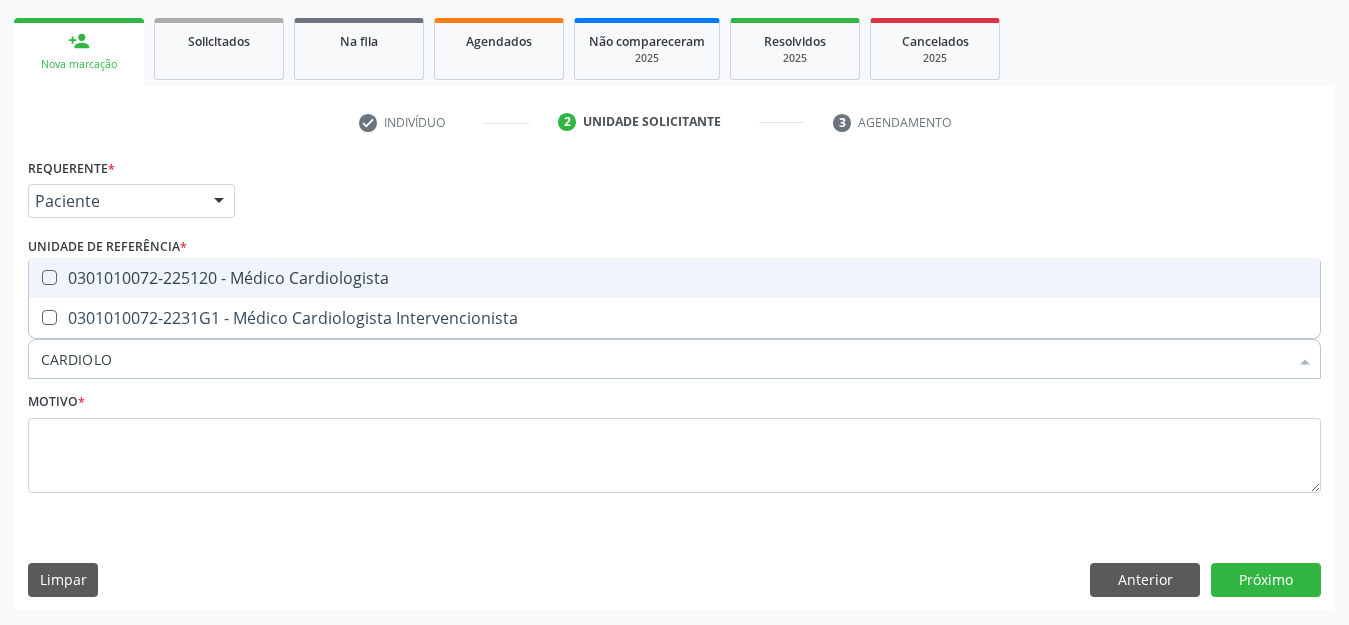 click on "0301010072-225120 - Médico Cardiologista" at bounding box center (674, 278) 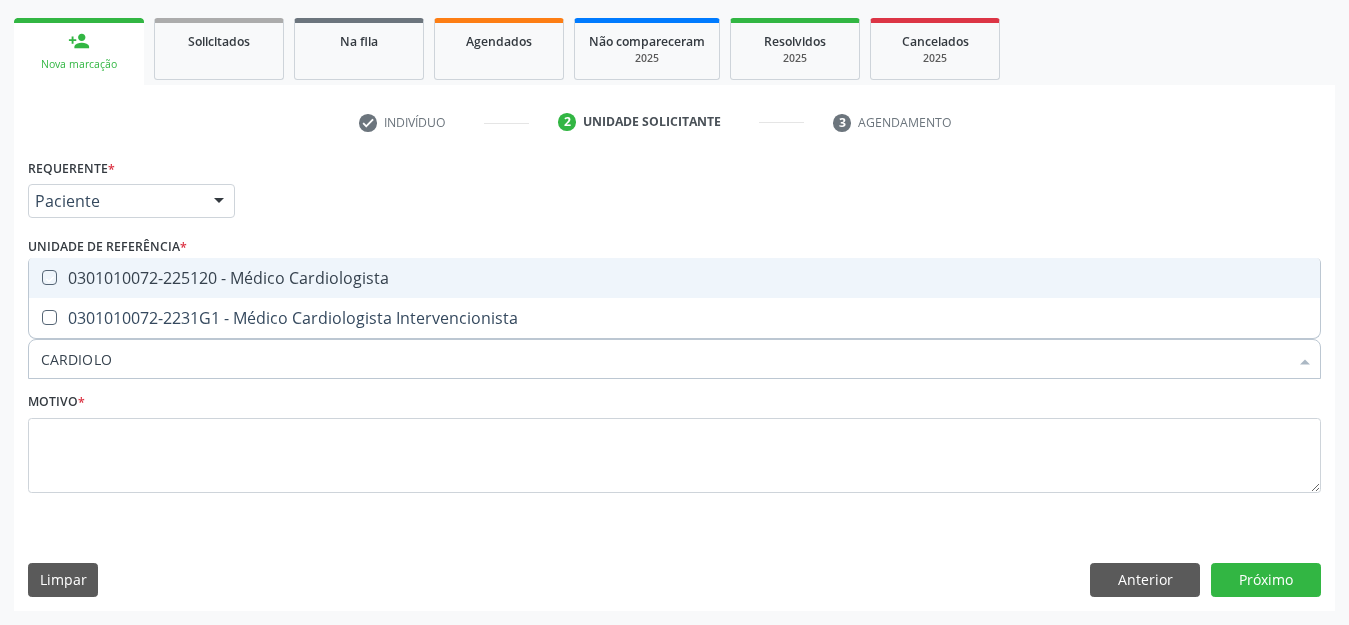 checkbox on "true" 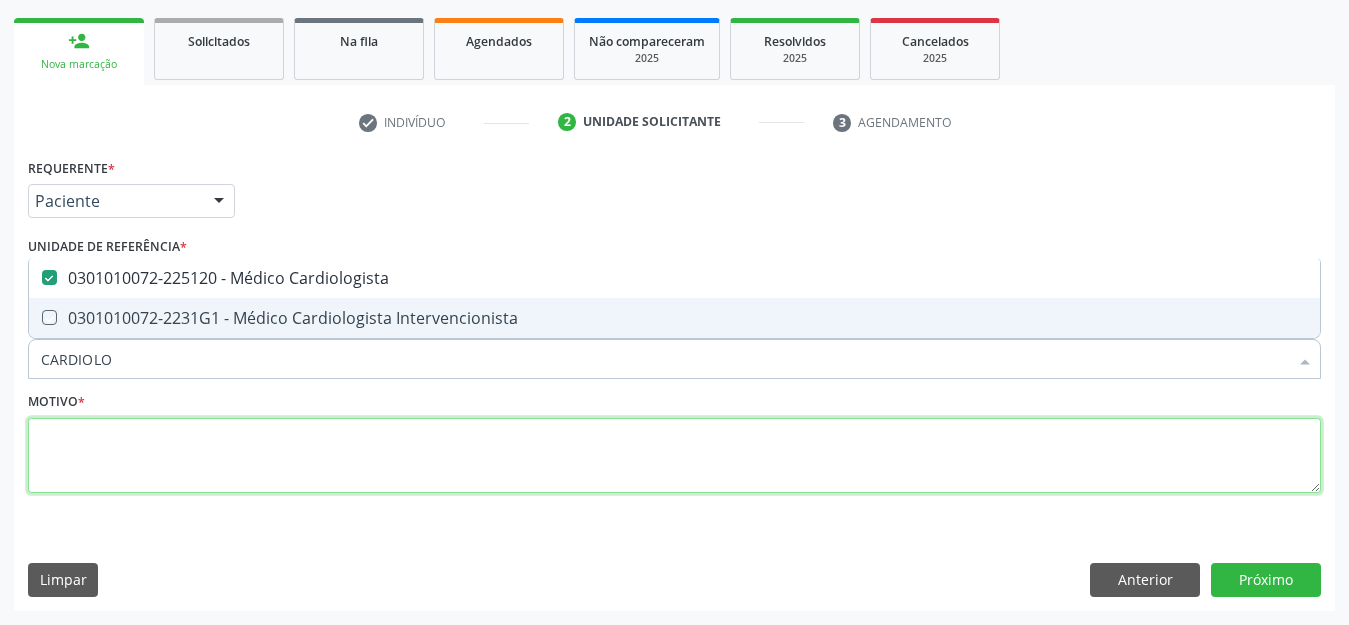 click at bounding box center (674, 456) 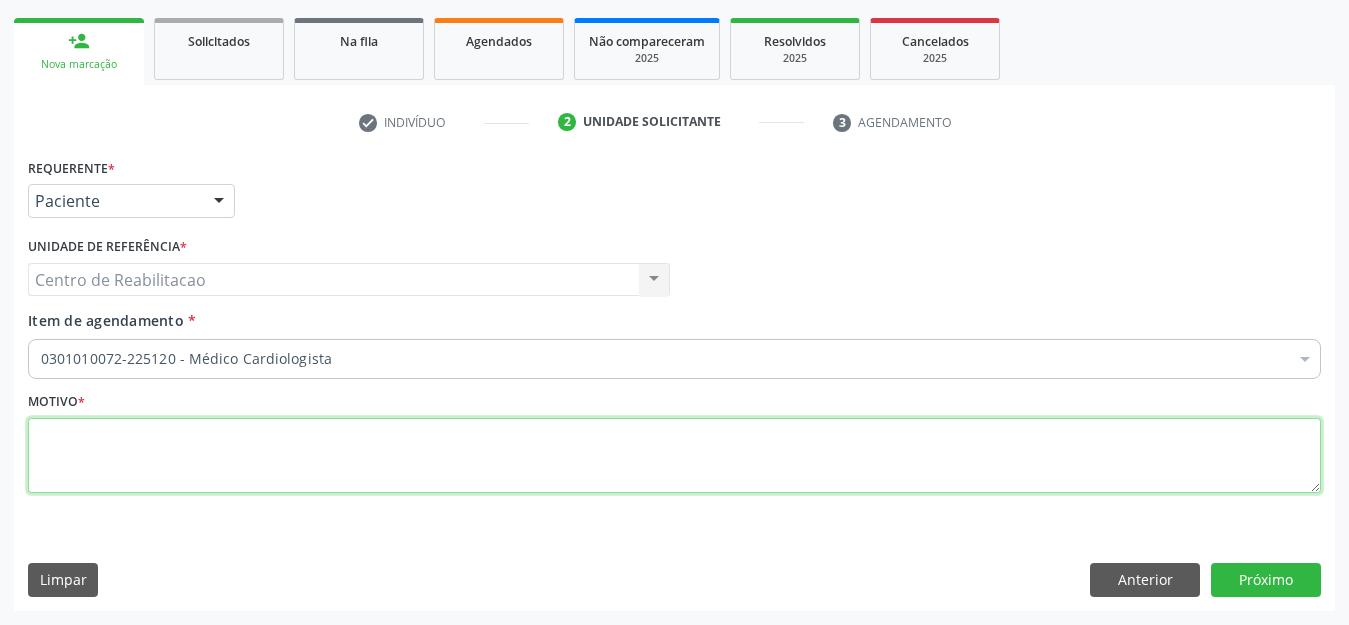 click at bounding box center [674, 456] 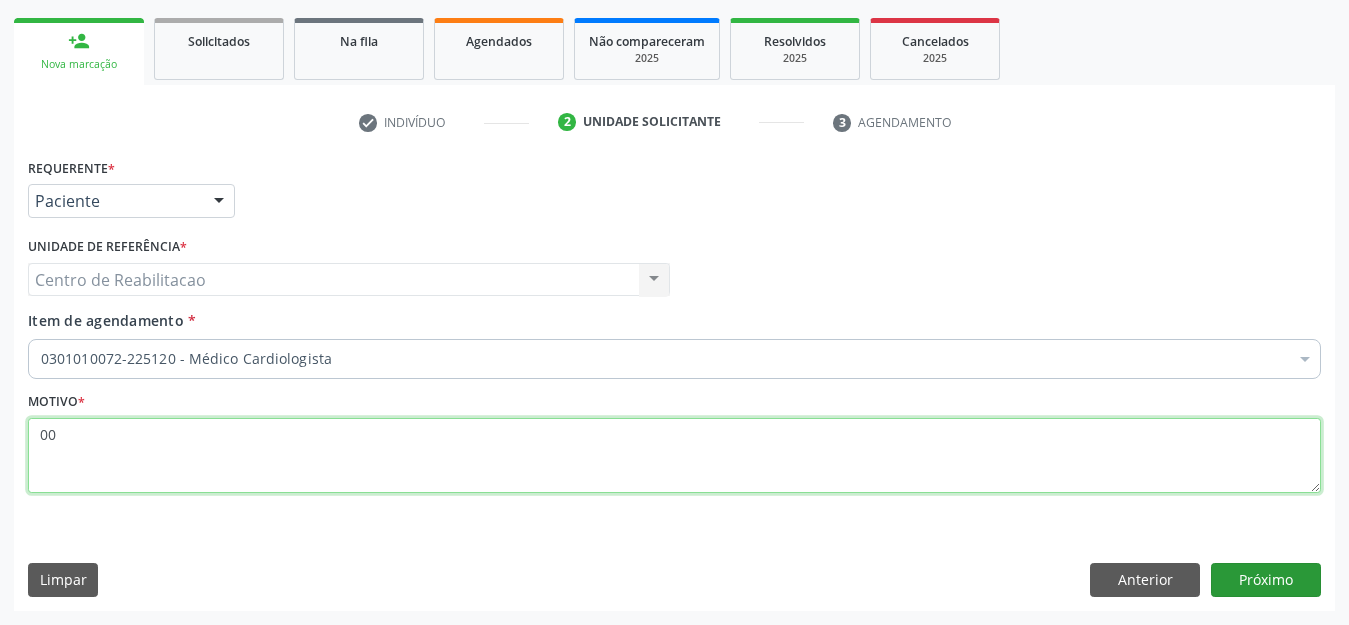 type on "00" 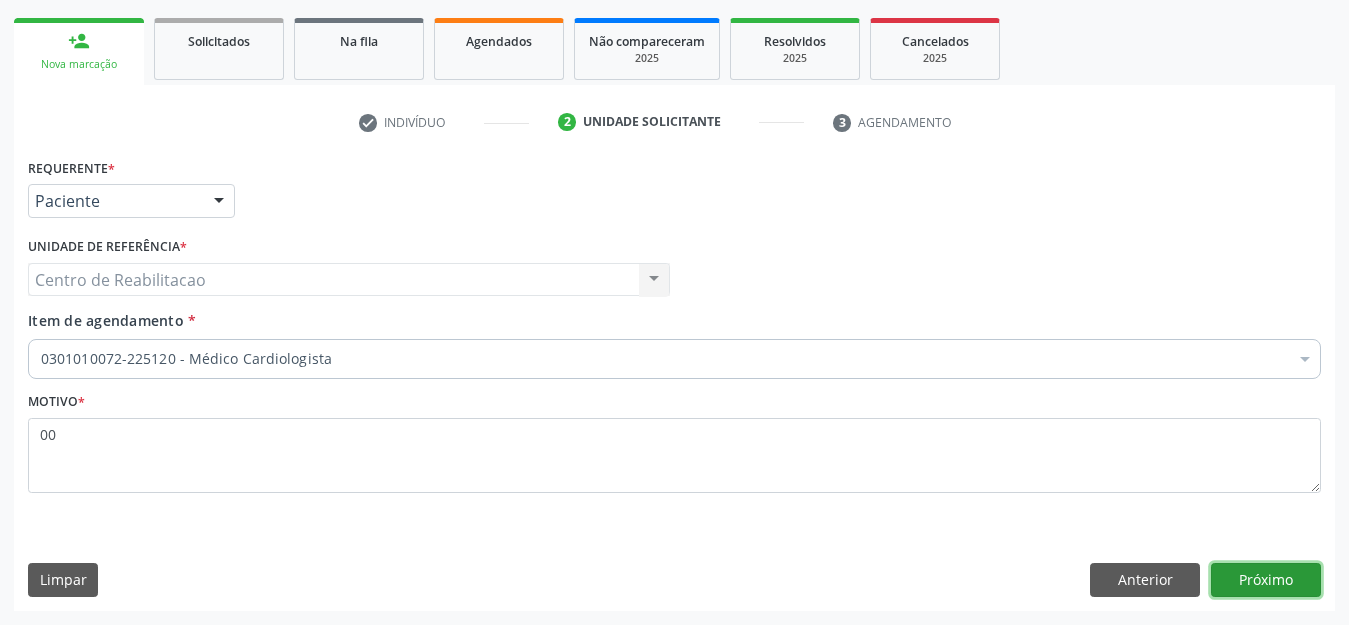 click on "Próximo" at bounding box center [1266, 580] 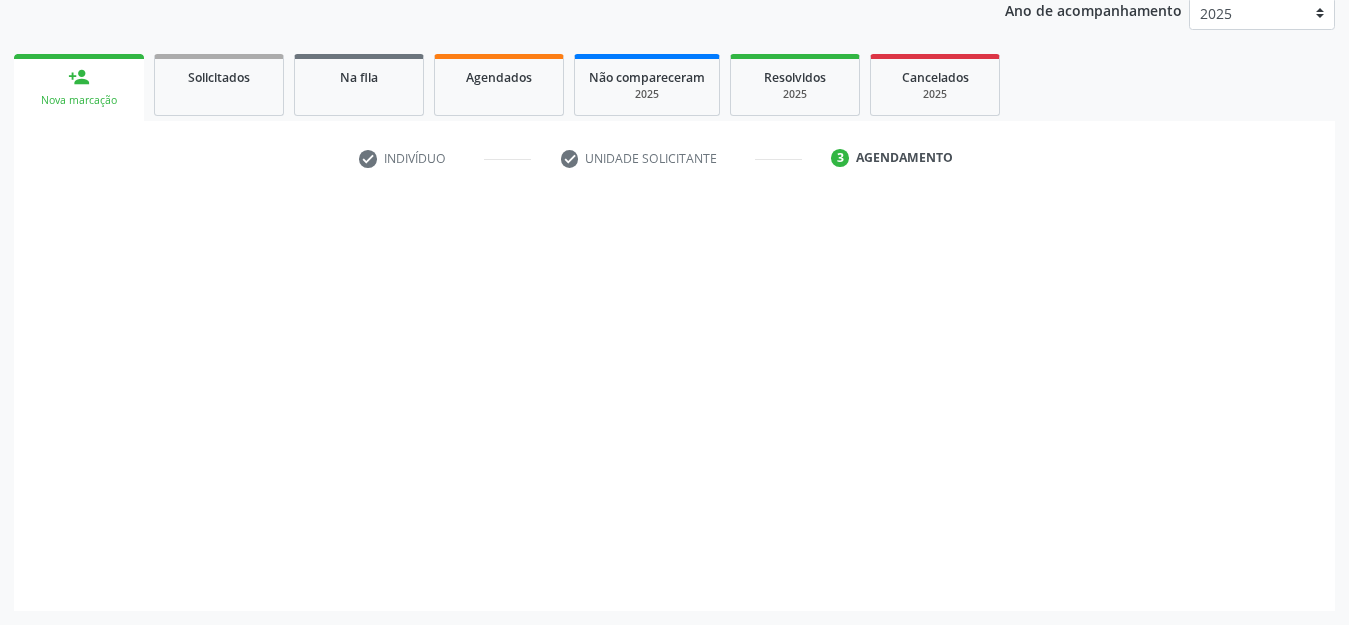 scroll, scrollTop: 245, scrollLeft: 0, axis: vertical 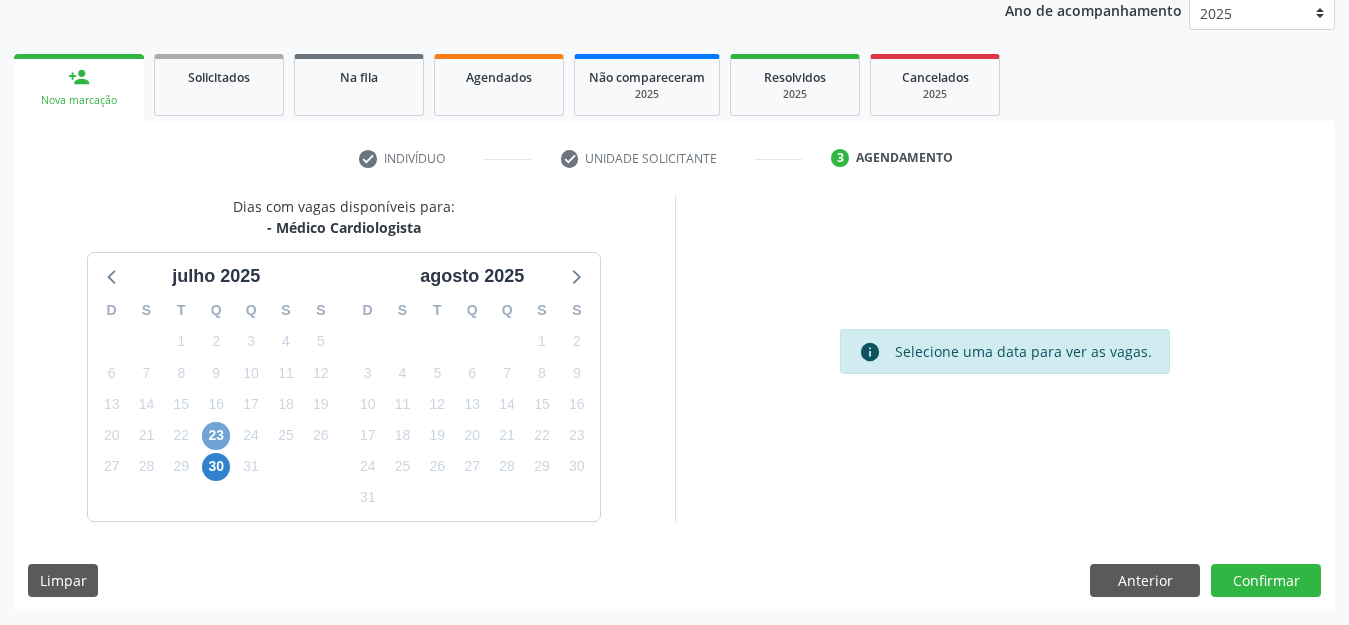 click on "23" at bounding box center [216, 436] 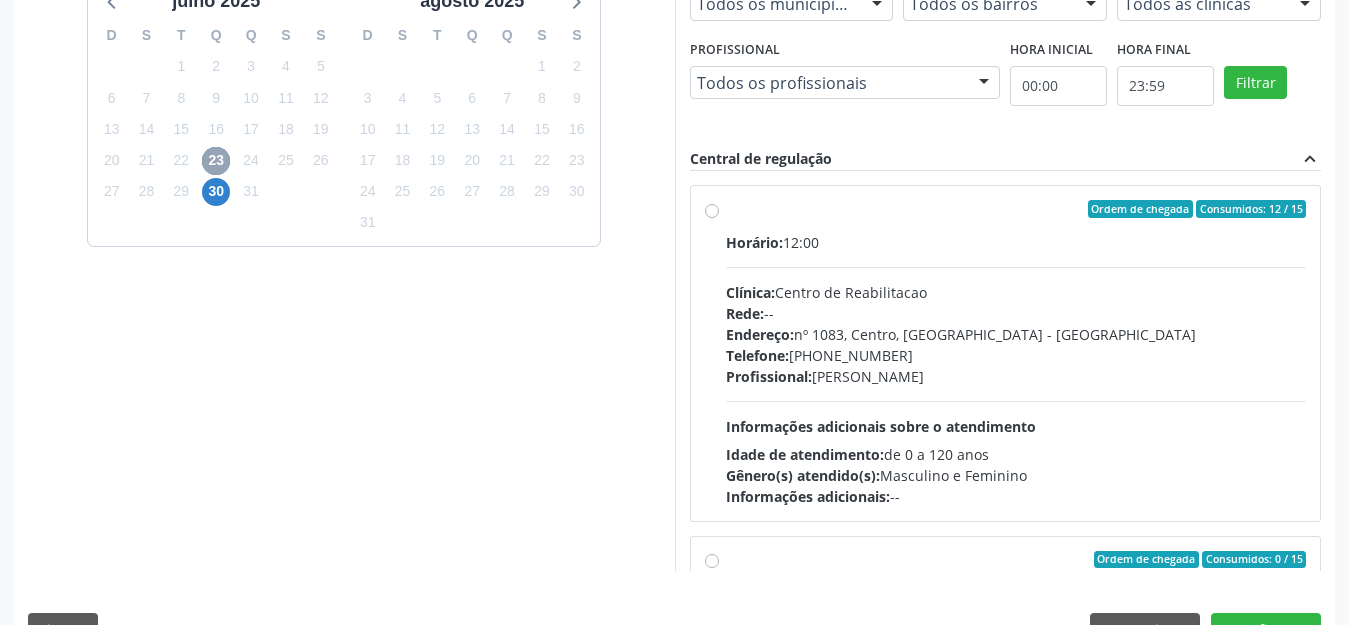 scroll, scrollTop: 532, scrollLeft: 0, axis: vertical 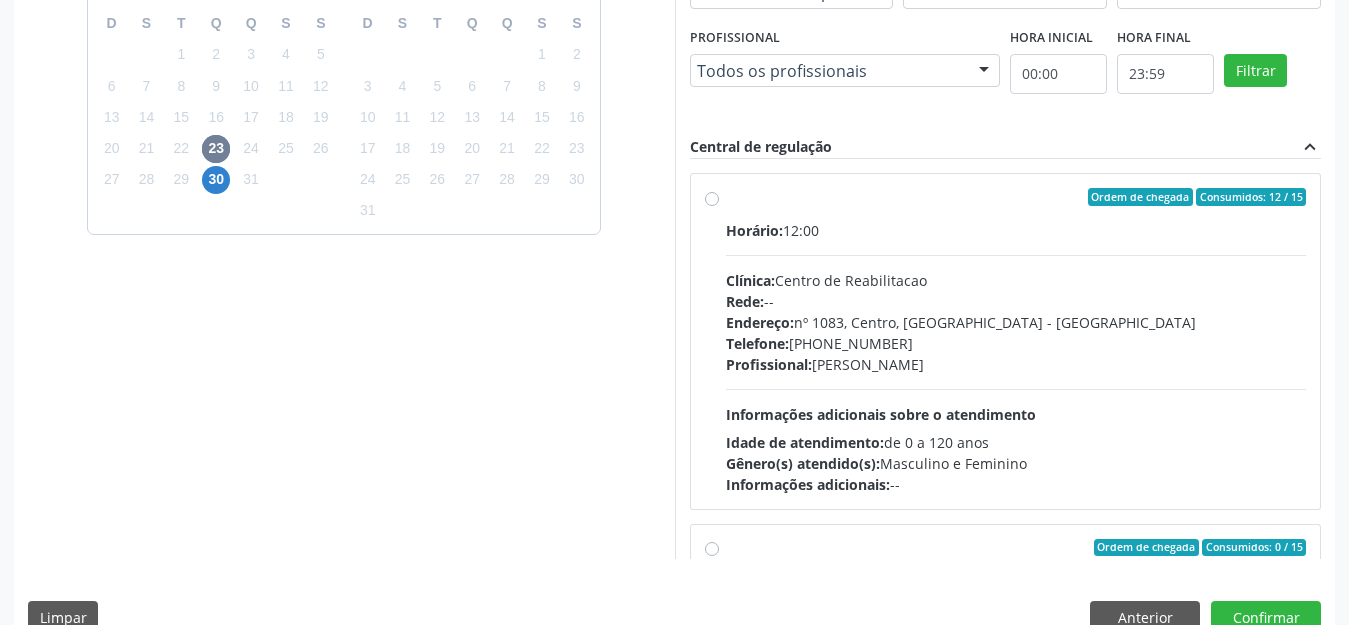 click on "Ordem de chegada
Consumidos: 12 / 15
Horário:   12:00
Clínica:  Centro de Reabilitacao
Rede:
--
Endereço:   nº 1083, Centro, Serra Talhada - PE
Telefone:   (81) 38313112
Profissional:
Antonio Eduardo de Melo Filho
Informações adicionais sobre o atendimento
Idade de atendimento:
de 0 a 120 anos
Gênero(s) atendido(s):
Masculino e Feminino
Informações adicionais:
--" at bounding box center (1006, 341) 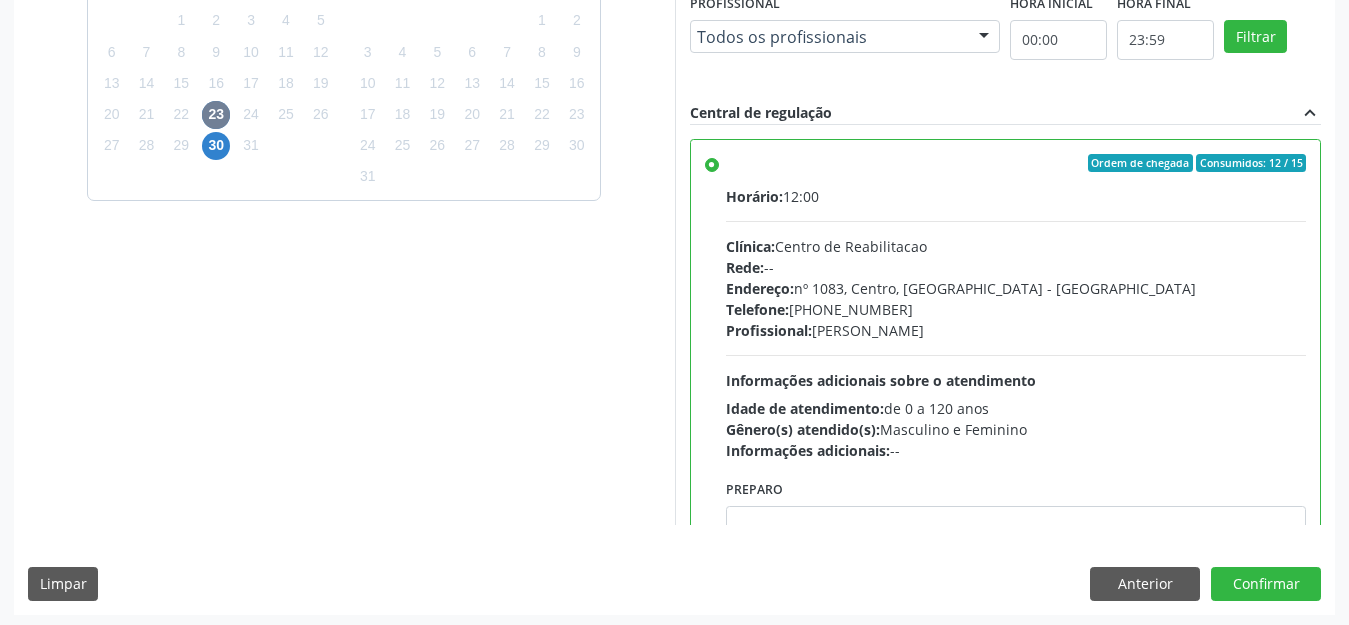 scroll, scrollTop: 570, scrollLeft: 0, axis: vertical 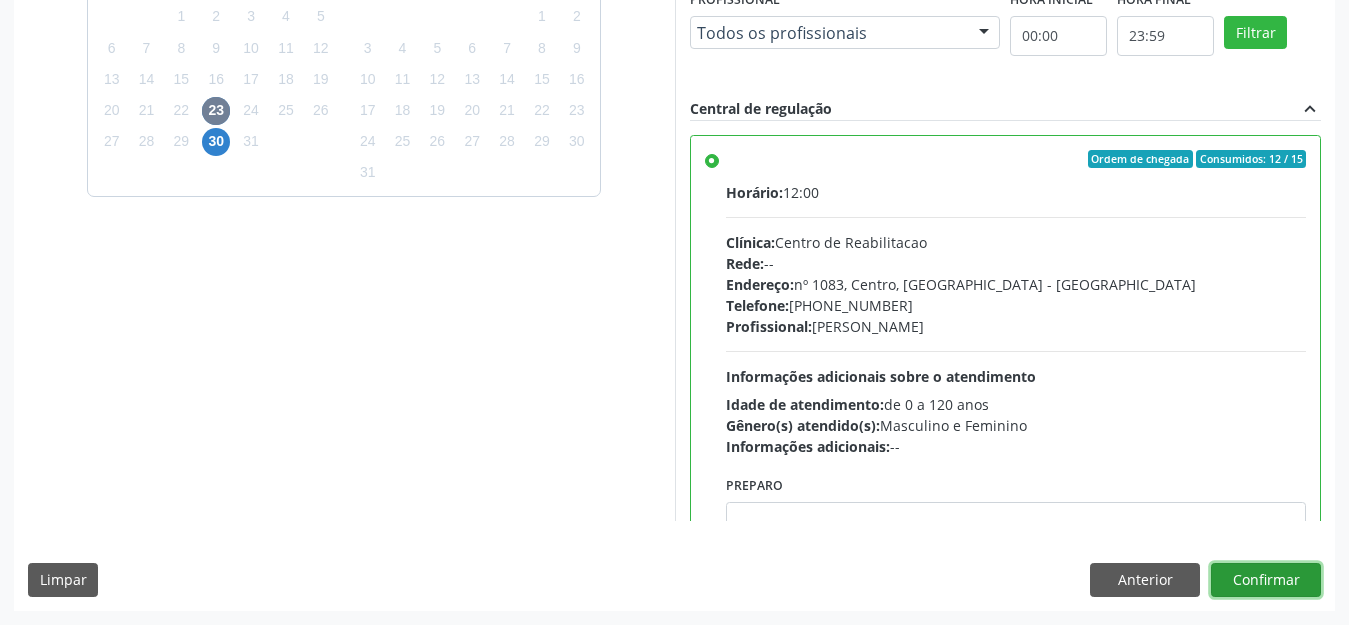 click on "Confirmar" at bounding box center [1266, 580] 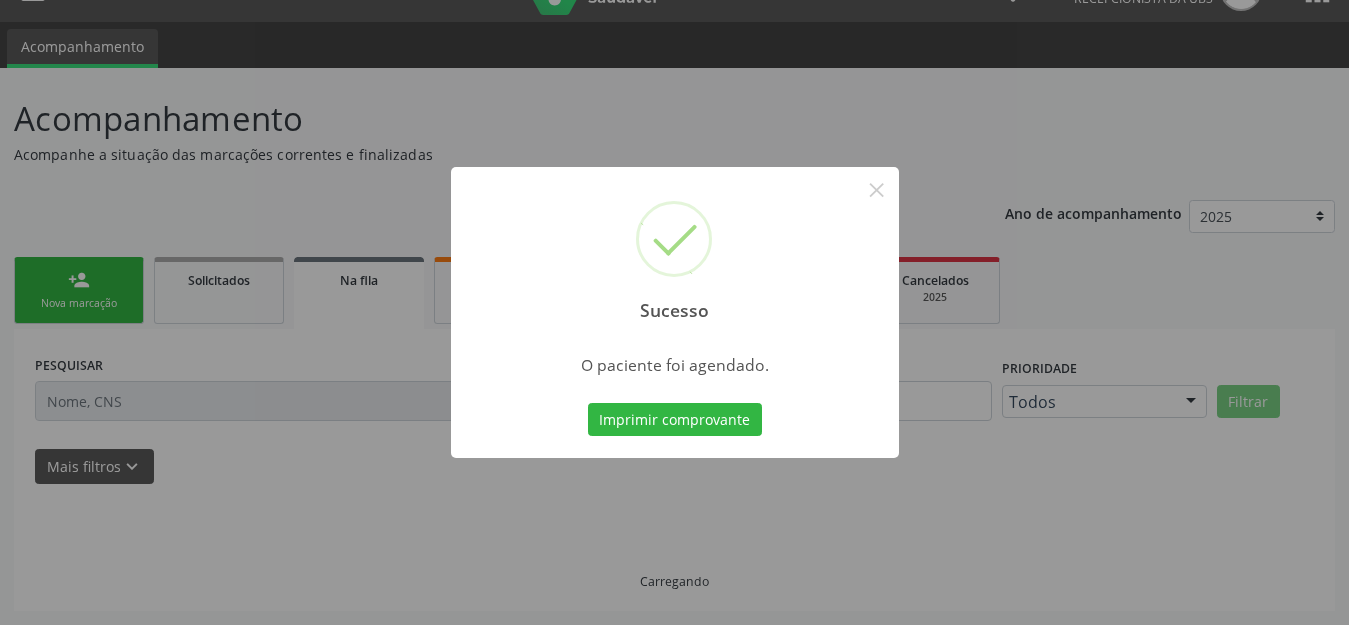 scroll, scrollTop: 42, scrollLeft: 0, axis: vertical 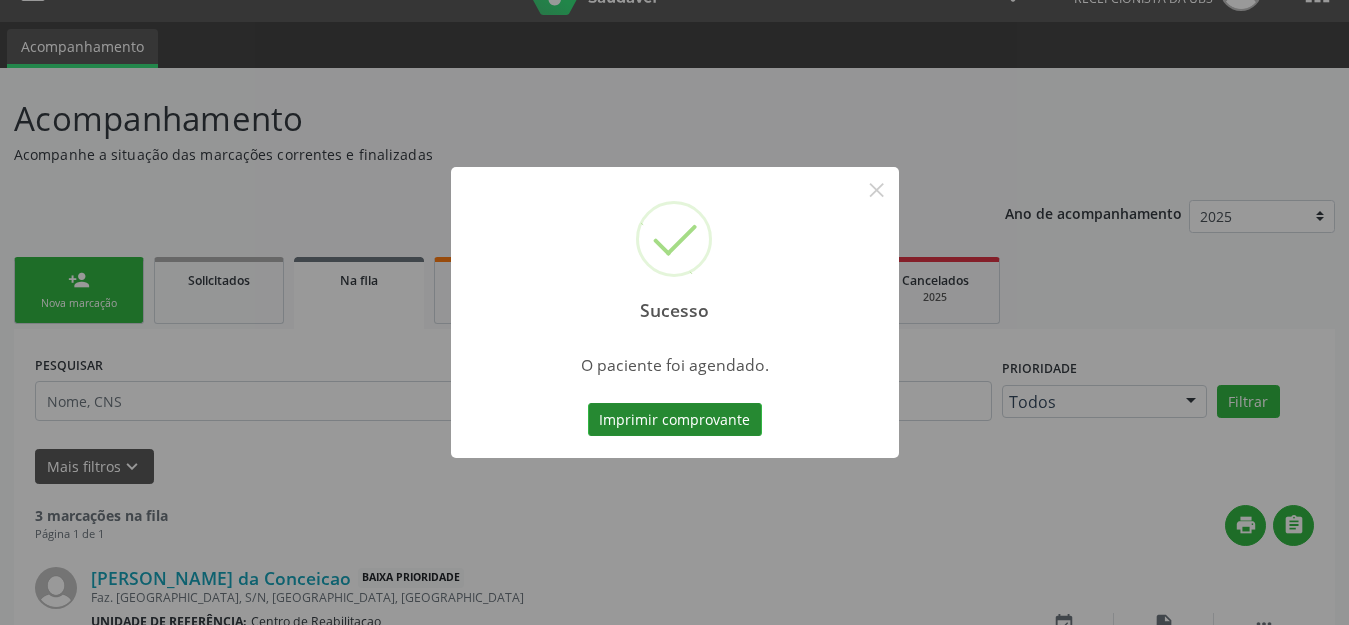 click on "Imprimir comprovante" at bounding box center (675, 420) 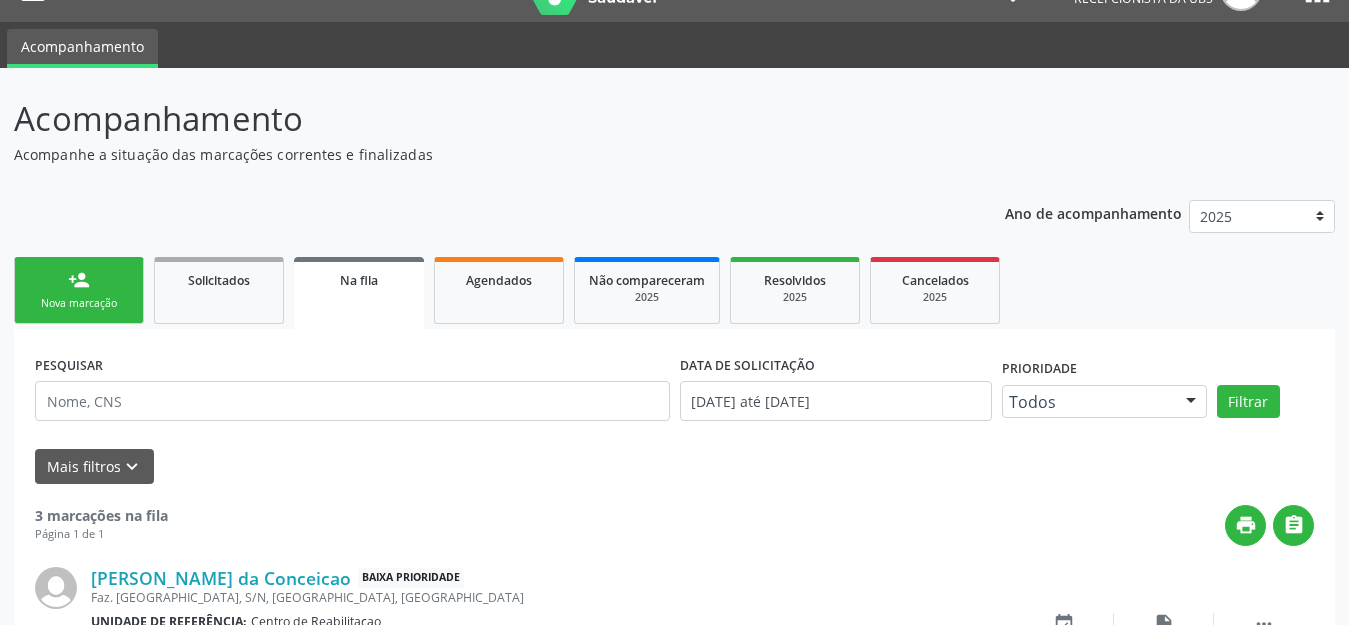 click on "person_add
Nova marcação" at bounding box center (79, 290) 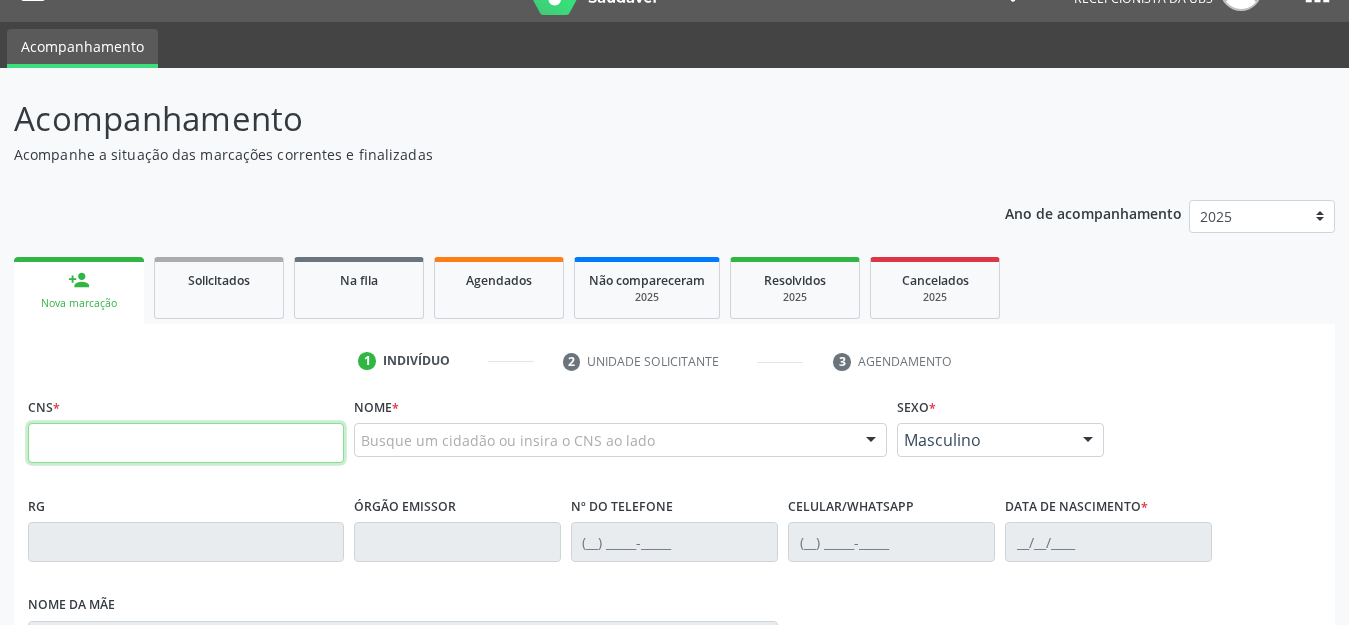 click at bounding box center (186, 443) 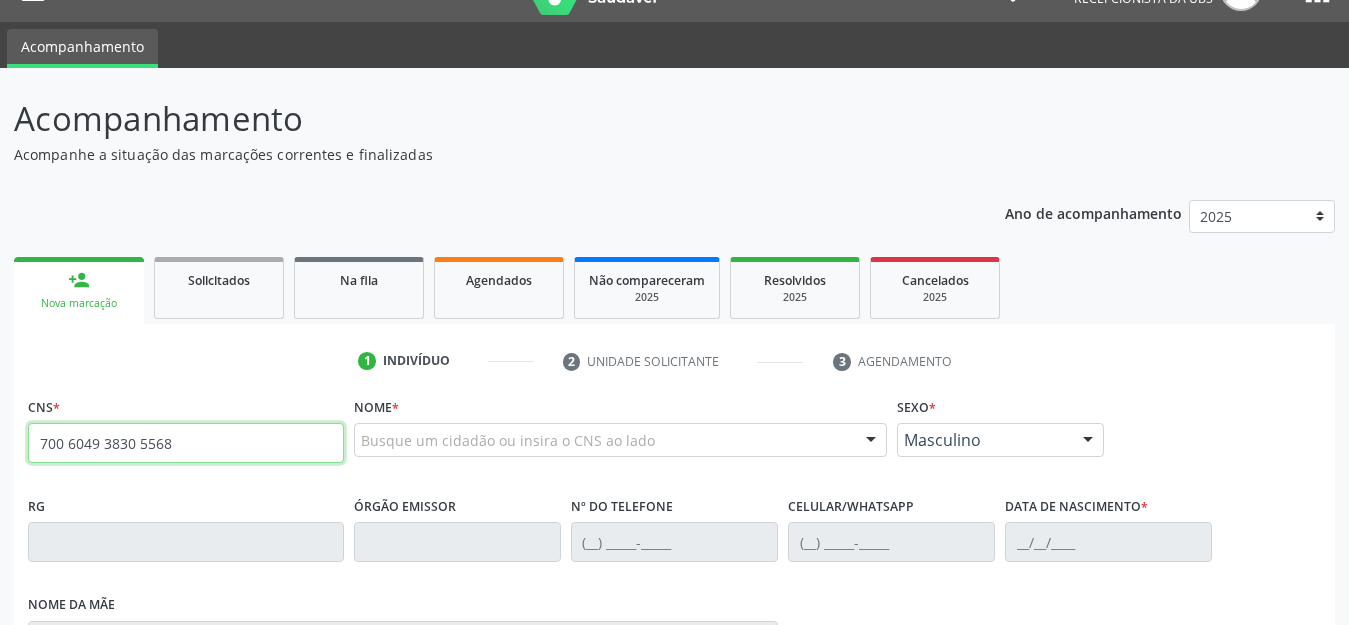 type on "700 6049 3830 5568" 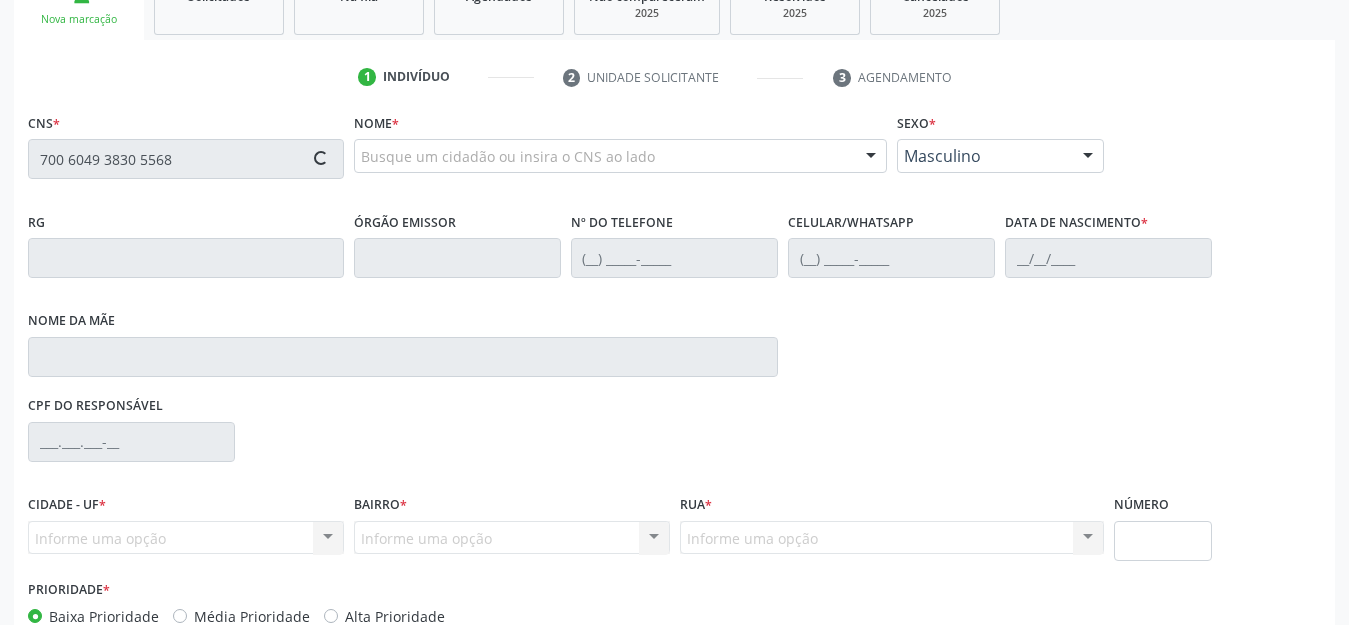 scroll, scrollTop: 44, scrollLeft: 0, axis: vertical 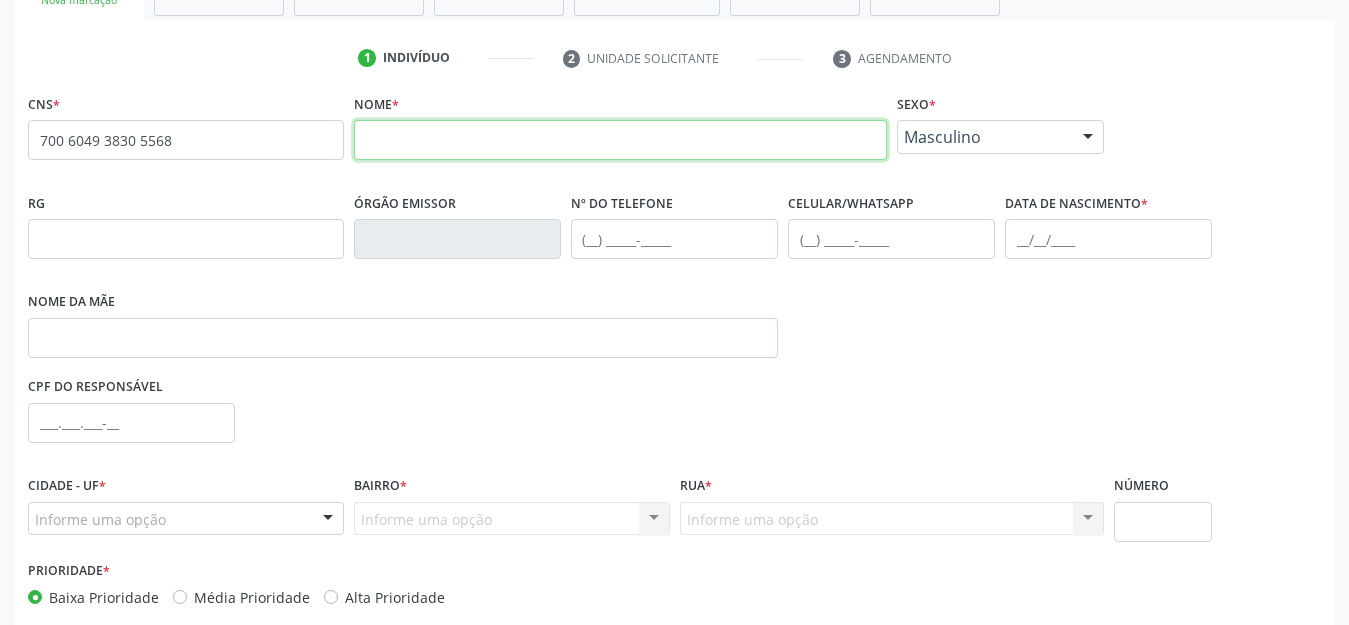click at bounding box center (620, 140) 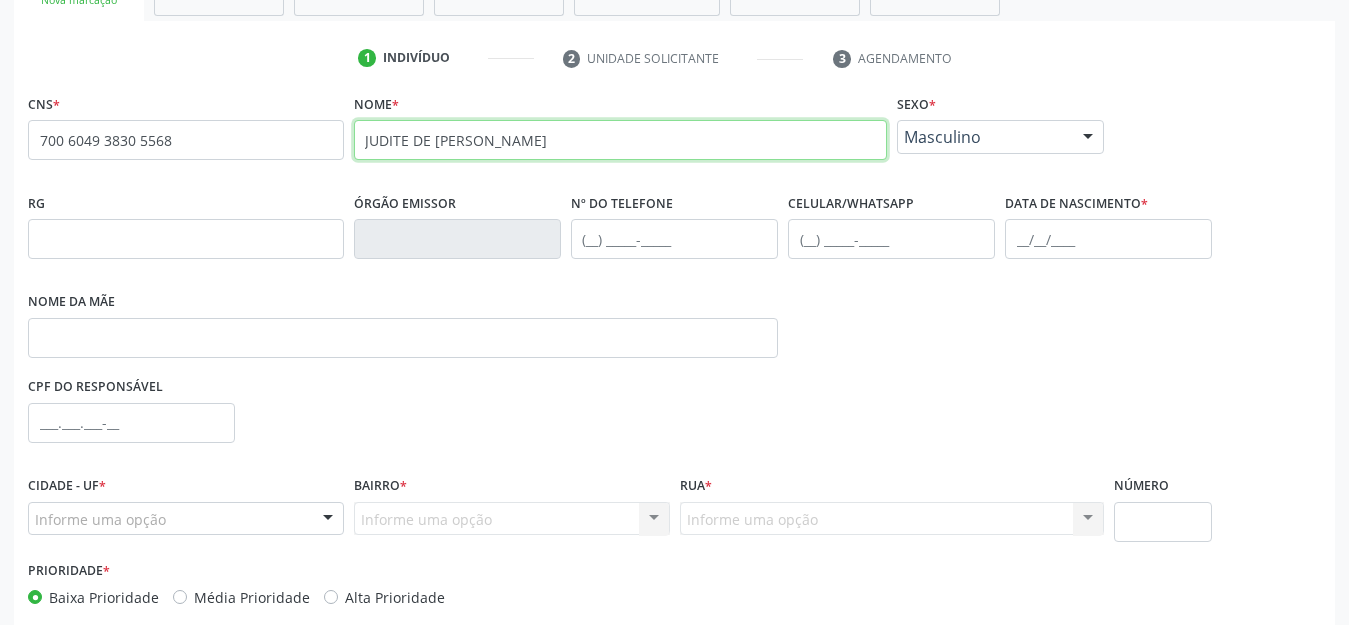 type on "JUDITE DE MELO PEREIRA" 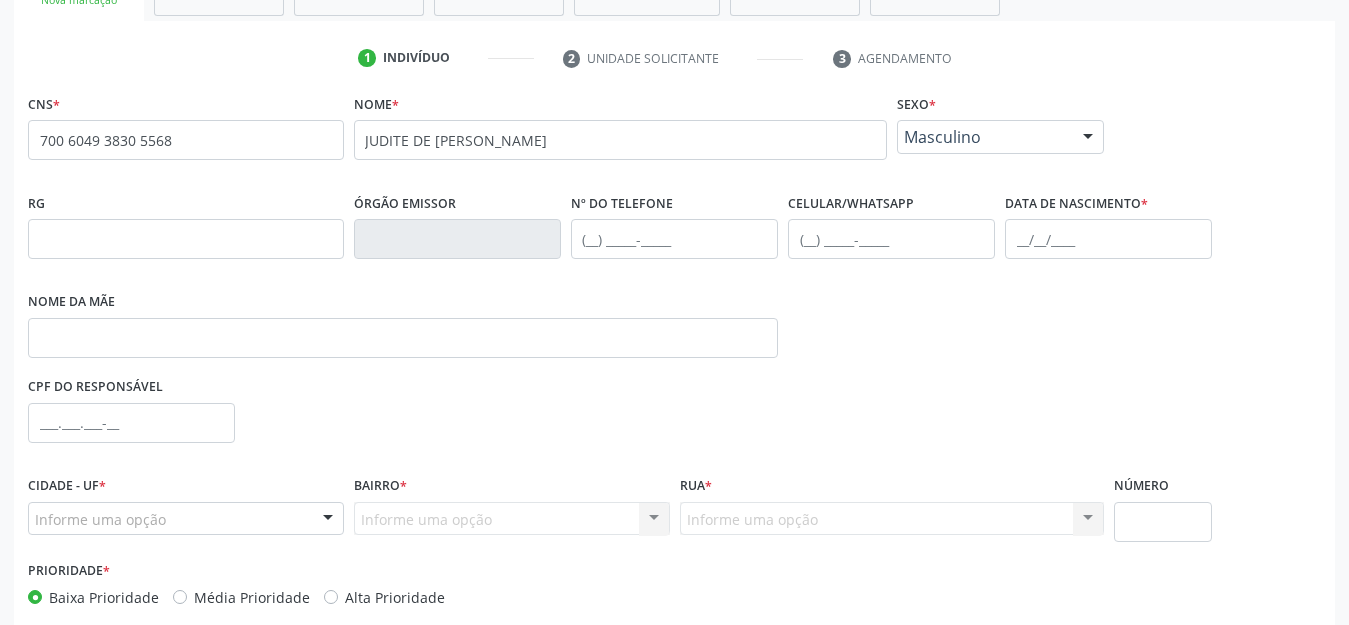 click on "Masculino" at bounding box center [1000, 137] 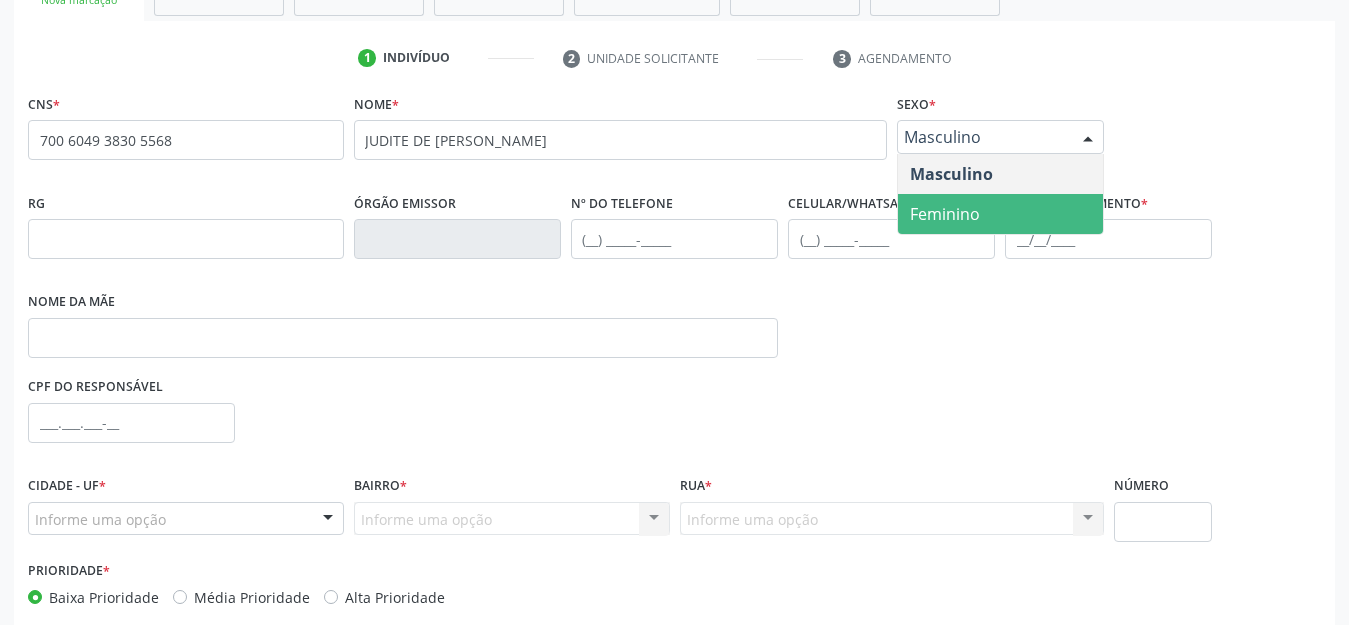click on "Feminino" at bounding box center [1000, 214] 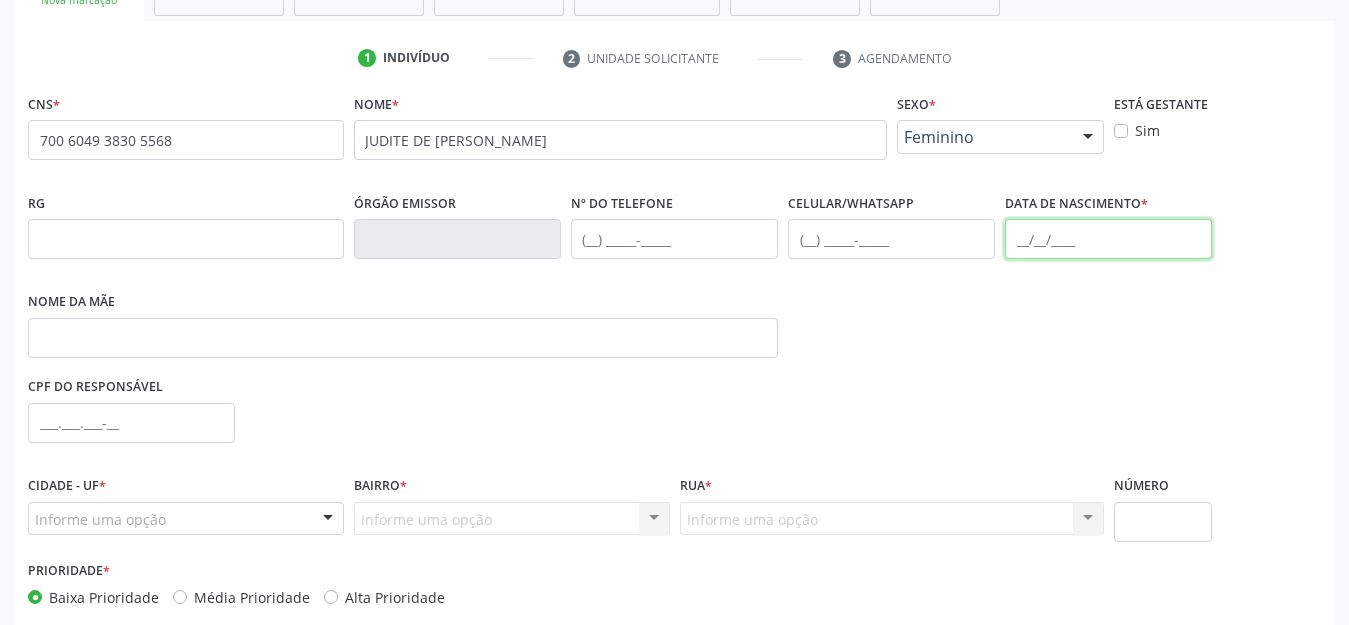 click at bounding box center [1108, 239] 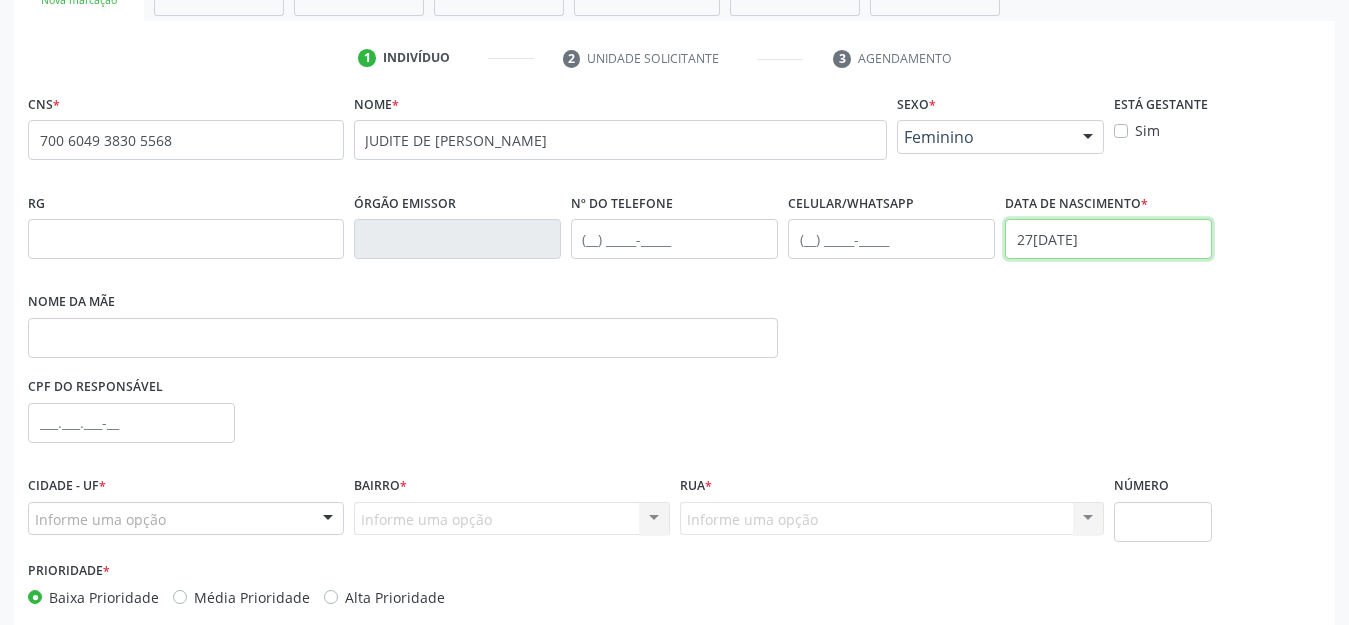 type on "27/01/1968" 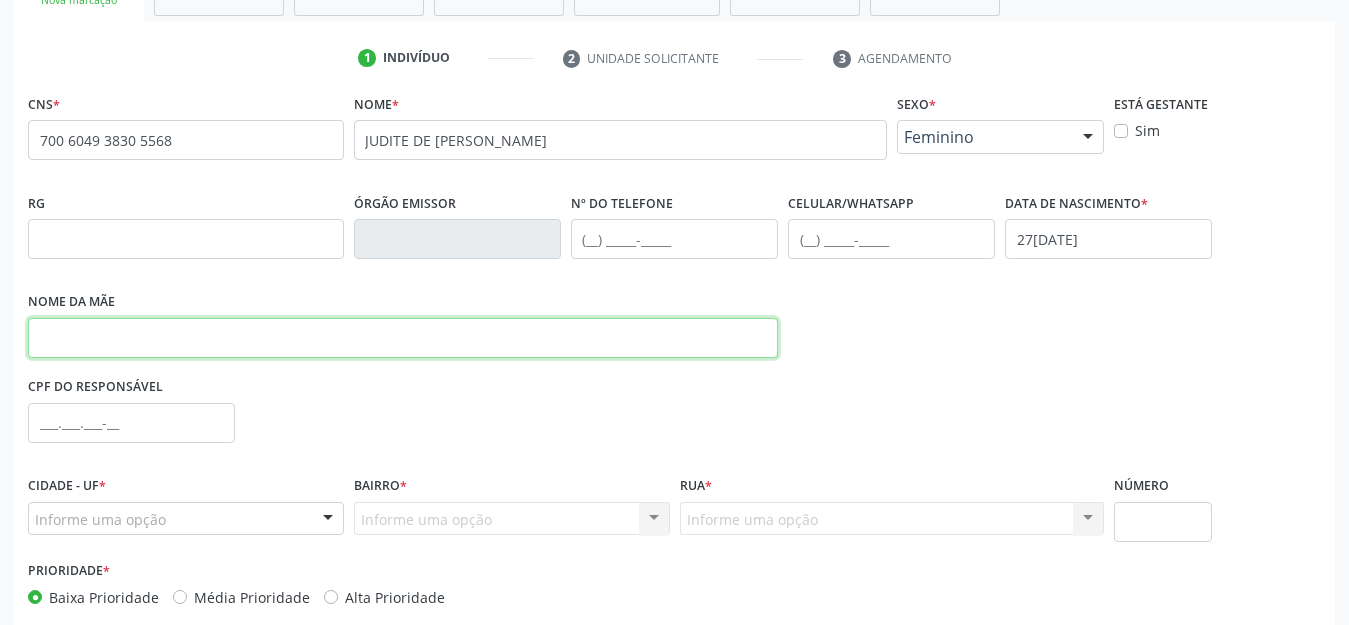 click at bounding box center (403, 338) 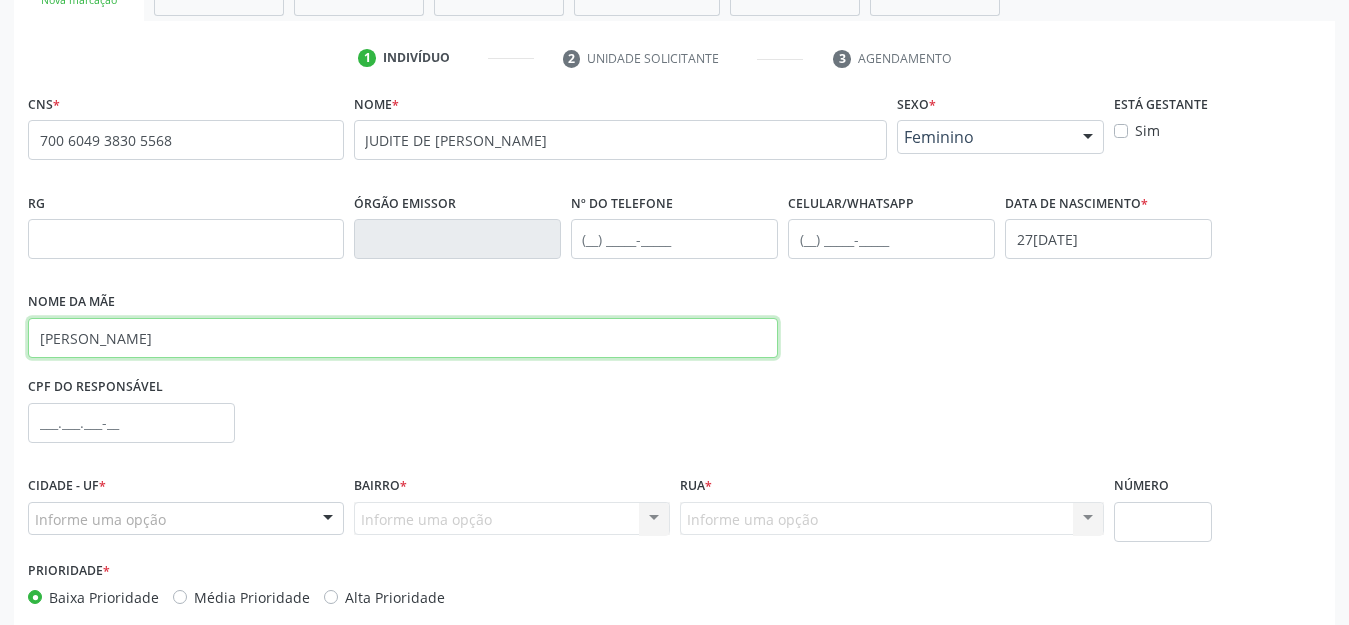 type on "ANTONIA SEBASTIANA DE MELO PEREIRA" 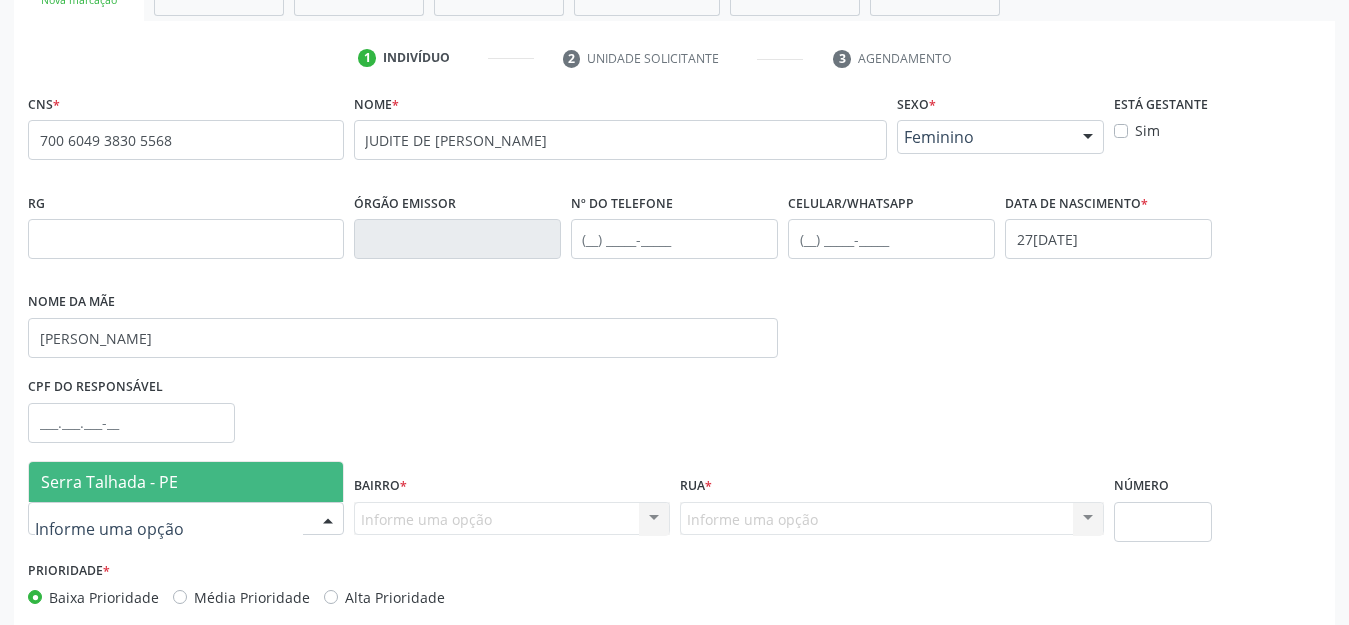 click at bounding box center (186, 519) 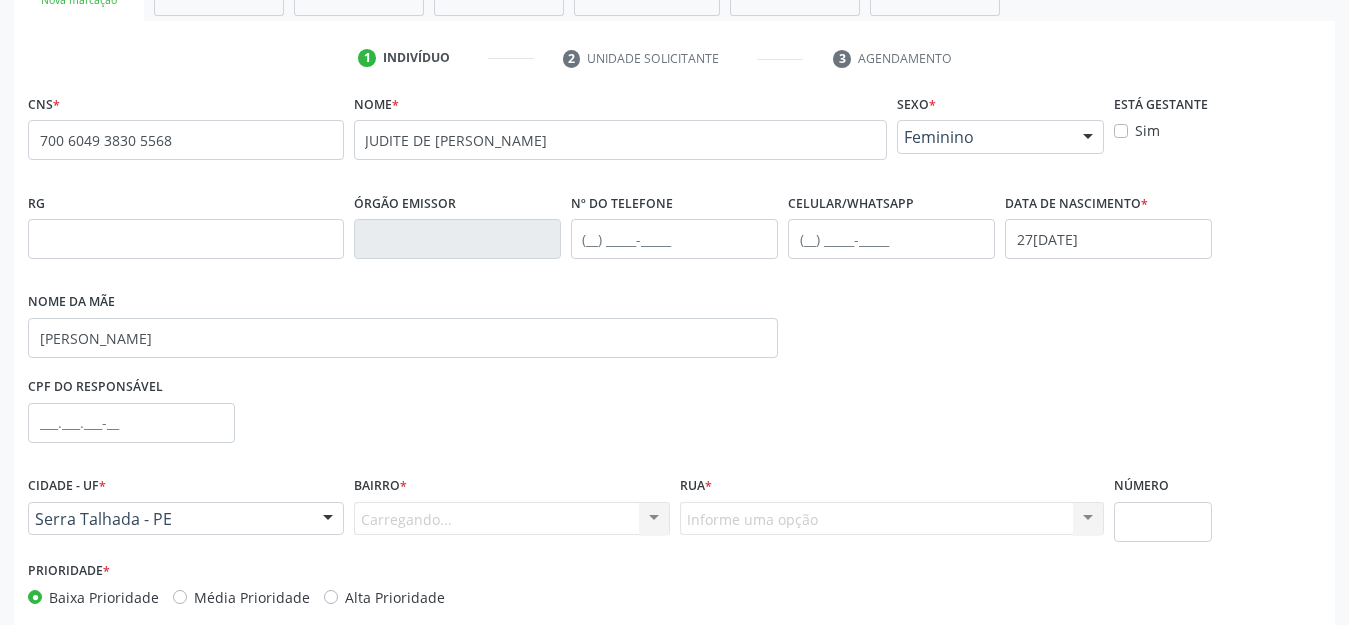 click on "Carregando...
Nenhum resultado encontrado para: "   "
Nenhuma opção encontrada. Digite para adicionar." at bounding box center (512, 519) 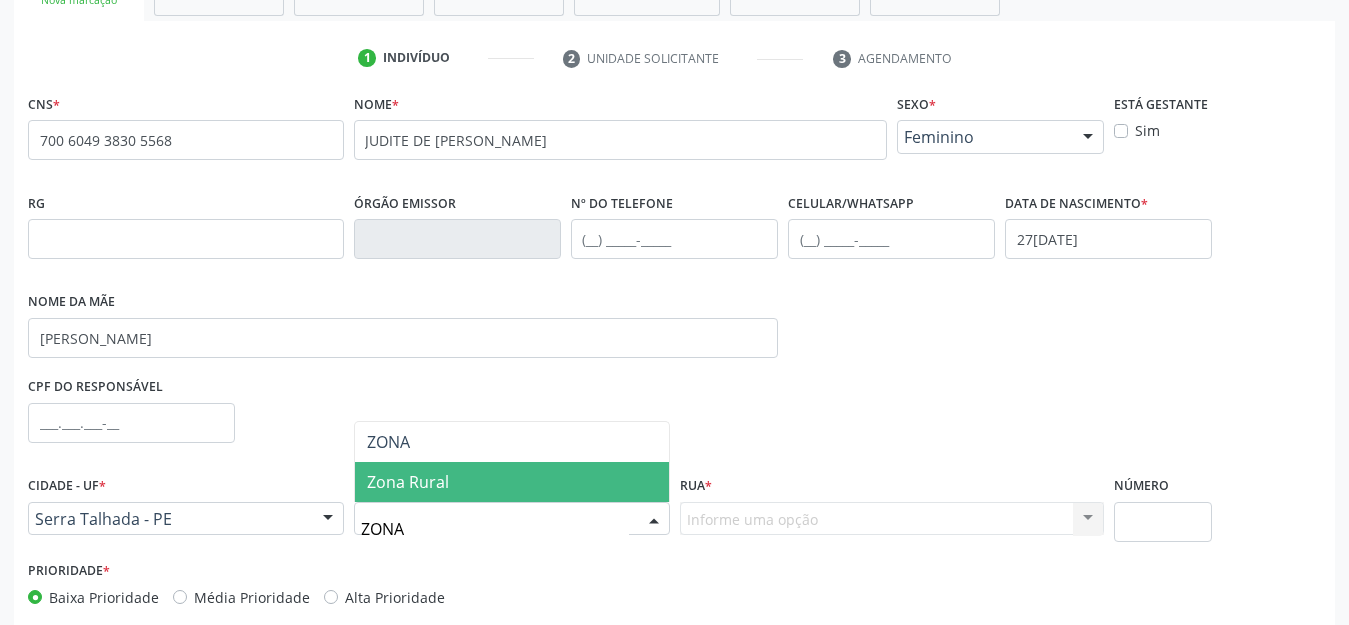 click on "Zona Rural" at bounding box center [408, 482] 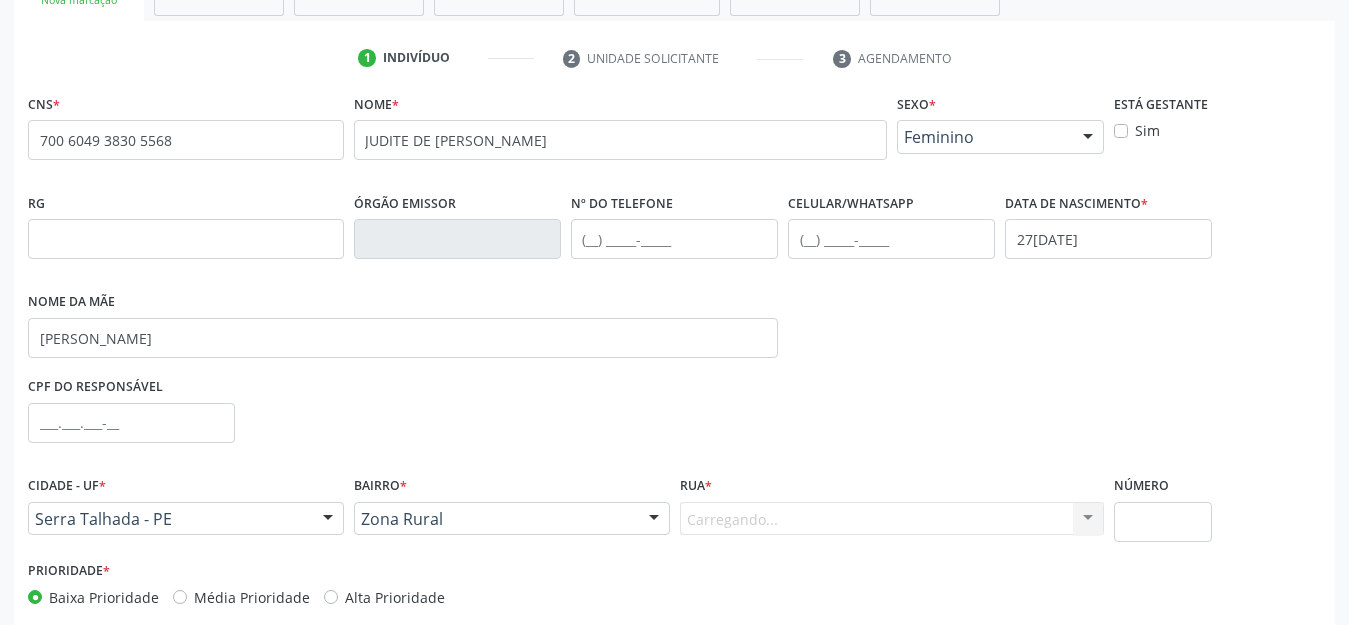 click on "Carregando...
Nenhum resultado encontrado para: "   "
Nenhuma opção encontrada. Digite para adicionar." at bounding box center [892, 519] 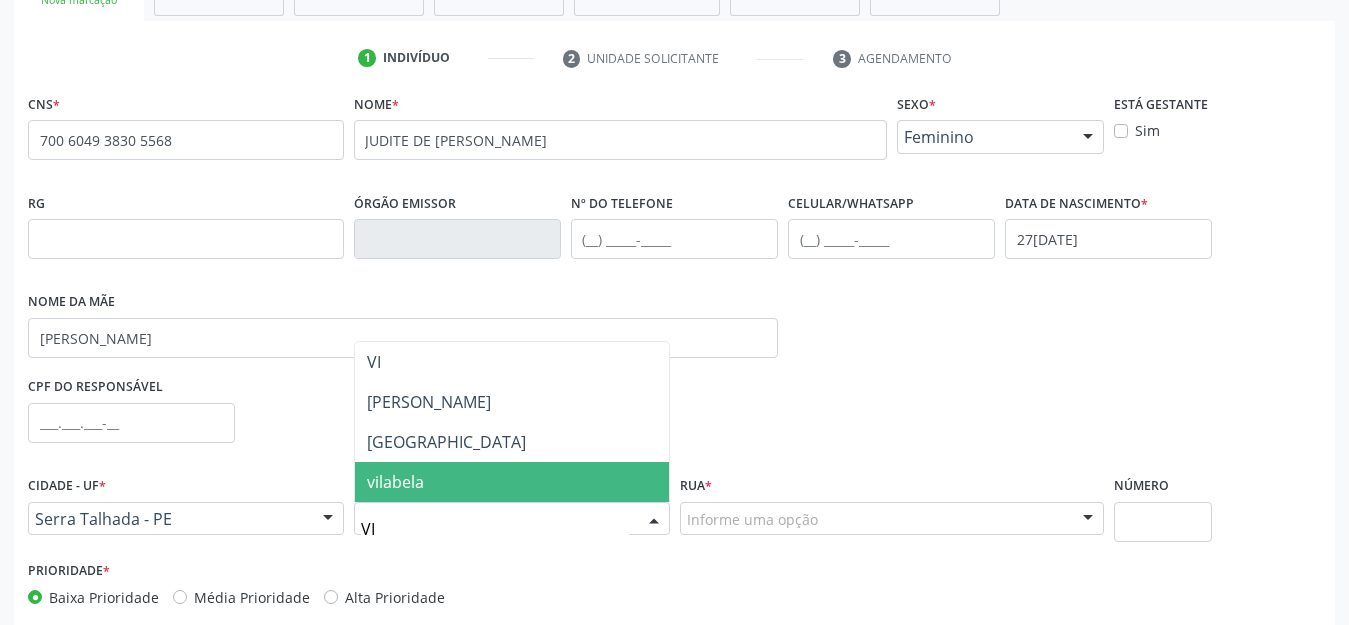 type on "VIL" 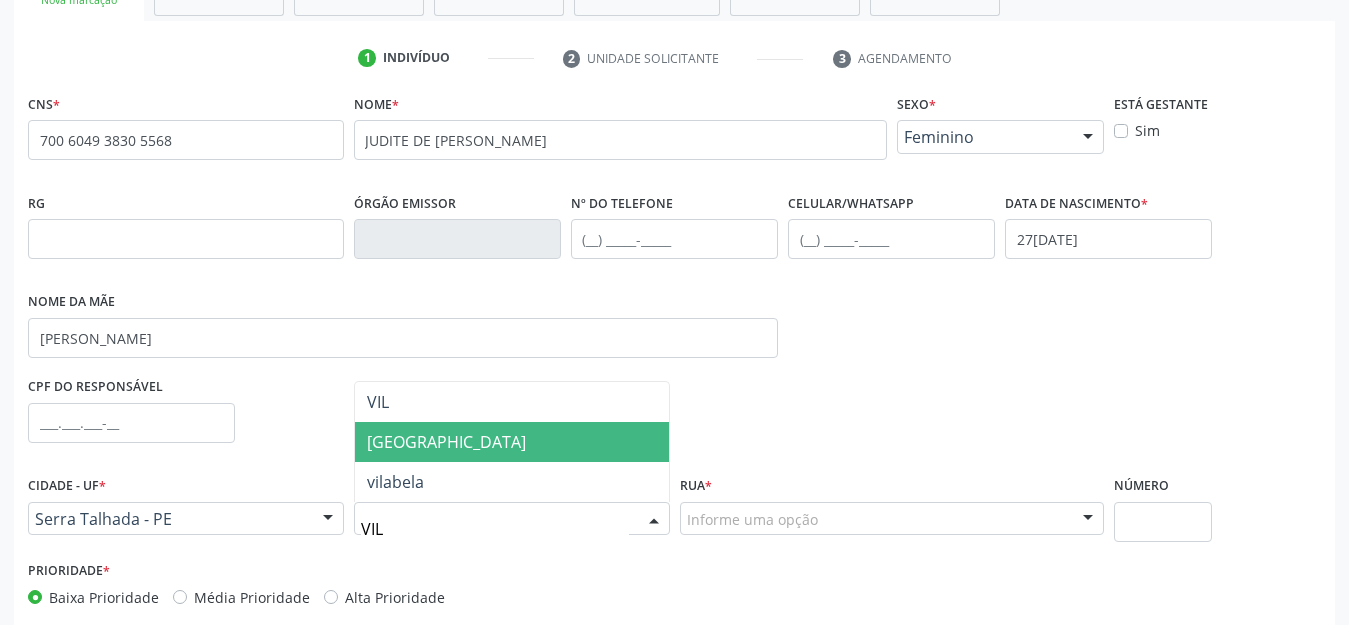 click on "[GEOGRAPHIC_DATA]" at bounding box center (512, 442) 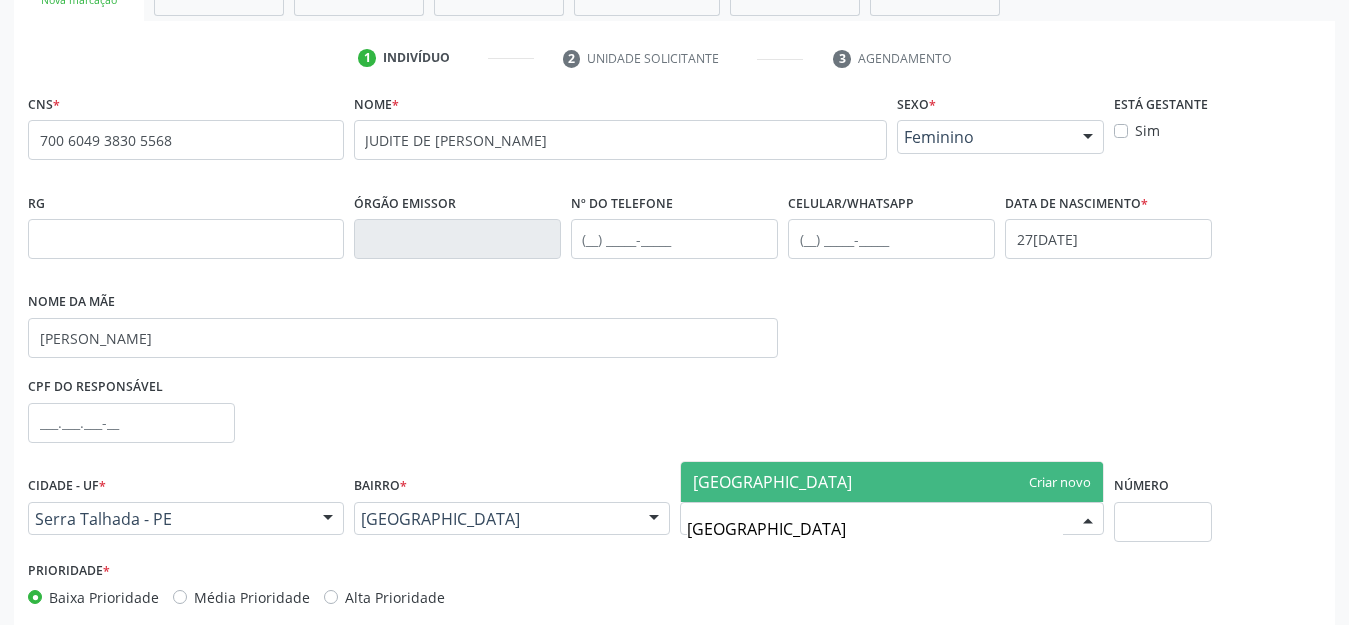 type on "VILA BELA" 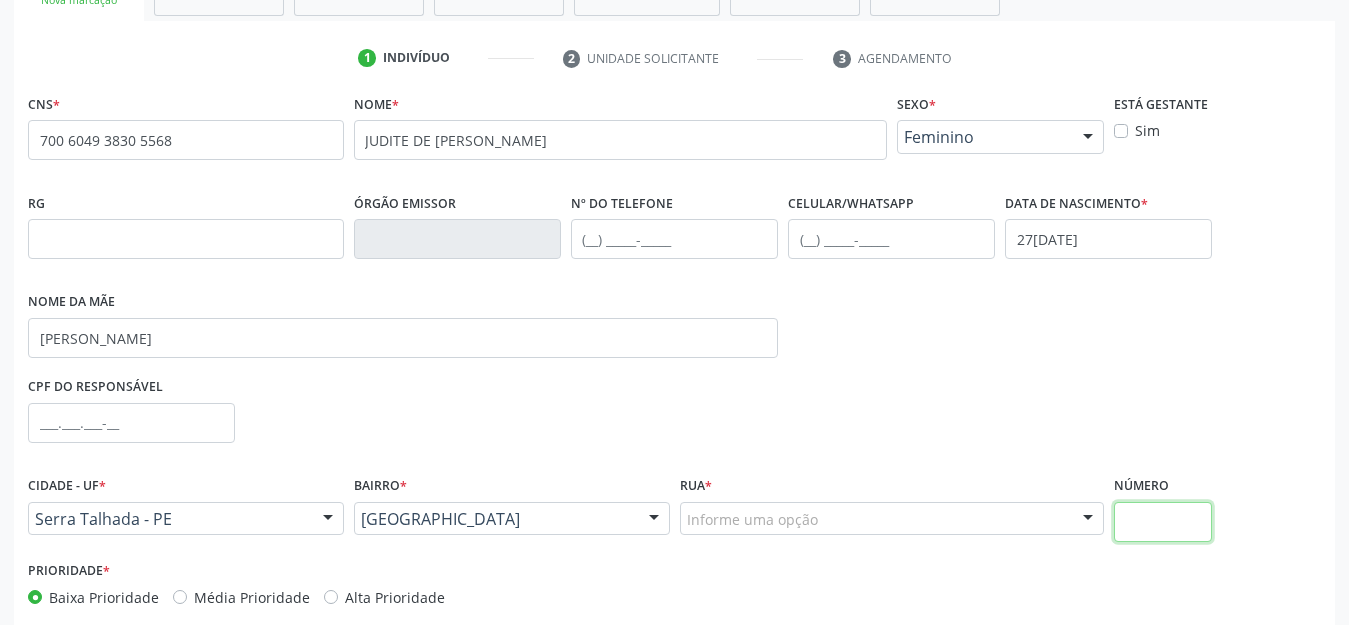 click at bounding box center (1163, 522) 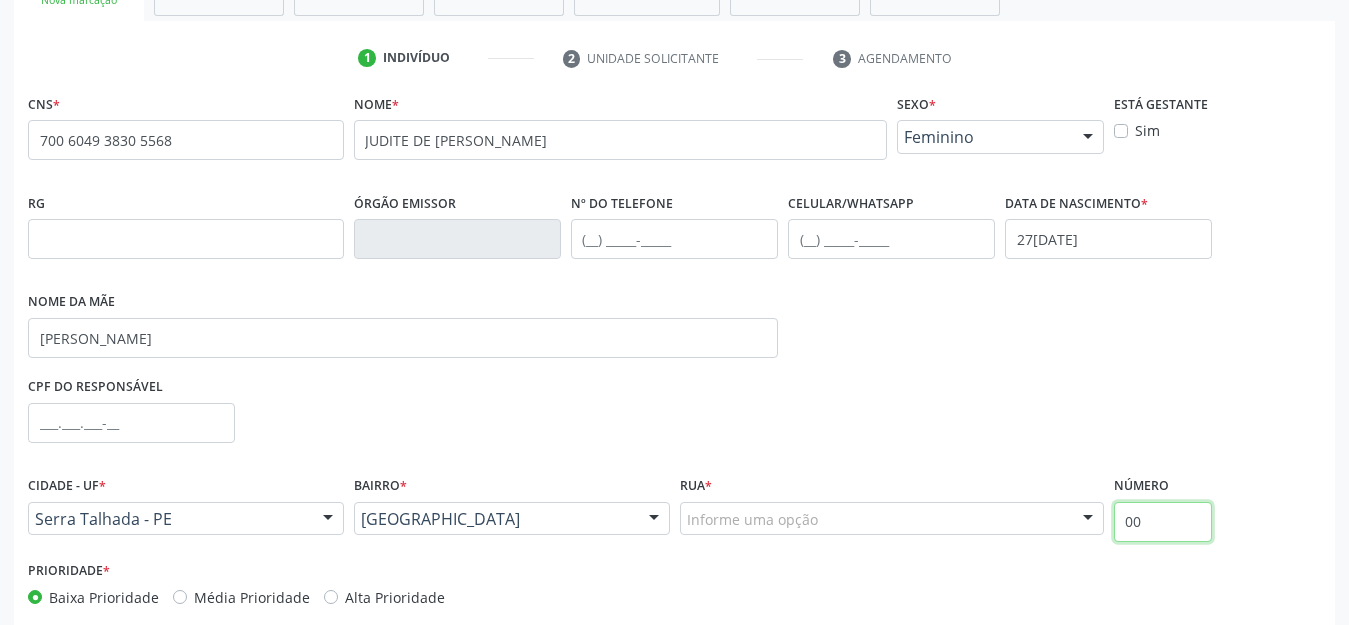 scroll, scrollTop: 445, scrollLeft: 0, axis: vertical 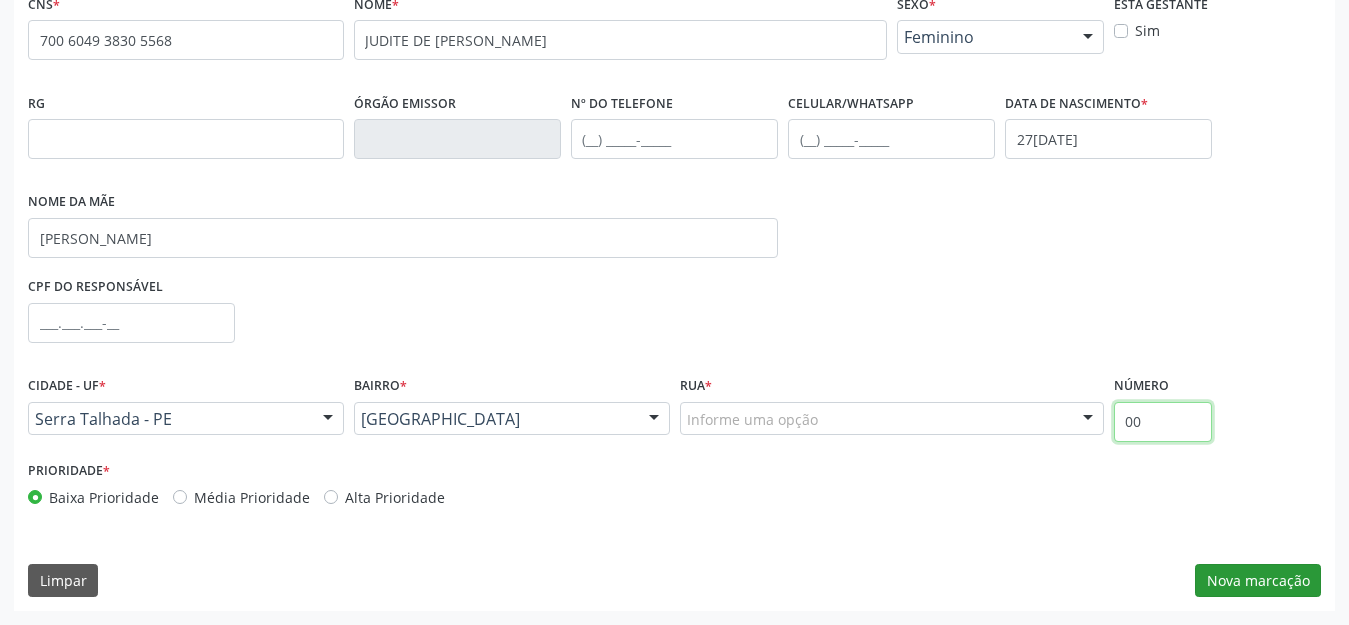 type on "00" 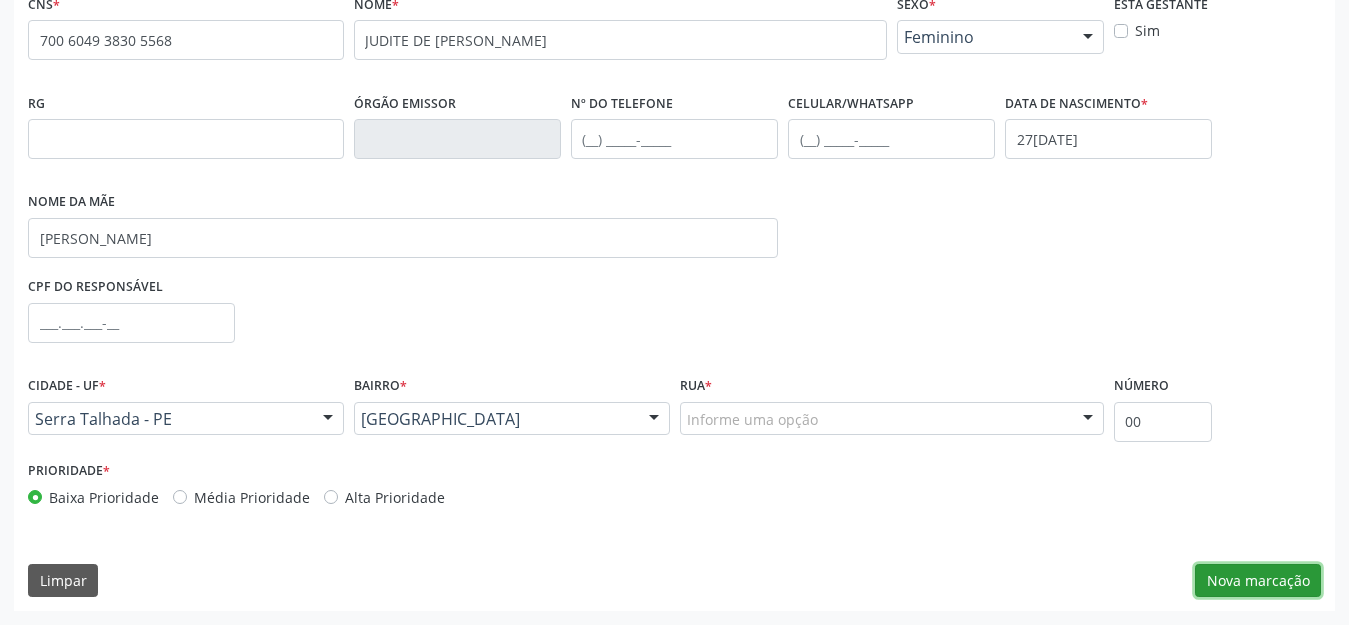 click on "Nova marcação" at bounding box center [1258, 581] 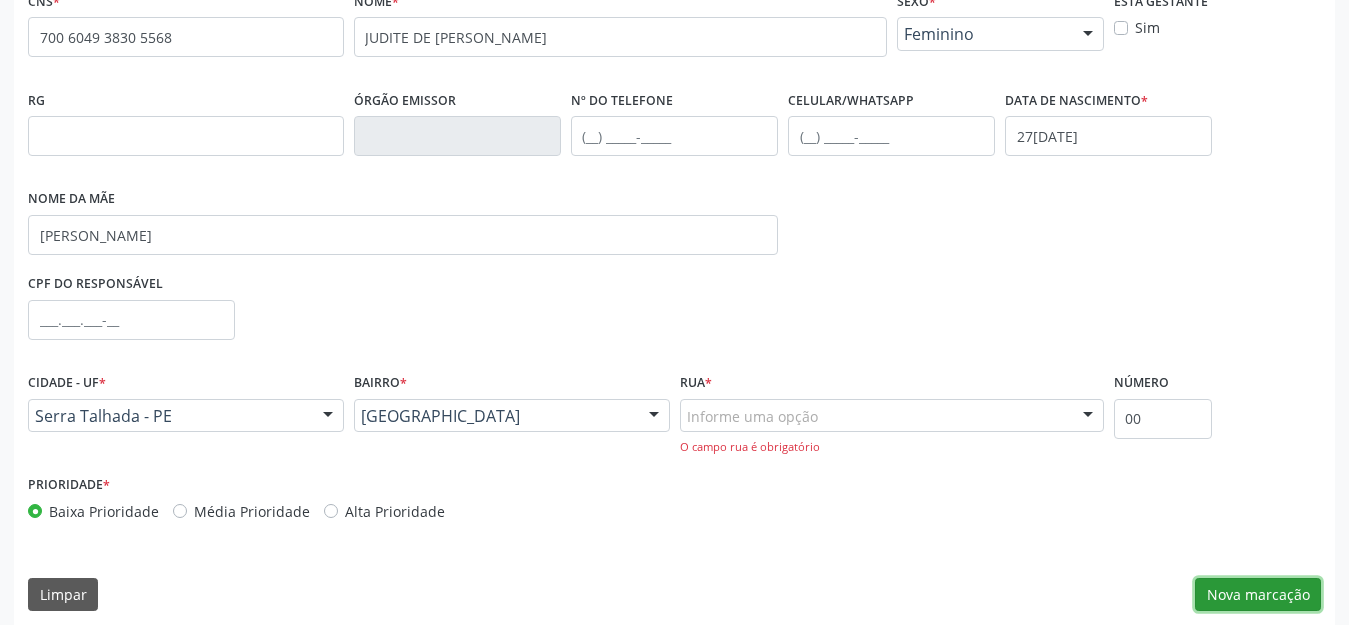 scroll, scrollTop: 462, scrollLeft: 0, axis: vertical 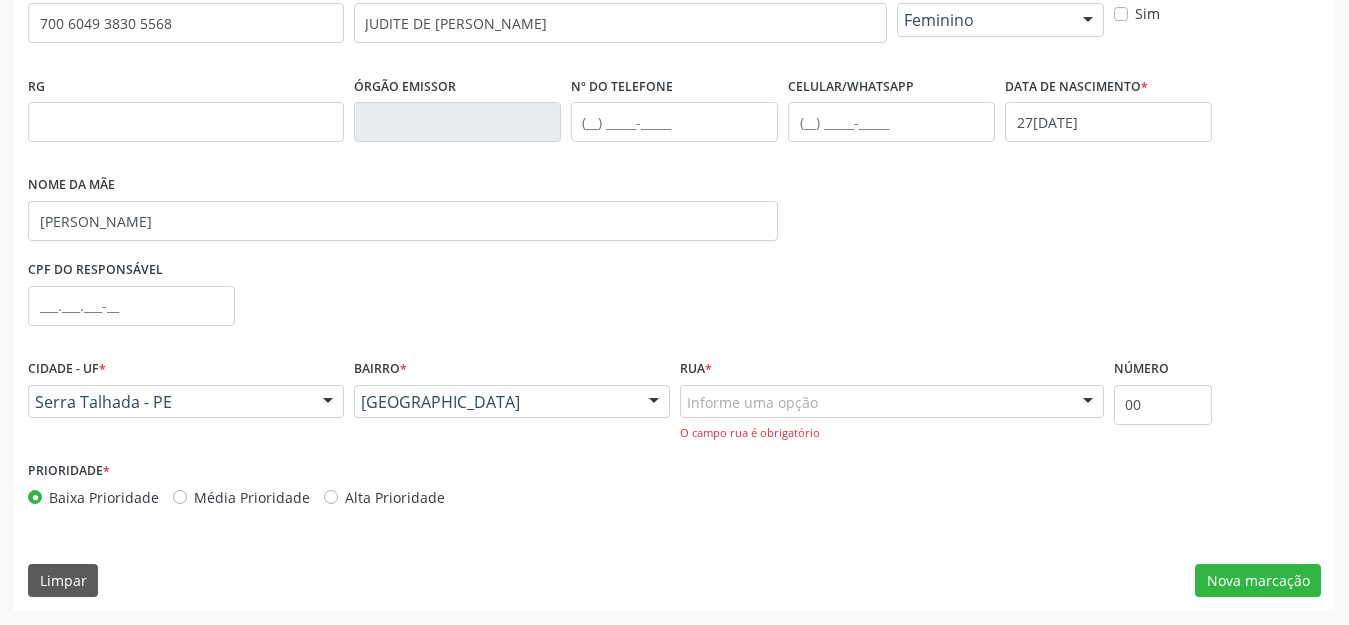 click on "Rua
*
Informe uma opção
João Campos de Sousa   Newton Carlos Ferraz   Professora Maria Luiza Ferraz Duarte   Antônio Conrado Filho   Luiz Gonzaga da Silva   João Batista de Magalhães   Helio Antônio Andrade Oliveira   José Alves de Barros   Isivaldo Conrado Lorena e Sá   João Antunes de Lima   38   37   Rua Isidoro Alves Pereira Lins   Cícero Salvador de Melo   João Arlindo Filho   José Pereira de Oliveira   Miguel Preira de Albuquerque   Cleonel Inacio de Albuquerque   39   40   41   Álvaro Xavier Sampaio   Professora Maria Lucilia da Silva   Rua Domingos Sávio Nogueira dos Santos   José Barbosa da Penha   Jose Alves de Barros   Luiz Aureliano Cavalho   Lucila Cavalcante de Lima   Professor Jesus Leandro Rocha   Rua Benedito Duarte   Rua Rosa Maria do Nascimento   Rua João Barbosa da Penha   Rua Francisco M. S. (Chico Barbeiro) - Quadra 36   Rua Jose Pereira de França Sobrinho   Rua José Pereira de França Sobrinho         Quadra 58" at bounding box center (892, 398) 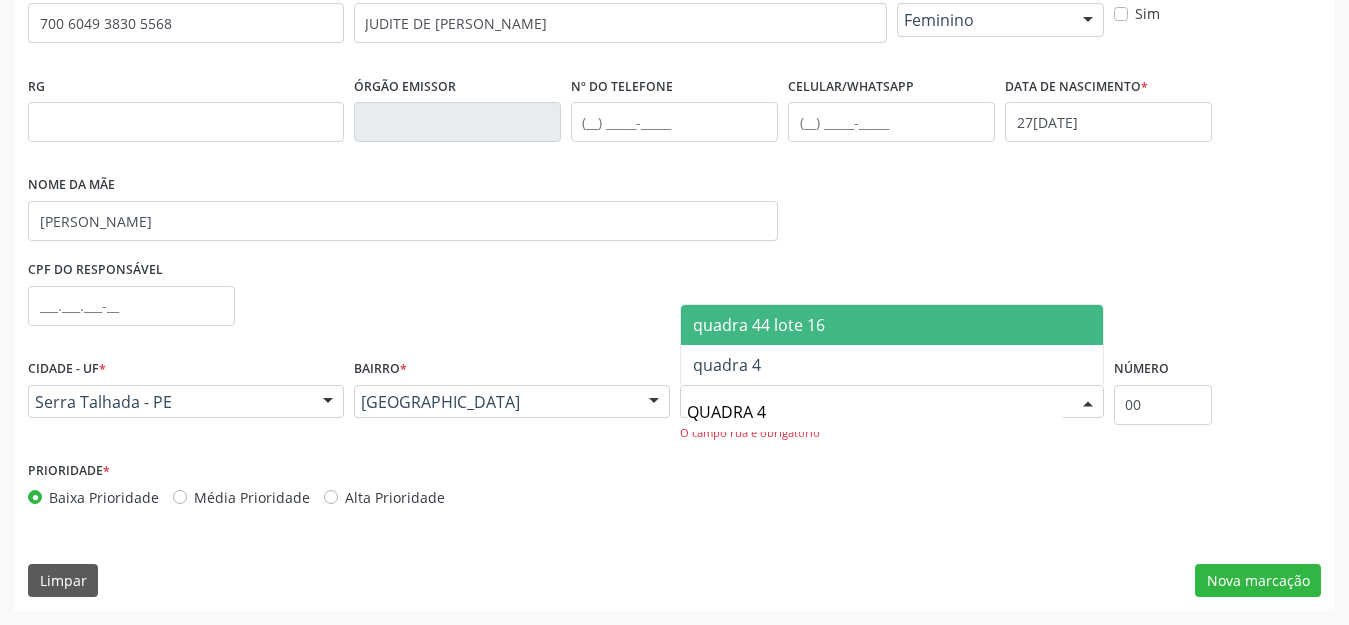 type on "QUADRA 48" 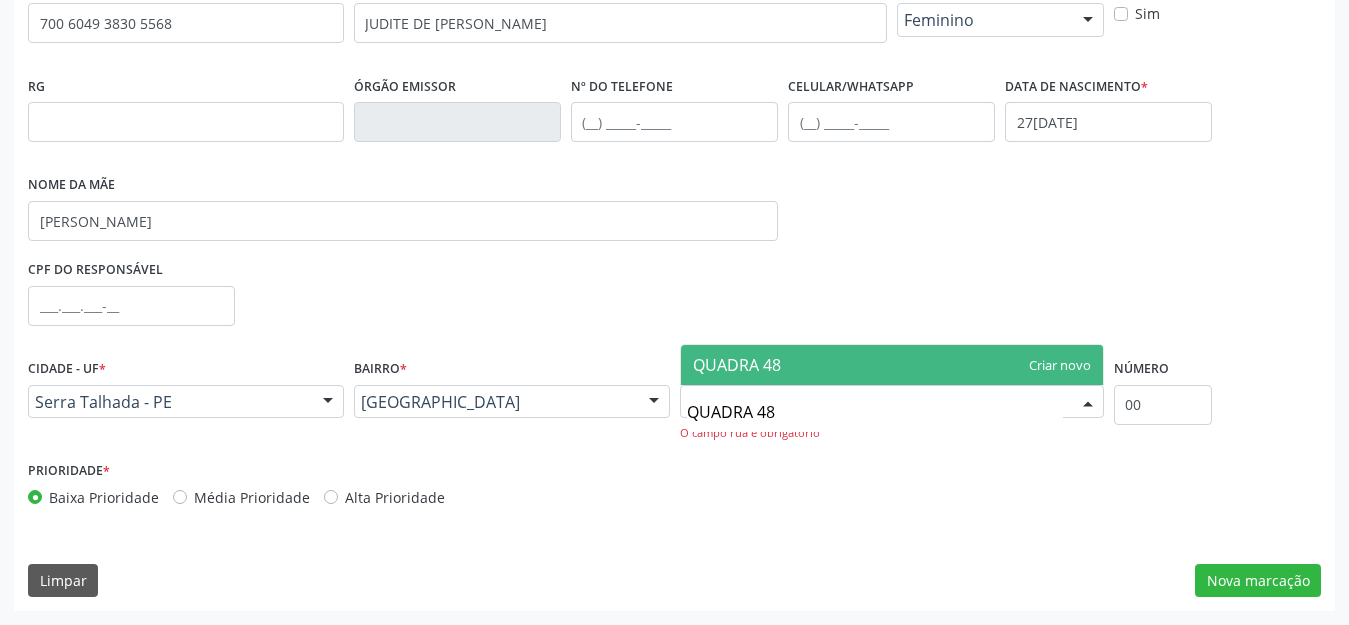 click on "QUADRA 48" at bounding box center (892, 365) 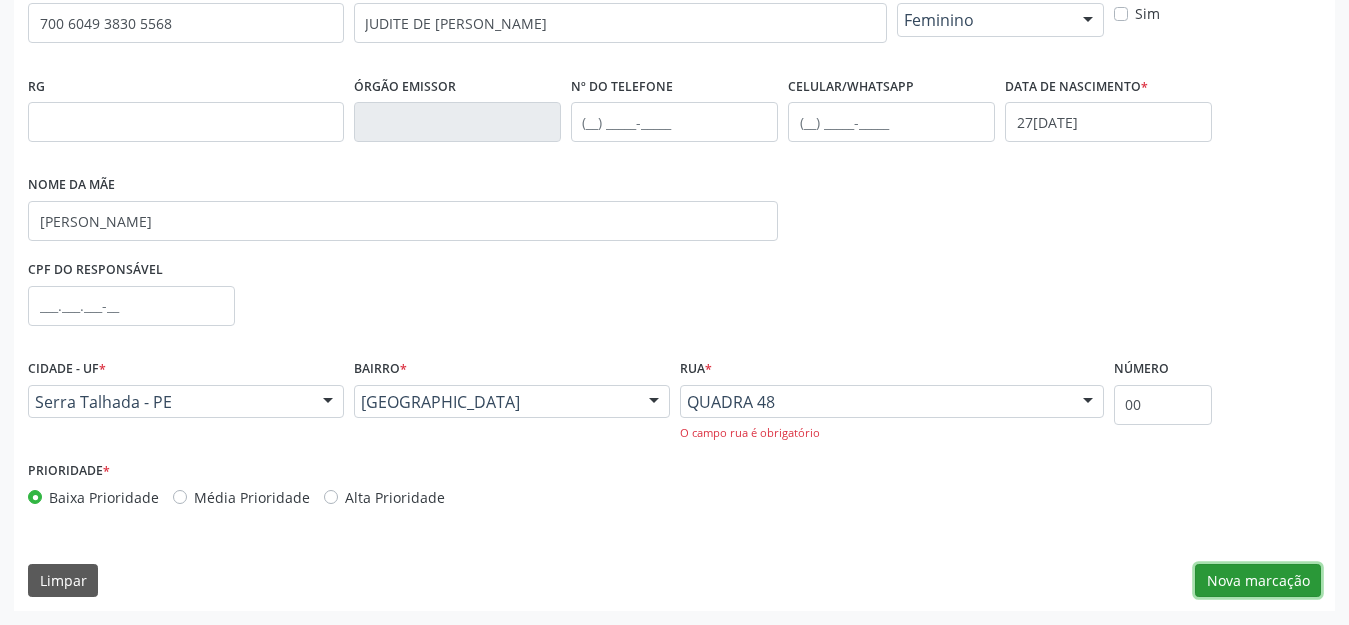 click on "Nova marcação" at bounding box center (1258, 581) 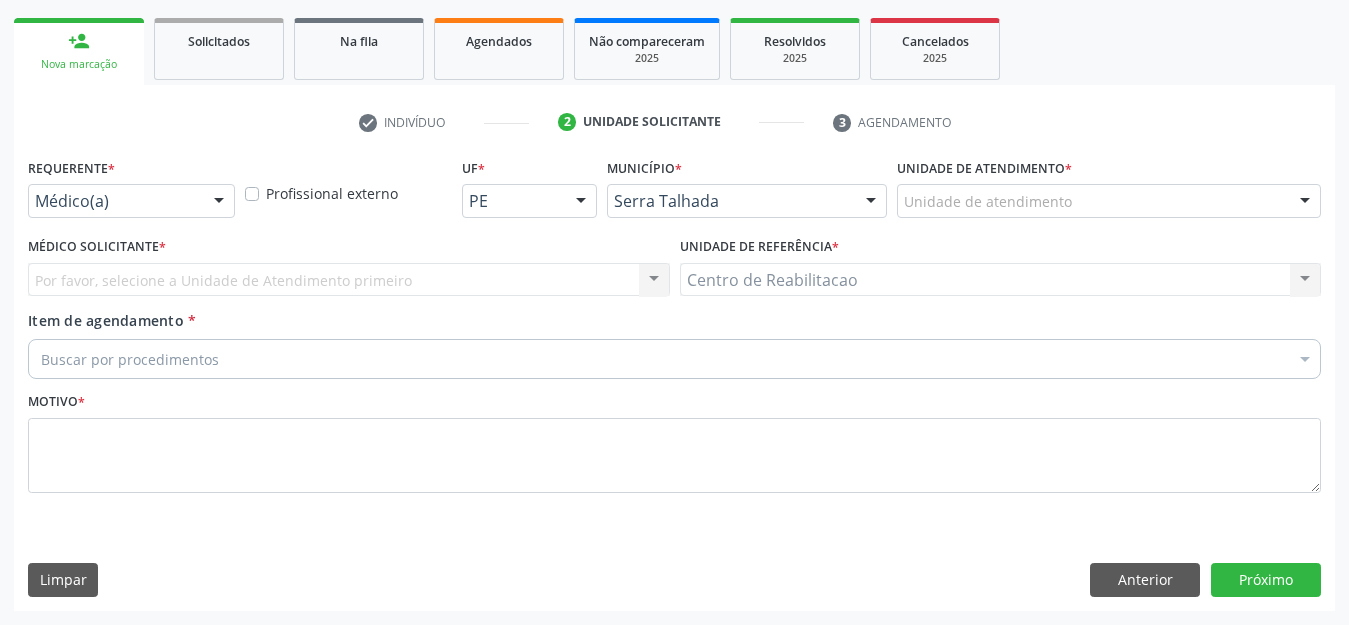 scroll, scrollTop: 281, scrollLeft: 0, axis: vertical 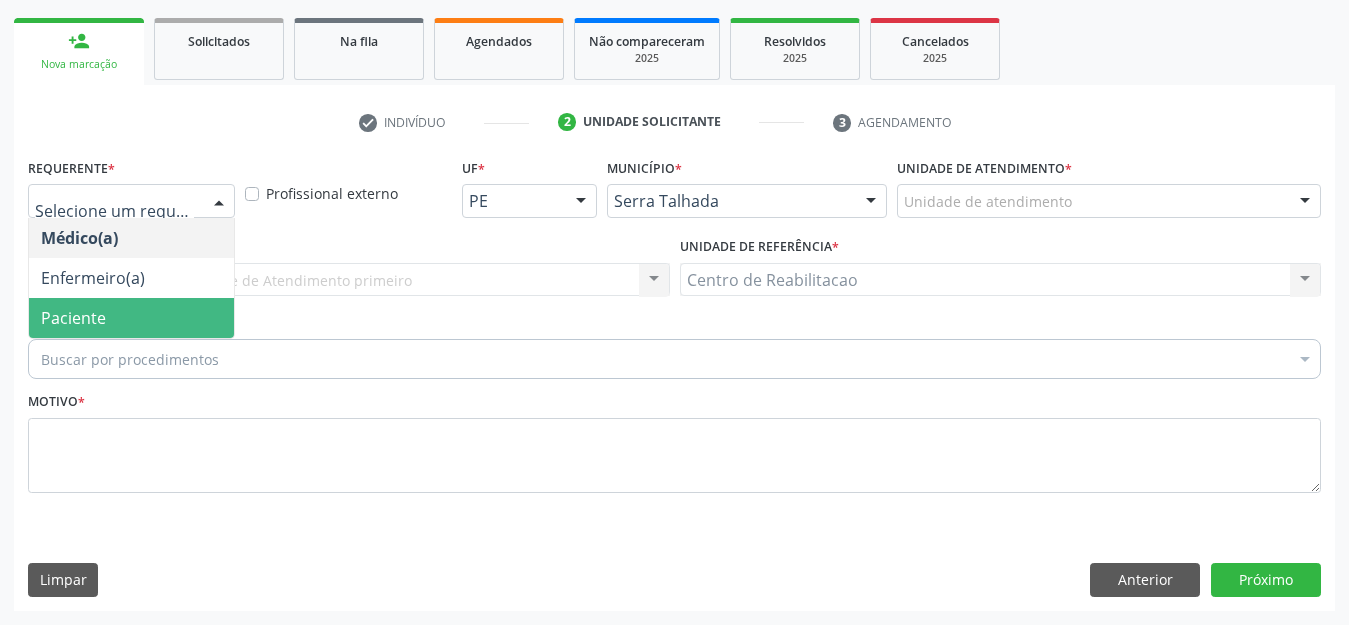 click on "Paciente" at bounding box center [131, 318] 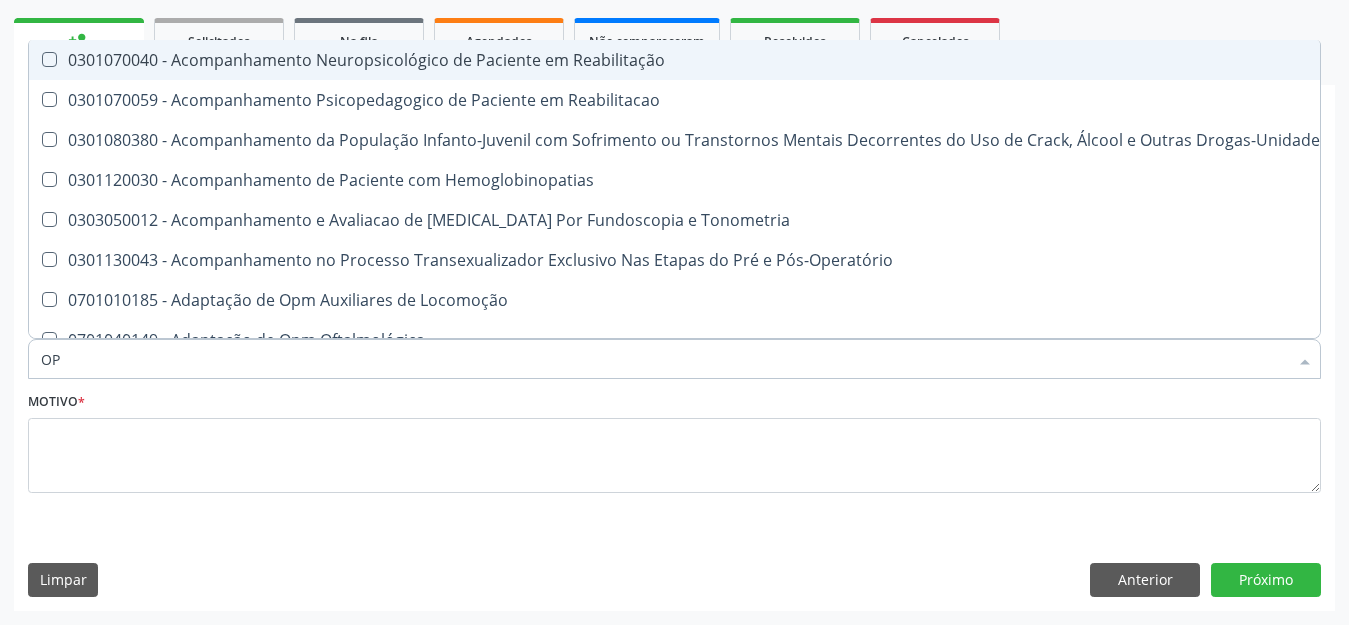 type on "O" 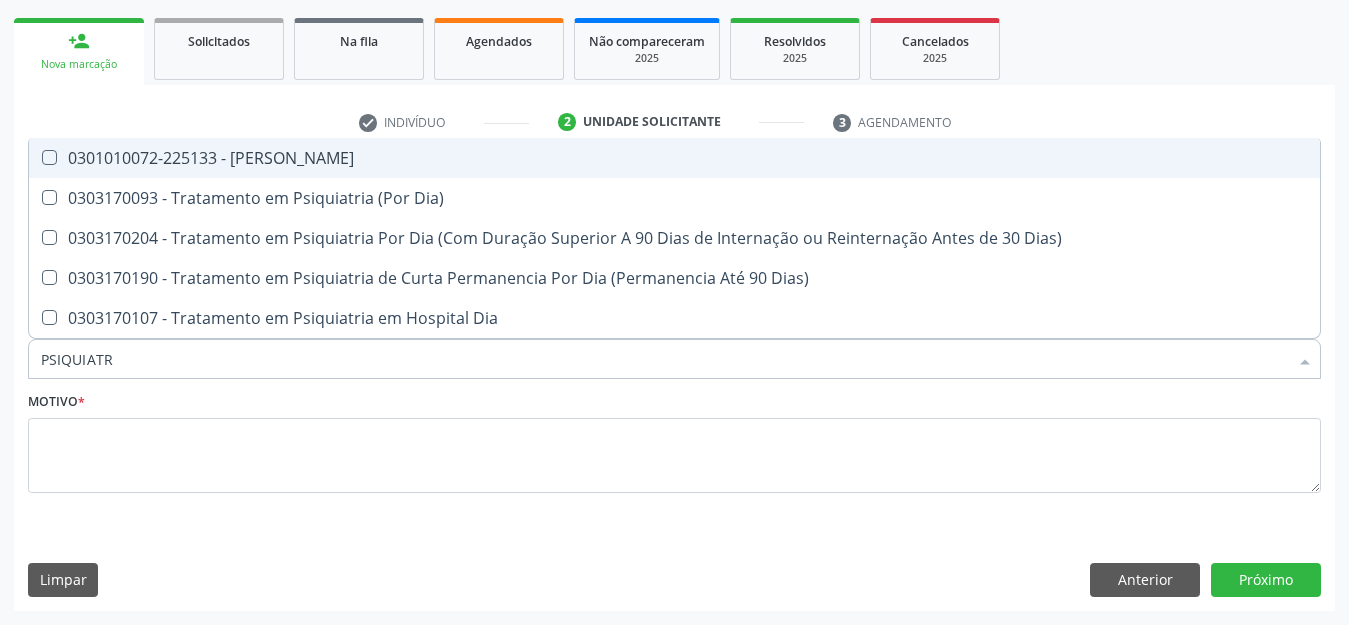 type on "PSIQUIATRA" 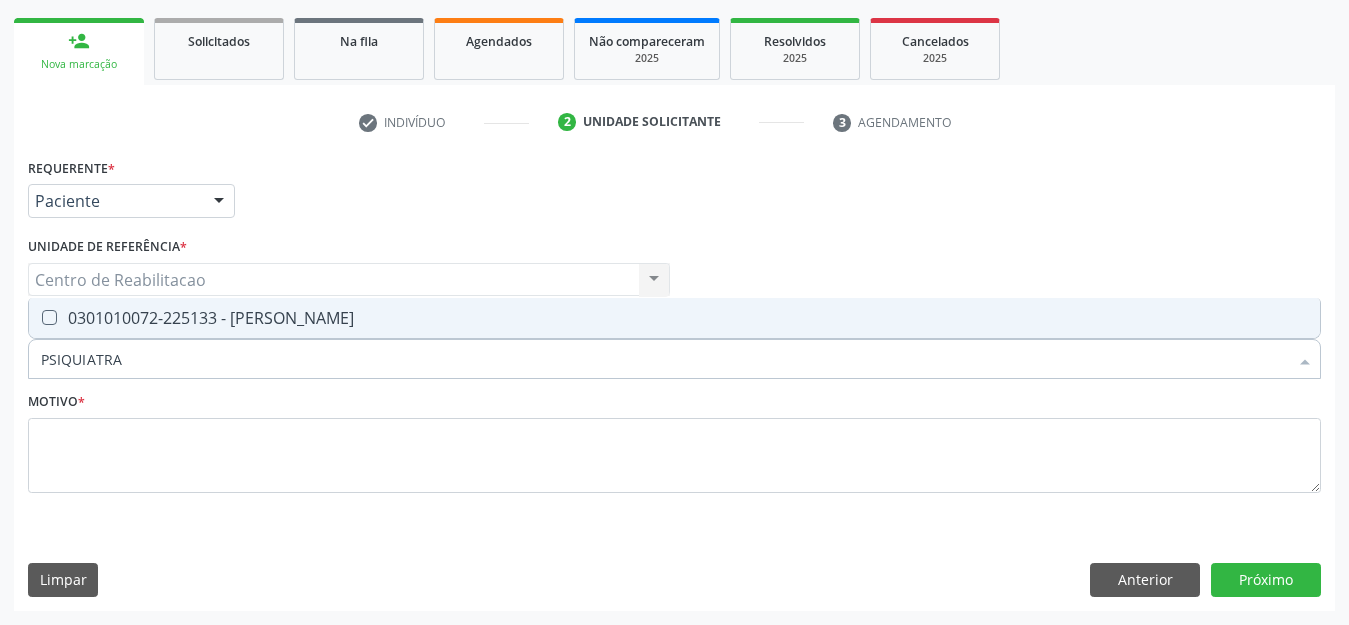 click on "0301010072-225133 - [PERSON_NAME]" at bounding box center [674, 318] 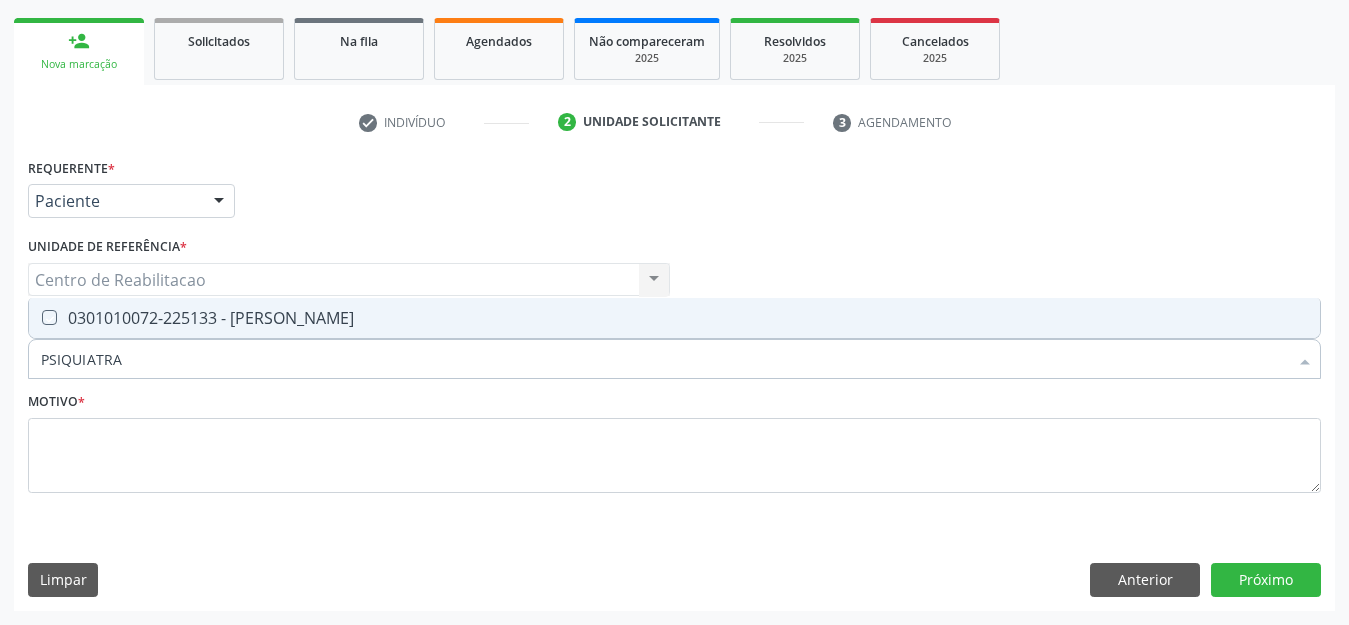 checkbox on "true" 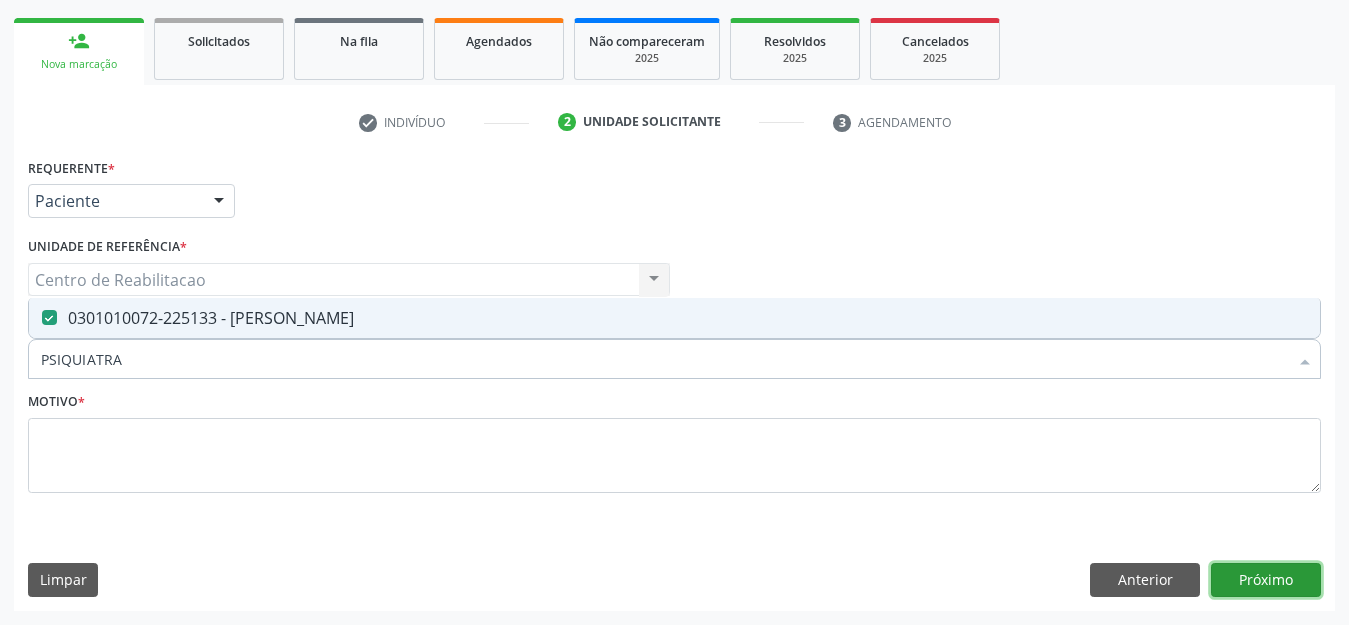click on "Próximo" at bounding box center [1266, 580] 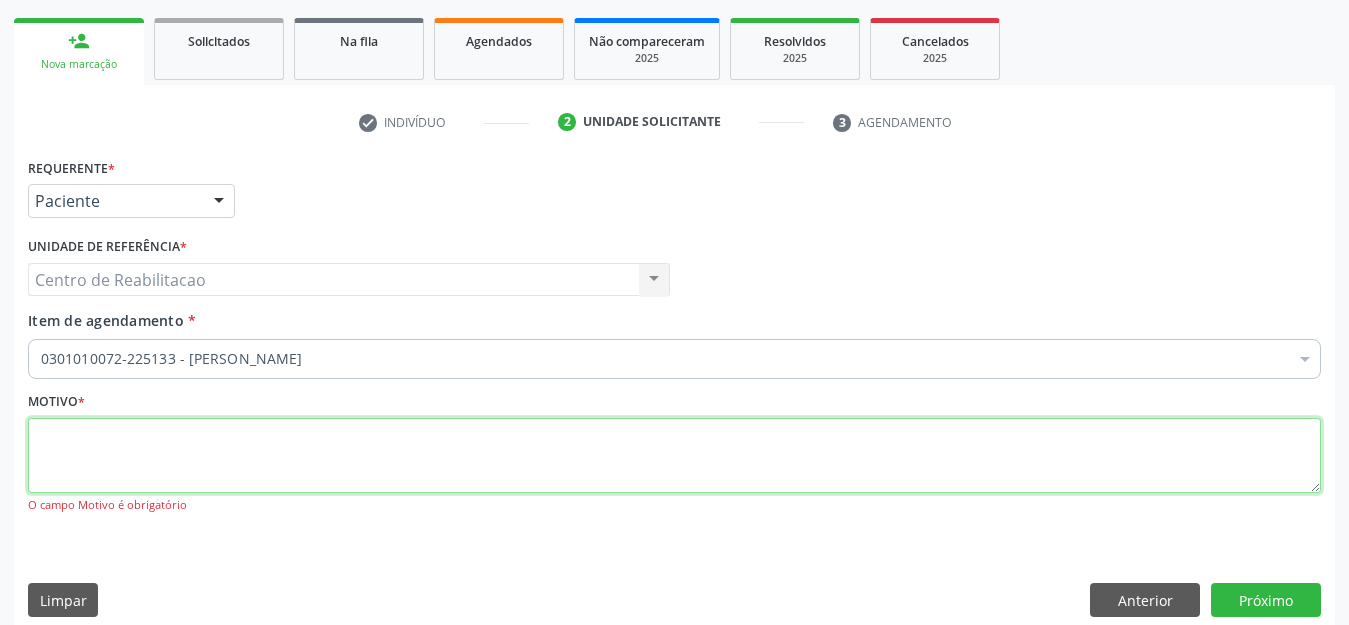 click at bounding box center (674, 456) 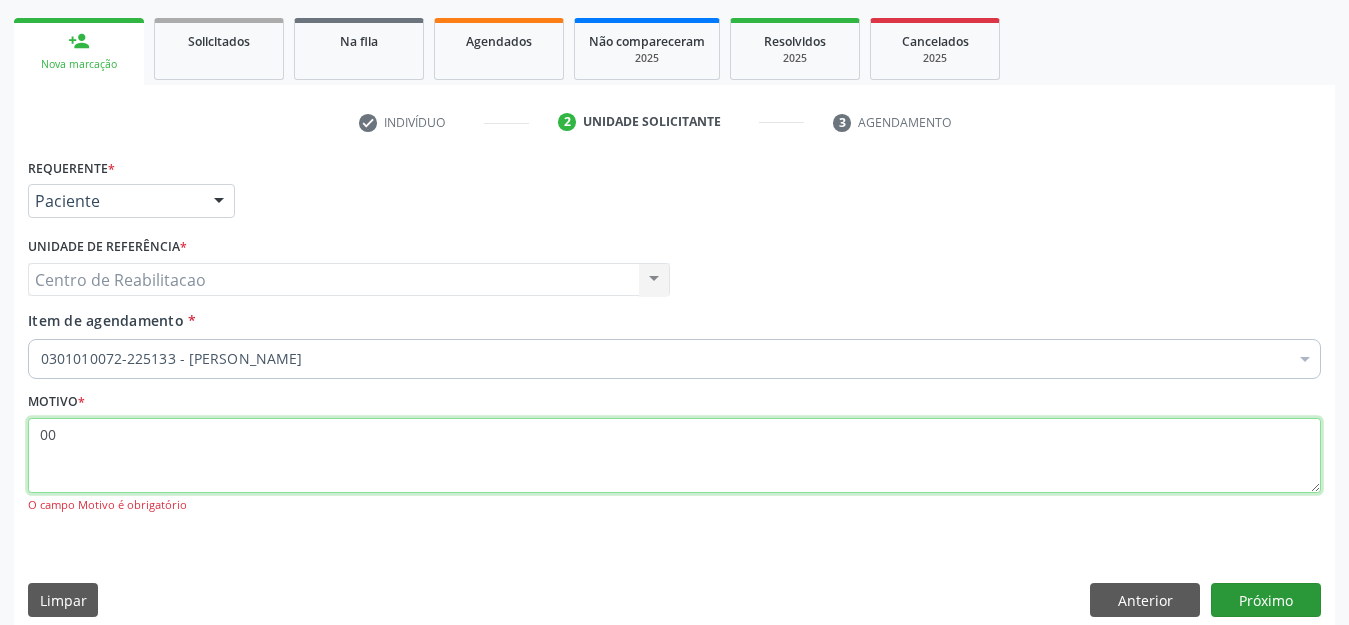 type on "00" 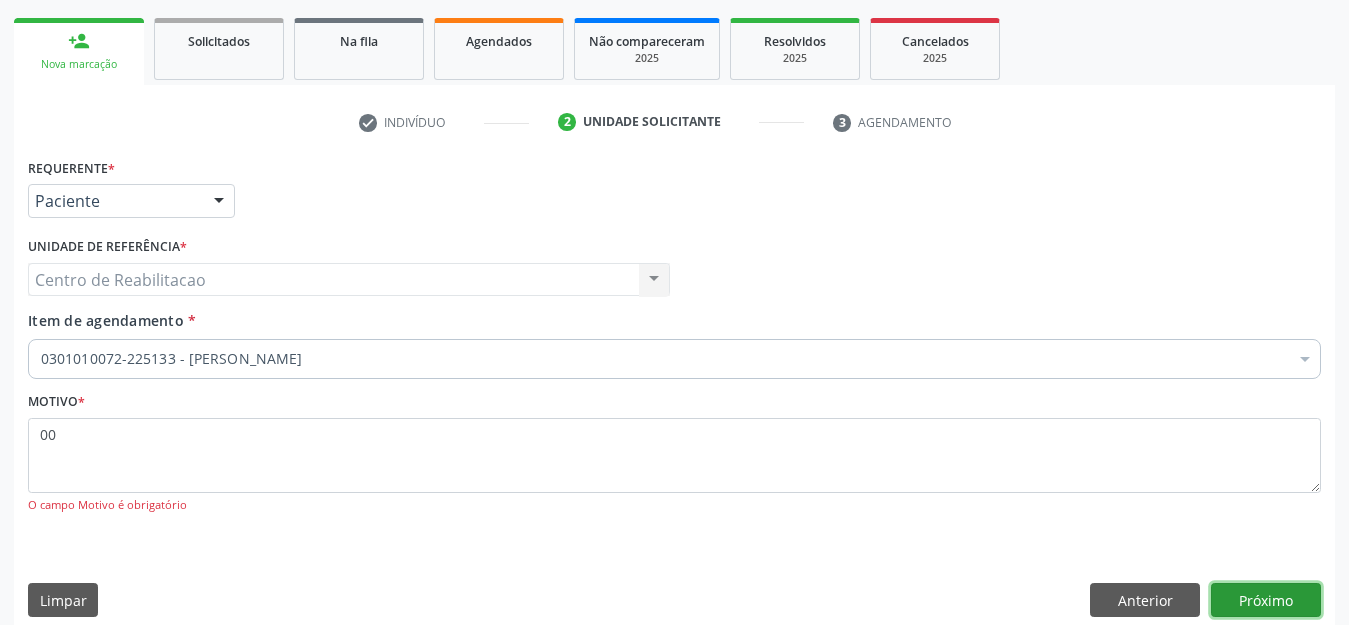 click on "Próximo" at bounding box center (1266, 600) 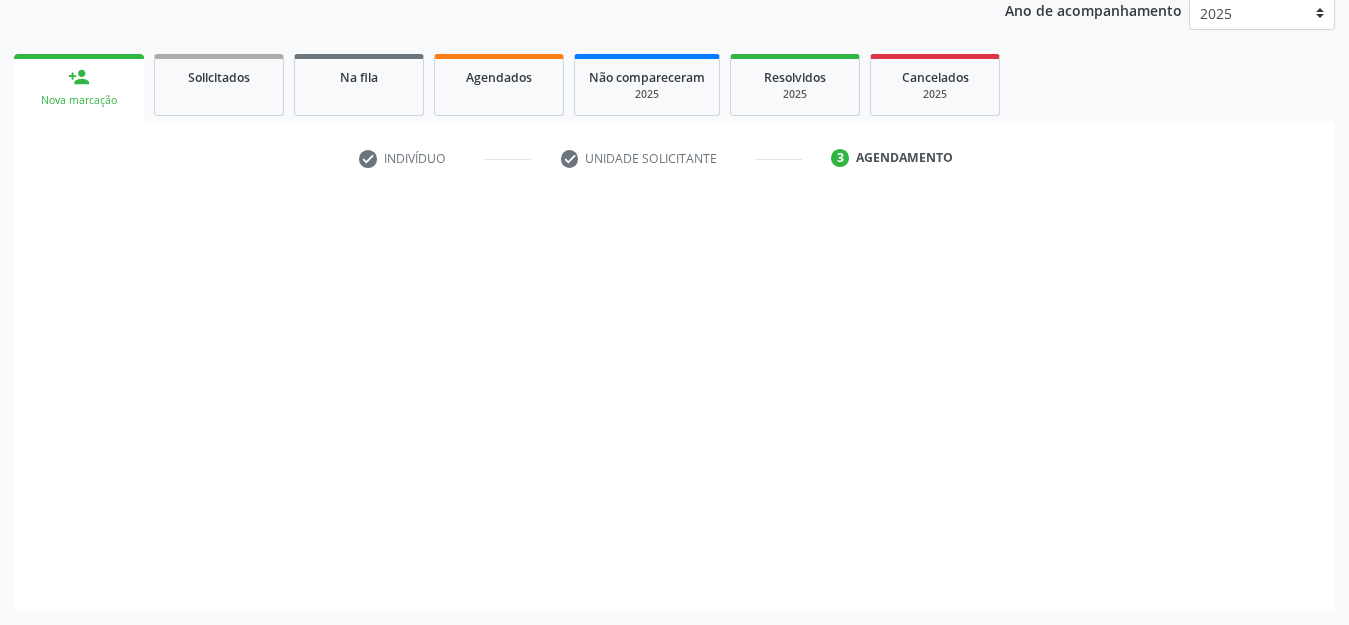 scroll, scrollTop: 245, scrollLeft: 0, axis: vertical 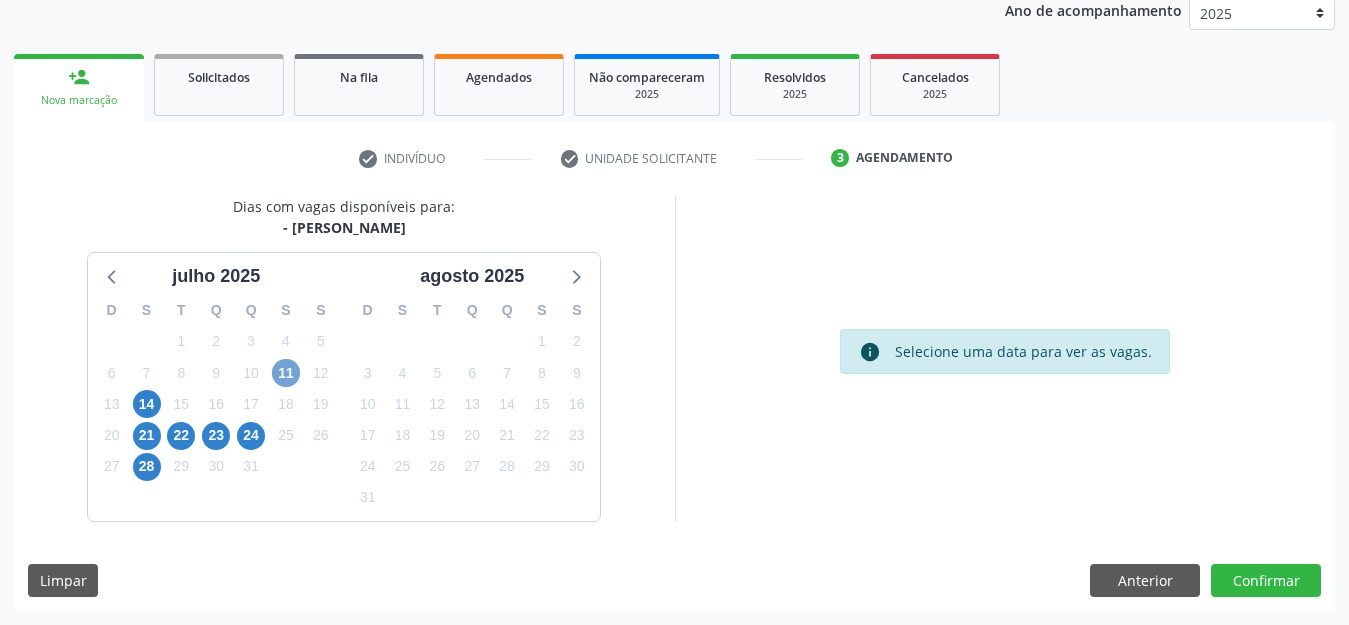click on "11" at bounding box center [286, 373] 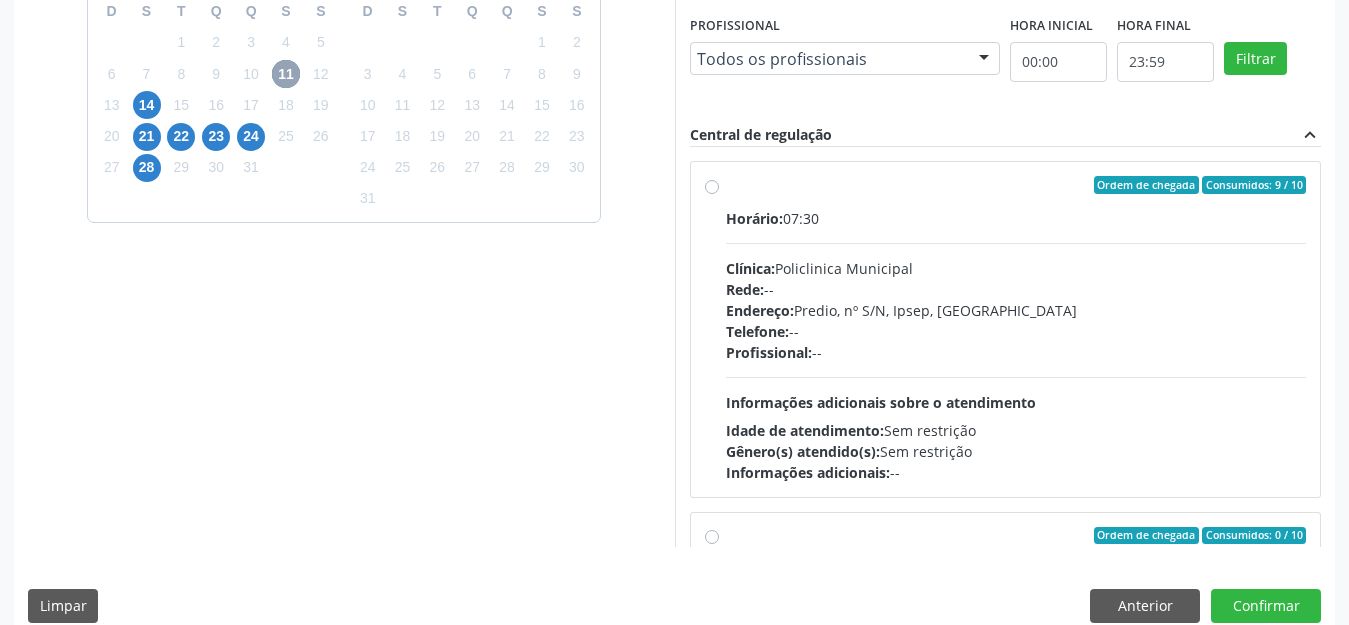 scroll, scrollTop: 546, scrollLeft: 0, axis: vertical 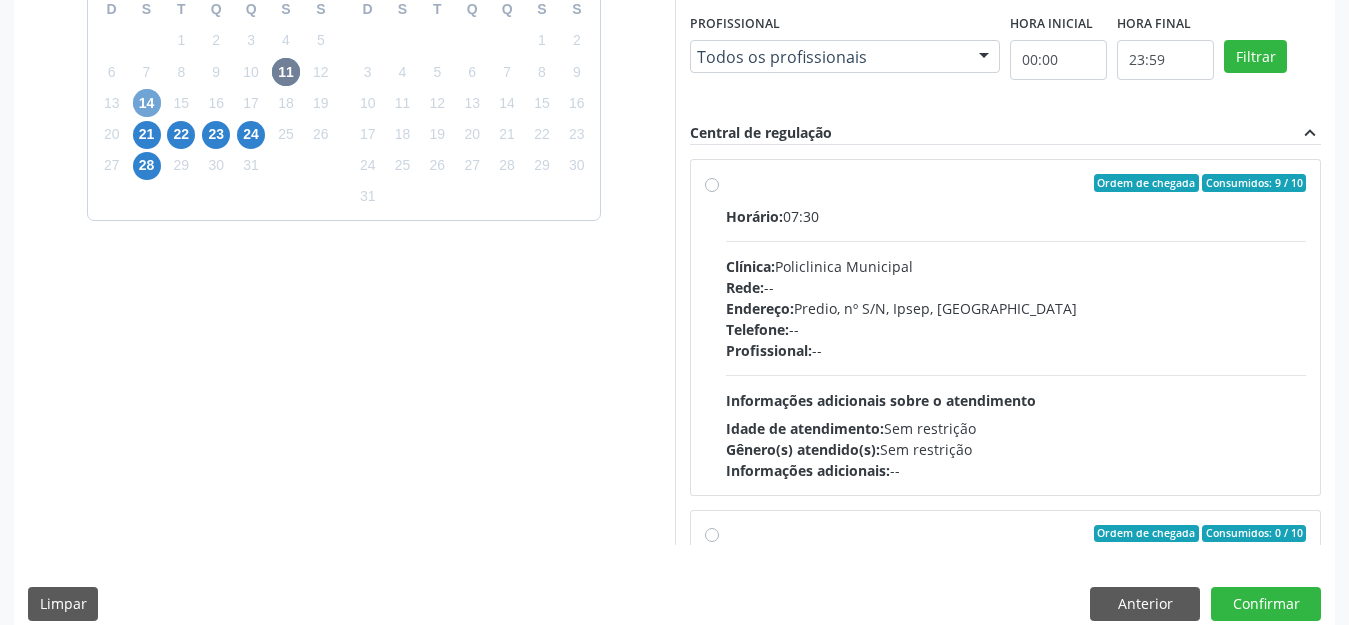 click on "14" at bounding box center (147, 103) 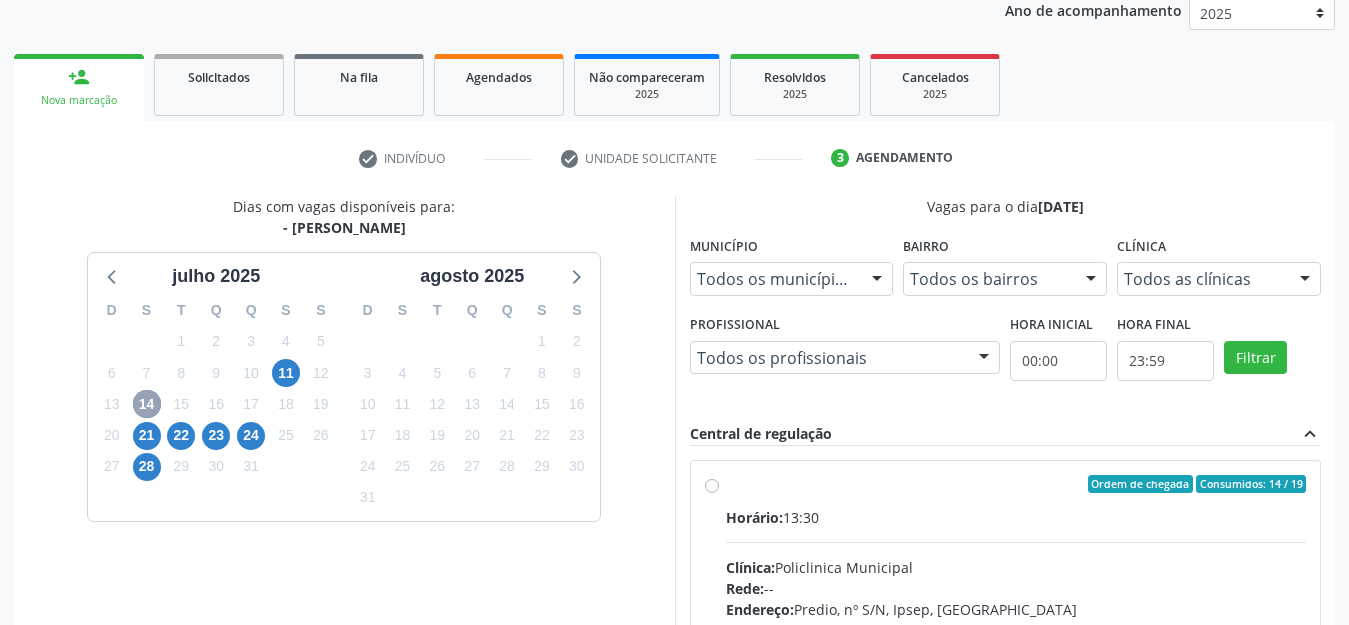 scroll, scrollTop: 534, scrollLeft: 0, axis: vertical 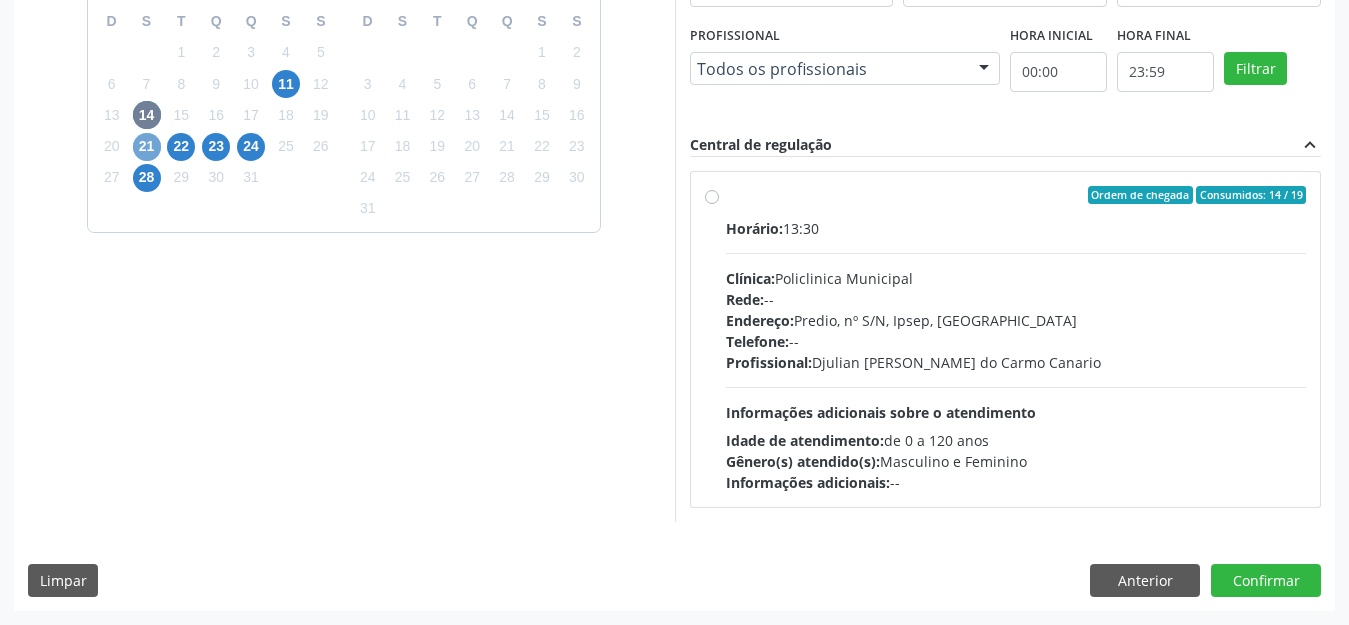 click on "21" at bounding box center [147, 147] 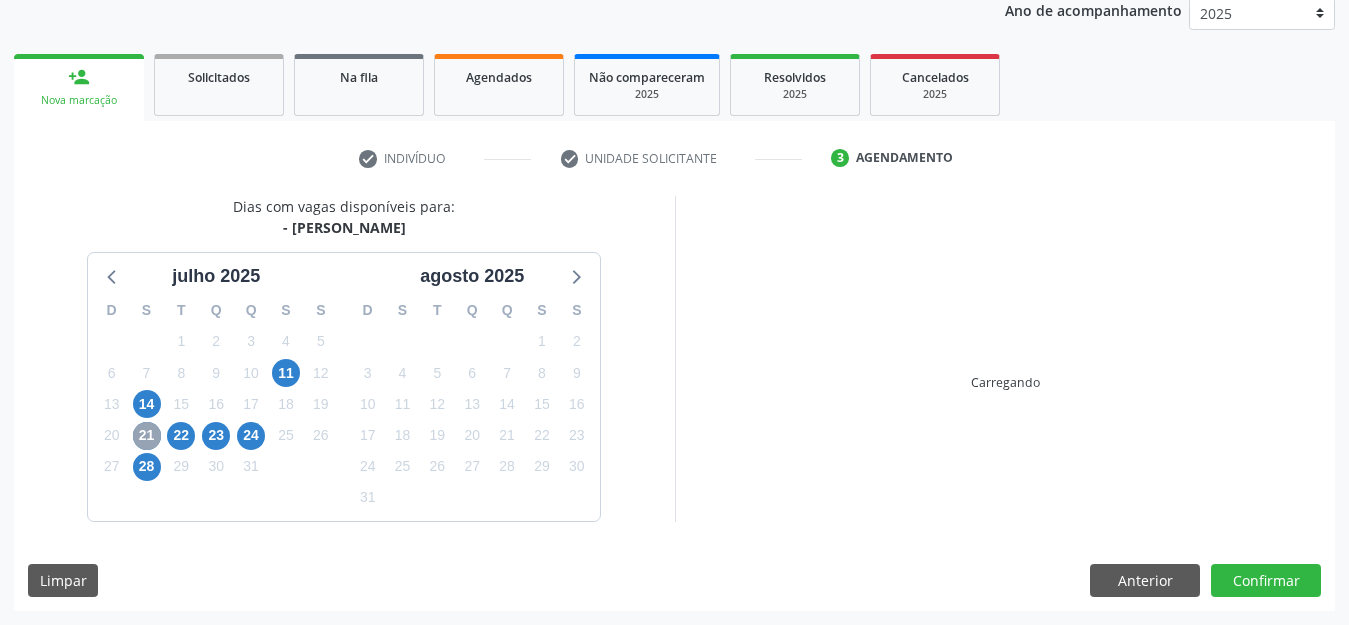 scroll, scrollTop: 534, scrollLeft: 0, axis: vertical 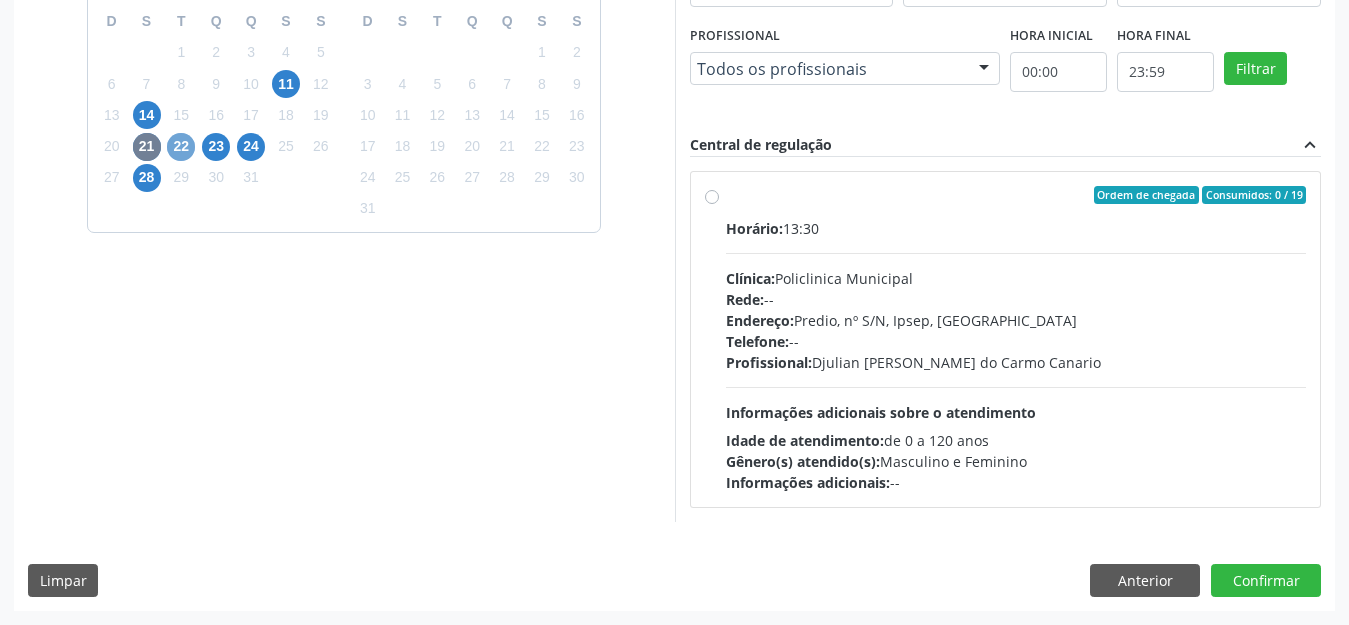 click on "22" at bounding box center [181, 147] 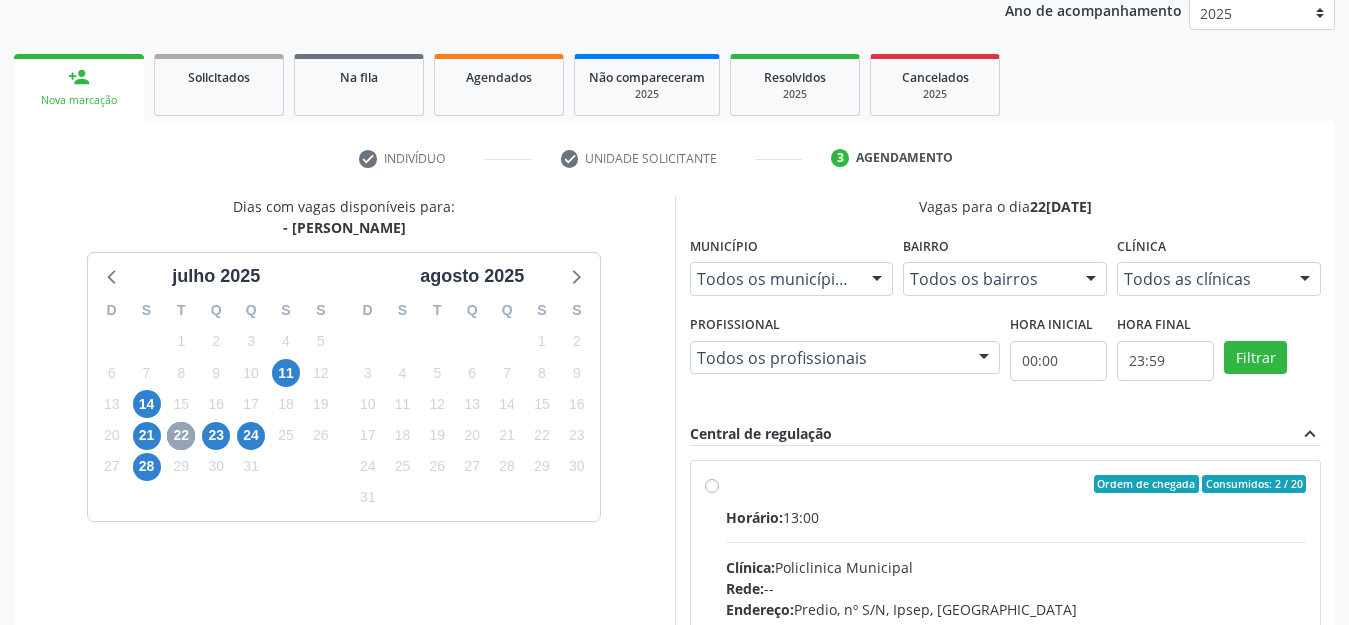scroll, scrollTop: 534, scrollLeft: 0, axis: vertical 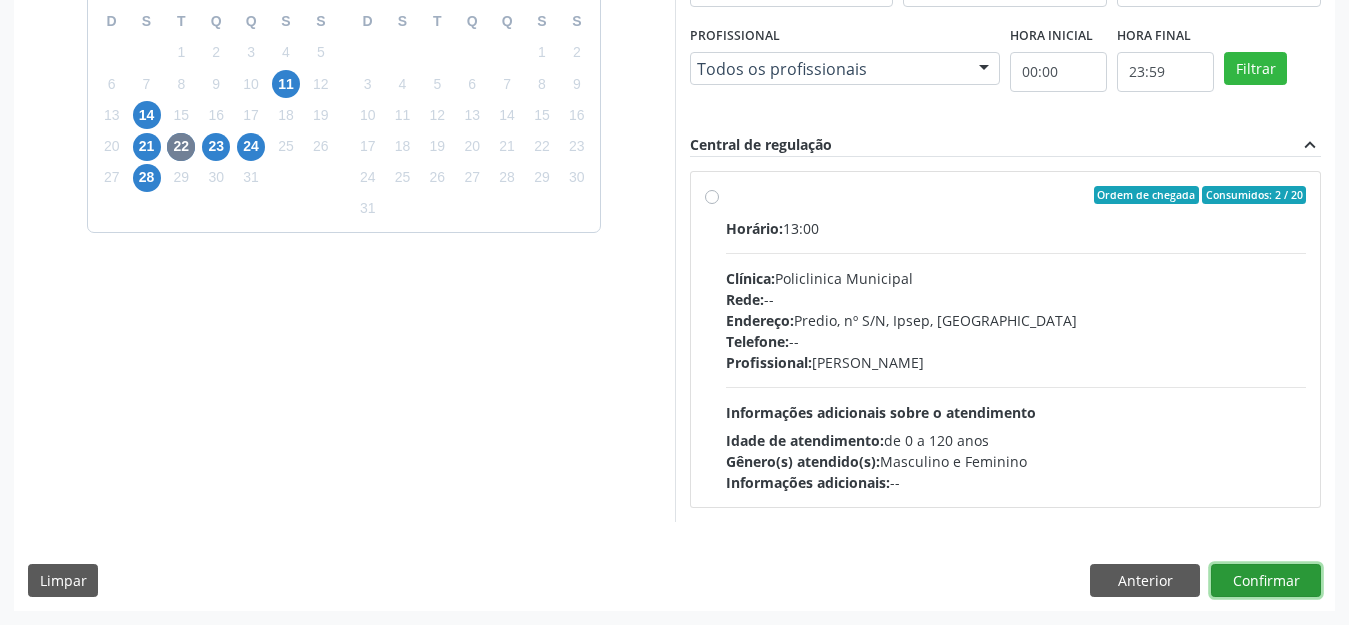click on "Confirmar" at bounding box center [1266, 581] 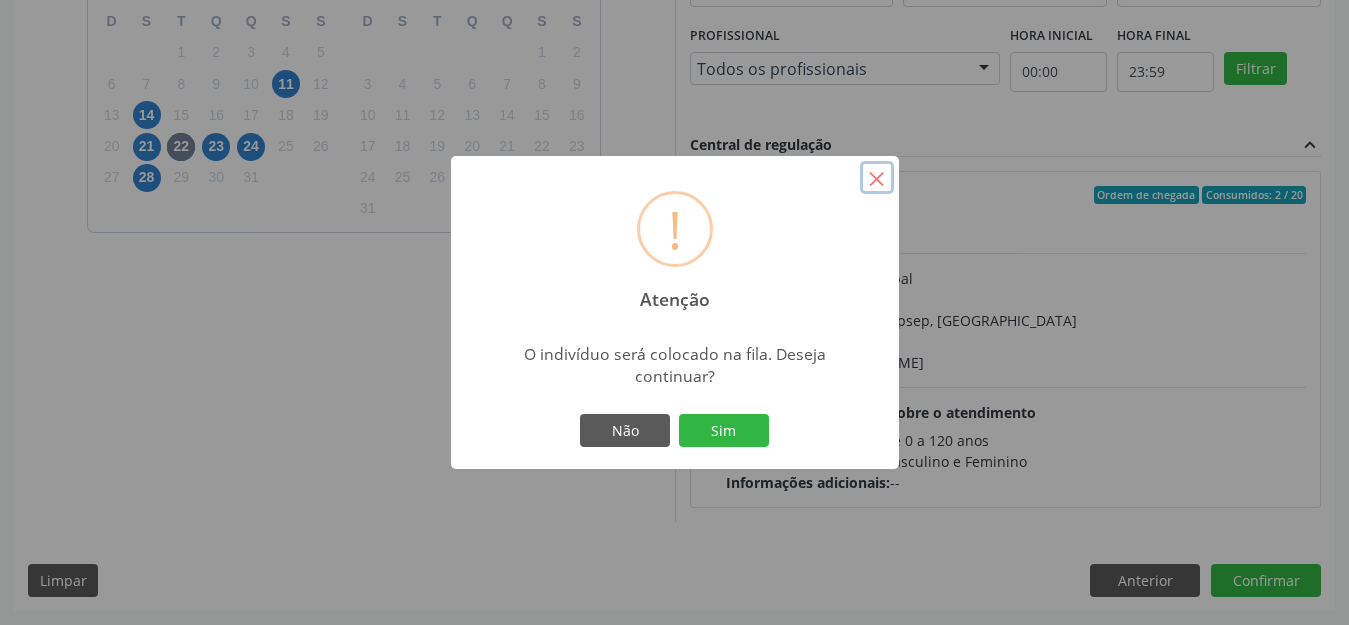 click on "×" at bounding box center (877, 178) 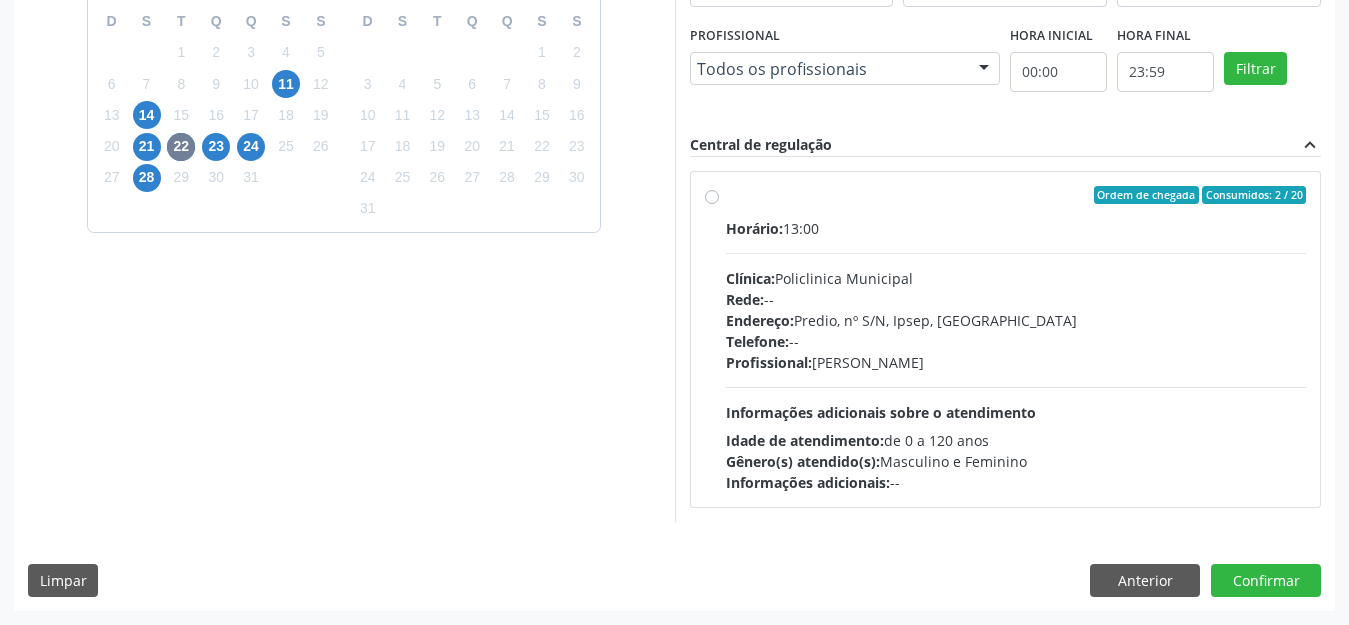 click on "Ordem de chegada
Consumidos: 2 / 20
Horário:   13:00
Clínica:  Policlinica Municipal
Rede:
--
Endereço:   Predio, nº S/N, Ipsep, Serra Talhada - PE
Telefone:   --
Profissional:
Maria Augusta Soares Sobreira Machado
Informações adicionais sobre o atendimento
Idade de atendimento:
de 0 a 120 anos
Gênero(s) atendido(s):
Masculino e Feminino
Informações adicionais:
--" at bounding box center (1006, 339) 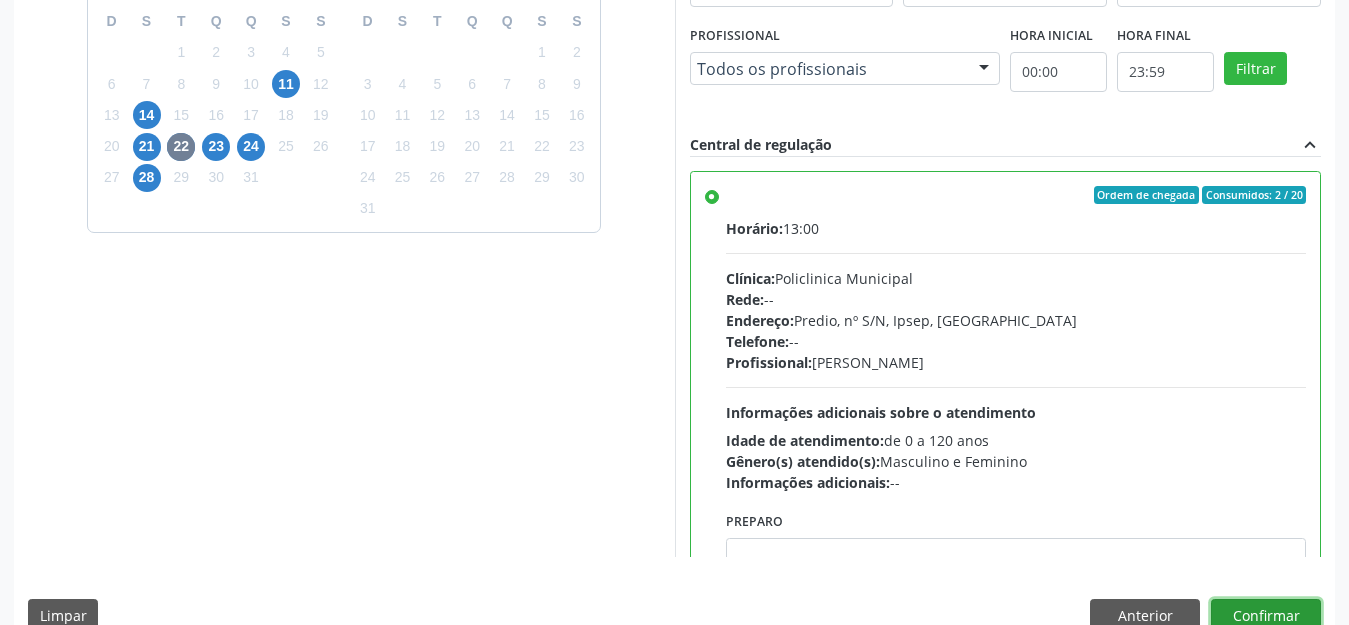 click on "Confirmar" at bounding box center [1266, 616] 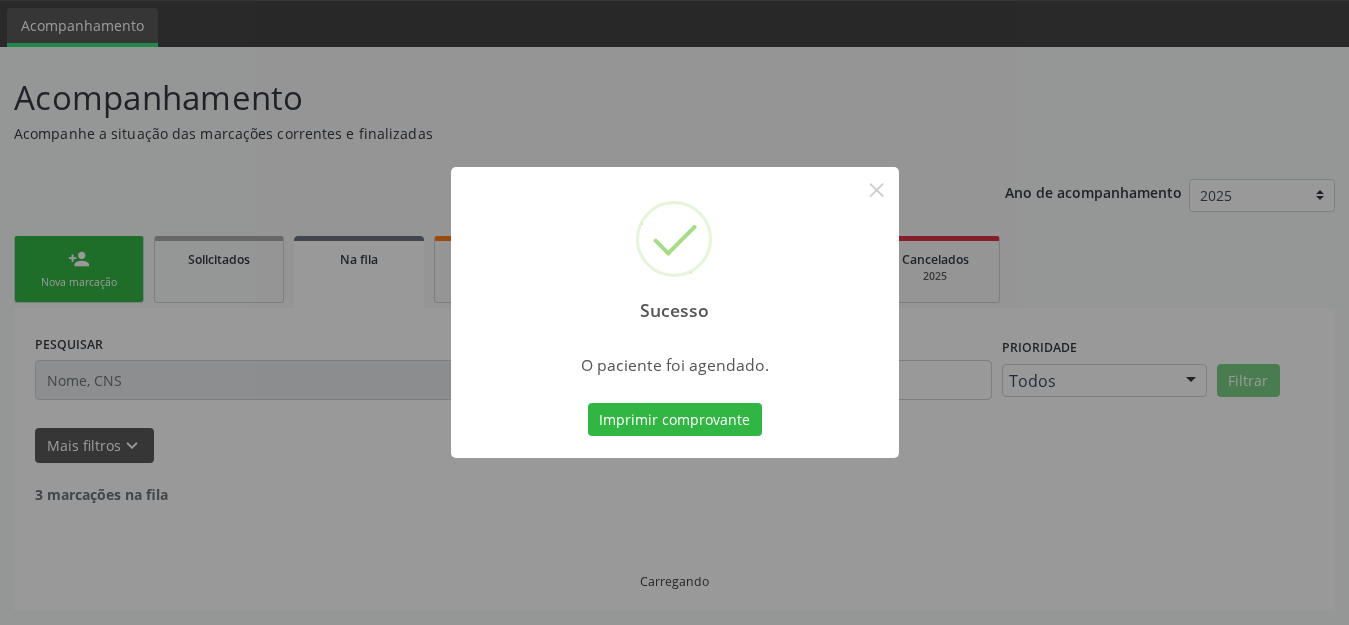 scroll, scrollTop: 42, scrollLeft: 0, axis: vertical 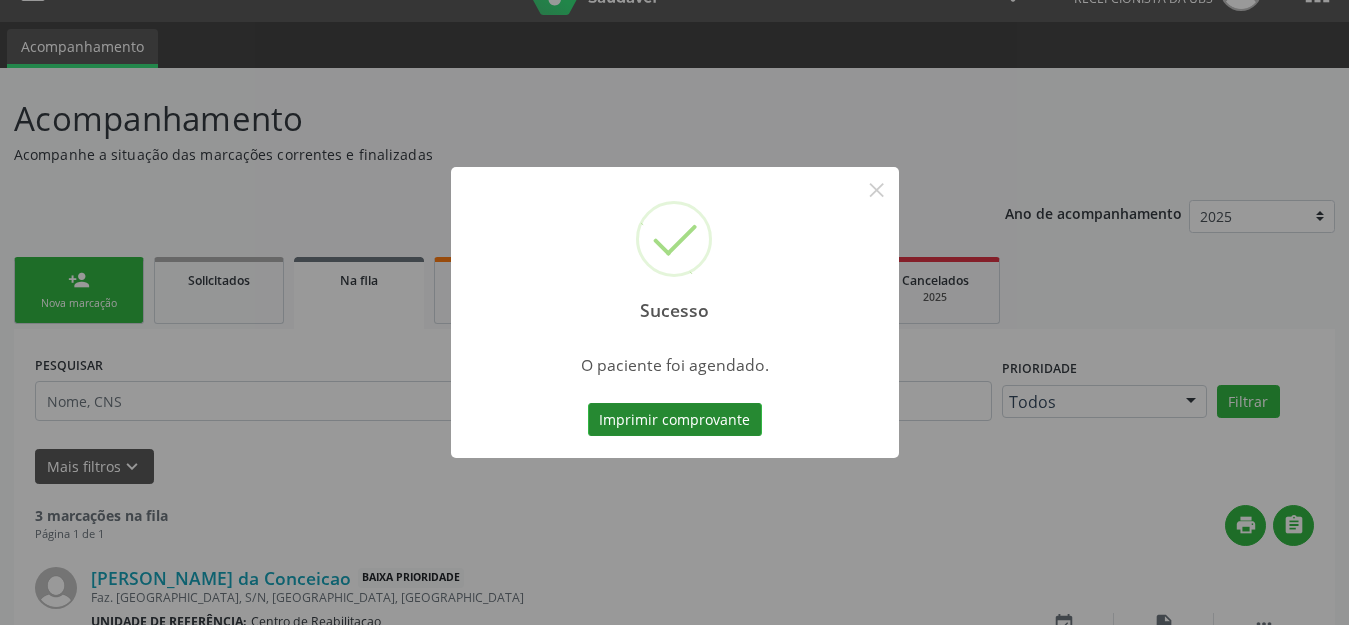 click on "Imprimir comprovante" at bounding box center (675, 420) 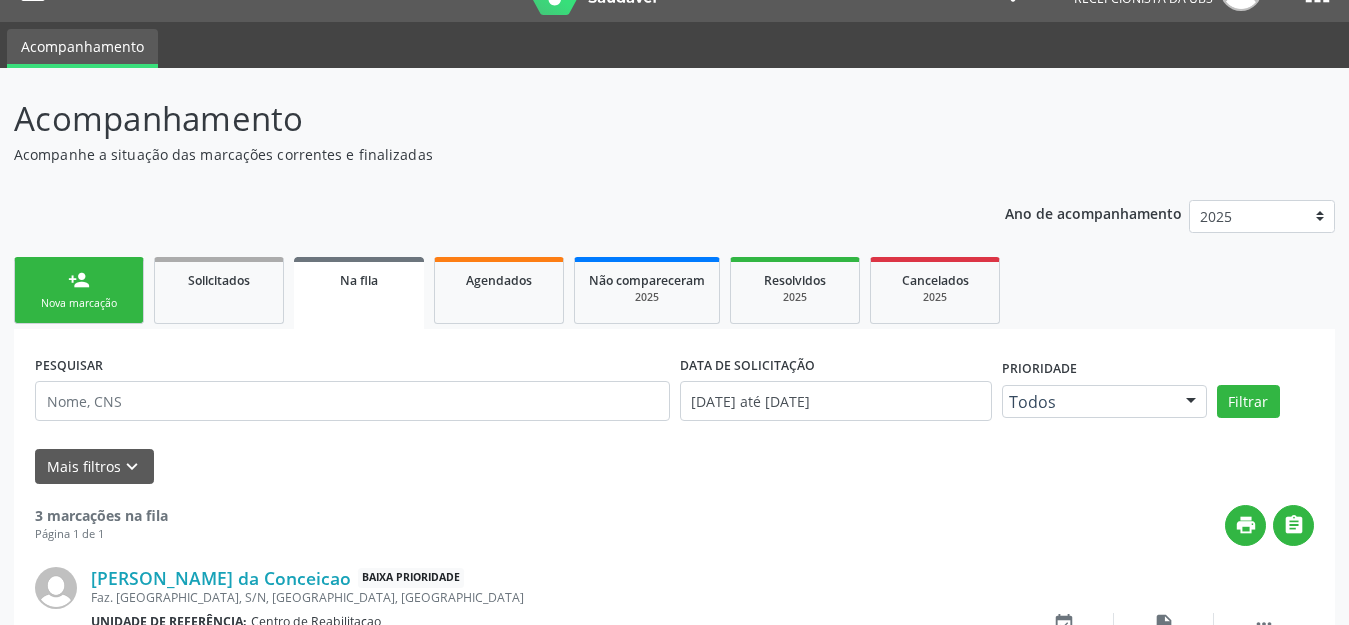 click on "person_add
Nova marcação" at bounding box center [79, 290] 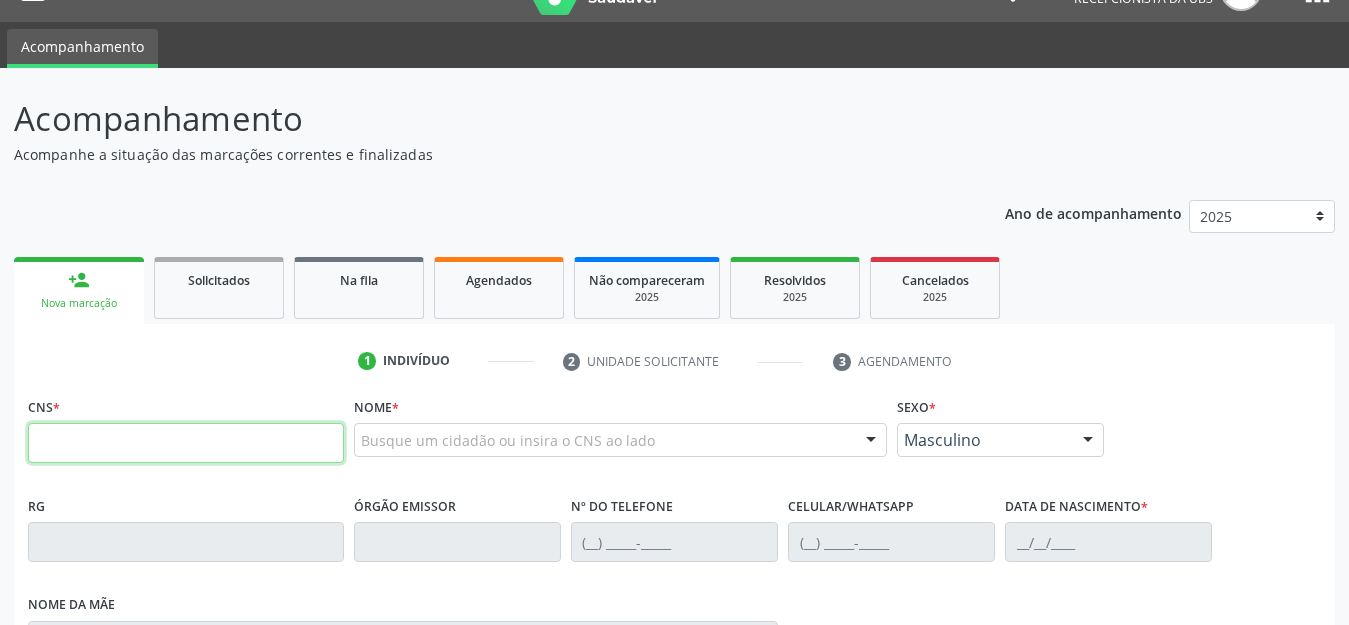 click at bounding box center [186, 443] 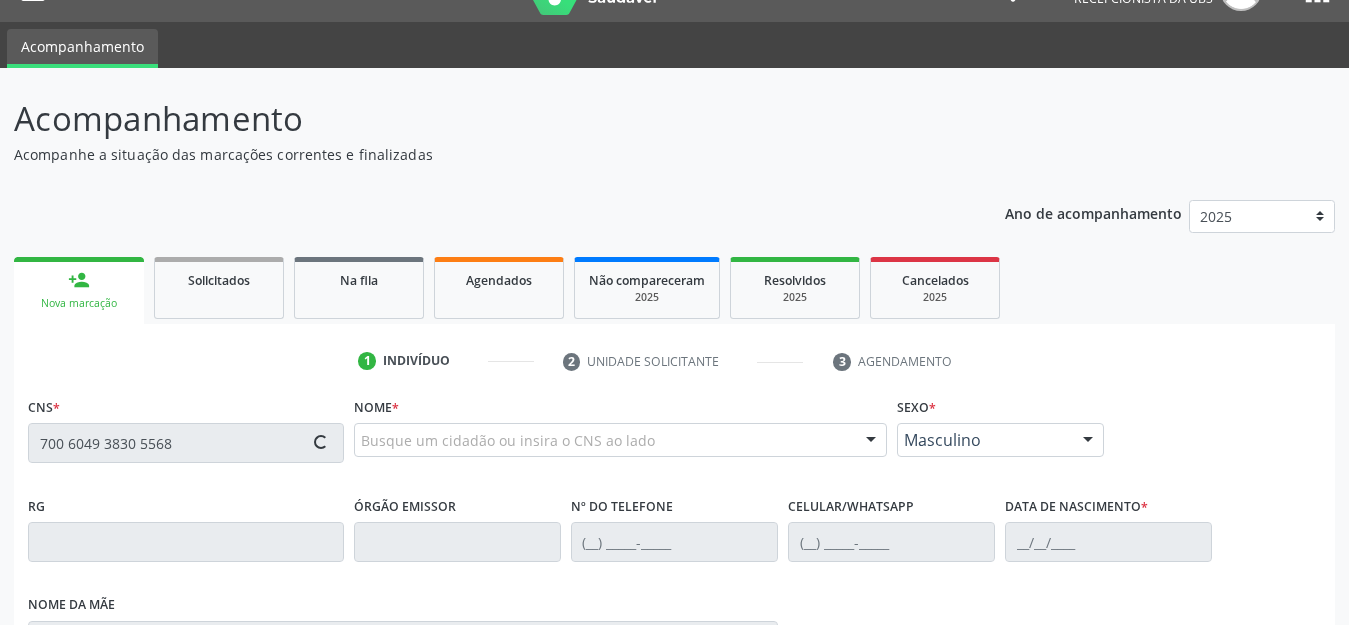 type on "700 6049 3830 5568" 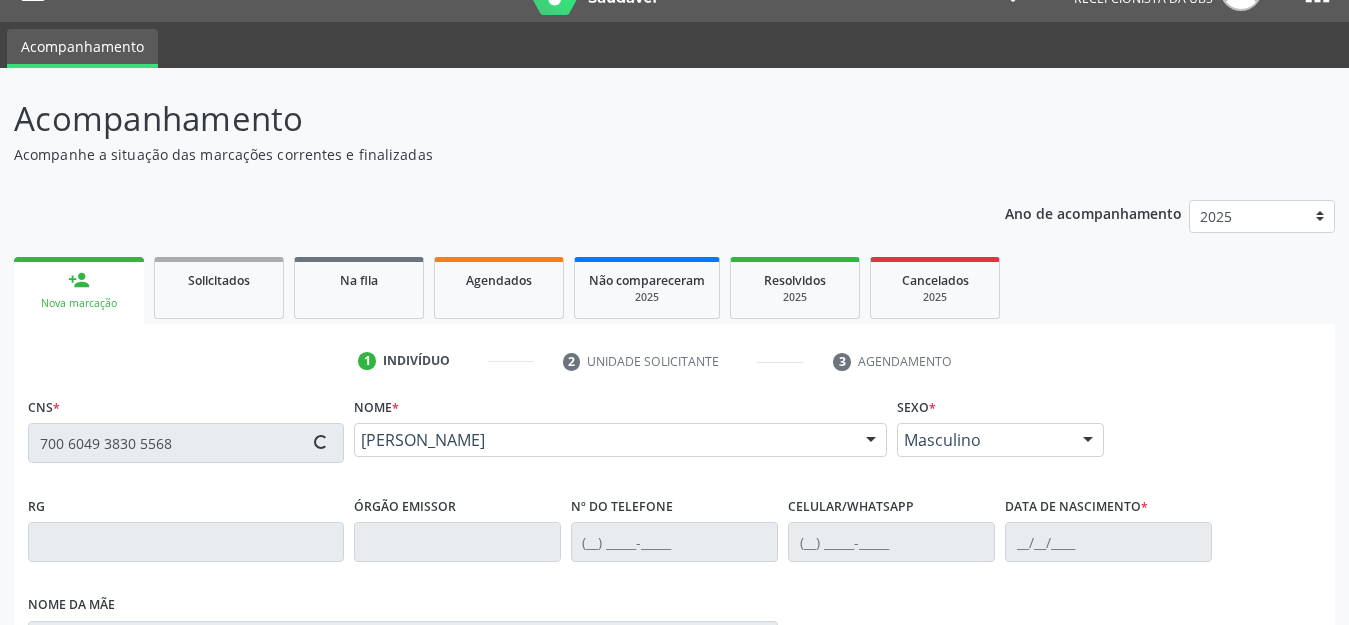 type on "27/01/1968" 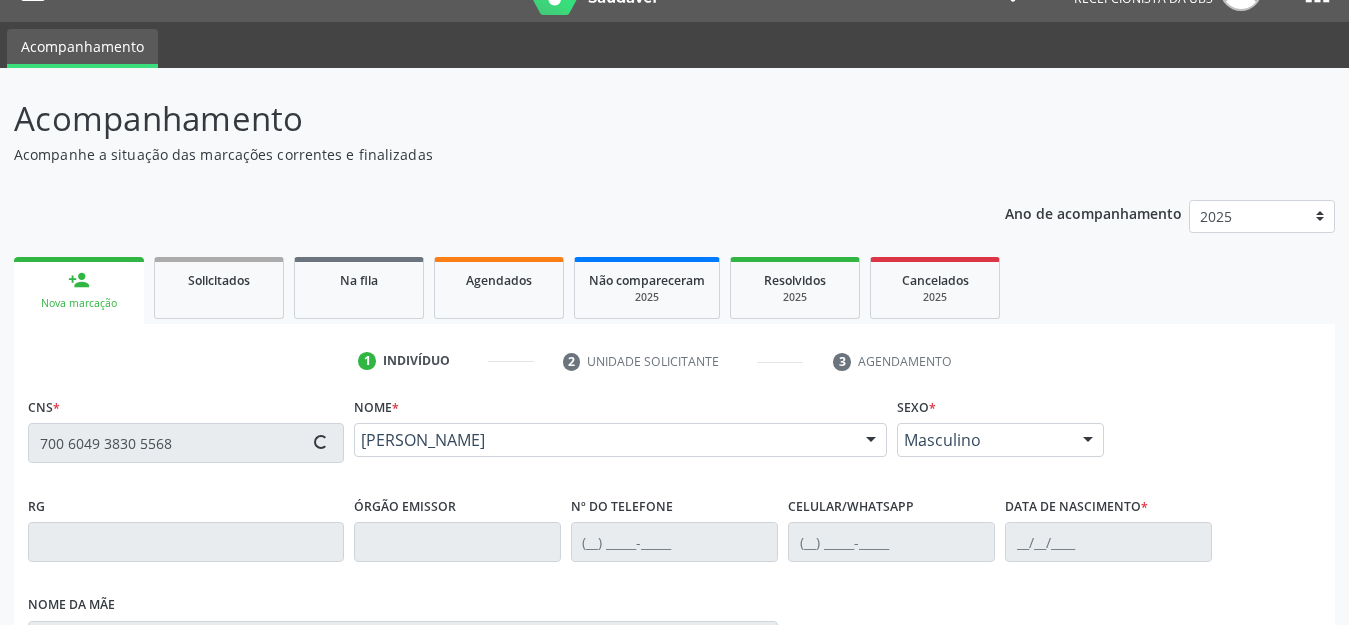 type on "Antonia Sebastiana de Melo Pereira" 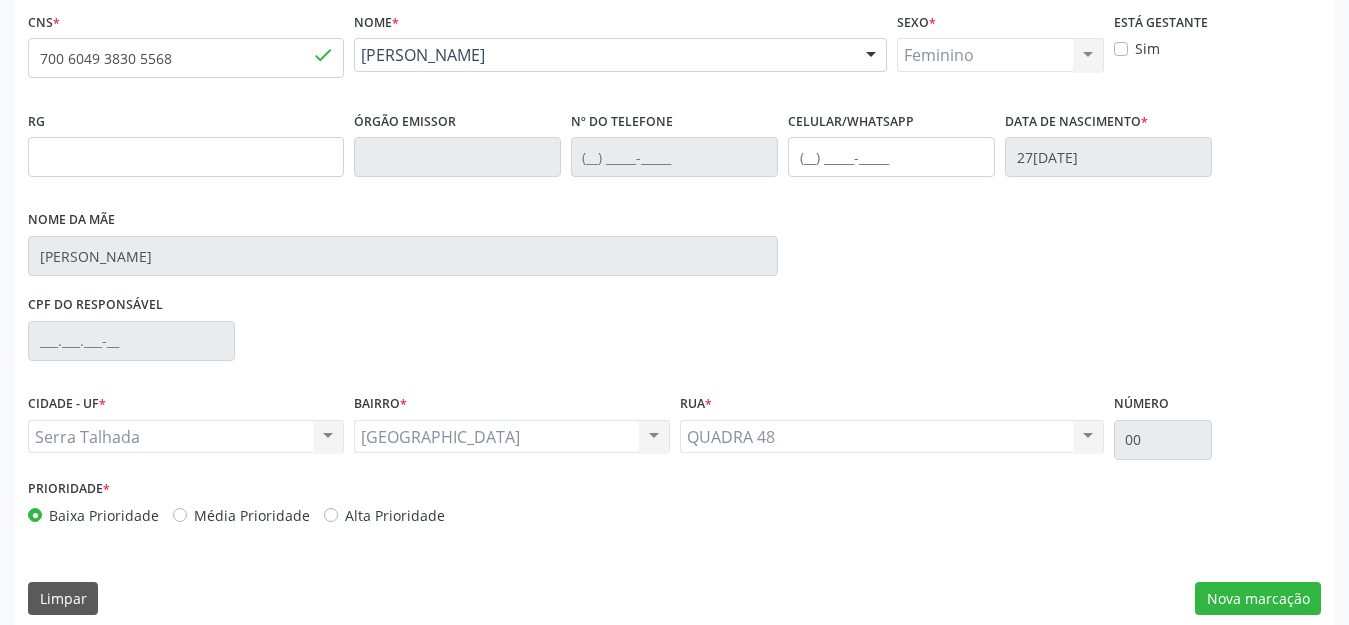 scroll, scrollTop: 445, scrollLeft: 0, axis: vertical 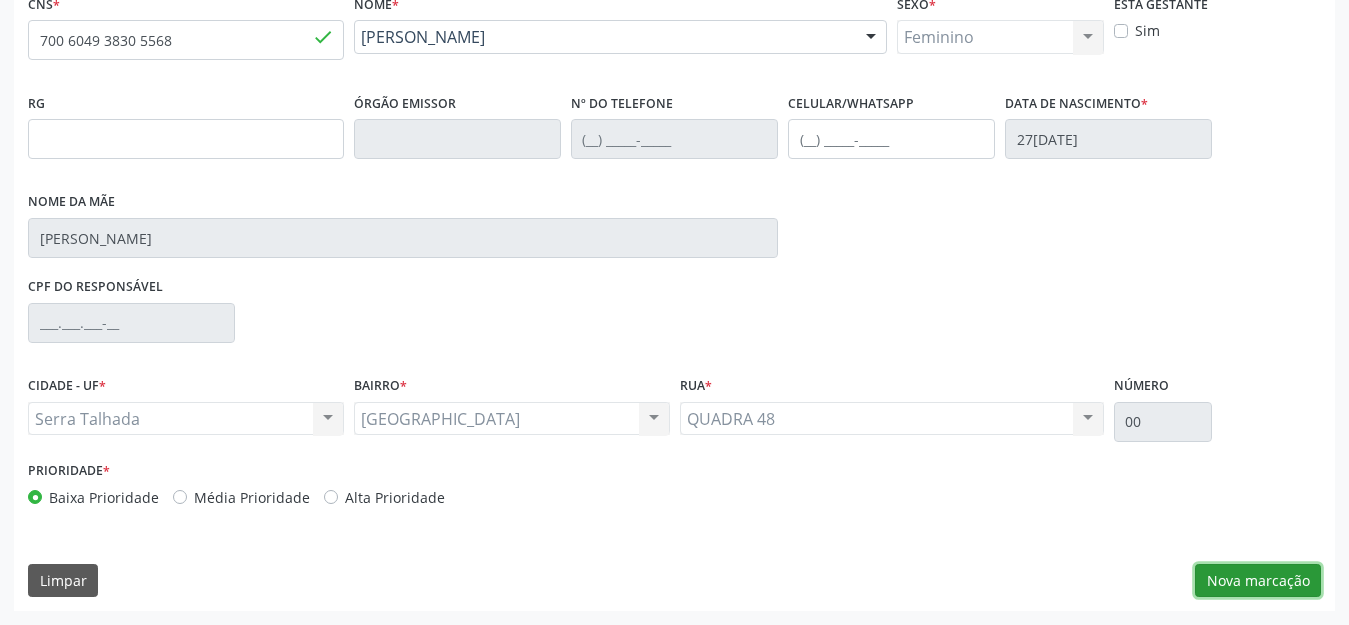 click on "Nova marcação" at bounding box center [1258, 581] 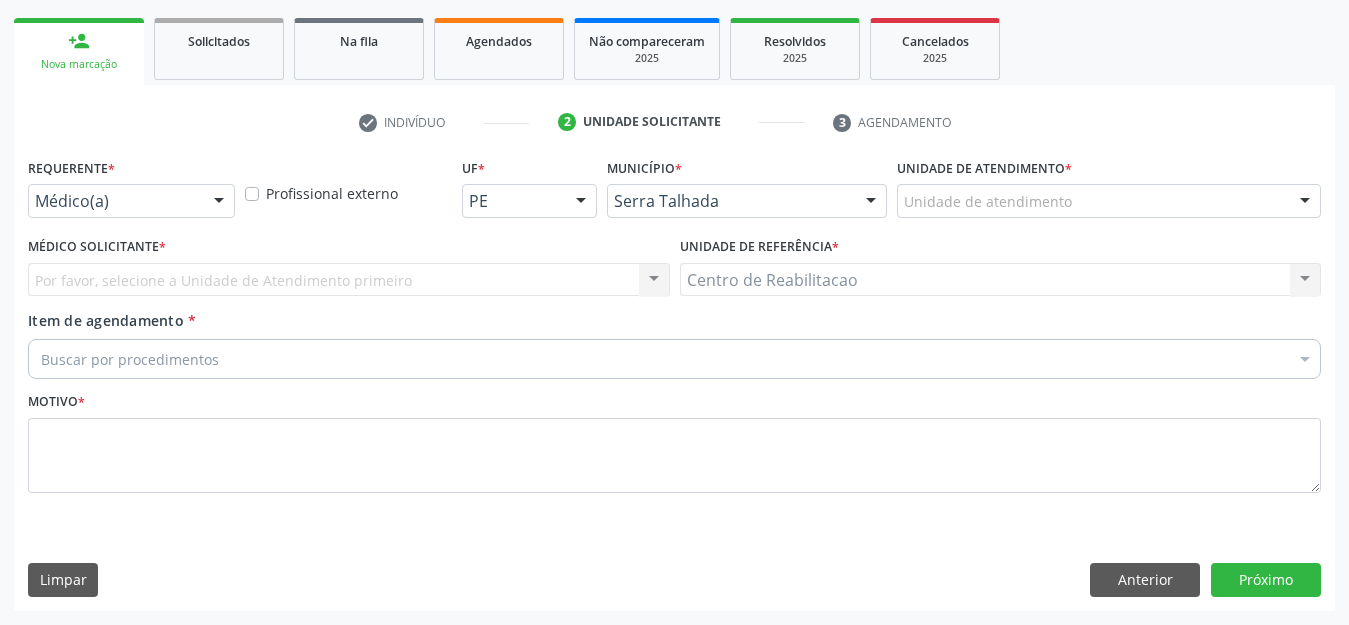 scroll, scrollTop: 281, scrollLeft: 0, axis: vertical 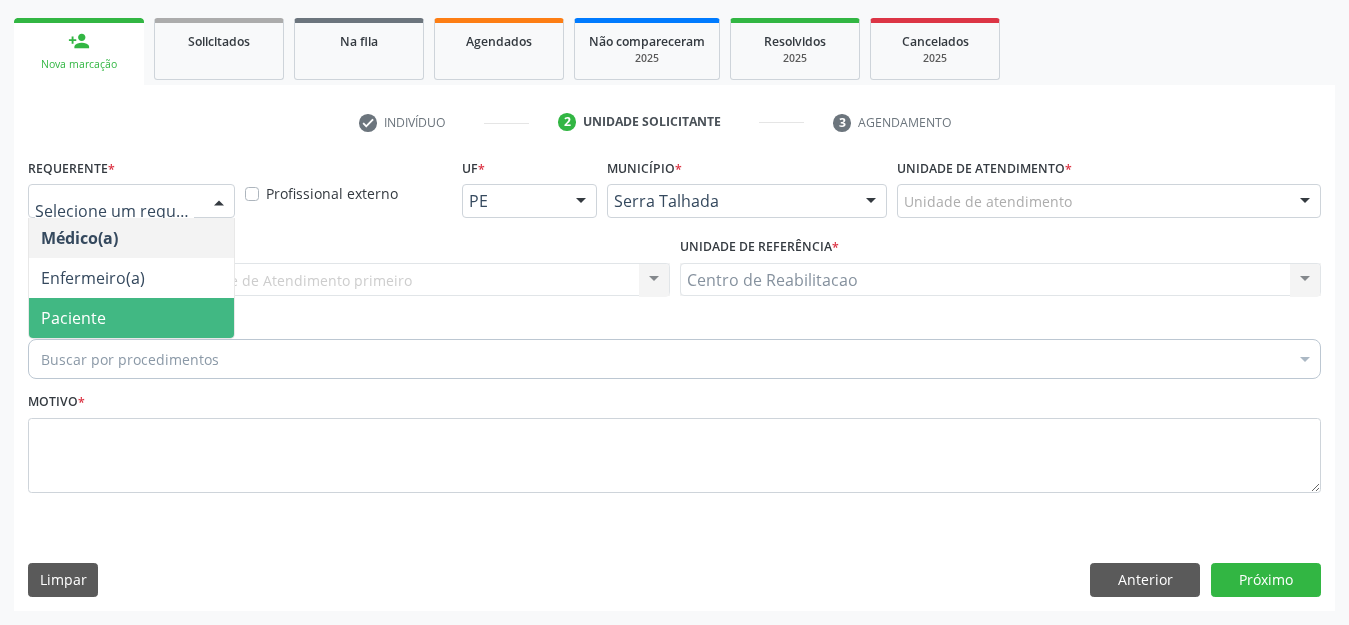 click on "Paciente" at bounding box center [131, 318] 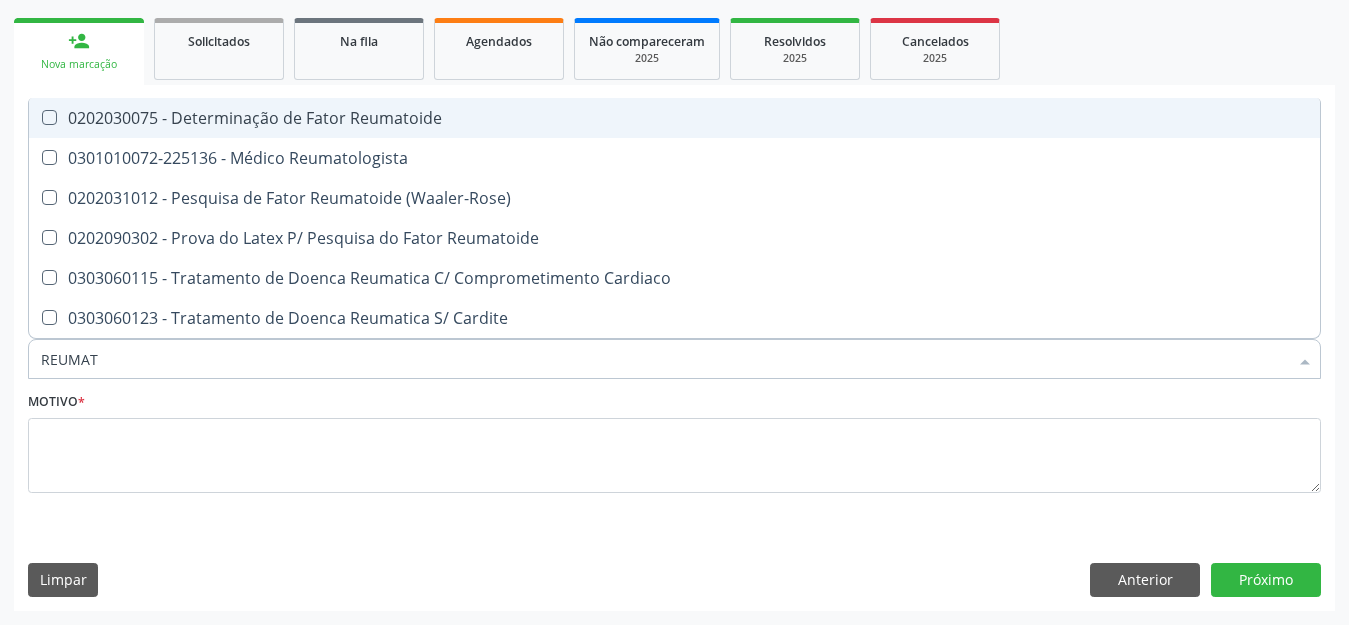 type on "REUMATO" 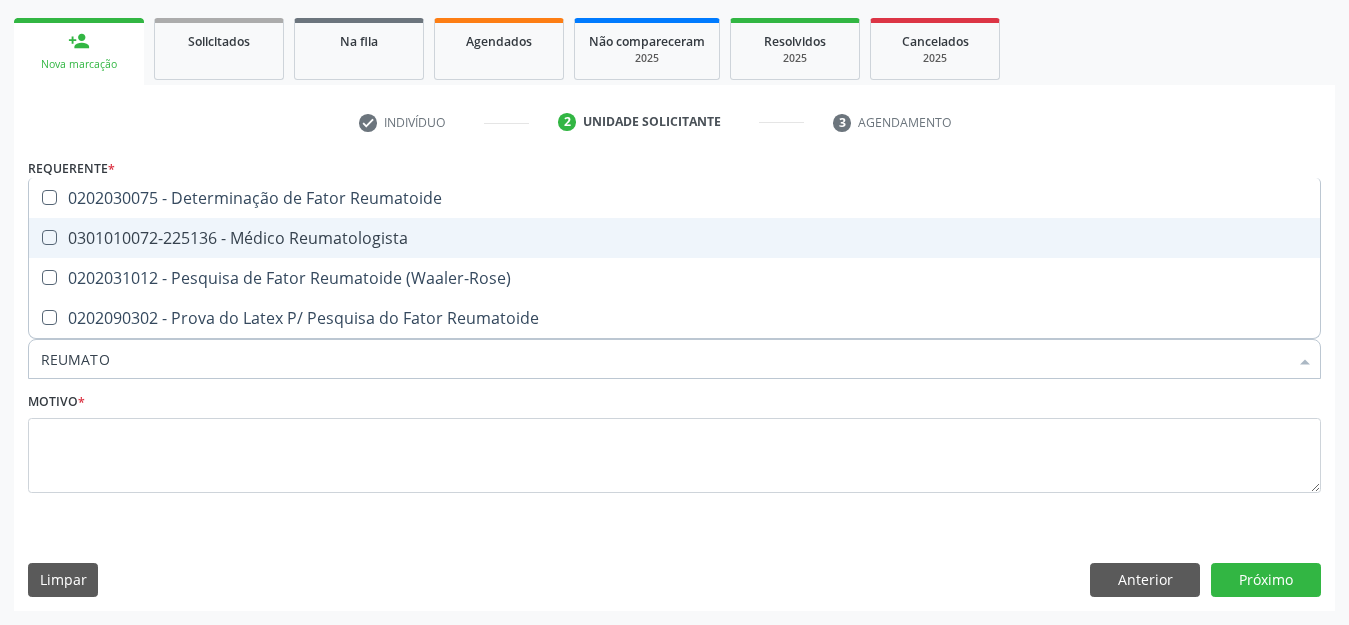 click on "0301010072-225136 - Médico Reumatologista" at bounding box center (674, 238) 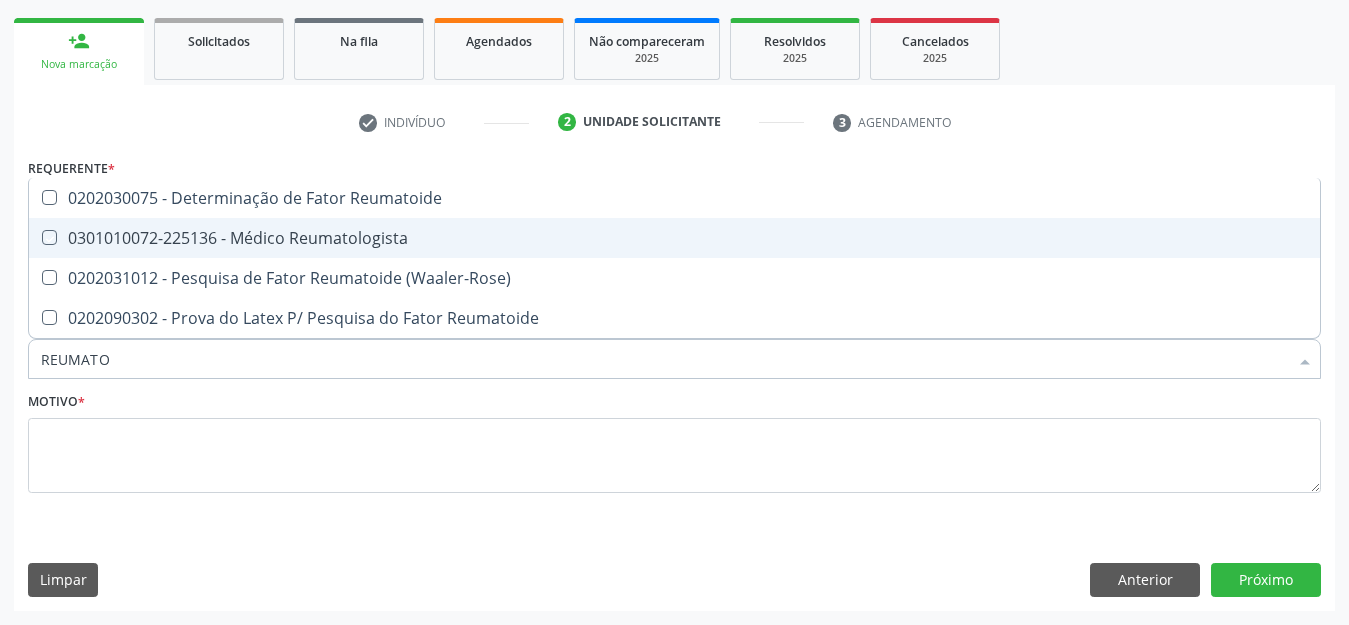 checkbox on "true" 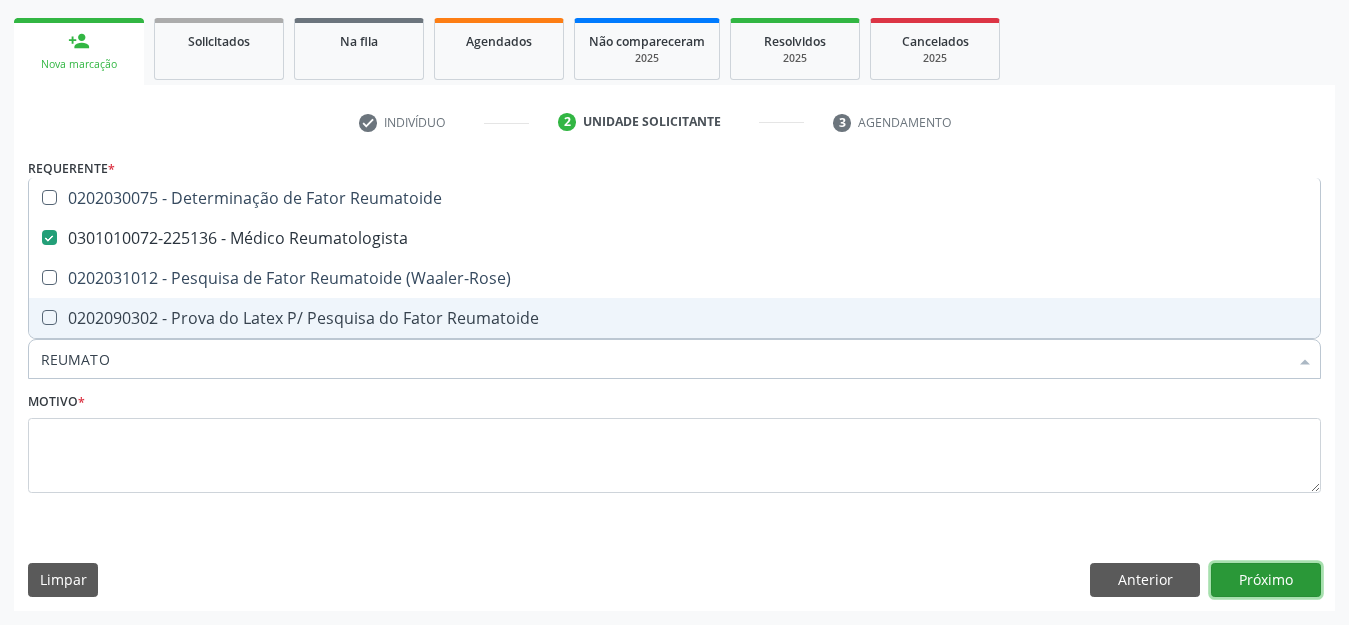 click on "Próximo" at bounding box center (1266, 580) 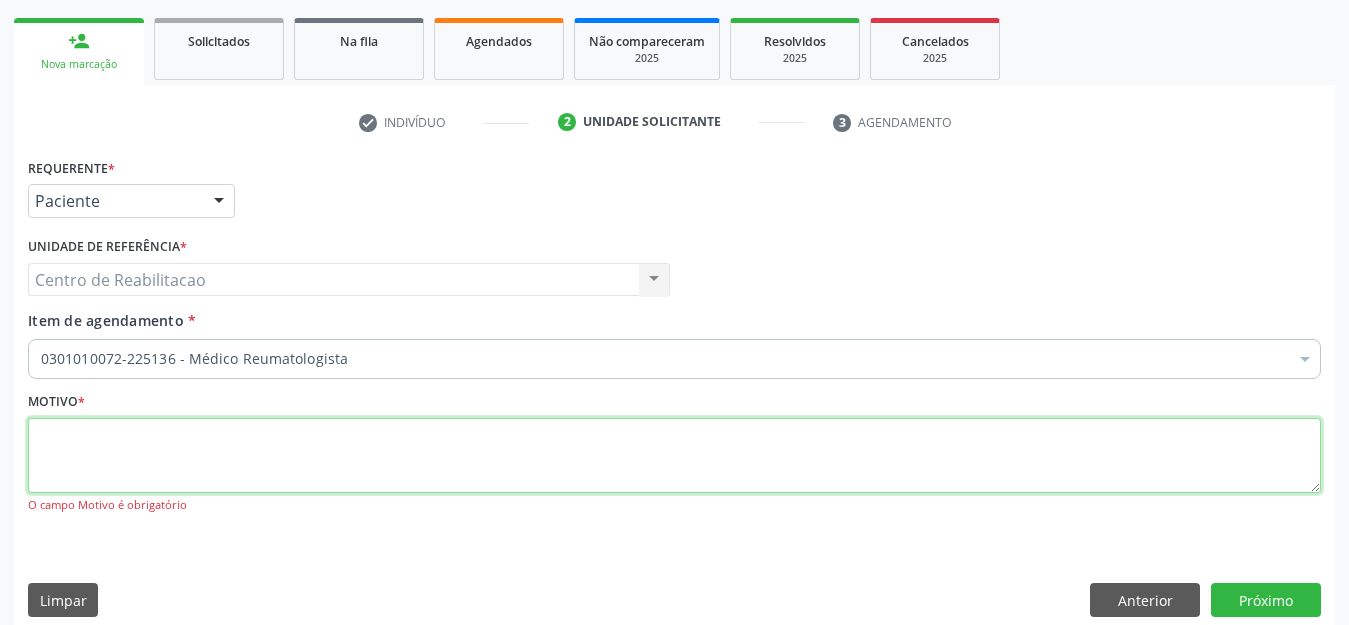 click at bounding box center [674, 456] 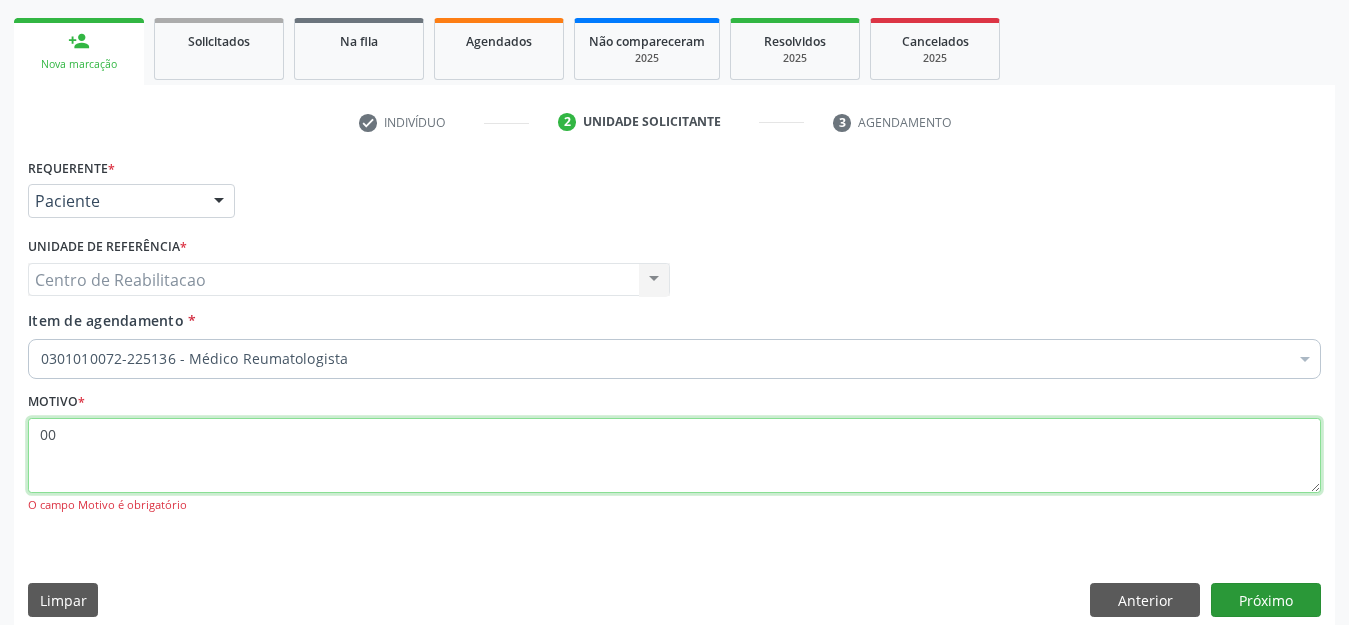 type on "00" 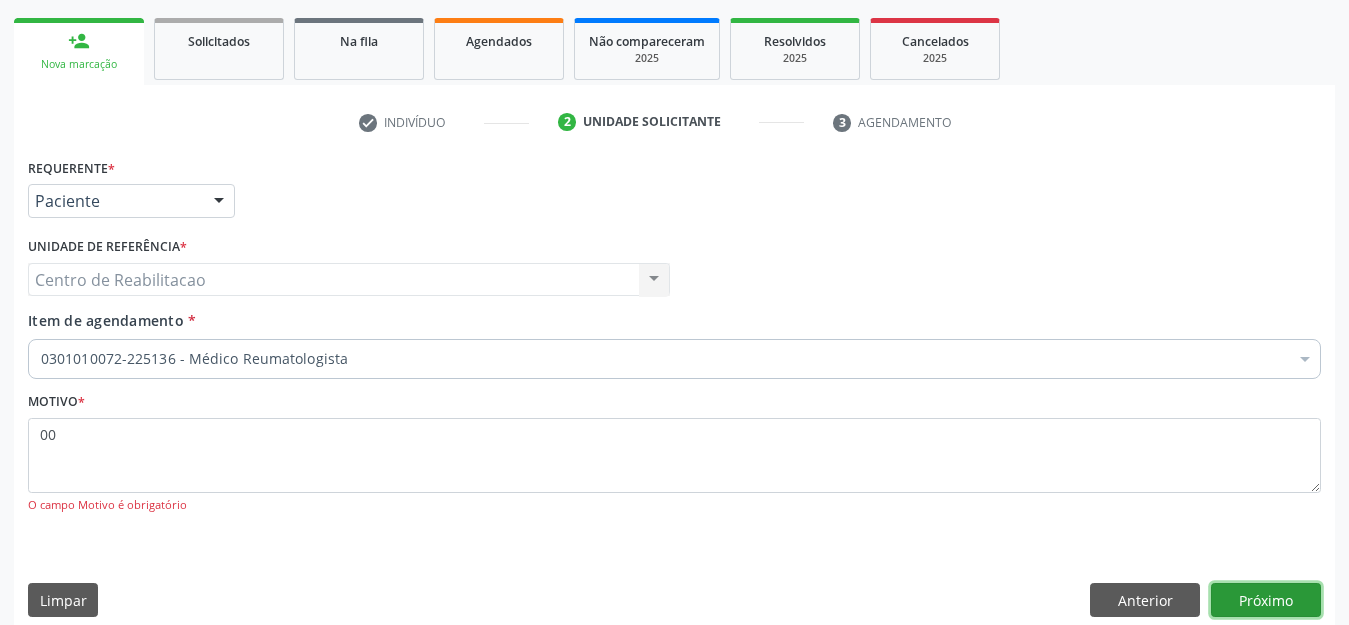 click on "Próximo" at bounding box center (1266, 600) 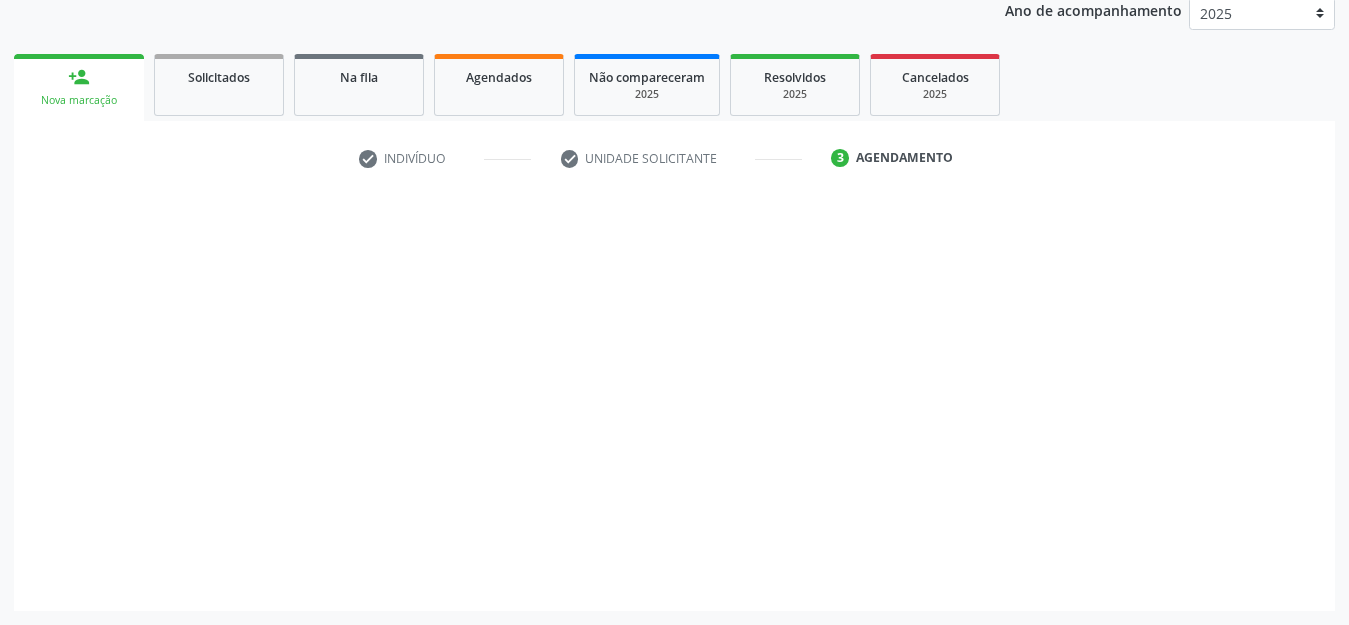 scroll, scrollTop: 245, scrollLeft: 0, axis: vertical 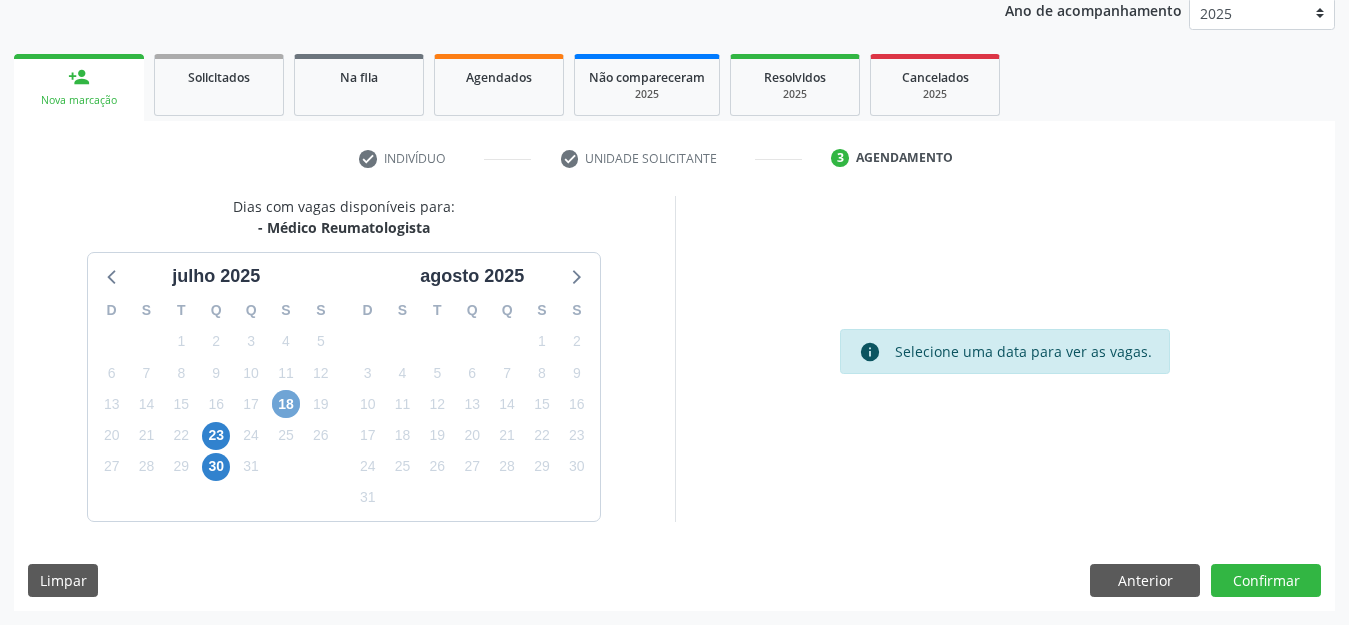 click on "18" at bounding box center (286, 404) 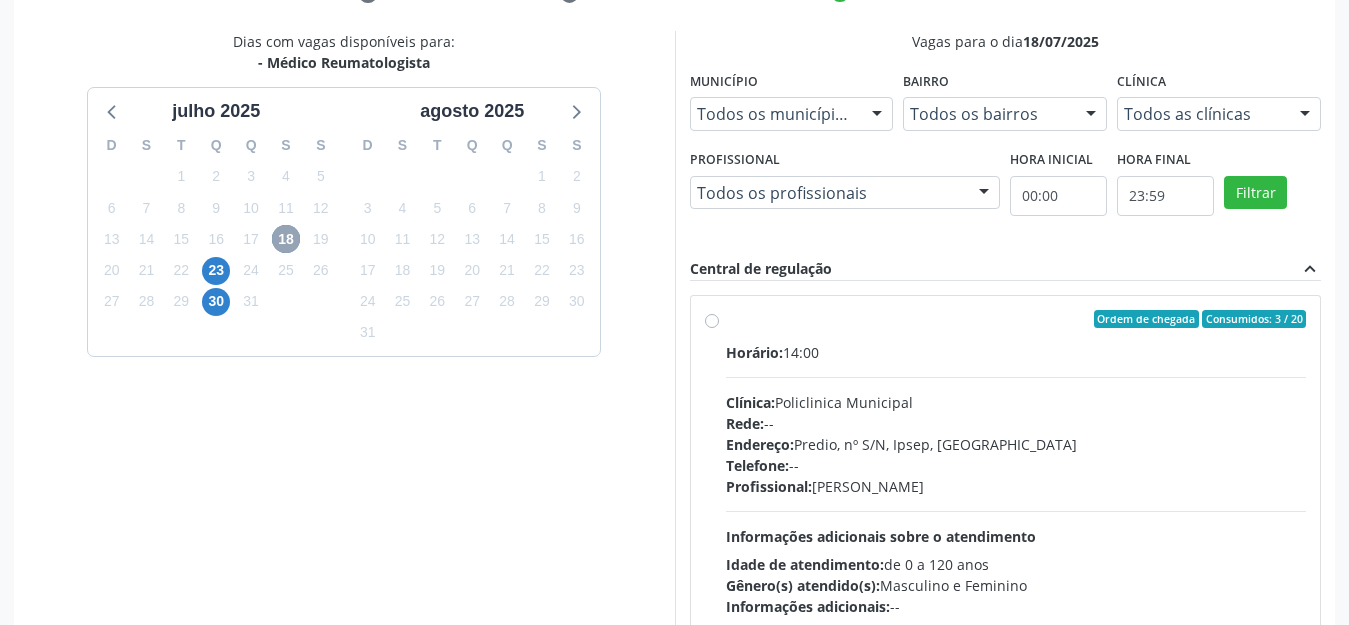 scroll, scrollTop: 534, scrollLeft: 0, axis: vertical 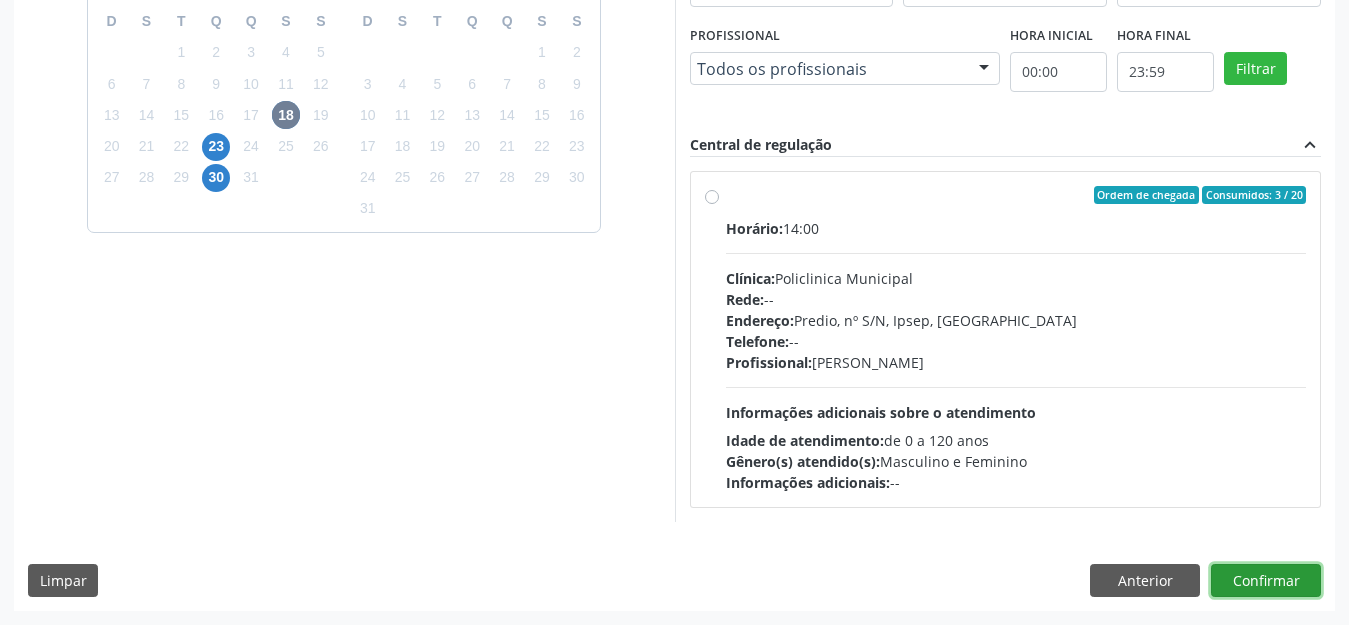 click on "Confirmar" at bounding box center (1266, 581) 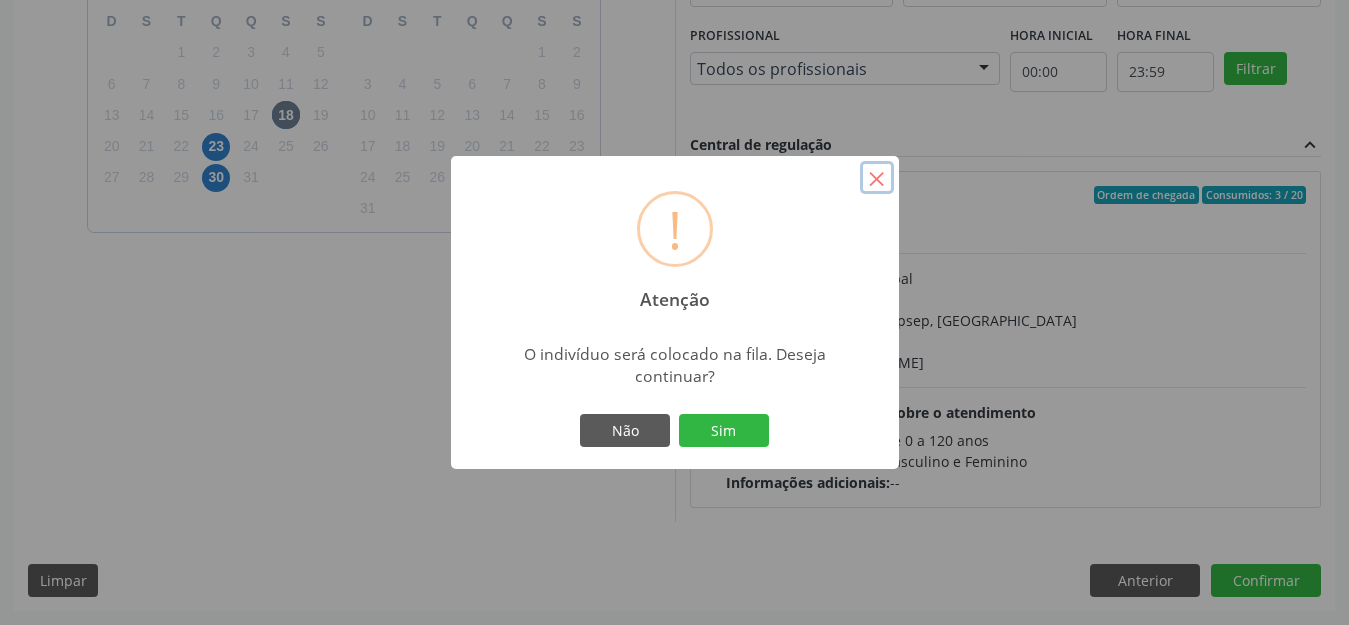 click on "×" at bounding box center (877, 178) 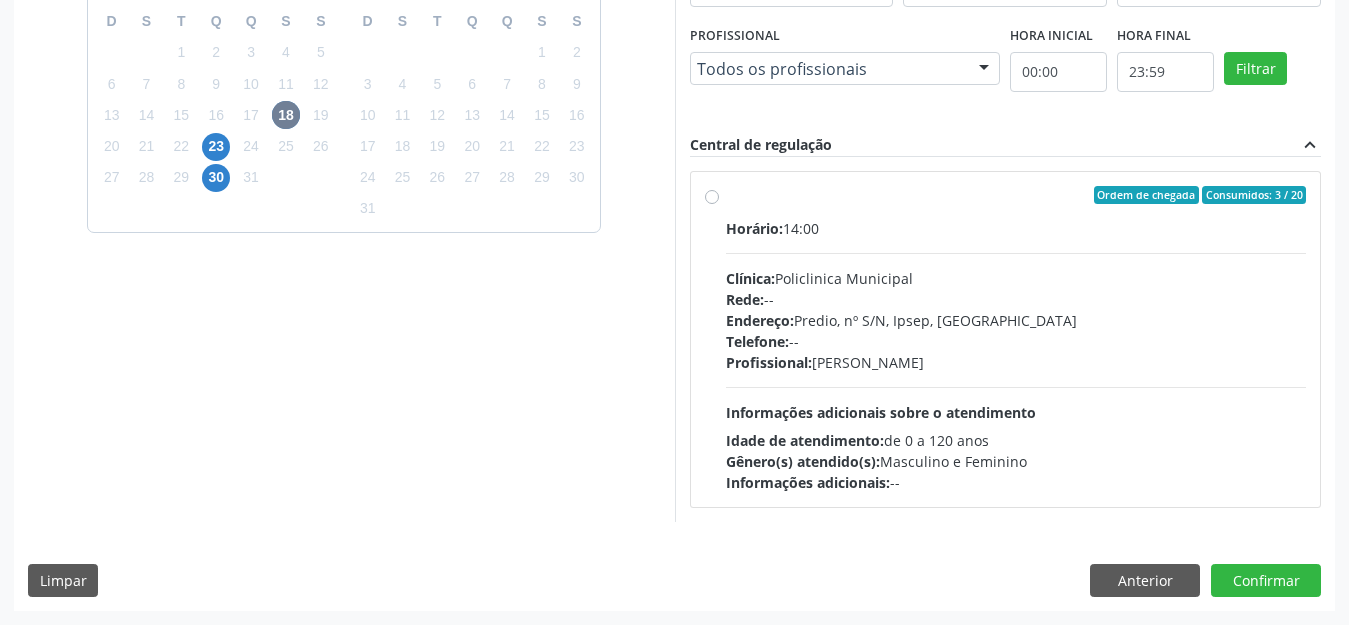 click on "Ordem de chegada
Consumidos: 3 / 20
Horário:   14:00
Clínica:  Policlinica Municipal
Rede:
--
Endereço:   Predio, nº S/N, Ipsep, Serra Talhada - PE
Telefone:   --
Profissional:
Felipe Pereira Guimaraes
Informações adicionais sobre o atendimento
Idade de atendimento:
de 0 a 120 anos
Gênero(s) atendido(s):
Masculino e Feminino
Informações adicionais:
--" at bounding box center (1016, 339) 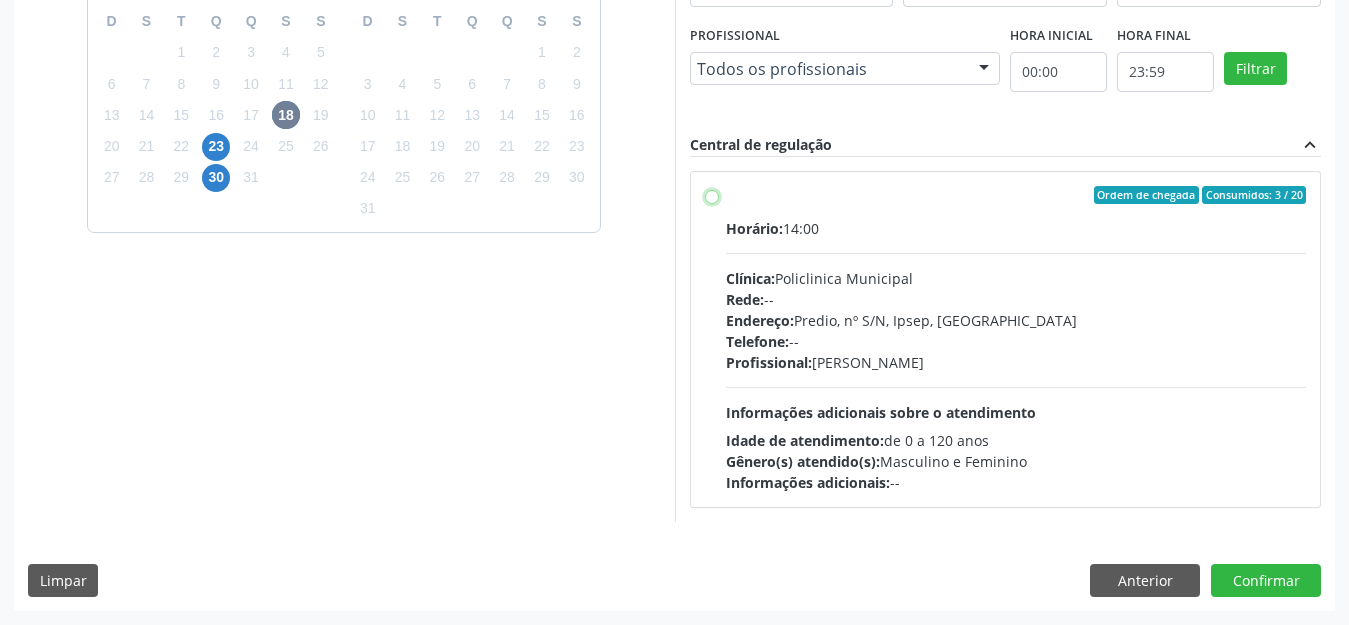 click on "Ordem de chegada
Consumidos: 3 / 20
Horário:   14:00
Clínica:  Policlinica Municipal
Rede:
--
Endereço:   Predio, nº S/N, Ipsep, Serra Talhada - PE
Telefone:   --
Profissional:
Felipe Pereira Guimaraes
Informações adicionais sobre o atendimento
Idade de atendimento:
de 0 a 120 anos
Gênero(s) atendido(s):
Masculino e Feminino
Informações adicionais:
--" at bounding box center (712, 195) 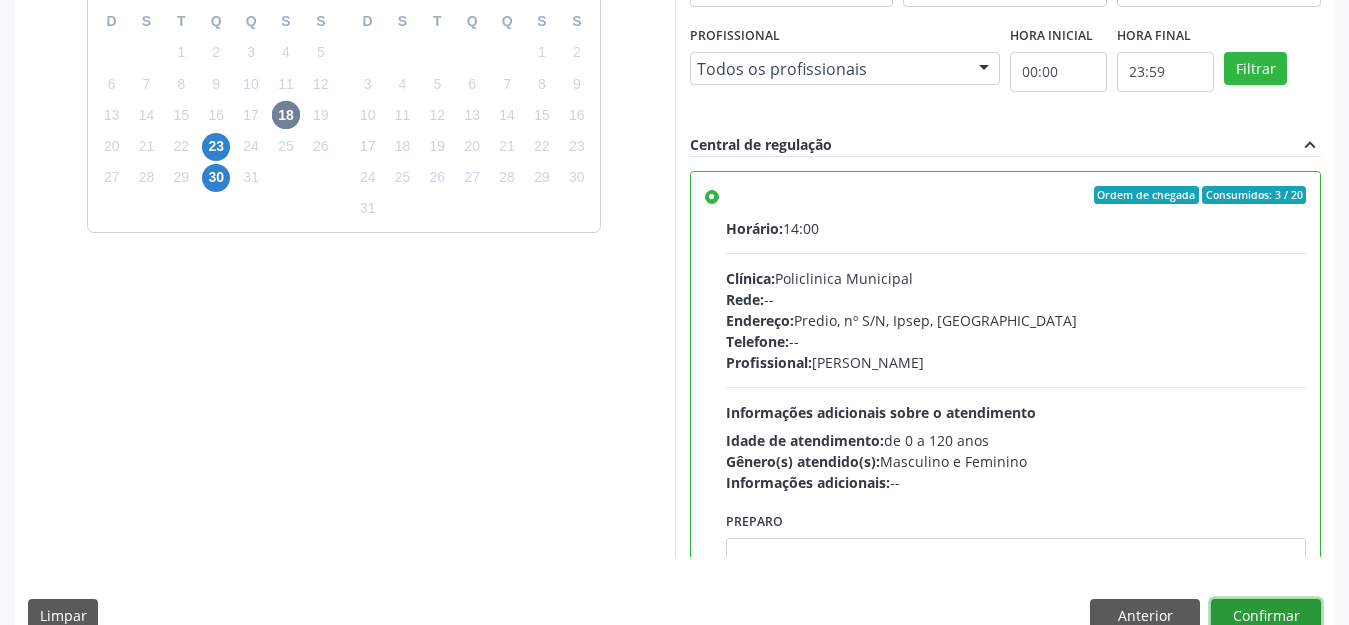 click on "Confirmar" at bounding box center (1266, 616) 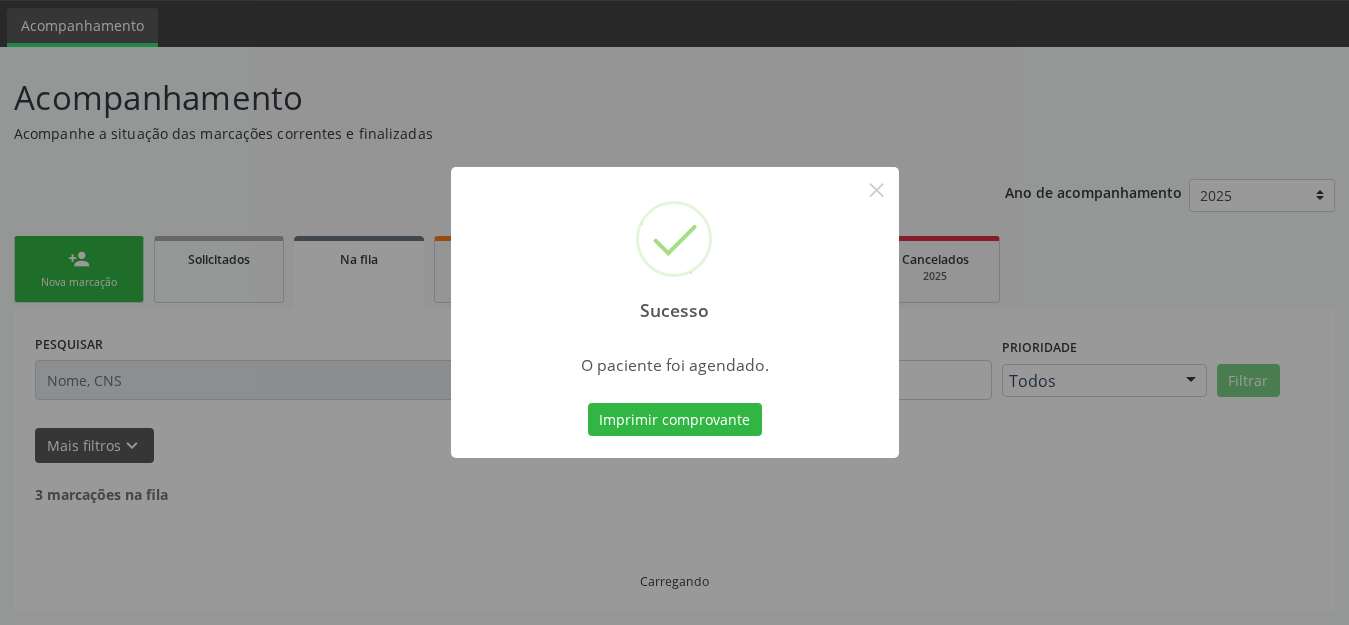 scroll, scrollTop: 42, scrollLeft: 0, axis: vertical 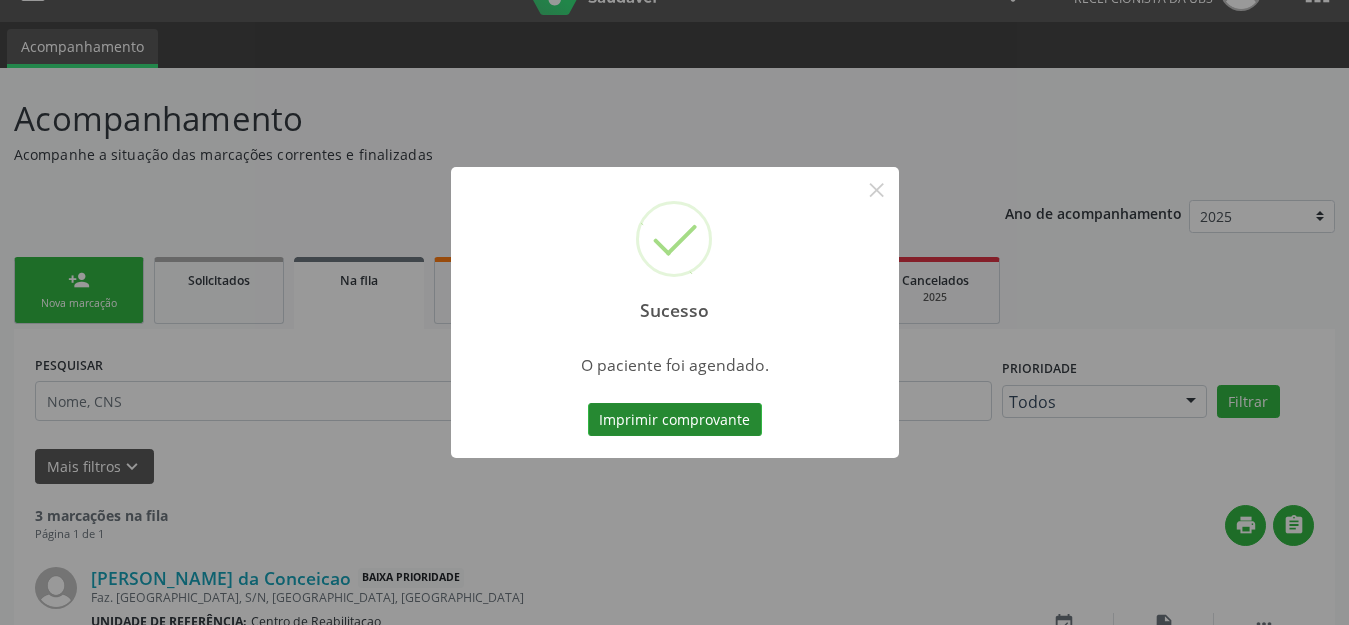 click on "Imprimir comprovante" at bounding box center [675, 420] 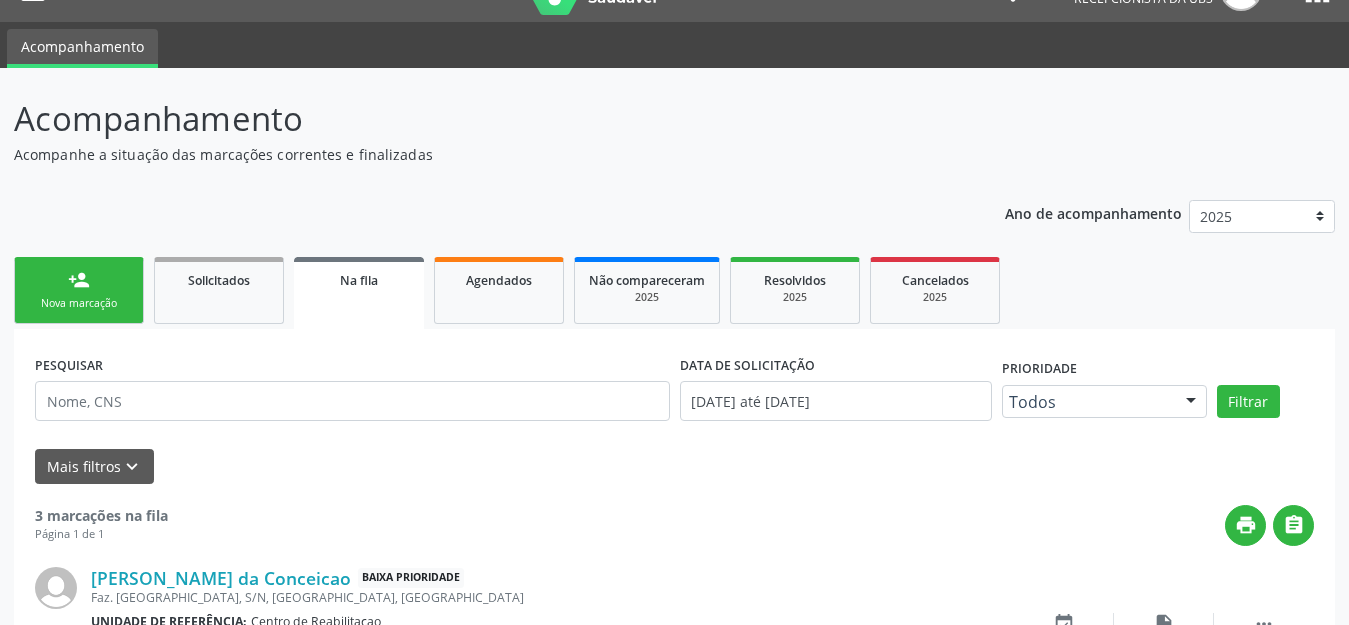 click on "person_add
Nova marcação" at bounding box center [79, 290] 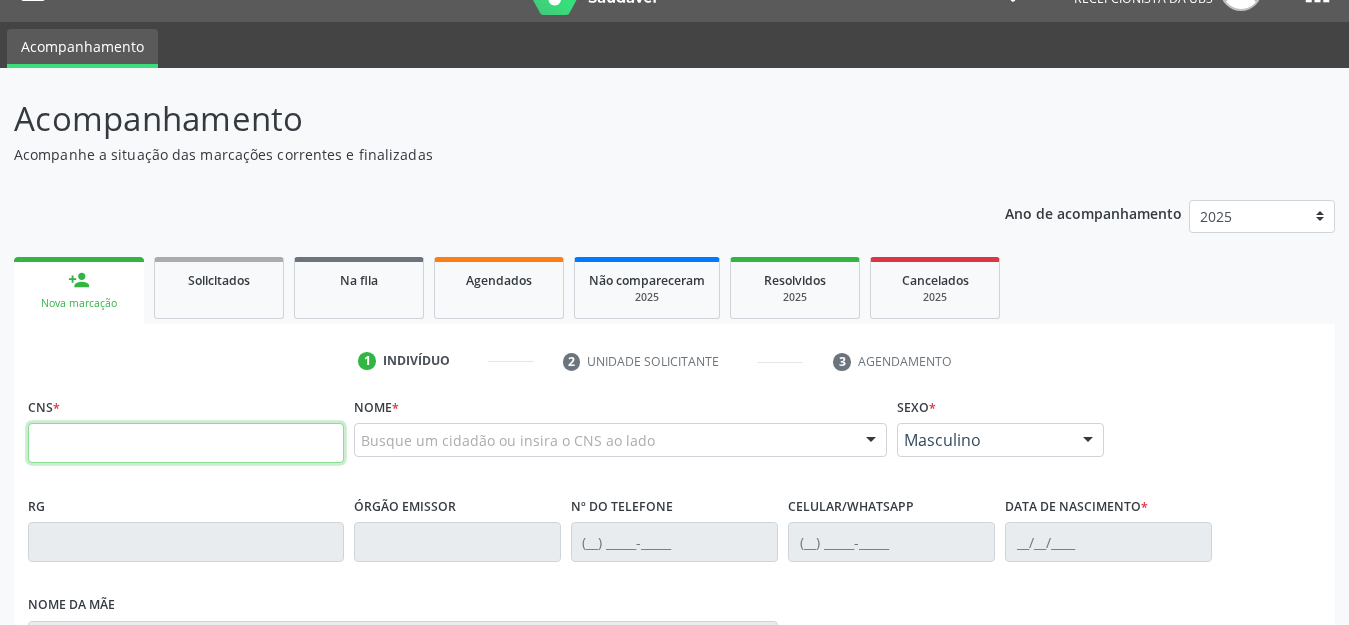click at bounding box center (186, 443) 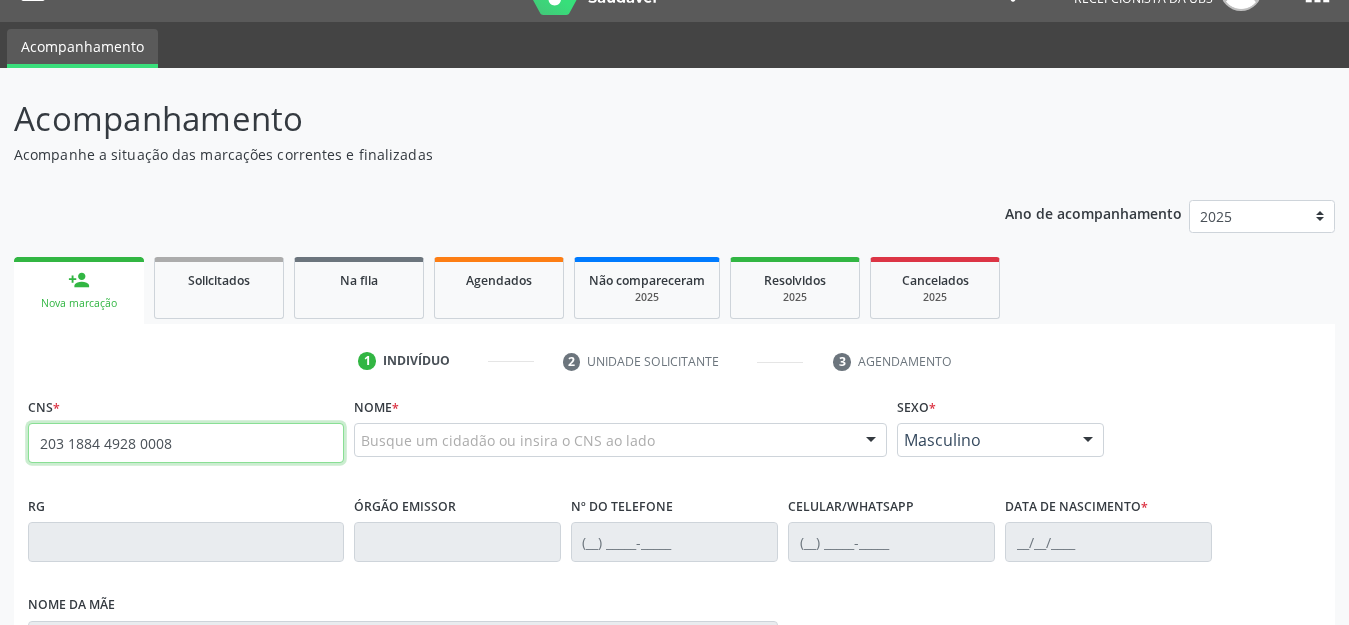 type on "203 1884 4928 0008" 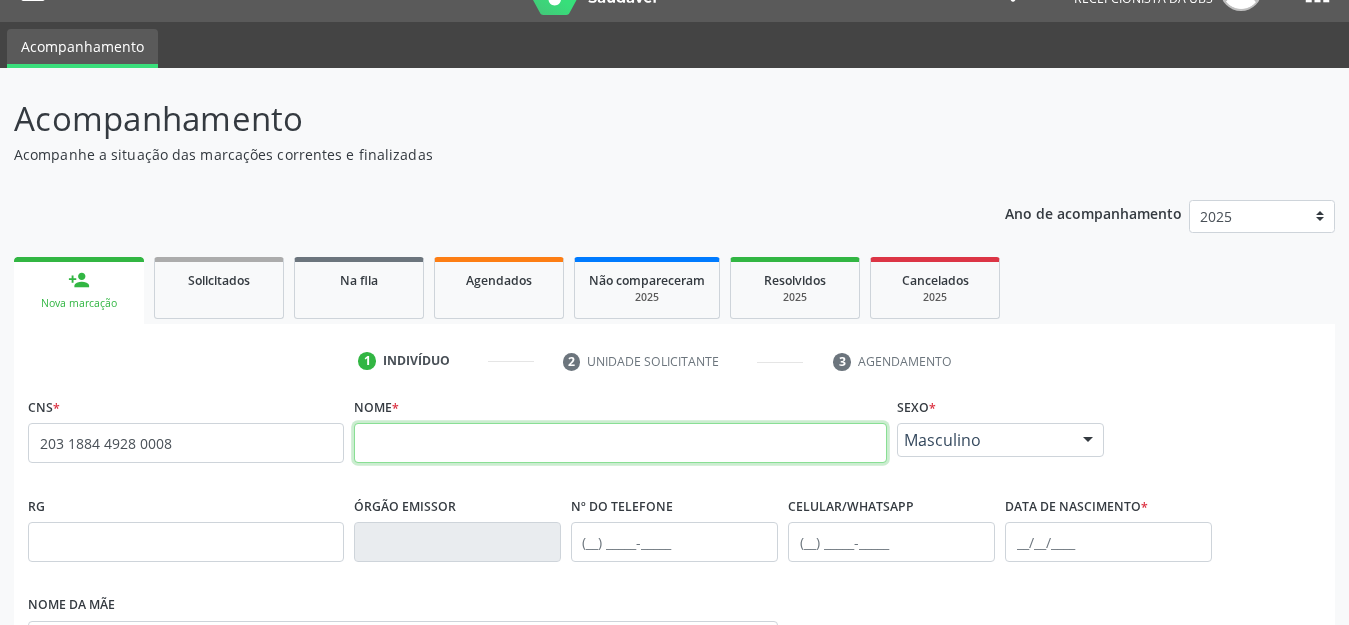 click at bounding box center [620, 443] 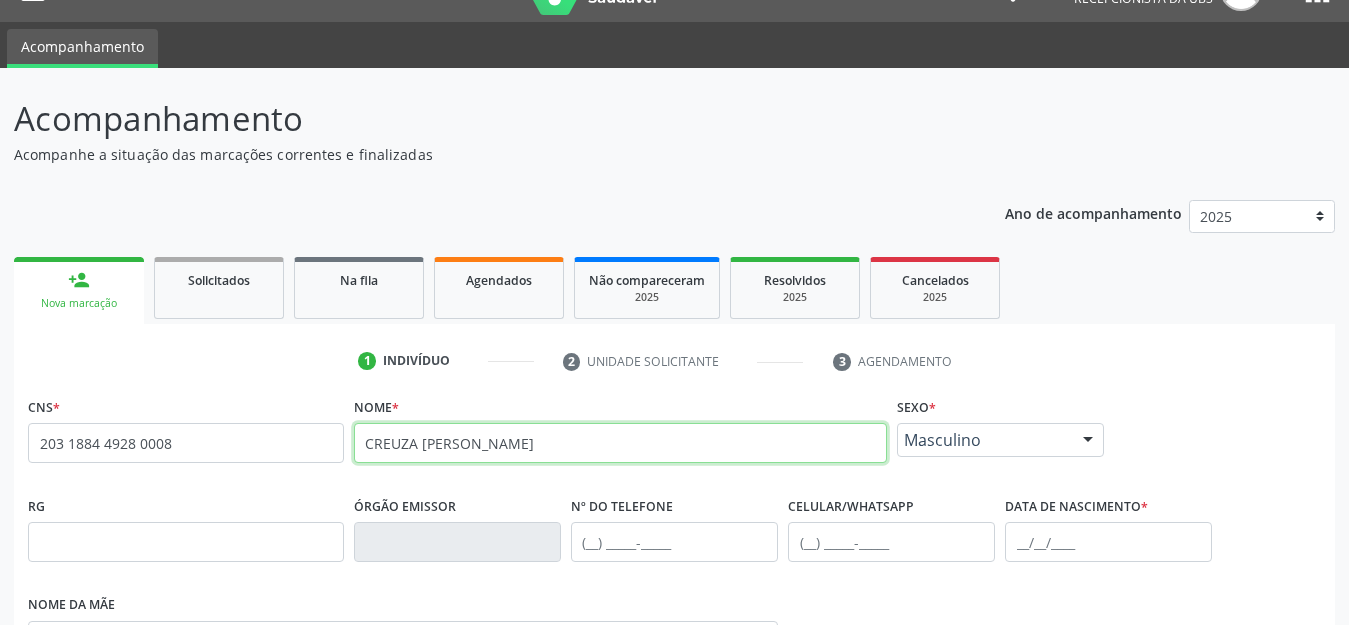 type on "CREUZA TOMAS DA SILVA" 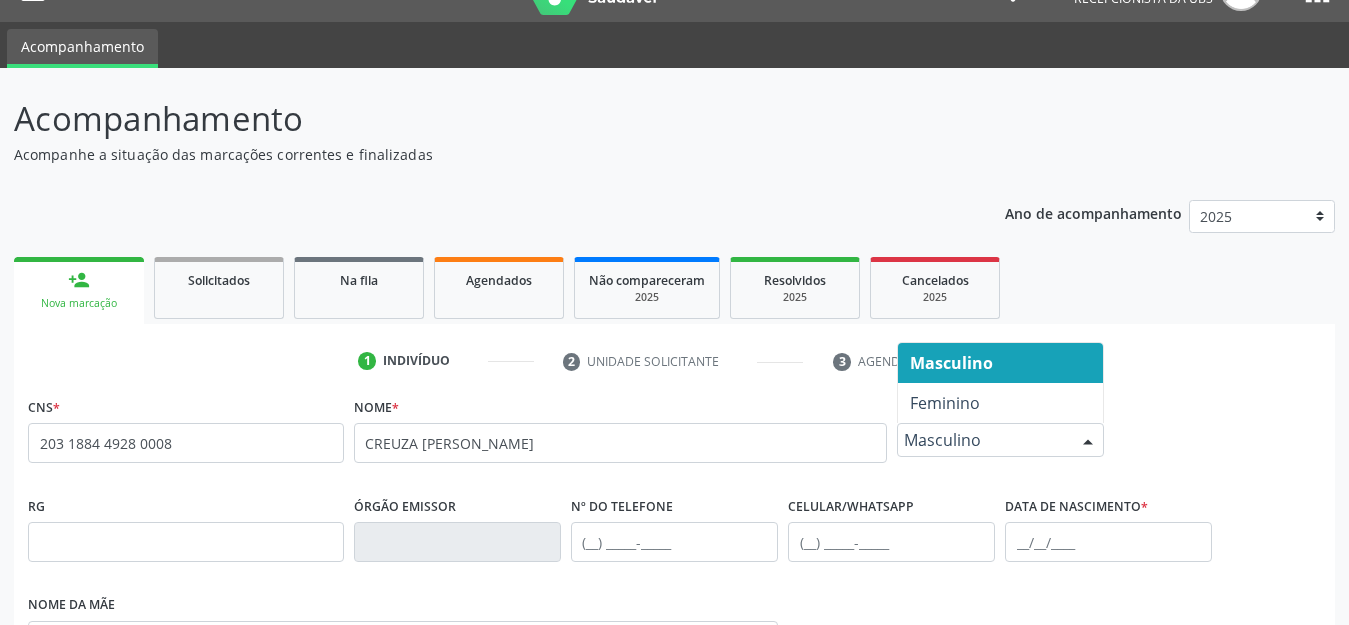 click on "Masculino" at bounding box center [983, 440] 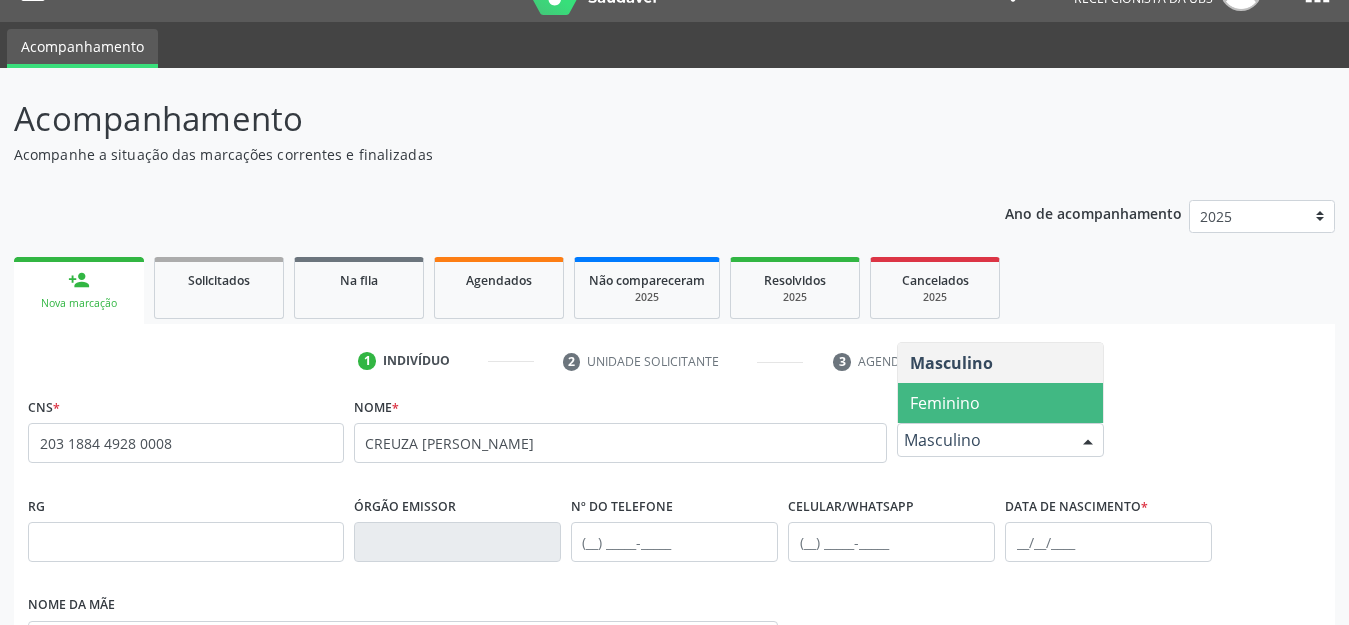 click on "Feminino" at bounding box center (945, 403) 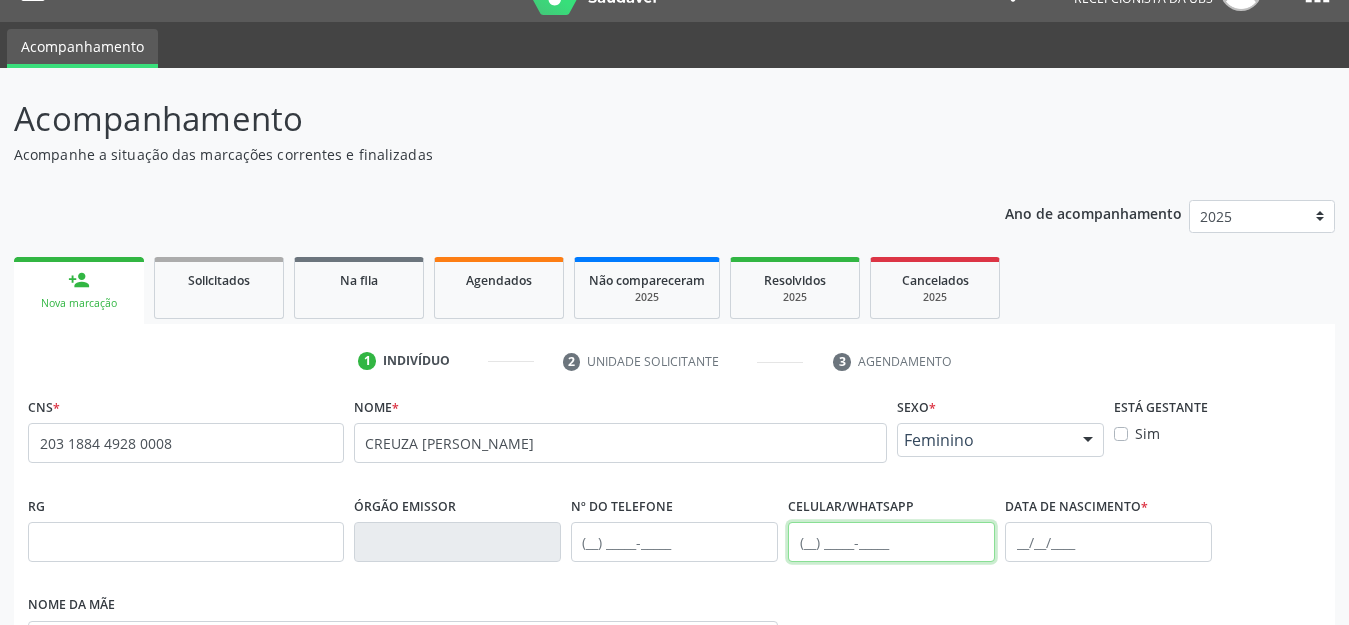 click at bounding box center (891, 542) 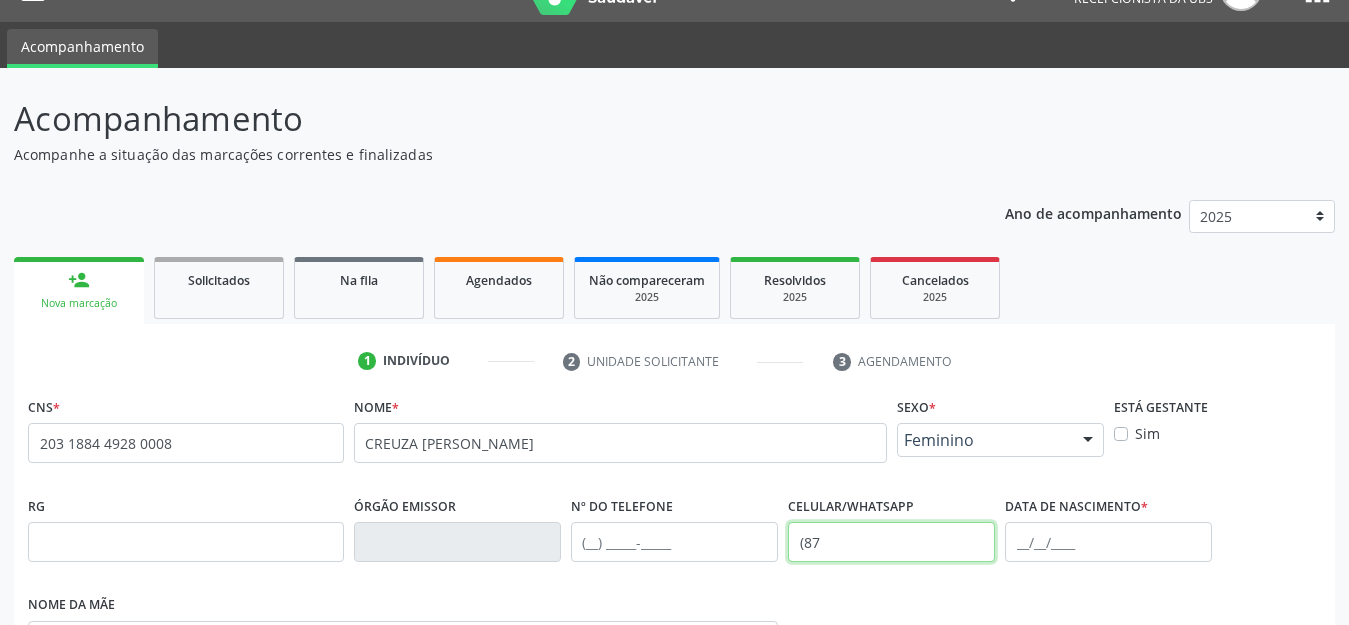 click on "(87" at bounding box center [891, 542] 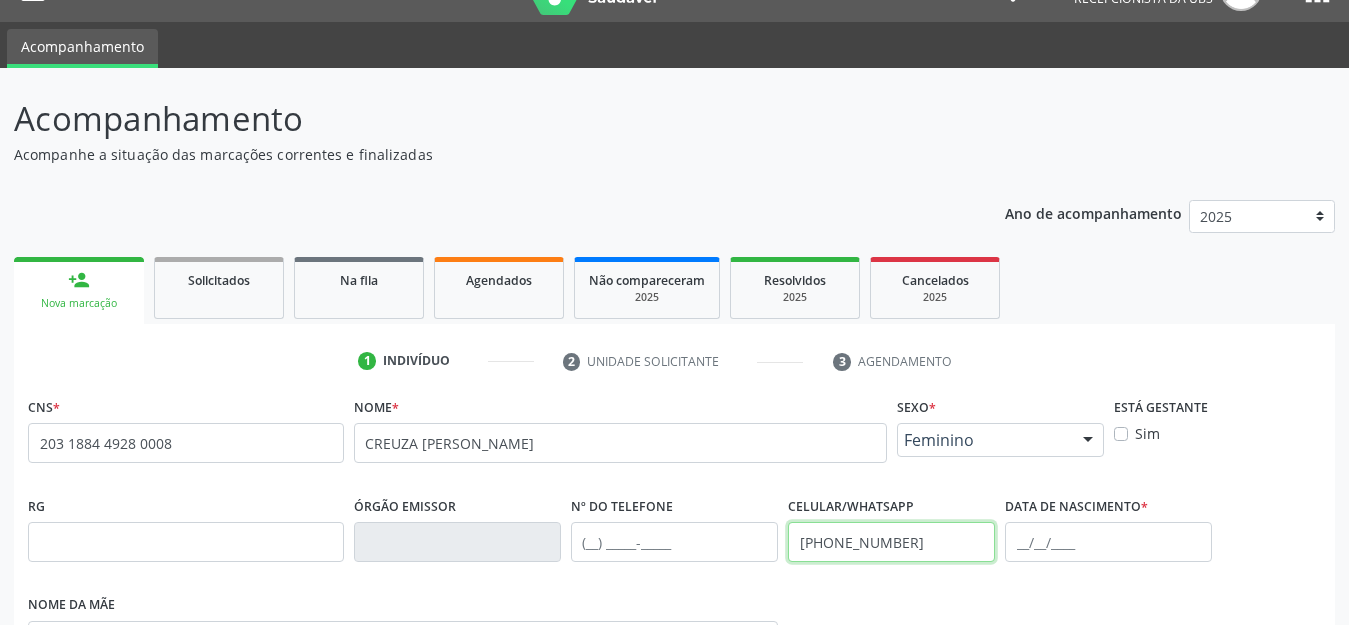 click on "(87) 9969-0396" at bounding box center [891, 542] 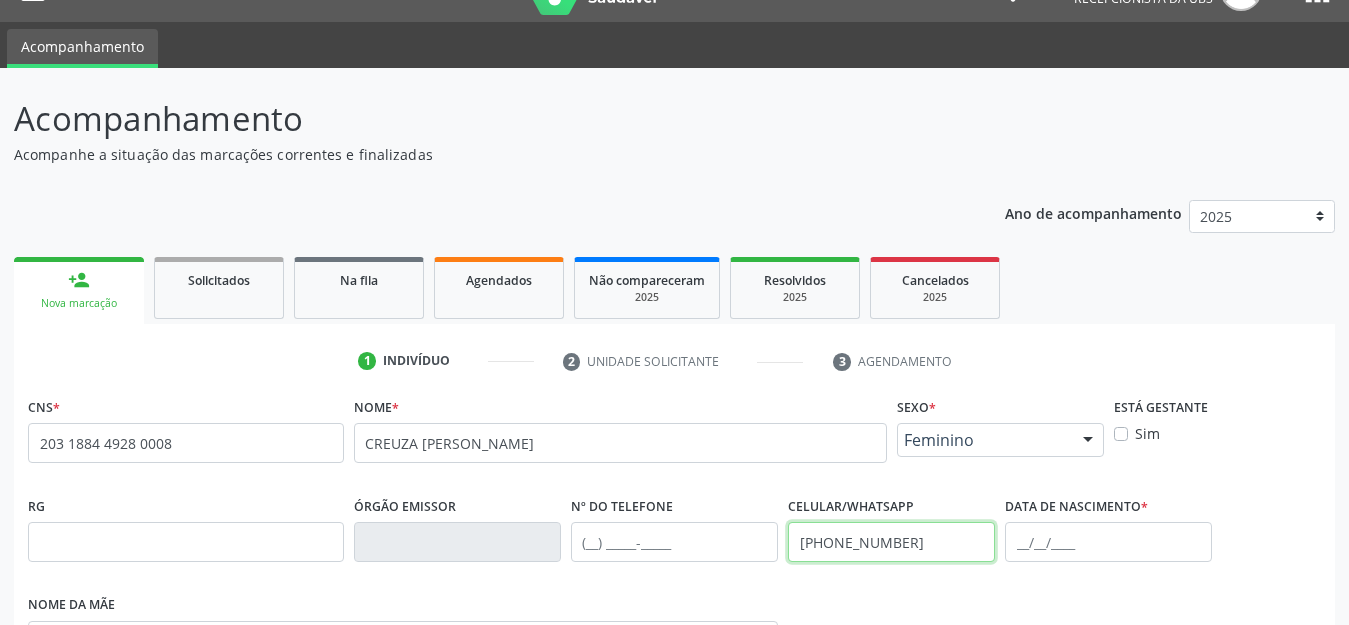 type on "(87) 99969-0396" 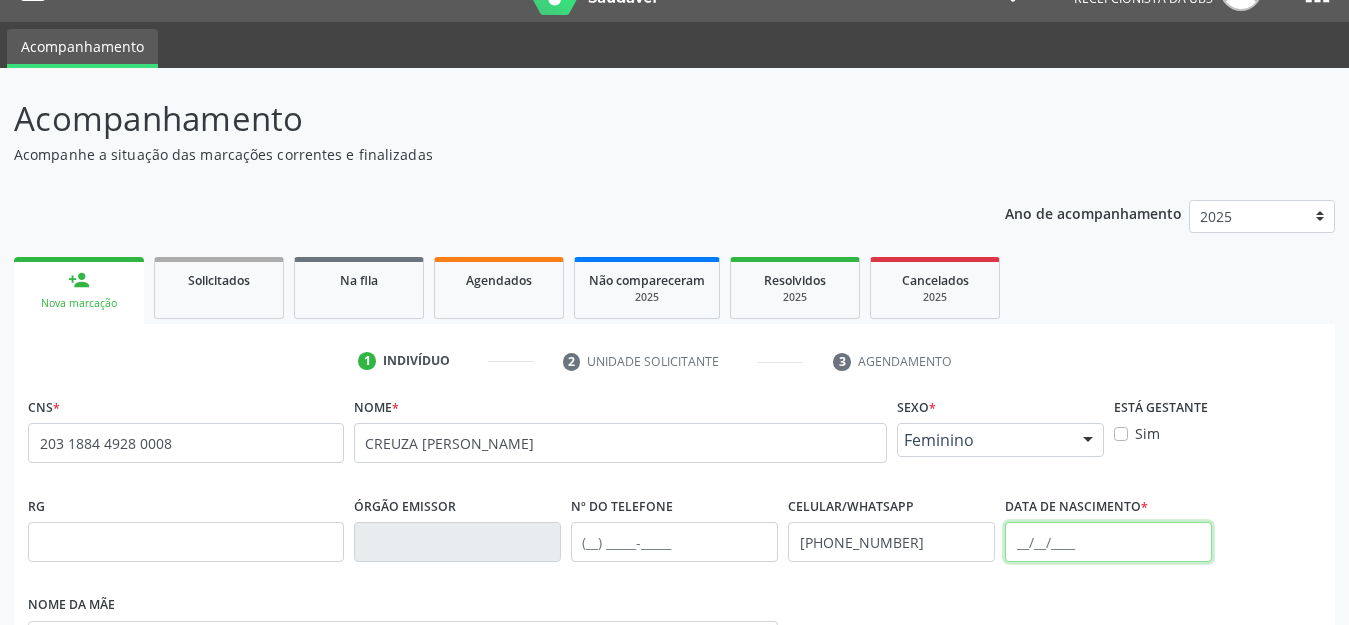 click at bounding box center [1108, 542] 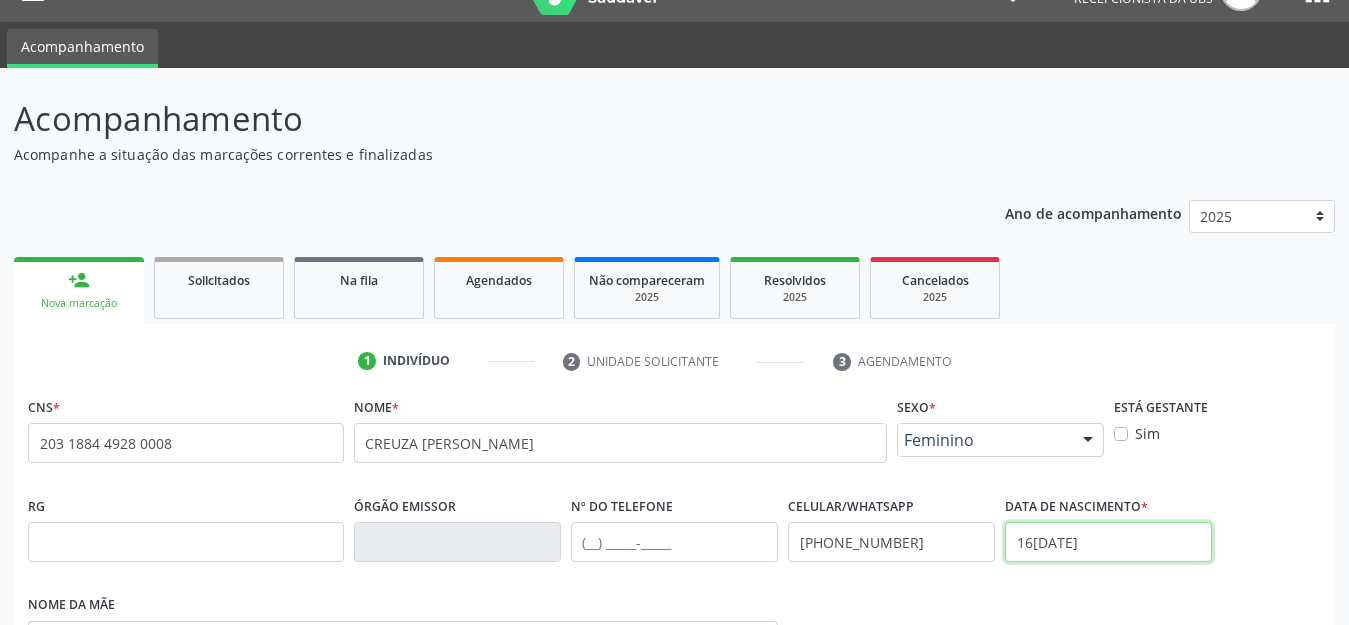 scroll, scrollTop: 58, scrollLeft: 0, axis: vertical 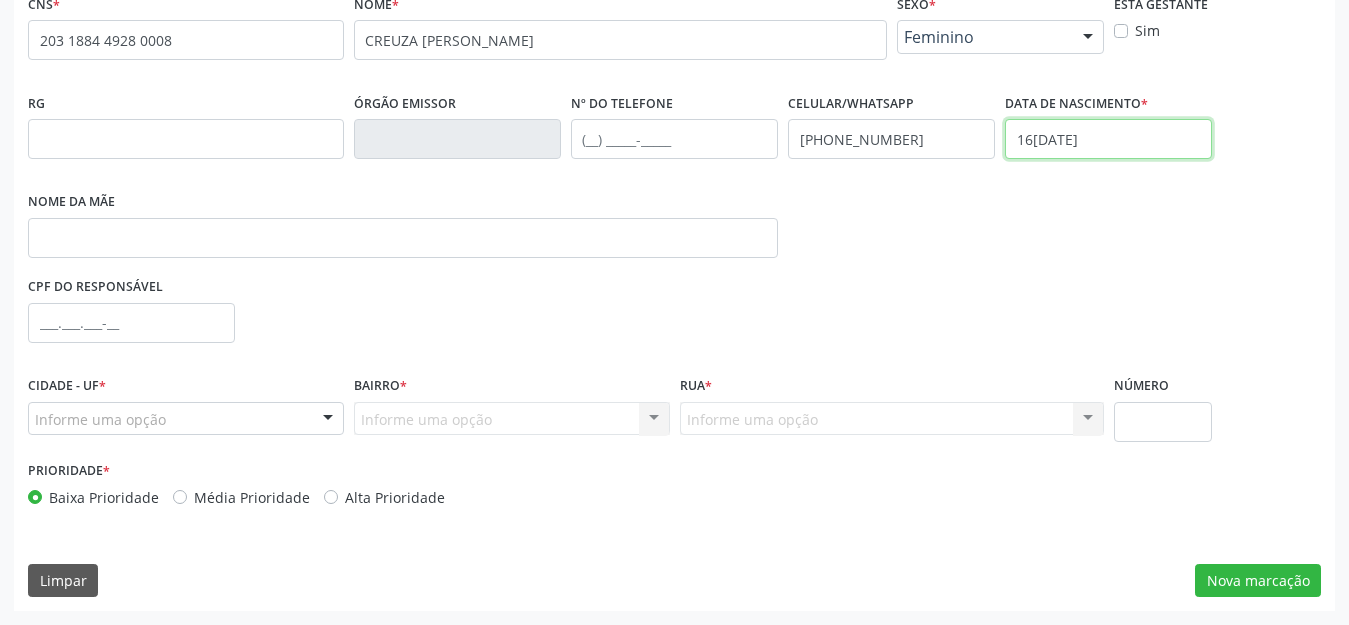type on "16/10/1966" 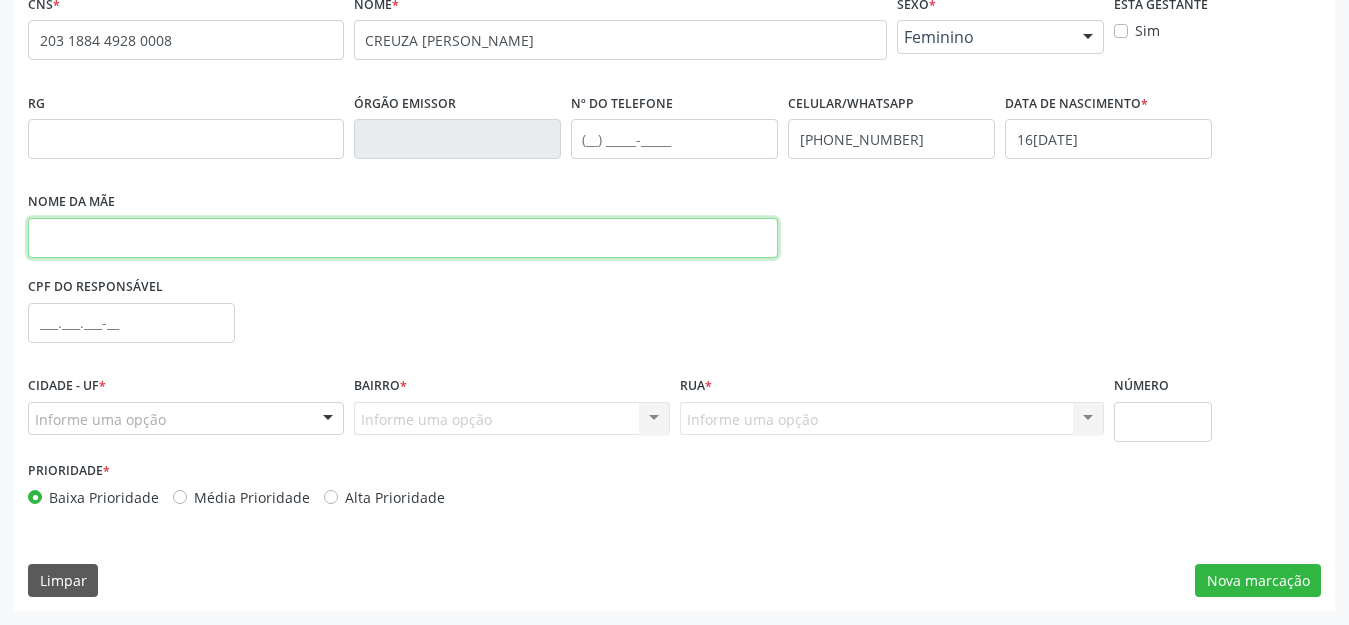 click at bounding box center (403, 238) 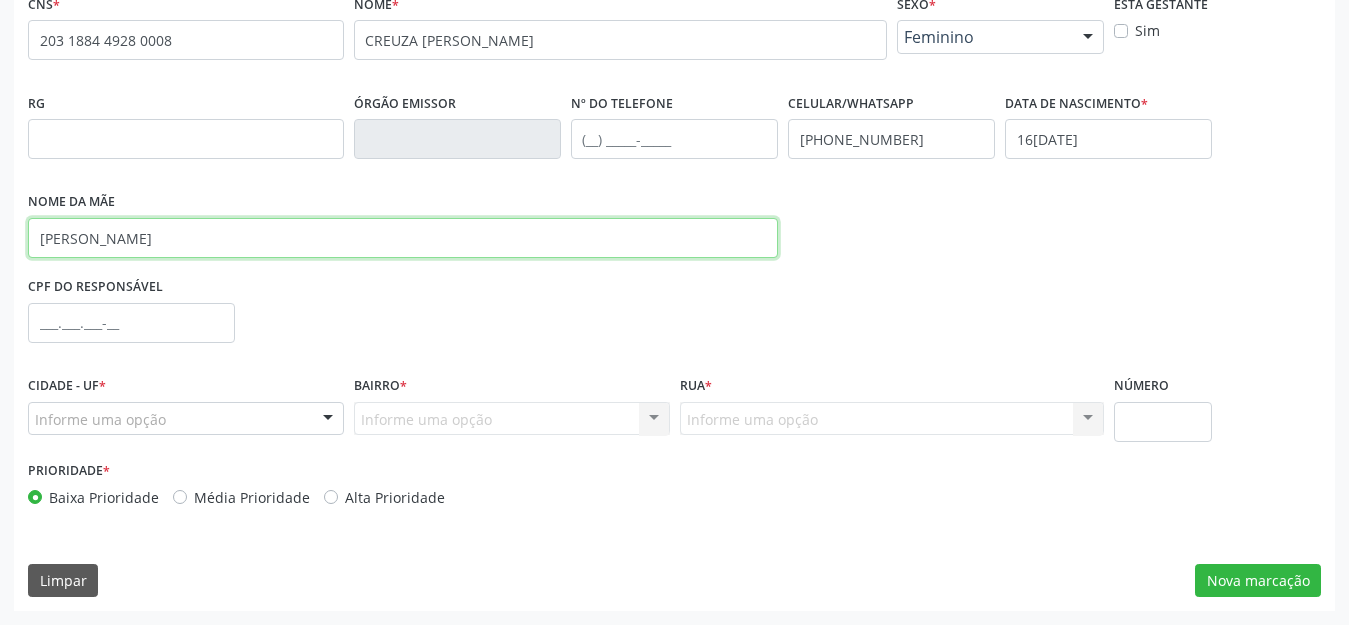 click on "MARIAN HENRIQUE DA SILVA" at bounding box center [403, 238] 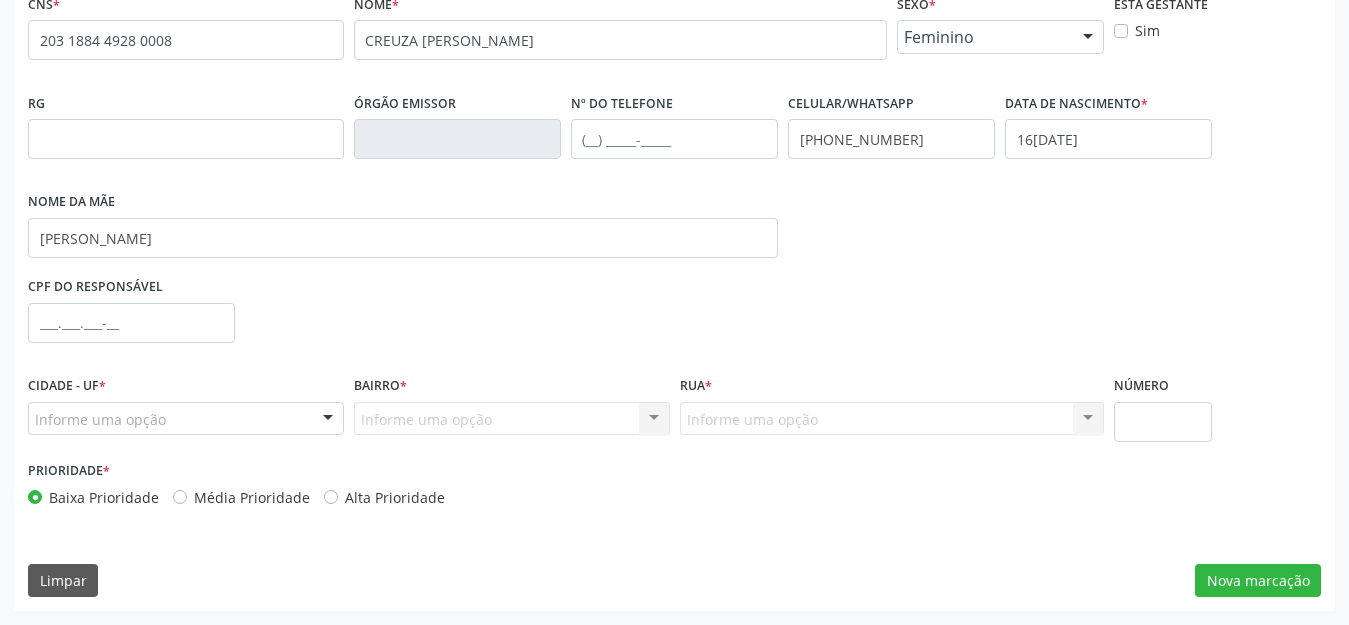 click on "Informe uma opção" at bounding box center (186, 419) 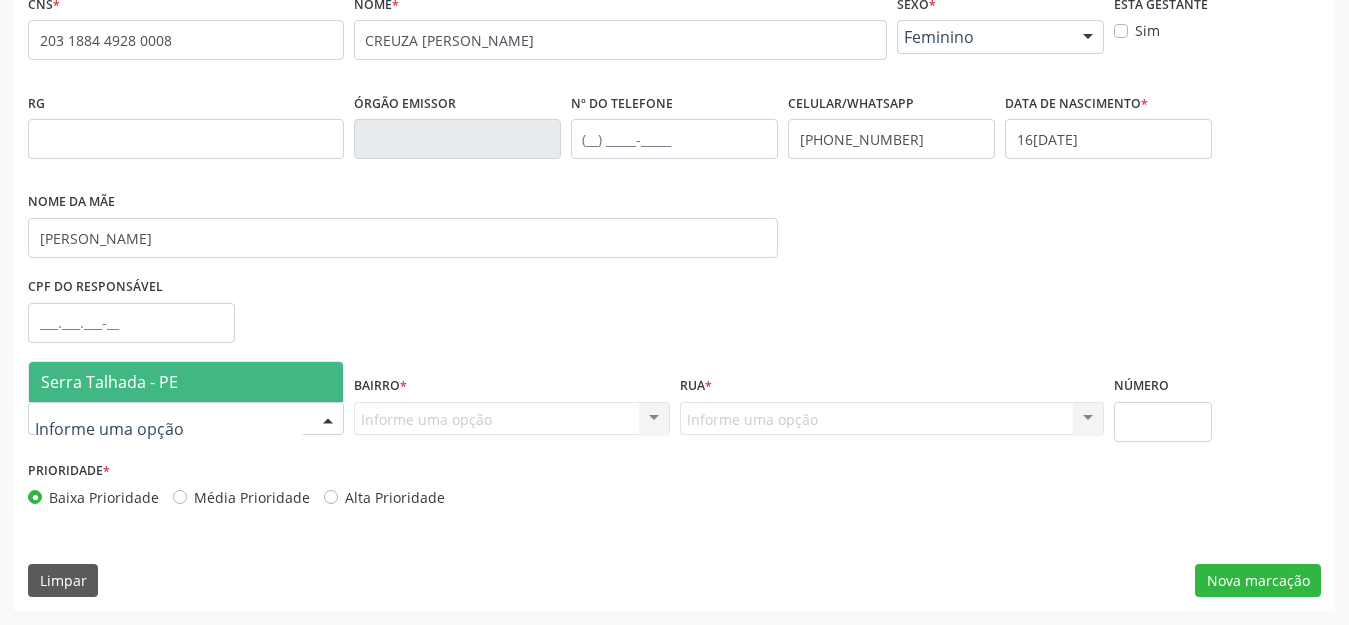 click on "Serra Talhada - PE" at bounding box center [109, 382] 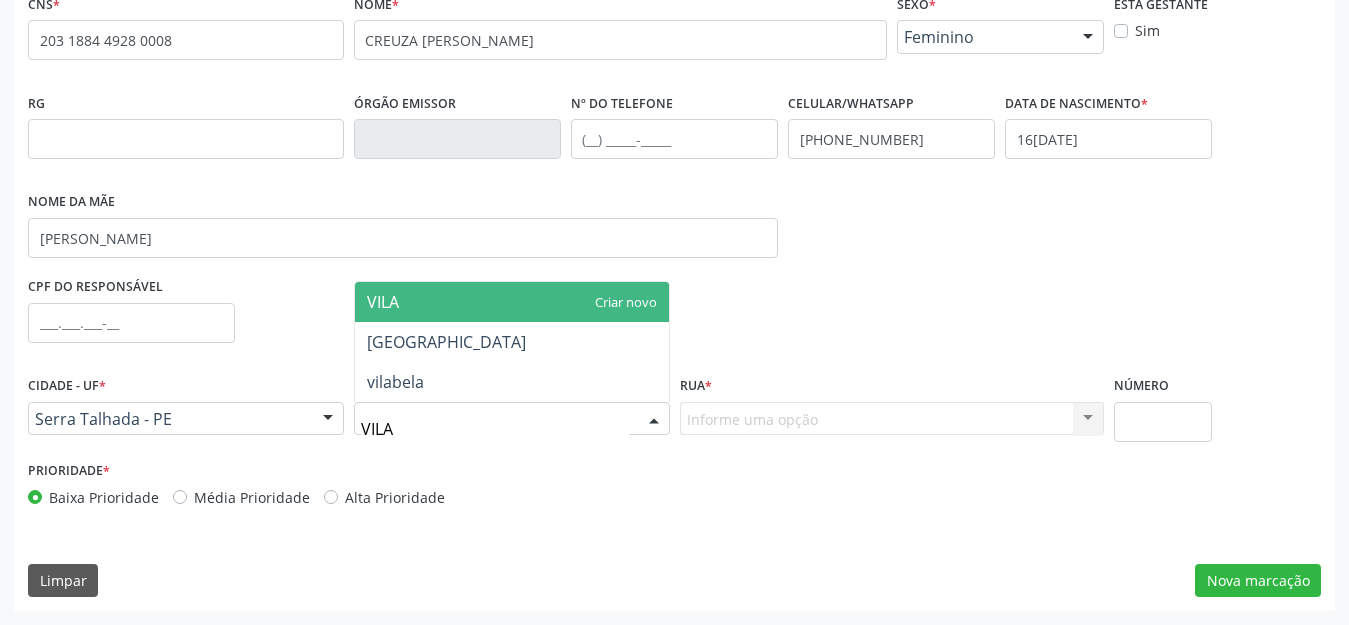 type on "VILA" 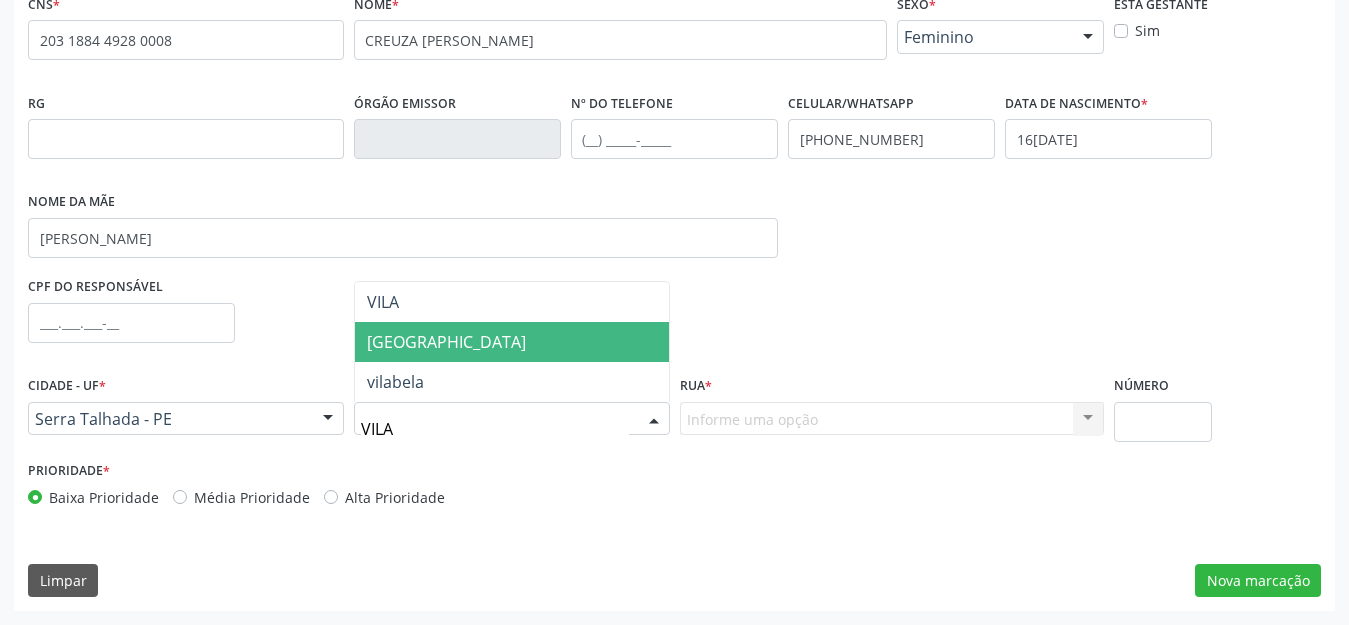 click on "[GEOGRAPHIC_DATA]" at bounding box center (512, 342) 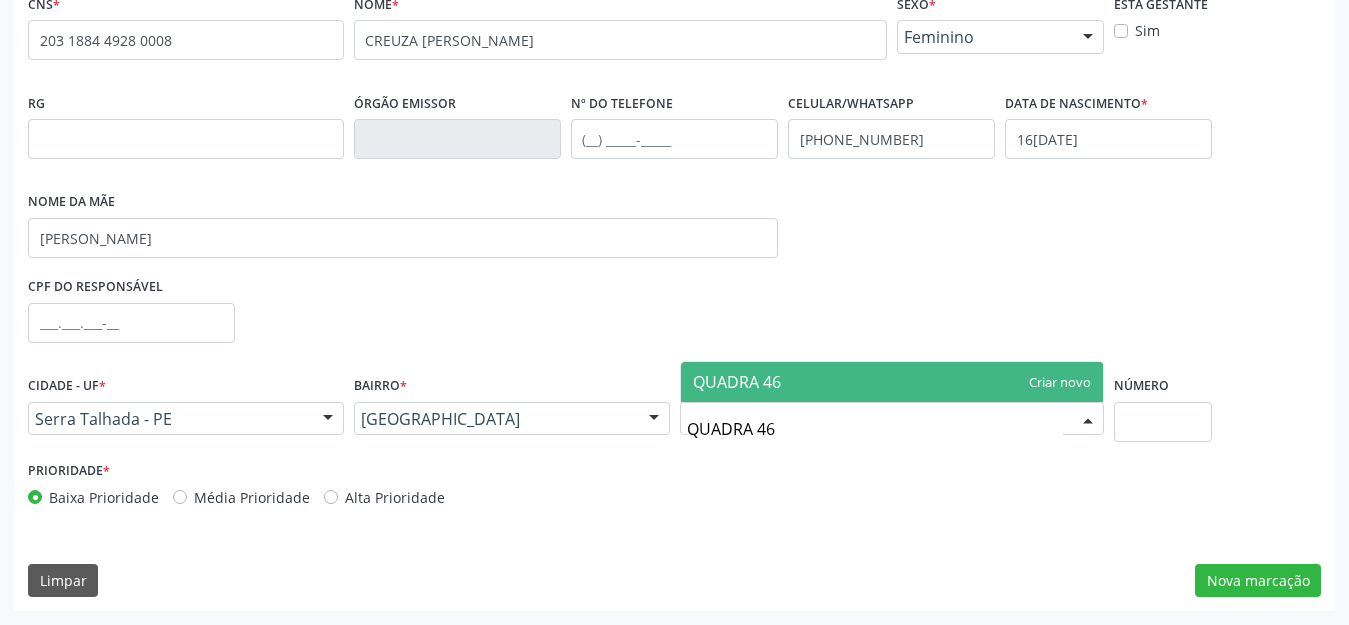 click on "QUADRA 46" at bounding box center (892, 382) 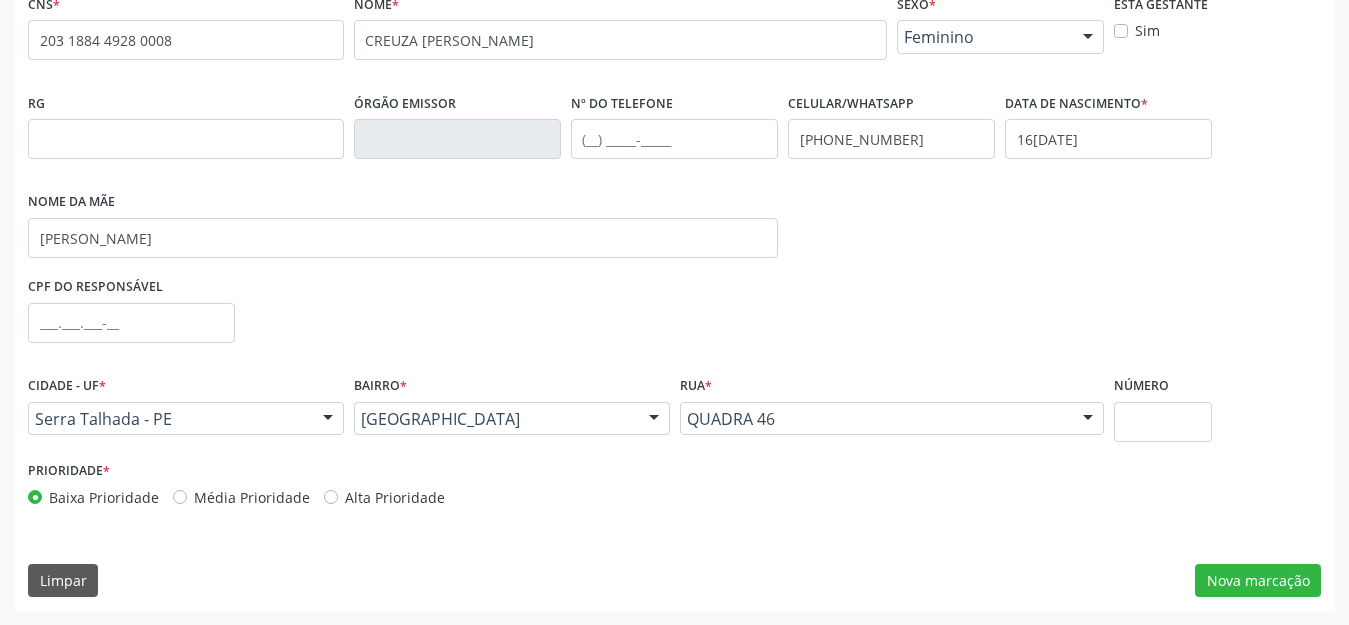 click on "Rua
*
QUADRA 46         QUADRA 46   João Campos de Sousa   Newton Carlos Ferraz   Professora Maria Luiza Ferraz Duarte   Antônio Conrado Filho   Luiz Gonzaga da Silva   João Batista de Magalhães   Helio Antônio Andrade Oliveira   José Alves de Barros   Isivaldo Conrado Lorena e Sá   João Antunes de Lima   38   37   Rua Isidoro Alves Pereira Lins   Cícero Salvador de Melo   João Arlindo Filho   José Pereira de Oliveira   Miguel Preira de Albuquerque   Cleonel Inacio de Albuquerque   39   40   41   Álvaro Xavier Sampaio   Professora Maria Lucilia da Silva   Rua Domingos Sávio Nogueira dos Santos   José Barbosa da Penha   Jose Alves de Barros   Luiz Aureliano Cavalho   Lucila Cavalcante de Lima   Professor Jesus Leandro Rocha   Rua Benedito Duarte   Rua Rosa Maria do Nascimento   Rua João Barbosa da Penha   Rua Francisco M. S. (Chico Barbeiro) - Quadra 36   Rua Jose Pereira de França Sobrinho   Rua José Pereira de França Sobrinho   Rua Gilvan Severino dos Santos" at bounding box center (892, 403) 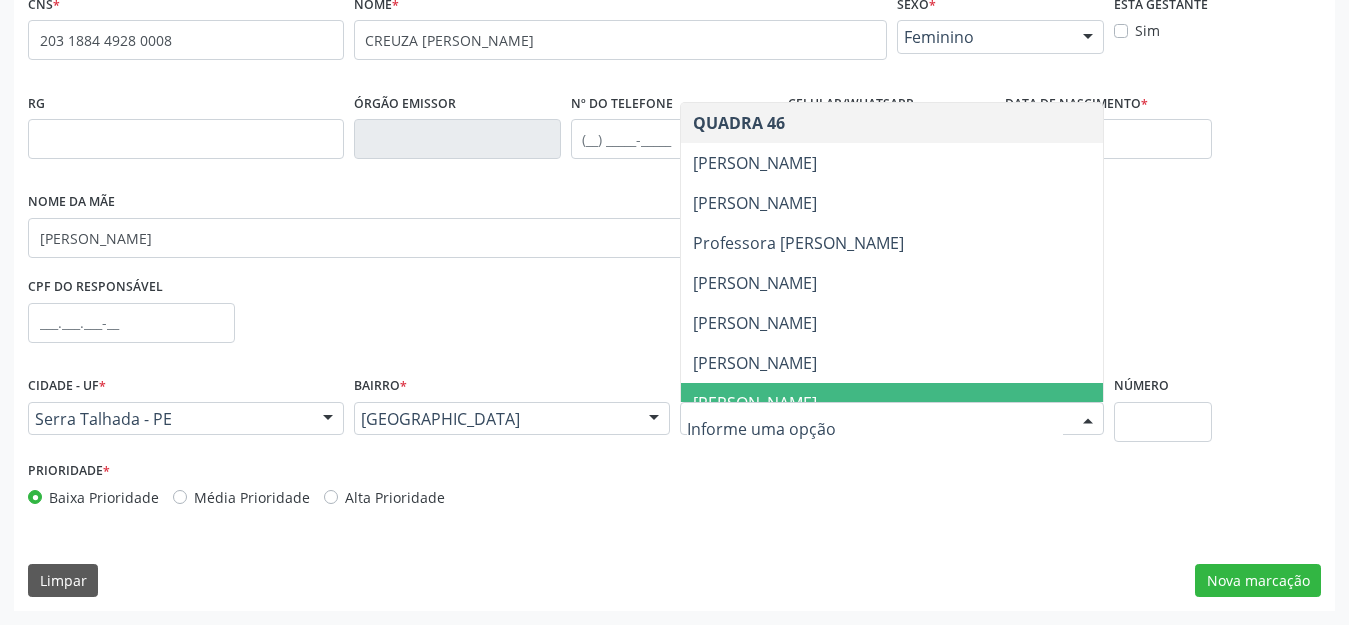 click at bounding box center (875, 429) 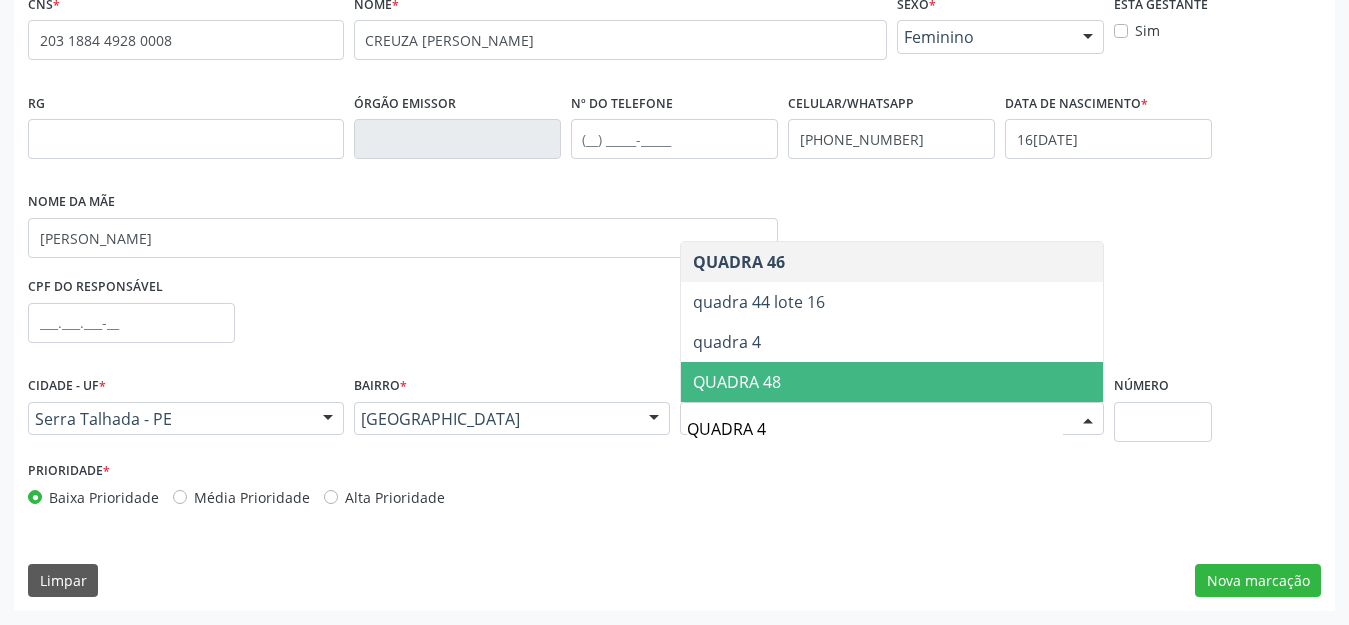 type on "QUADRA 46" 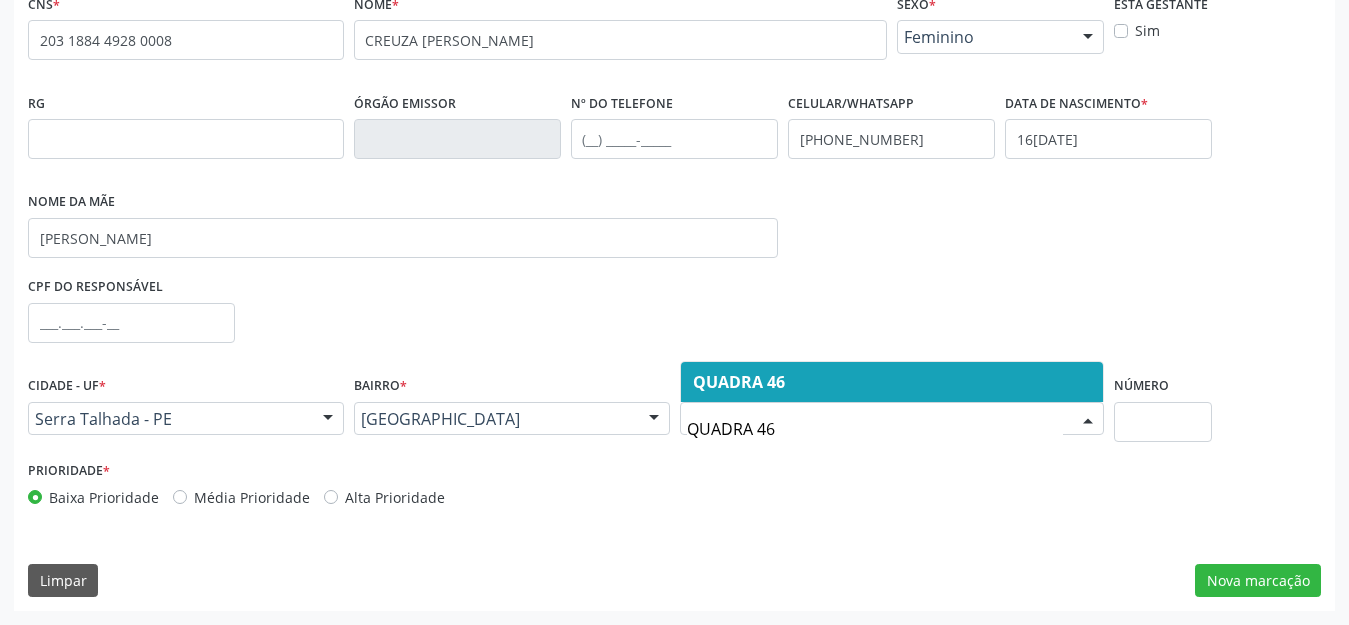 click on "QUADRA 46" at bounding box center [892, 382] 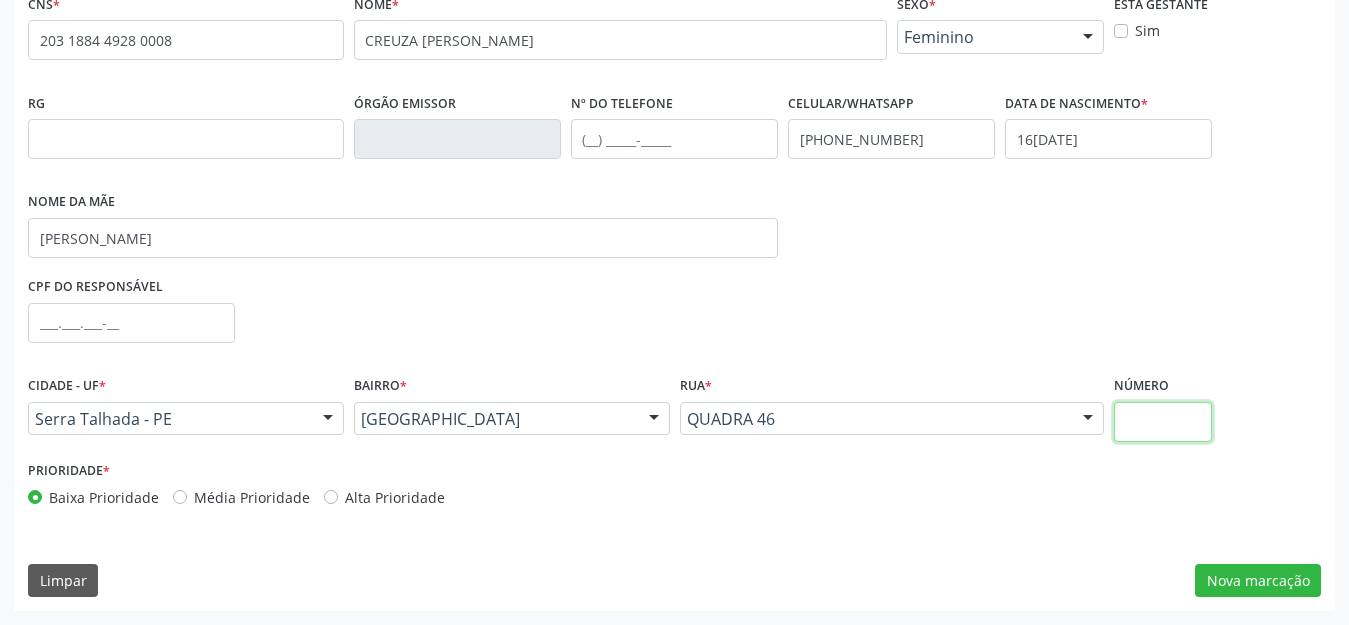 click at bounding box center (1163, 422) 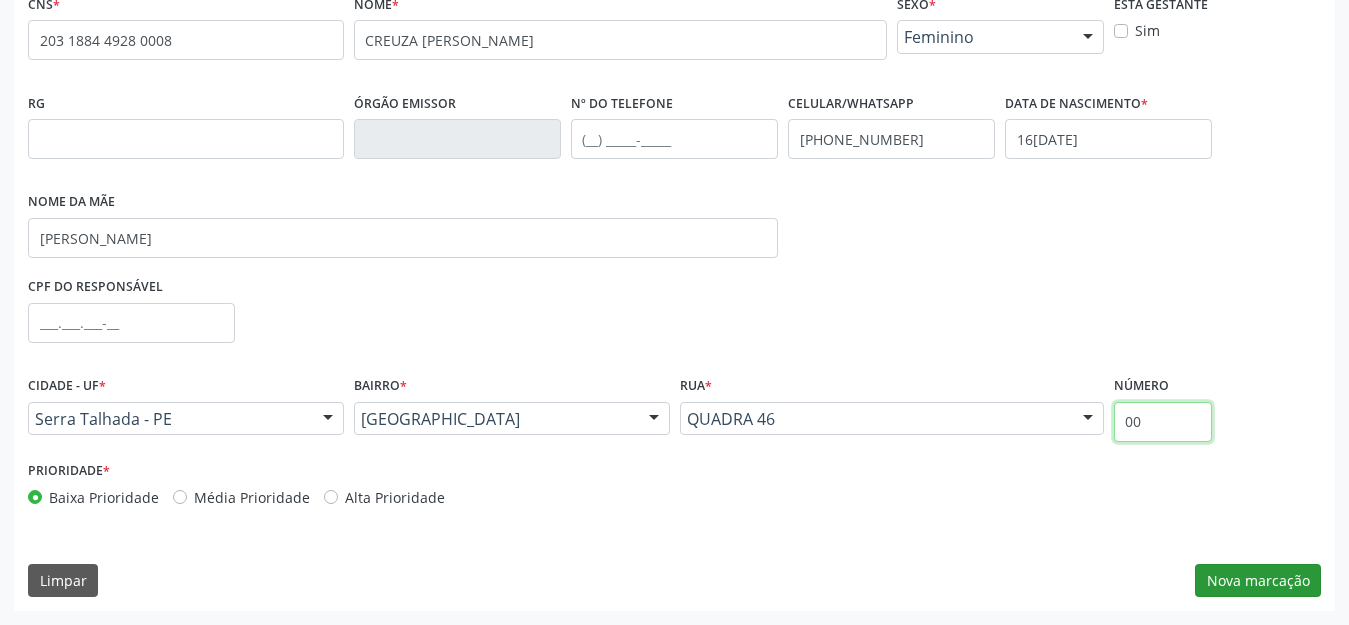 type on "00" 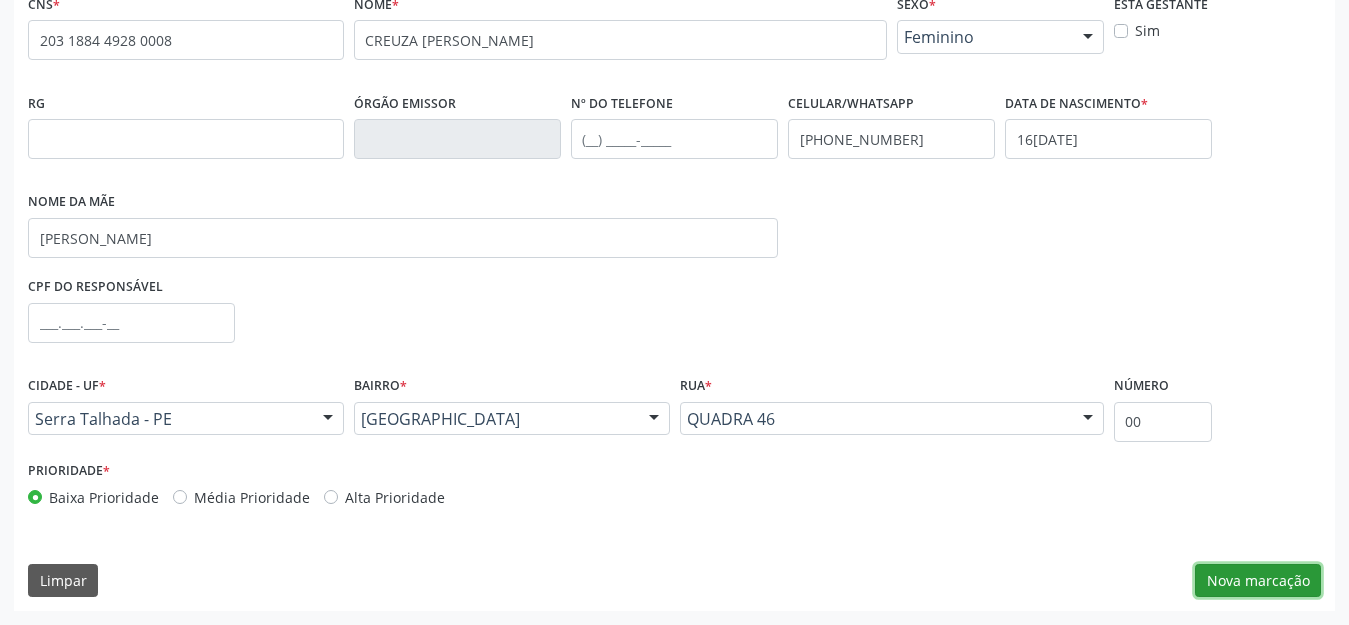 click on "Nova marcação" at bounding box center (1258, 581) 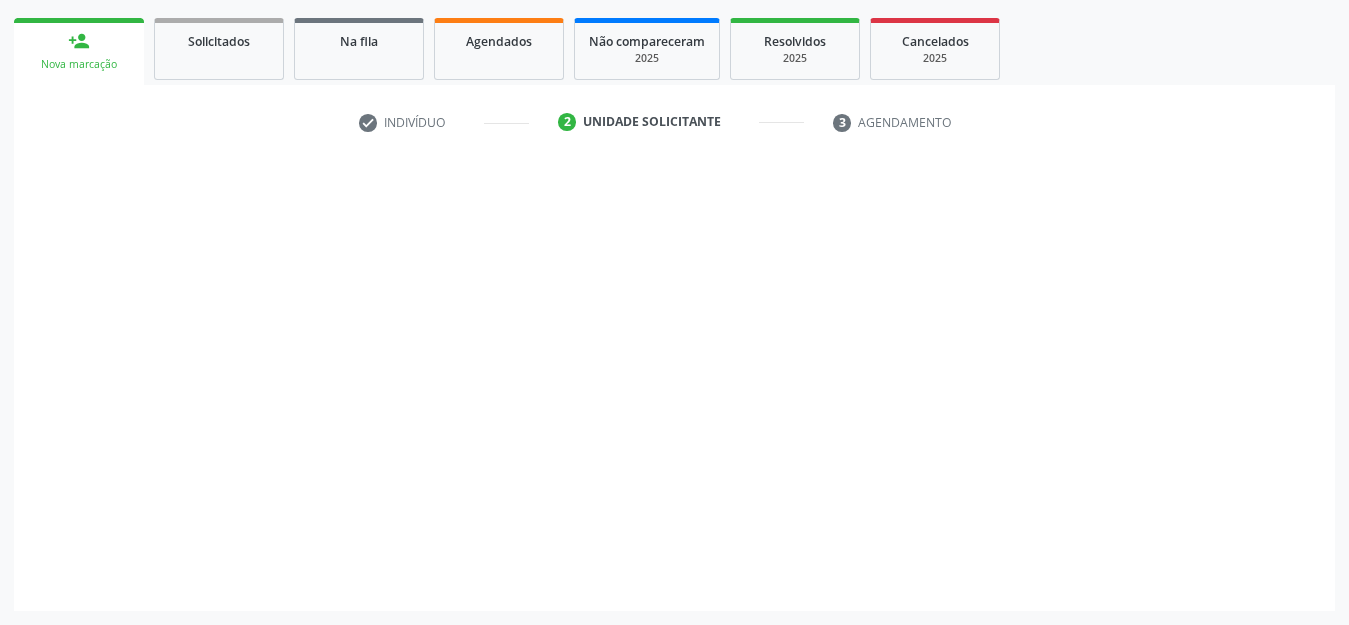scroll, scrollTop: 281, scrollLeft: 0, axis: vertical 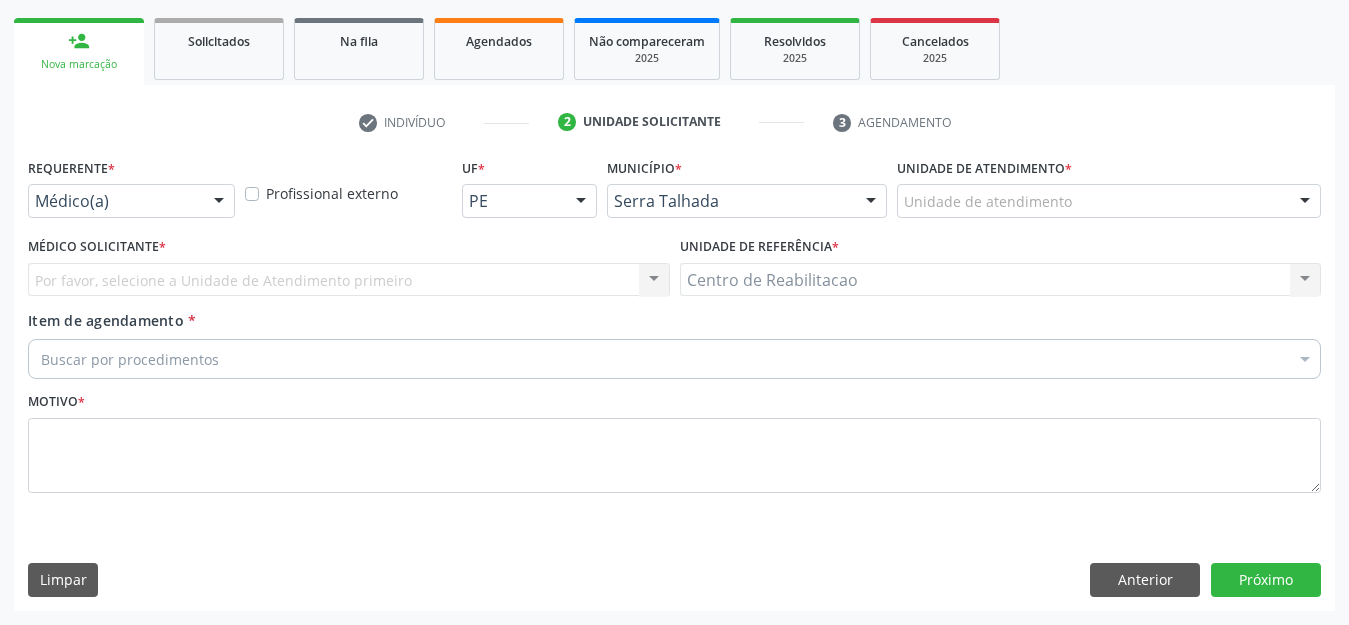 click on "Requerente
*
Médico(a)         Médico(a)   Enfermeiro(a)   Paciente
Nenhum resultado encontrado para: "   "
Não há nenhuma opção para ser exibida." at bounding box center [131, 185] 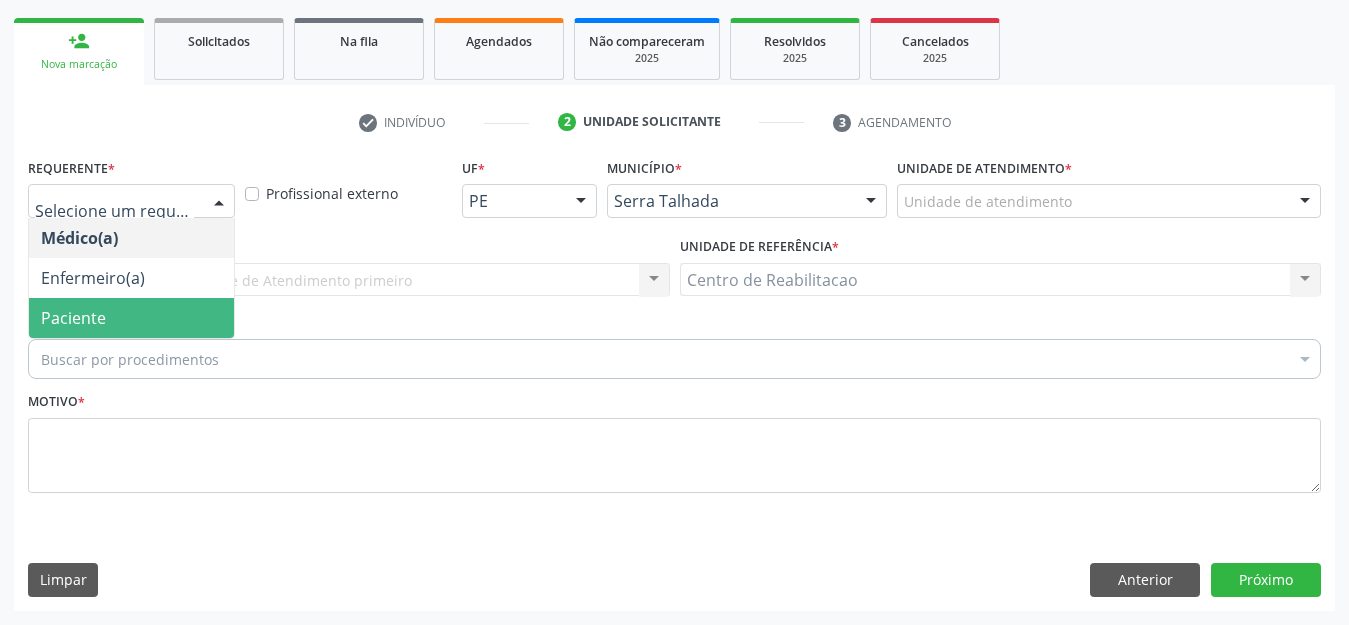 click on "Paciente" at bounding box center [131, 318] 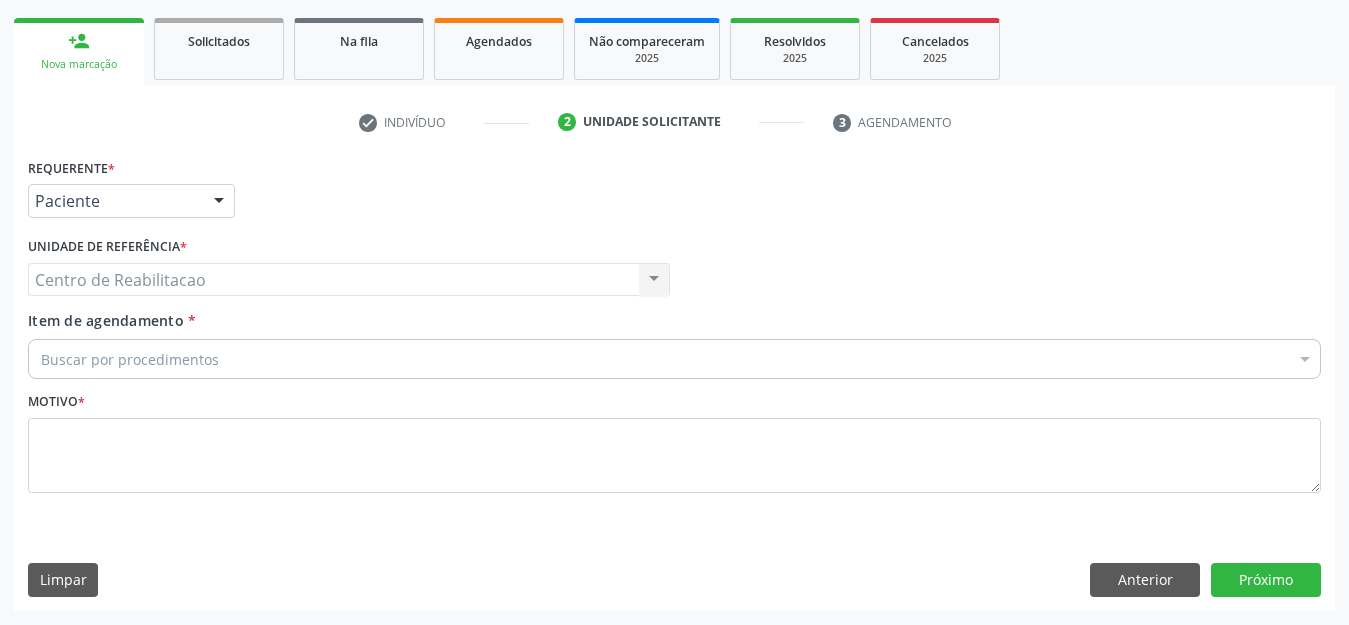 click on "Buscar por procedimentos" at bounding box center (674, 359) 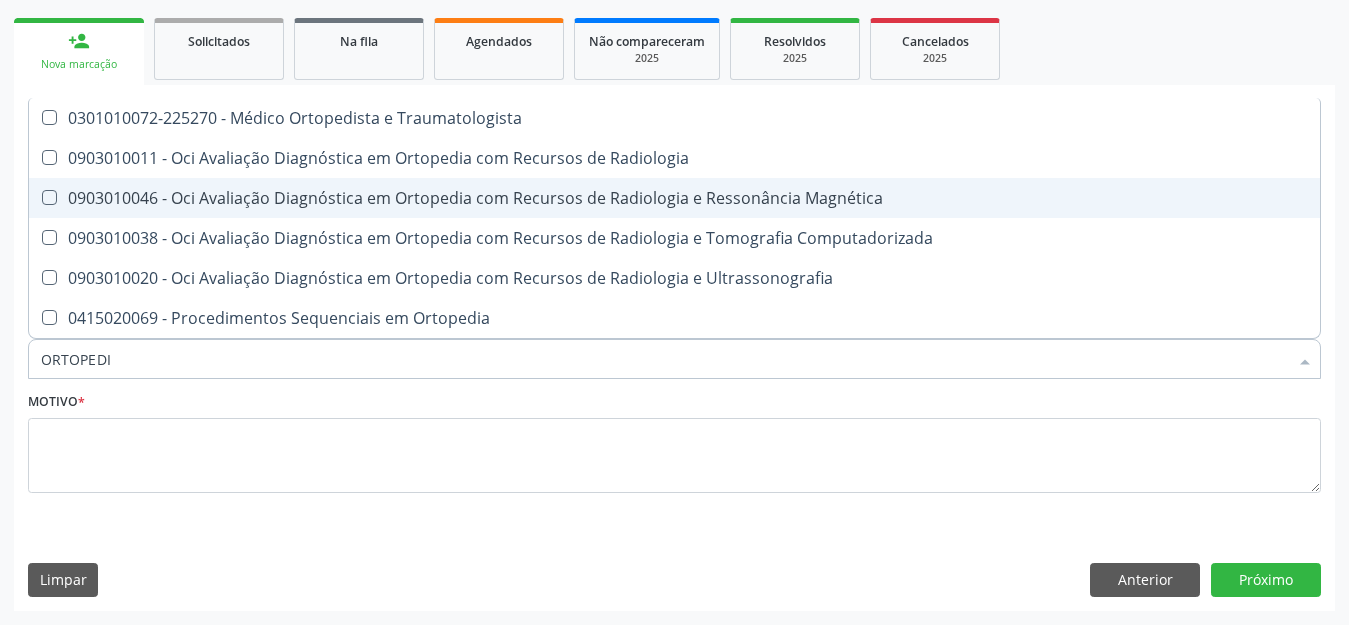 type on "ORTOPEDIS" 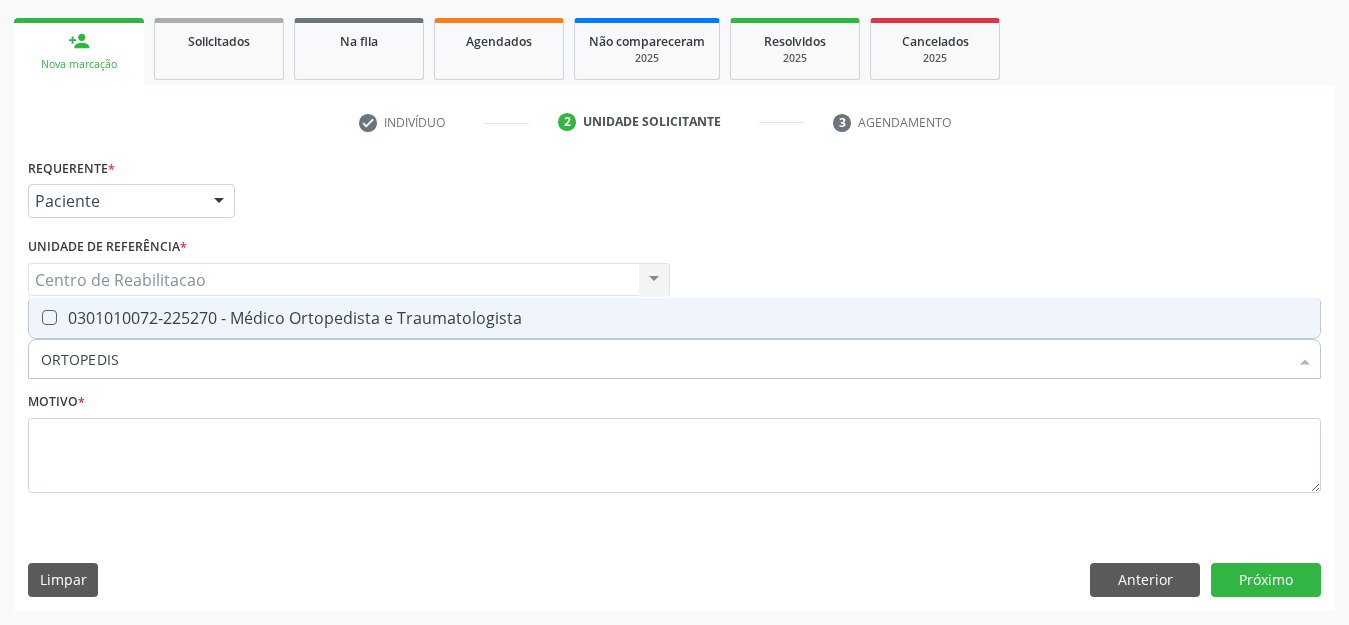 click on "0301010072-225270 - Médico Ortopedista e Traumatologista" at bounding box center [674, 318] 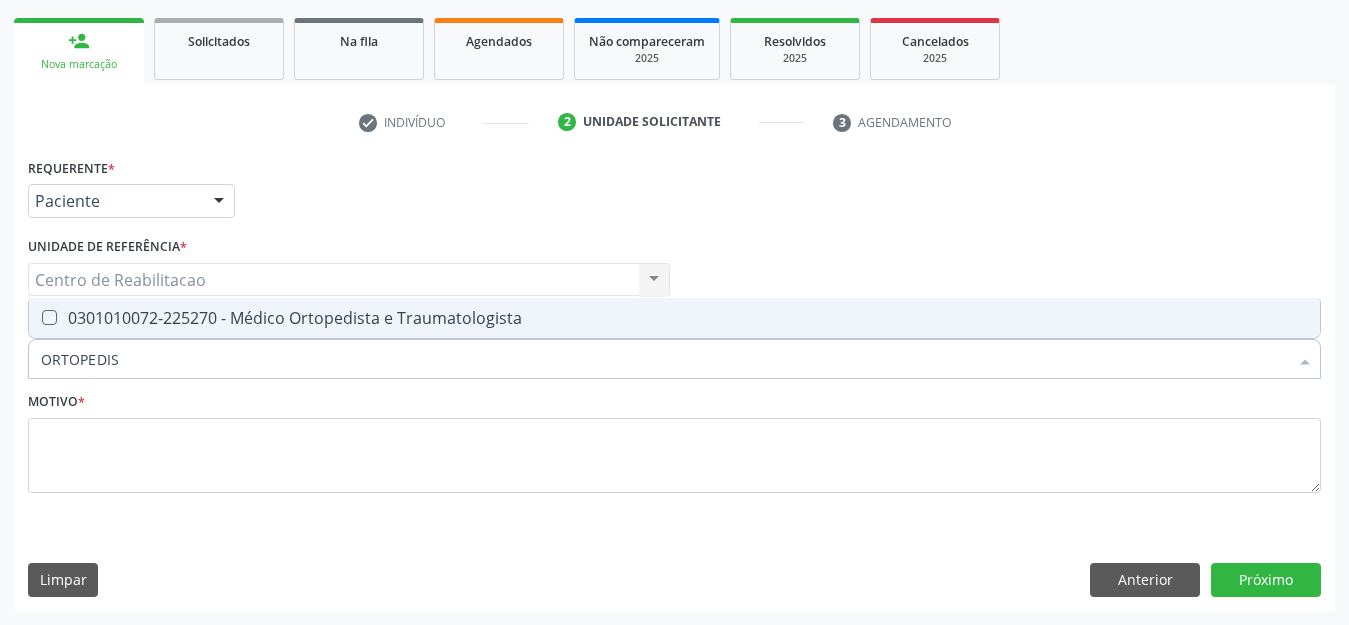 checkbox on "true" 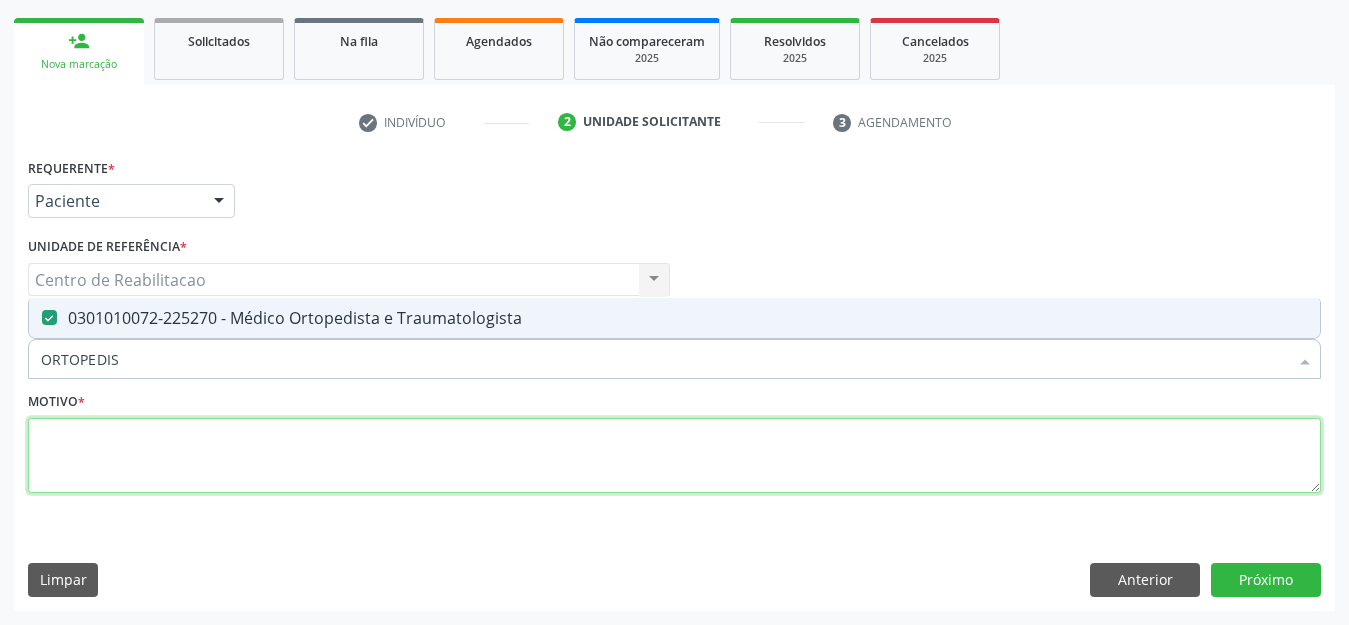 click at bounding box center (674, 456) 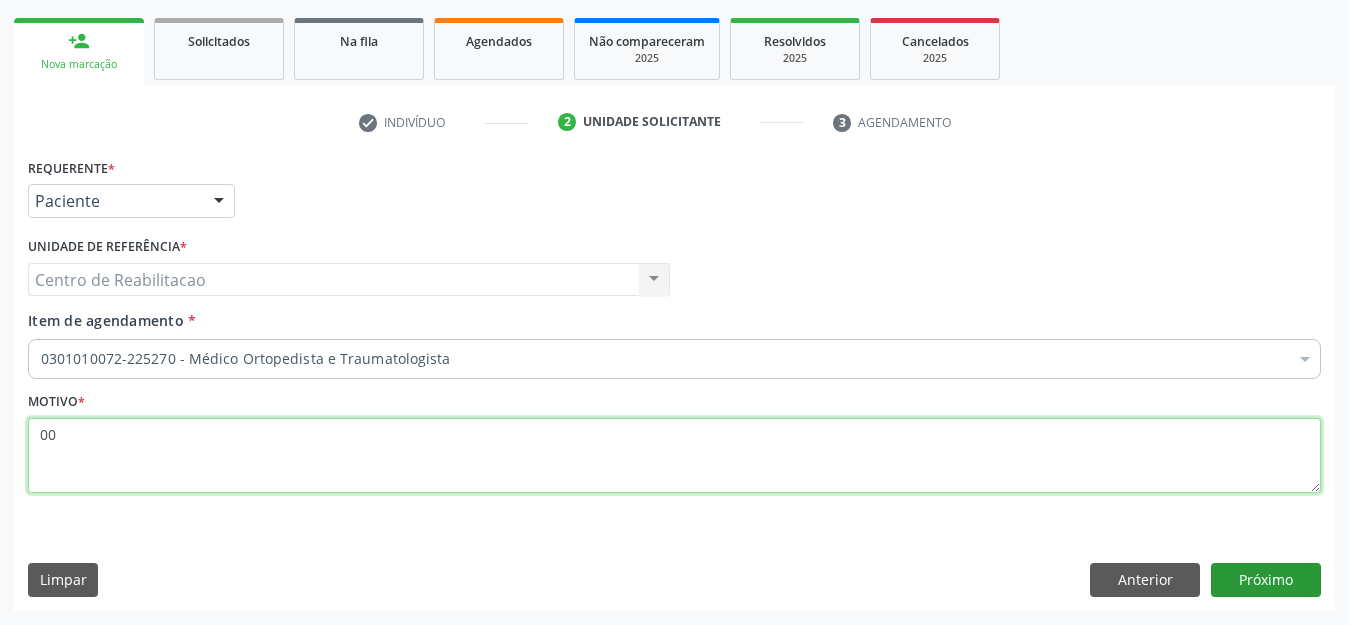 type on "00" 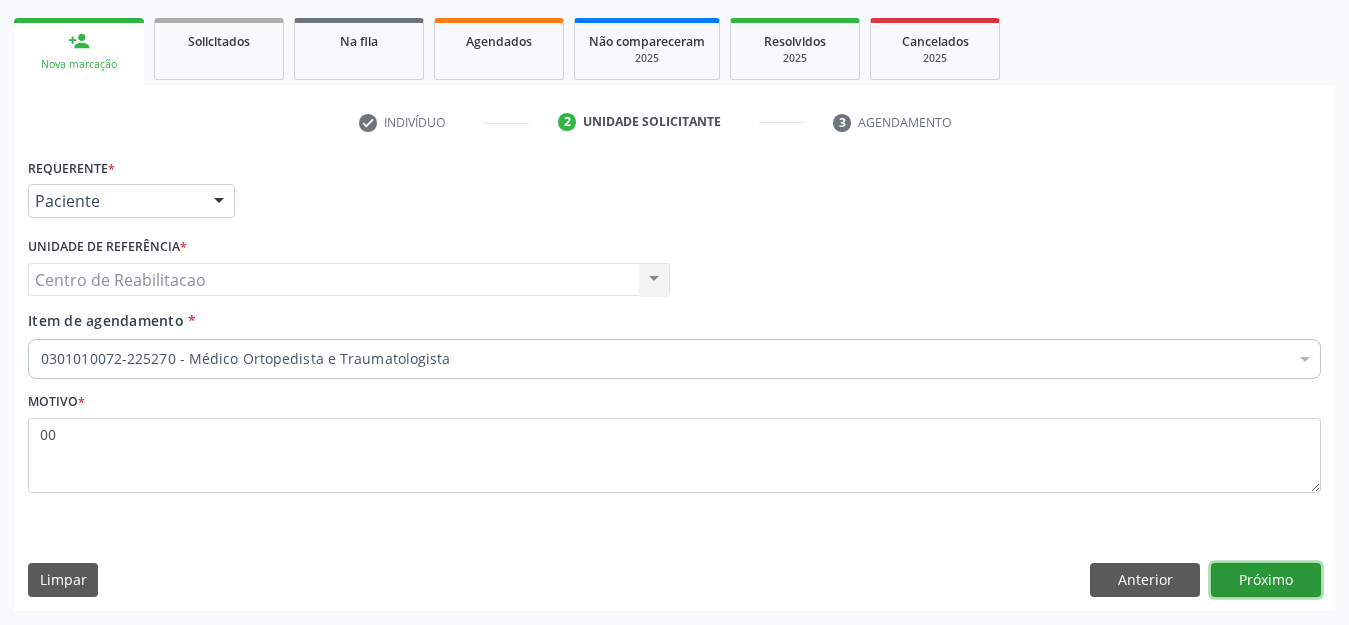 click on "Próximo" at bounding box center [1266, 580] 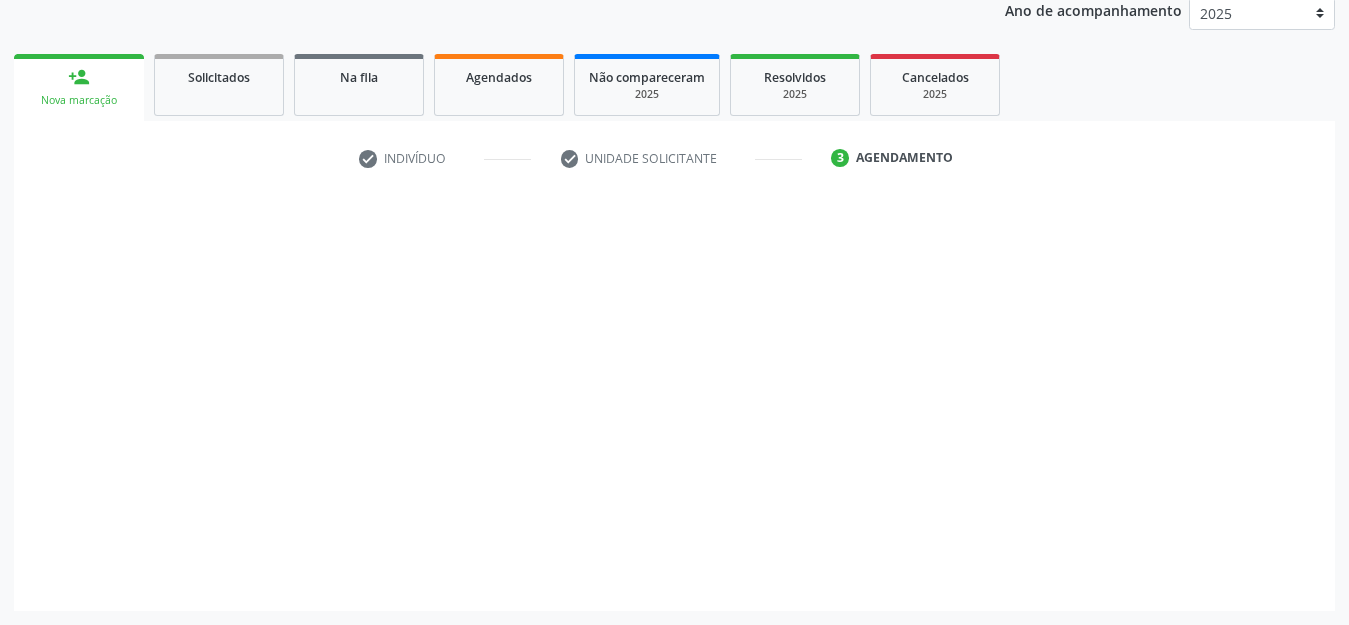 scroll, scrollTop: 245, scrollLeft: 0, axis: vertical 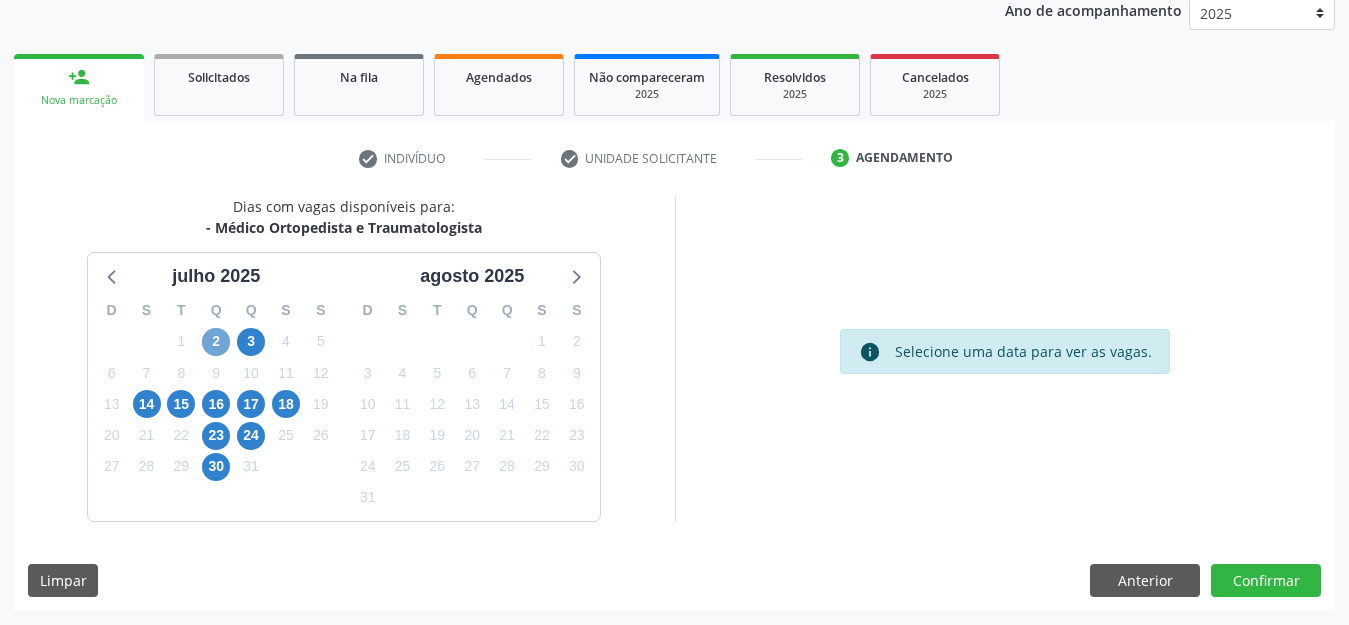 click on "2" at bounding box center (216, 342) 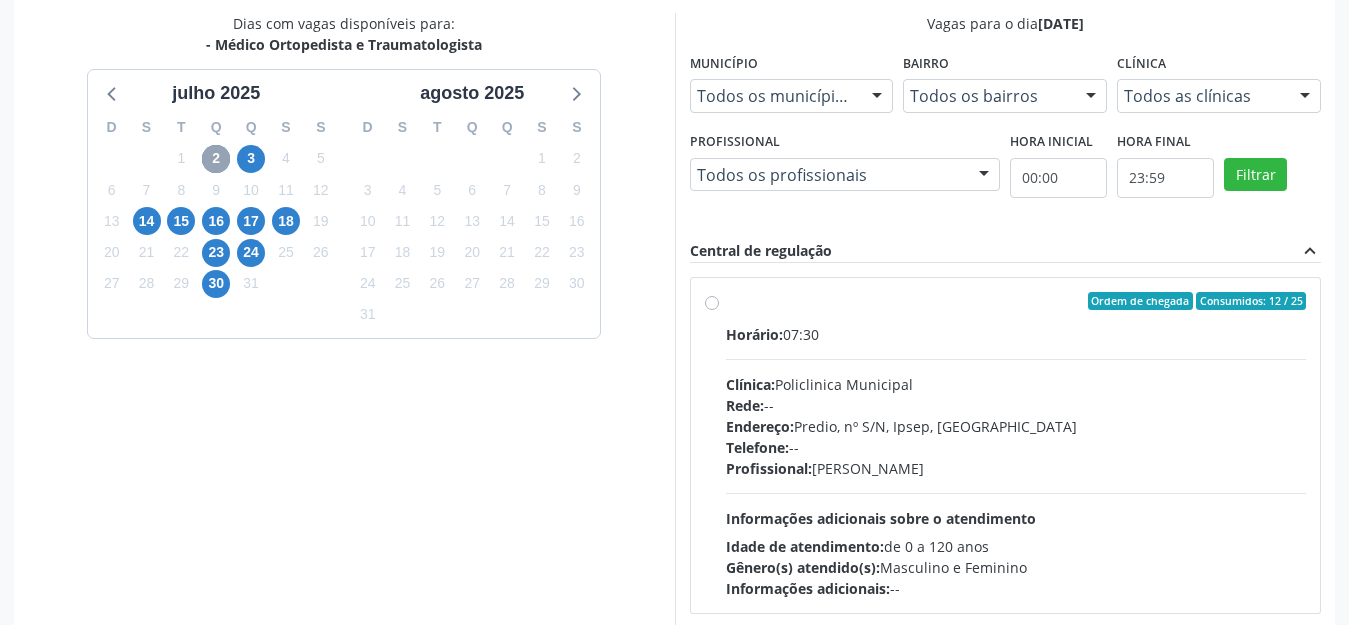 scroll, scrollTop: 435, scrollLeft: 0, axis: vertical 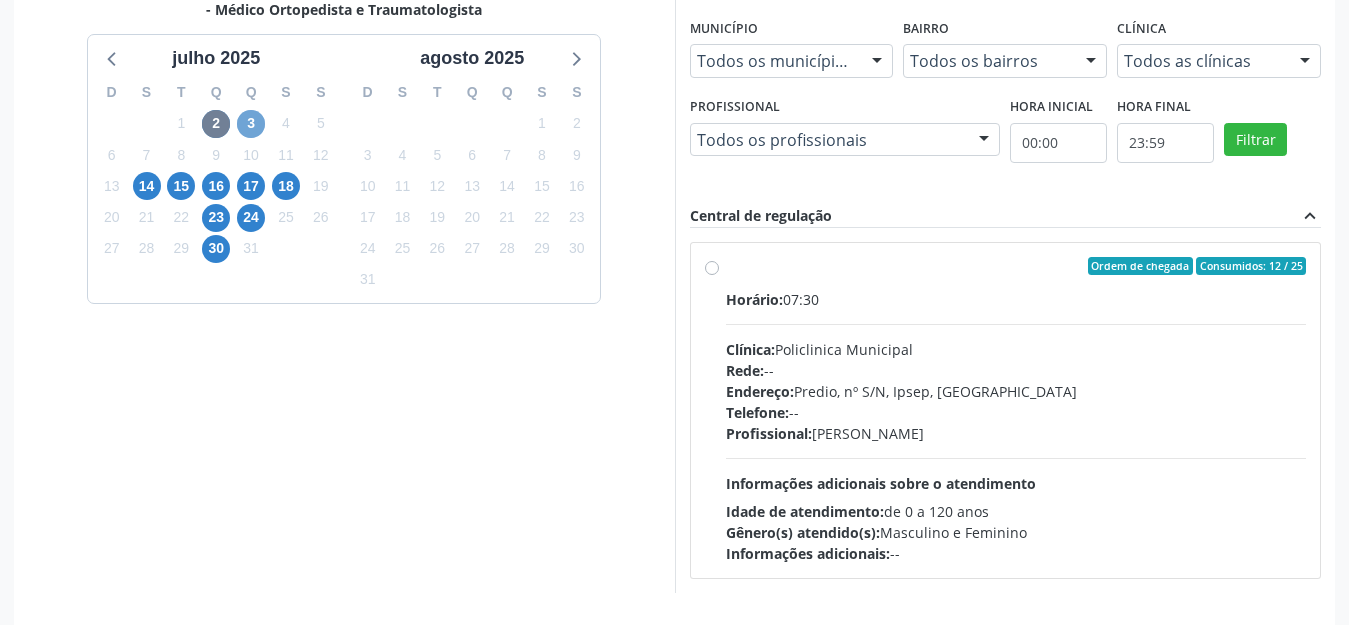 click on "3" at bounding box center (251, 124) 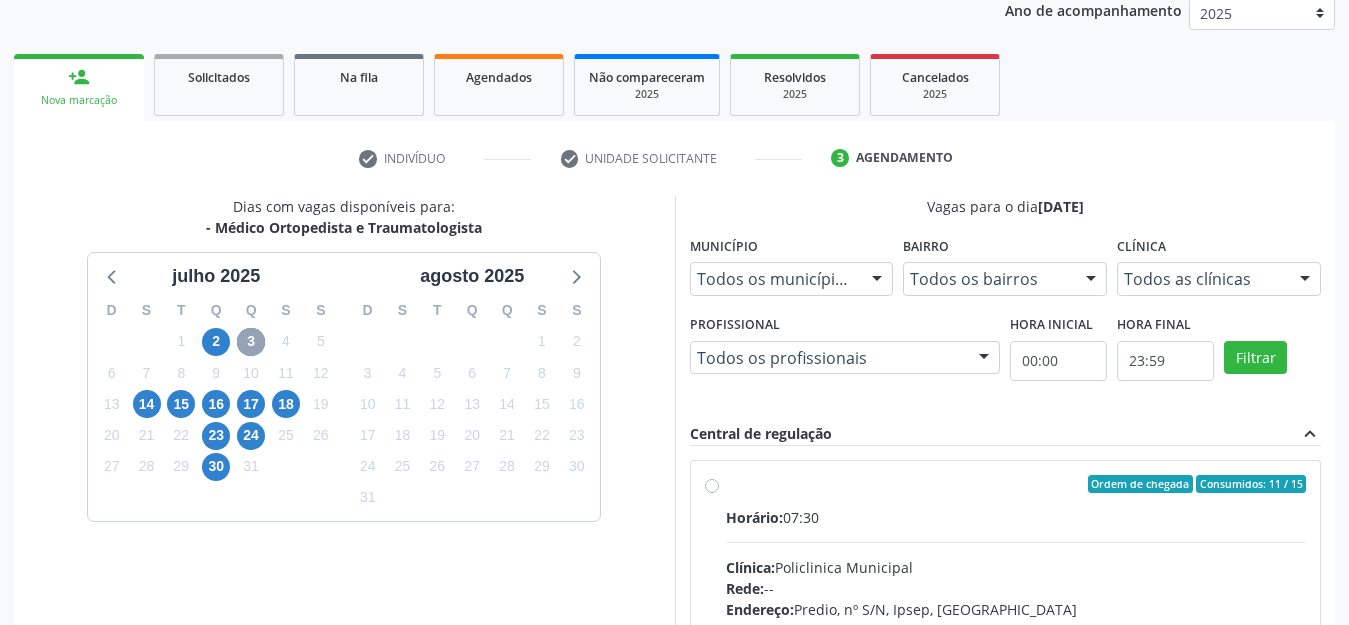 scroll, scrollTop: 463, scrollLeft: 0, axis: vertical 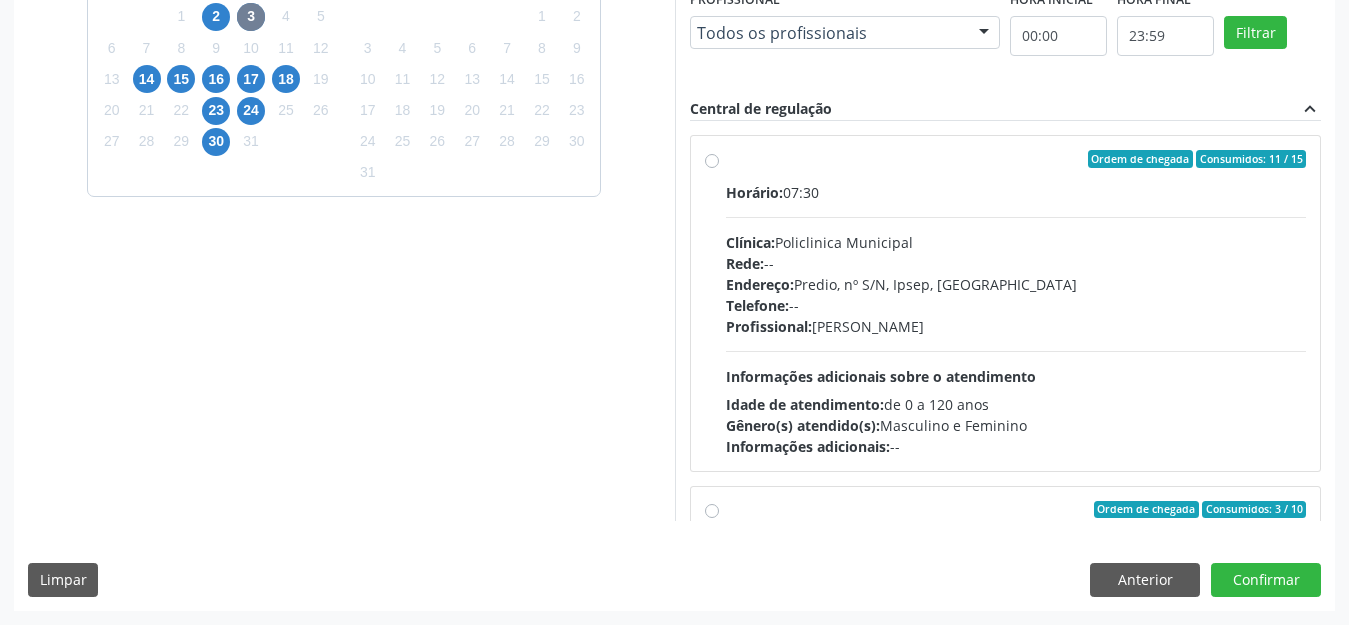 click on "Ordem de chegada
Consumidos: 11 / 15
Horário:   07:30
Clínica:  Policlinica Municipal
Rede:
--
Endereço:   Predio, nº S/N, Ipsep, Serra Talhada - PE
Telefone:   --
Profissional:
Eugenio Pericles Muniz Ferreira
Informações adicionais sobre o atendimento
Idade de atendimento:
de 0 a 120 anos
Gênero(s) atendido(s):
Masculino e Feminino
Informações adicionais:
--" at bounding box center [1016, 303] 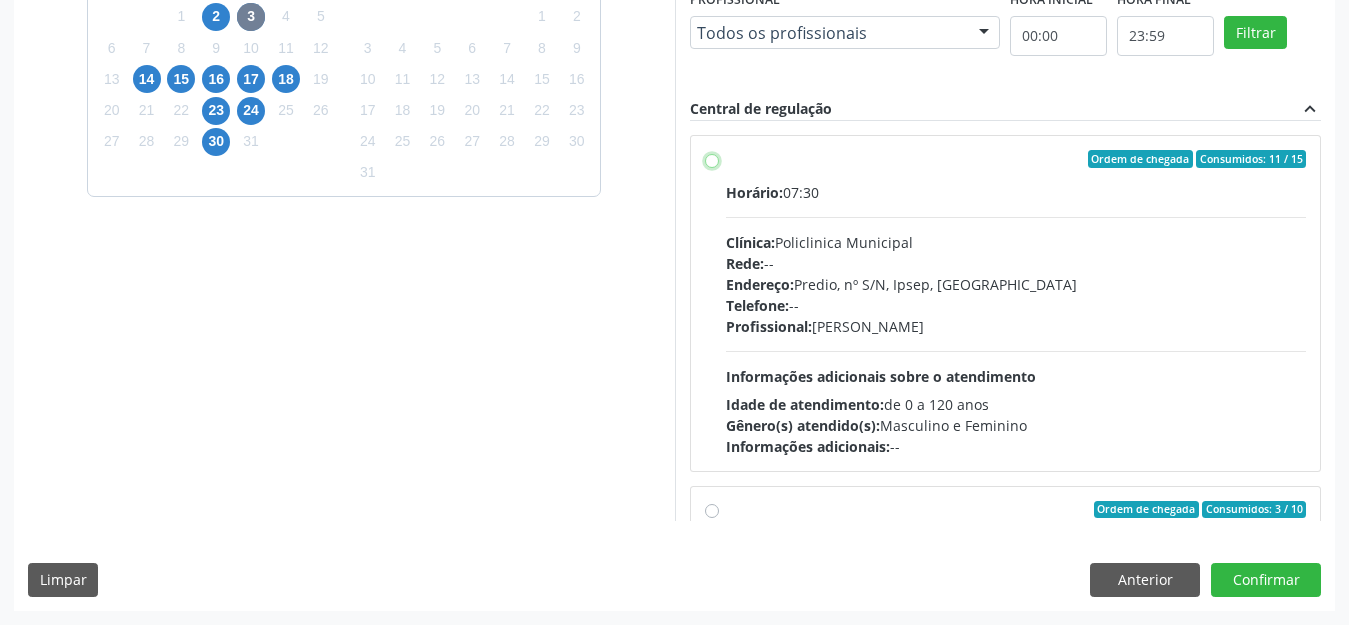 click on "Ordem de chegada
Consumidos: 11 / 15
Horário:   07:30
Clínica:  Policlinica Municipal
Rede:
--
Endereço:   Predio, nº S/N, Ipsep, Serra Talhada - PE
Telefone:   --
Profissional:
Eugenio Pericles Muniz Ferreira
Informações adicionais sobre o atendimento
Idade de atendimento:
de 0 a 120 anos
Gênero(s) atendido(s):
Masculino e Feminino
Informações adicionais:
--" at bounding box center (712, 159) 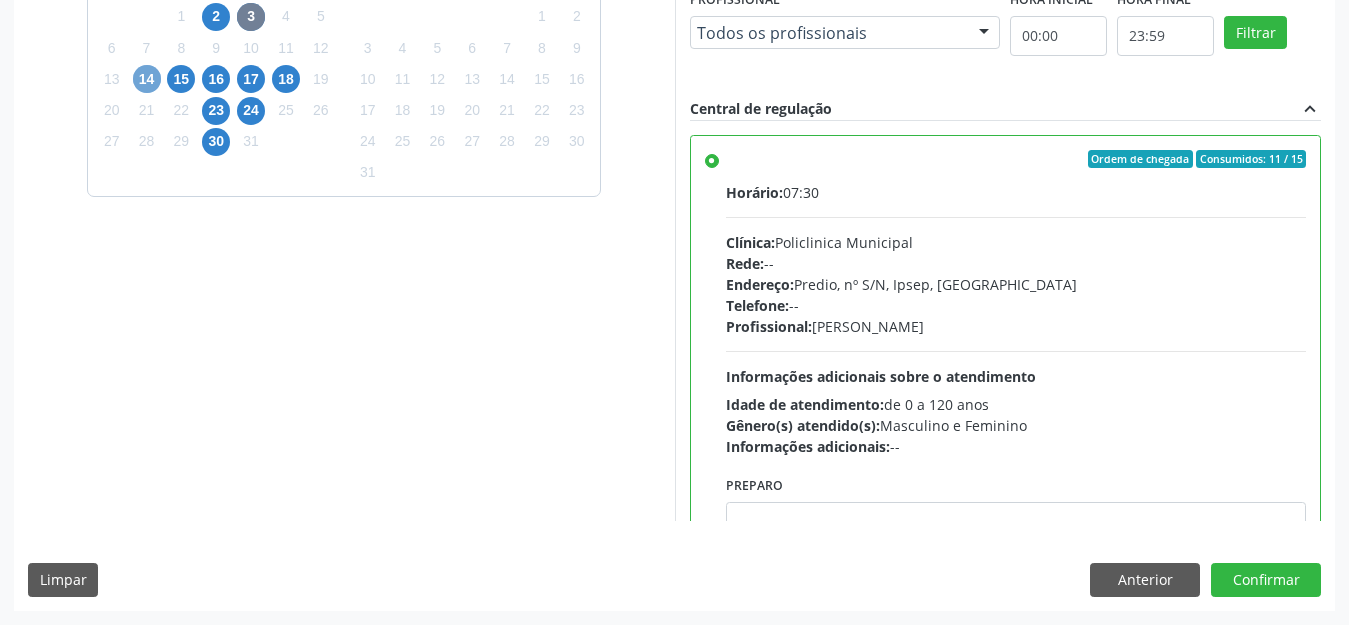 click on "14" at bounding box center [147, 79] 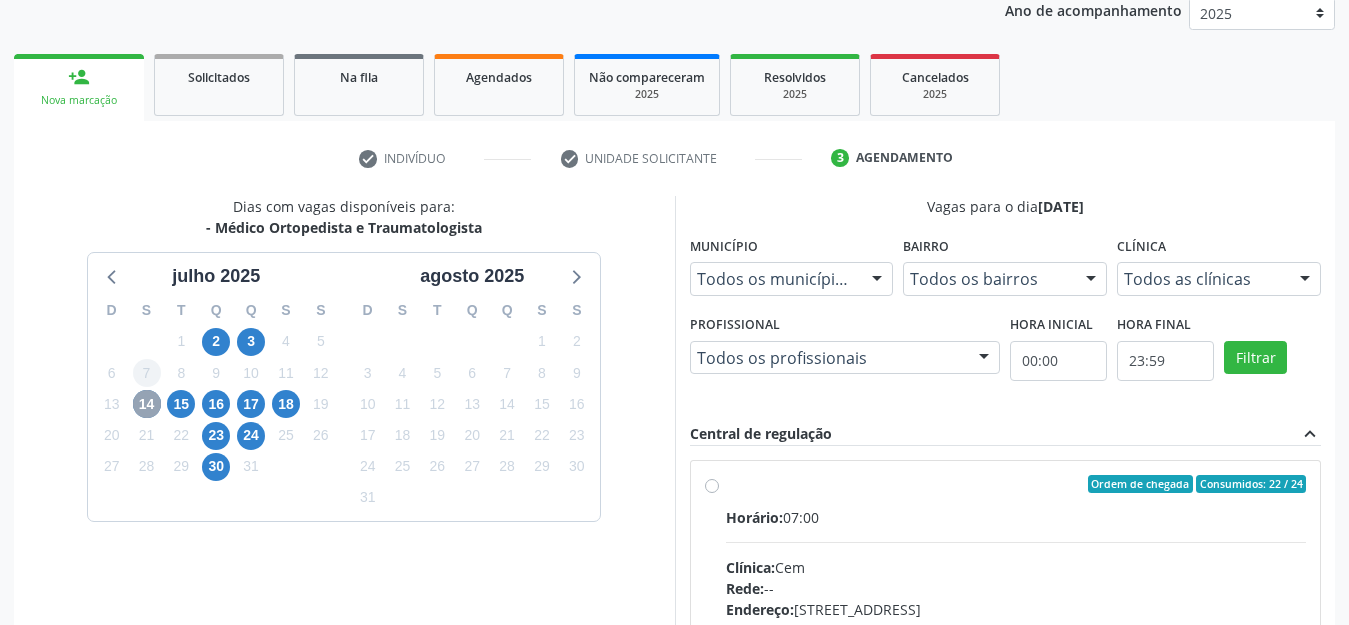 scroll, scrollTop: 534, scrollLeft: 0, axis: vertical 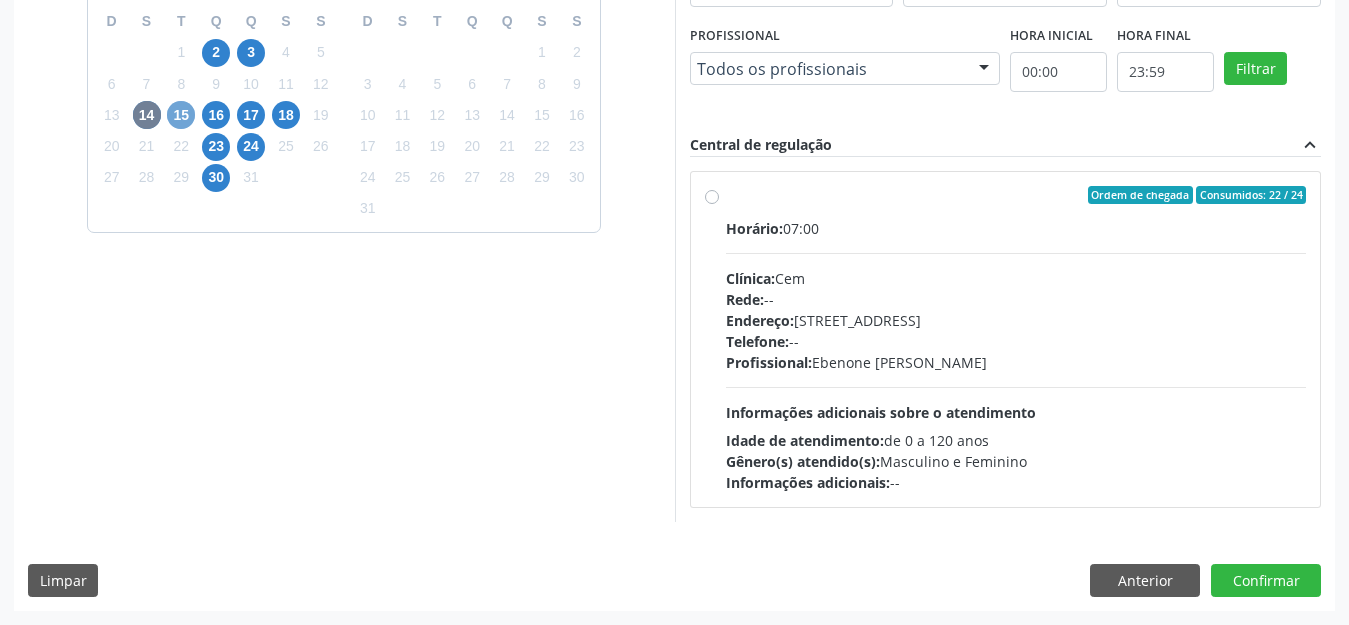click on "15" at bounding box center [181, 115] 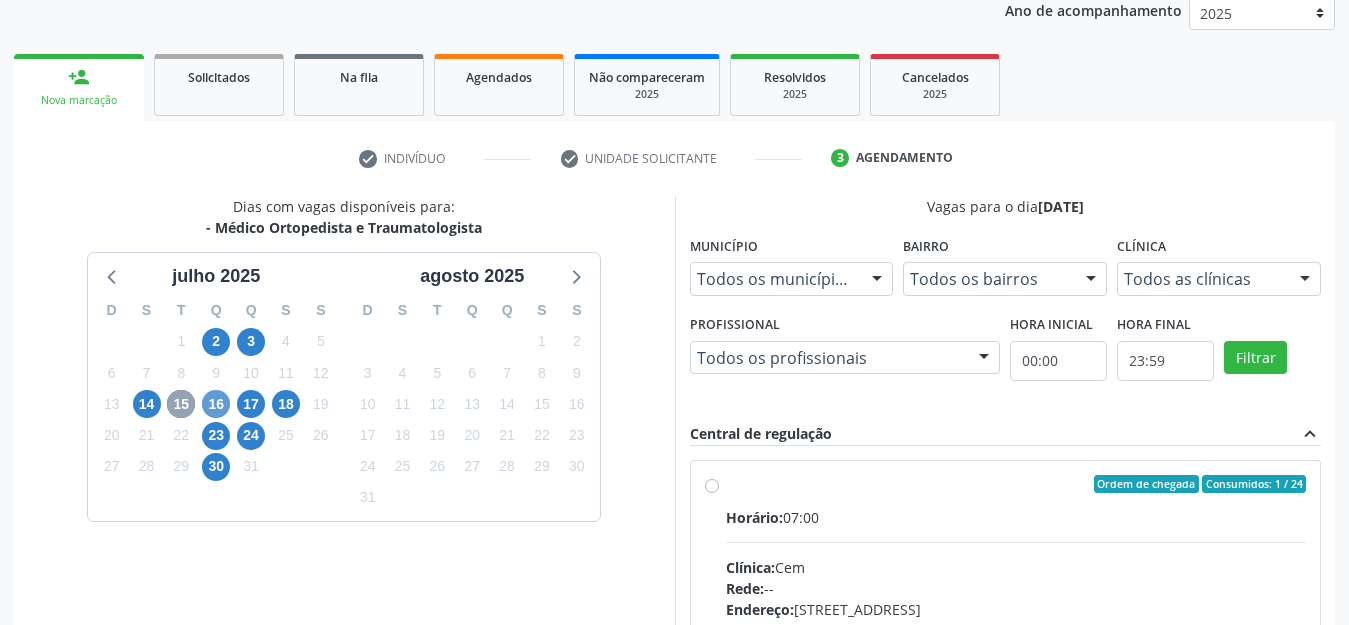 scroll, scrollTop: 534, scrollLeft: 0, axis: vertical 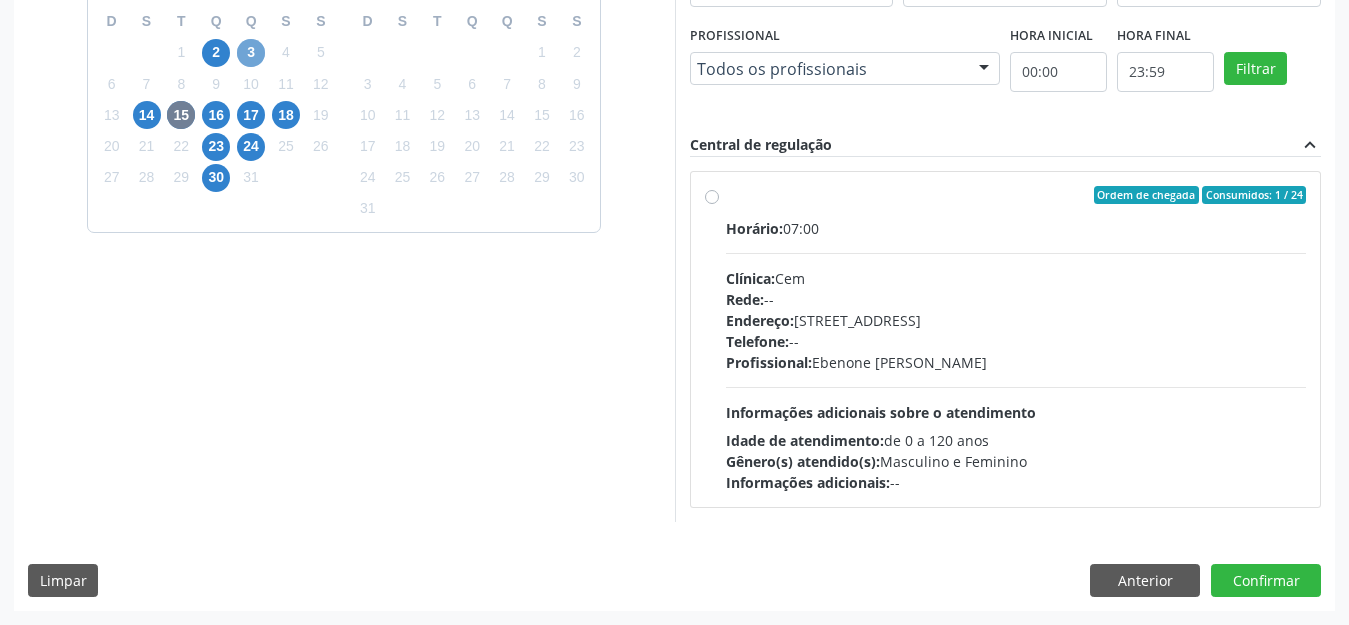 click on "3" at bounding box center [251, 53] 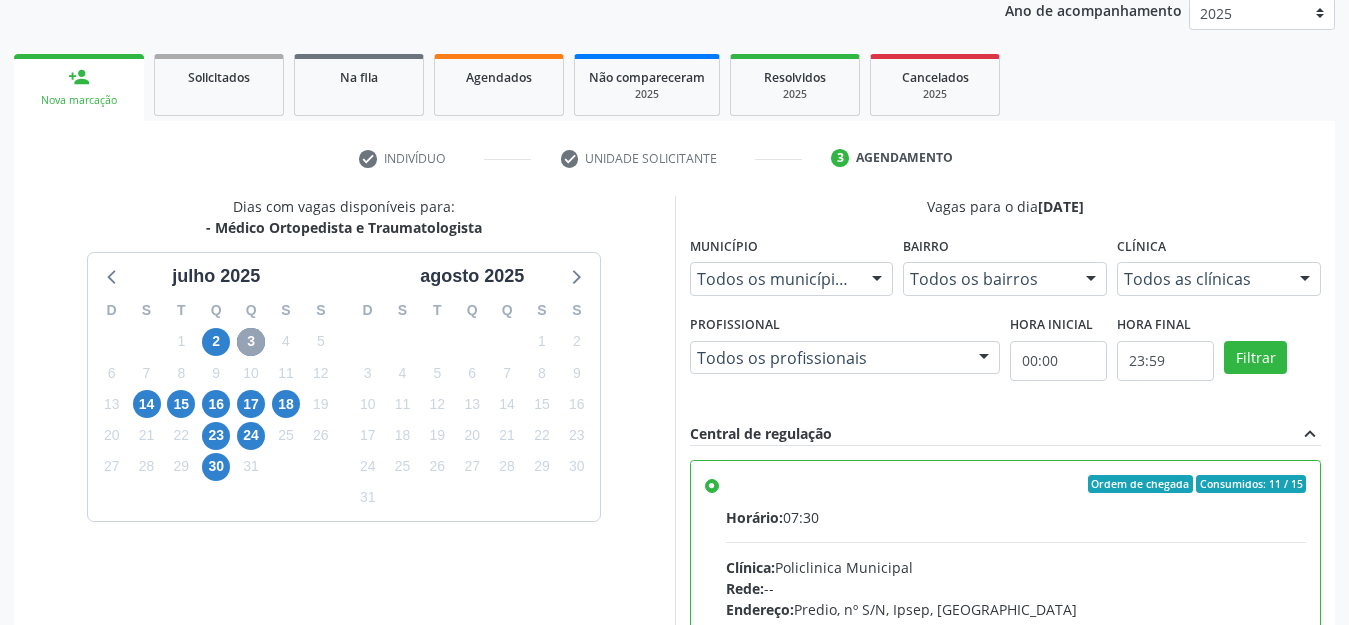 scroll, scrollTop: 534, scrollLeft: 0, axis: vertical 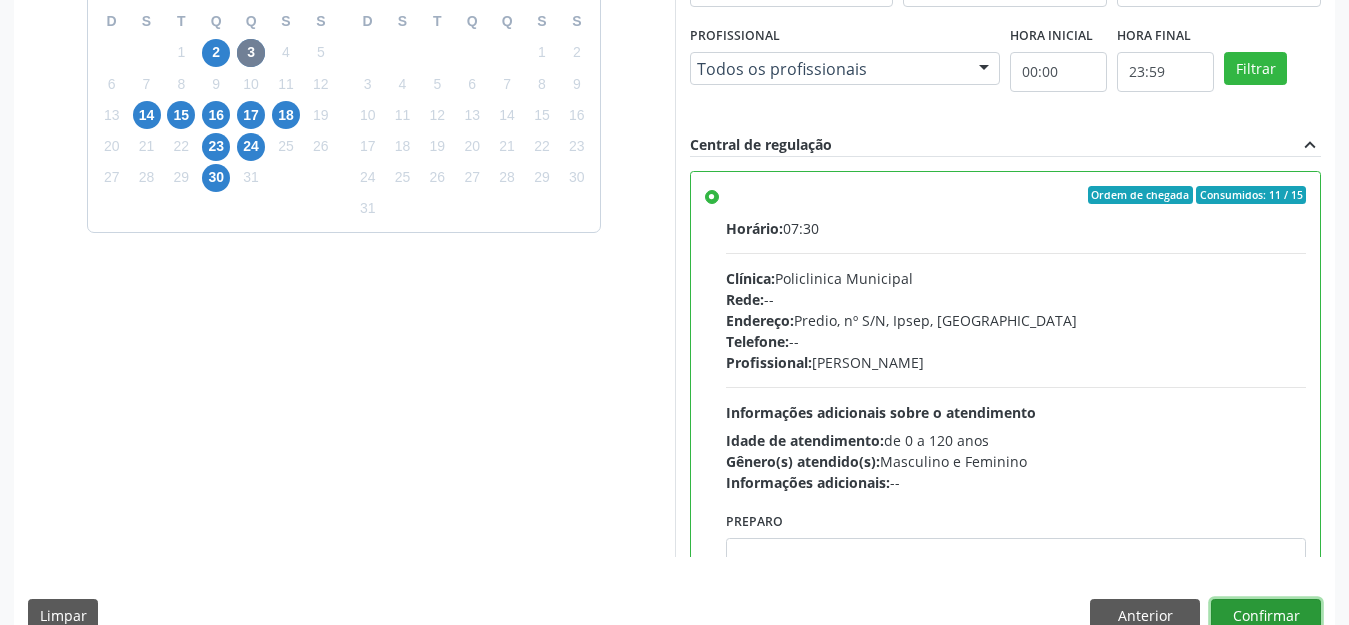 click on "Confirmar" at bounding box center (1266, 616) 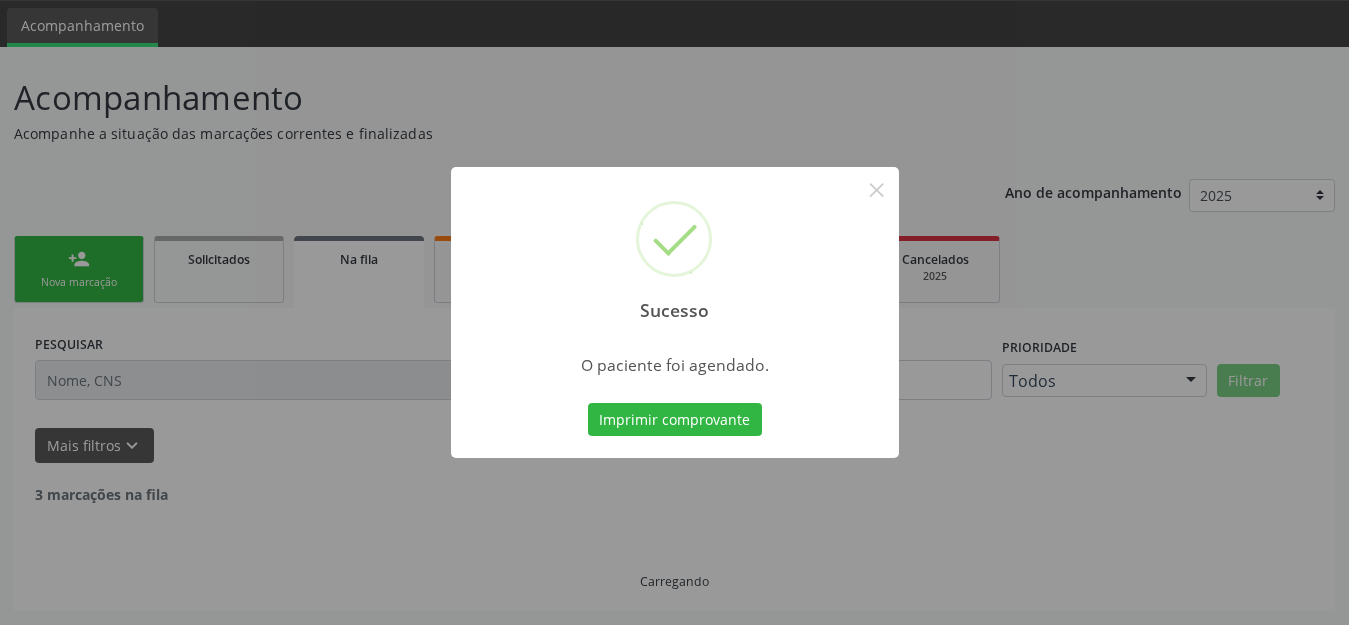 scroll, scrollTop: 42, scrollLeft: 0, axis: vertical 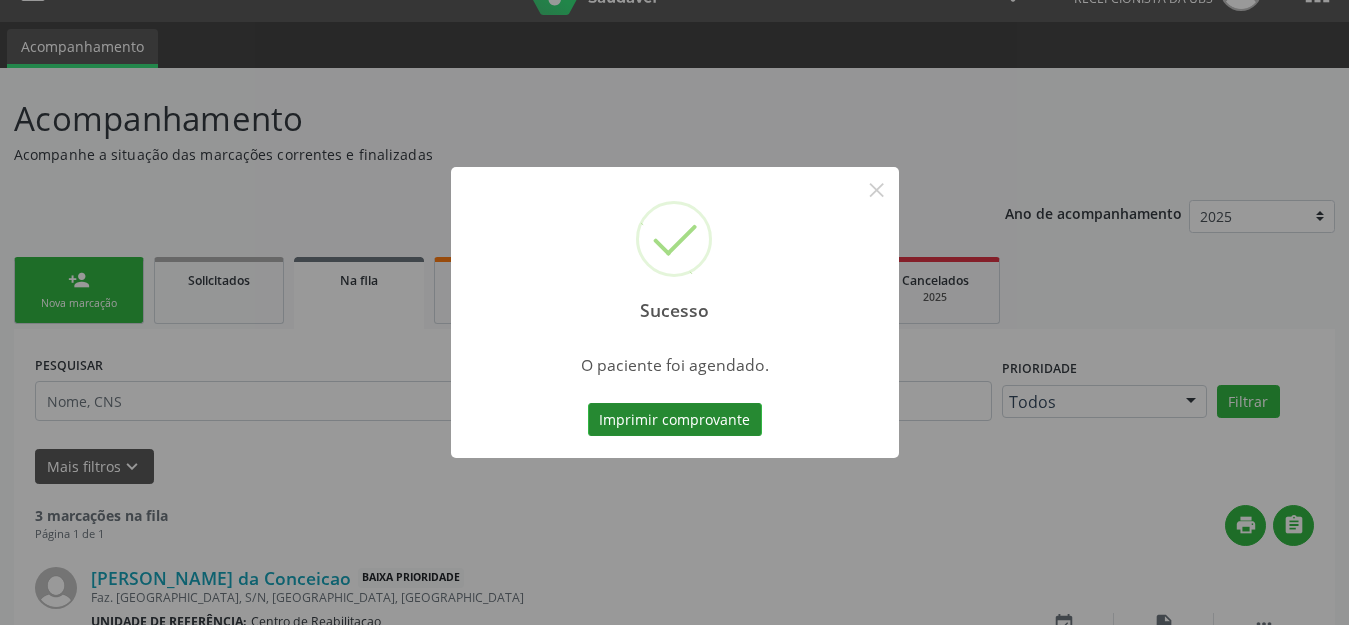 click on "Imprimir comprovante" at bounding box center [675, 420] 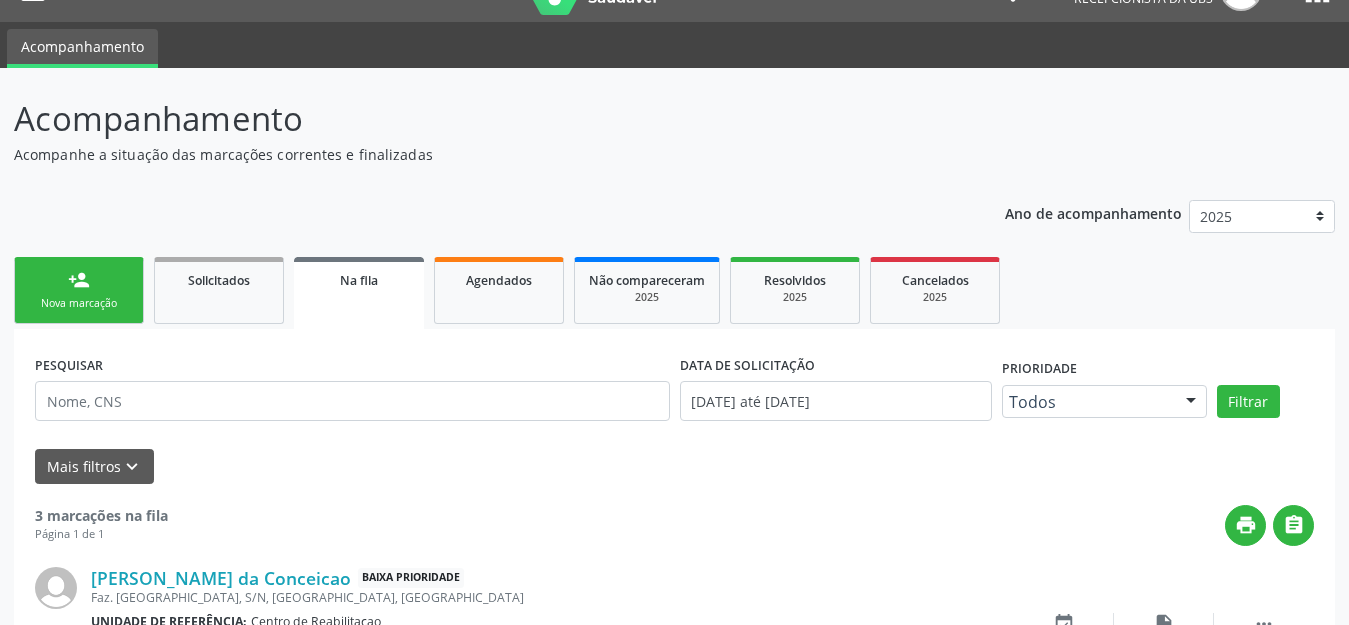 click on "Nova marcação" at bounding box center [79, 303] 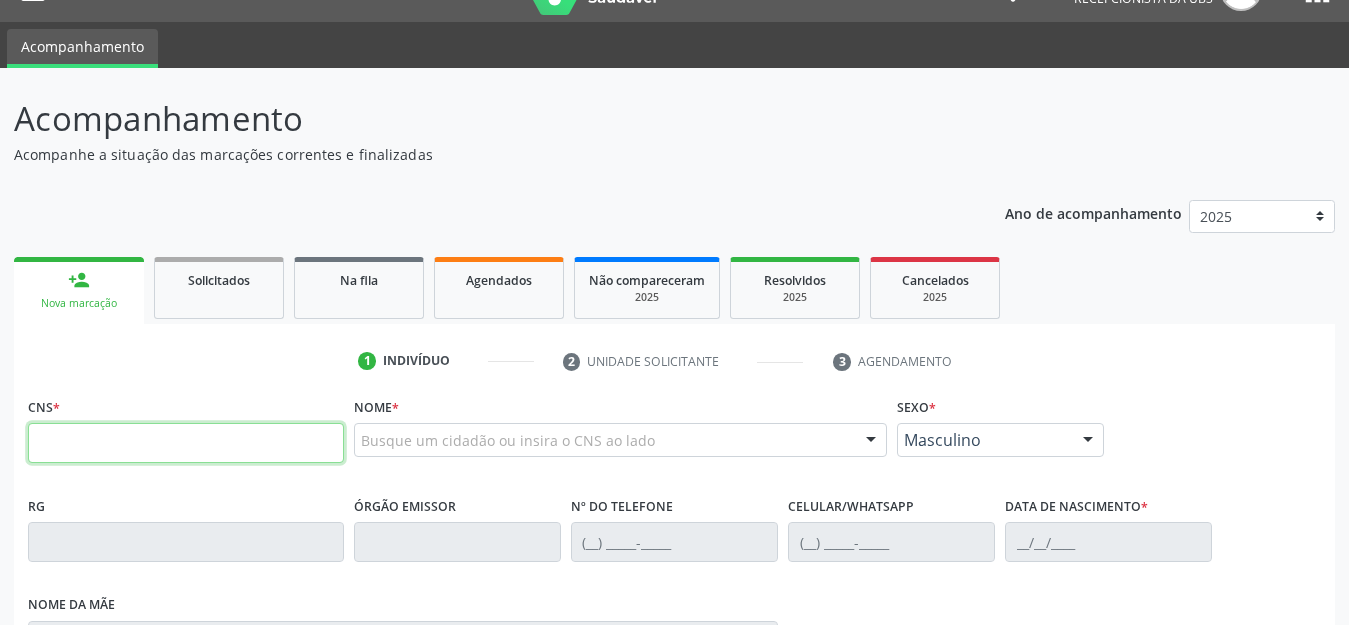 click at bounding box center (186, 443) 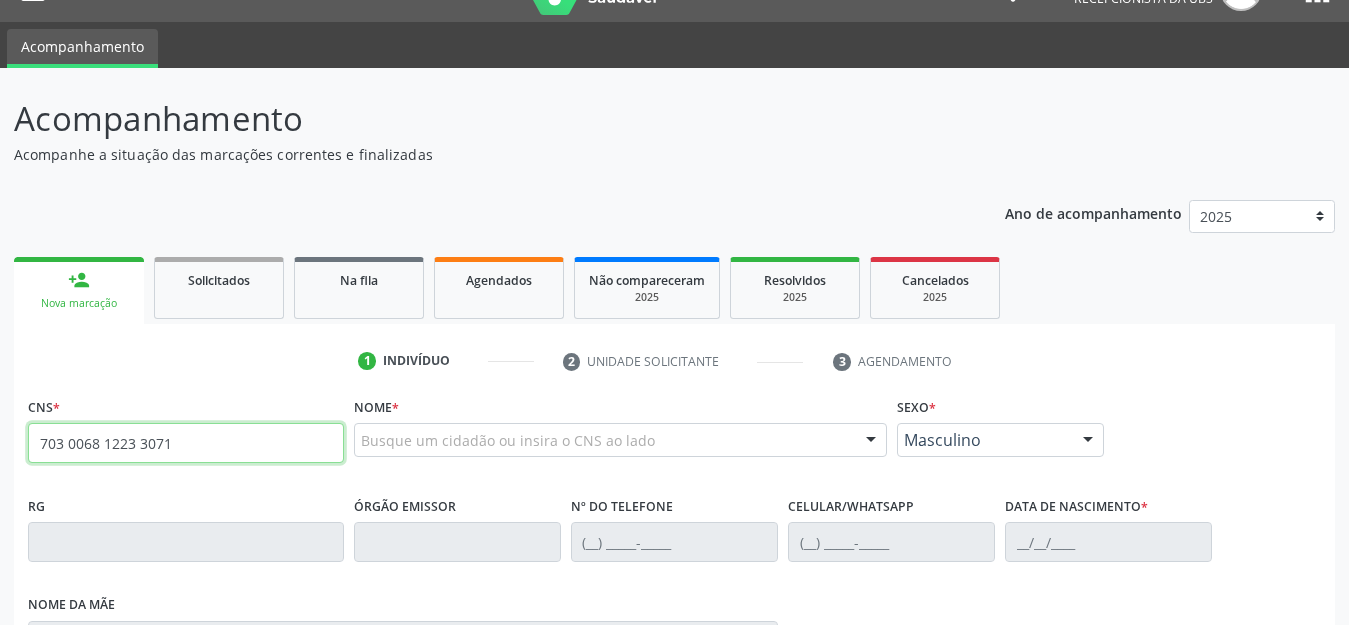 type on "703 0068 1223 3071" 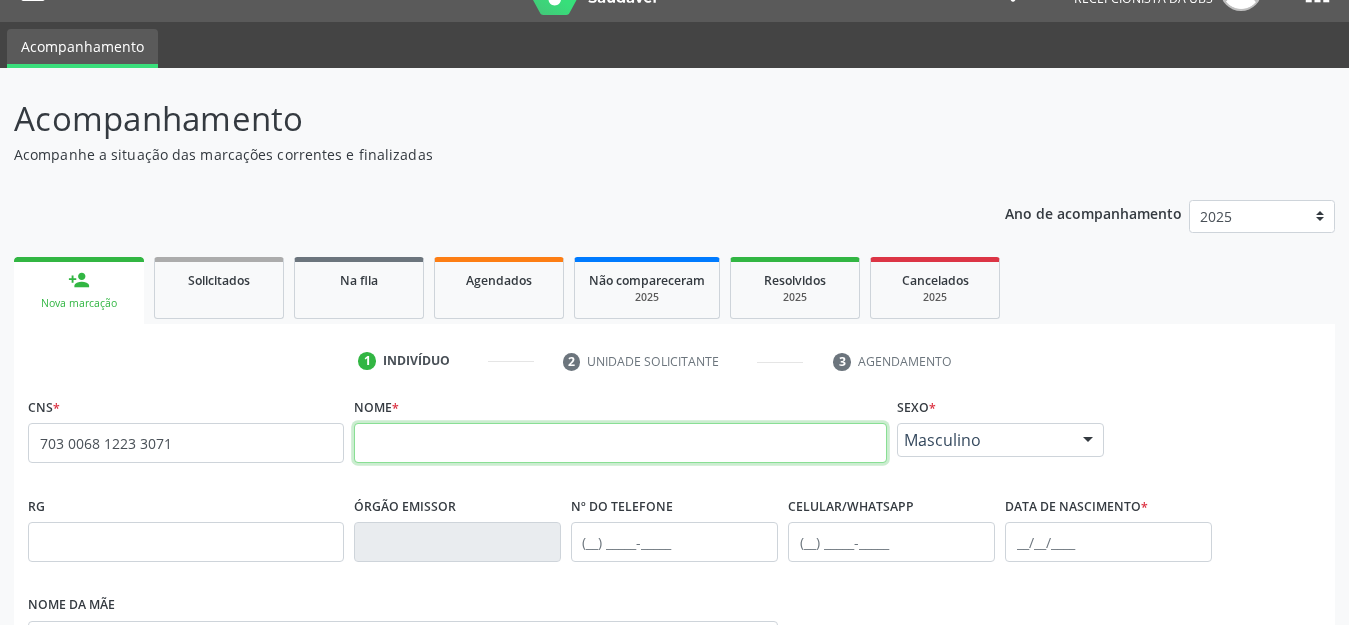 click at bounding box center (620, 443) 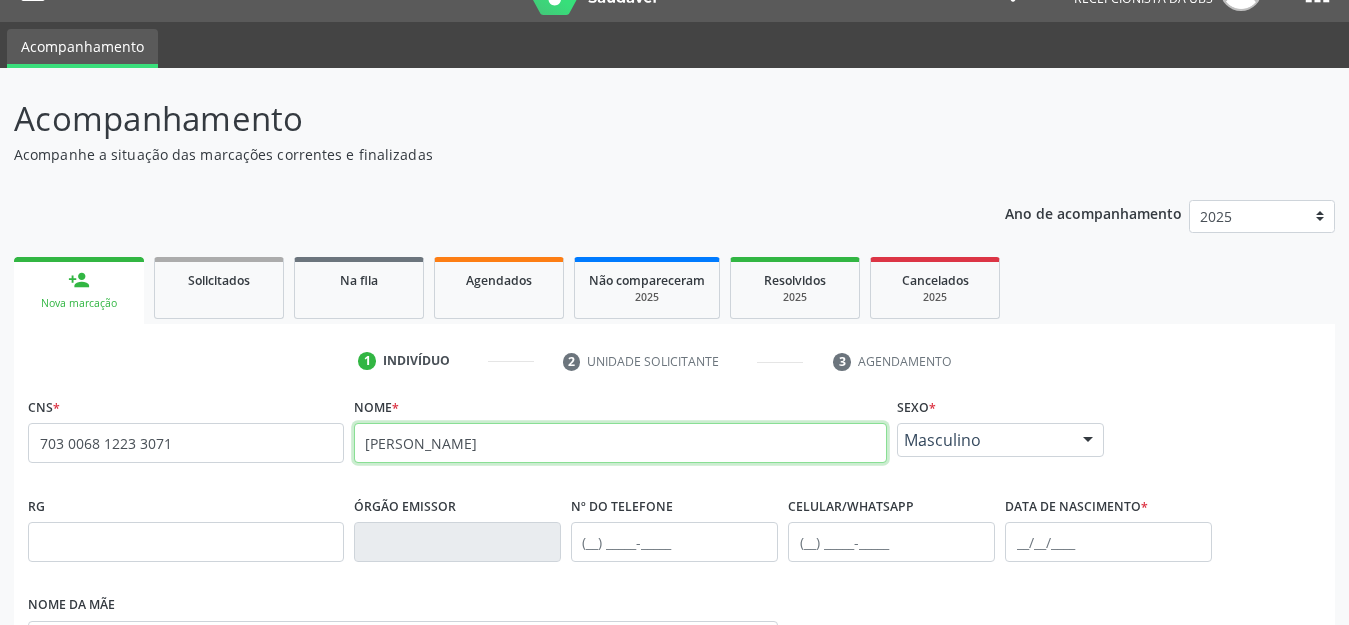 type on "[PERSON_NAME]" 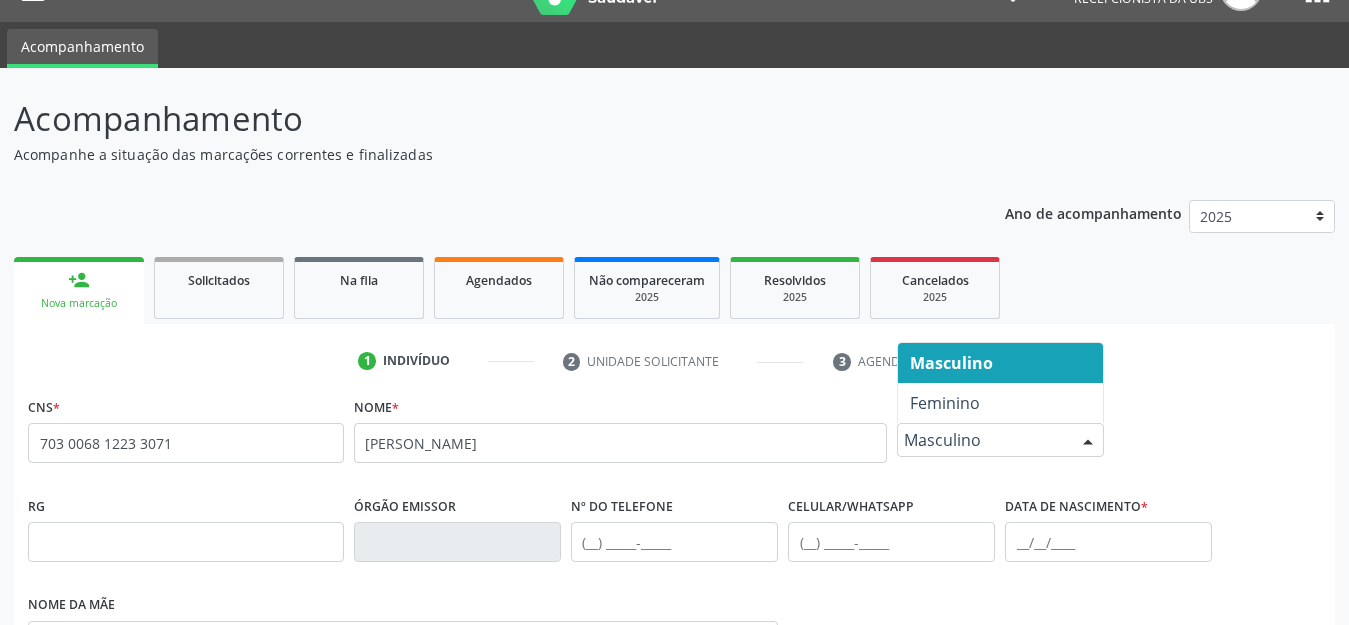 click on "Masculino" at bounding box center [983, 440] 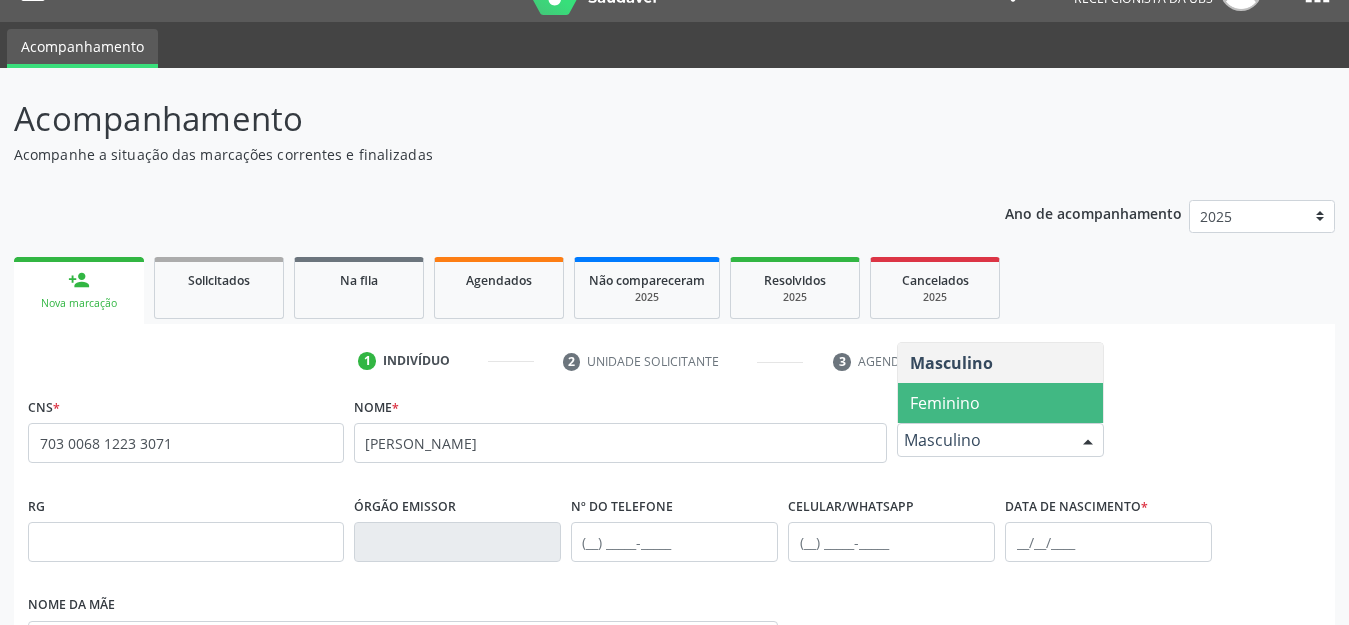 click on "Feminino" at bounding box center [1000, 403] 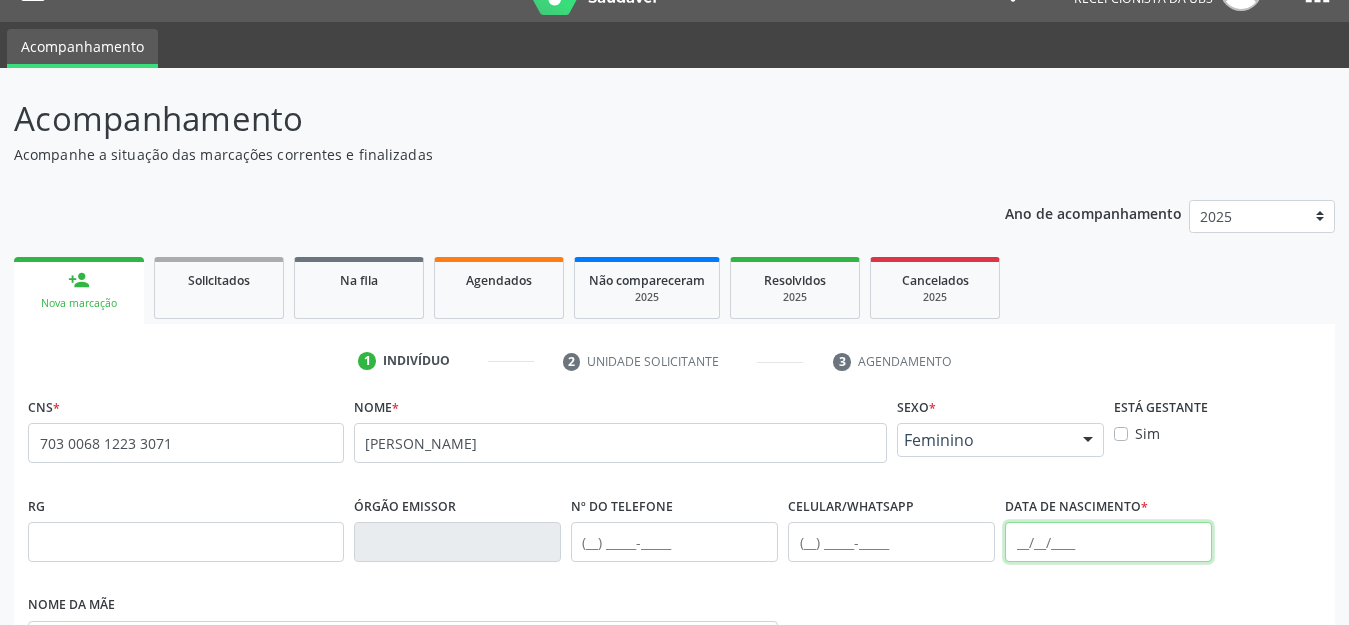 click at bounding box center (1108, 542) 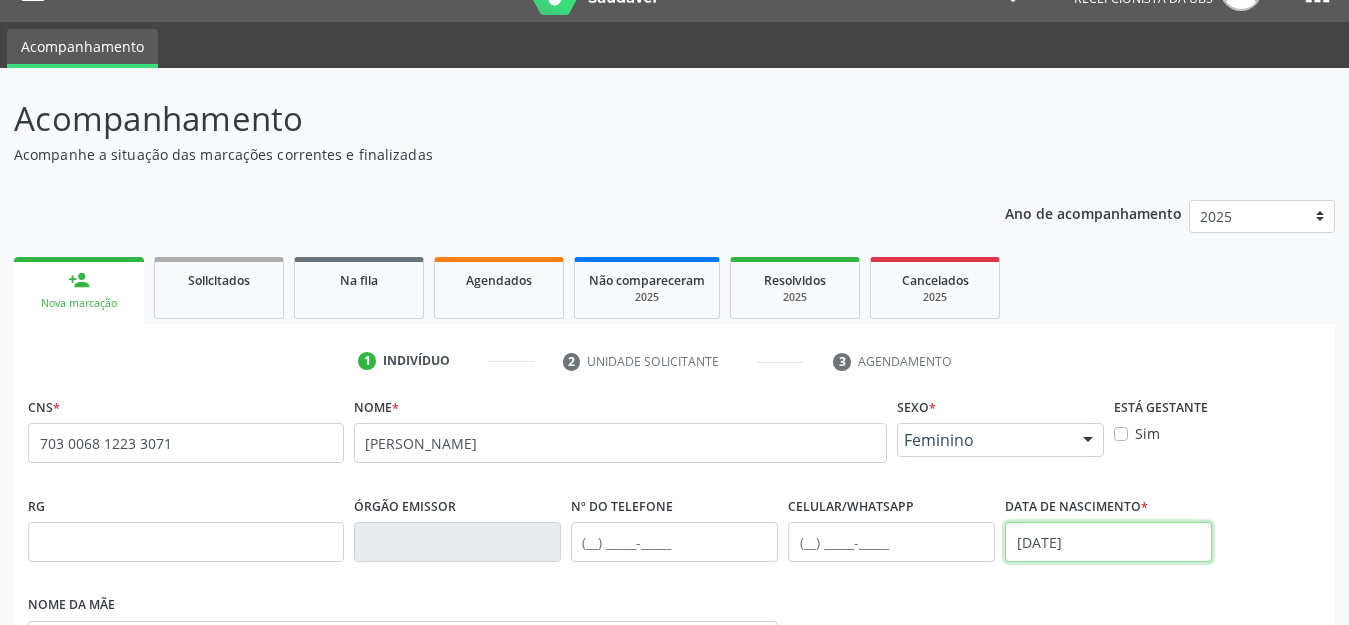 type on "[DATE]" 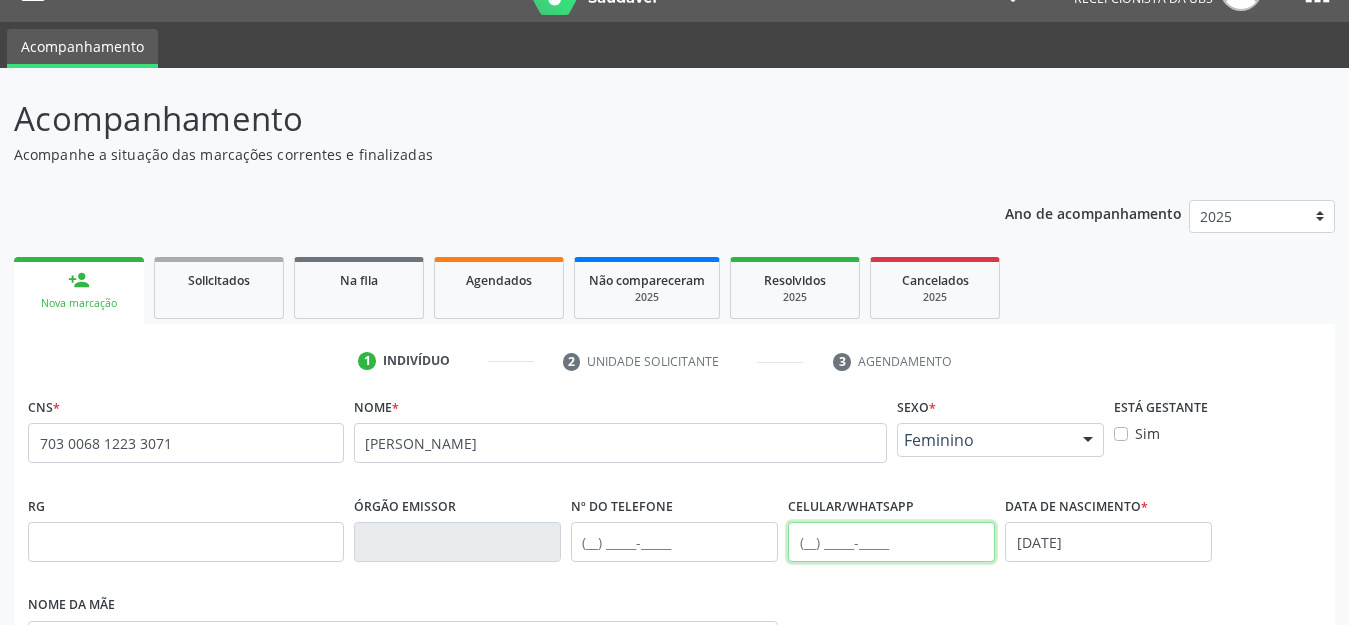 click at bounding box center (891, 542) 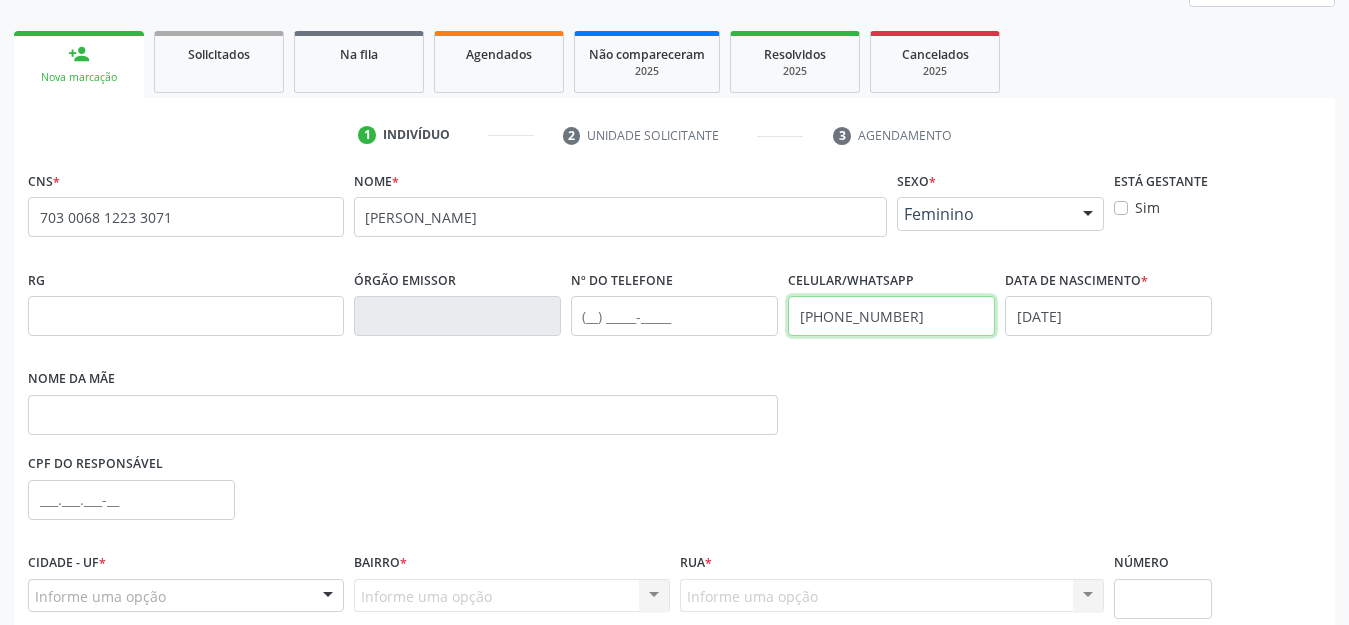 scroll, scrollTop: 279, scrollLeft: 0, axis: vertical 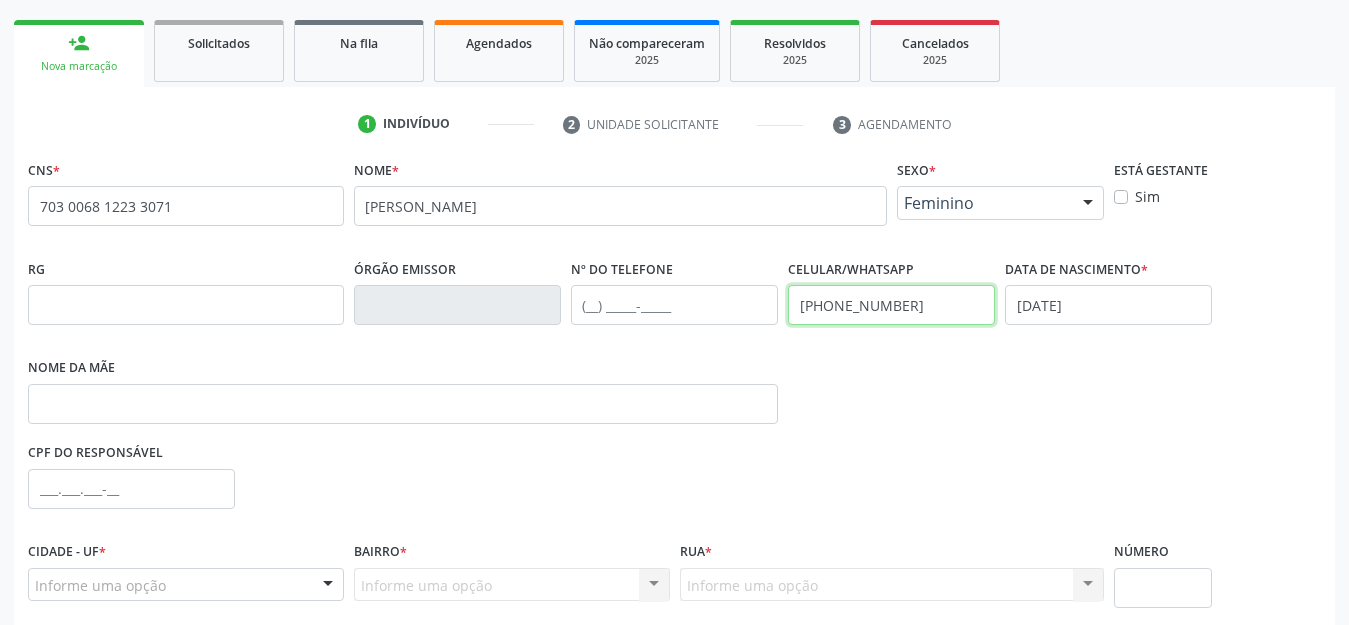 type on "[PHONE_NUMBER]" 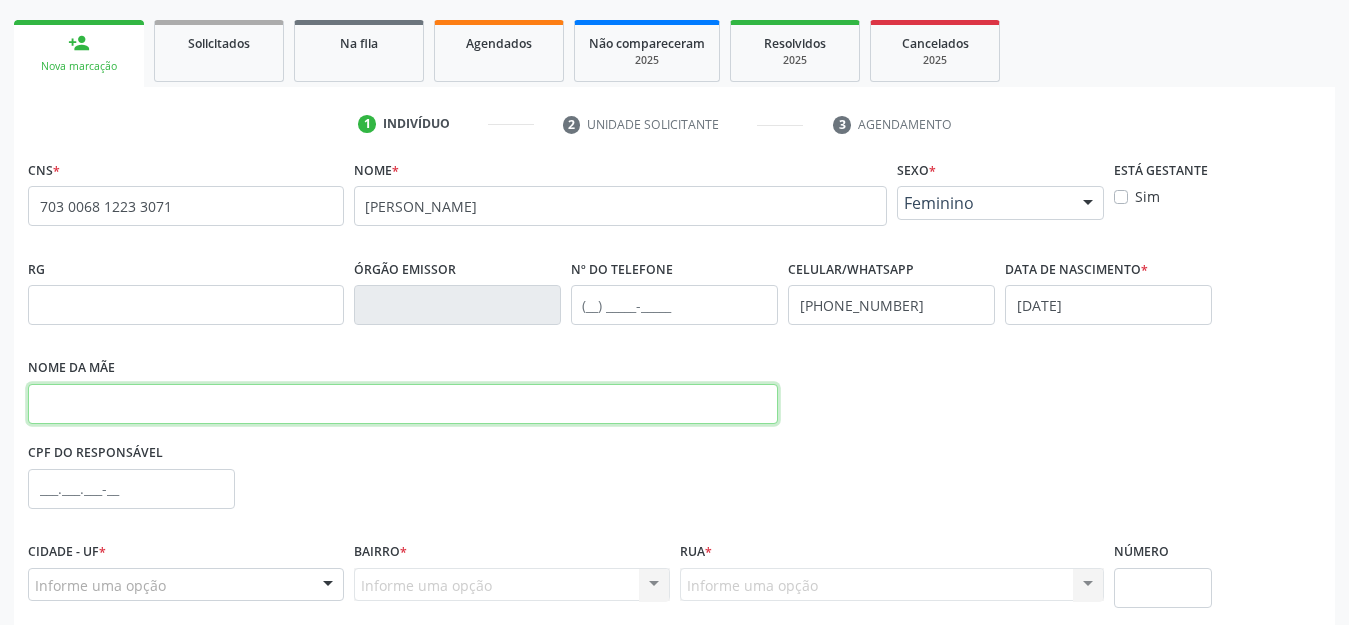 click at bounding box center [403, 404] 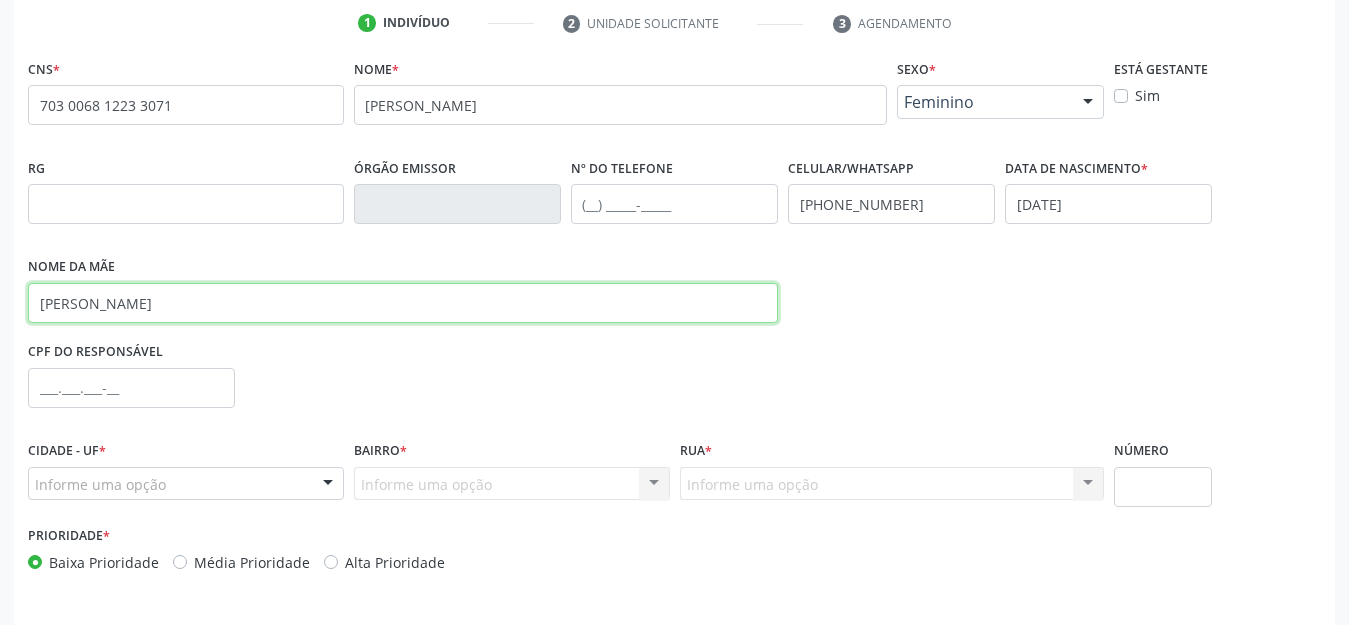scroll, scrollTop: 445, scrollLeft: 0, axis: vertical 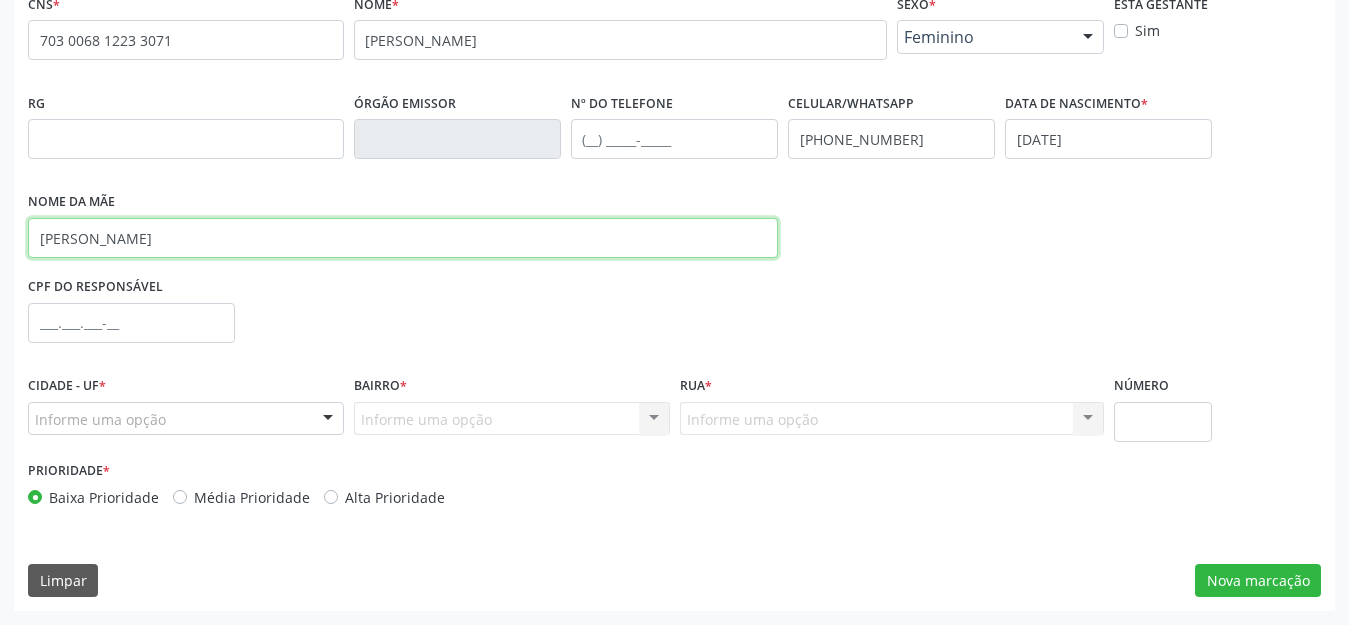 type on "[PERSON_NAME]" 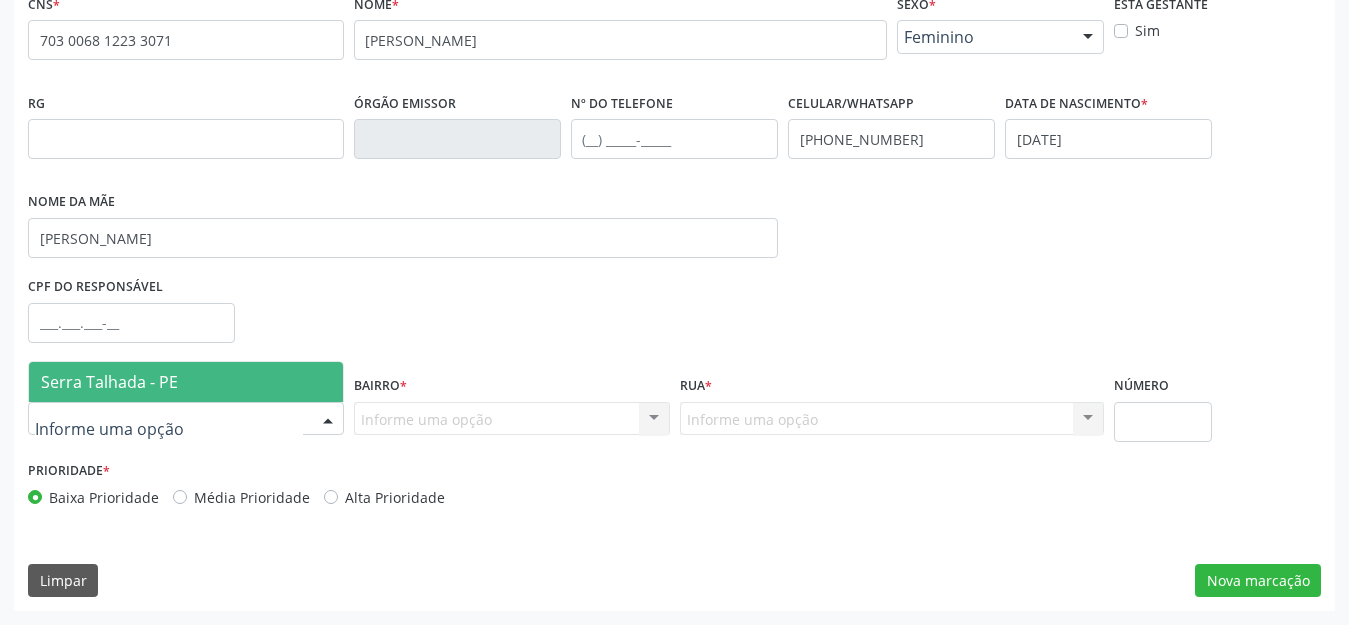click on "Serra Talhada - PE" at bounding box center (186, 382) 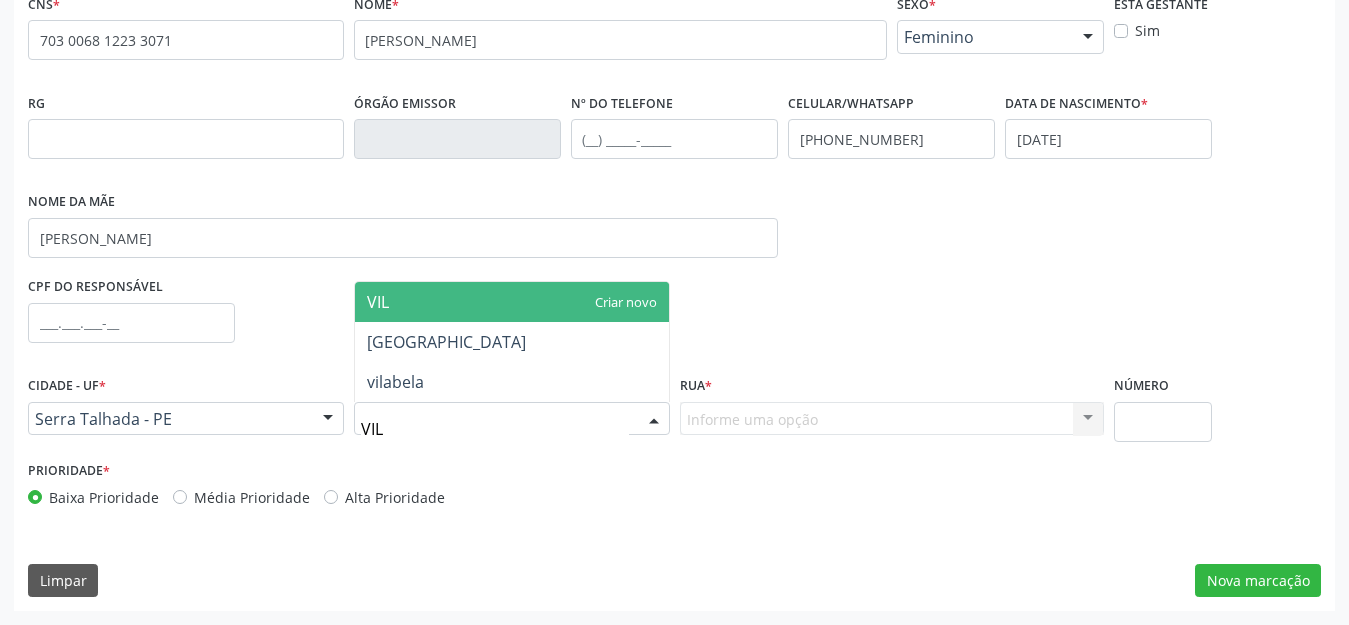 type on "VILA" 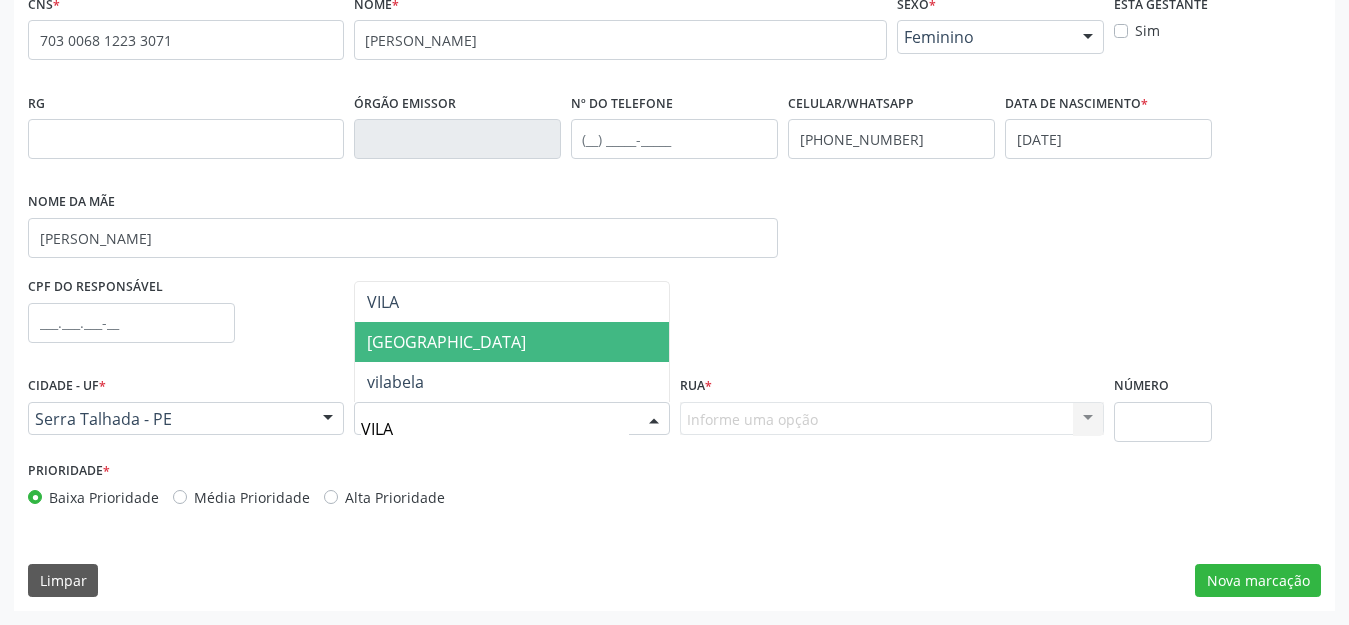 click on "[GEOGRAPHIC_DATA]" at bounding box center (512, 342) 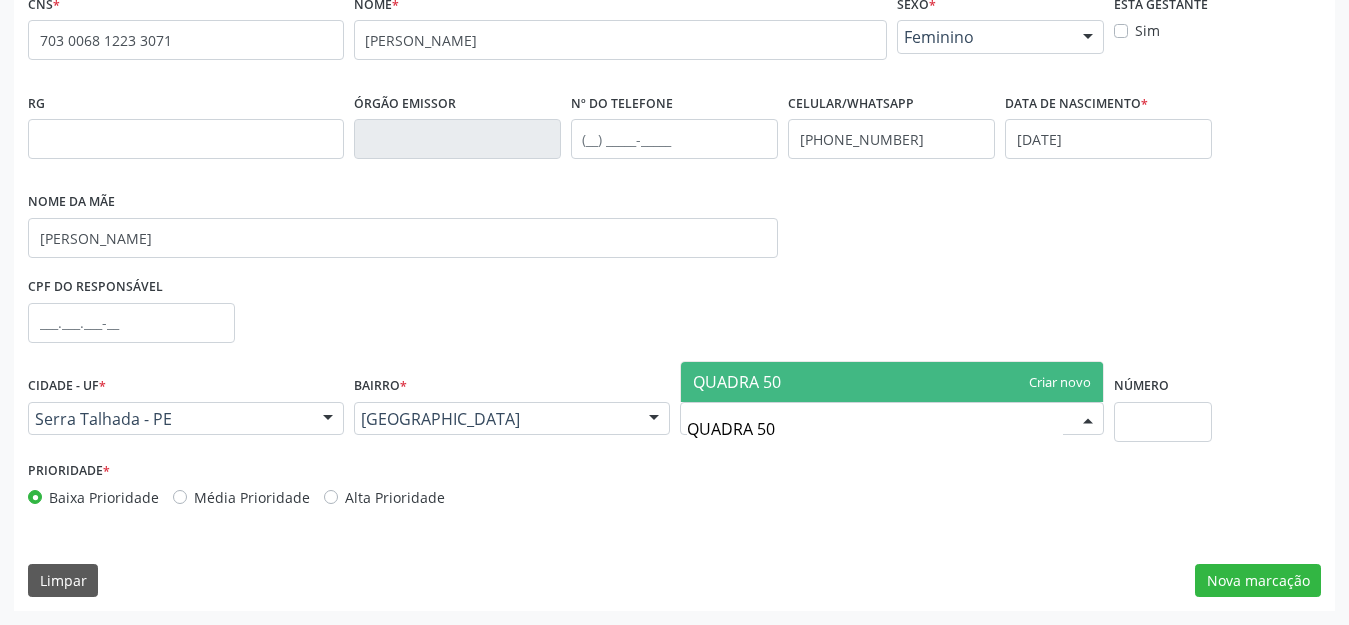 type on "QUADRA 50" 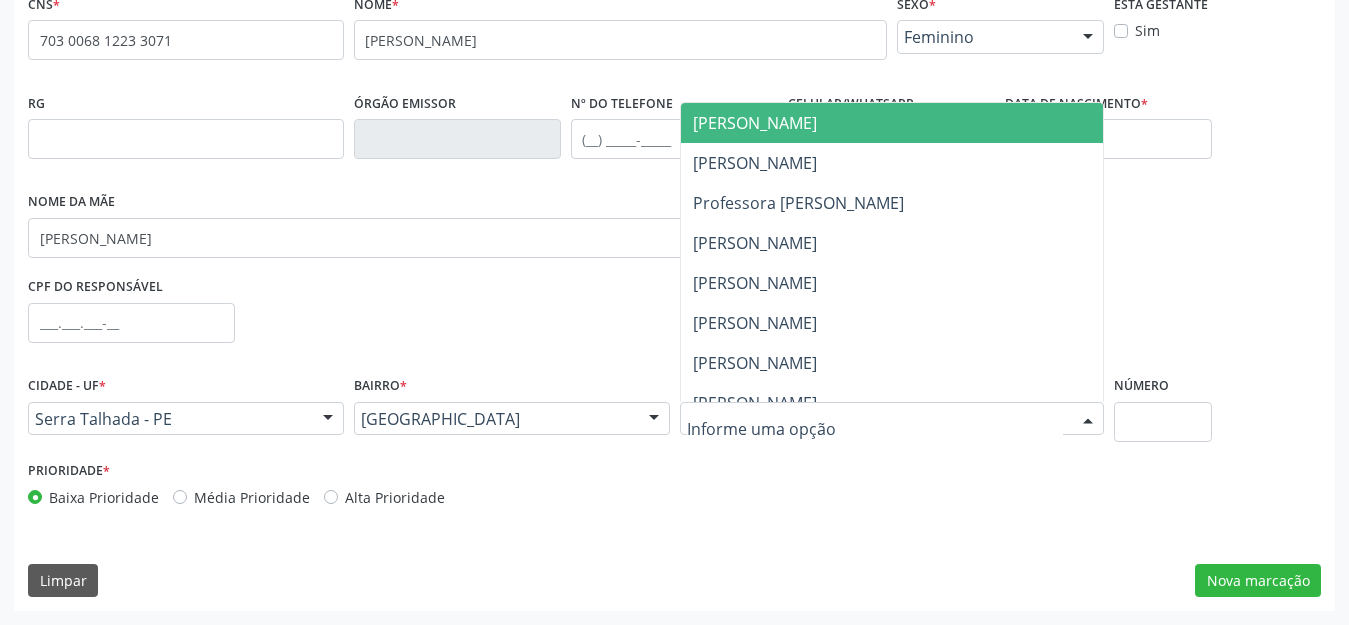 click at bounding box center (892, 419) 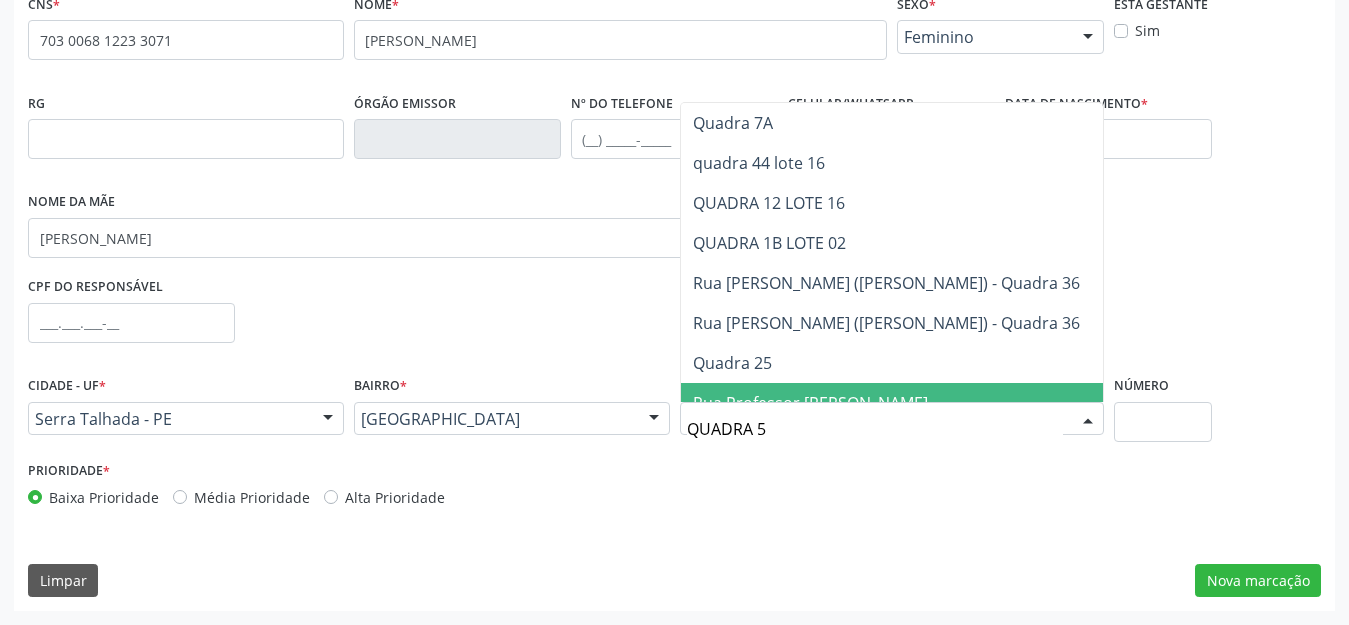 scroll, scrollTop: 0, scrollLeft: 0, axis: both 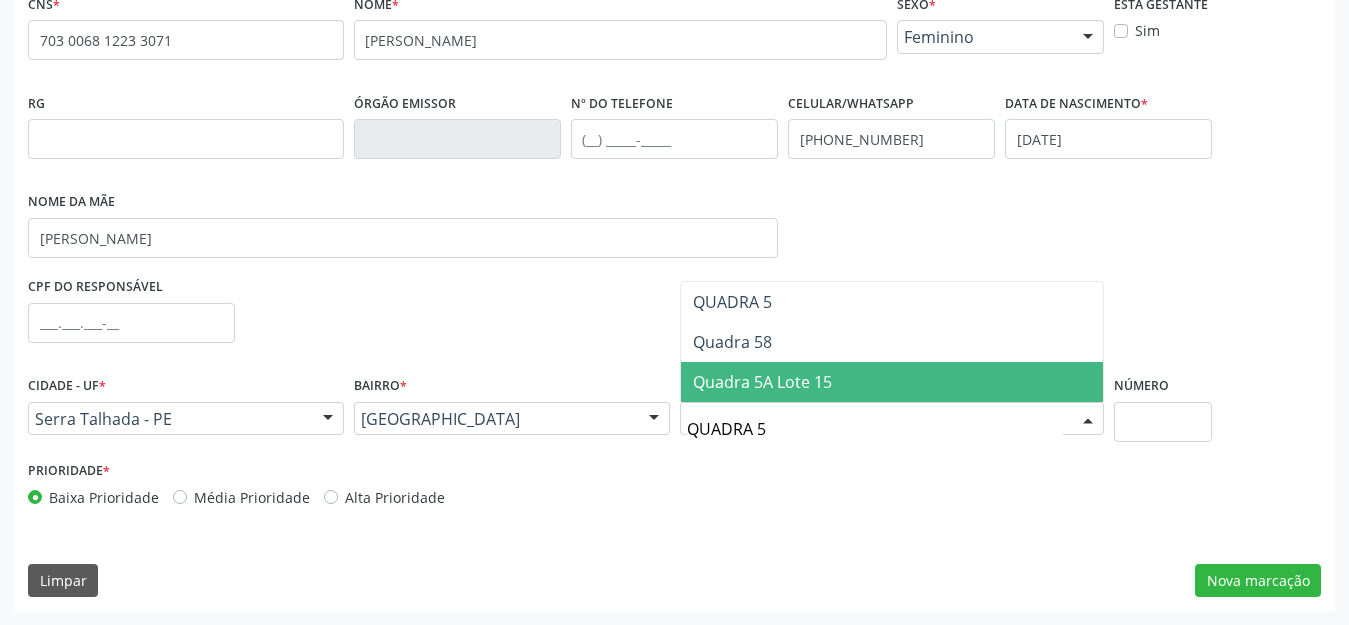 type on "QUADRA 50" 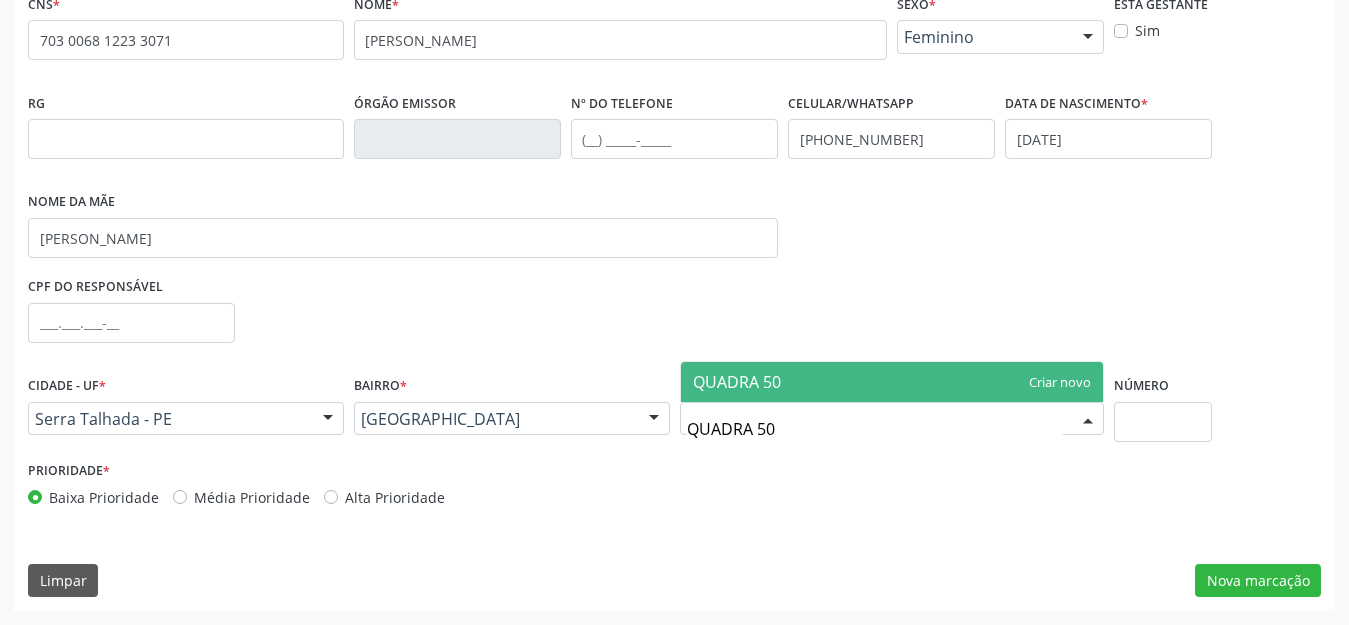 click on "QUADRA 50" at bounding box center [892, 382] 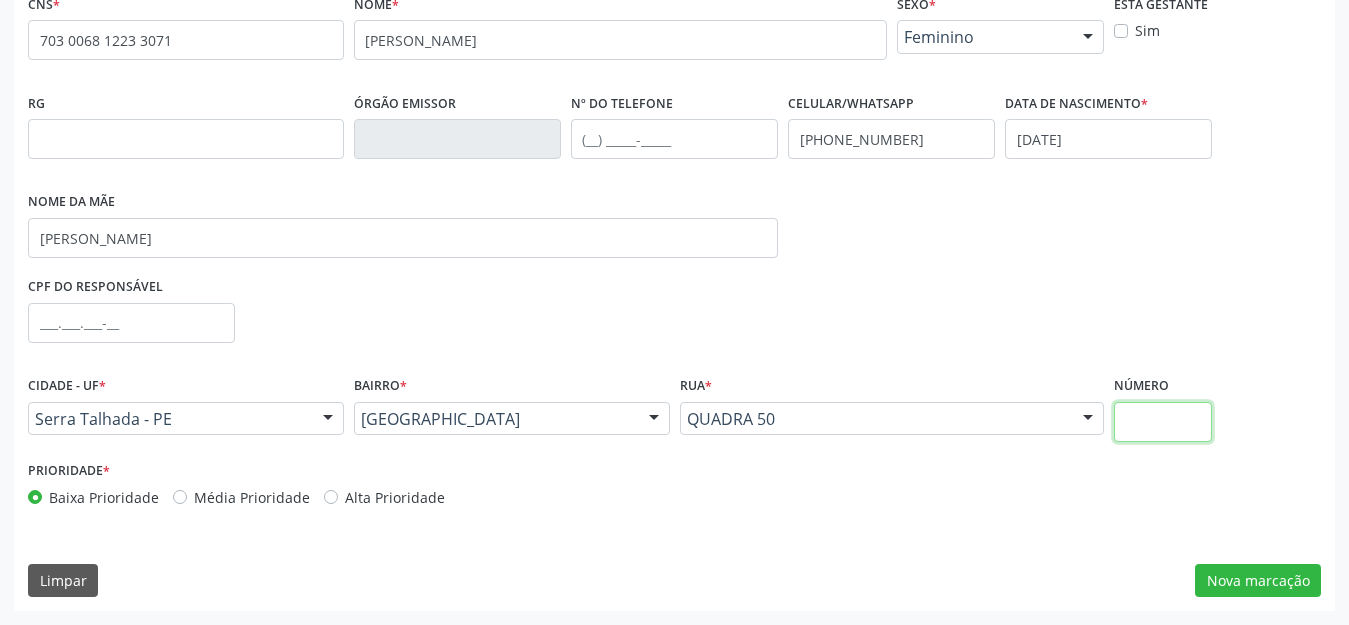 click at bounding box center (1163, 422) 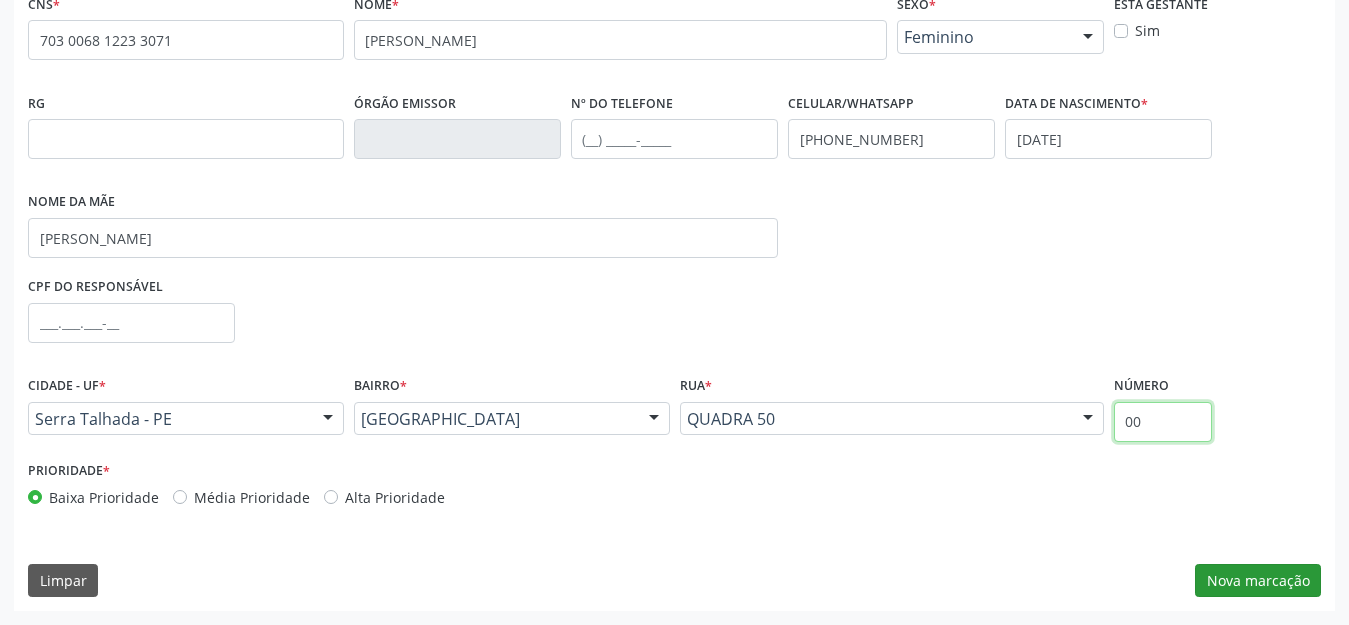 type on "00" 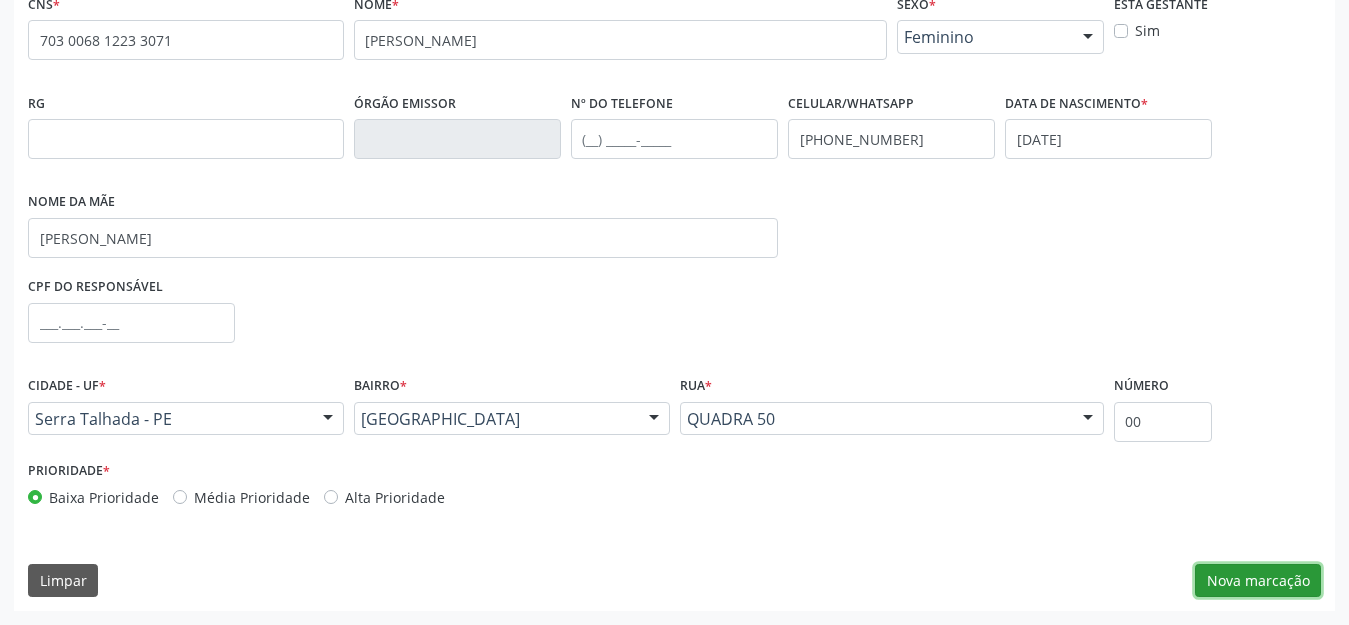 click on "Nova marcação" at bounding box center [1258, 581] 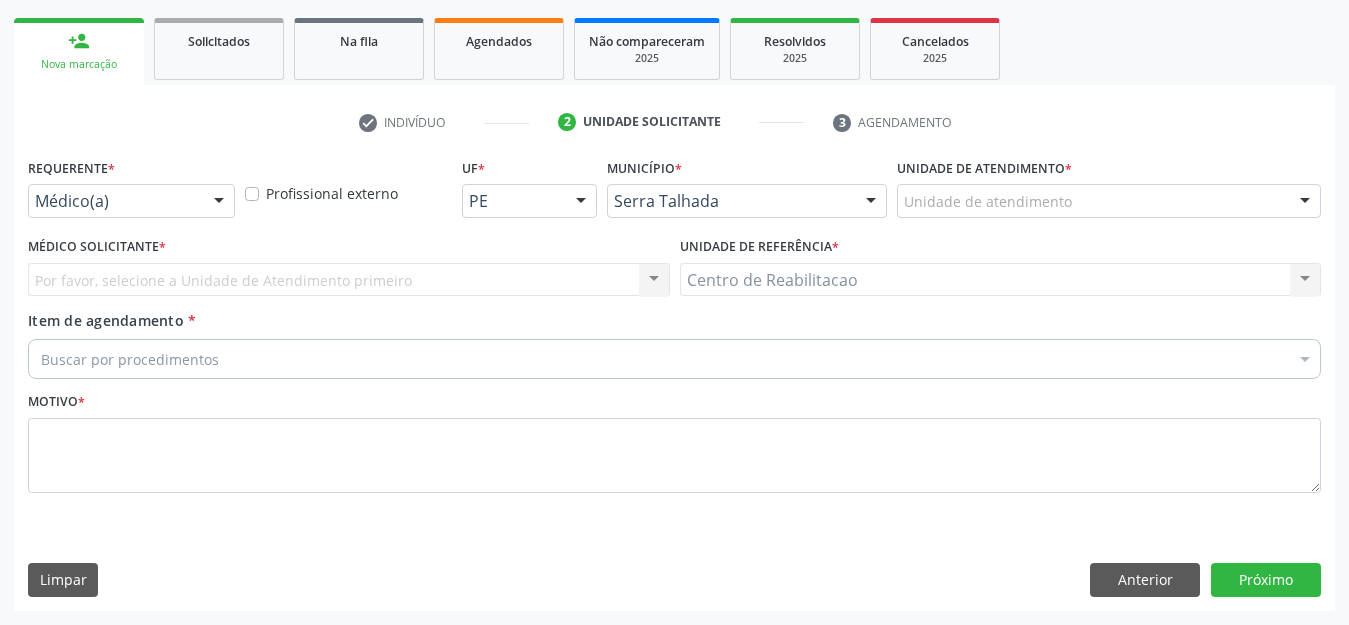 scroll, scrollTop: 281, scrollLeft: 0, axis: vertical 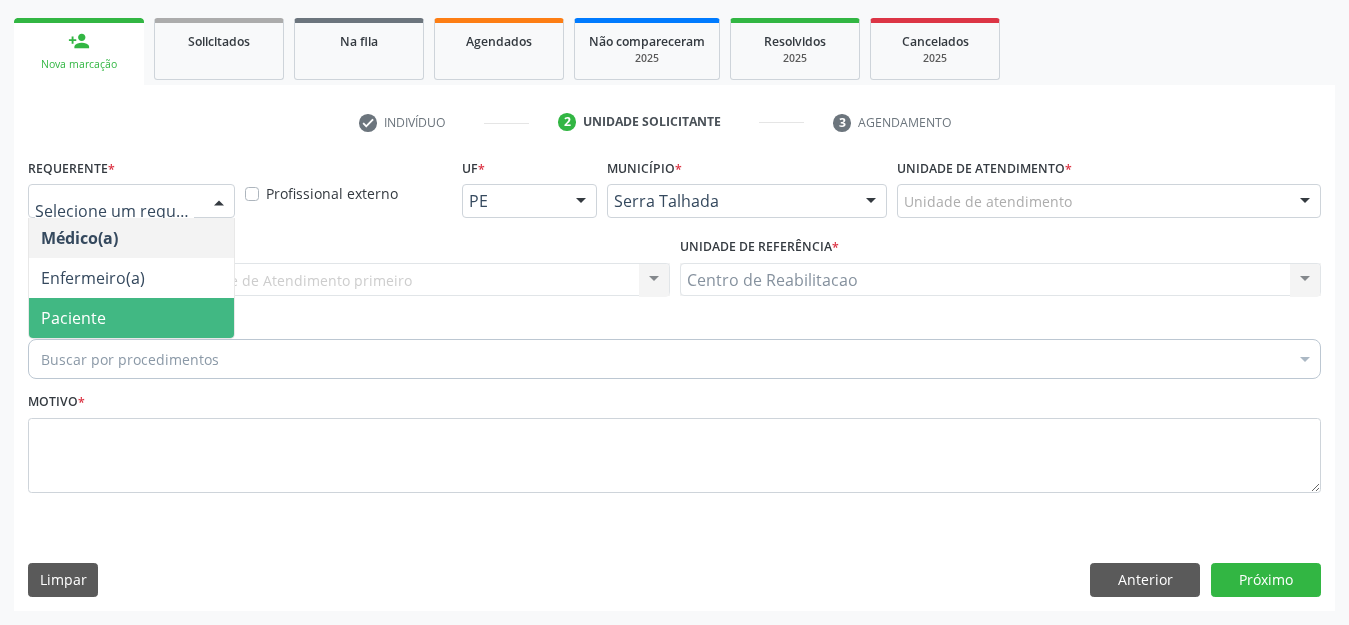 click on "Paciente" at bounding box center (131, 318) 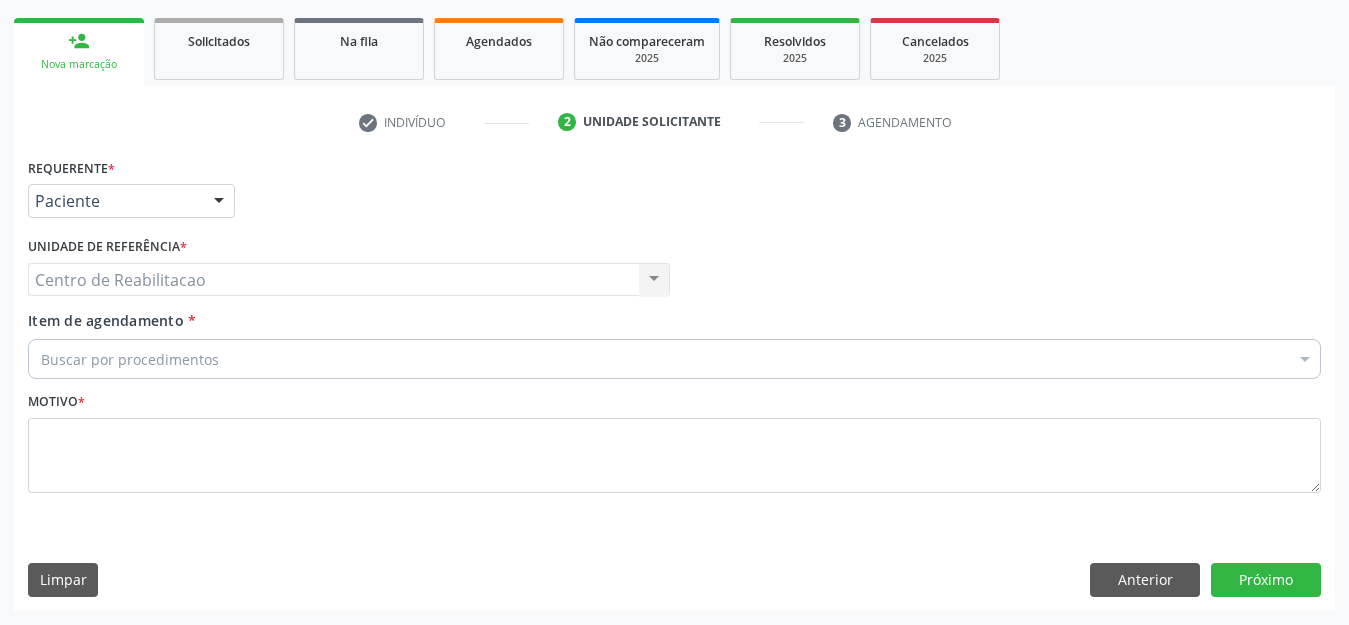 click on "Centro de Reabilitacao         Centro de Reabilitacao
Nenhum resultado encontrado para: "   "
Não há nenhuma opção para ser exibida." at bounding box center [349, 280] 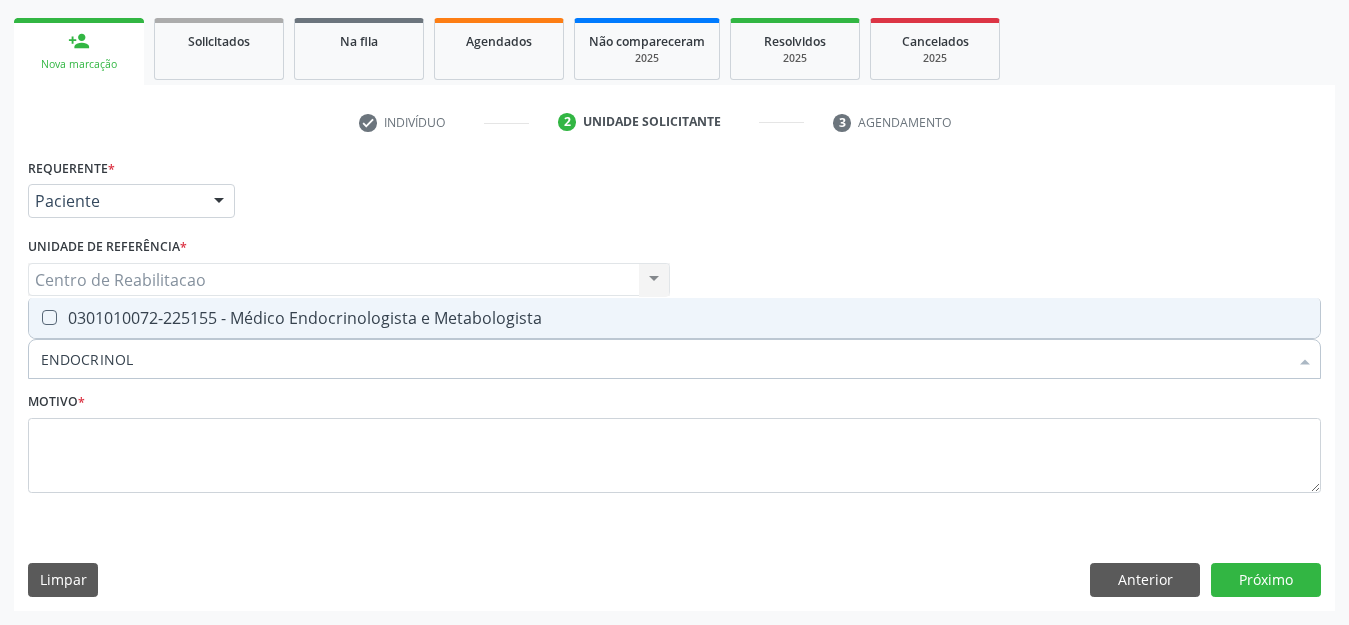 type on "ENDOCRINOLO" 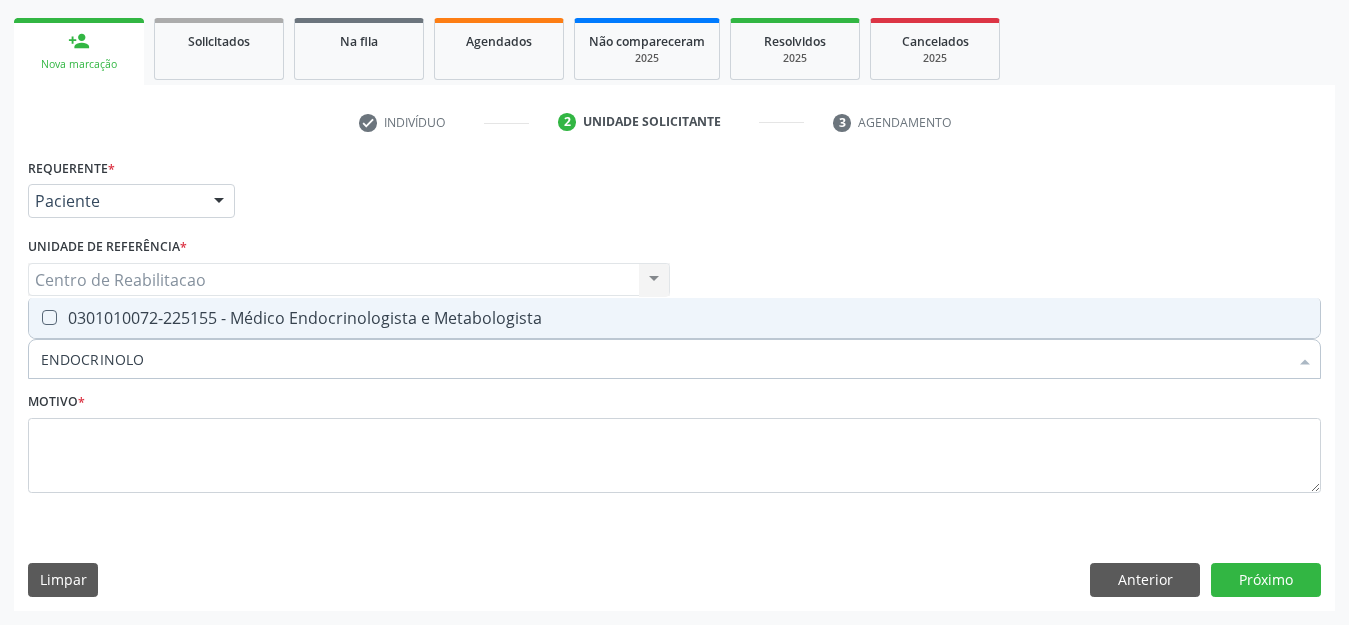 click on "0301010072-225155 - Médico Endocrinologista e Metabologista" at bounding box center (674, 318) 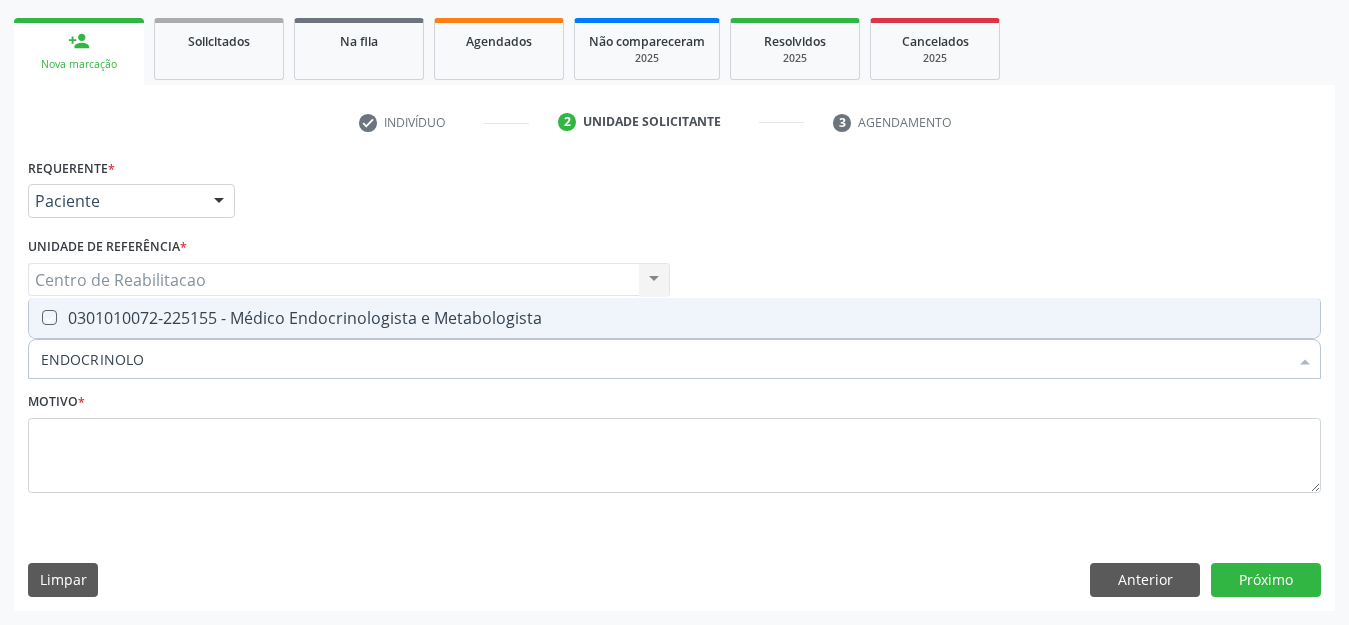 checkbox on "true" 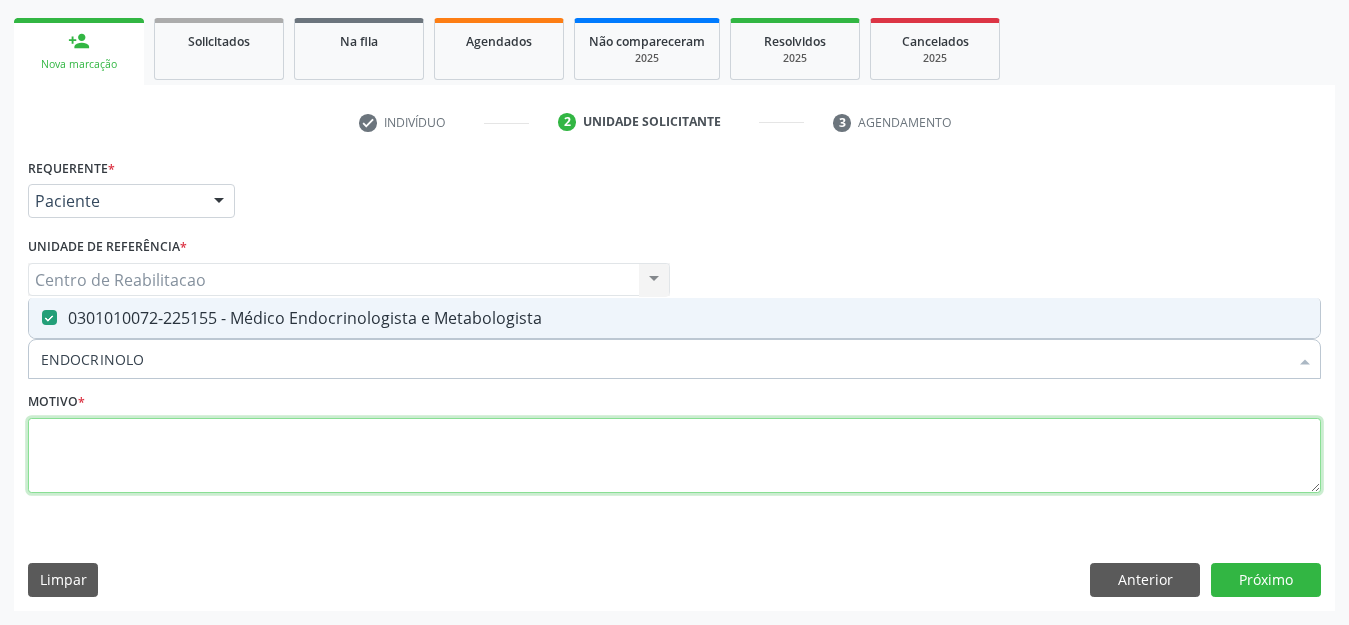 click at bounding box center (674, 456) 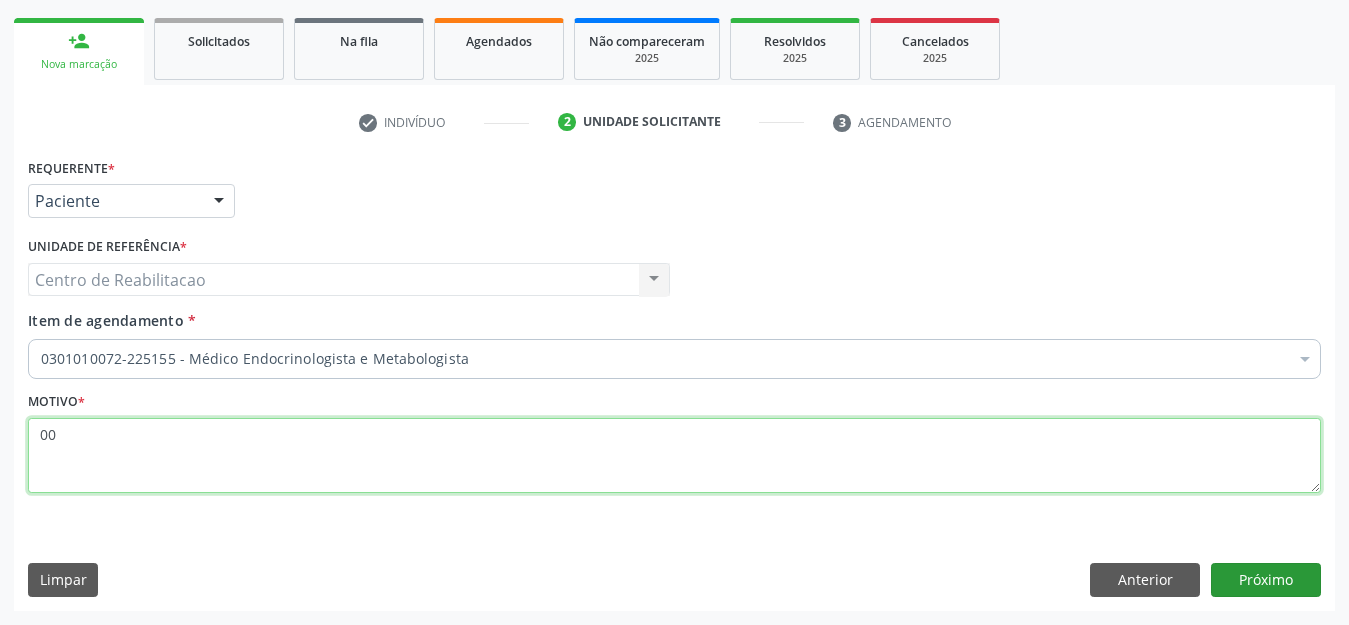 type on "00" 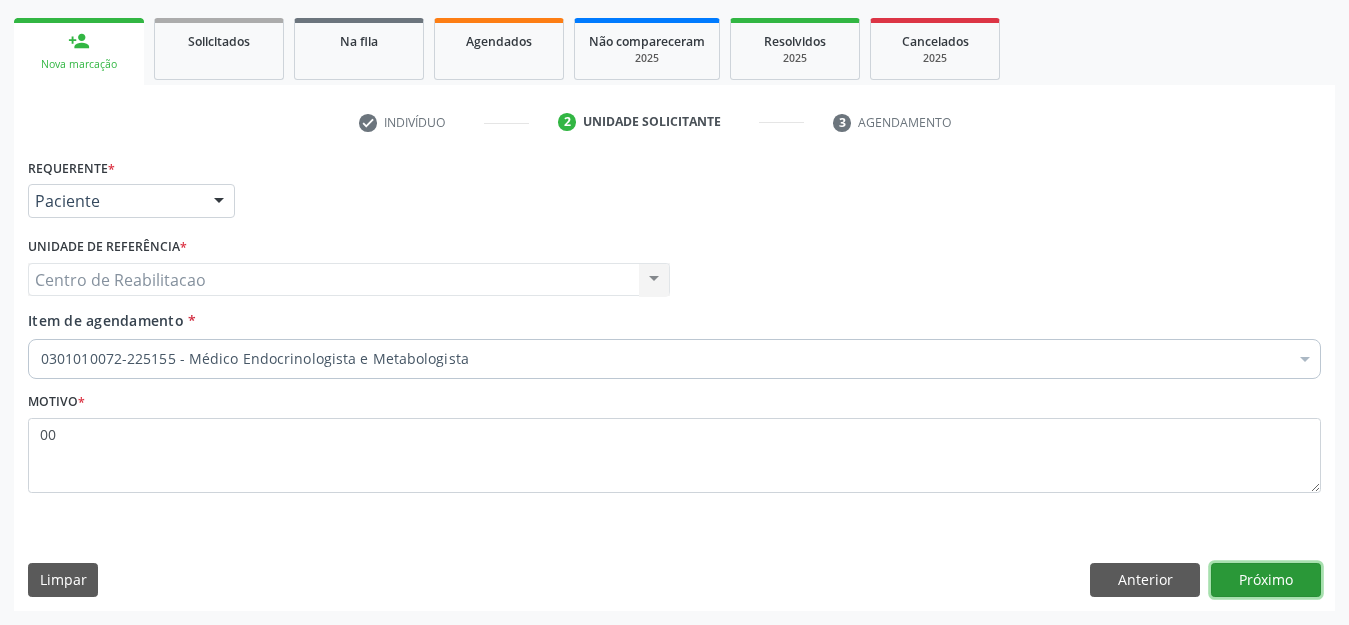 click on "Próximo" at bounding box center [1266, 580] 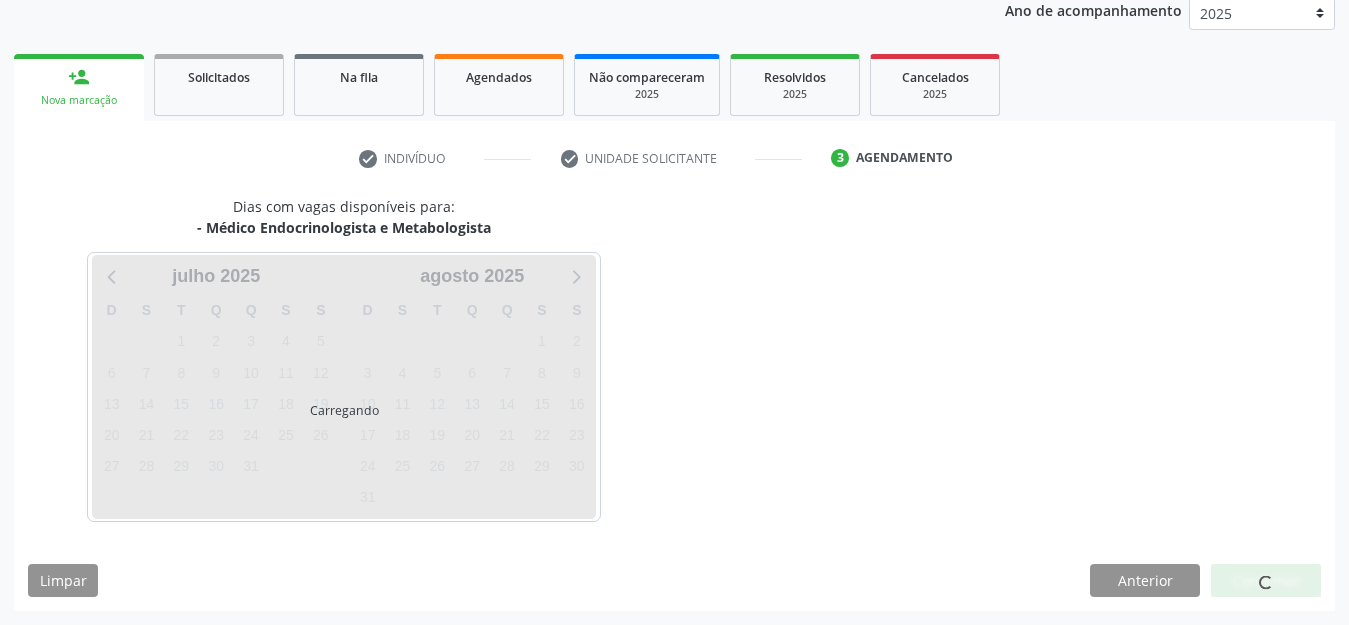 scroll, scrollTop: 245, scrollLeft: 0, axis: vertical 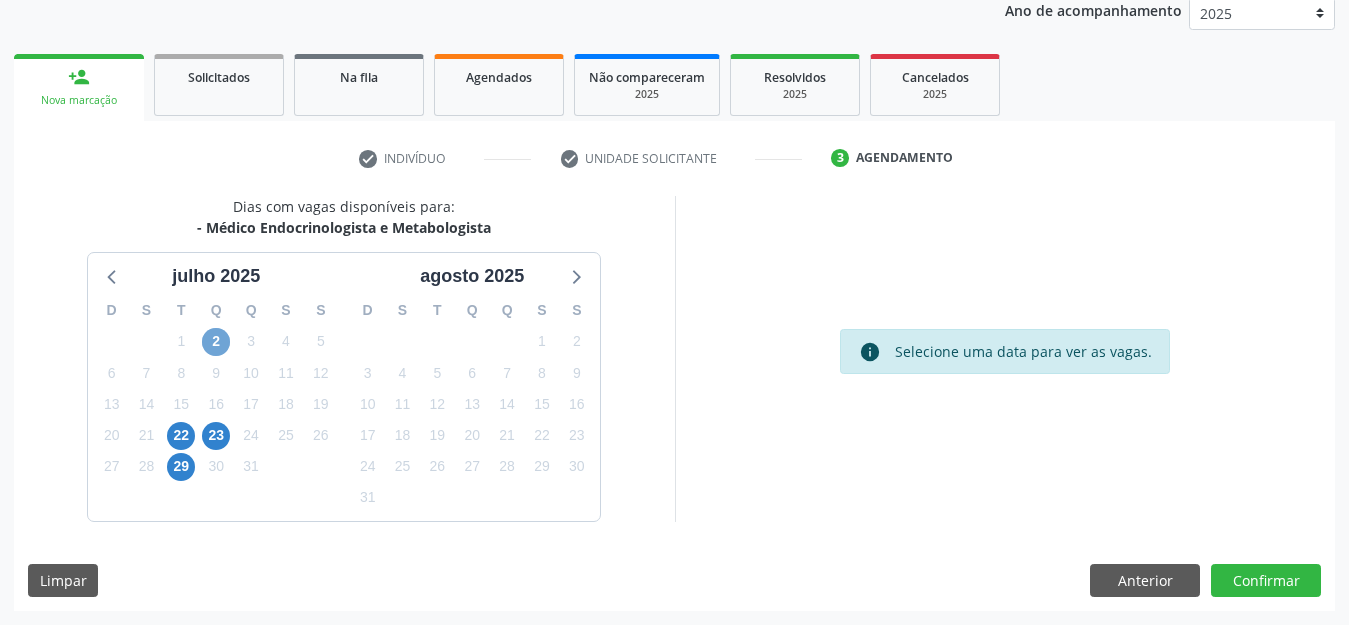click on "2" at bounding box center (216, 342) 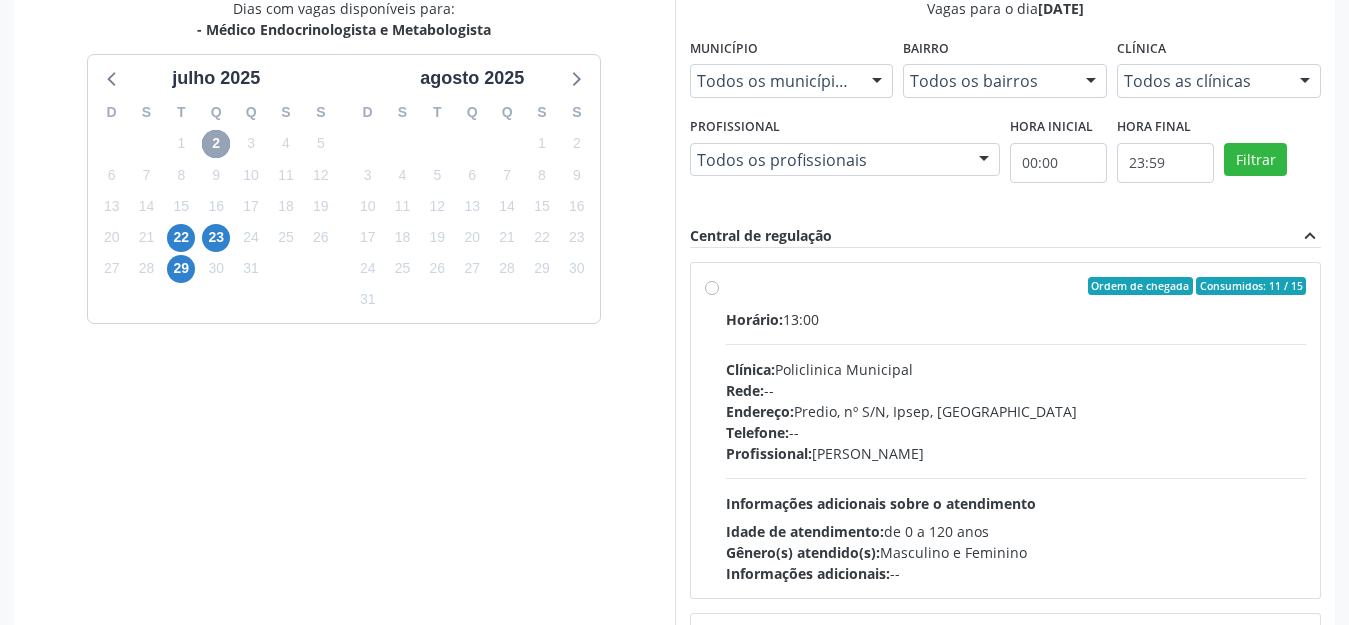 scroll, scrollTop: 467, scrollLeft: 0, axis: vertical 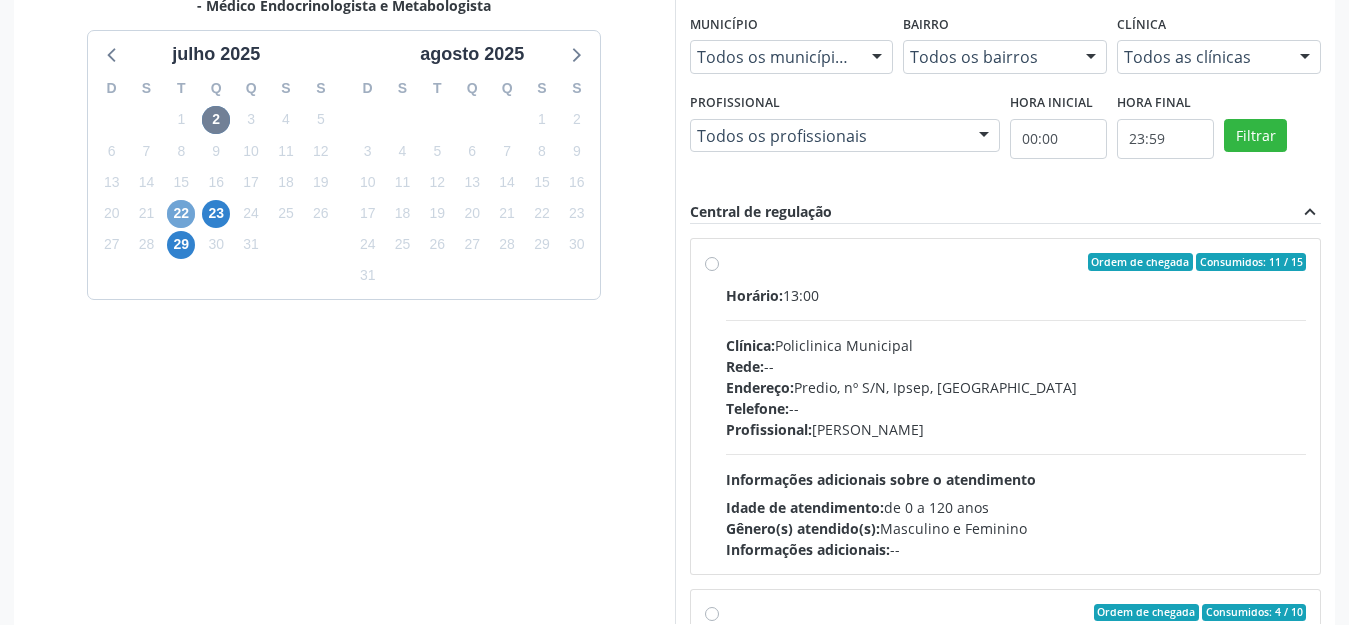 click on "22" at bounding box center [181, 214] 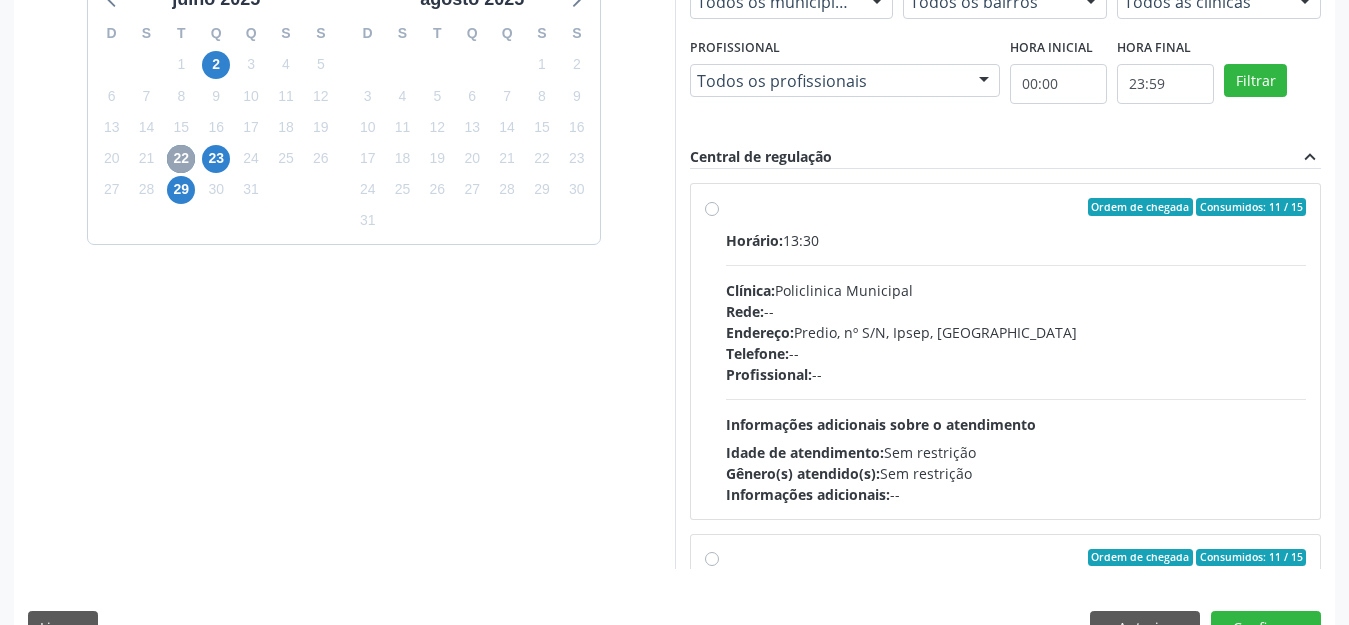 scroll, scrollTop: 564, scrollLeft: 0, axis: vertical 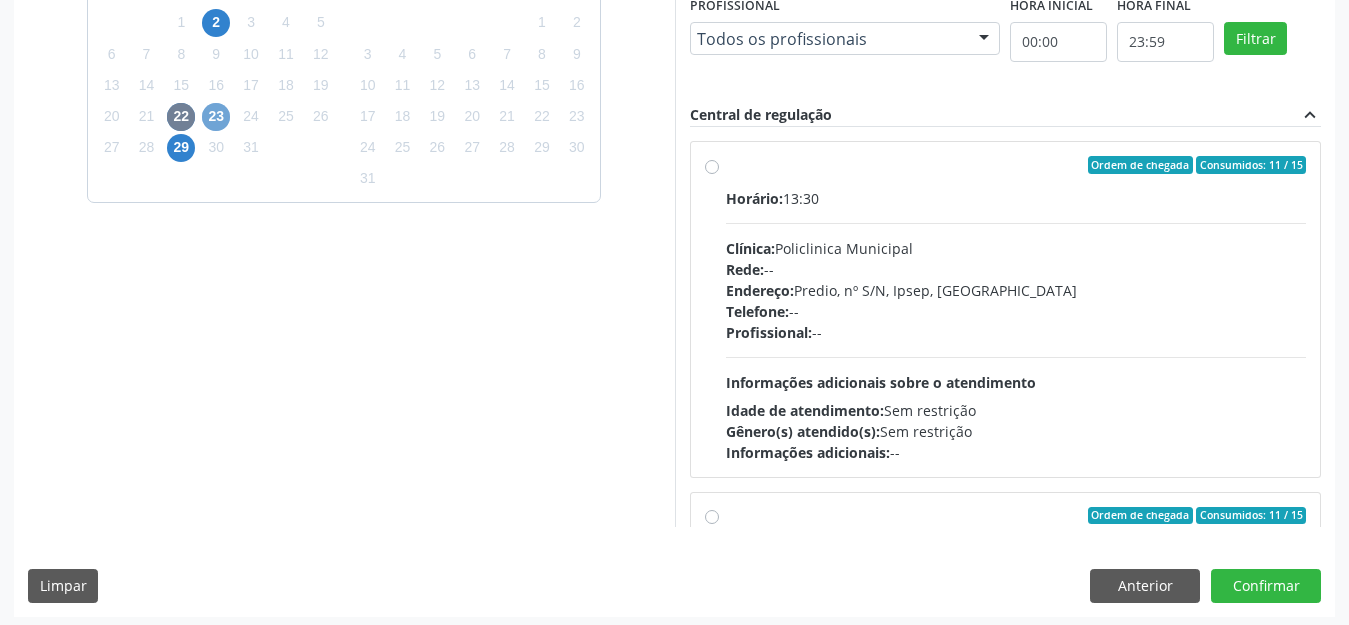 click on "23" at bounding box center [216, 117] 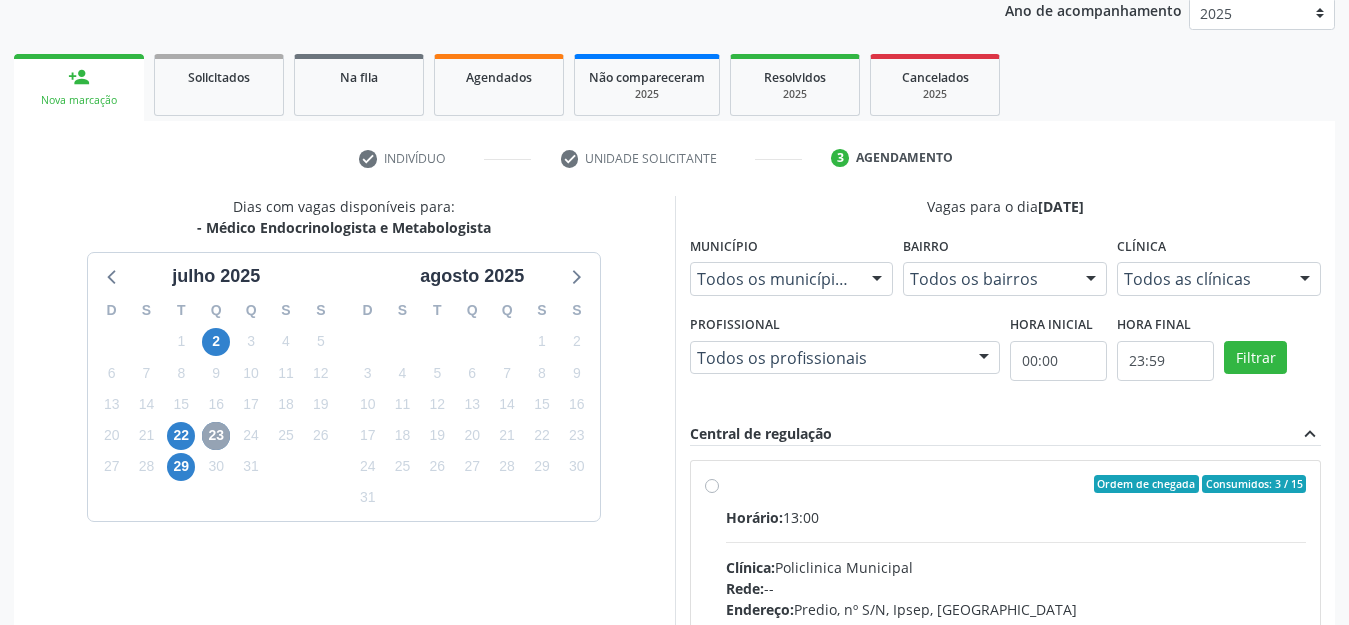 scroll, scrollTop: 564, scrollLeft: 0, axis: vertical 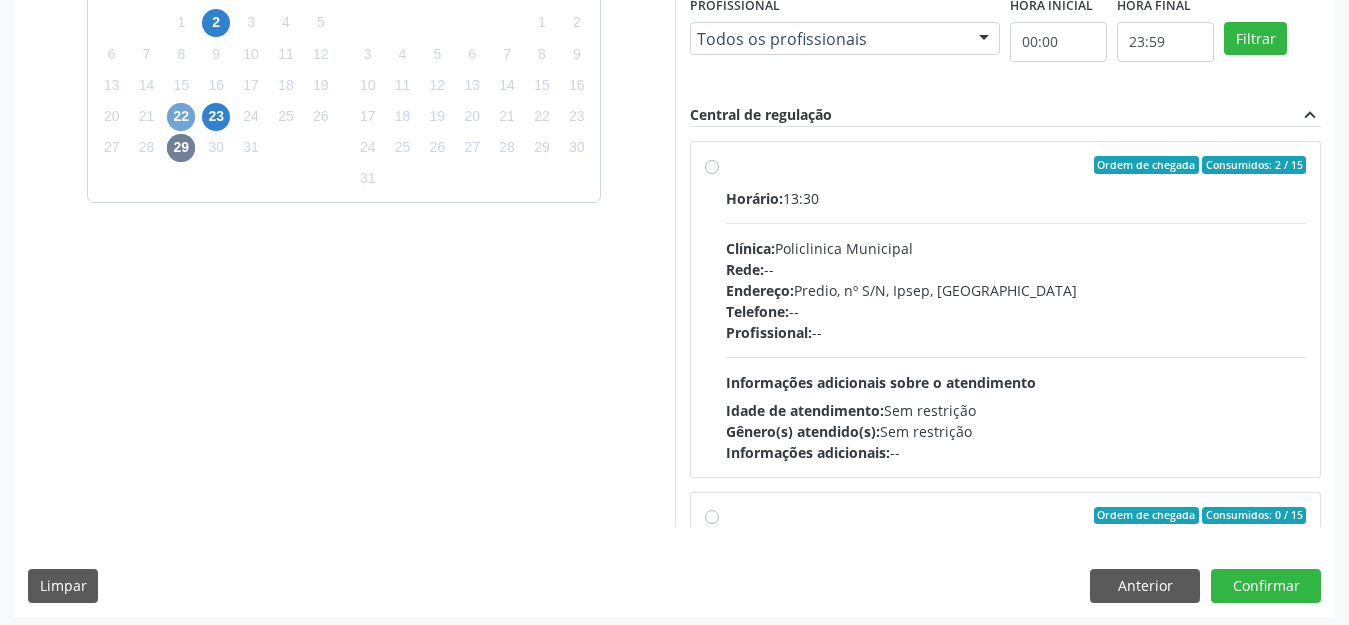 click on "22" at bounding box center [181, 117] 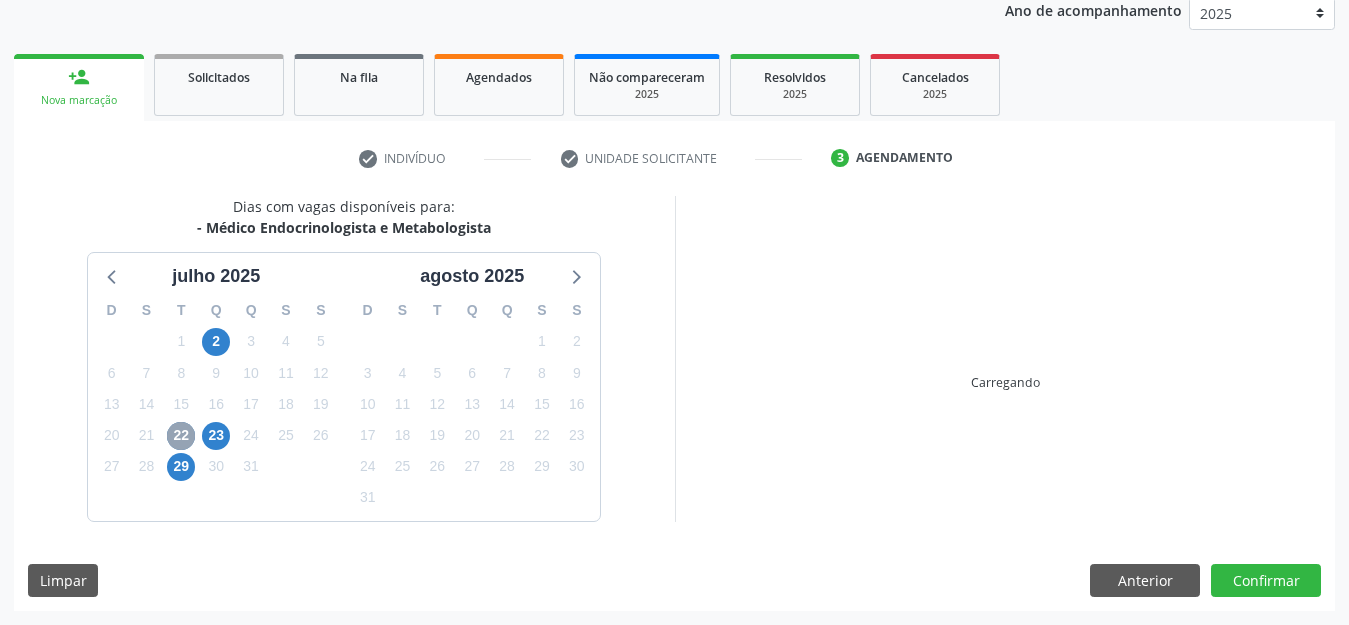 scroll, scrollTop: 564, scrollLeft: 0, axis: vertical 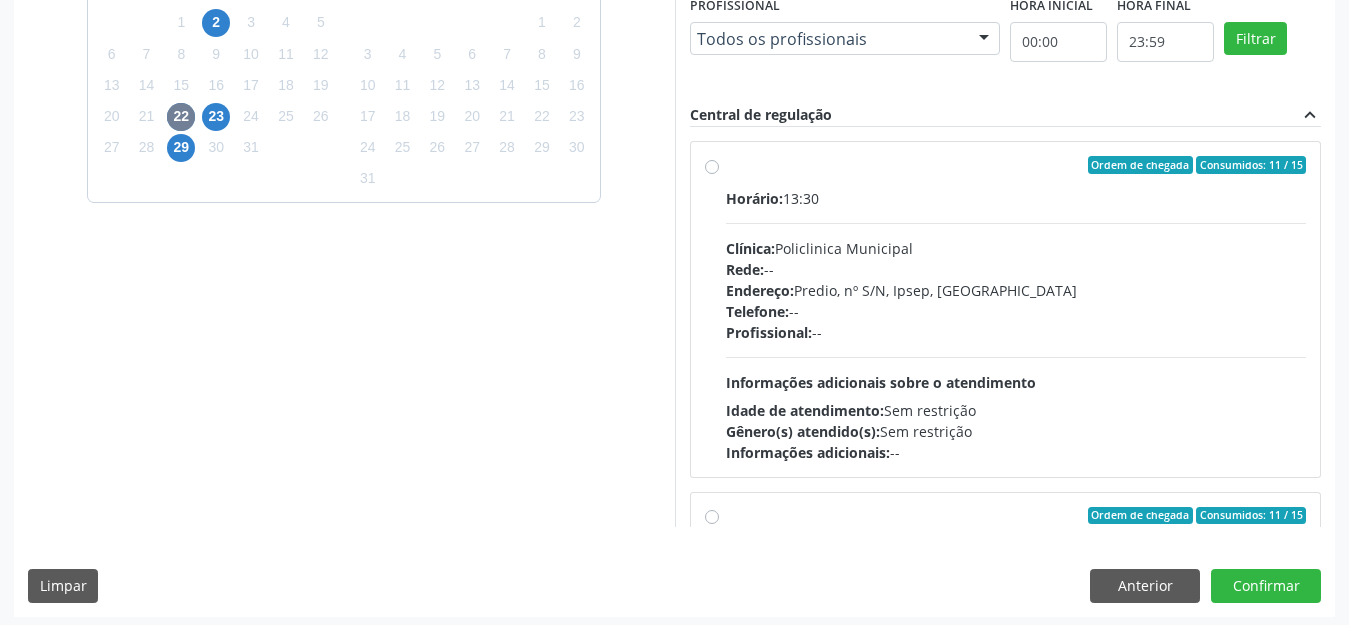 click on "Ordem de chegada
Consumidos: 11 / 15
Horário:   13:30
Clínica:  Policlinica Municipal
Rede:
--
Endereço:   Predio, nº S/N, Ipsep, [GEOGRAPHIC_DATA] - PE
Telefone:   --
Profissional:
--
Informações adicionais sobre o atendimento
Idade de atendimento:
Sem restrição
Gênero(s) atendido(s):
Sem restrição
Informações adicionais:
--" at bounding box center [1016, 309] 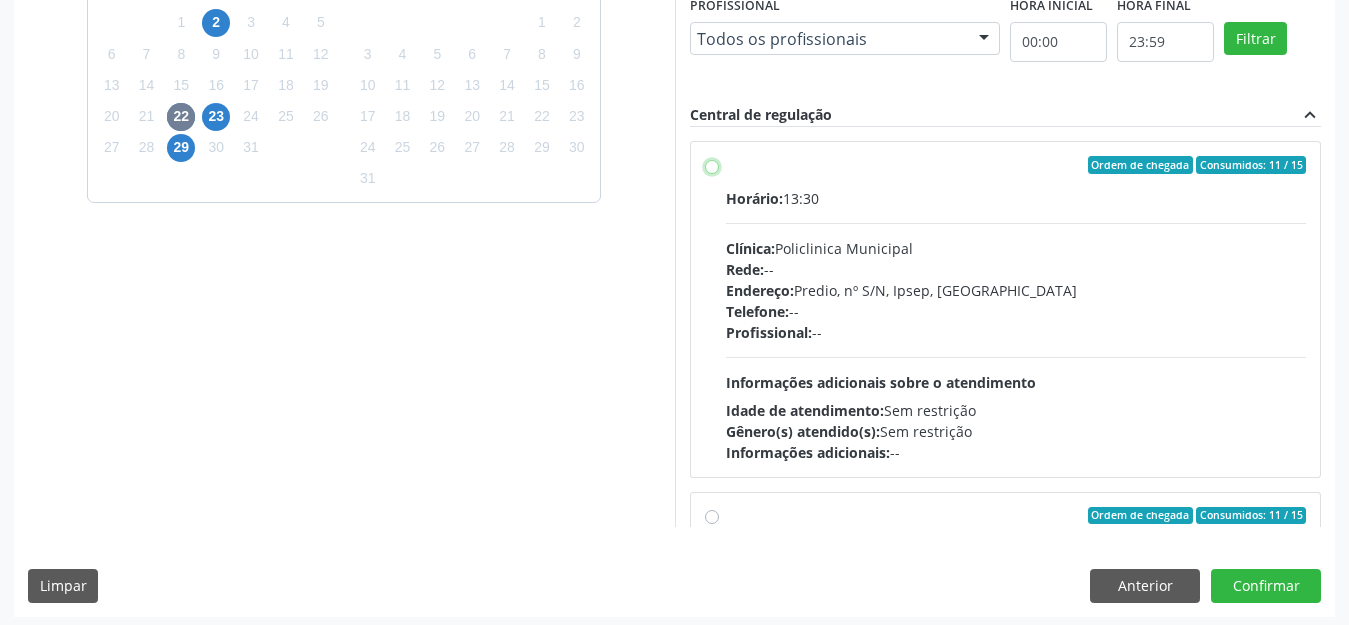 click on "Ordem de chegada
Consumidos: 11 / 15
Horário:   13:30
Clínica:  Policlinica Municipal
Rede:
--
Endereço:   Predio, nº S/N, Ipsep, [GEOGRAPHIC_DATA] - PE
Telefone:   --
Profissional:
--
Informações adicionais sobre o atendimento
Idade de atendimento:
Sem restrição
Gênero(s) atendido(s):
Sem restrição
Informações adicionais:
--" at bounding box center (712, 165) 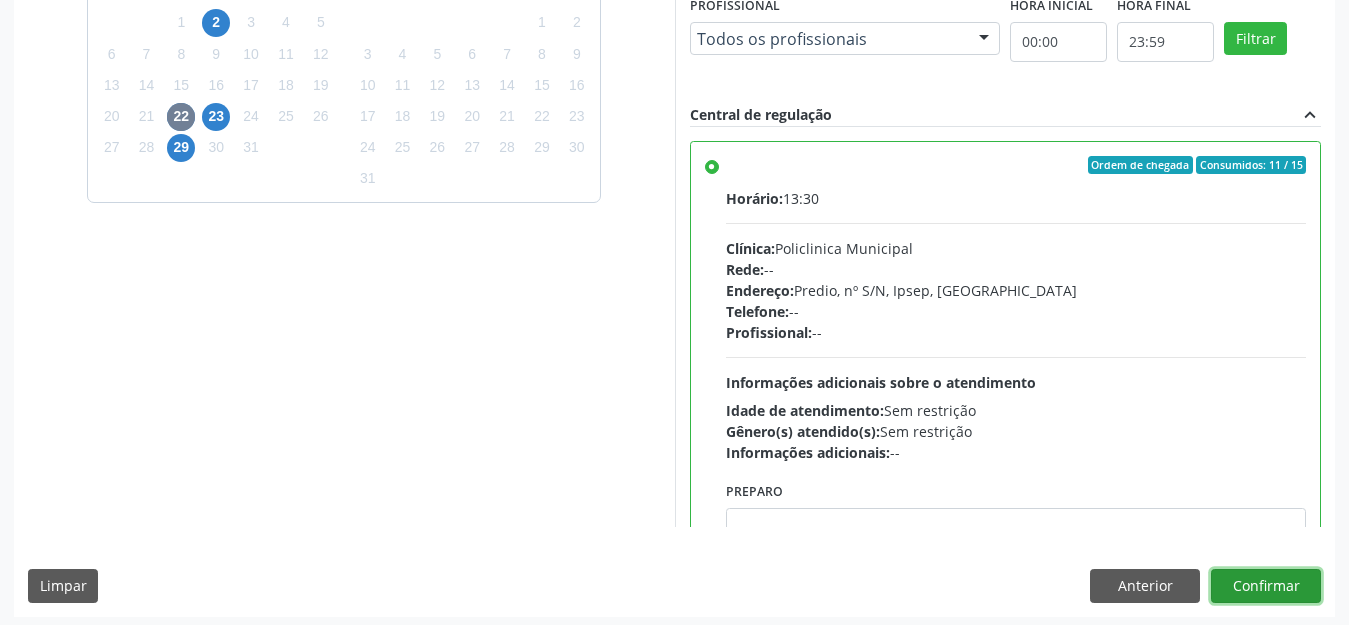click on "Confirmar" at bounding box center (1266, 586) 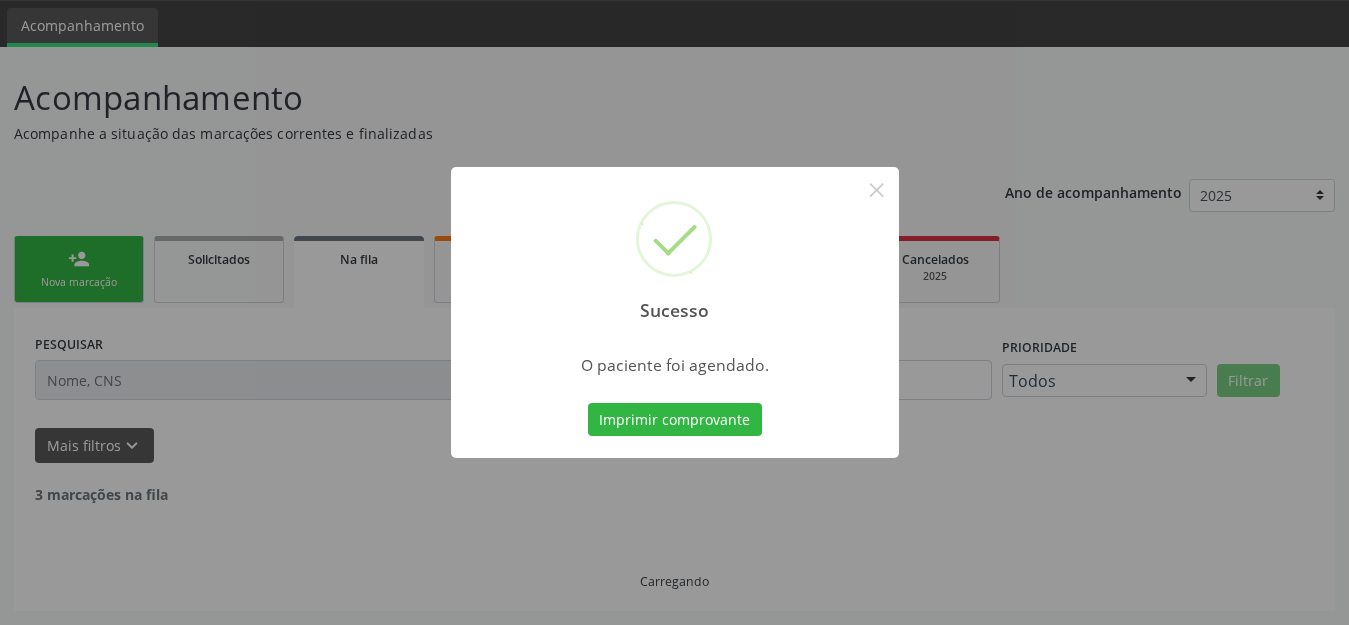 scroll, scrollTop: 42, scrollLeft: 0, axis: vertical 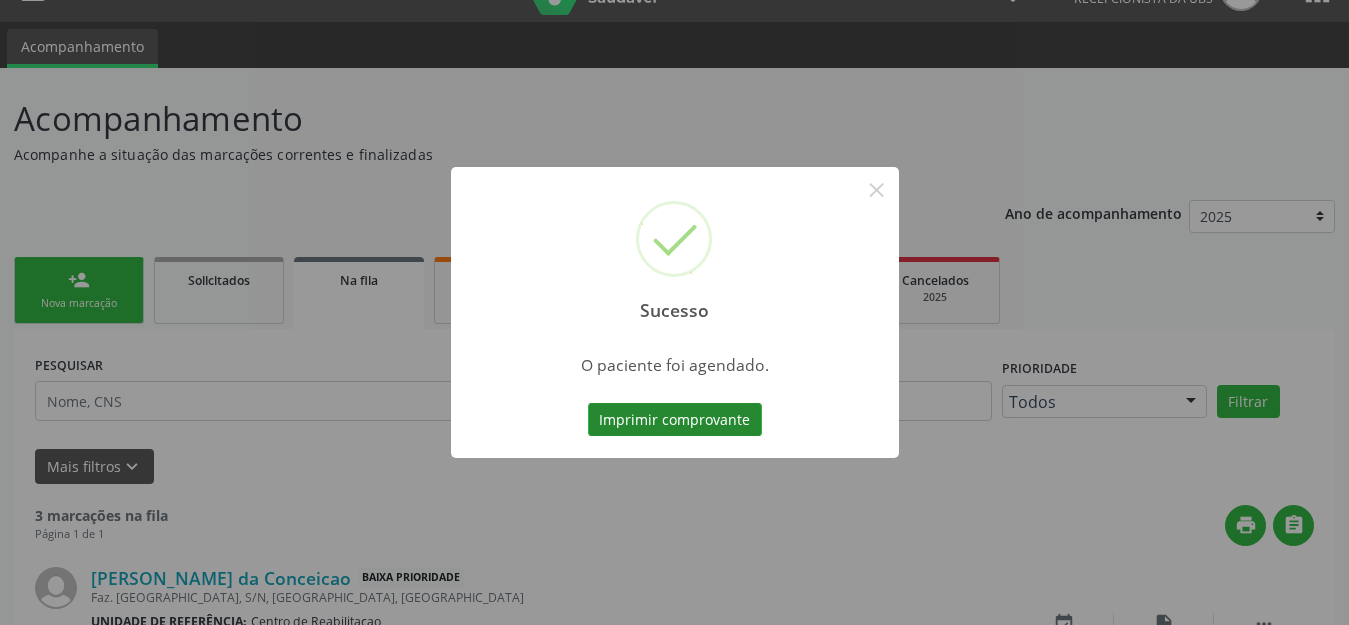 click on "Imprimir comprovante" at bounding box center (675, 420) 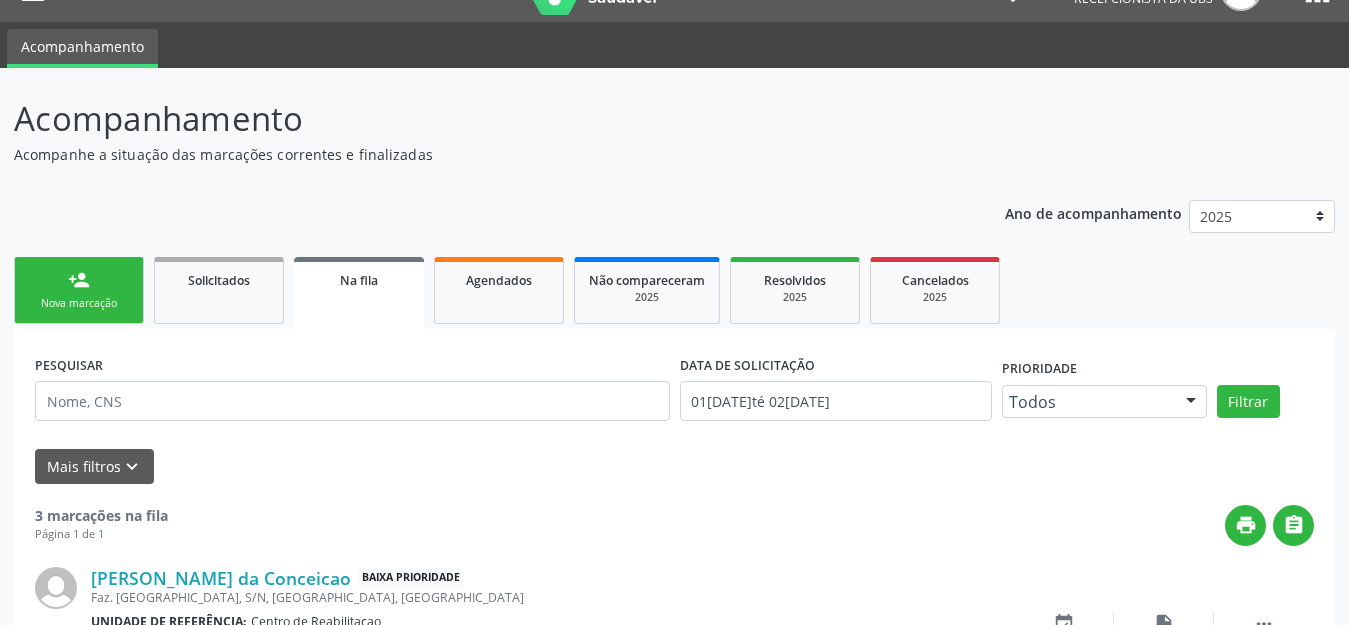 click on "Nova marcação" at bounding box center (79, 303) 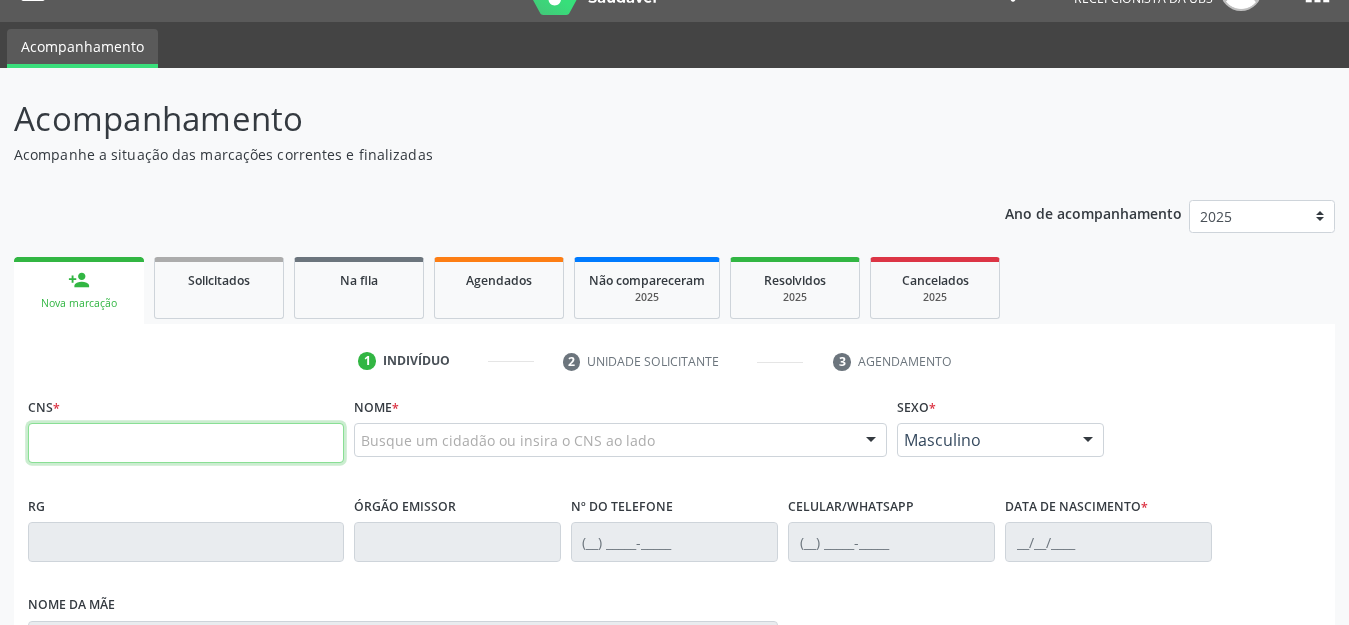 click at bounding box center (186, 443) 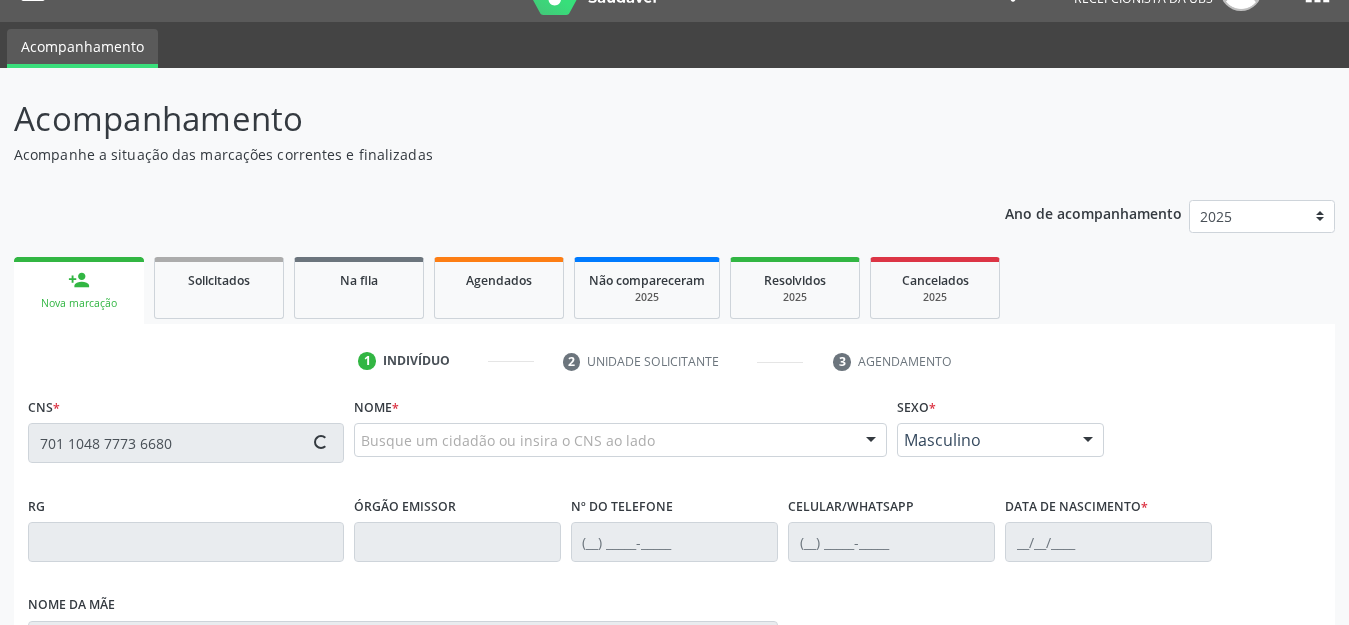 type on "701 1048 7773 6680" 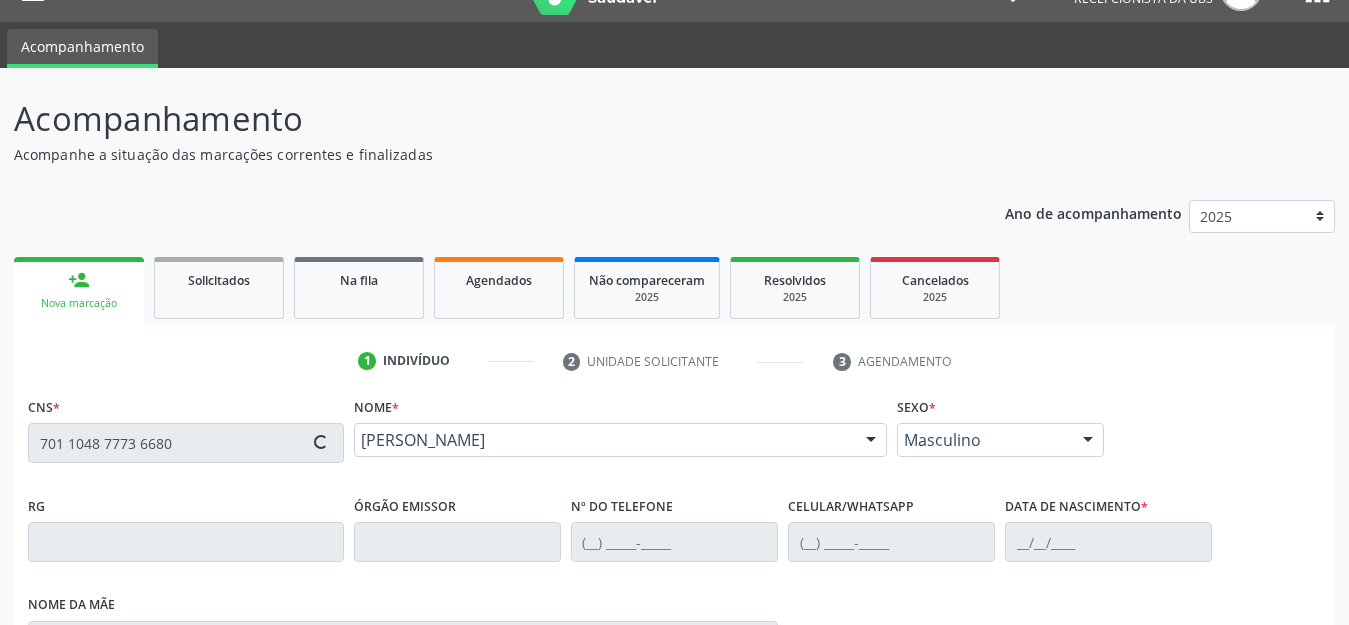 type on "[PHONE_NUMBER]" 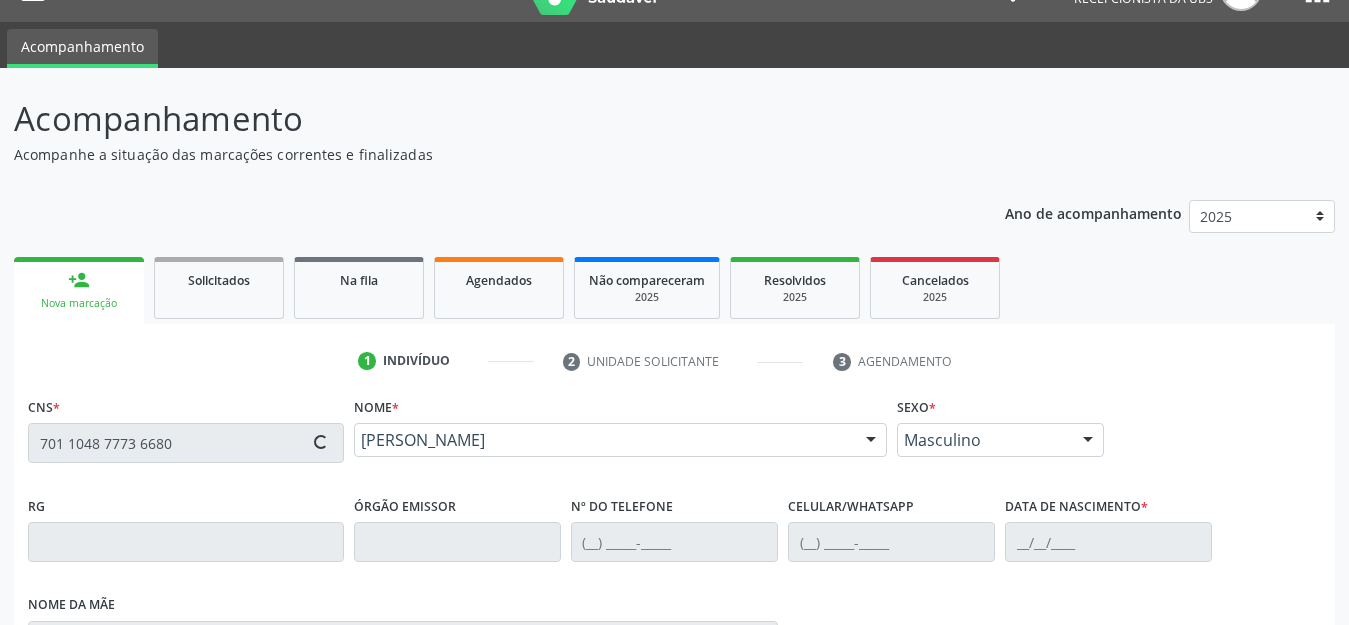 type on "03[DATE]" 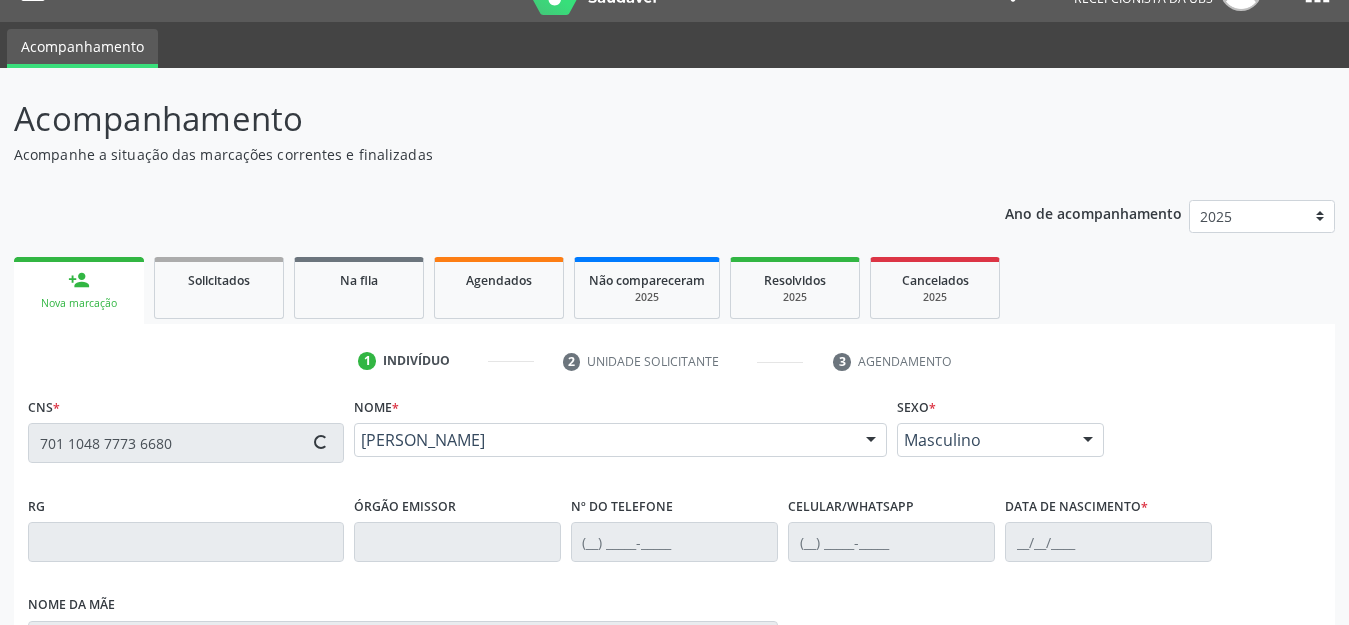 type on "[PERSON_NAME]" 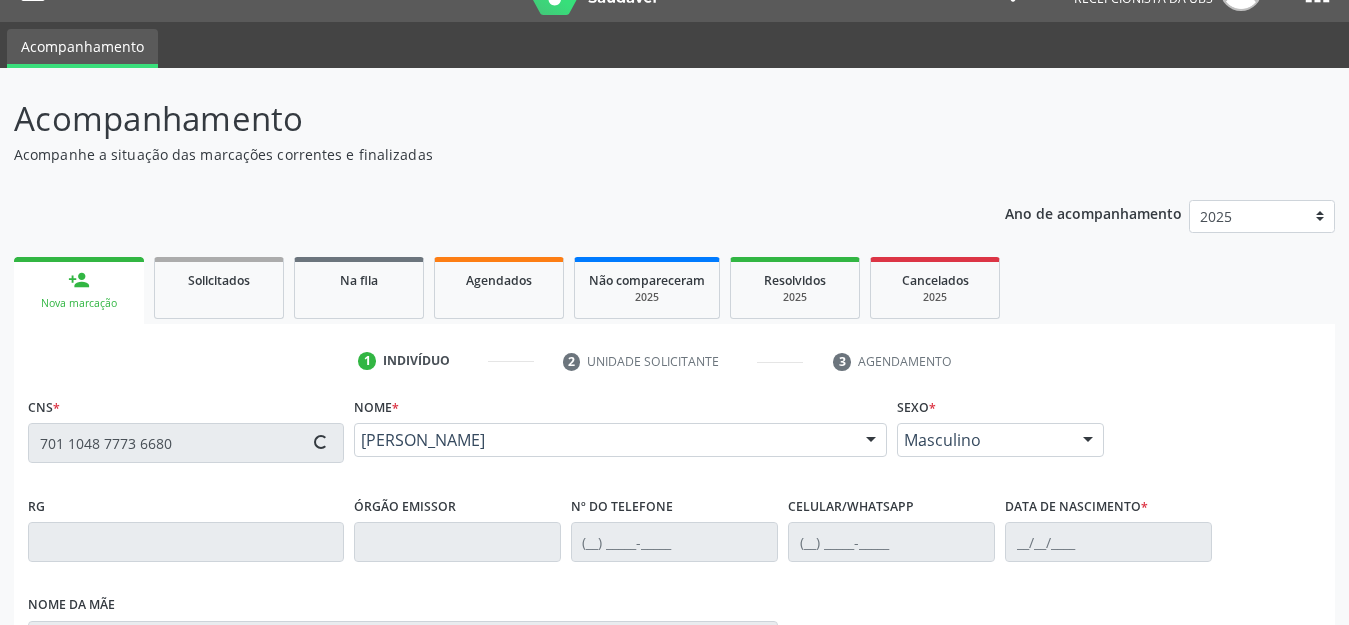 type on "15" 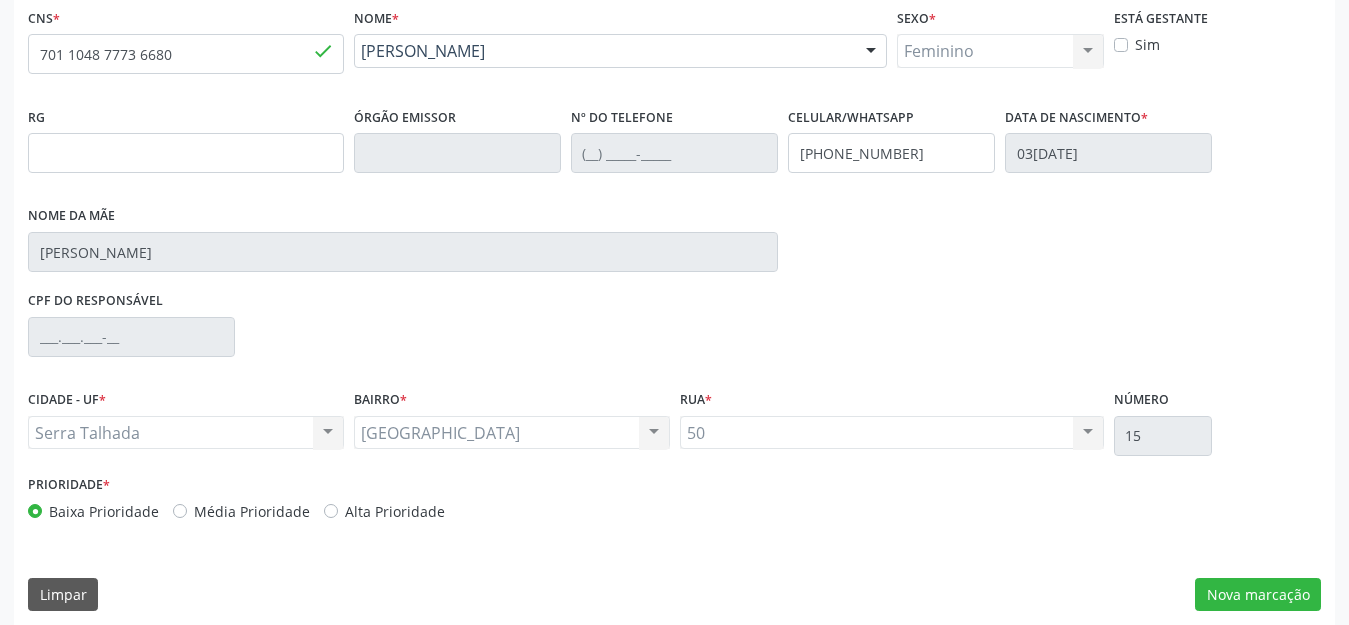 scroll, scrollTop: 445, scrollLeft: 0, axis: vertical 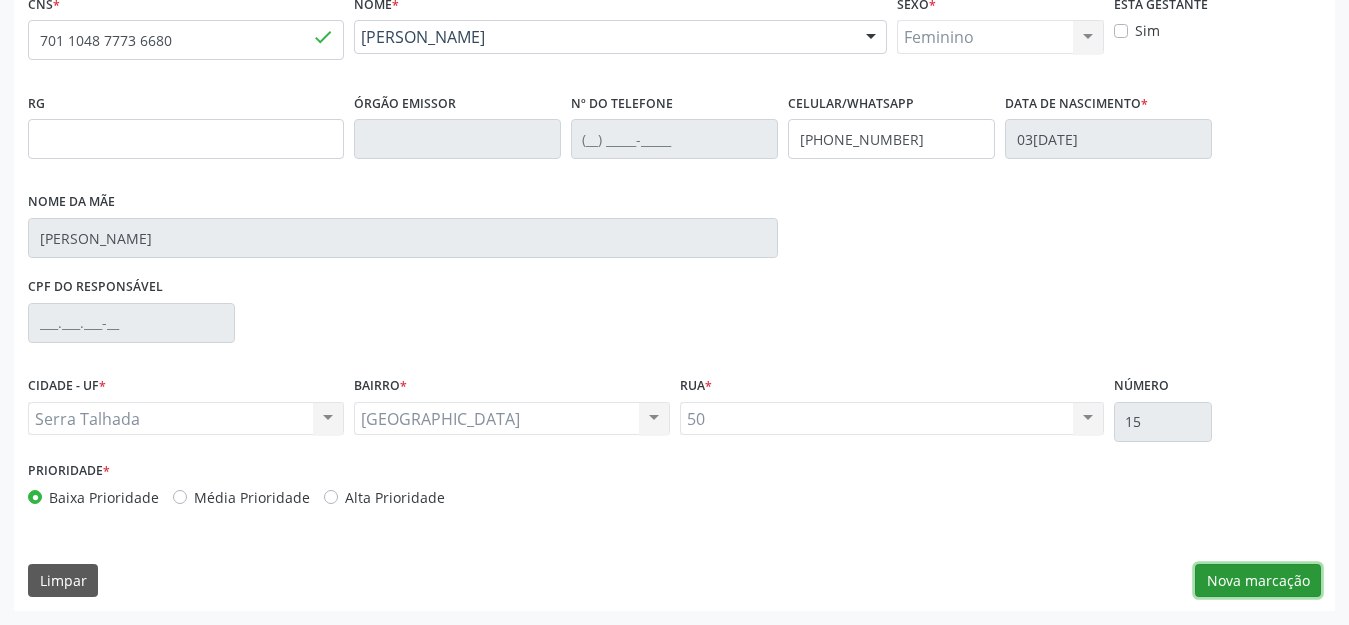 click on "Nova marcação" at bounding box center [1258, 581] 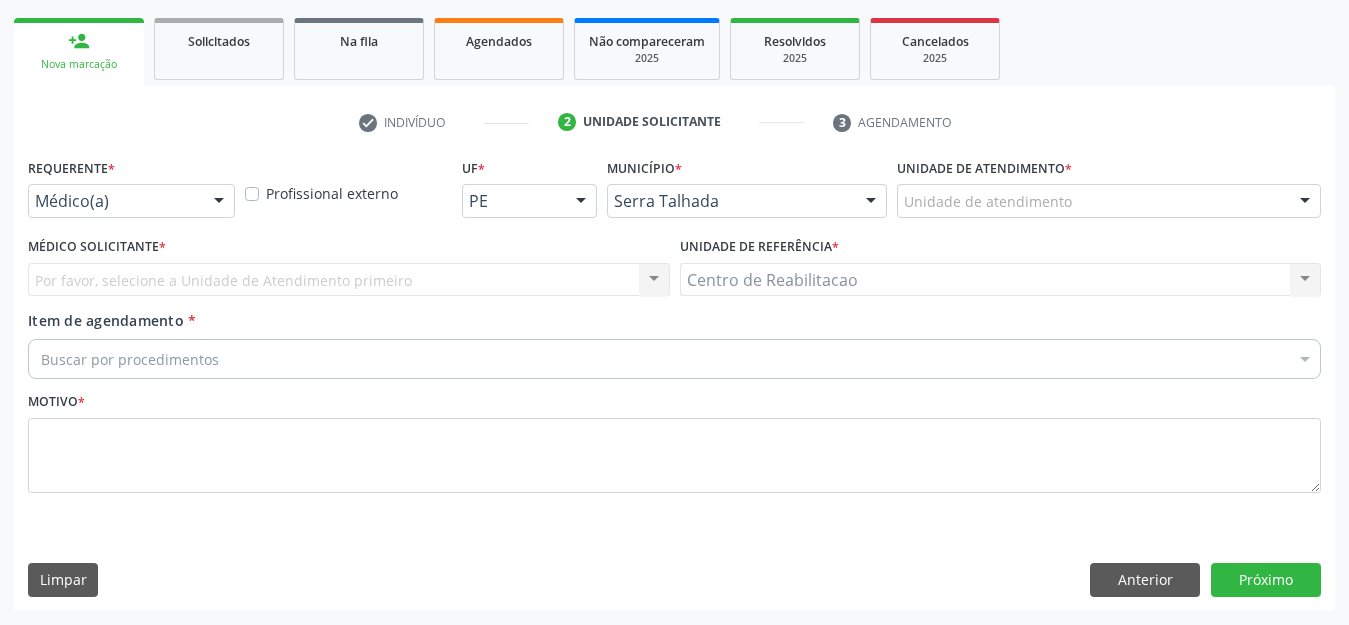 scroll, scrollTop: 281, scrollLeft: 0, axis: vertical 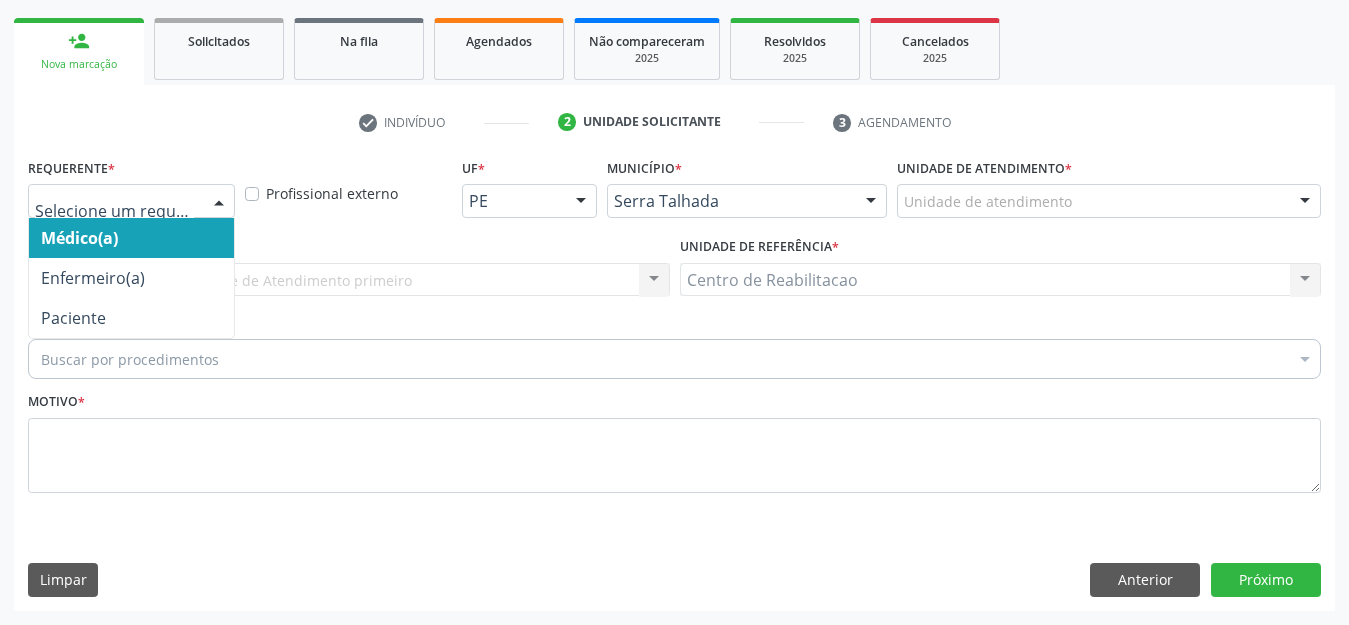 click at bounding box center (131, 201) 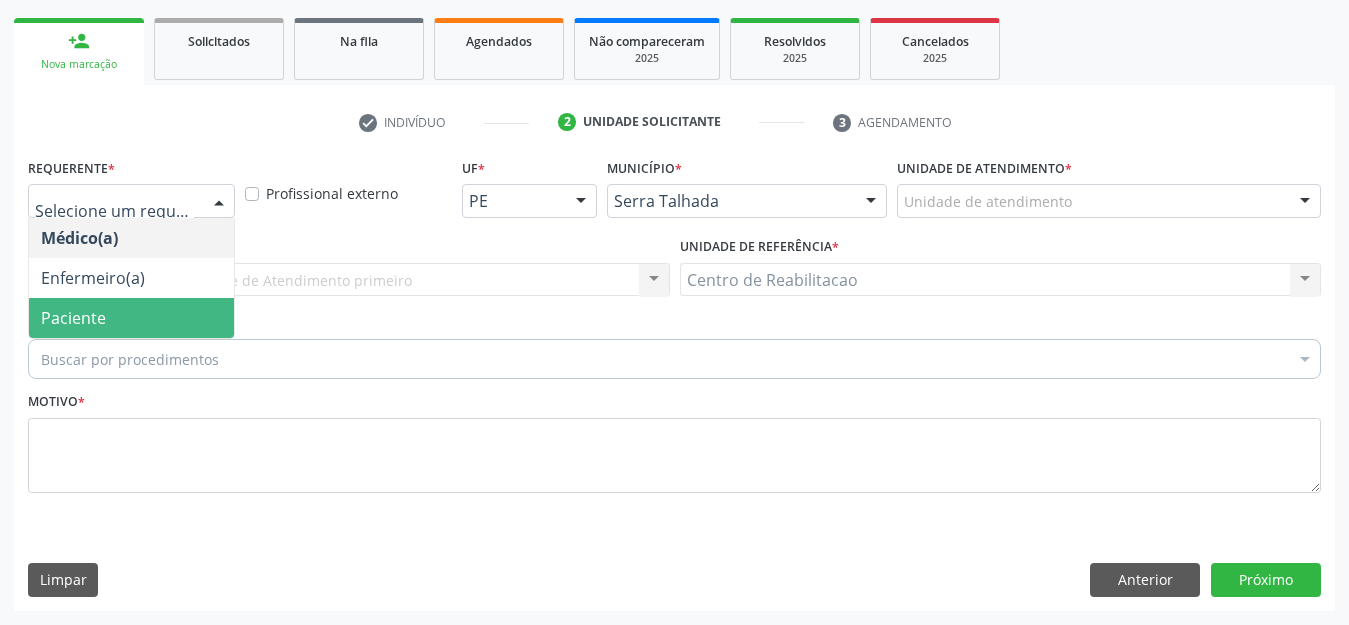 click on "Paciente" at bounding box center [131, 318] 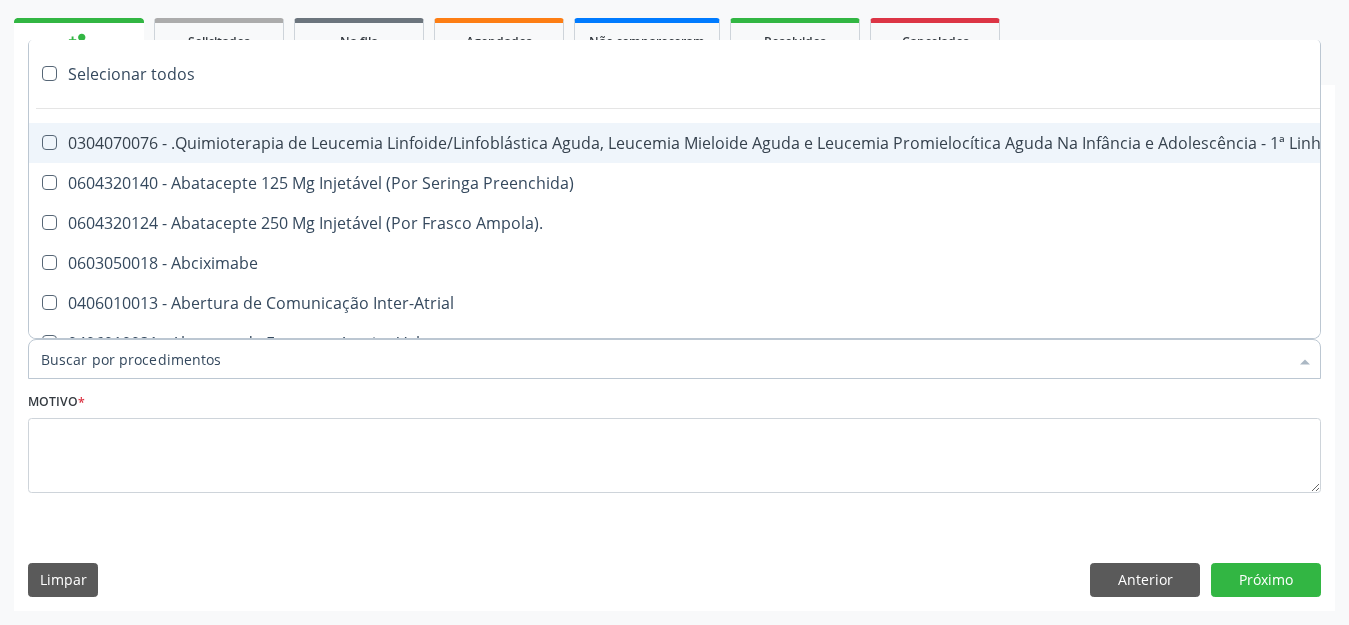 click on "Item de agendamento
*" at bounding box center [664, 359] 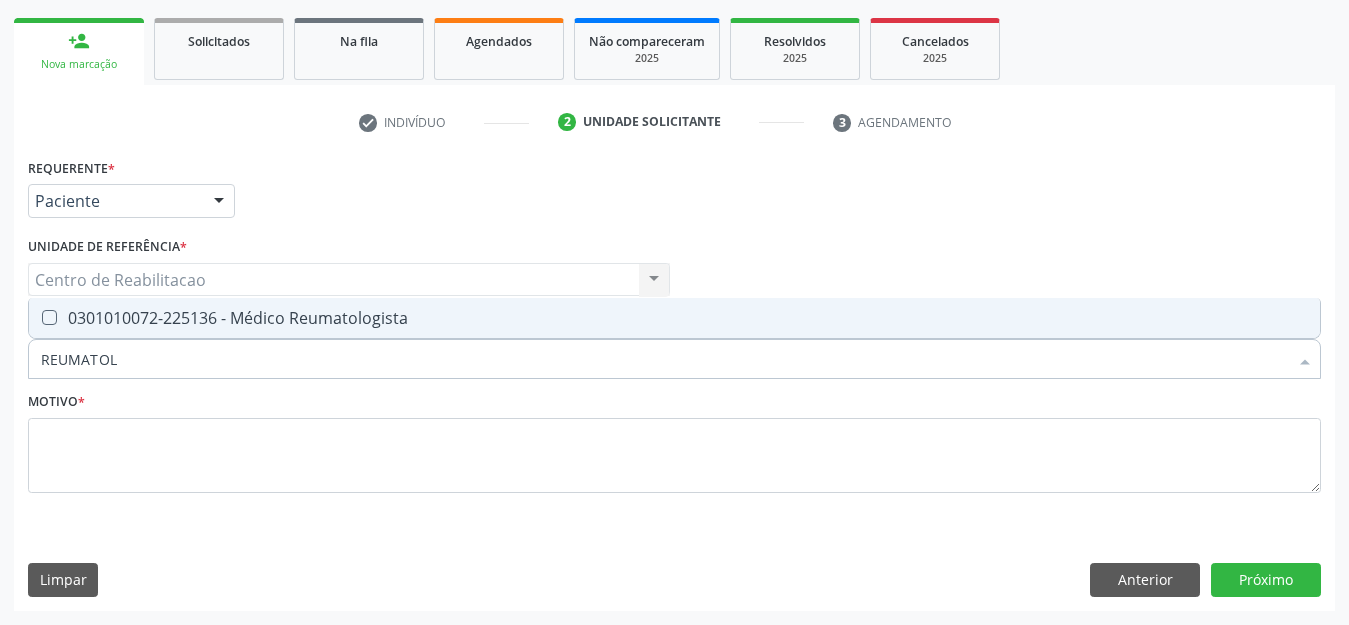 type on "REUMATOLO" 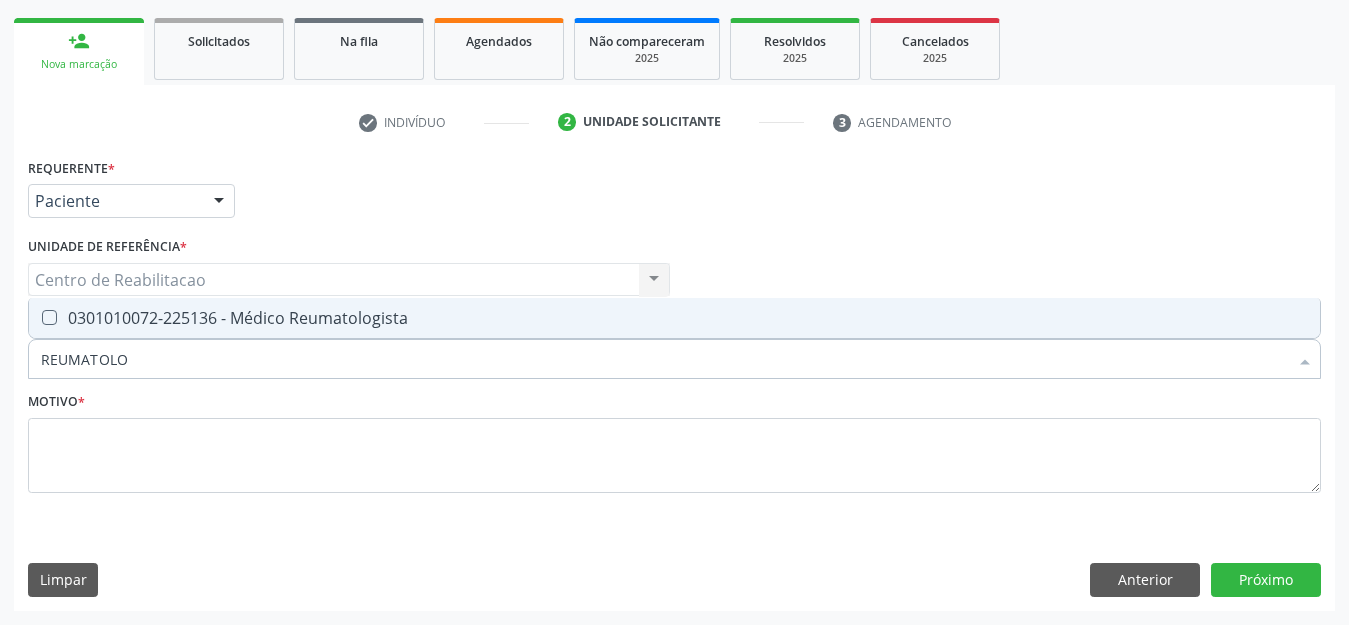 click on "0301010072-225136 - Médico Reumatologista" at bounding box center (674, 318) 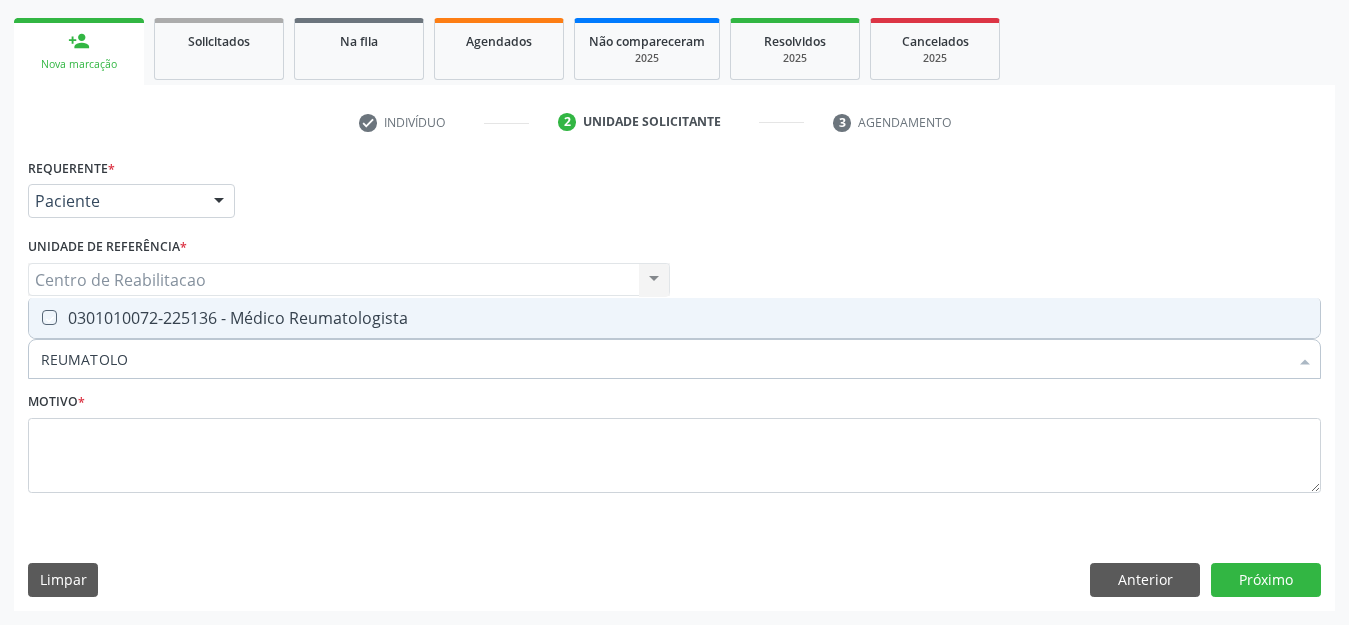 checkbox on "true" 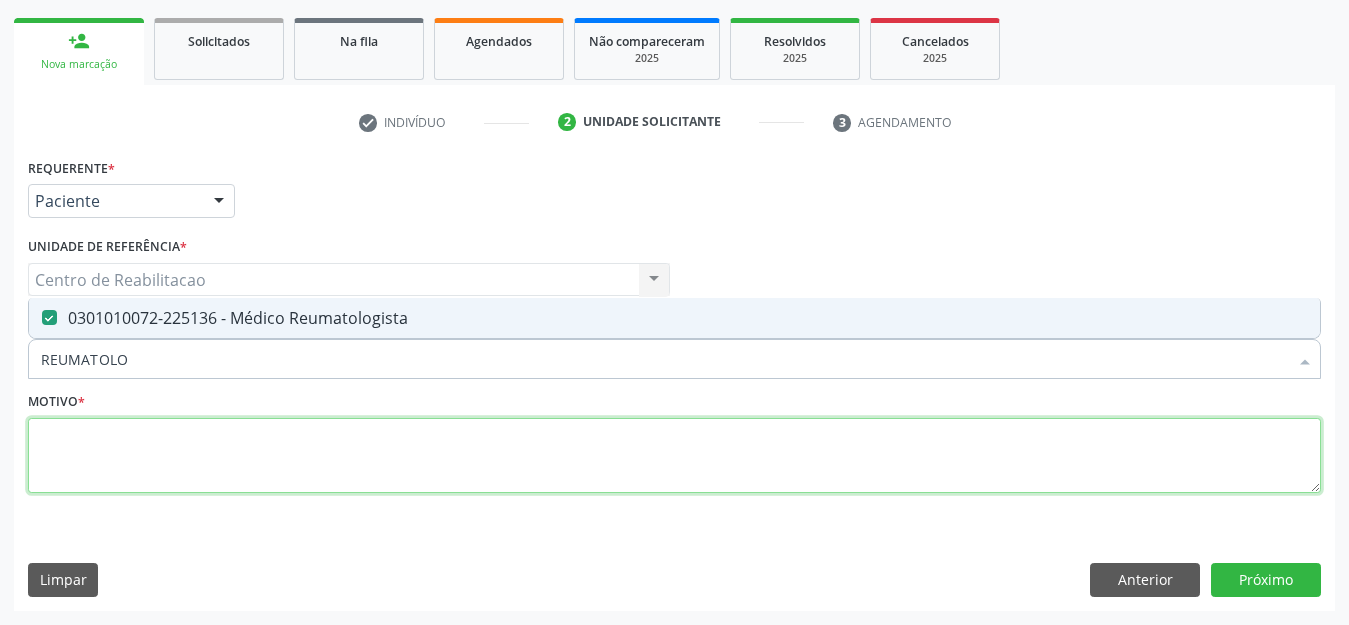 click at bounding box center (674, 456) 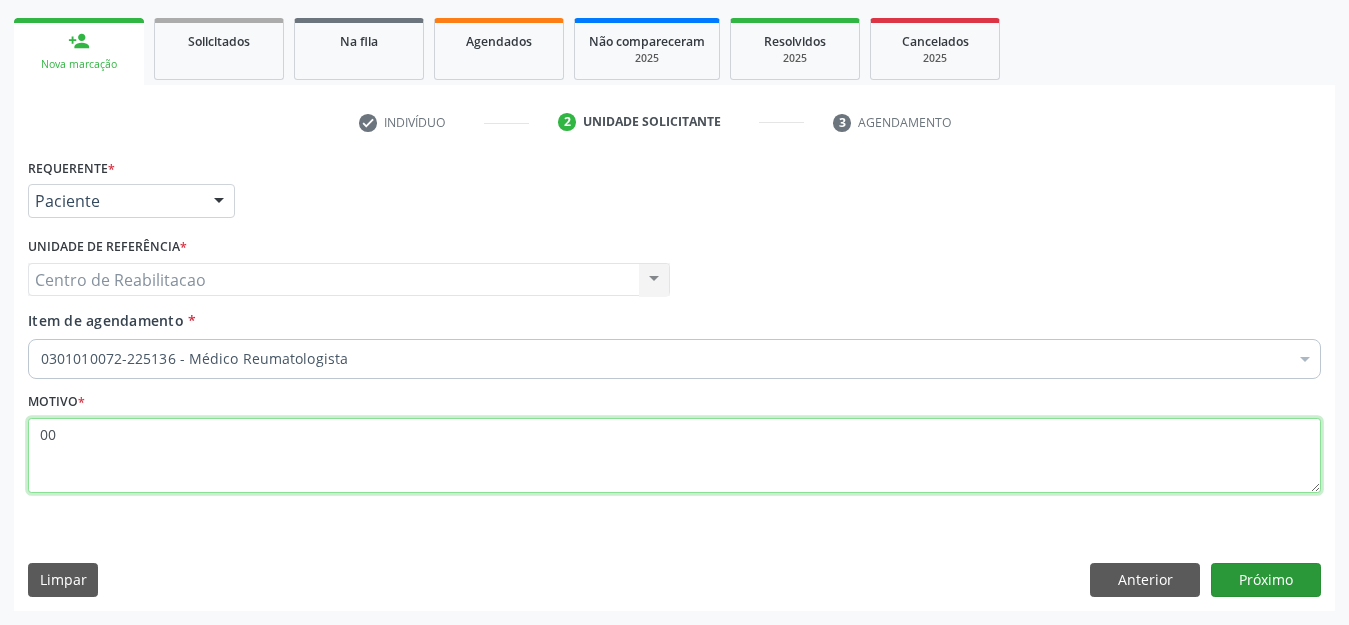 type on "00" 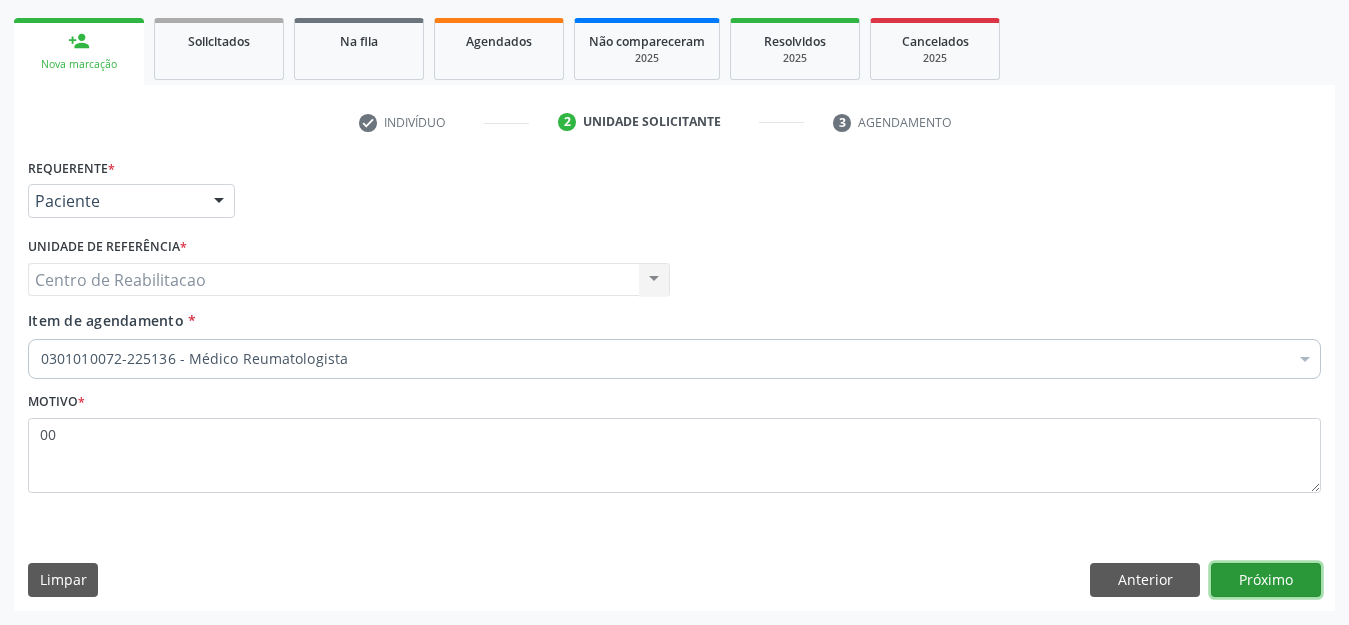 click on "Próximo" at bounding box center [1266, 580] 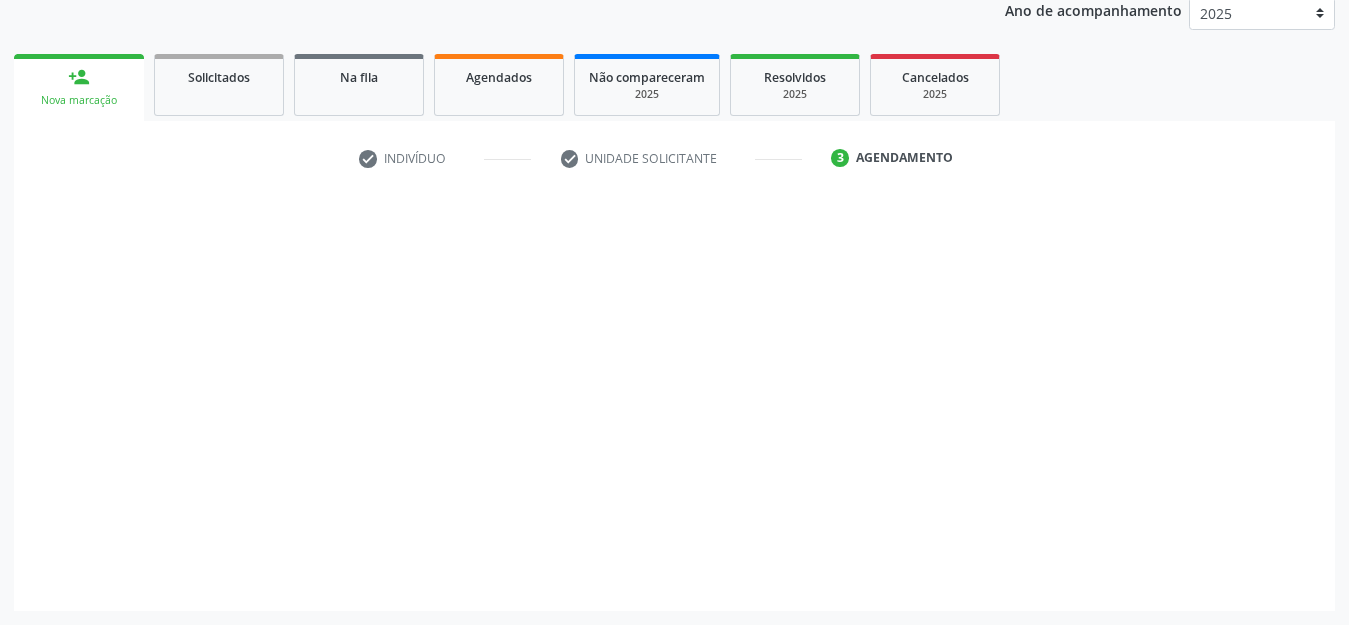 scroll, scrollTop: 245, scrollLeft: 0, axis: vertical 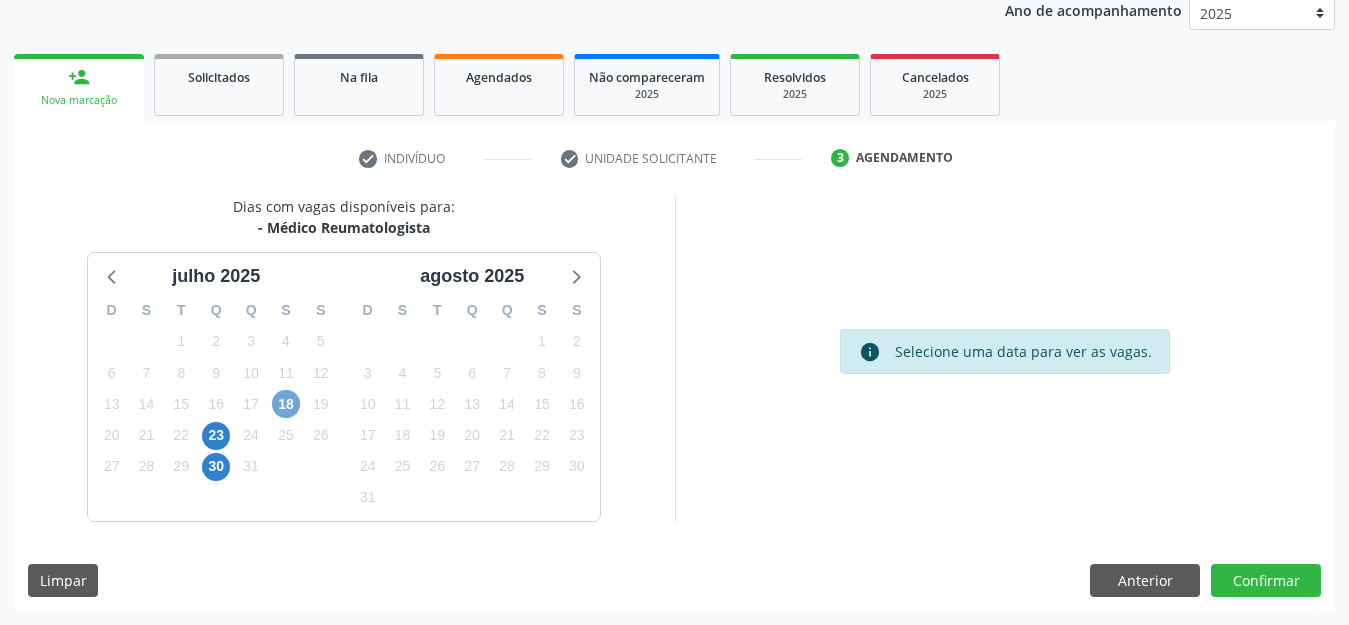 click on "18" at bounding box center [286, 404] 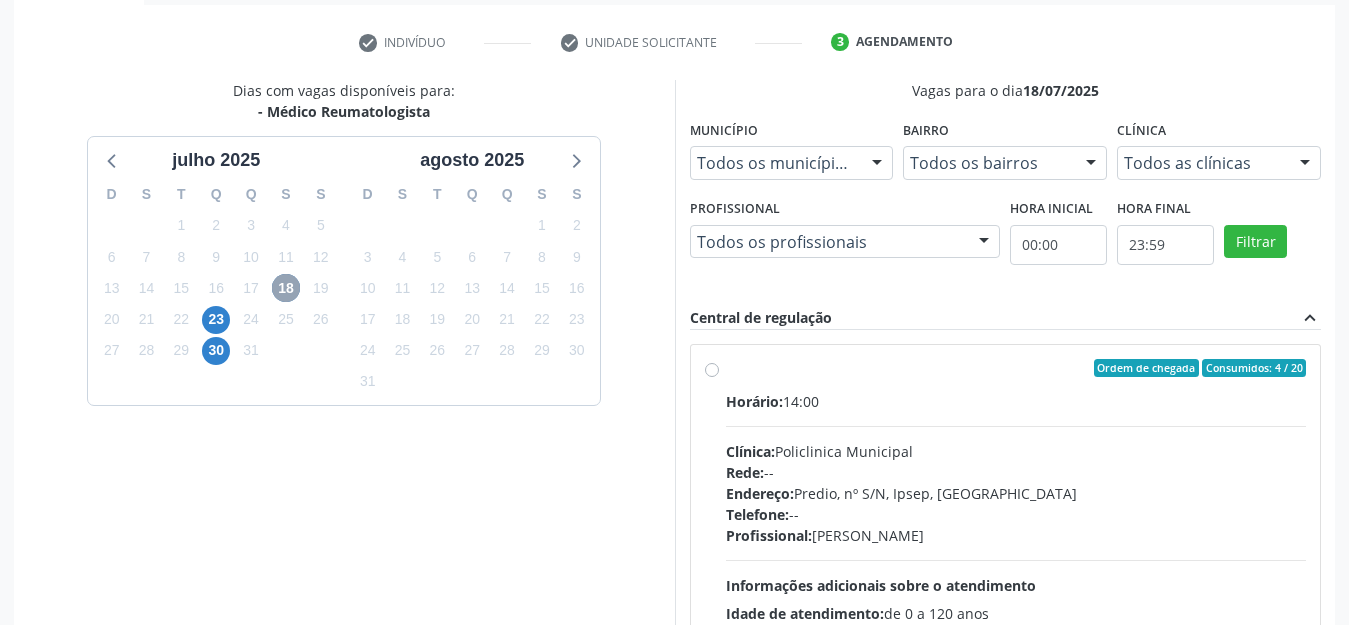 scroll, scrollTop: 534, scrollLeft: 0, axis: vertical 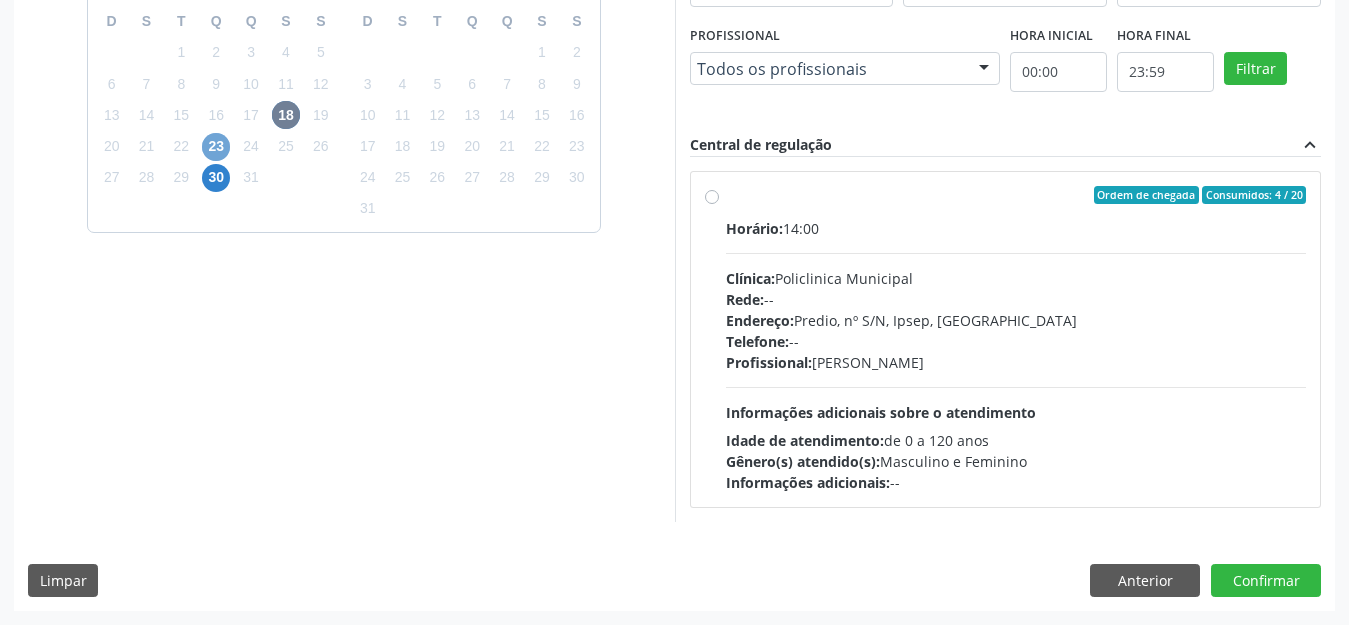 click on "23" at bounding box center [216, 147] 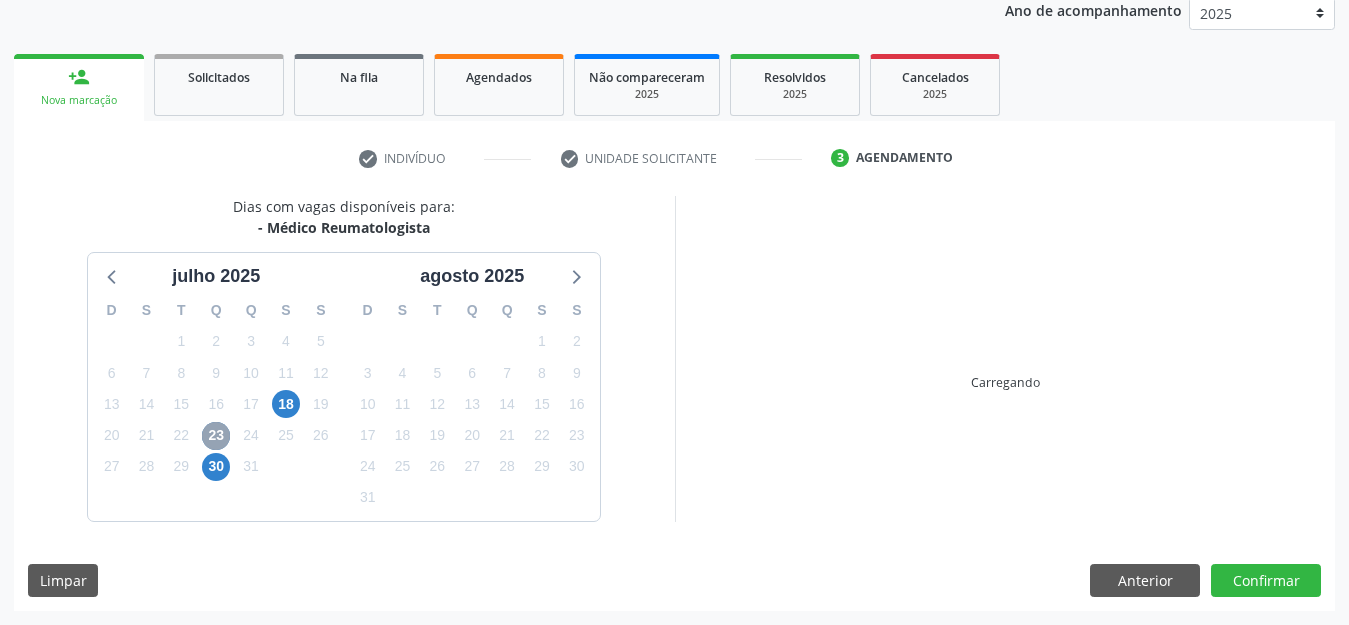 scroll, scrollTop: 534, scrollLeft: 0, axis: vertical 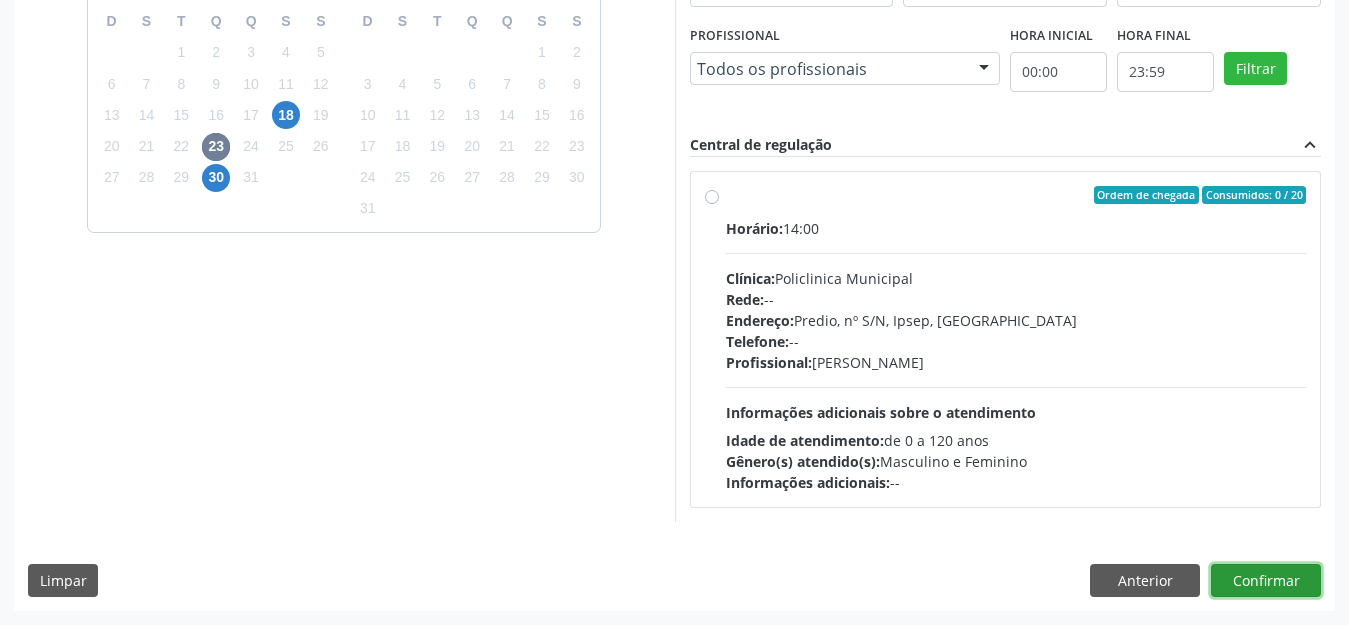 click on "Confirmar" at bounding box center (1266, 581) 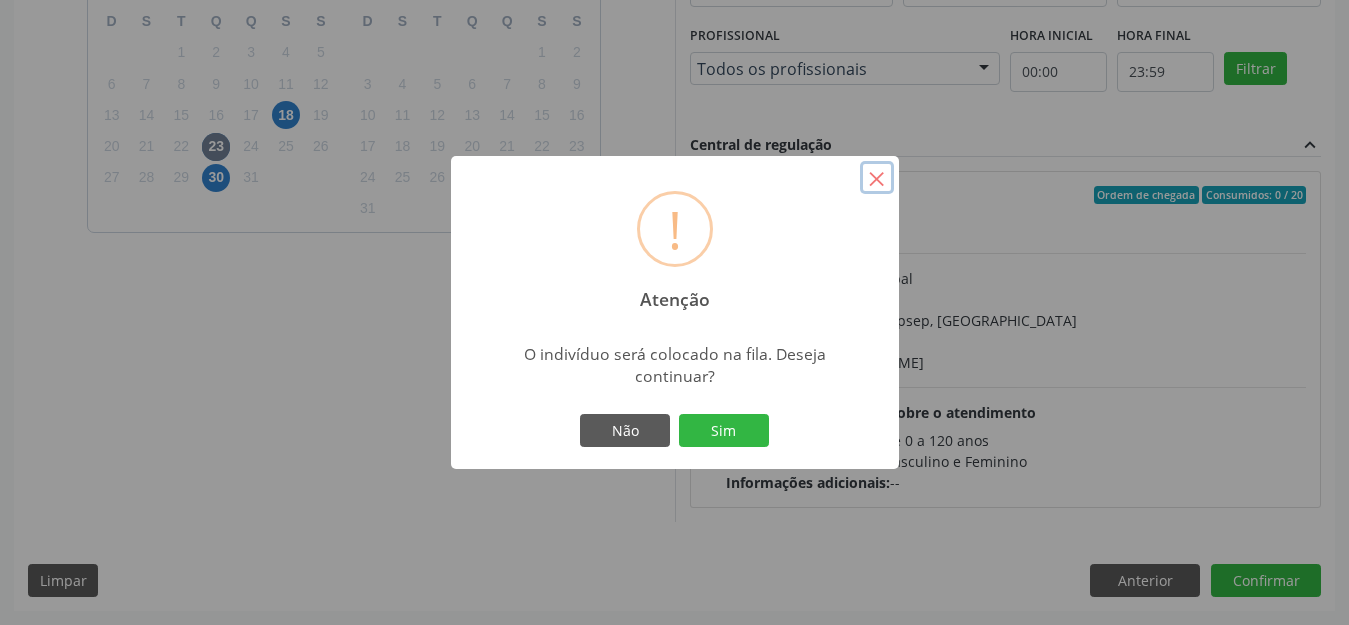 click on "×" at bounding box center (877, 178) 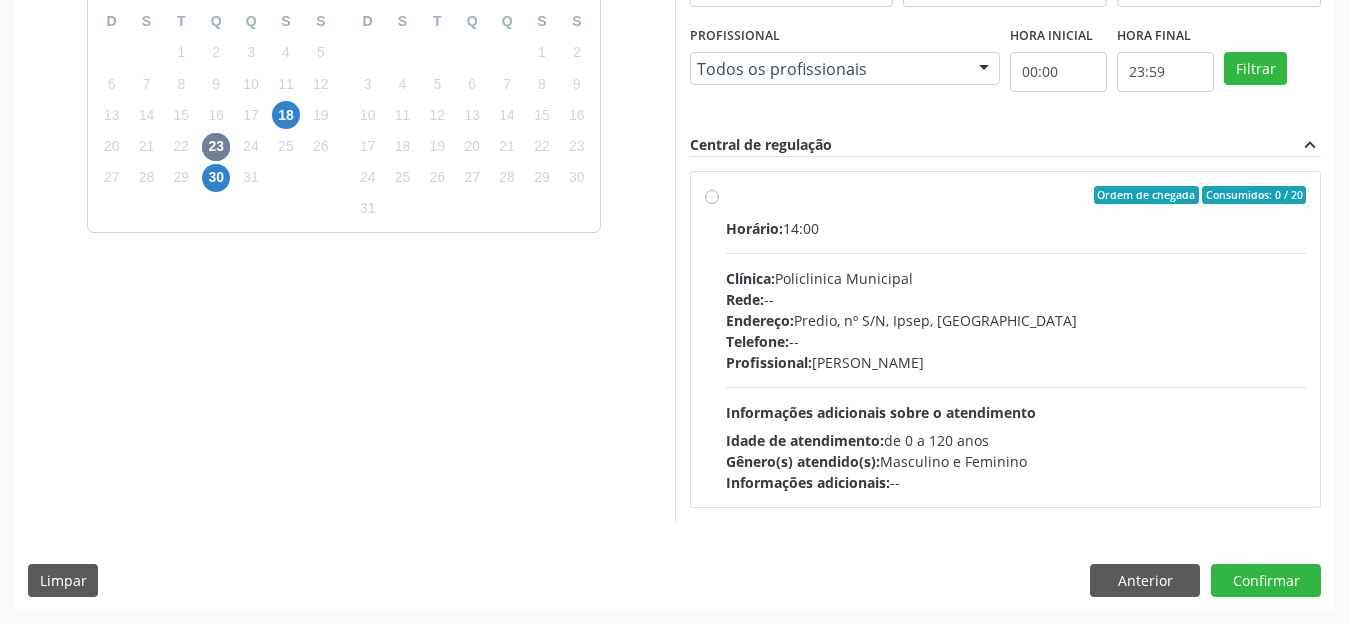 click on "Ordem de chegada
Consumidos: 0 / 20
Horário:   14:00
Clínica:  Policlinica Municipal
Rede:
--
Endereço:   Predio, nº S/N, Ipsep, [GEOGRAPHIC_DATA] - PE
Telefone:   --
Profissional:
[PERSON_NAME]
Informações adicionais sobre o atendimento
Idade de atendimento:
de 0 a 120 anos
Gênero(s) atendido(s):
Masculino e Feminino
Informações adicionais:
--" at bounding box center (1016, 339) 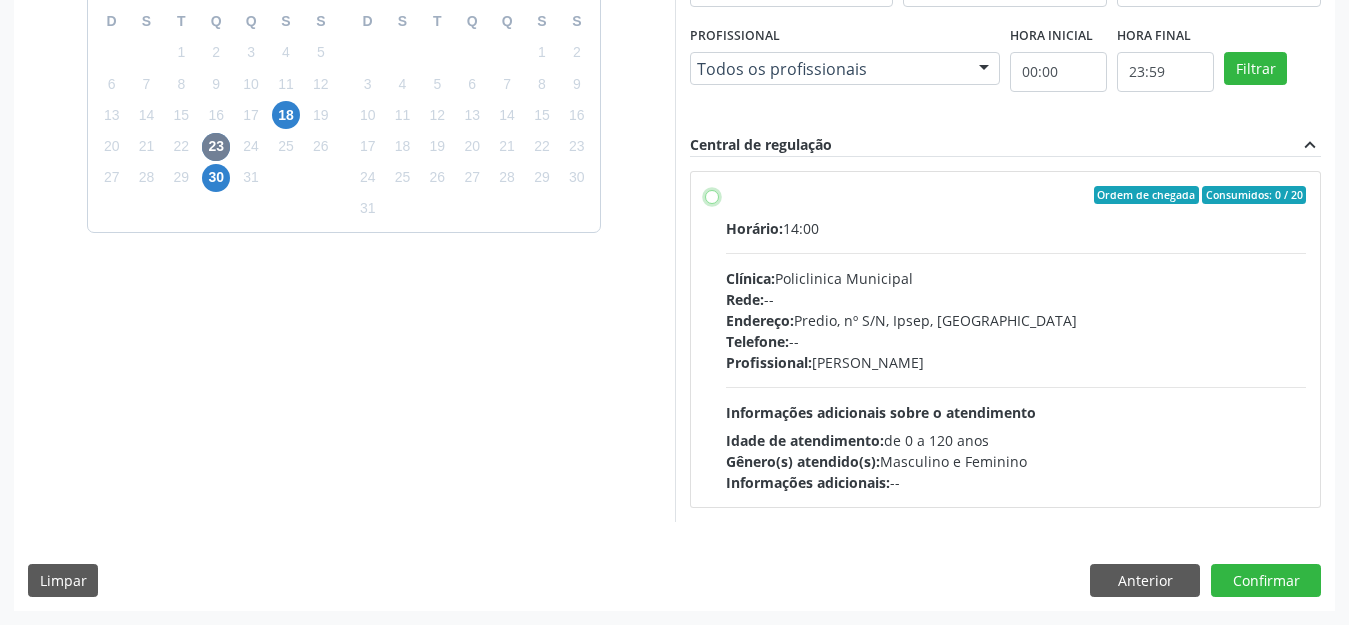 radio on "true" 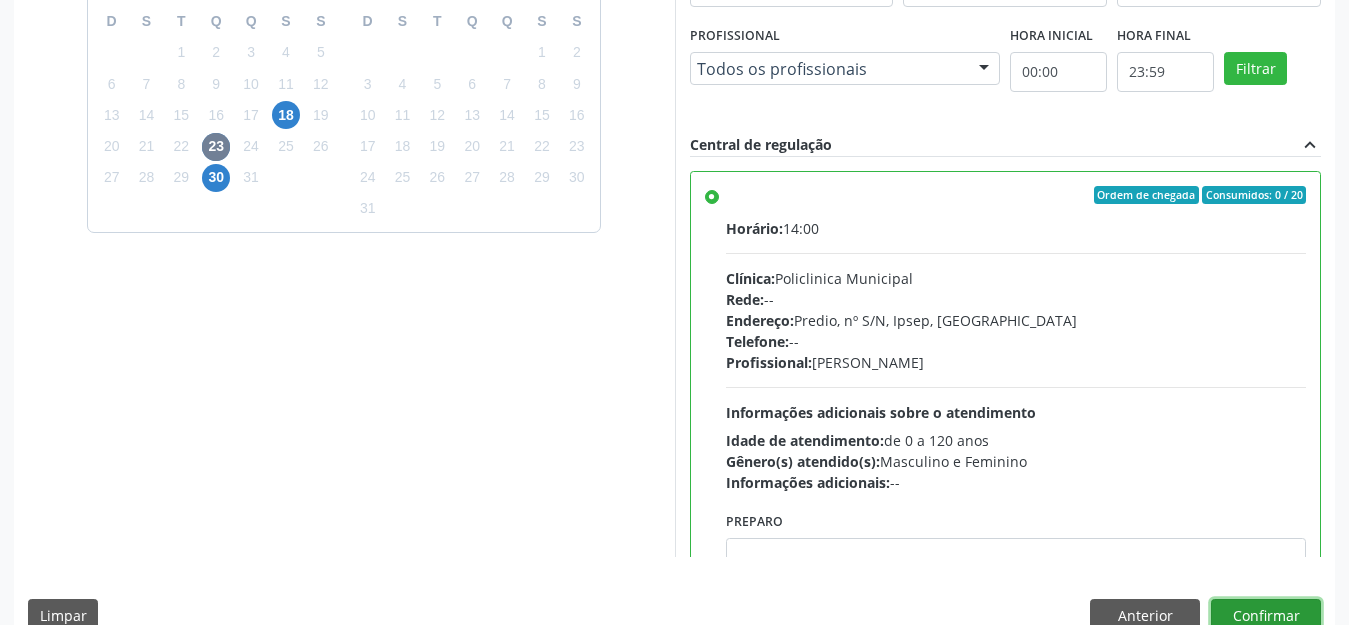 click on "Confirmar" at bounding box center (1266, 616) 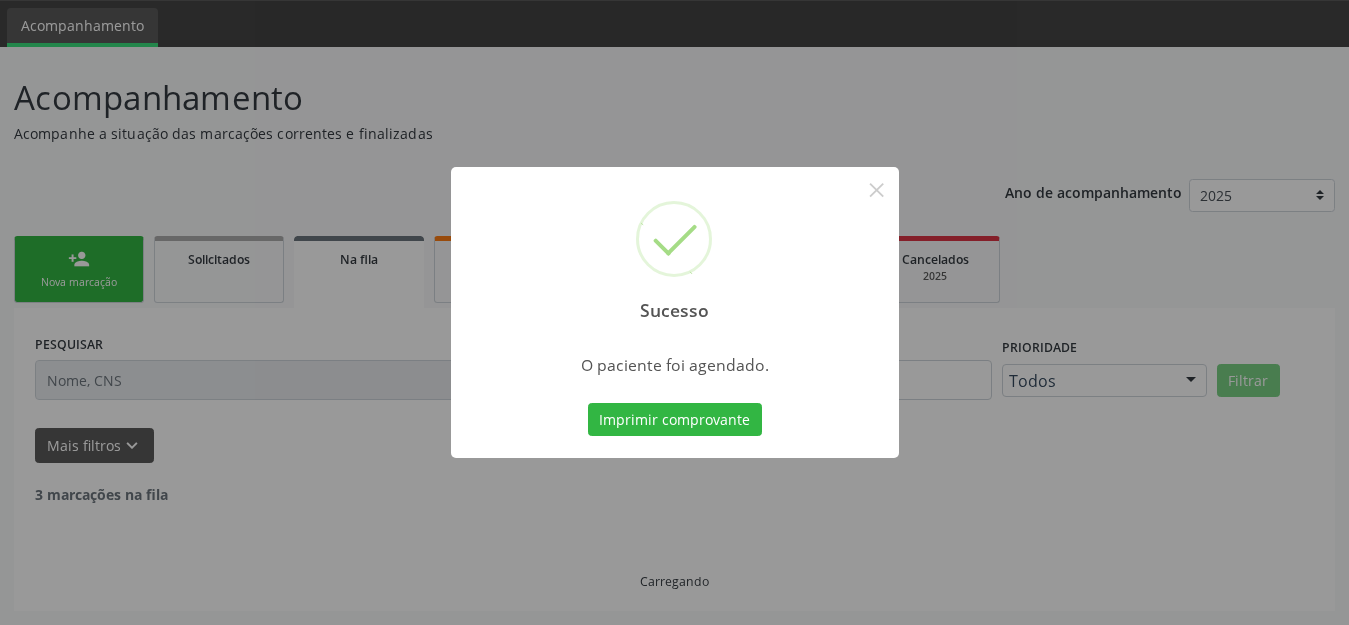 scroll, scrollTop: 42, scrollLeft: 0, axis: vertical 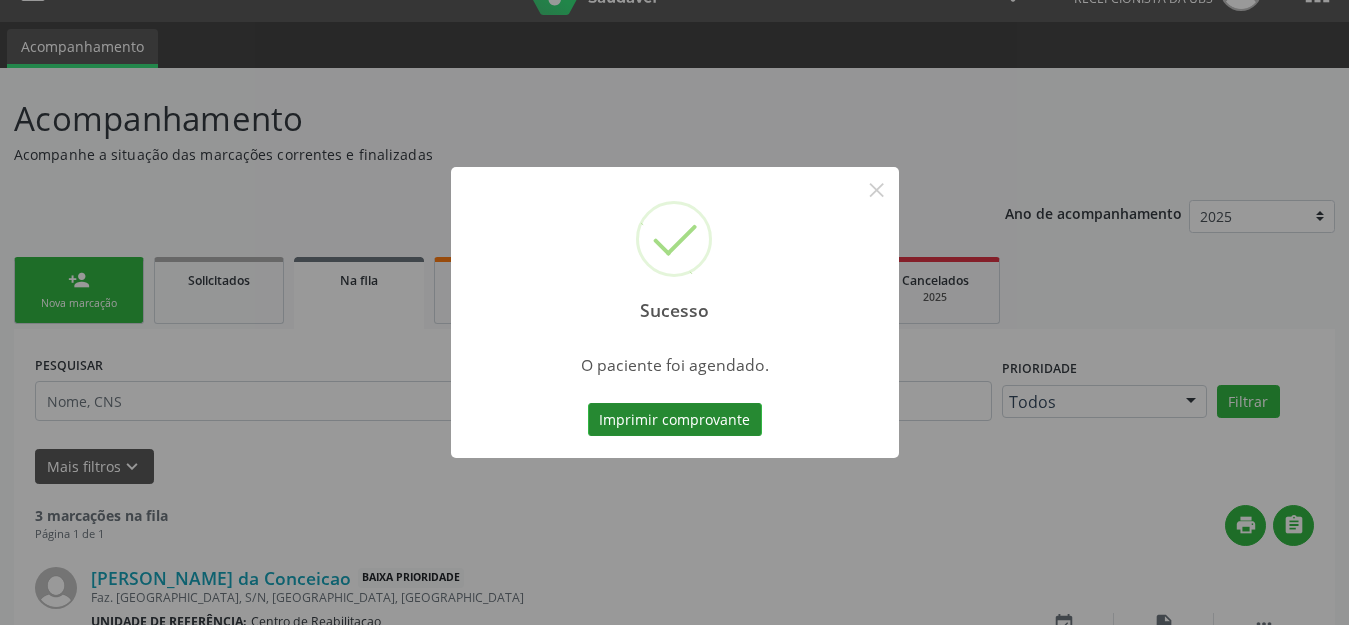 click on "Imprimir comprovante" at bounding box center (675, 420) 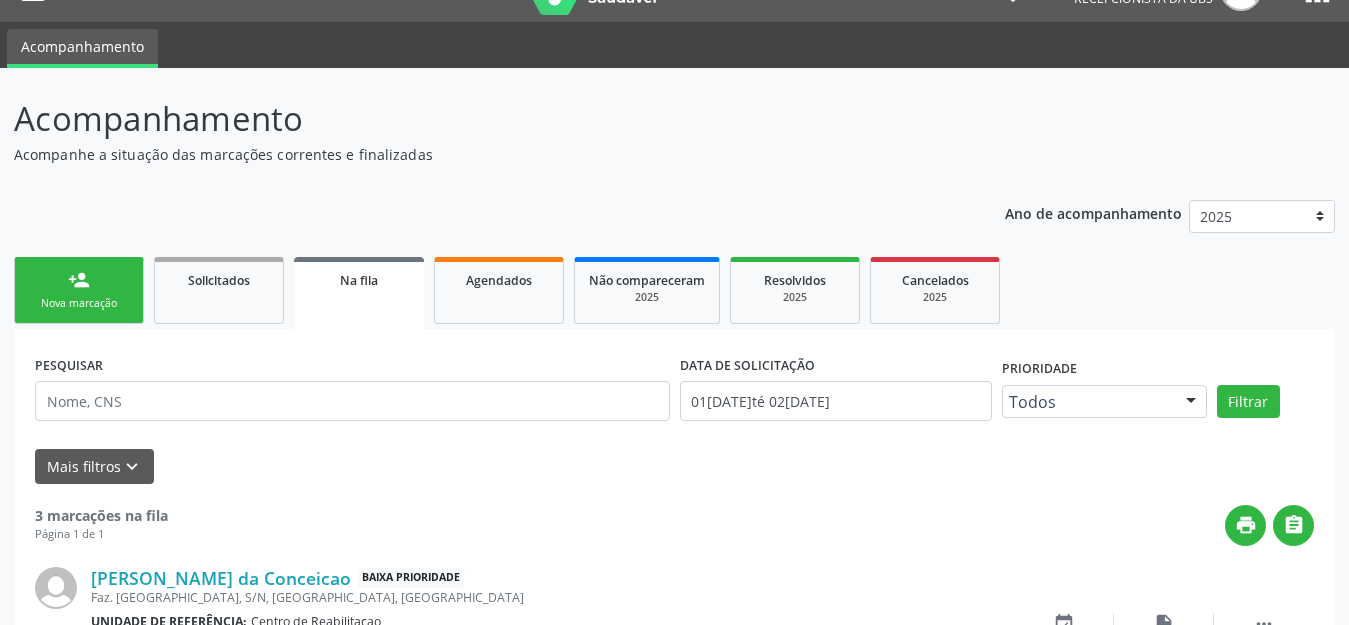 click on "person_add
Nova marcação
Solicitados   Na fila   Agendados   Não compareceram
2025
Resolvidos
2025
Cancelados
2025" at bounding box center (674, 290) 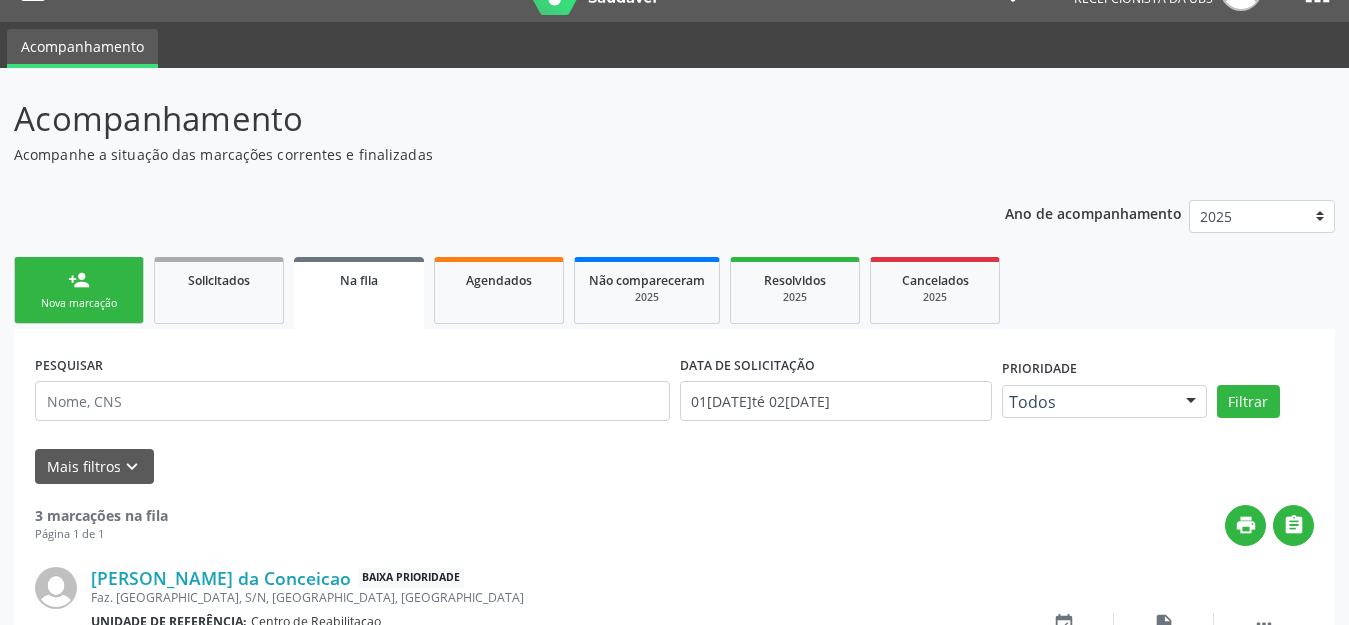 click on "person_add
Nova marcação" at bounding box center (79, 290) 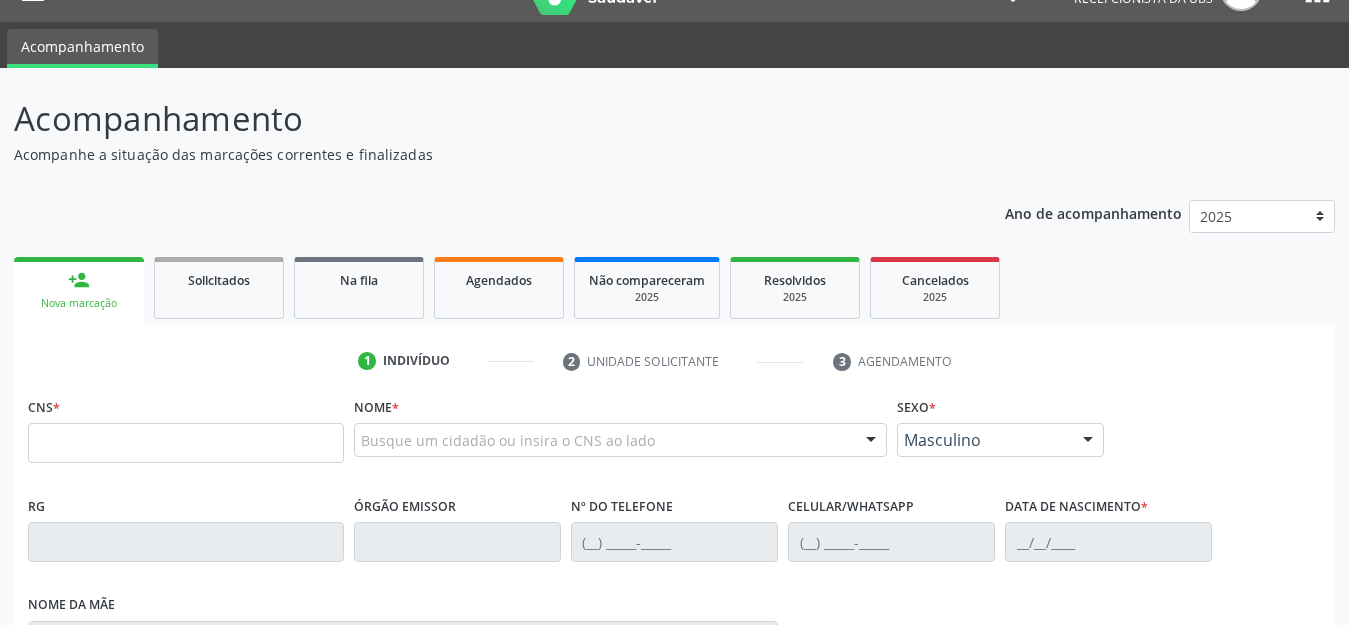 click on "CNS
*" at bounding box center (186, 427) 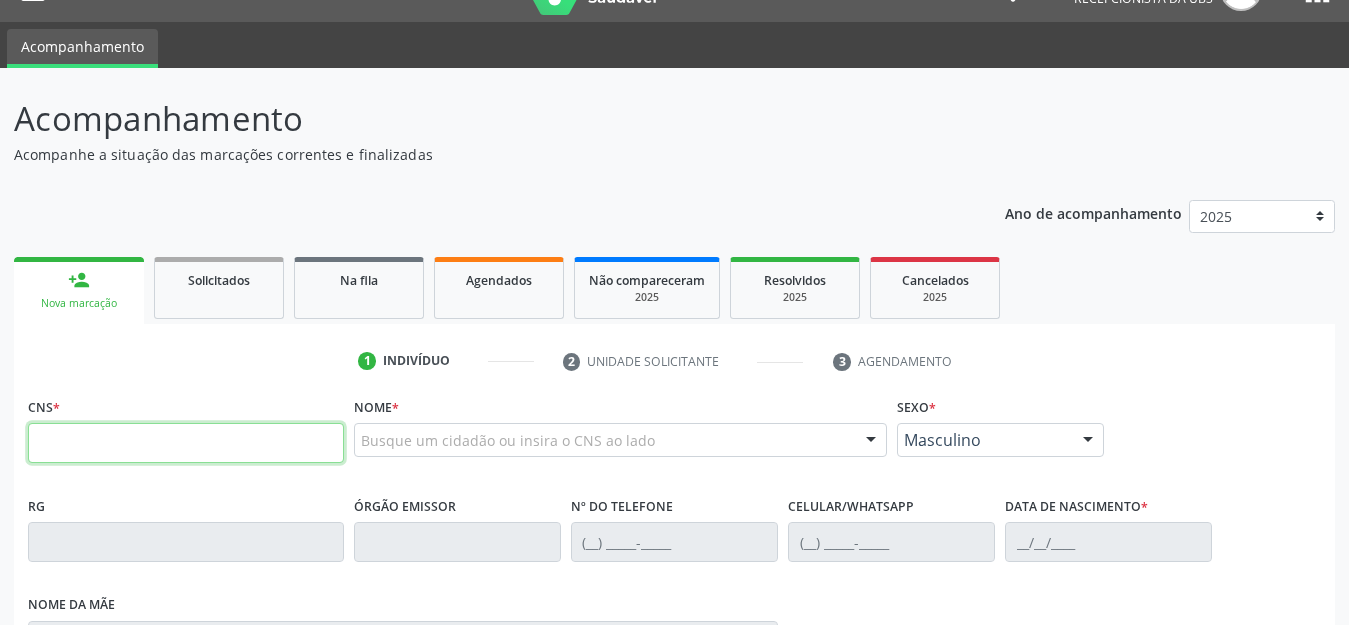 click at bounding box center (186, 443) 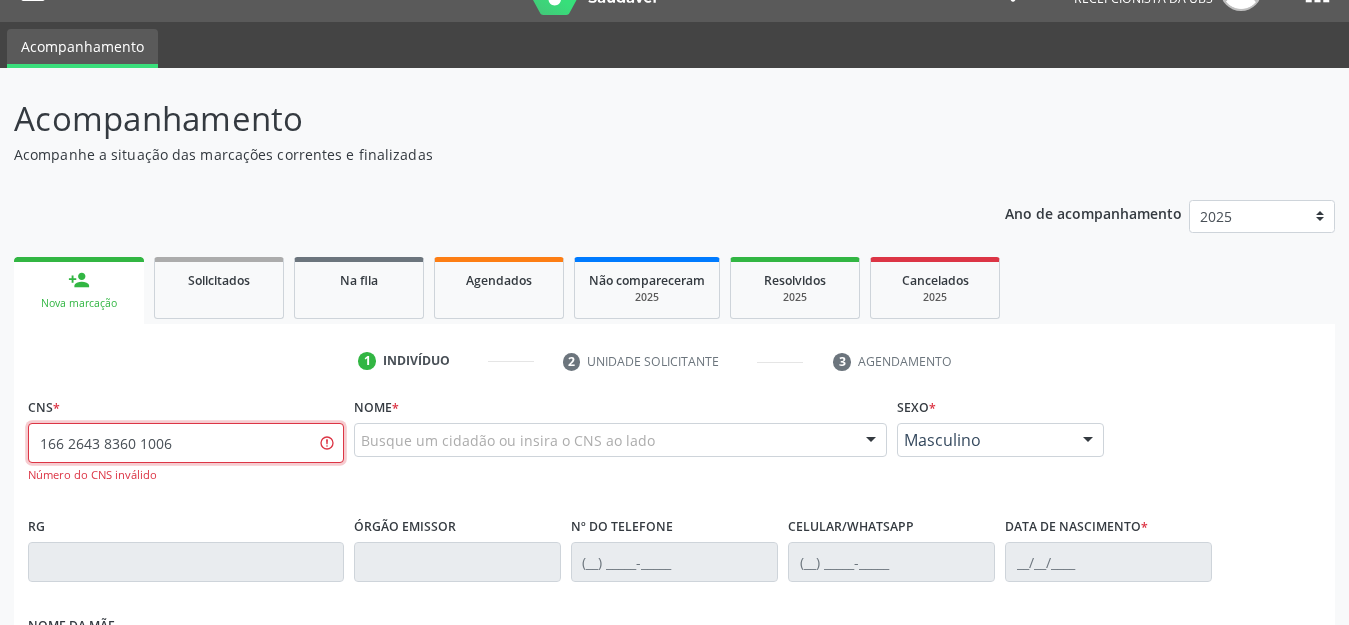 drag, startPoint x: 207, startPoint y: 455, endPoint x: 0, endPoint y: 454, distance: 207.00241 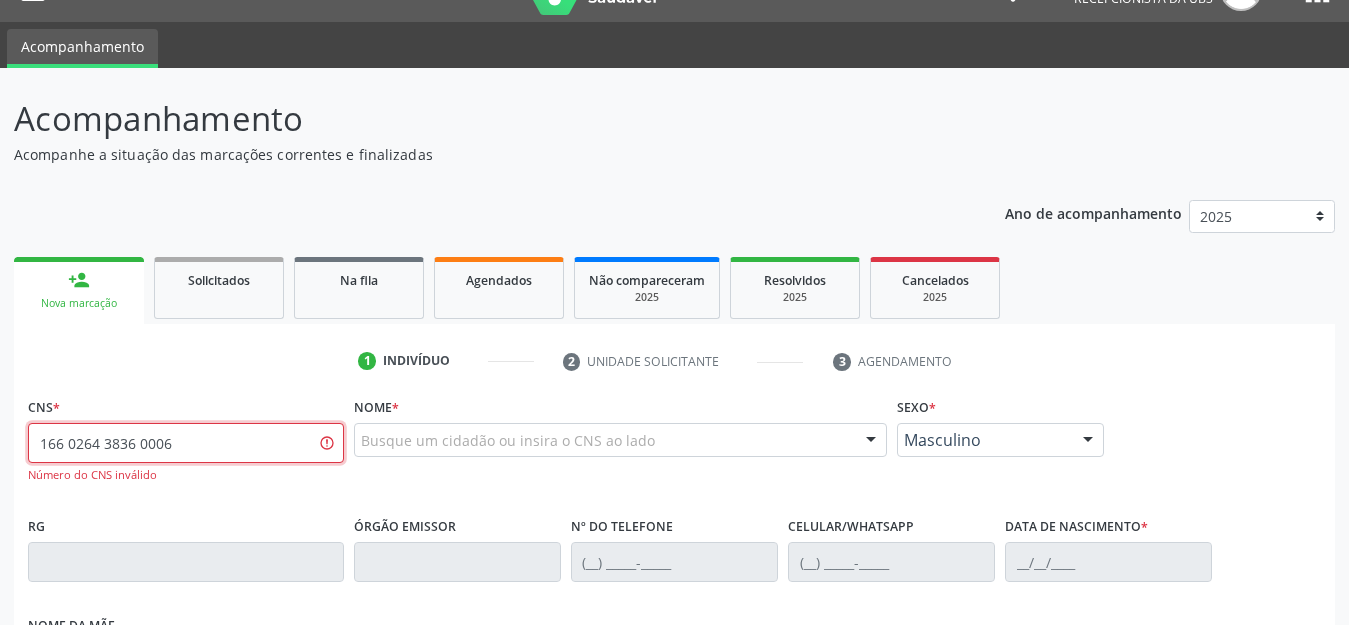 type on "166 0264 3836 0006" 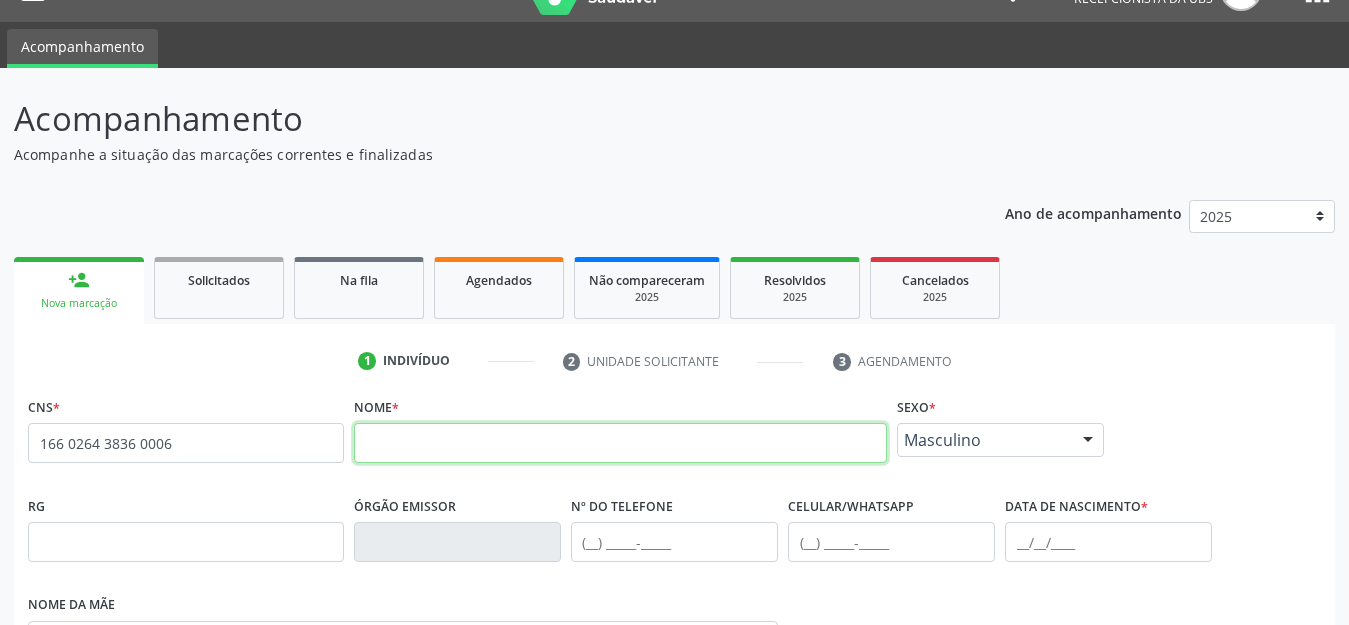 click at bounding box center [620, 443] 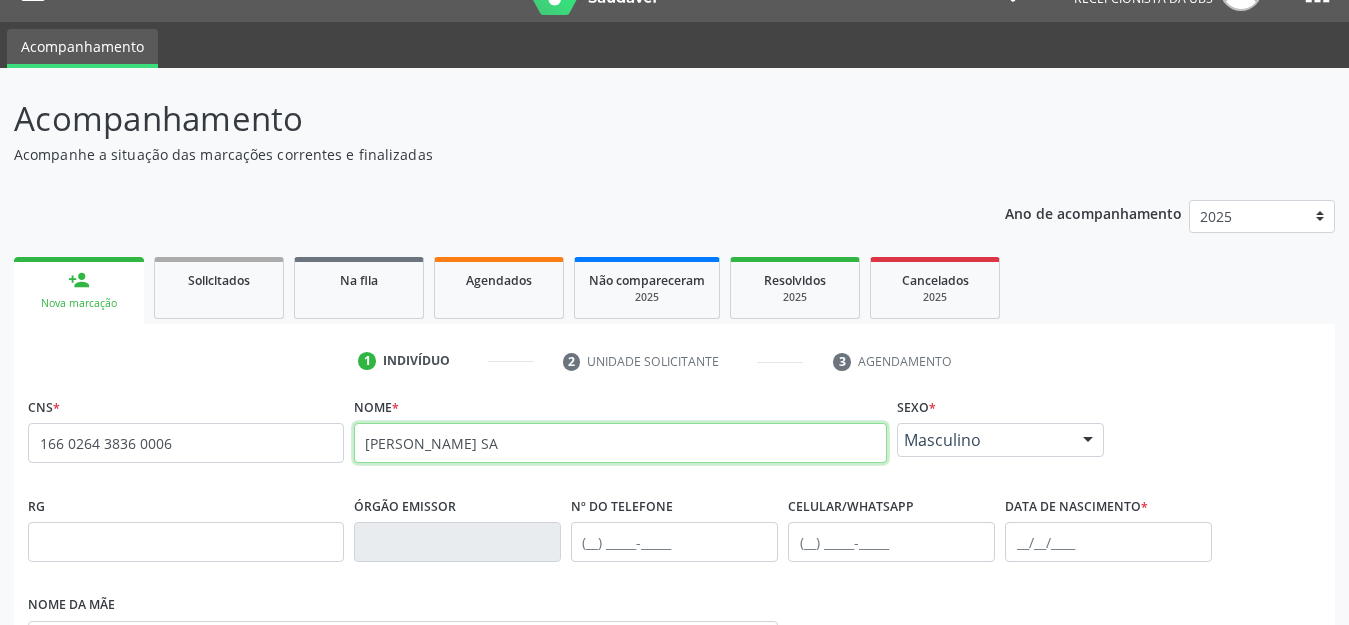 type on "[PERSON_NAME] SA" 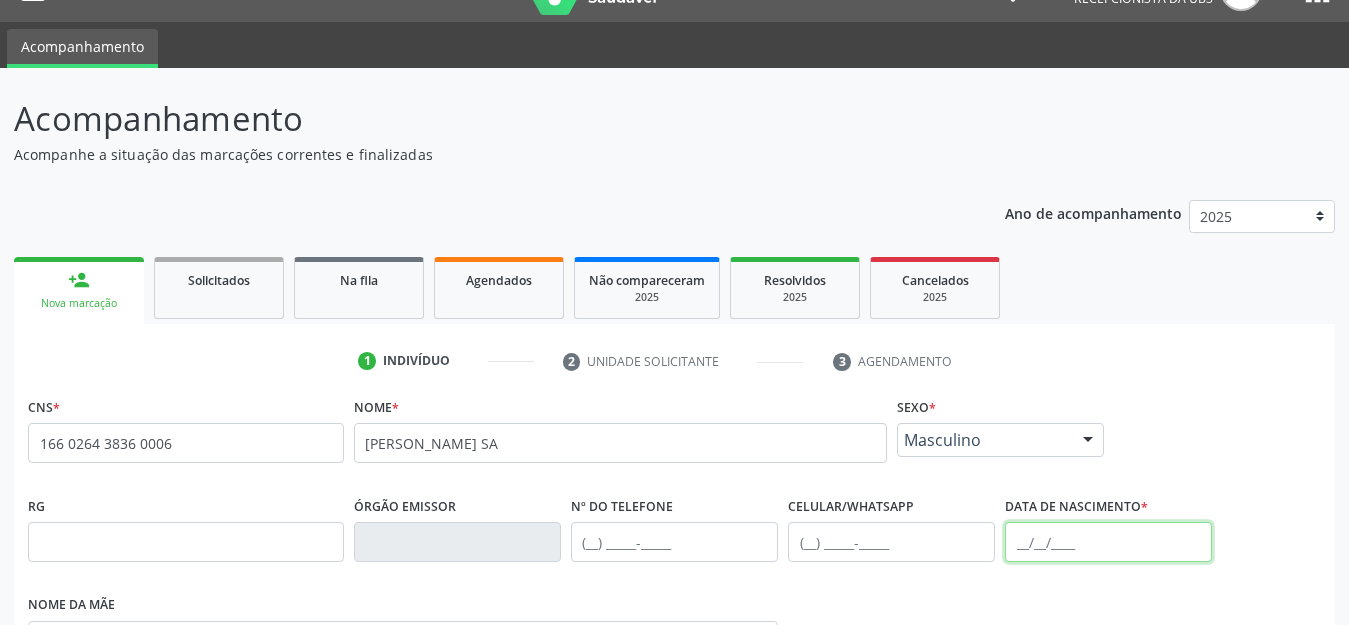 click at bounding box center (1108, 542) 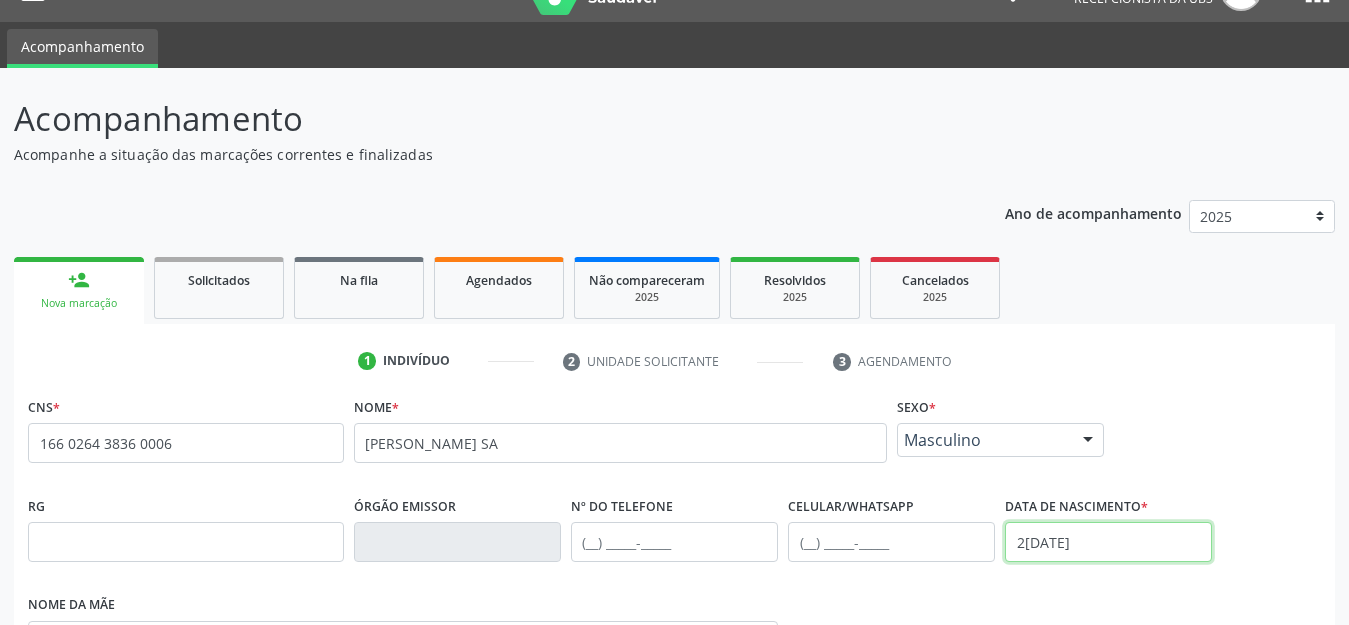 type on "2[DATE]" 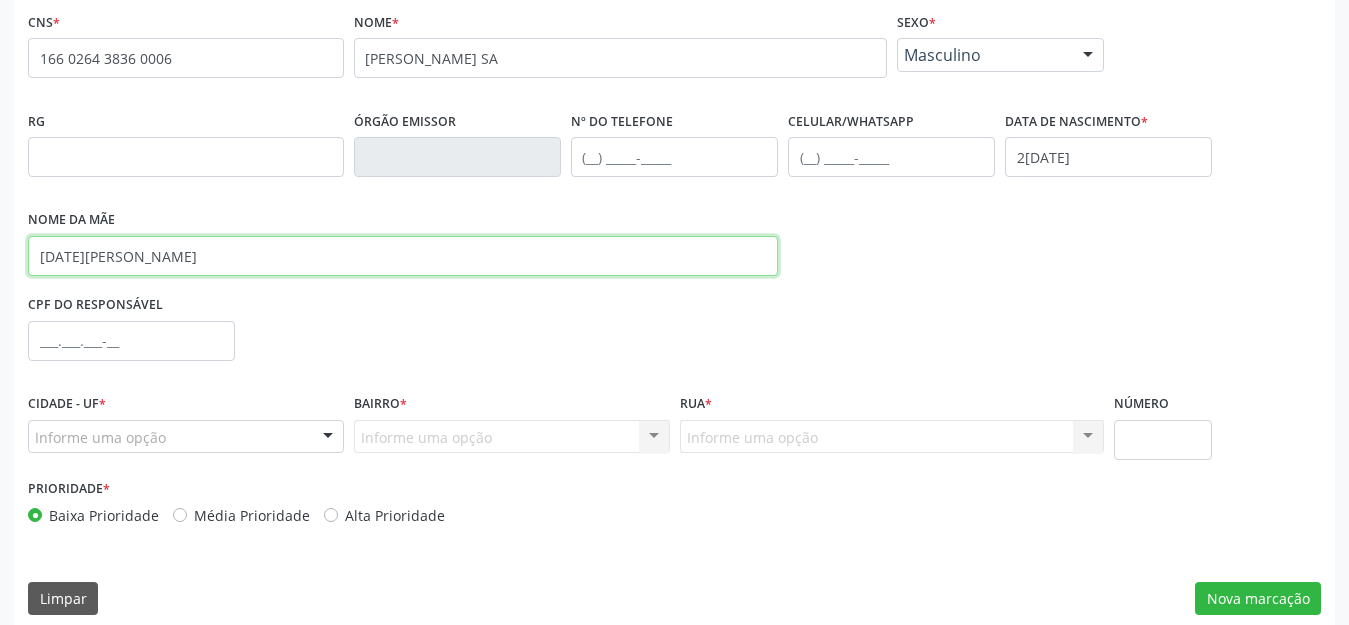 scroll, scrollTop: 445, scrollLeft: 0, axis: vertical 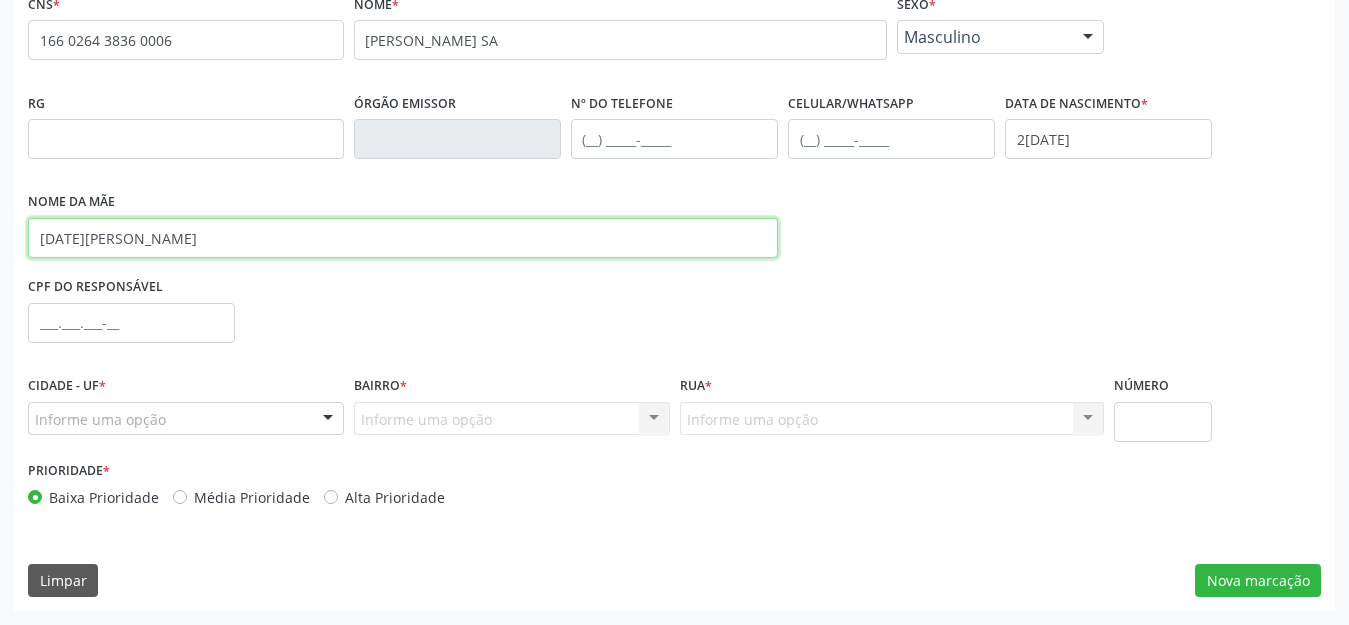type on "[DATE][PERSON_NAME]" 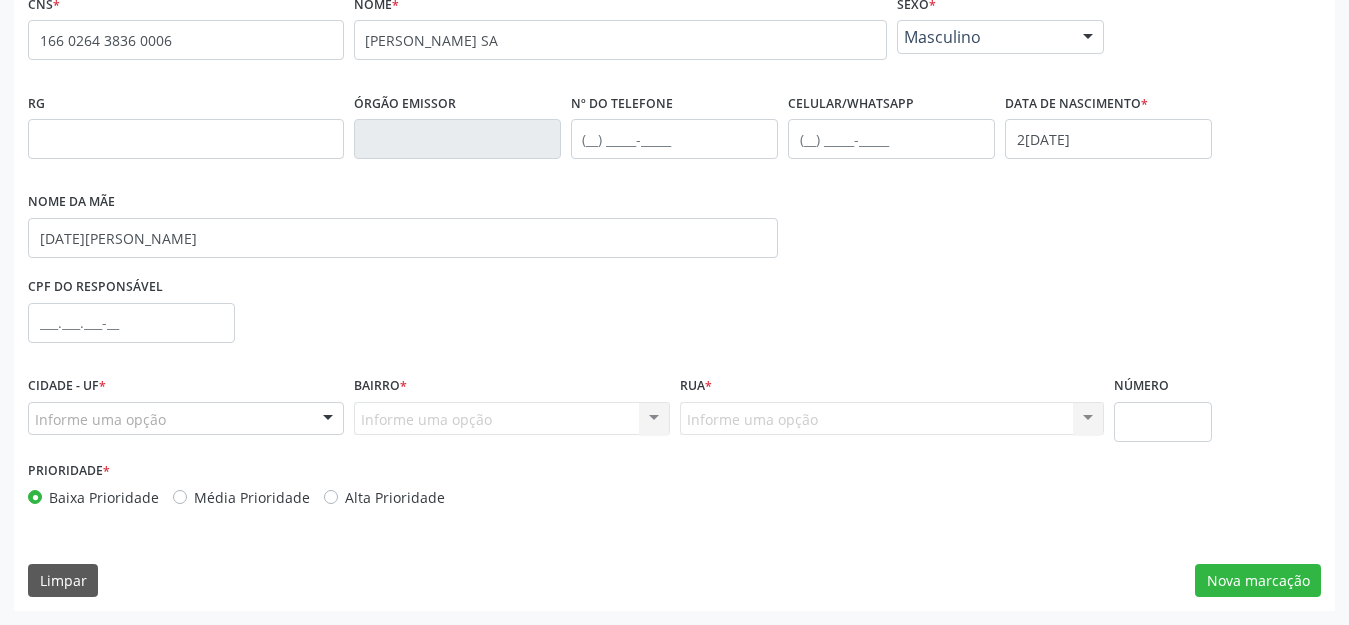 click on "Informe uma opção" at bounding box center [186, 419] 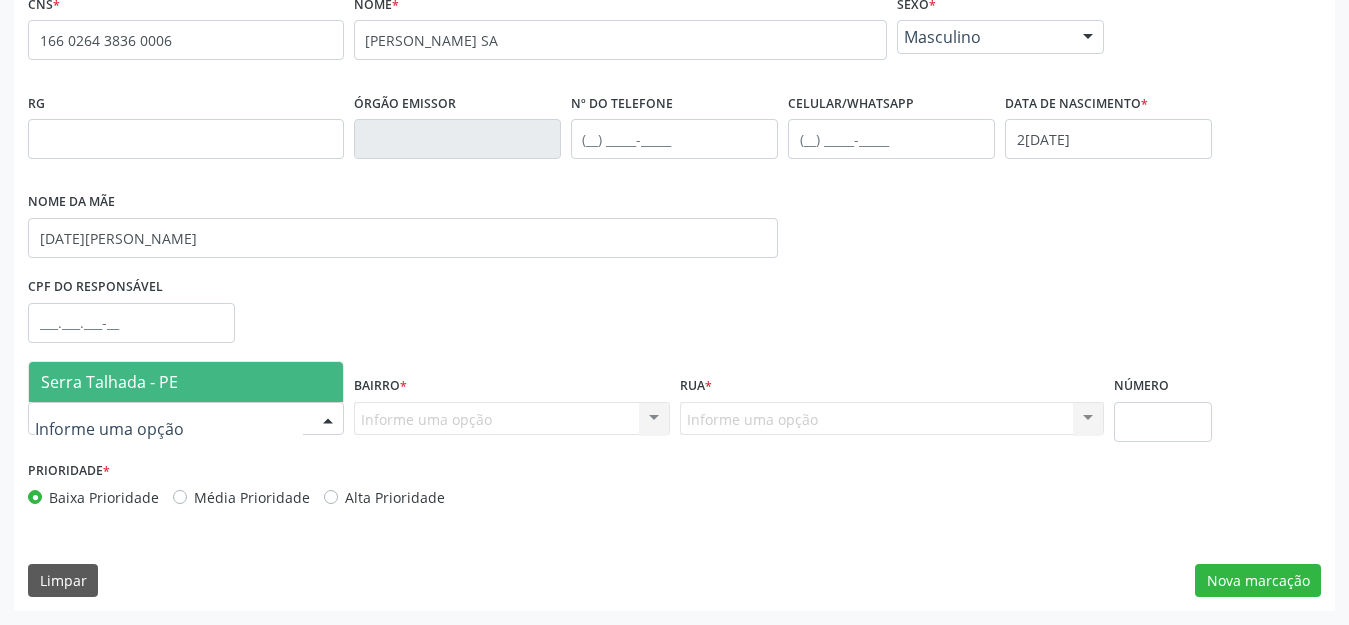 click on "Serra Talhada - PE" at bounding box center [186, 382] 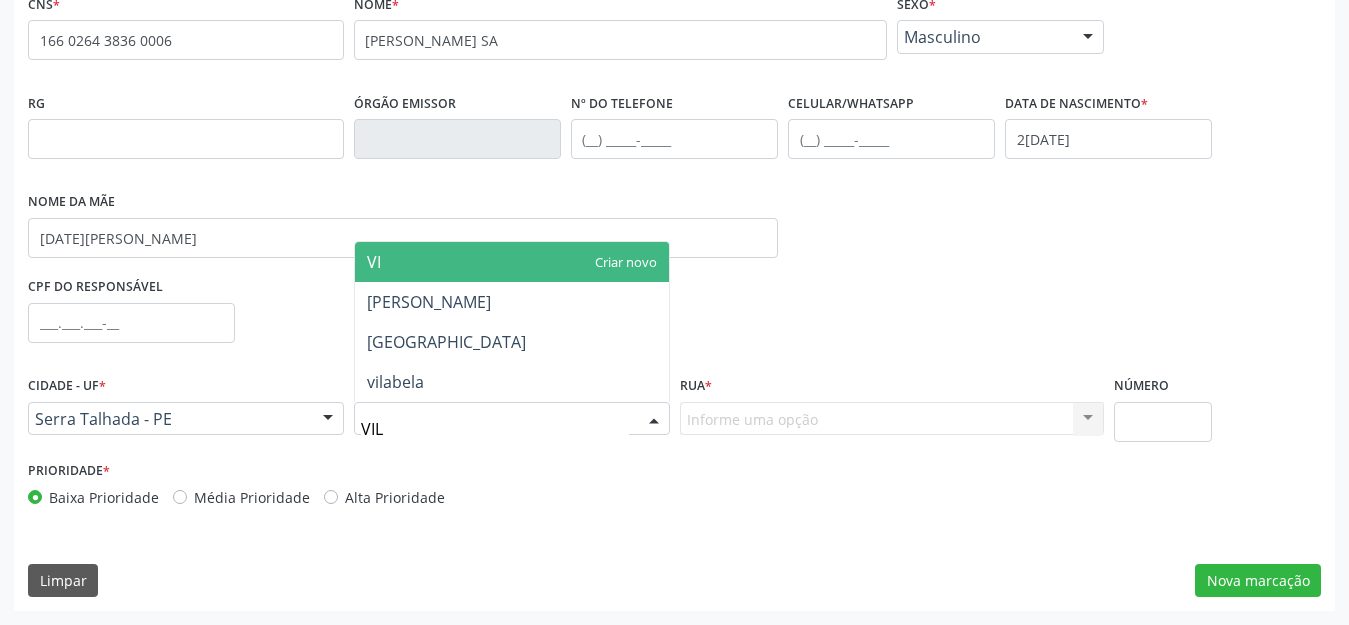 type on "VILA" 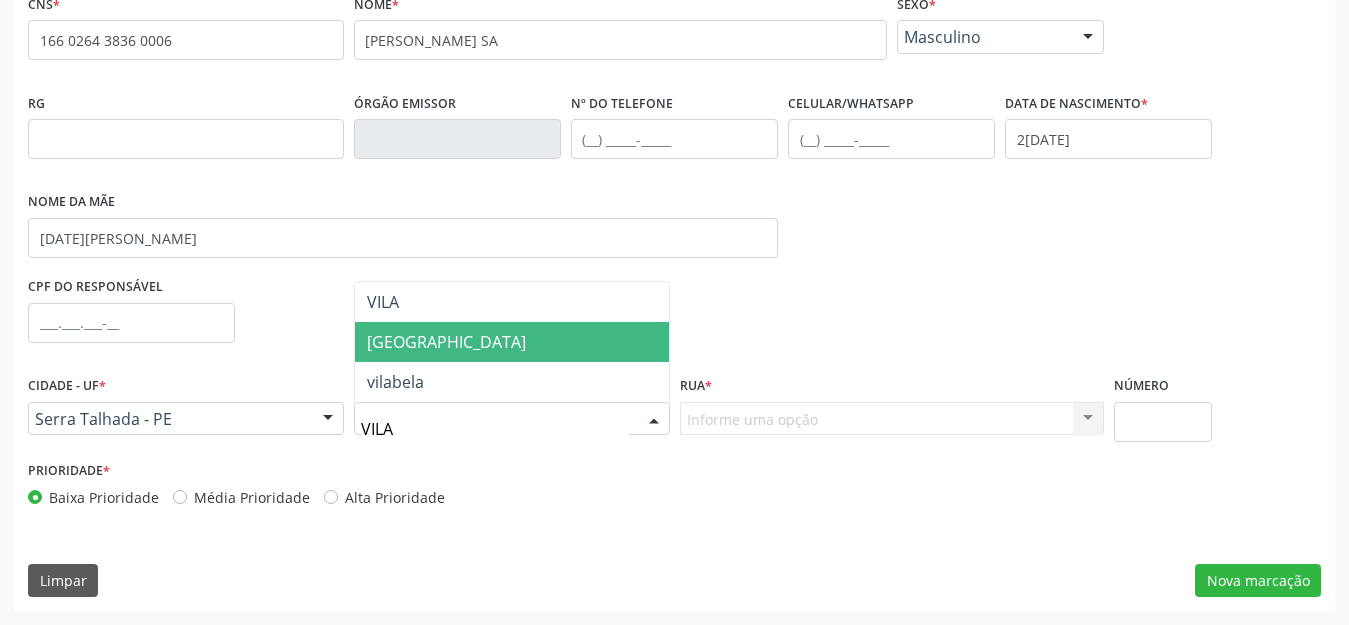 click on "[GEOGRAPHIC_DATA]" at bounding box center [512, 342] 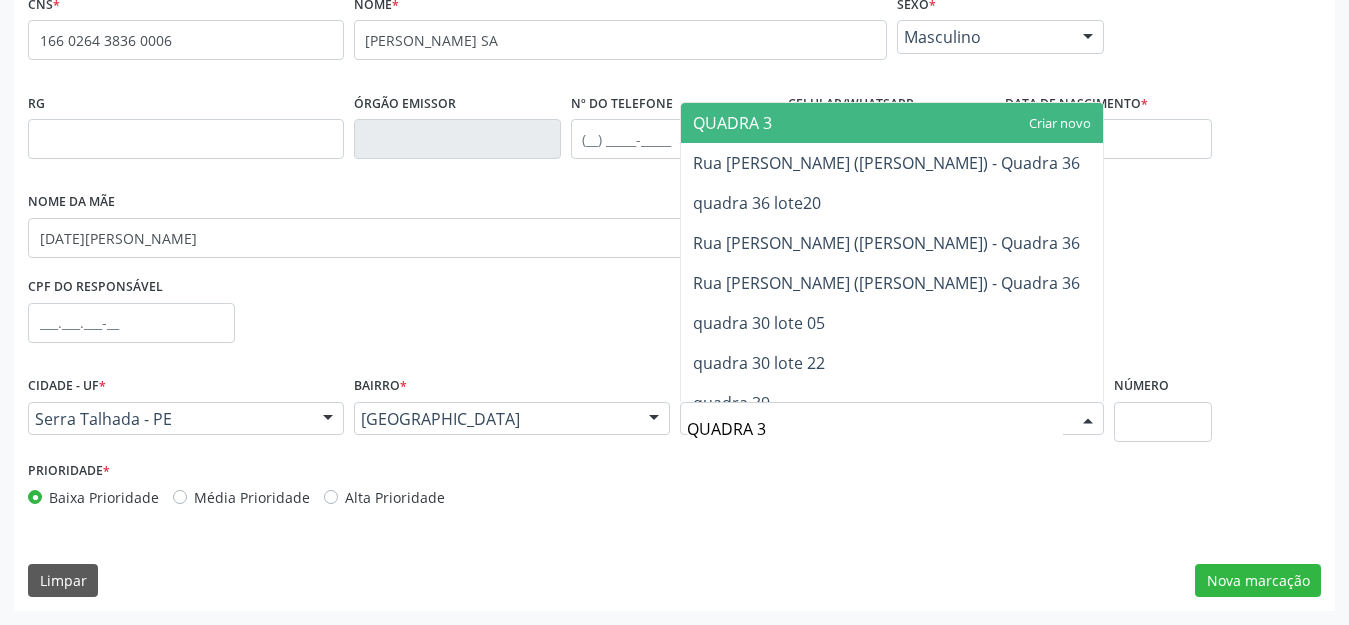 type on "QUADRA 33" 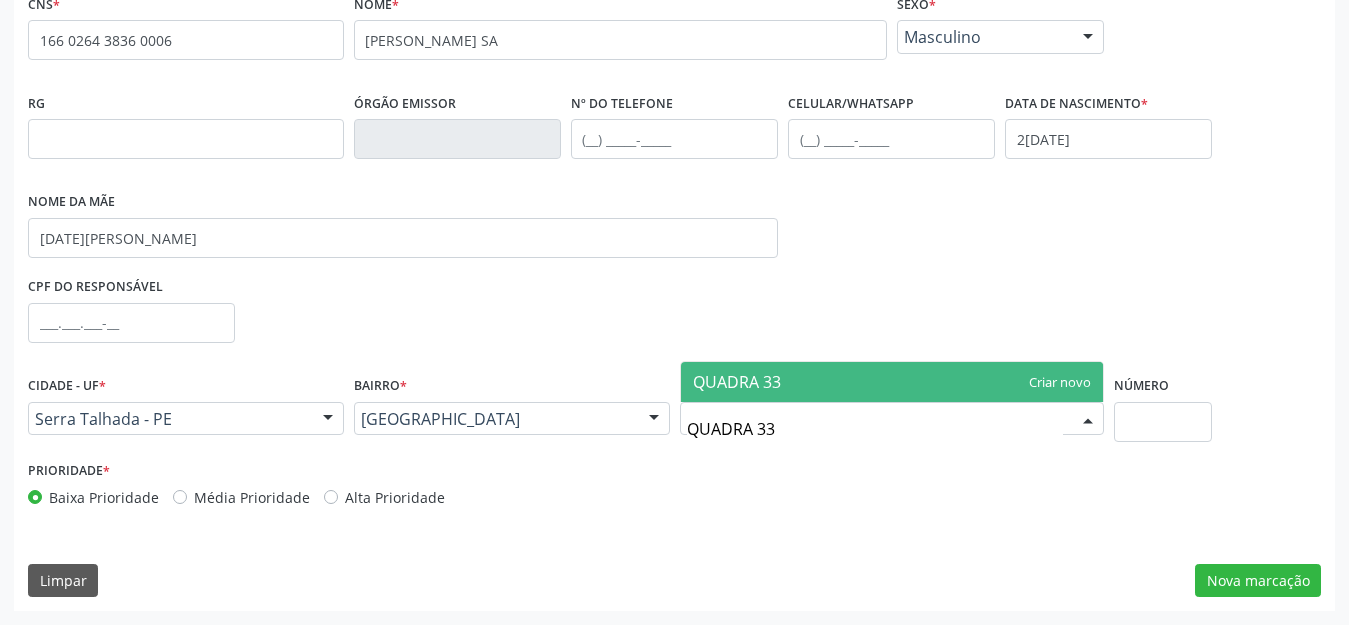click on "QUADRA 33" at bounding box center [892, 382] 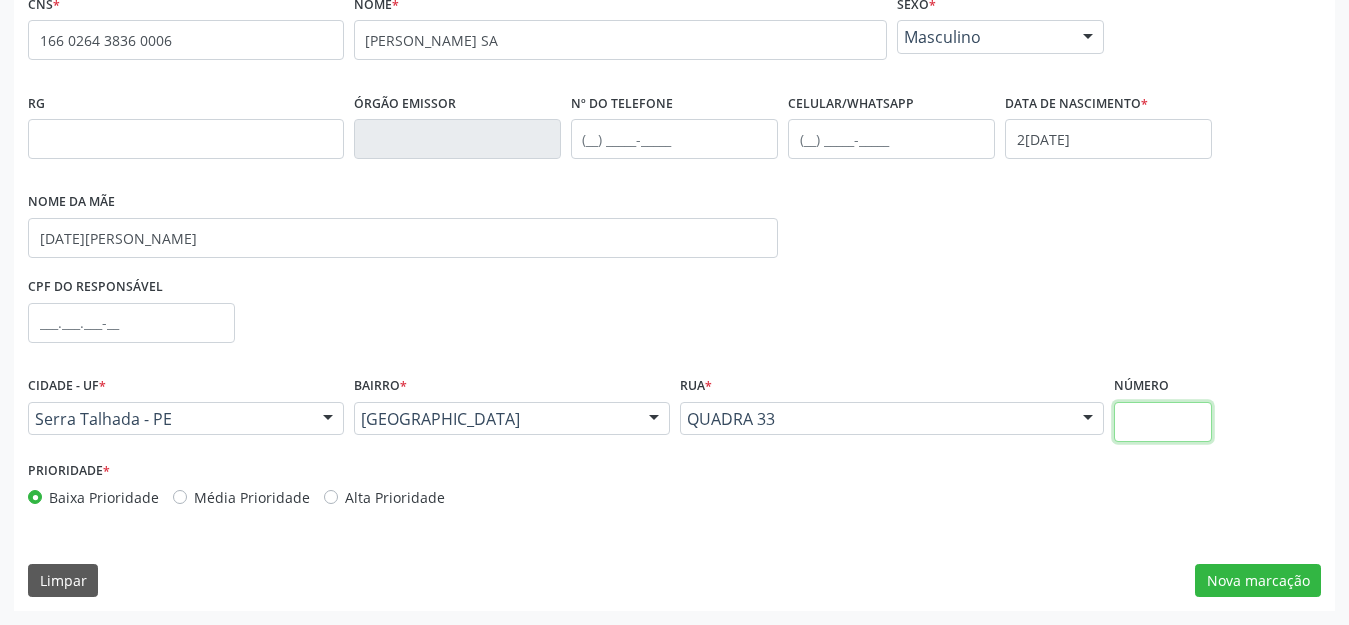 click at bounding box center [1163, 422] 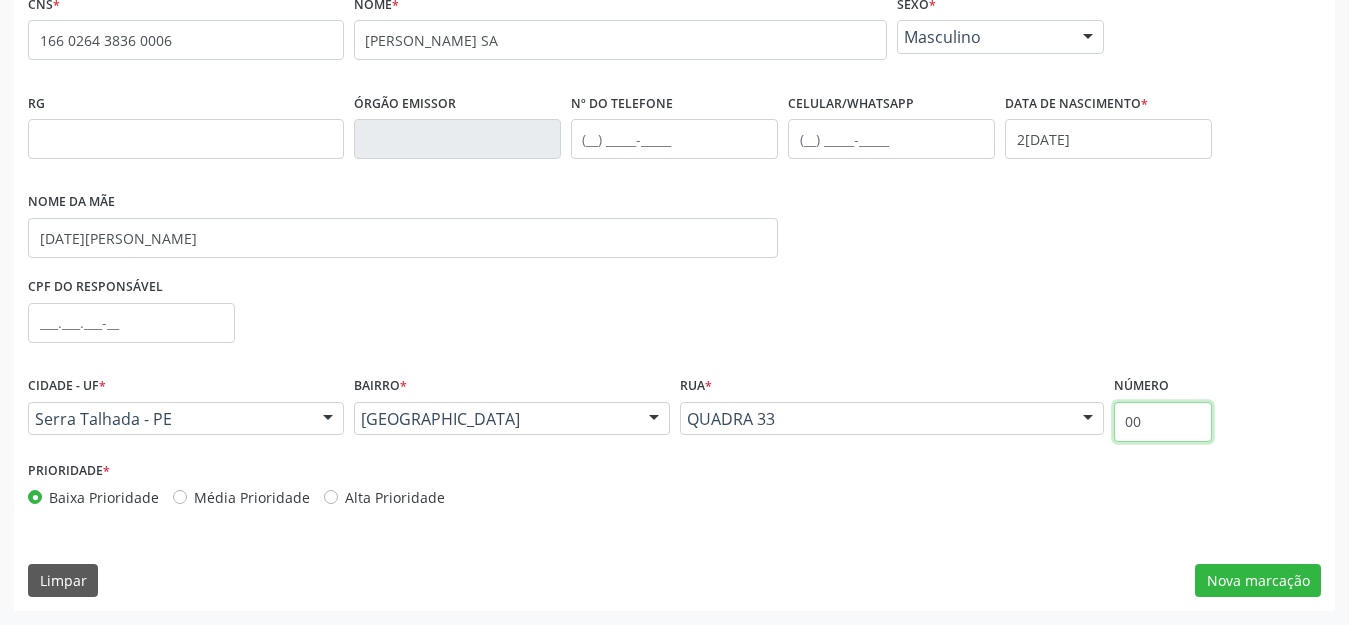 type on "00" 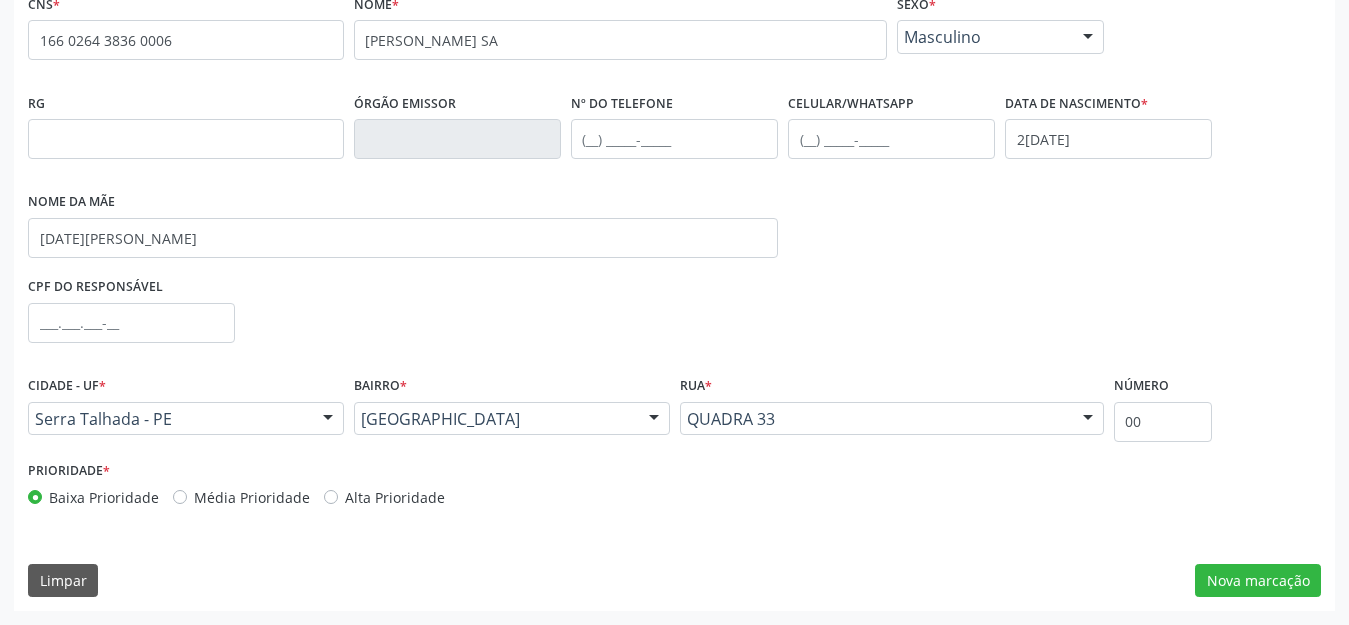 click on "CNS
*
166 0264 3836 0006       none
Nome
*
ROBERIO ESPEDITO SA
Sexo
*
Masculino         Masculino   Feminino
Nenhum resultado encontrado para: "   "
Não há nenhuma opção para ser exibida.
RG
Órgão emissor
Nº do Telefone
Celular/WhatsApp
Data de nascimento
*
[DATE]
Nome da mãe
[DATE][PERSON_NAME]
CPF do responsável
Cidade - UF
*
[GEOGRAPHIC_DATA] - PE         [GEOGRAPHIC_DATA] - PE
Nenhum resultado encontrado para: "   "
Nenhuma opção encontrada
[GEOGRAPHIC_DATA]
*
[GEOGRAPHIC_DATA]   [GEOGRAPHIC_DATA]   Borborema   Cagep   [GEOGRAPHIC_DATA] Renda   Dnocs (Br)   [PERSON_NAME]   [GEOGRAPHIC_DATA]   Varzinha   [GEOGRAPHIC_DATA]" at bounding box center (674, 300) 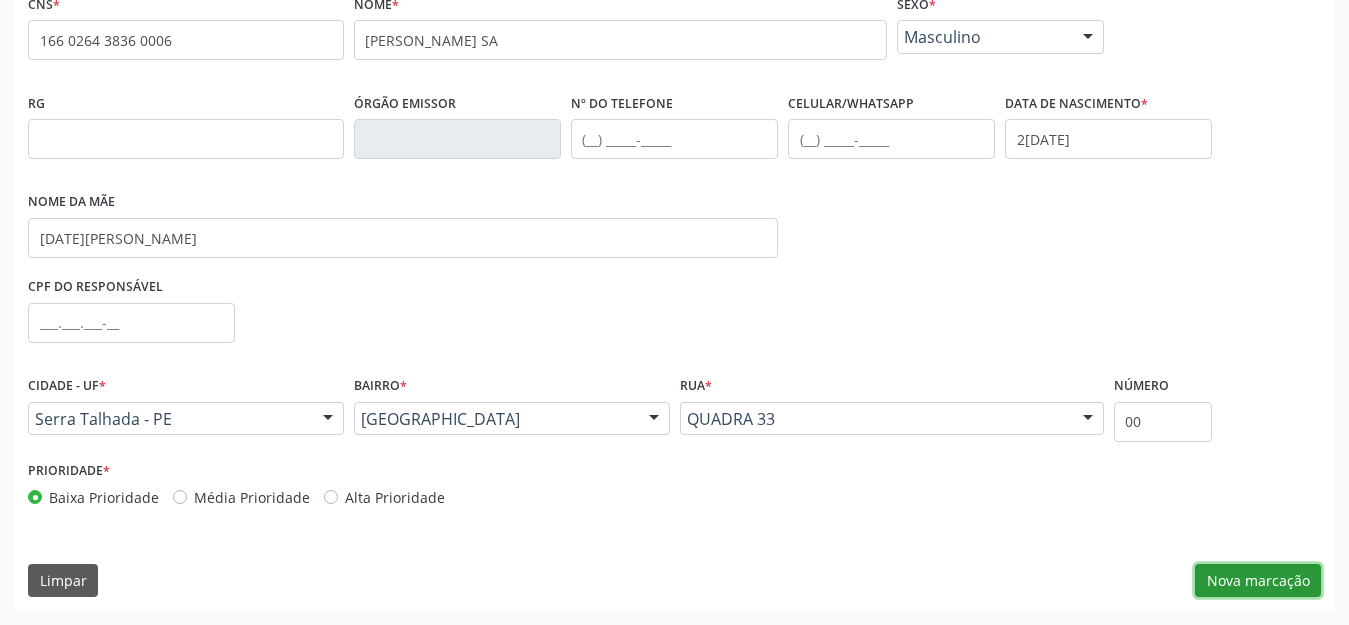 click on "Nova marcação" at bounding box center [1258, 581] 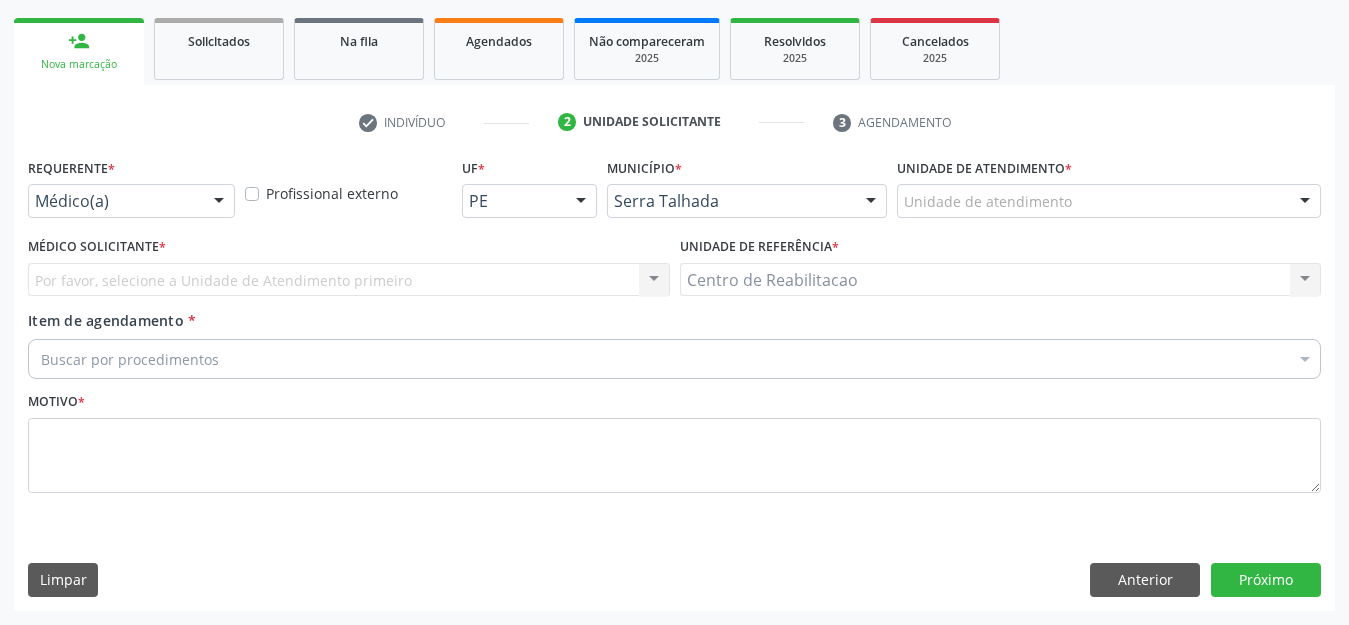 scroll, scrollTop: 281, scrollLeft: 0, axis: vertical 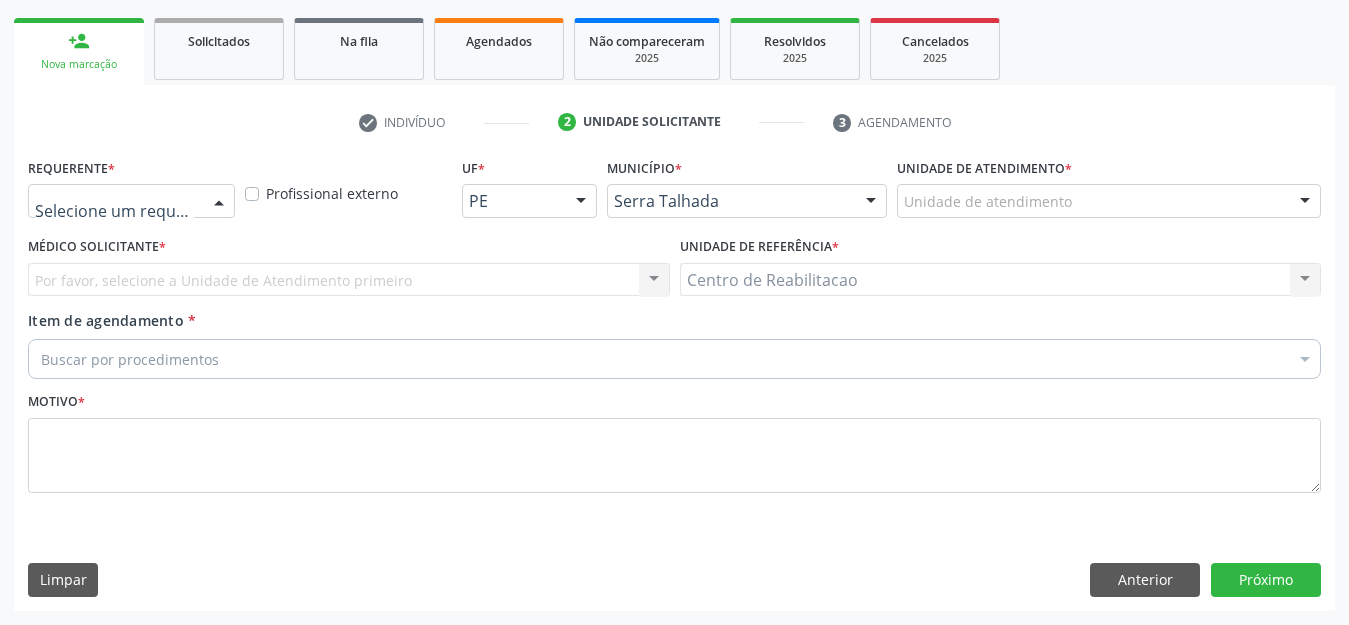 click at bounding box center [131, 201] 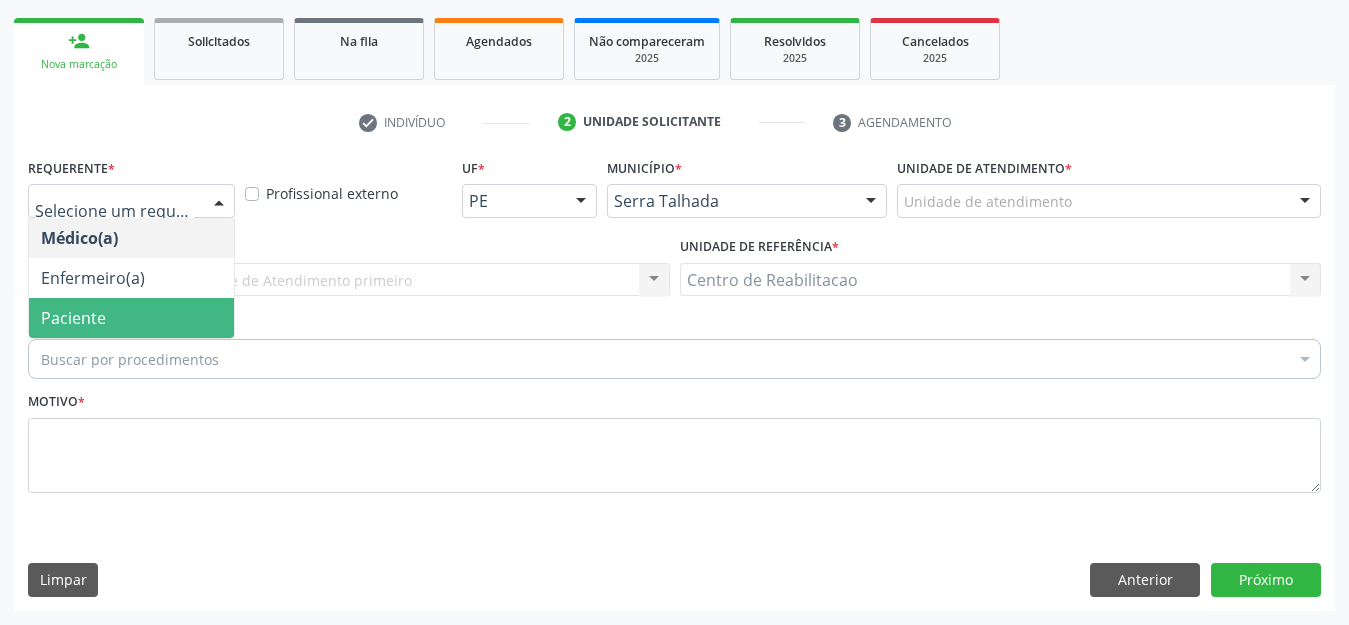 click on "Paciente" at bounding box center [73, 318] 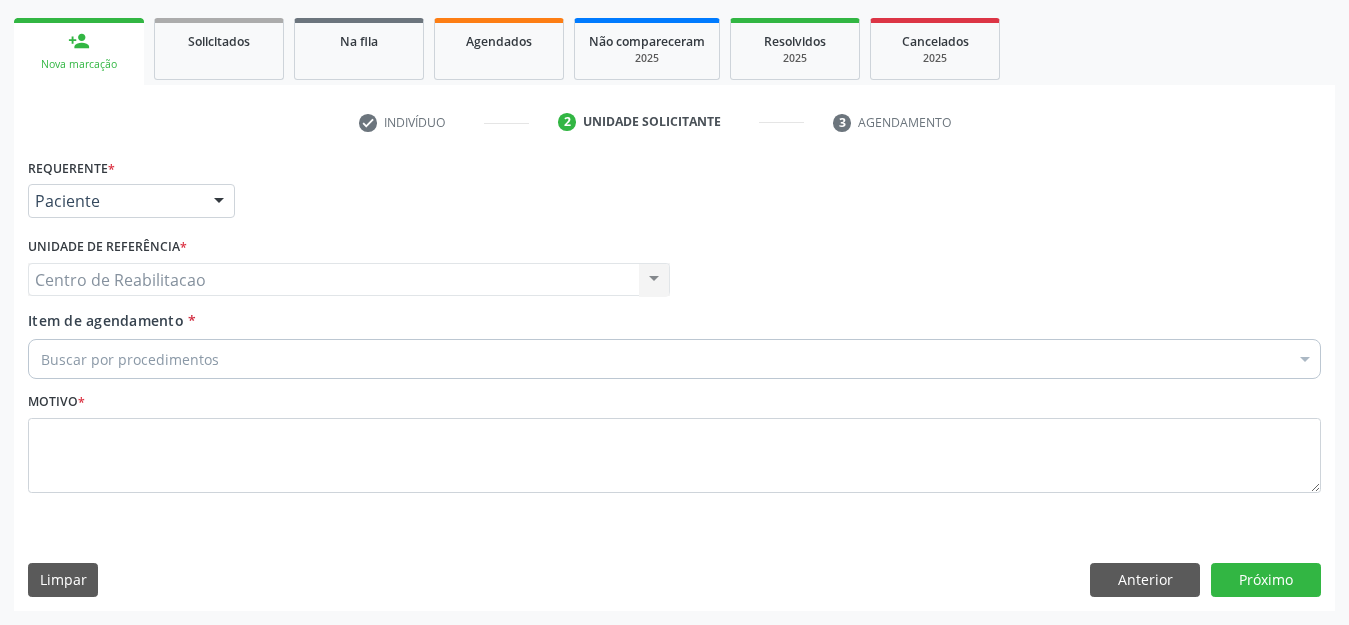 click on "Centro de Reabilitacao         Centro de Reabilitacao
Nenhum resultado encontrado para: "   "
Não há nenhuma opção para ser exibida." at bounding box center (349, 280) 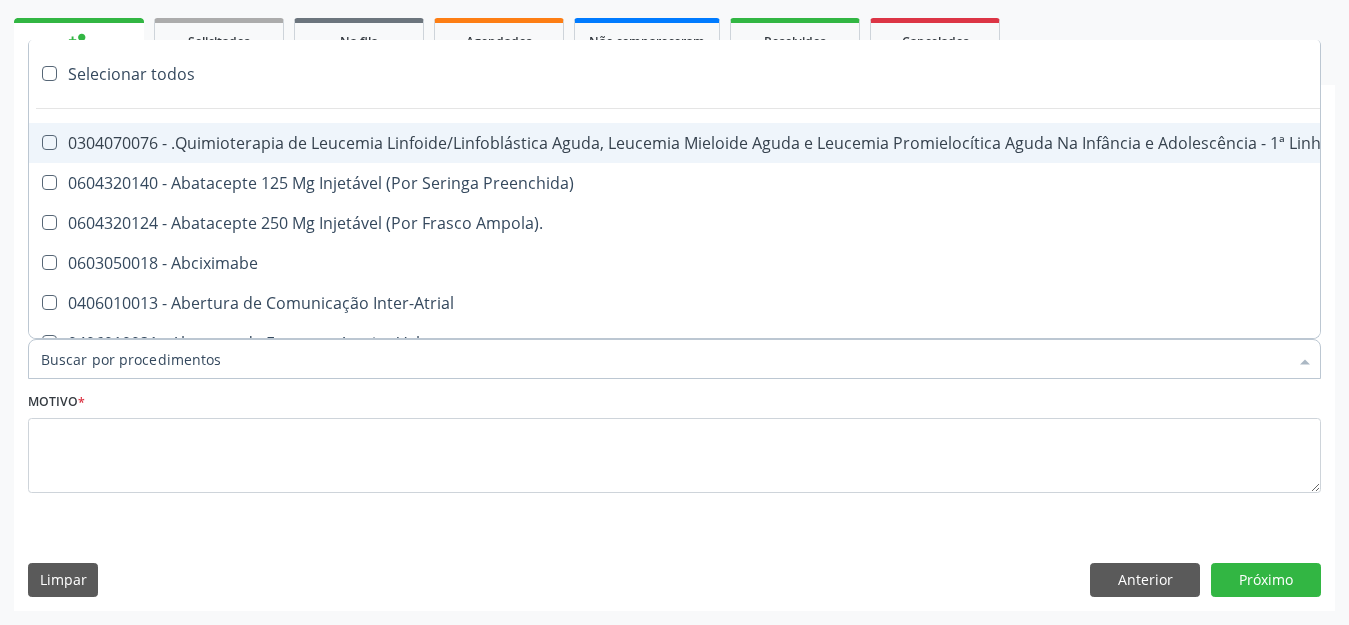 click on "Item de agendamento
*" at bounding box center (664, 359) 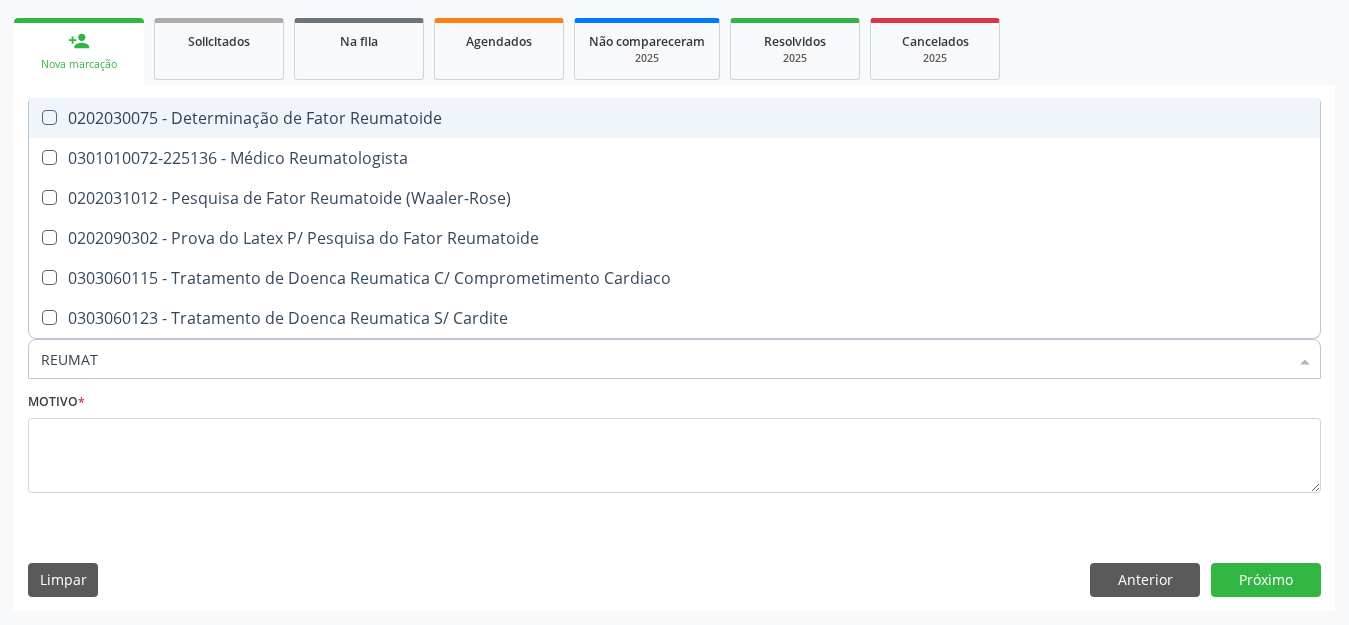 type on "REUMATO" 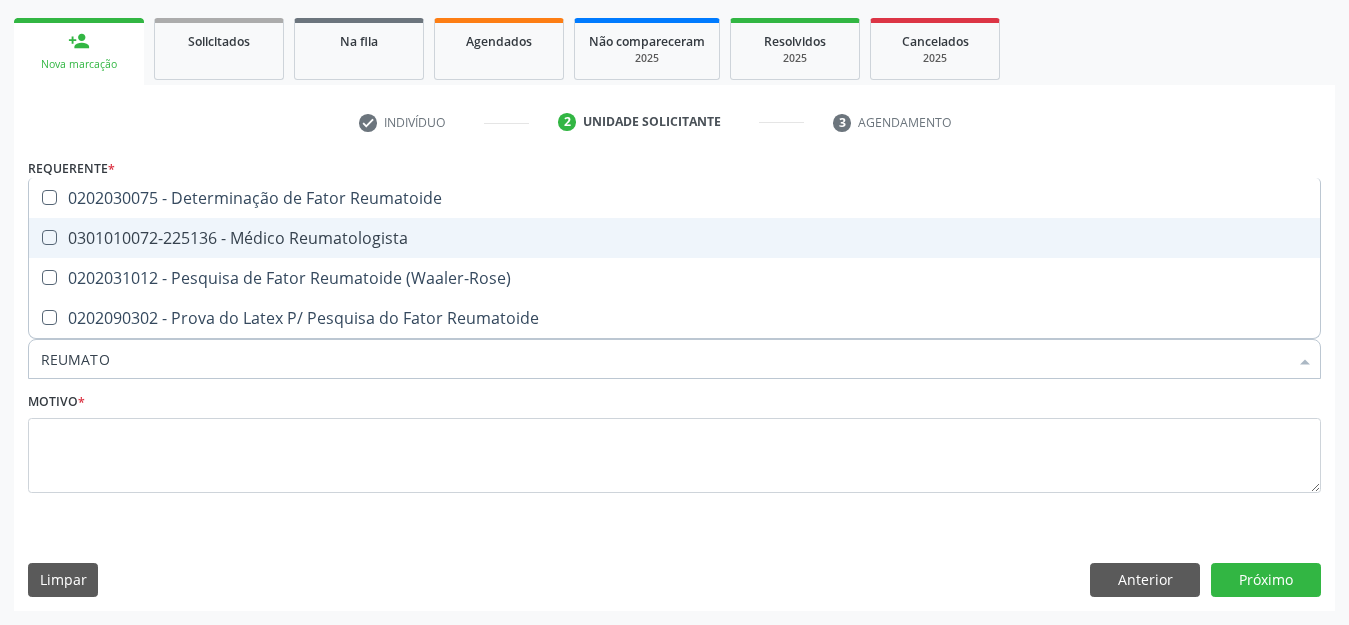 click on "0301010072-225136 - Médico Reumatologista" at bounding box center [674, 238] 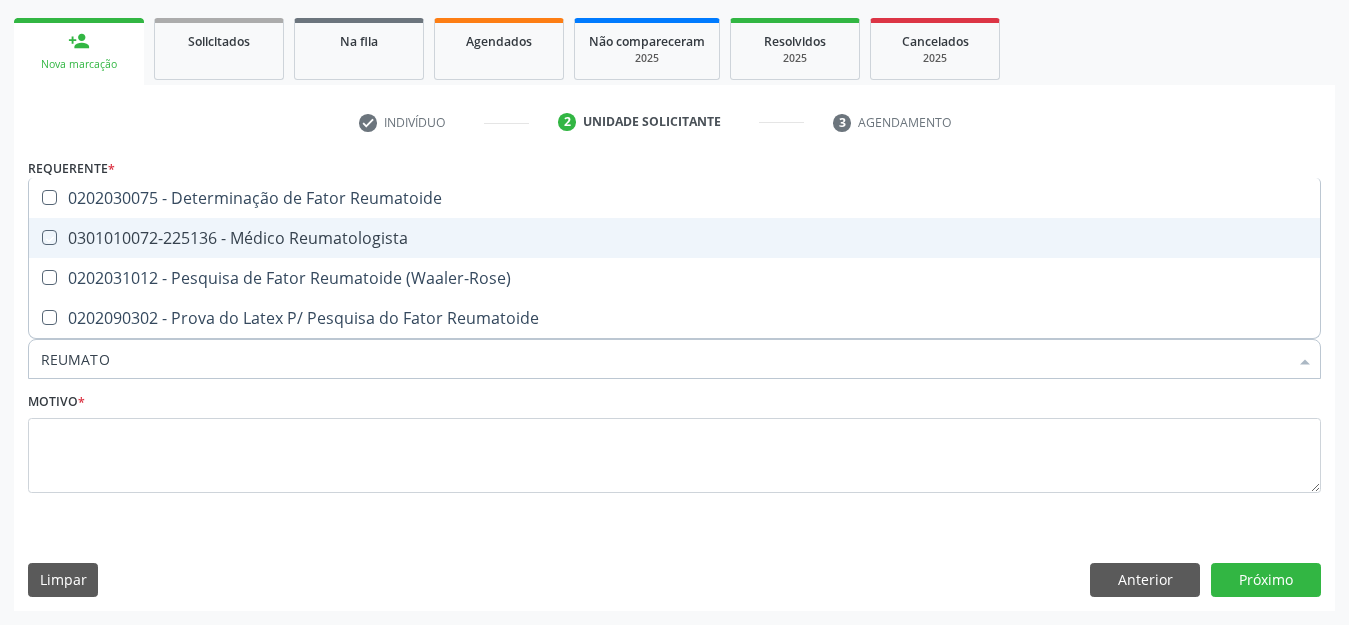 checkbox on "true" 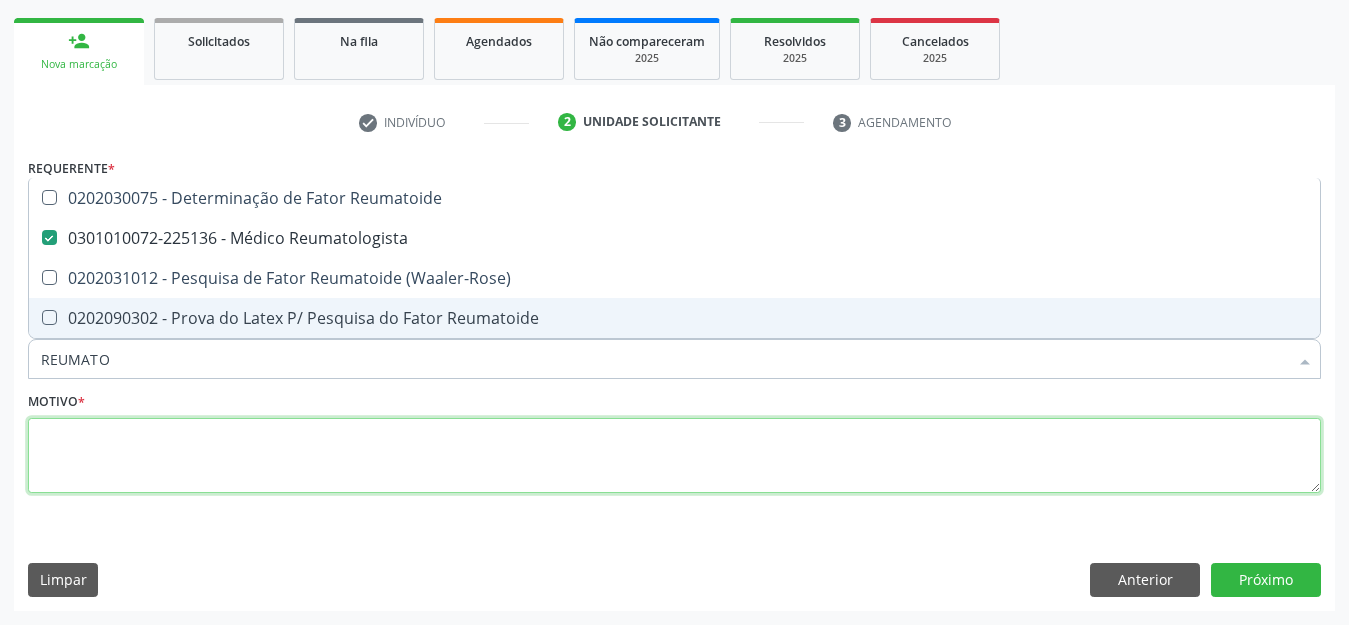 click at bounding box center (674, 456) 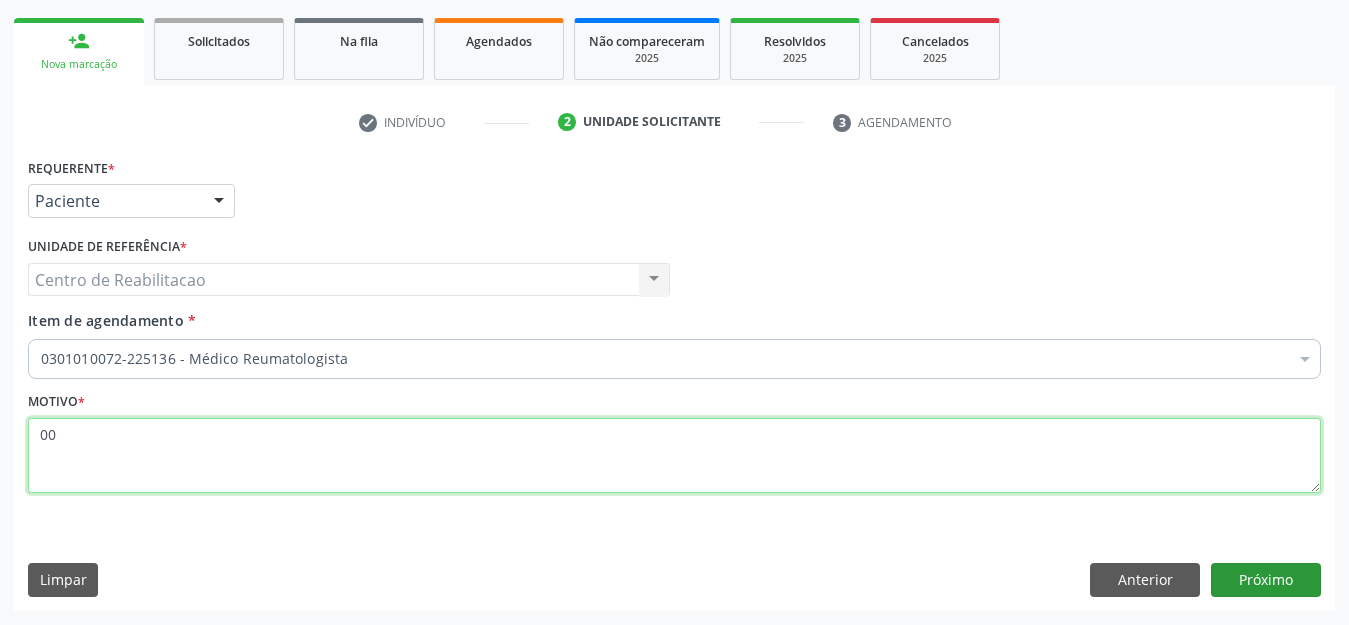 type on "00" 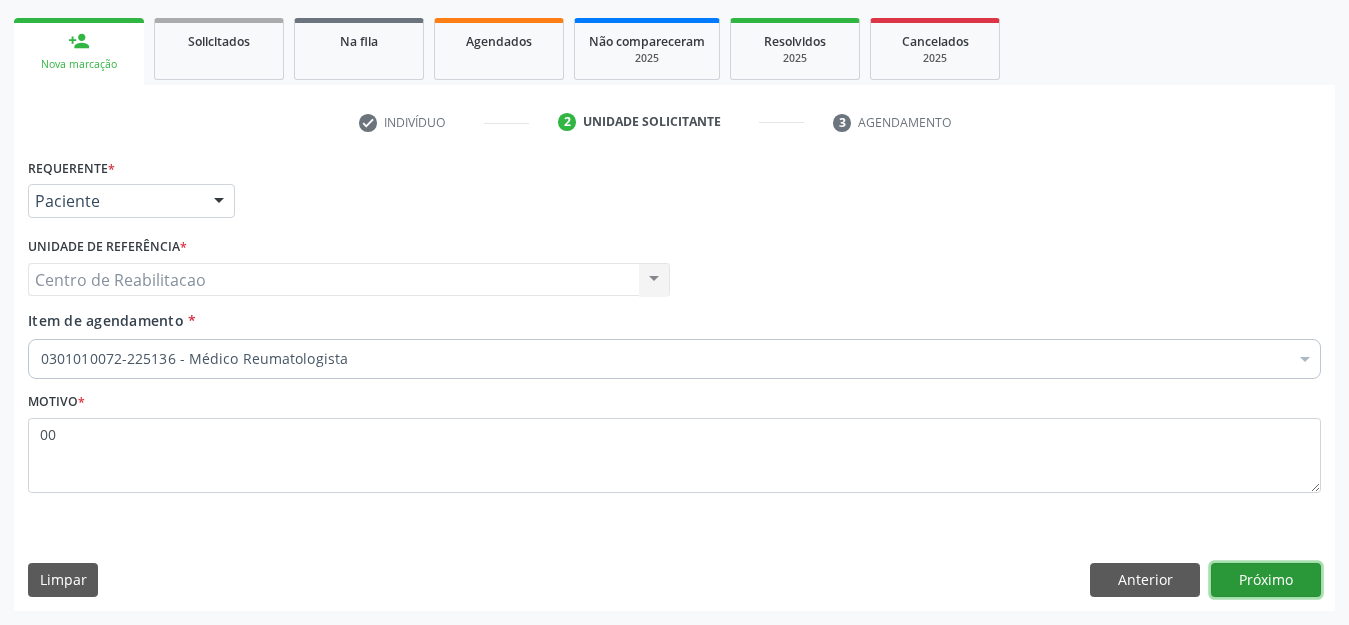 click on "Próximo" at bounding box center [1266, 580] 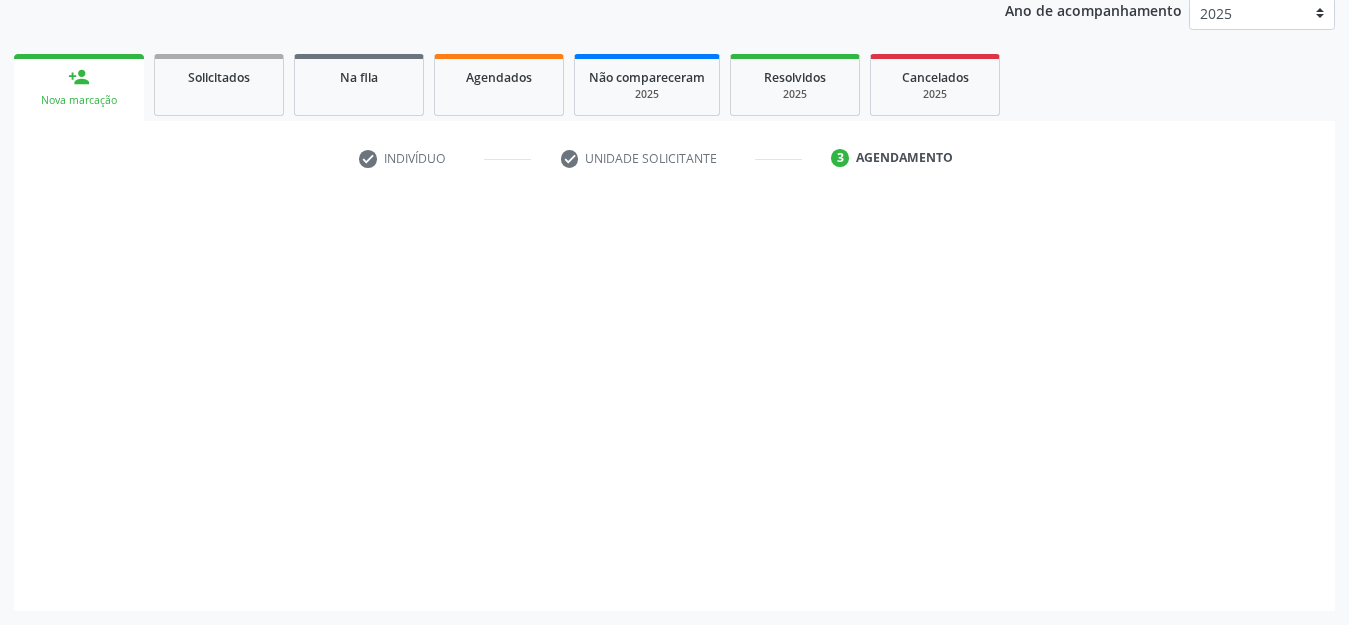 scroll, scrollTop: 245, scrollLeft: 0, axis: vertical 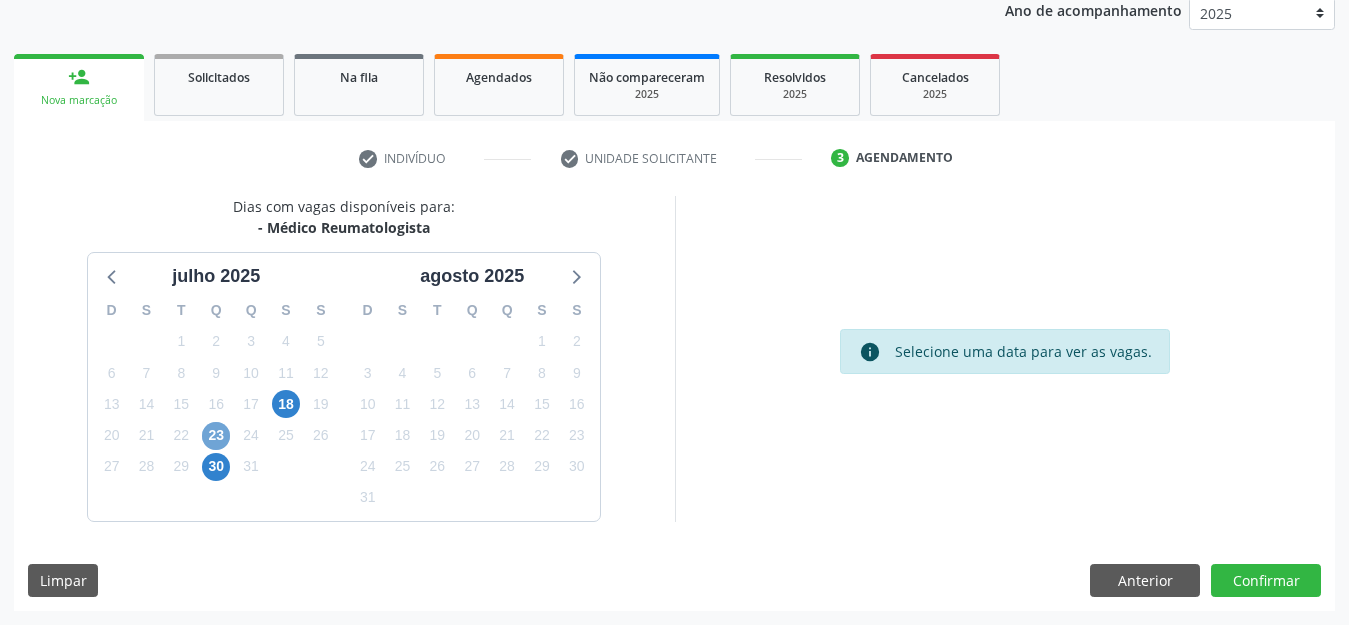 click on "23" at bounding box center (216, 436) 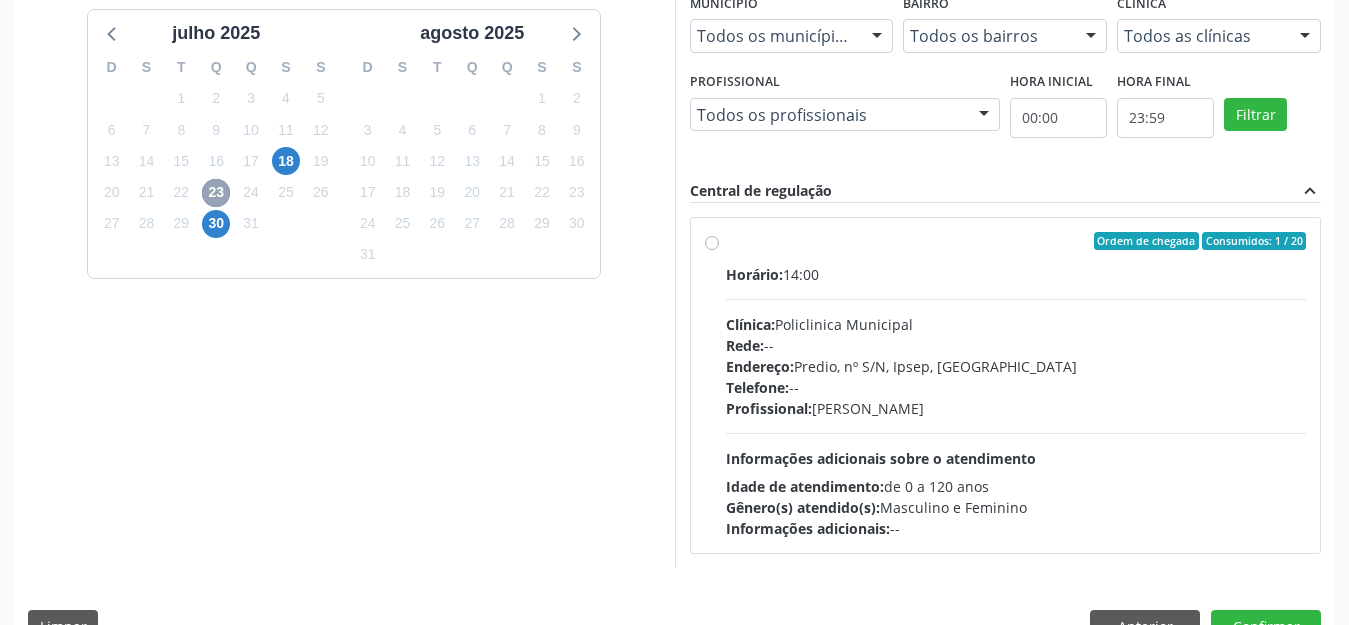 scroll, scrollTop: 534, scrollLeft: 0, axis: vertical 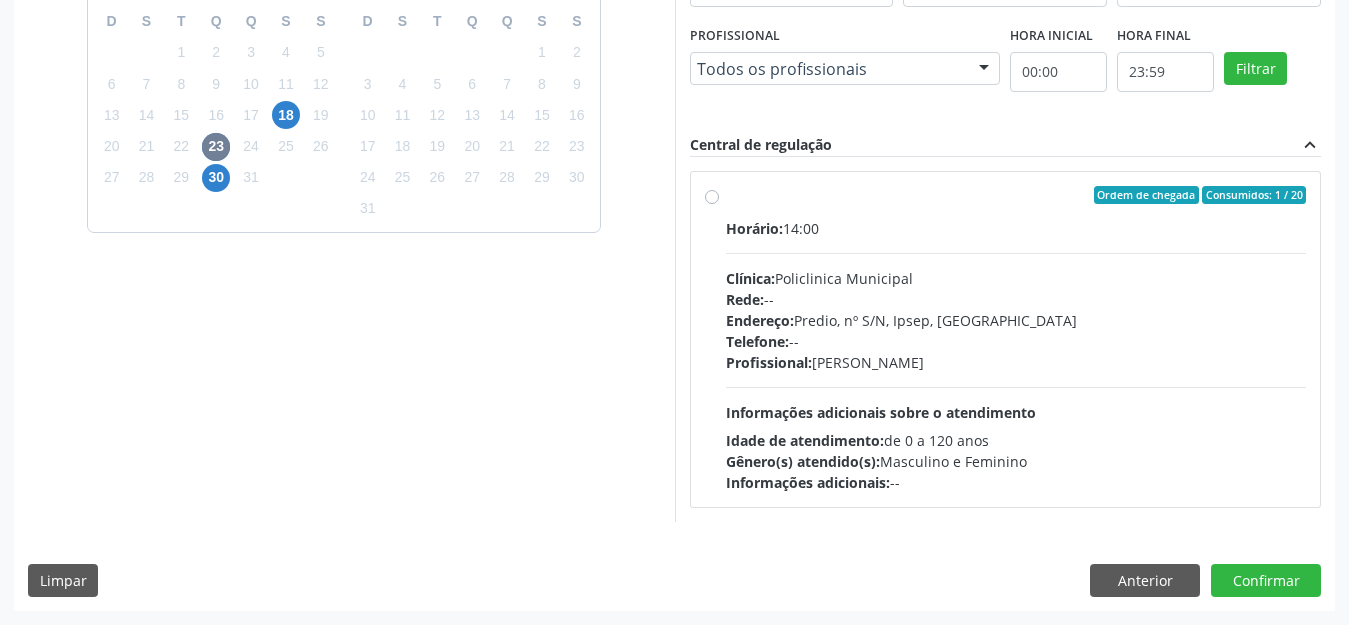 click on "Ordem de chegada
Consumidos: 1 / 20
Horário:   14:00
Clínica:  Policlinica Municipal
Rede:
--
Endereço:   Predio, nº S/N, Ipsep, [GEOGRAPHIC_DATA] - PE
Telefone:   --
Profissional:
[PERSON_NAME]
Informações adicionais sobre o atendimento
Idade de atendimento:
de 0 a 120 anos
Gênero(s) atendido(s):
Masculino e Feminino
Informações adicionais:
--" at bounding box center [1016, 339] 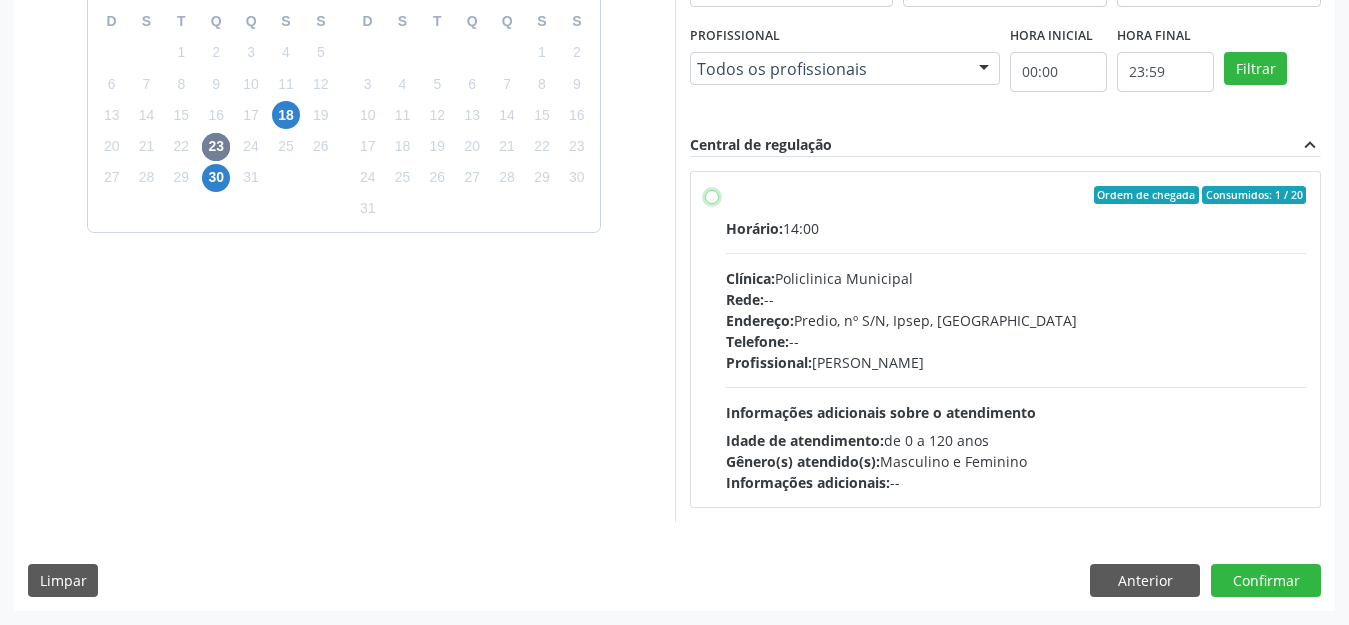 radio on "true" 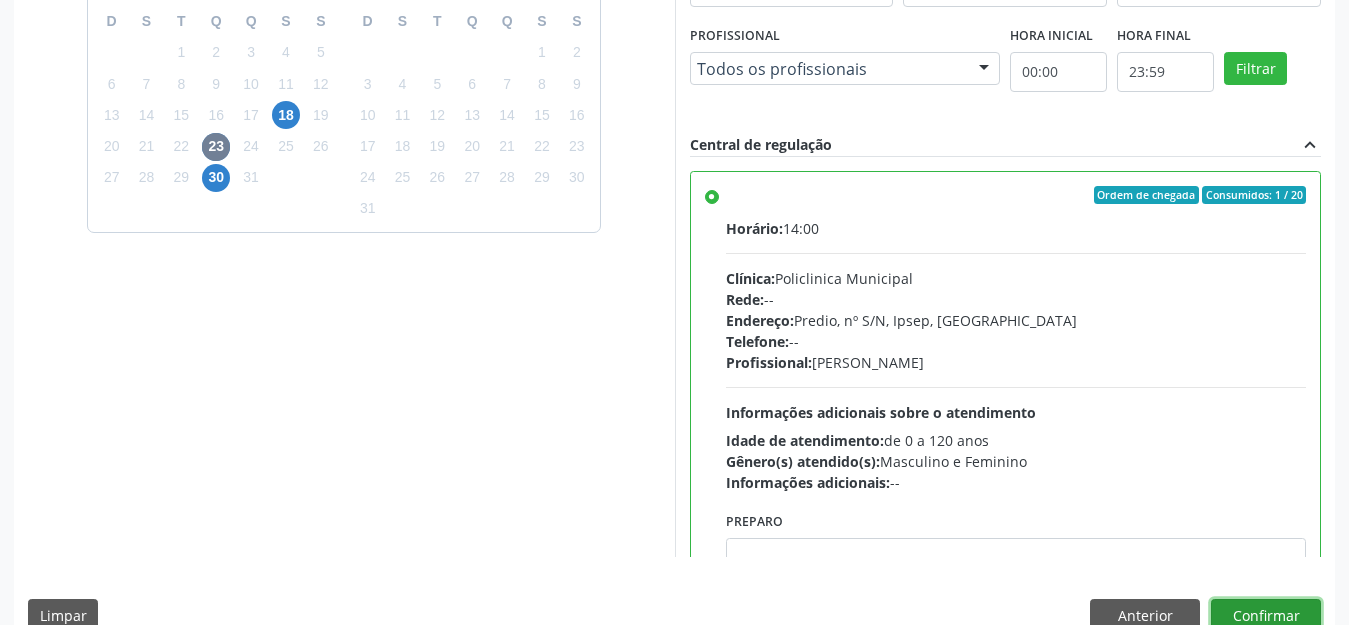 click on "Confirmar" at bounding box center (1266, 616) 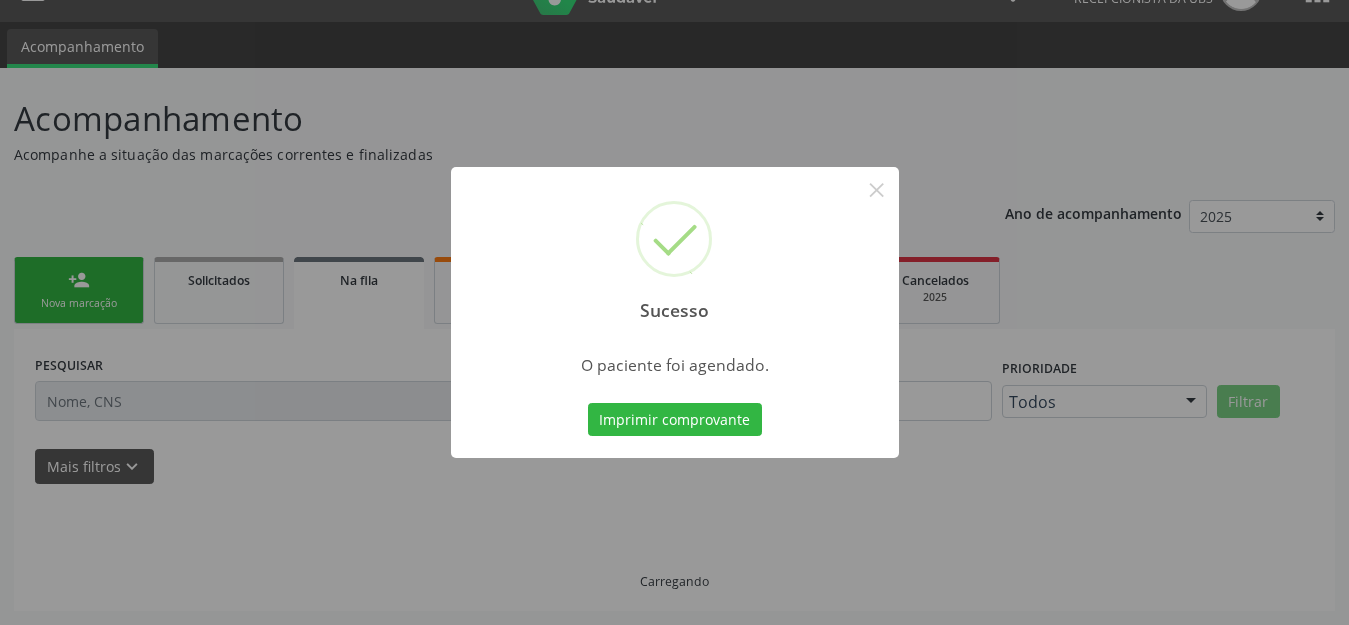 scroll, scrollTop: 42, scrollLeft: 0, axis: vertical 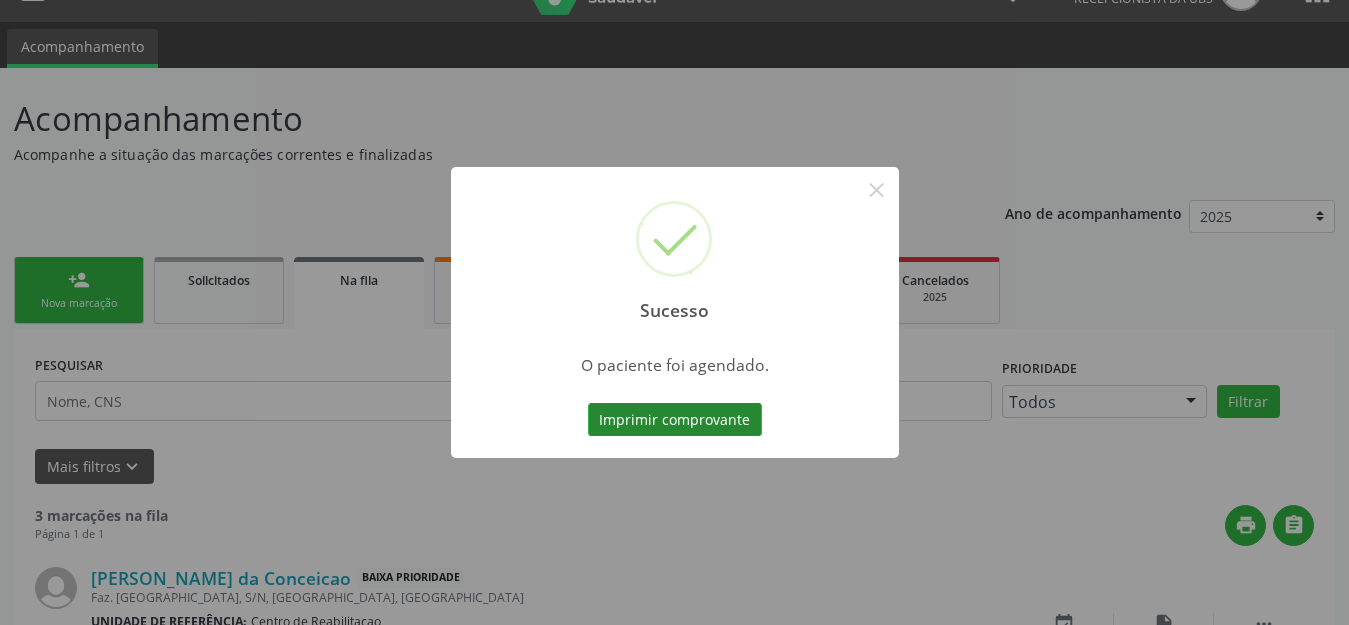 click on "Imprimir comprovante" at bounding box center [675, 420] 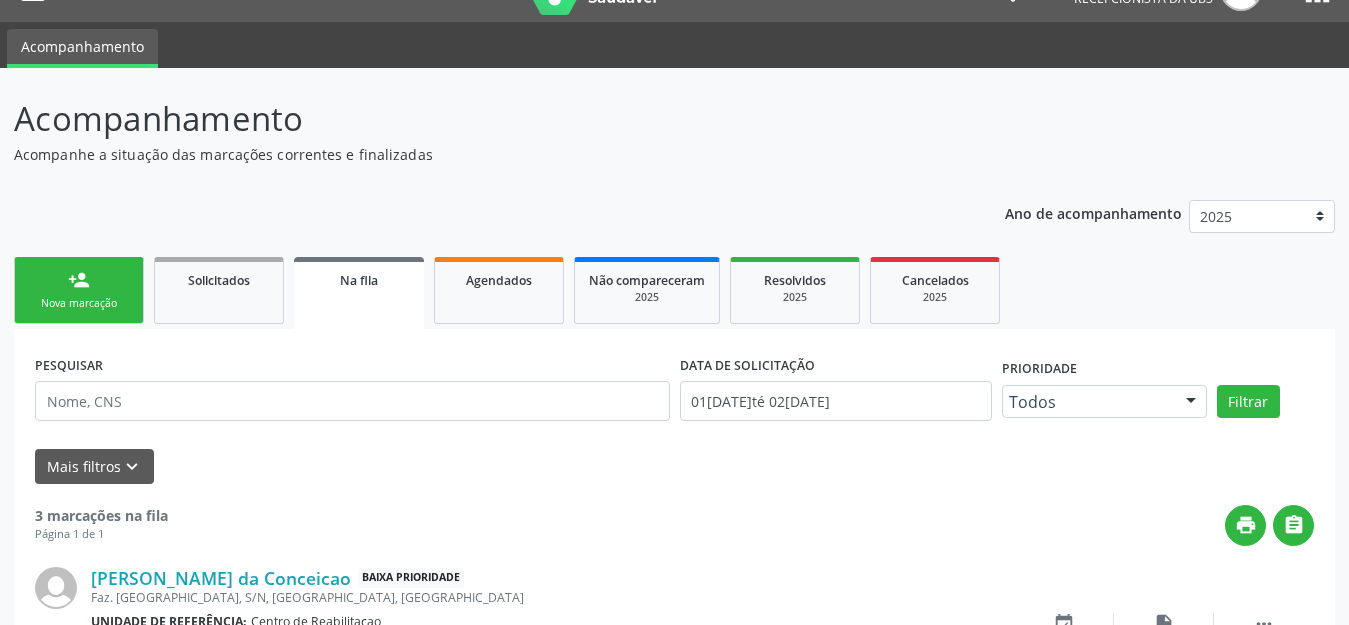 click on "person_add
Nova marcação" at bounding box center [79, 290] 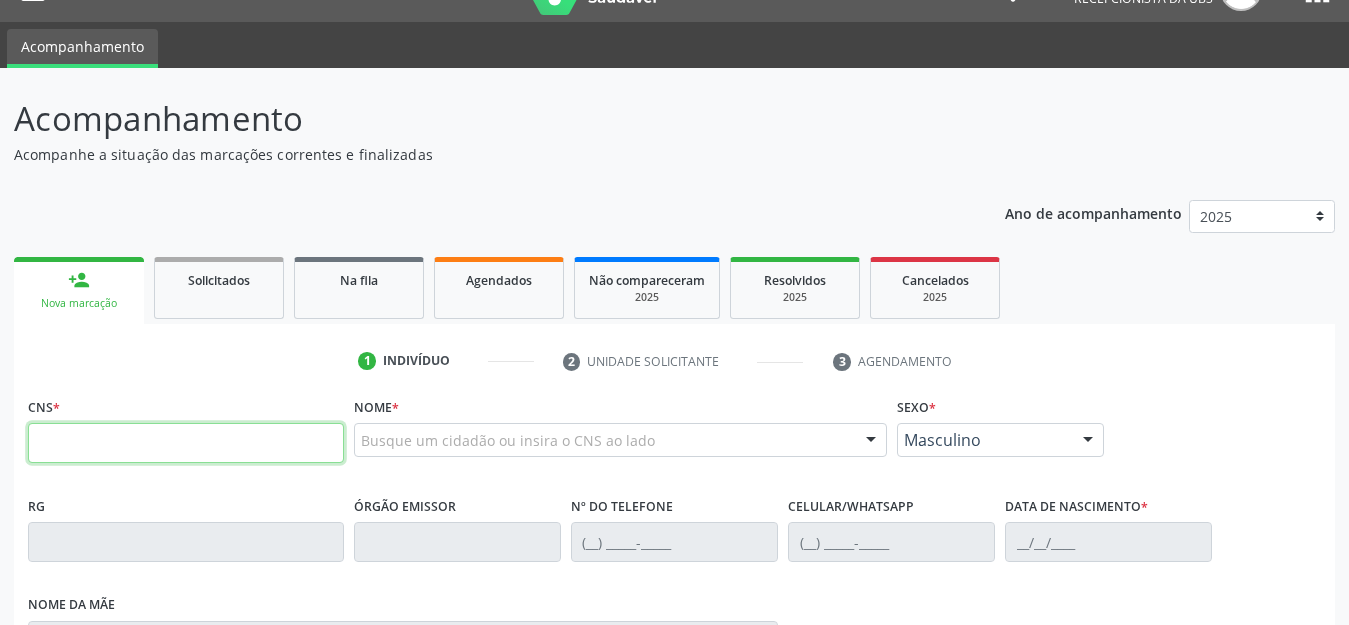 click at bounding box center (186, 443) 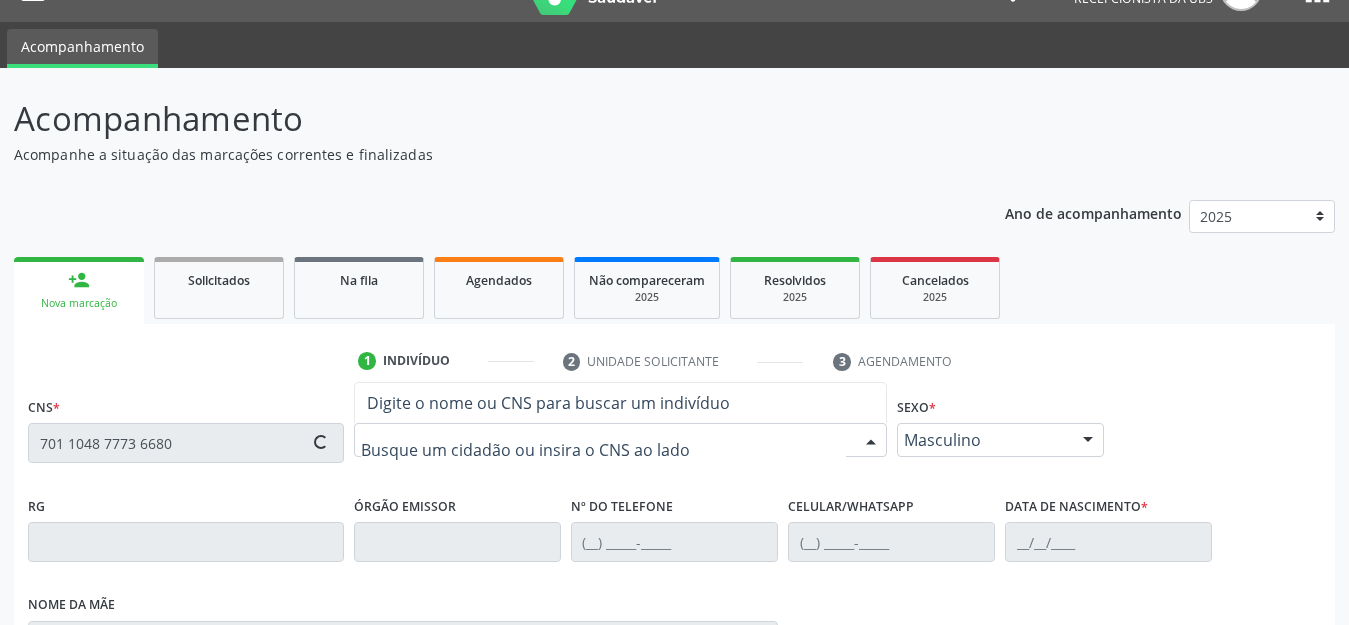 type on "701 1048 7773 6680" 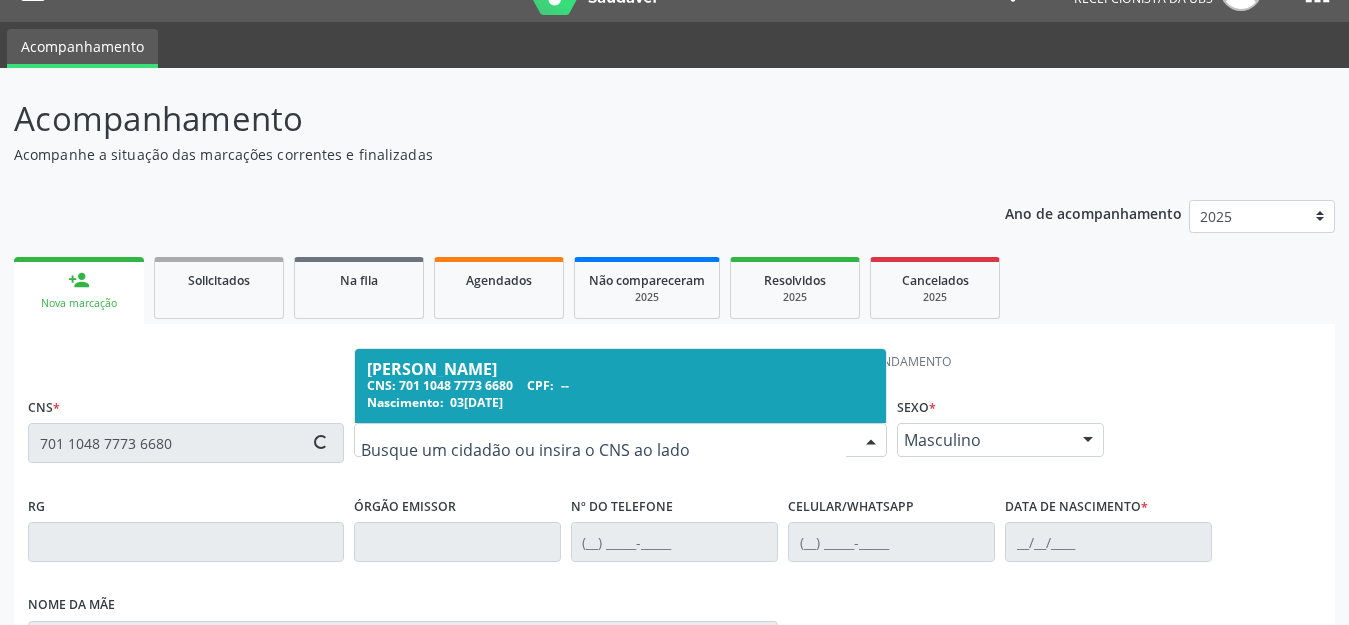 type on "[PHONE_NUMBER]" 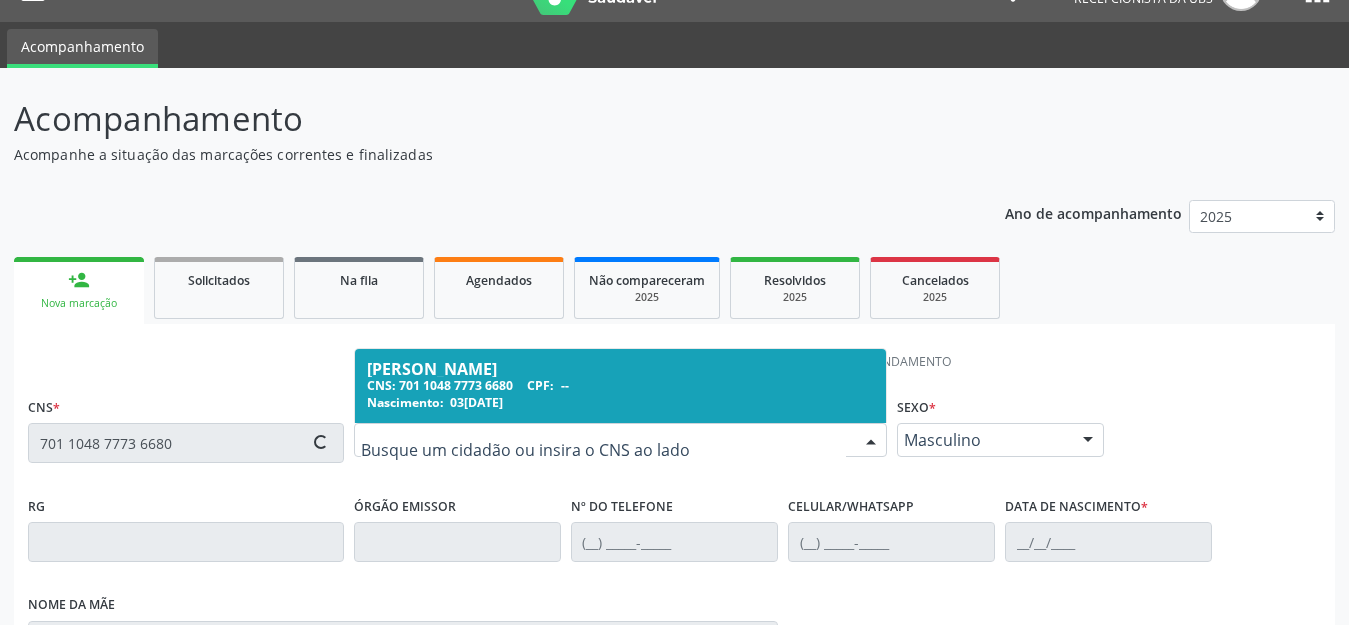 type on "03[DATE]" 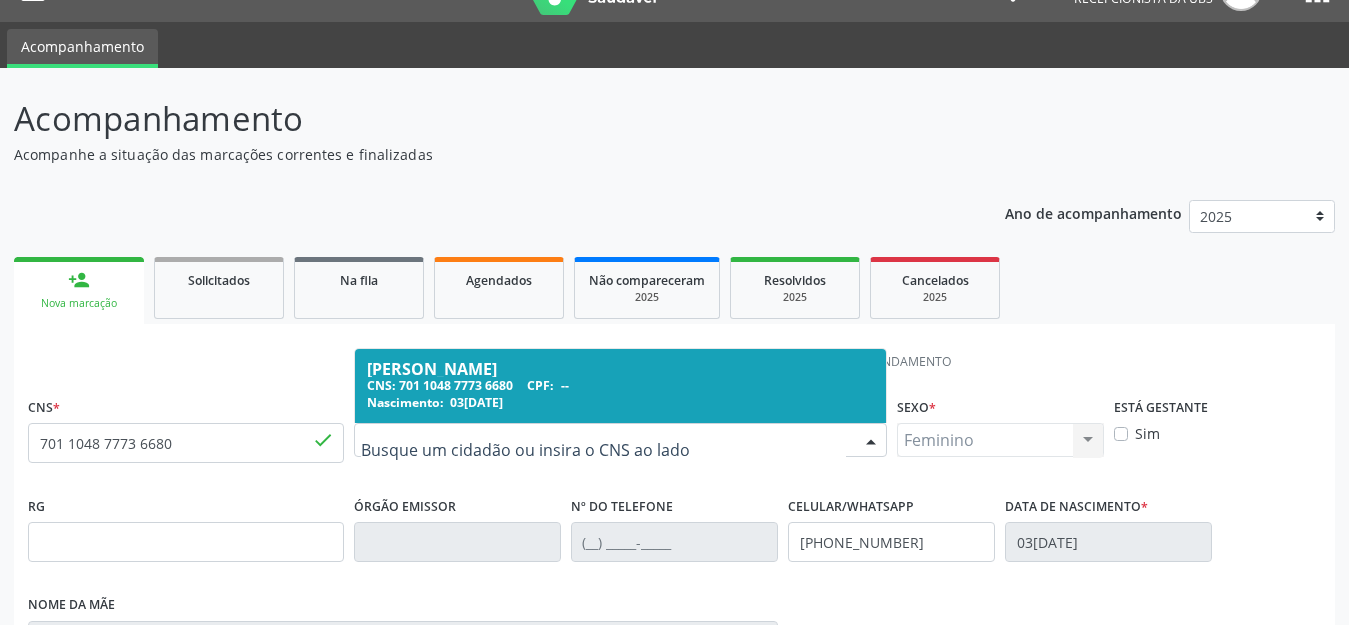 click on "CNS:
701 1048 7773 6680
CPF:    --" at bounding box center [620, 385] 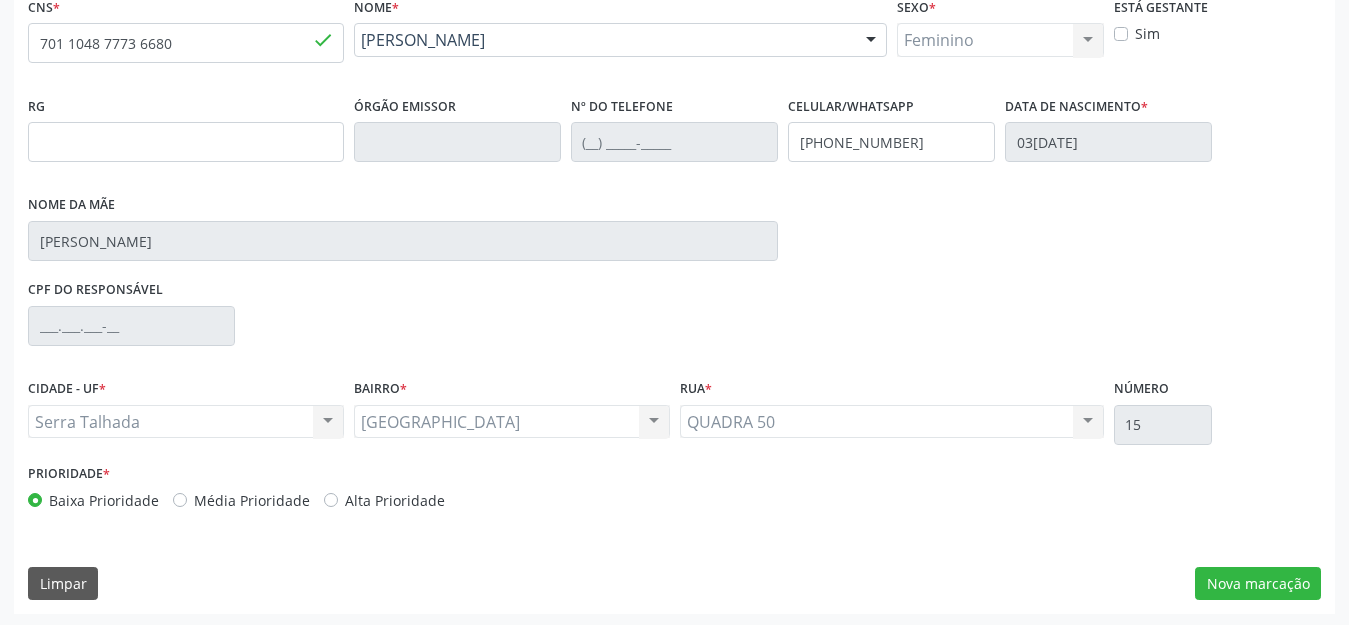 scroll, scrollTop: 445, scrollLeft: 0, axis: vertical 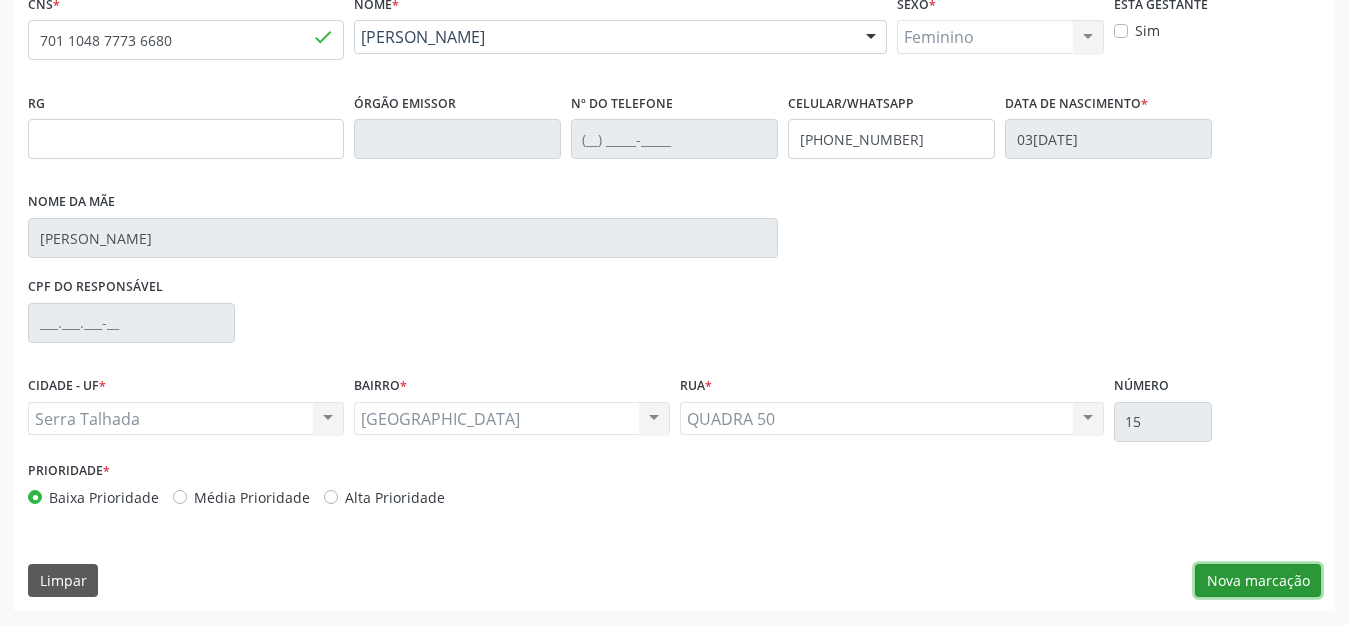 click on "Nova marcação" at bounding box center [1258, 581] 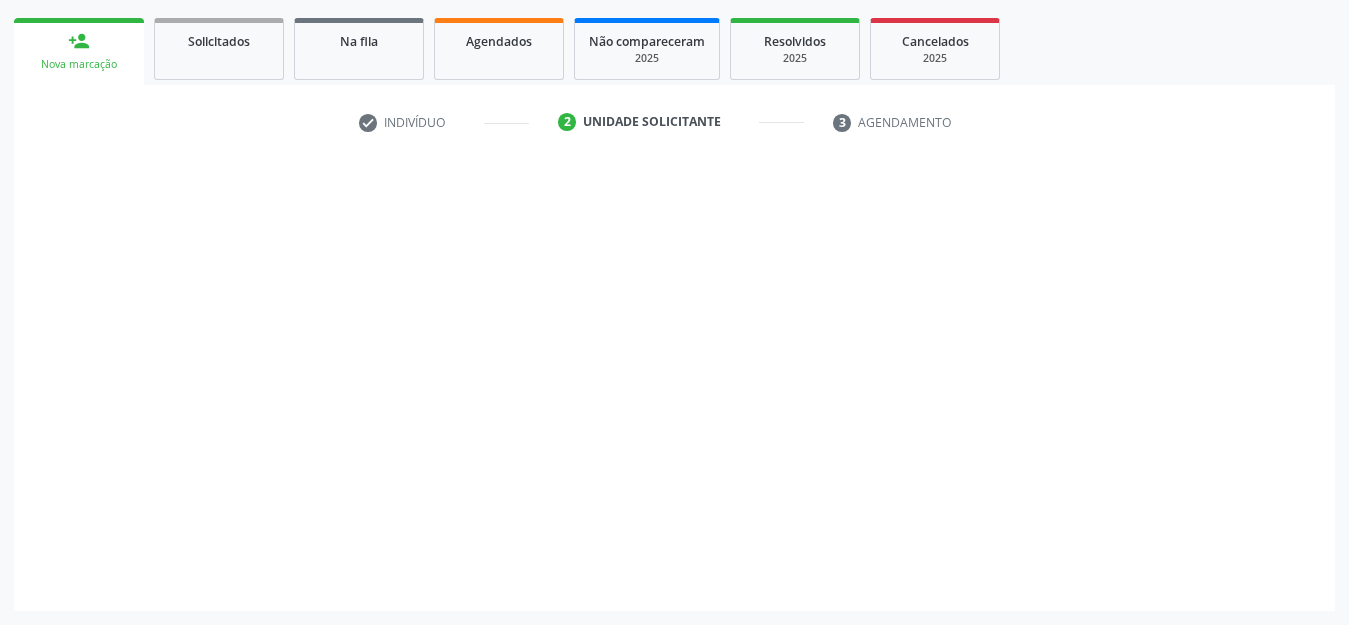 scroll, scrollTop: 281, scrollLeft: 0, axis: vertical 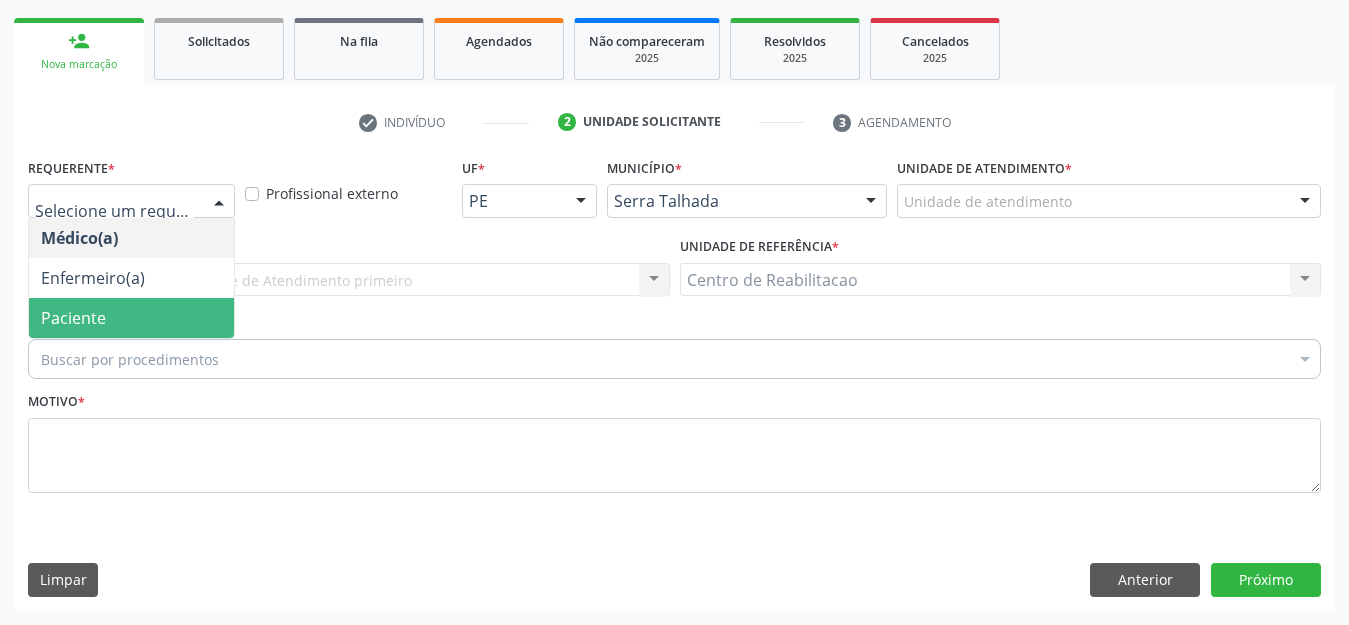 click on "Paciente" at bounding box center (131, 318) 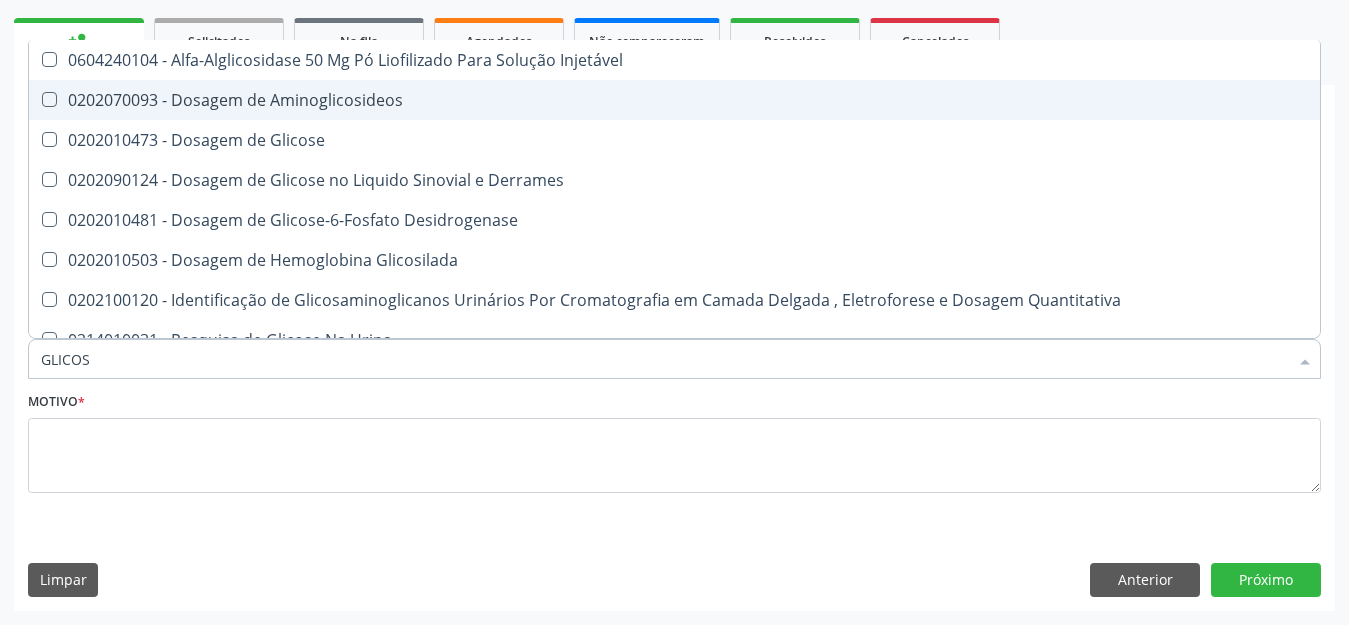 type on "GLICOSE" 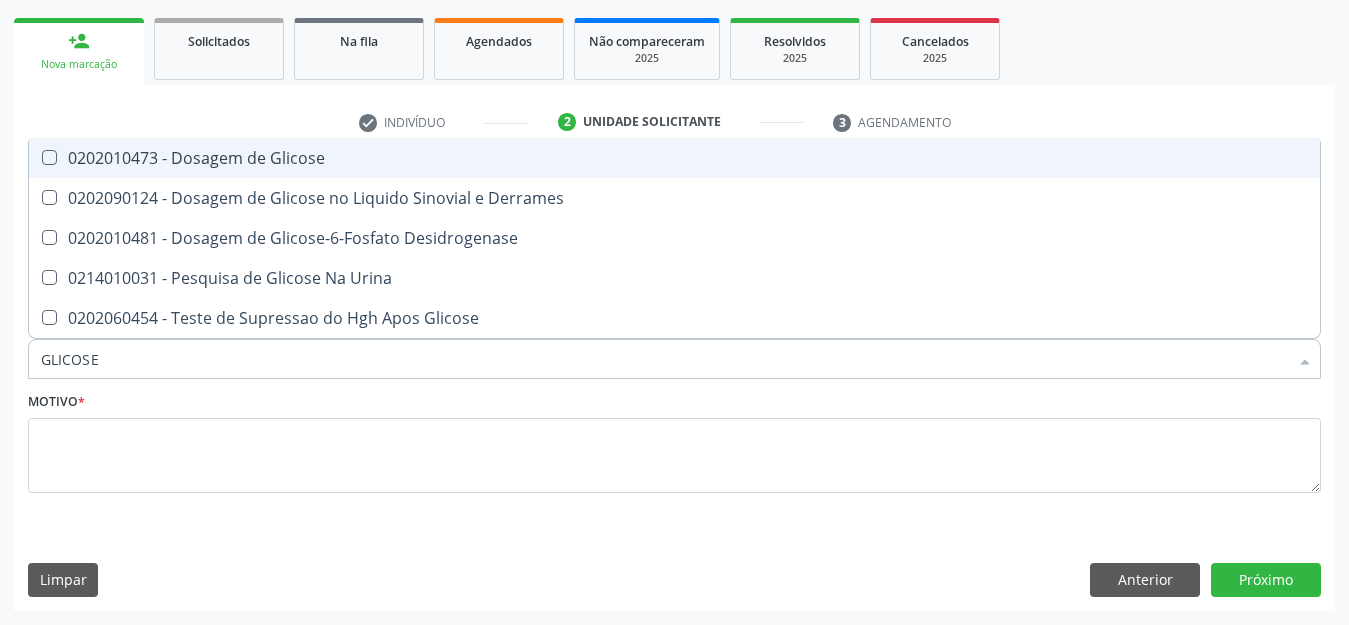 click at bounding box center (49, 157) 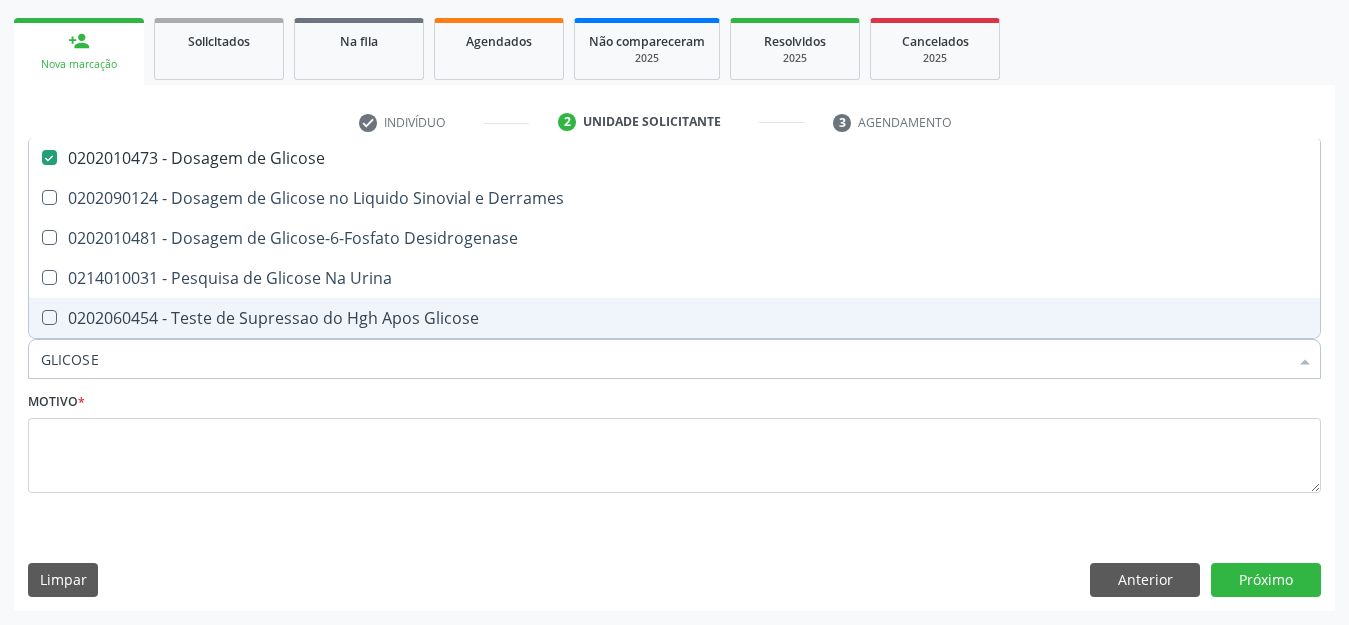 drag, startPoint x: 117, startPoint y: 366, endPoint x: 42, endPoint y: 363, distance: 75.059975 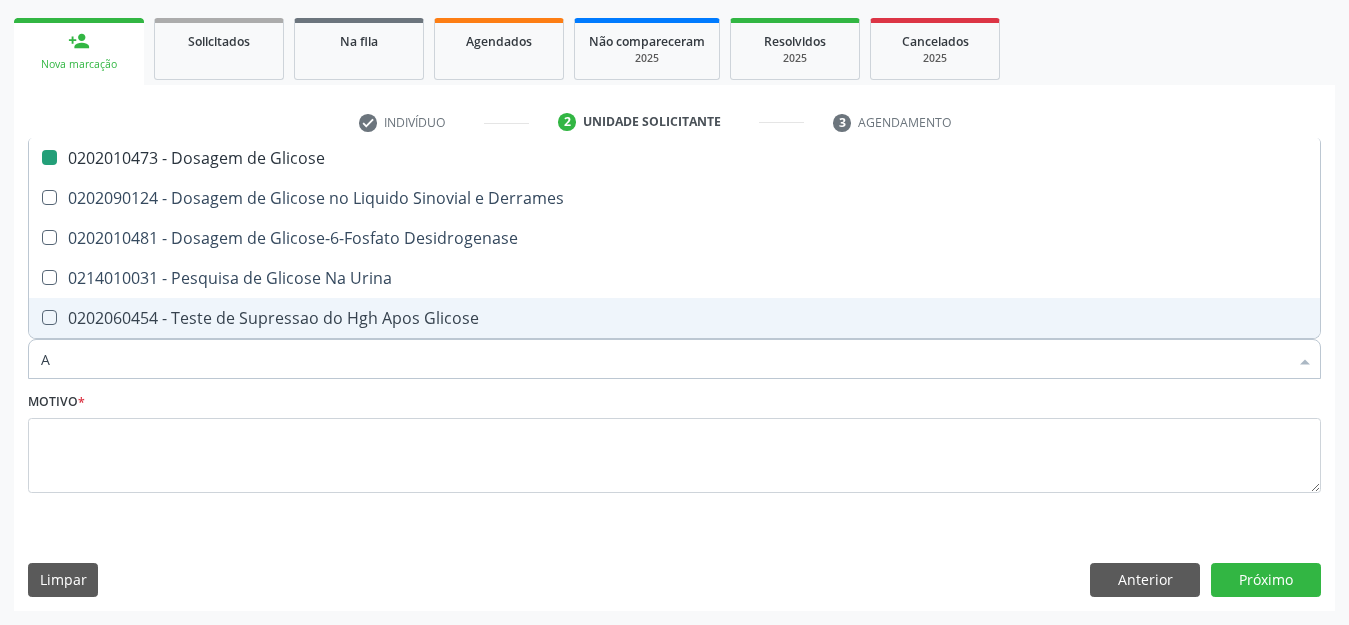 type on "AC" 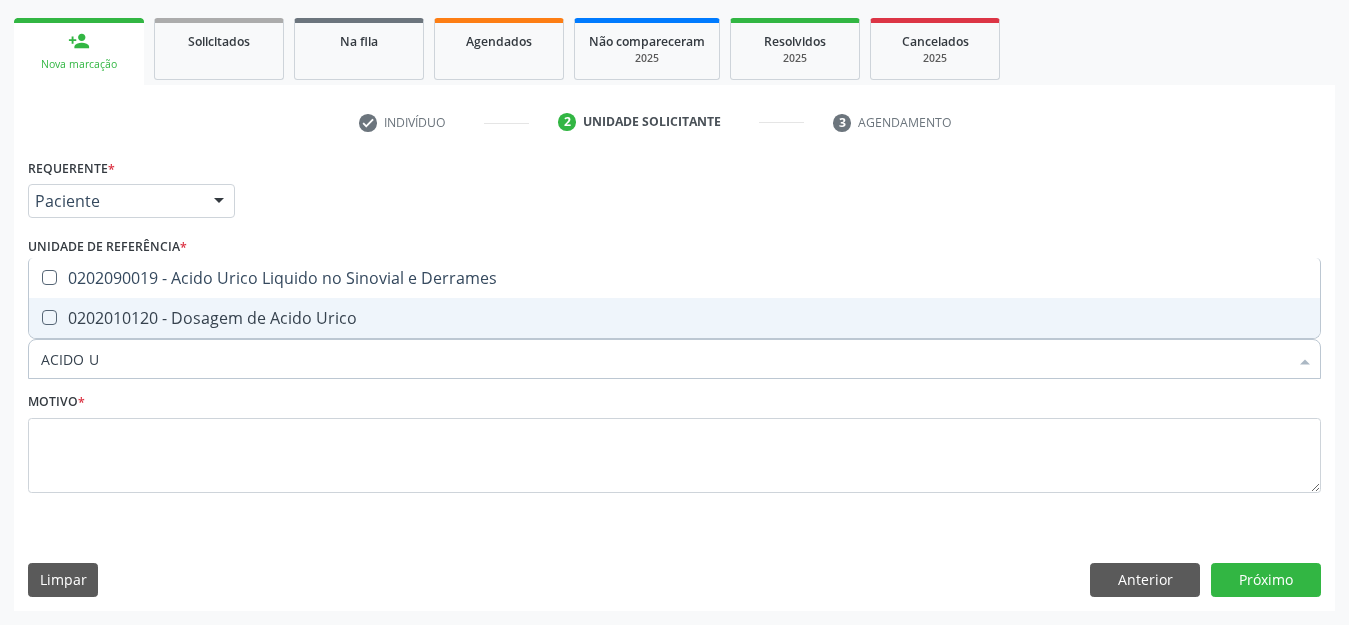 type on "ACIDO UR" 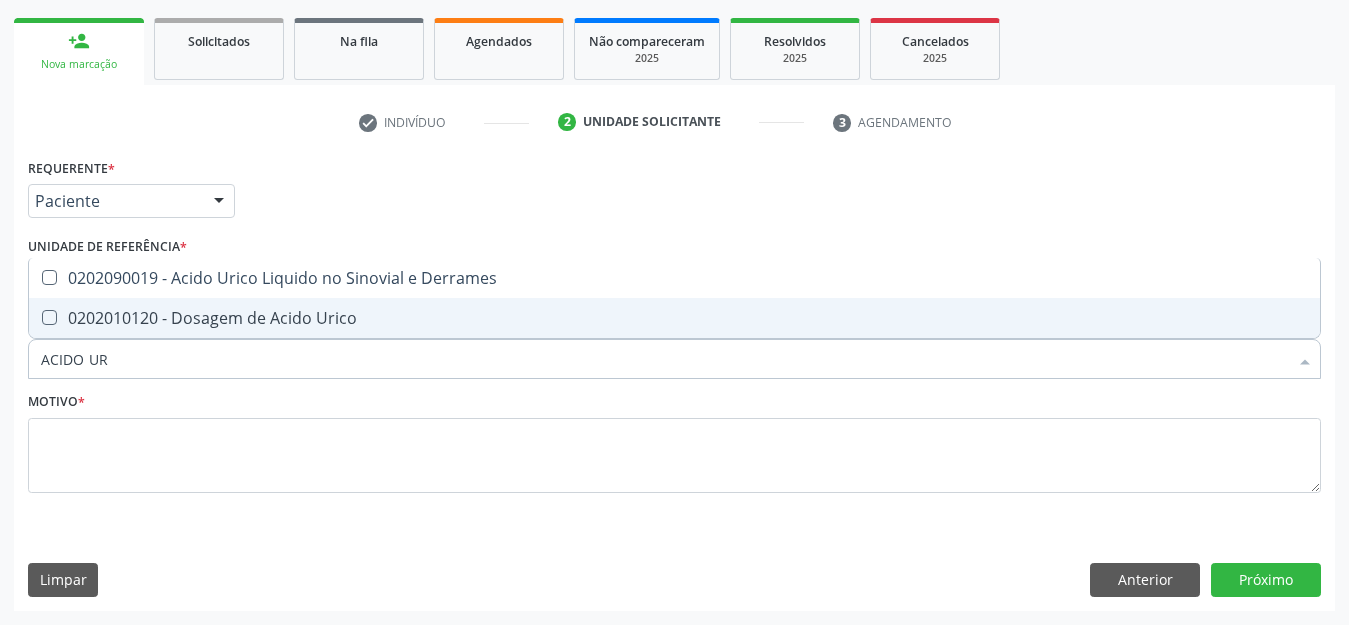 click on "0202010120 - Dosagem de Acido Urico" at bounding box center [674, 318] 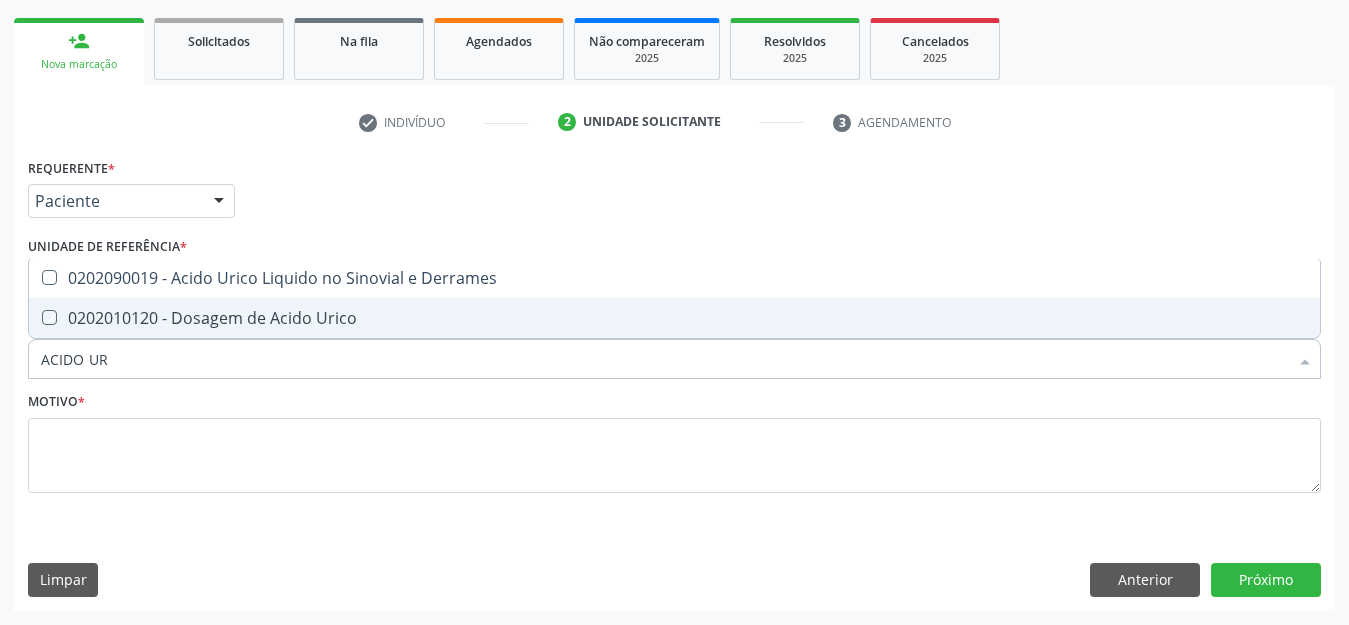 checkbox on "true" 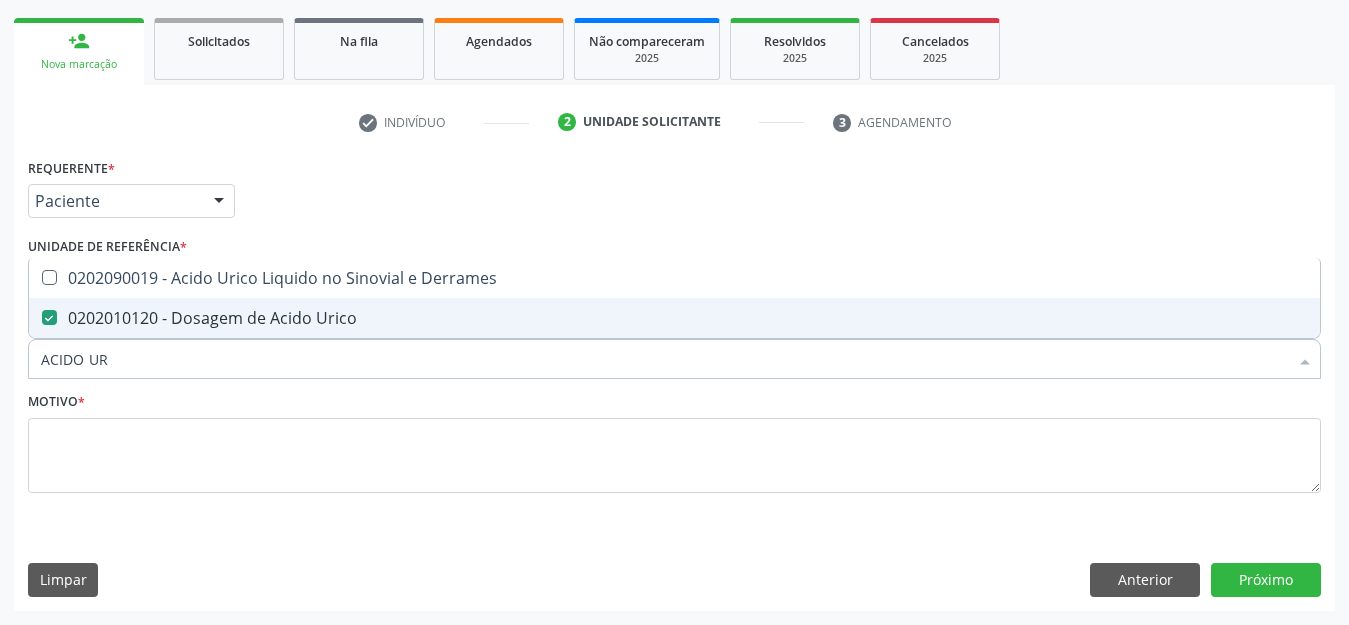 drag, startPoint x: 133, startPoint y: 355, endPoint x: 0, endPoint y: 353, distance: 133.01503 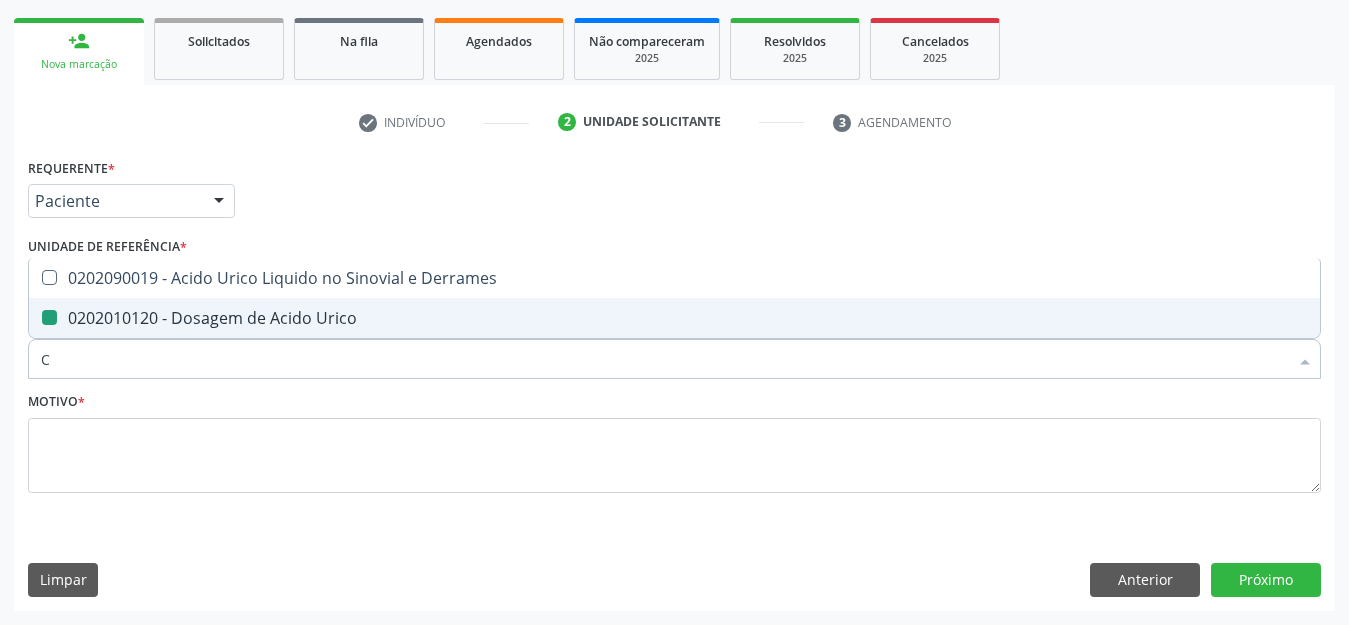 type on "CR" 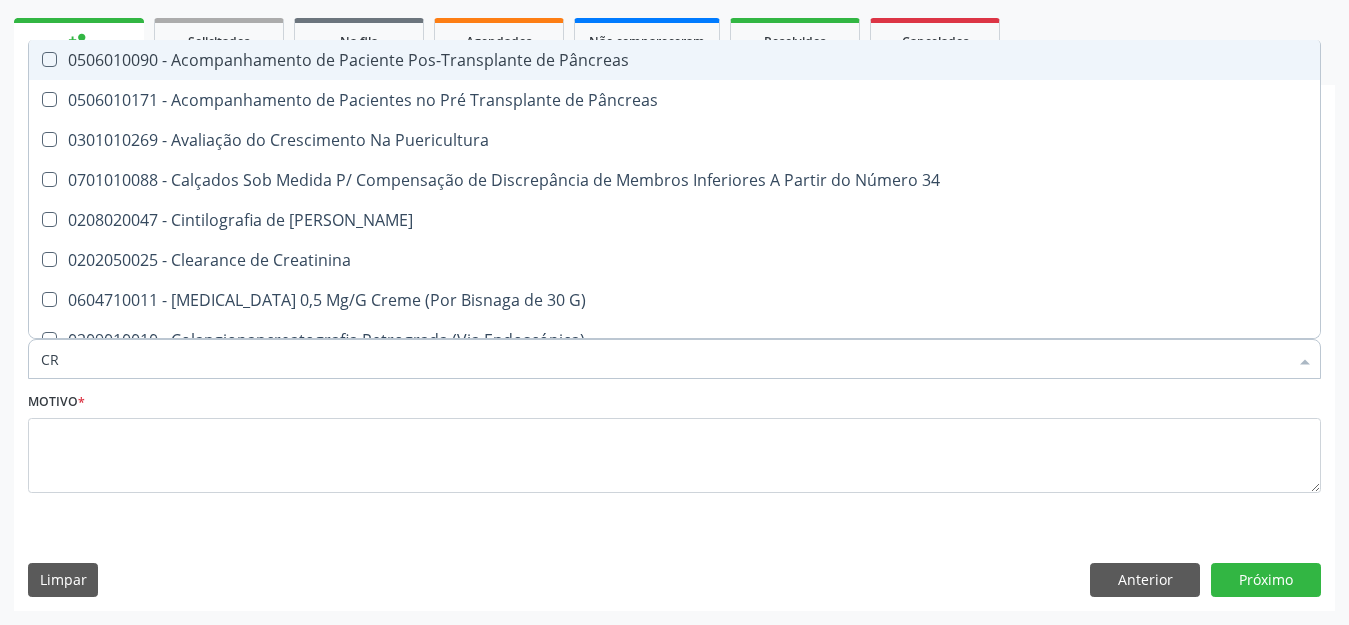 type on "C" 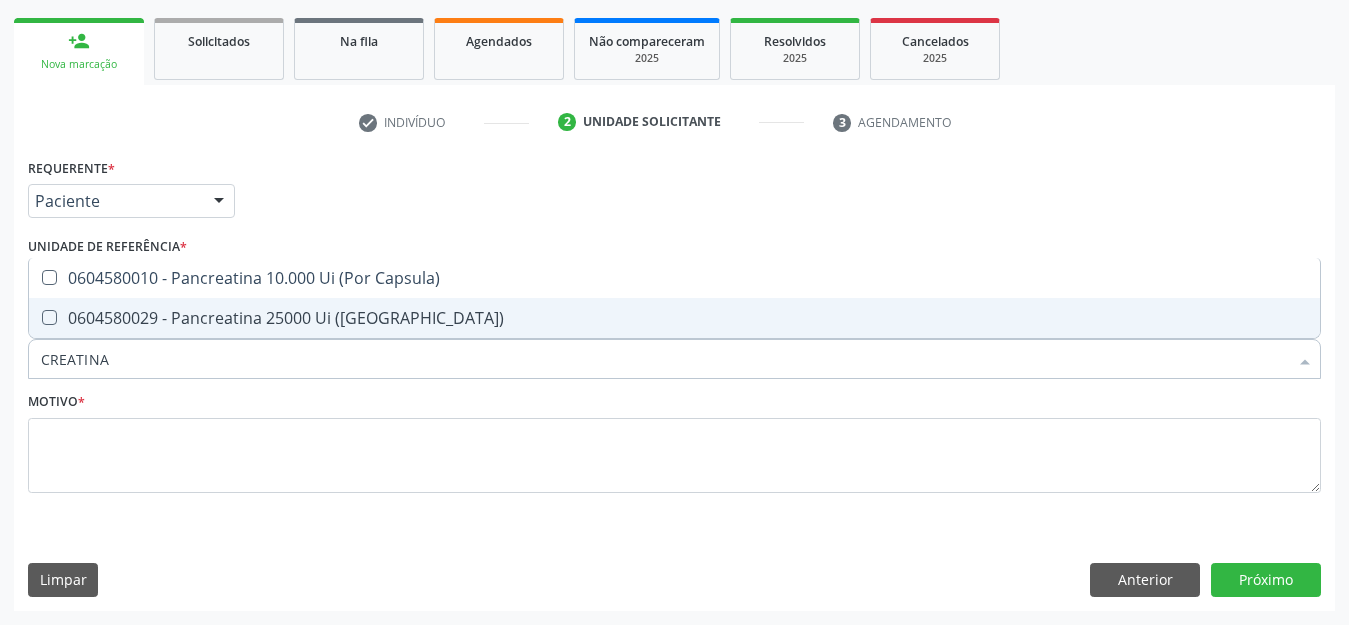 type on "CREATIN" 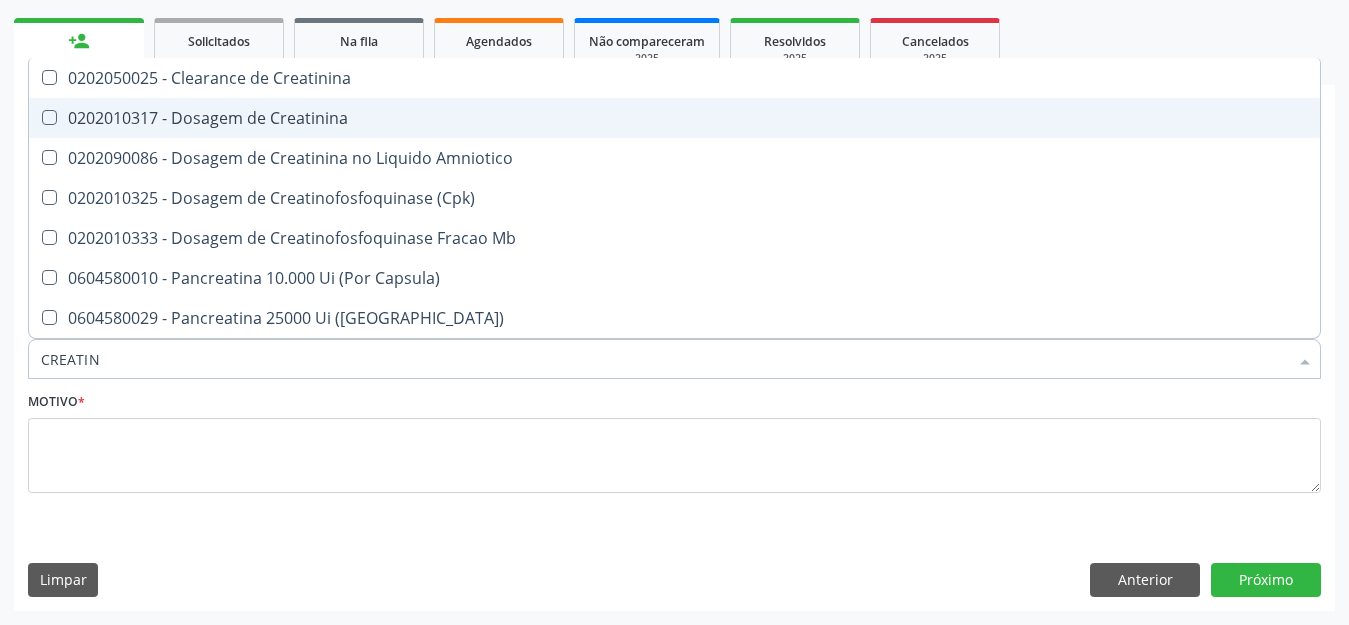 click on "0202010317 - Dosagem de Creatinina" at bounding box center (674, 118) 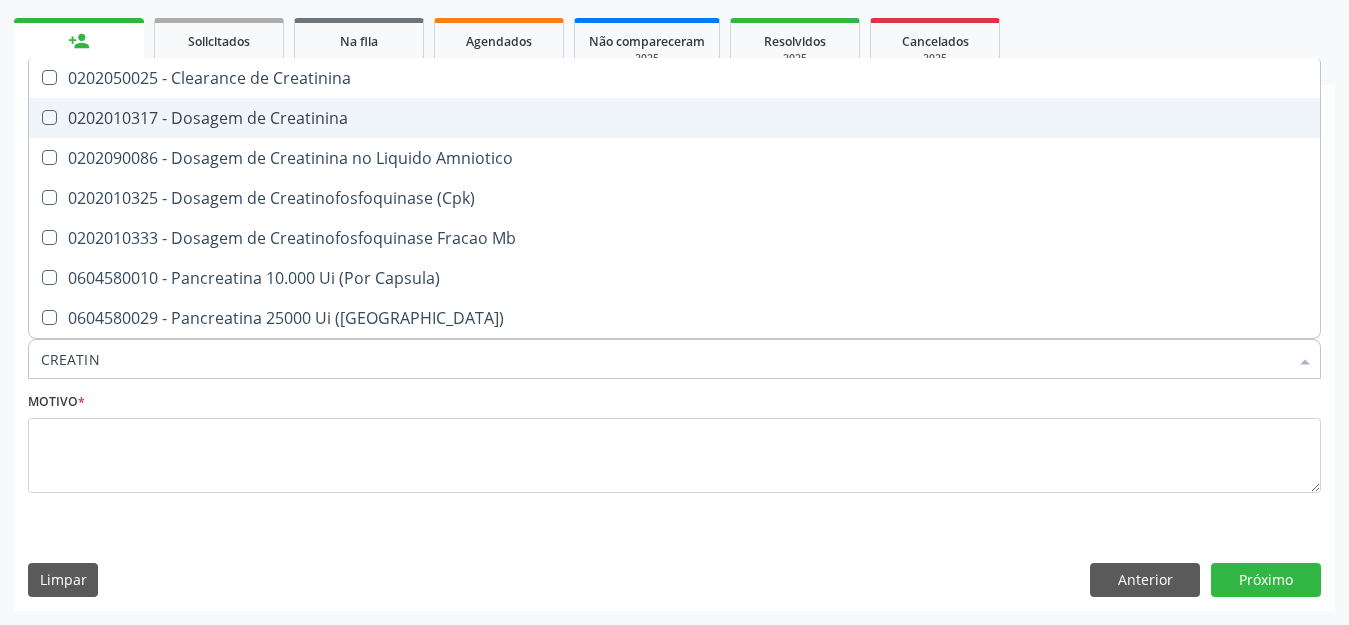 checkbox on "true" 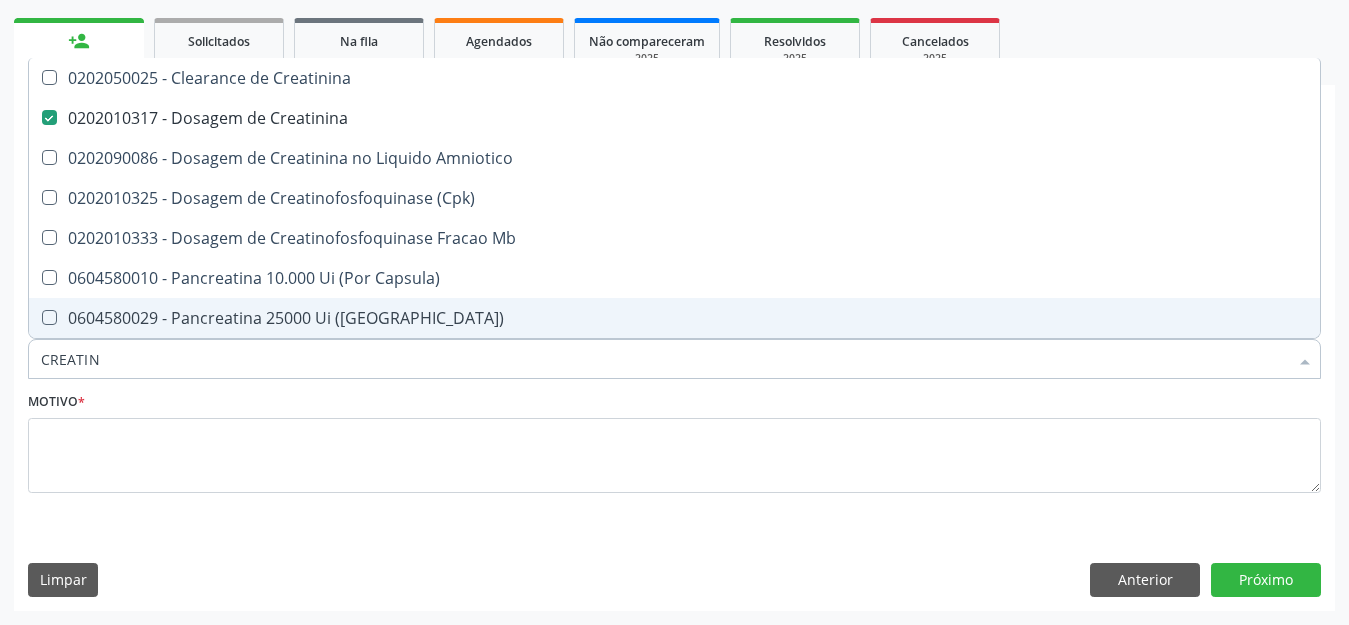 drag, startPoint x: 131, startPoint y: 361, endPoint x: 0, endPoint y: 358, distance: 131.03435 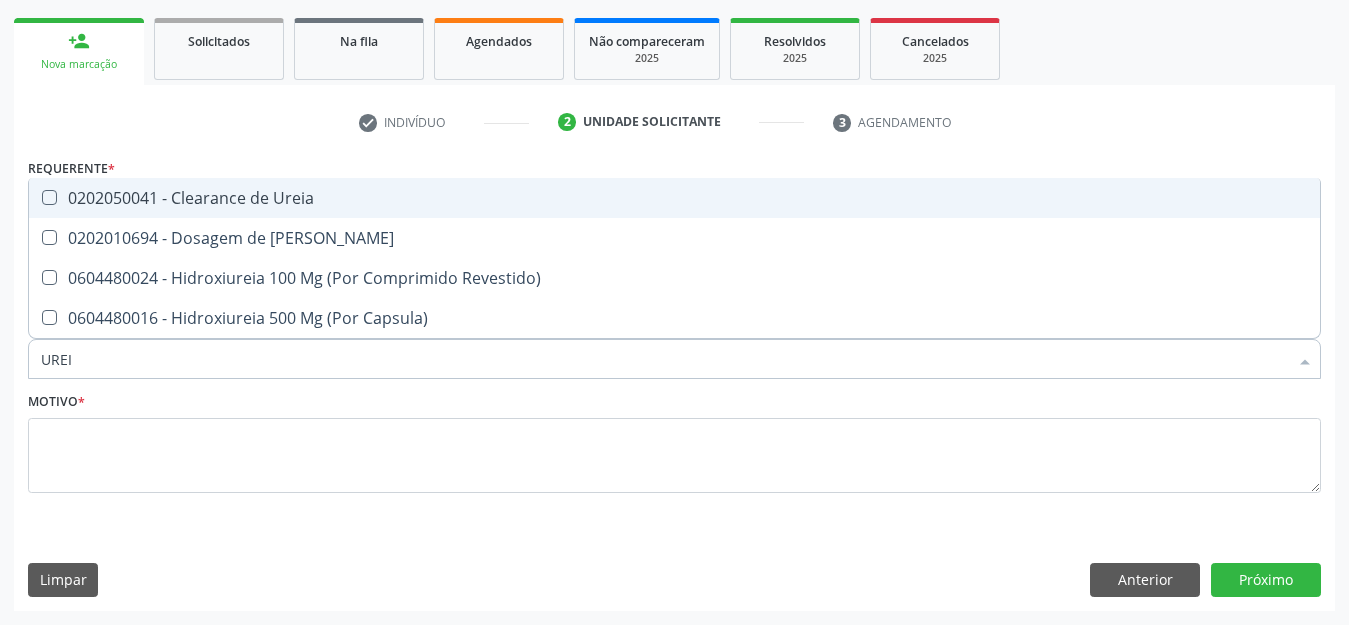 type on "UREIA" 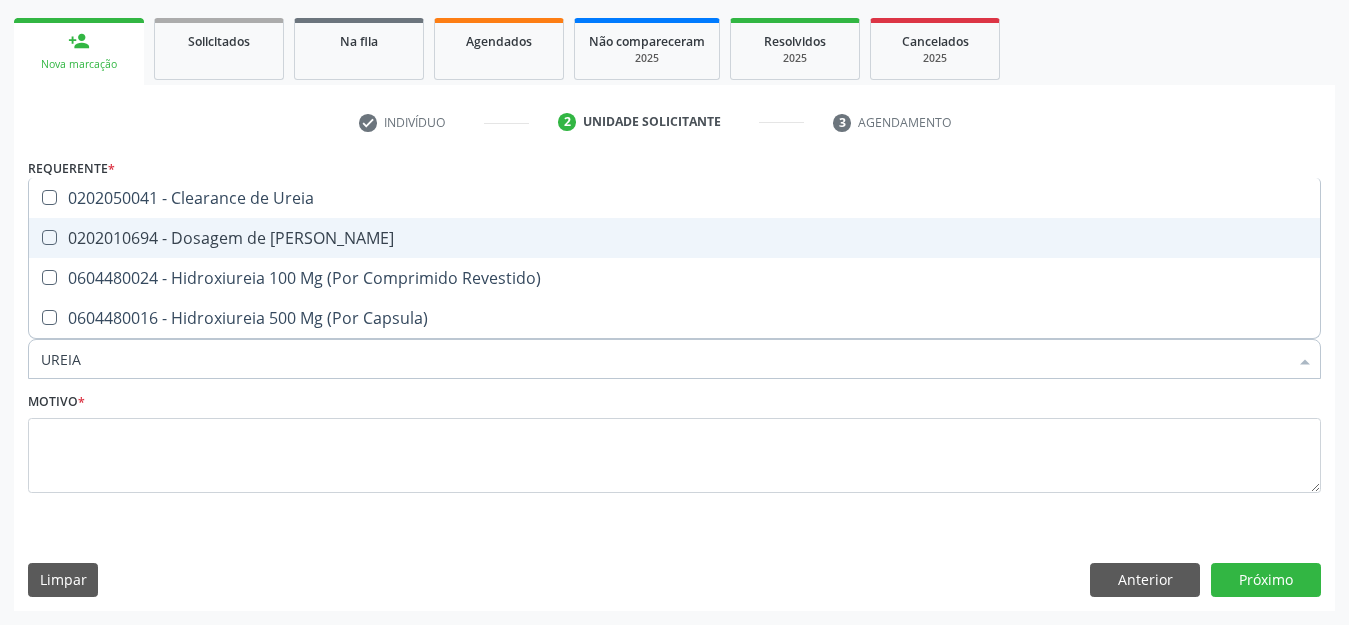 click on "0202010694 - Dosagem de [PERSON_NAME]" at bounding box center (674, 238) 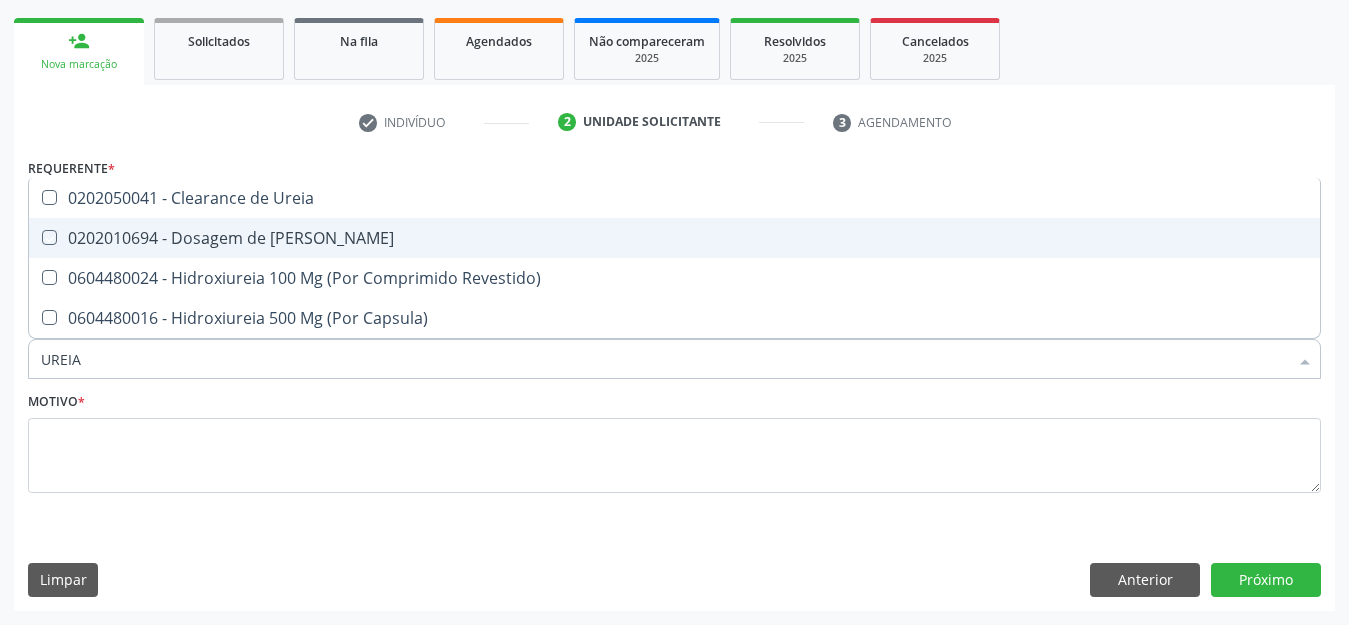 checkbox on "true" 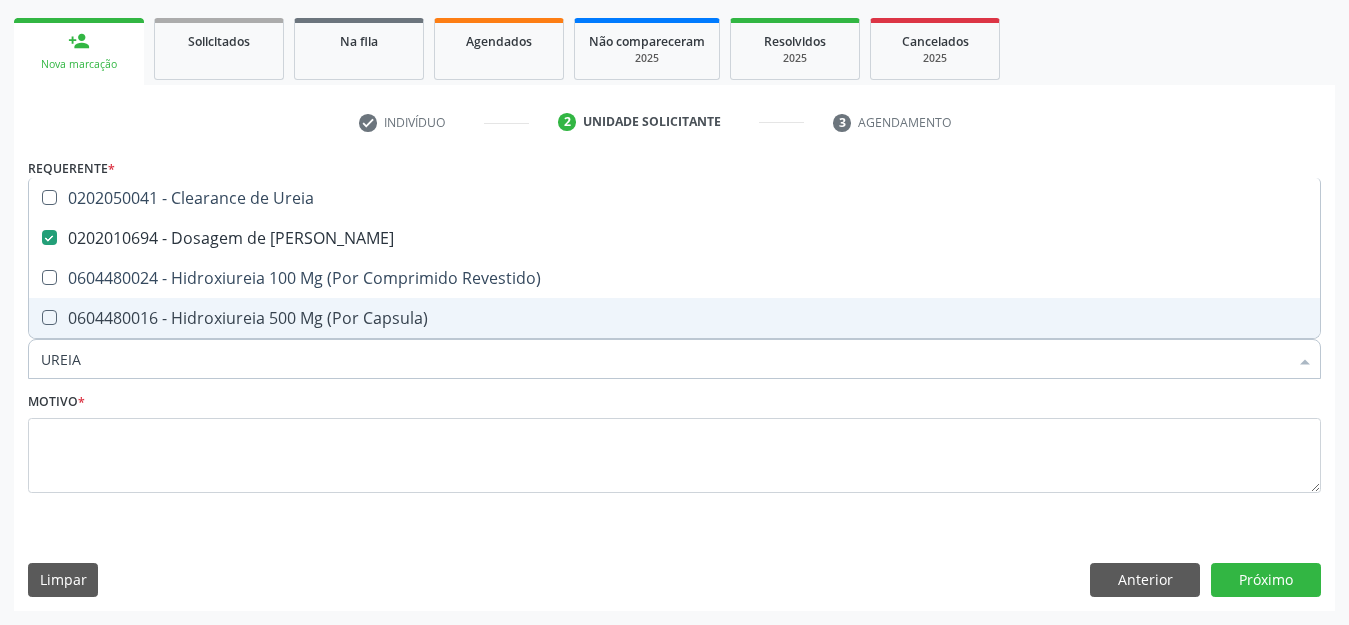drag, startPoint x: 89, startPoint y: 369, endPoint x: 18, endPoint y: 360, distance: 71.568146 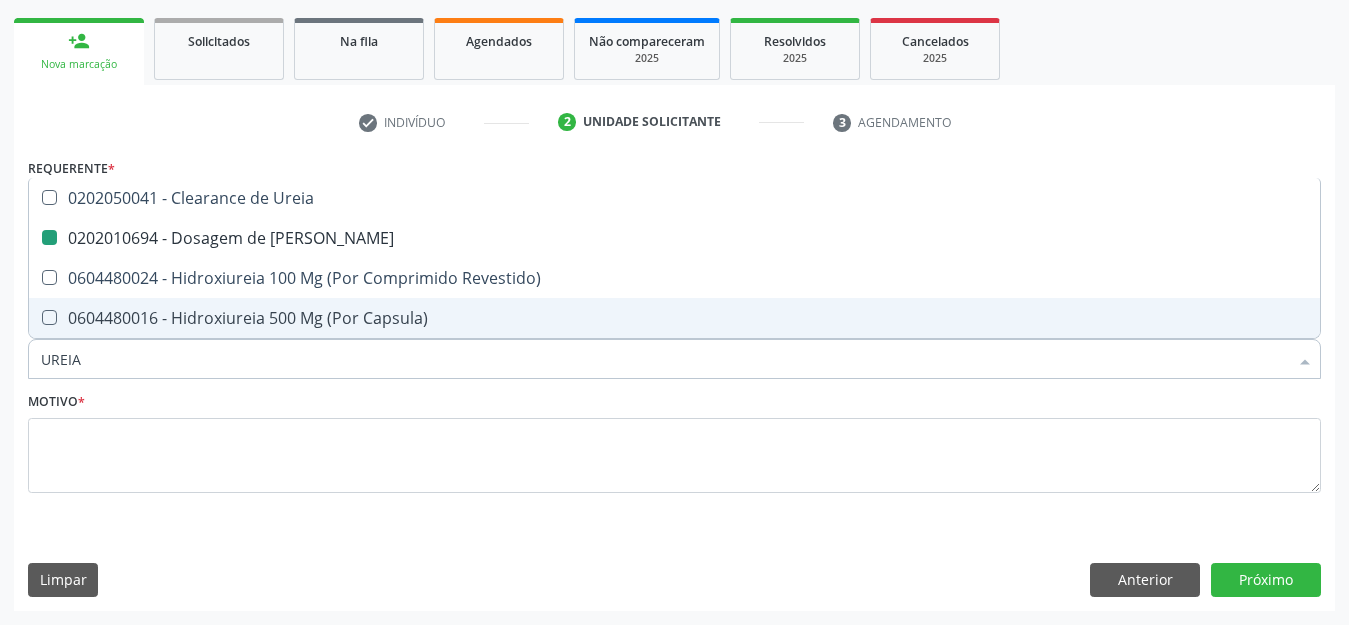 type on "V" 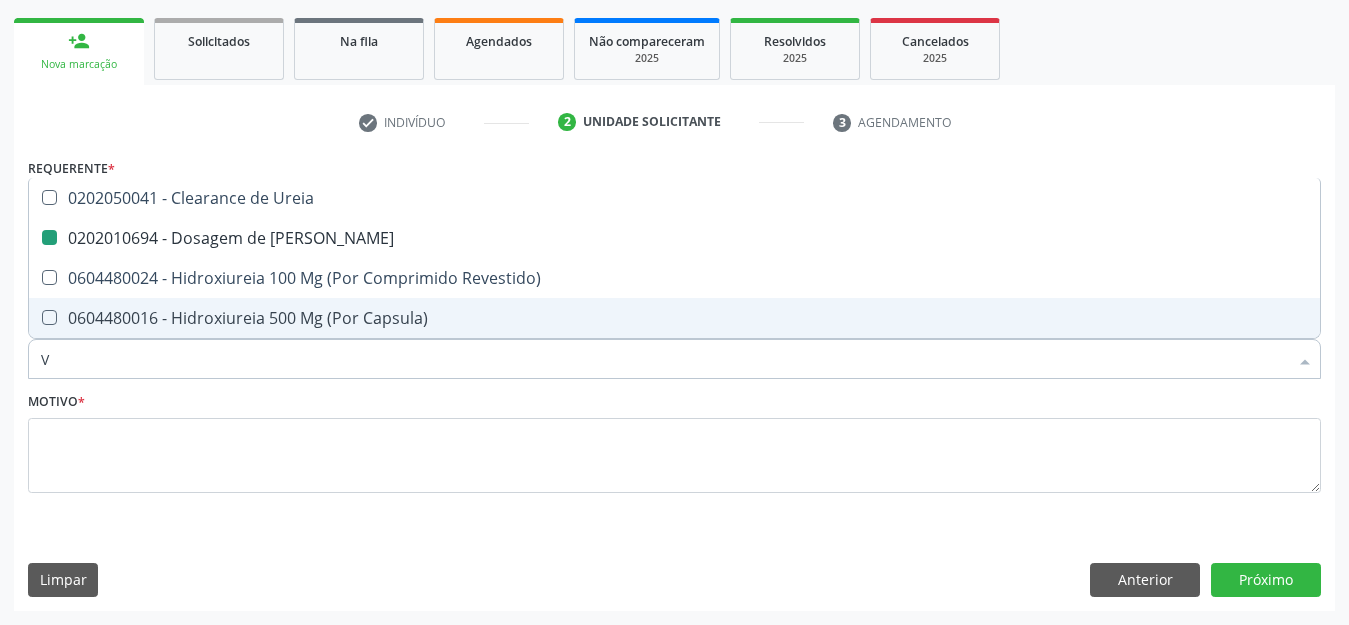 checkbox on "false" 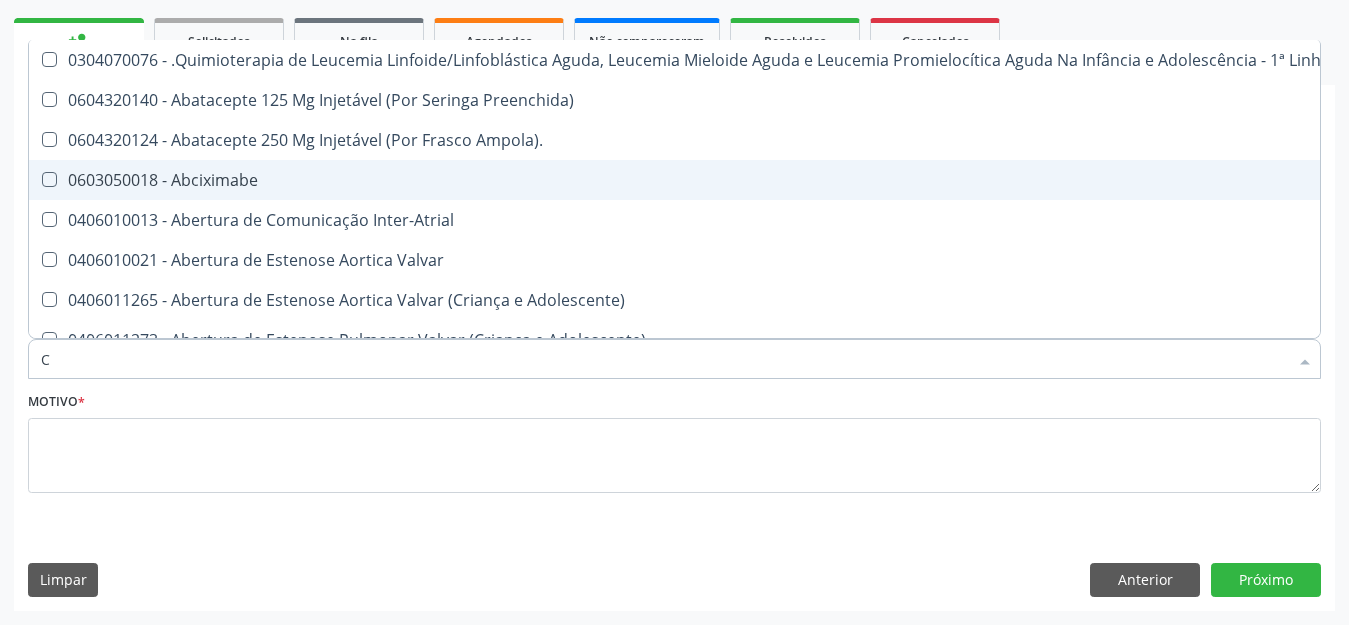 type on "CO" 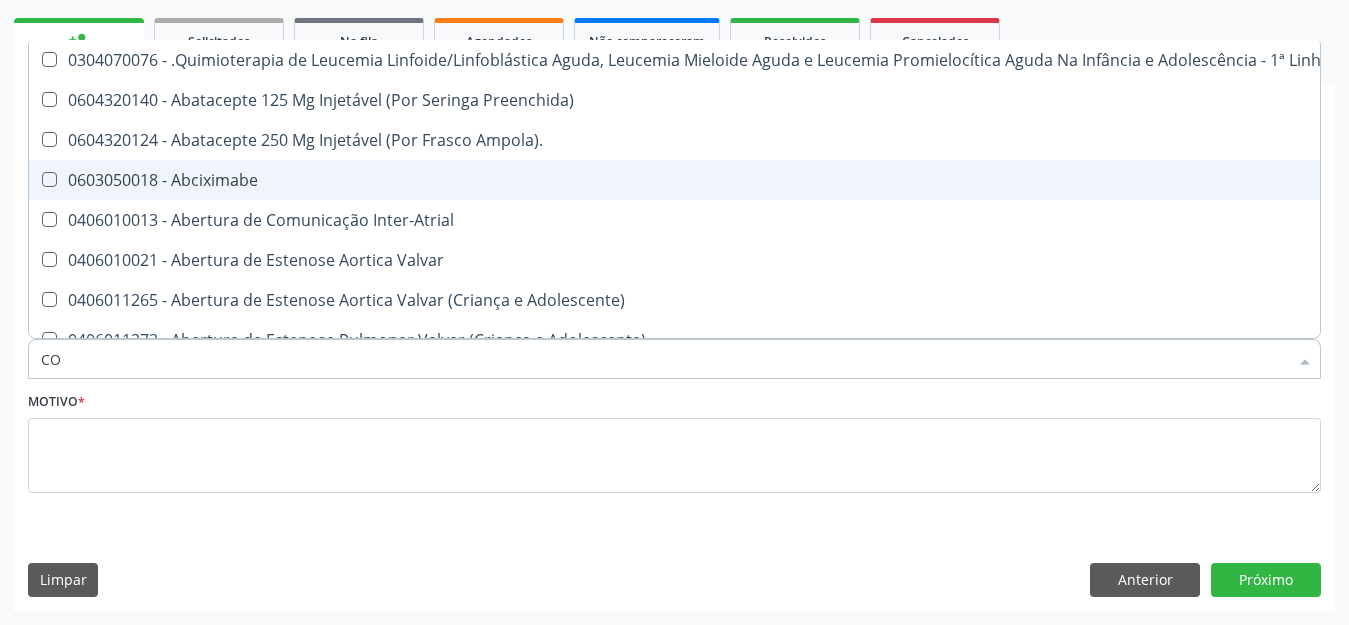 checkbox on "true" 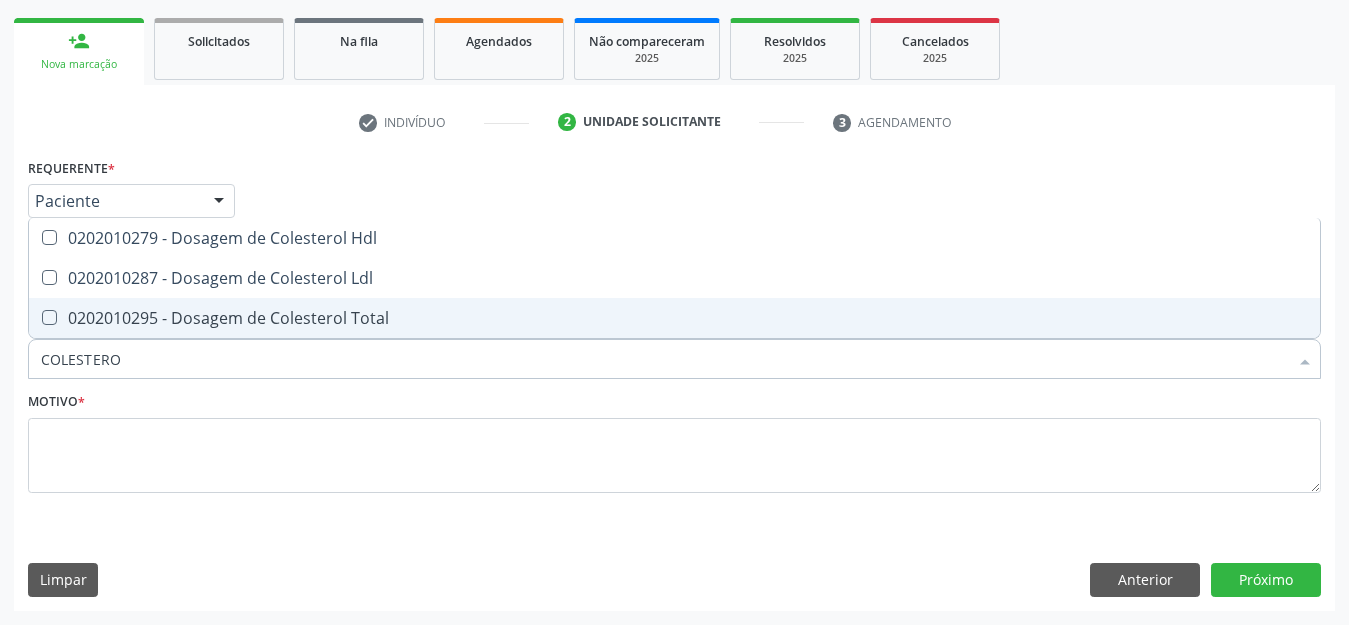 type on "COLESTEROL" 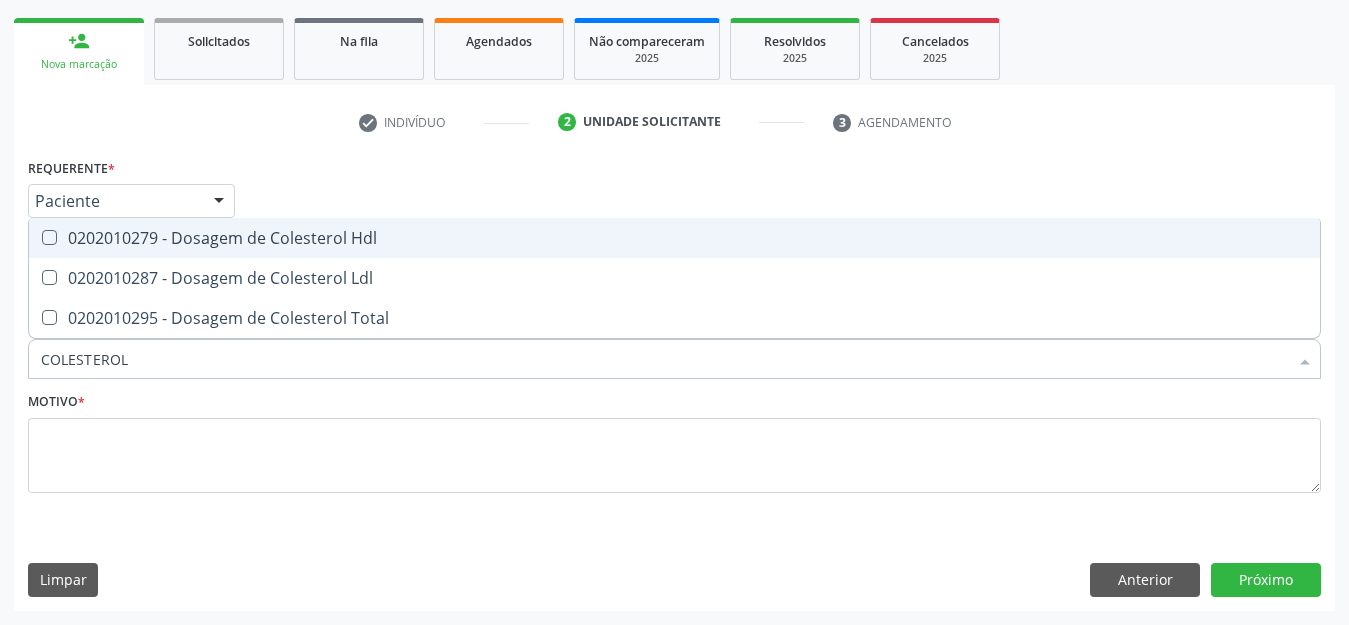 click on "0202010279 - Dosagem de Colesterol Hdl" at bounding box center [674, 238] 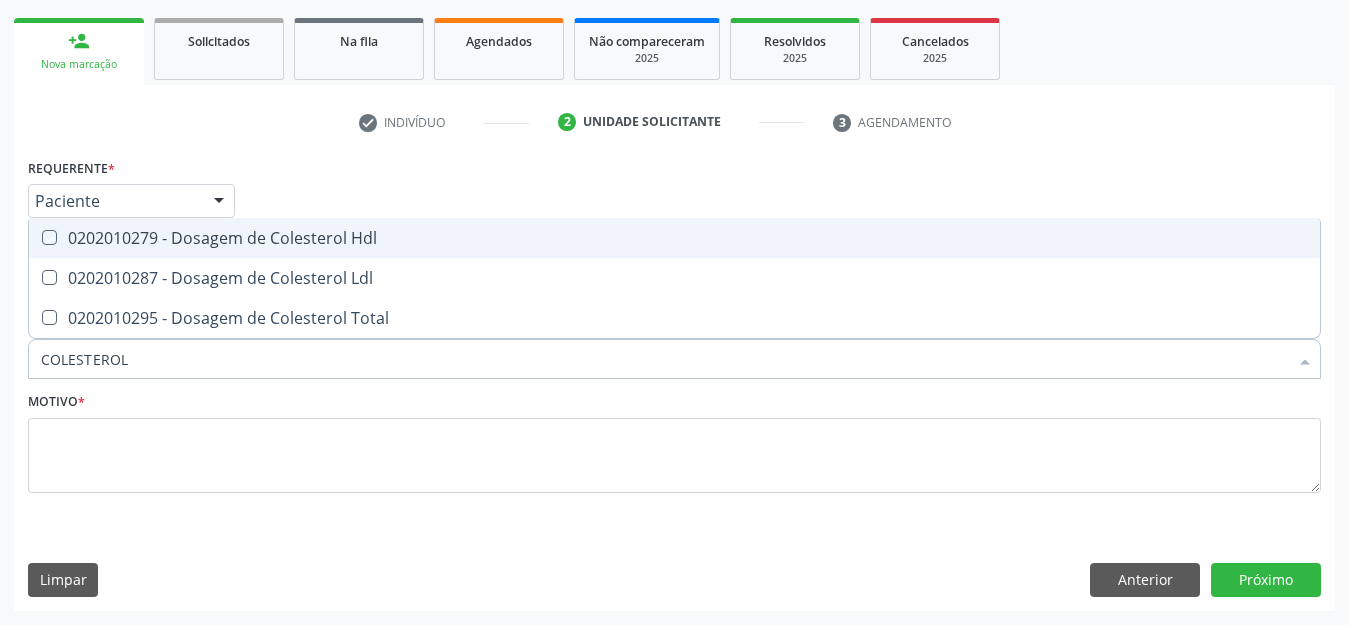 checkbox on "true" 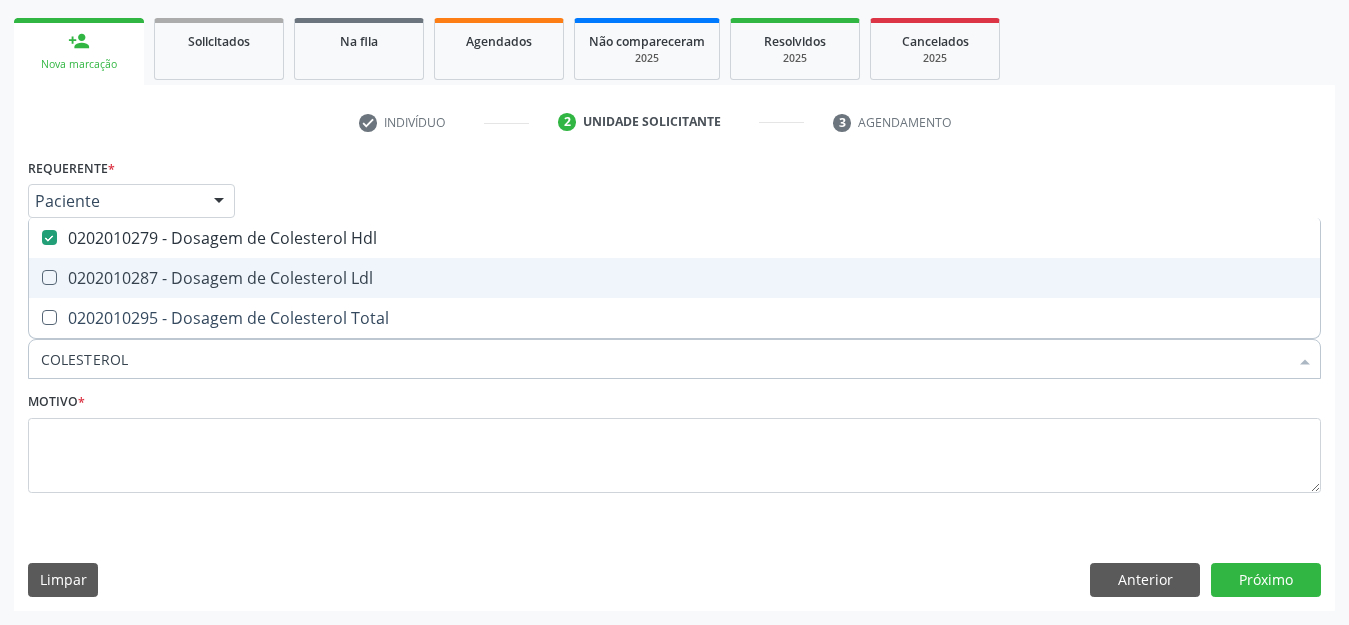 click on "0202010287 - Dosagem de Colesterol Ldl" at bounding box center (674, 278) 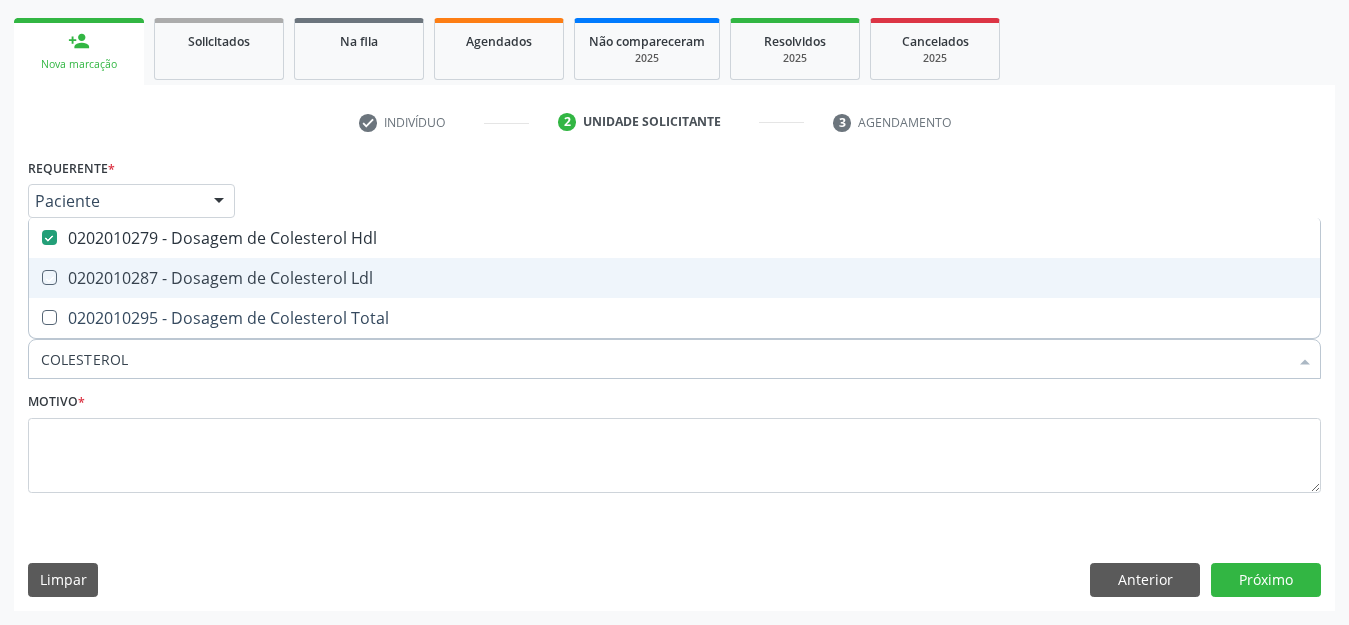 checkbox on "true" 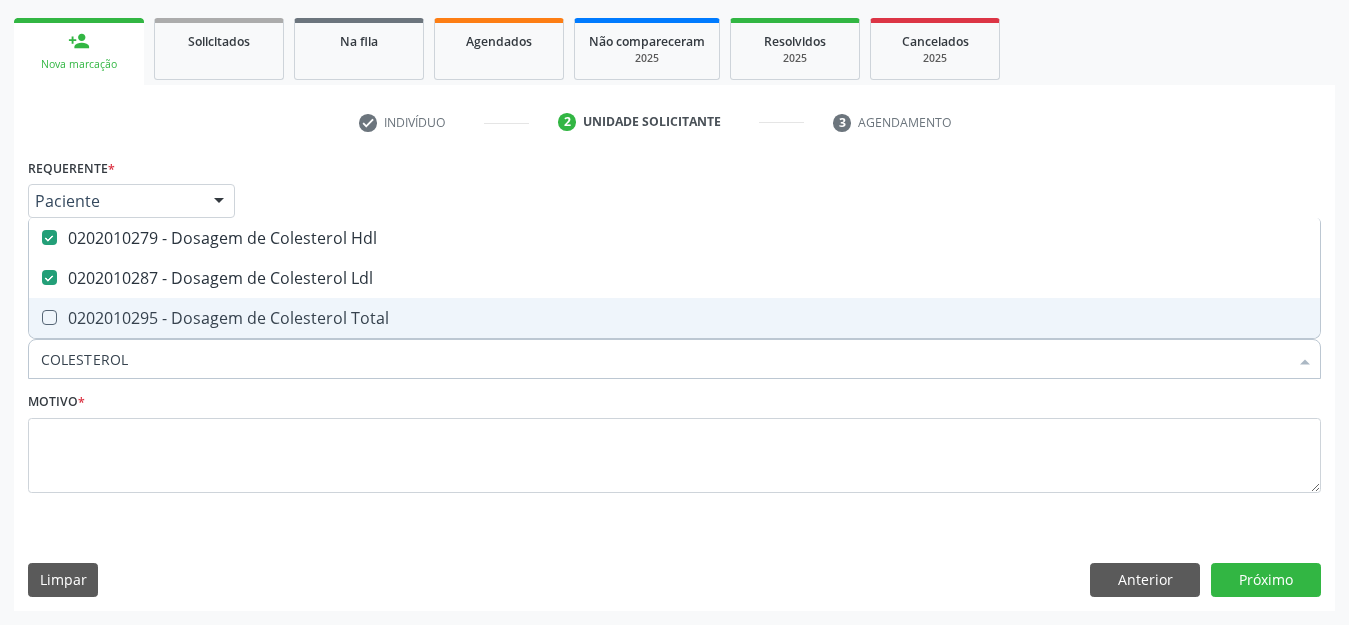 click on "0202010295 - Dosagem de Colesterol Total" at bounding box center (674, 318) 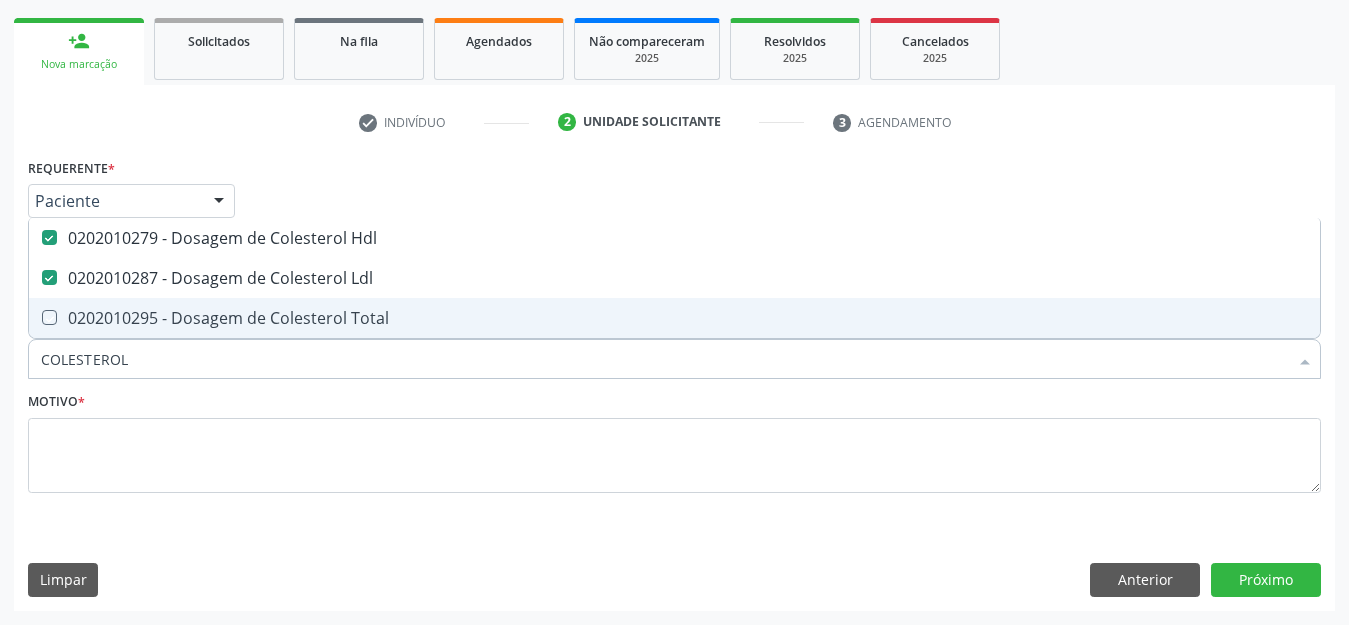 checkbox on "true" 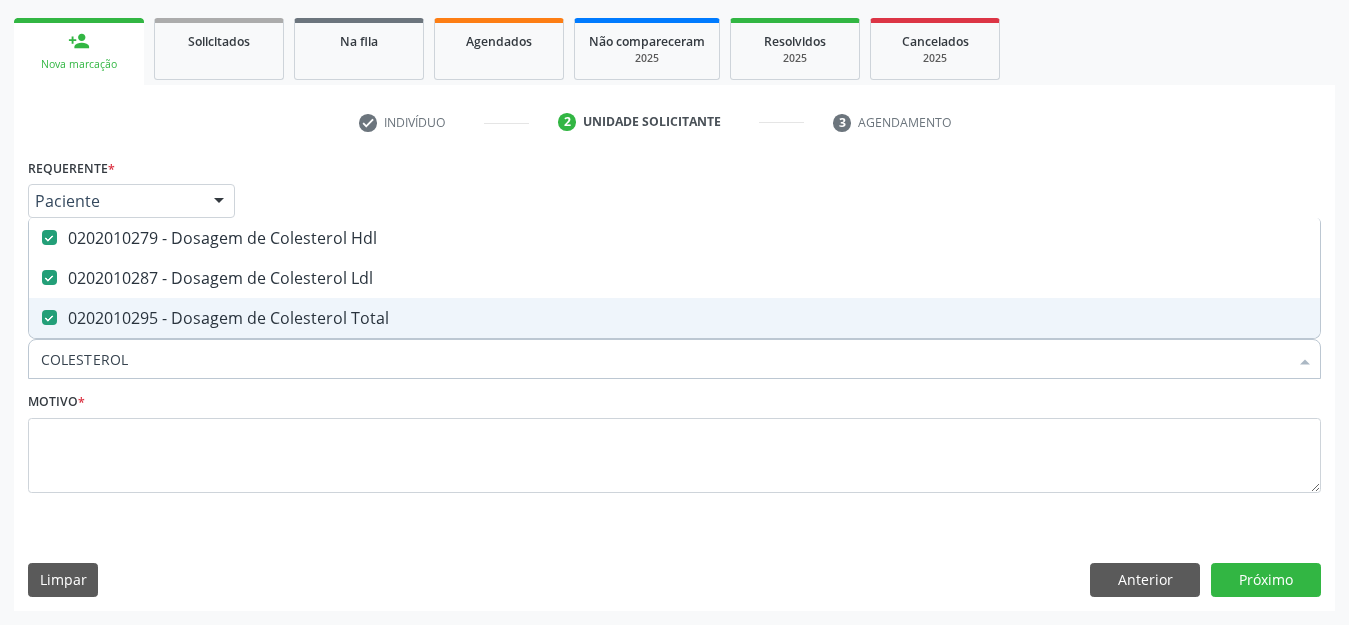 drag, startPoint x: 145, startPoint y: 367, endPoint x: 0, endPoint y: 365, distance: 145.0138 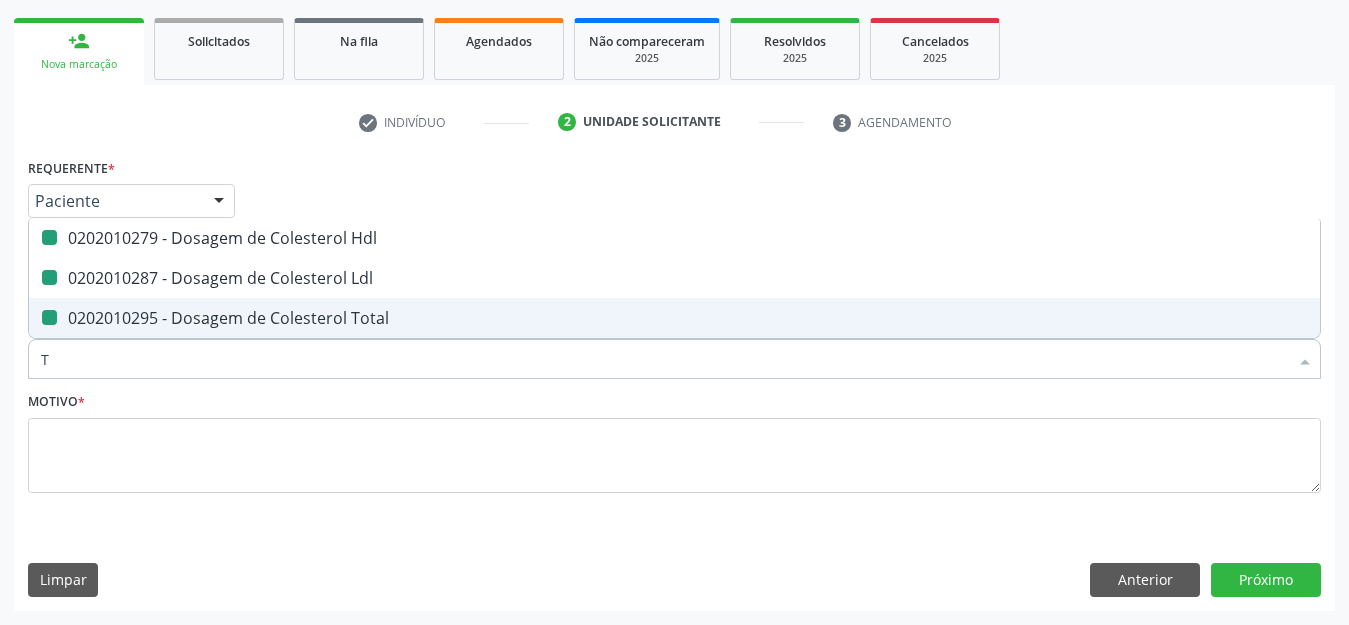 type on "TG" 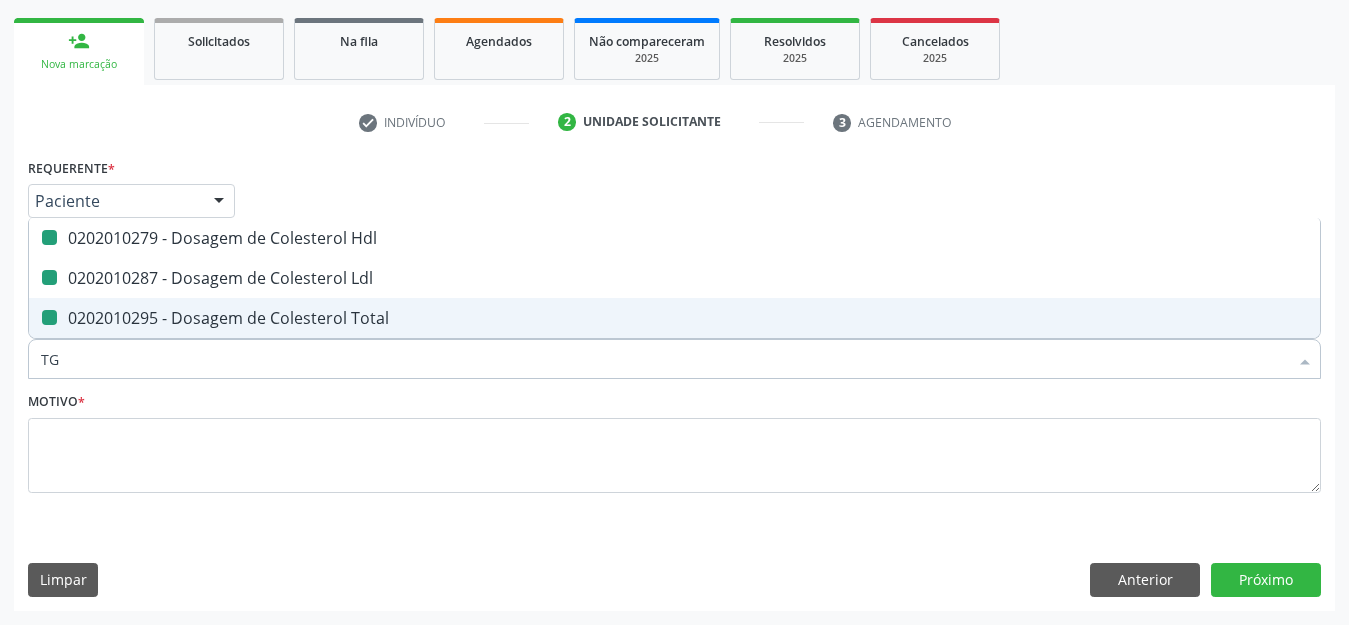 checkbox on "false" 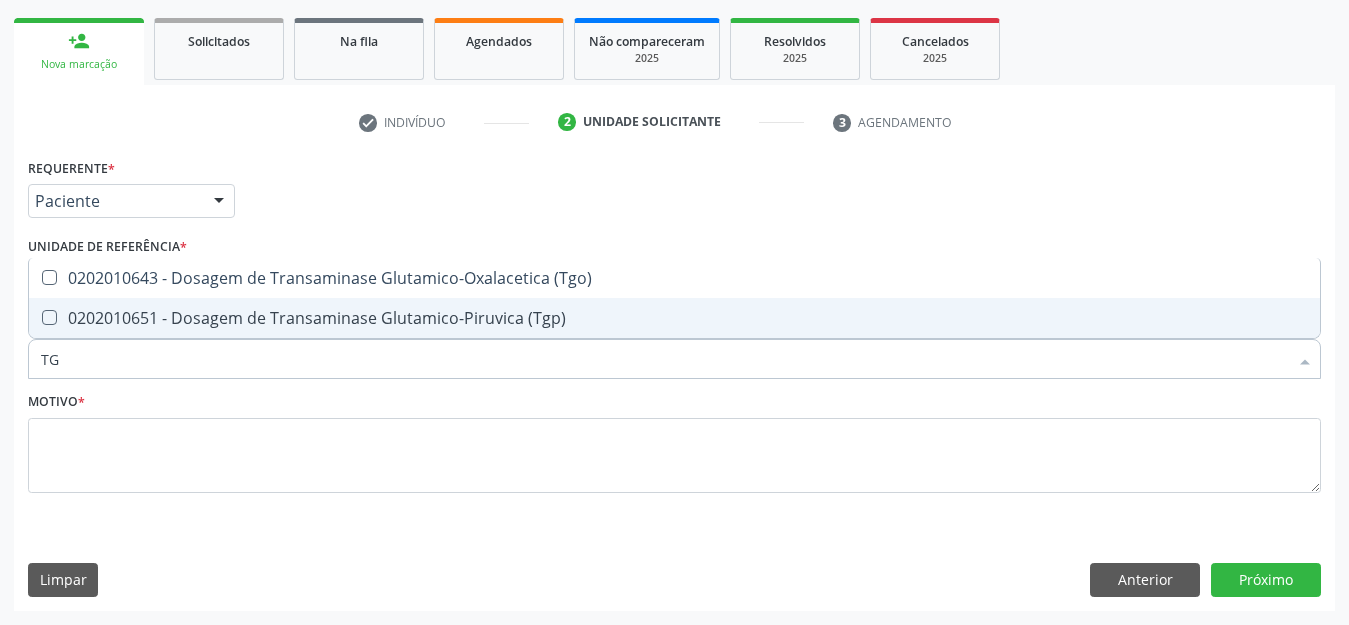type on "TGO" 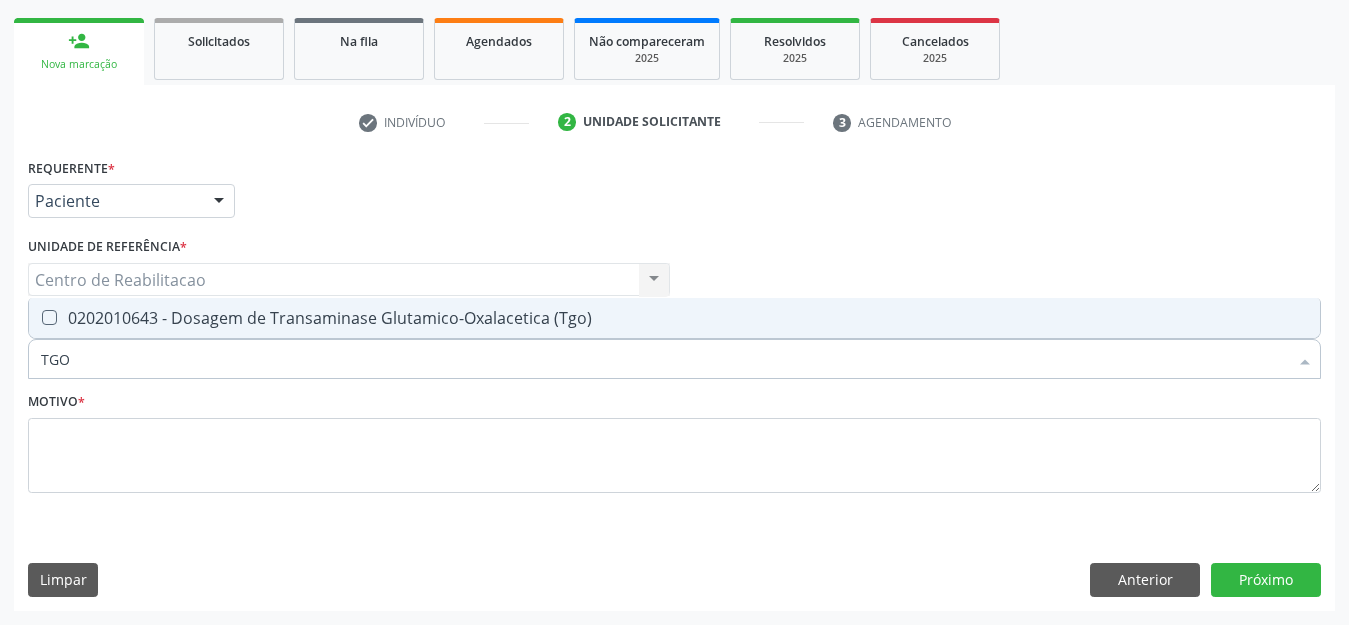 click on "0202010643 - Dosagem de Transaminase Glutamico-Oxalacetica (Tgo)" at bounding box center [674, 318] 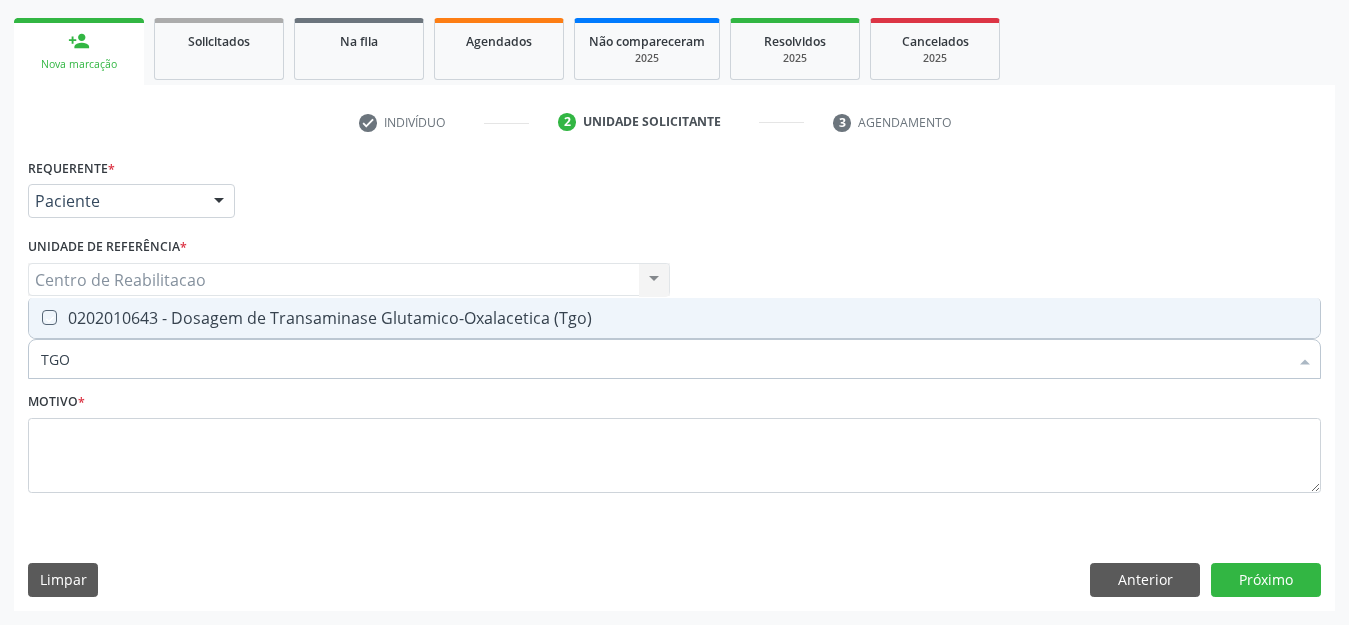 checkbox on "true" 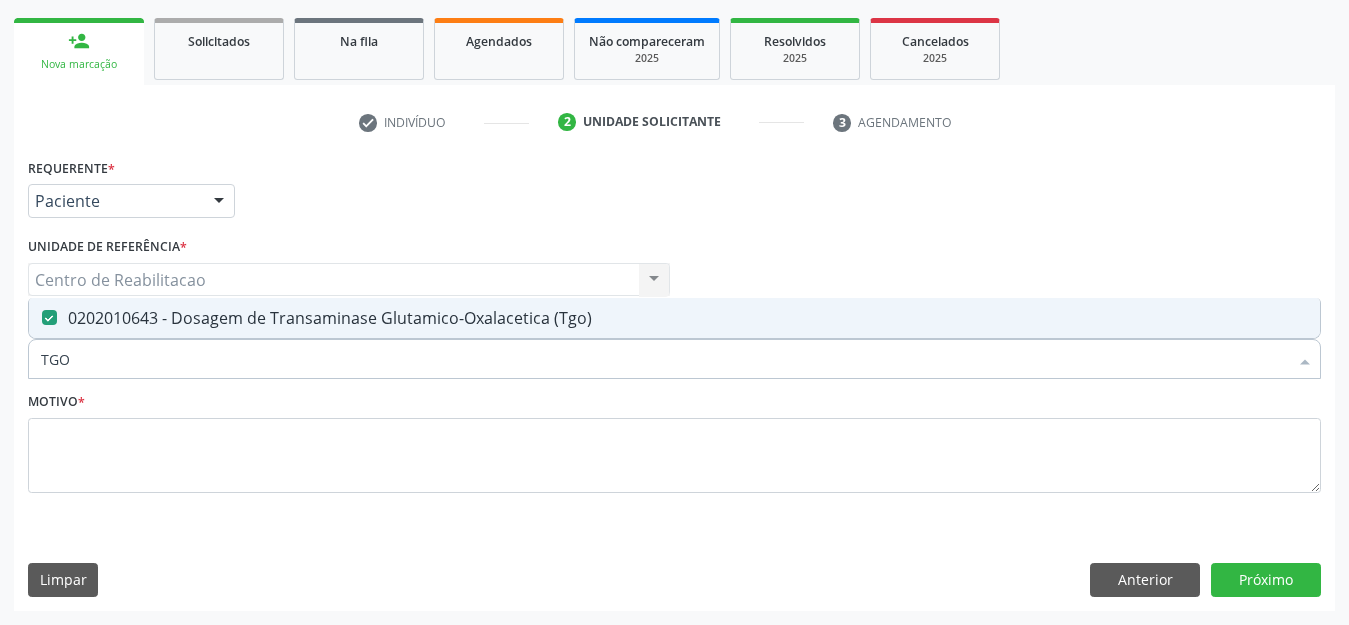 drag, startPoint x: 81, startPoint y: 364, endPoint x: 0, endPoint y: 361, distance: 81.055534 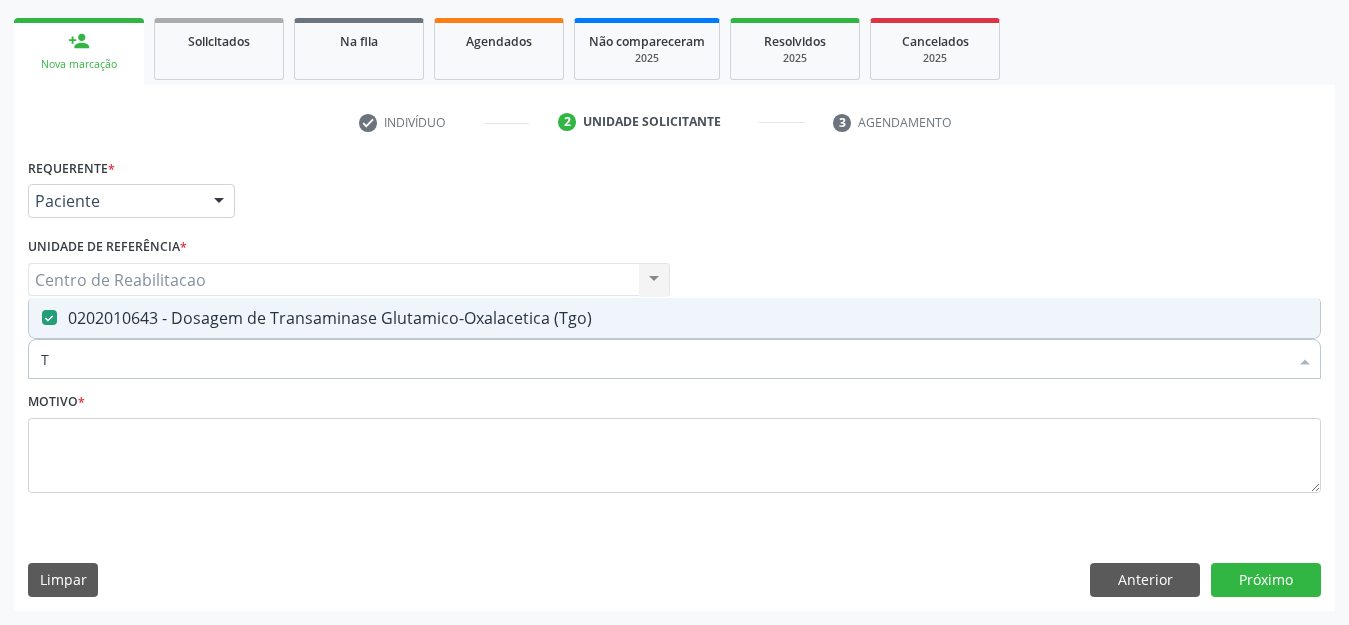 type on "TG" 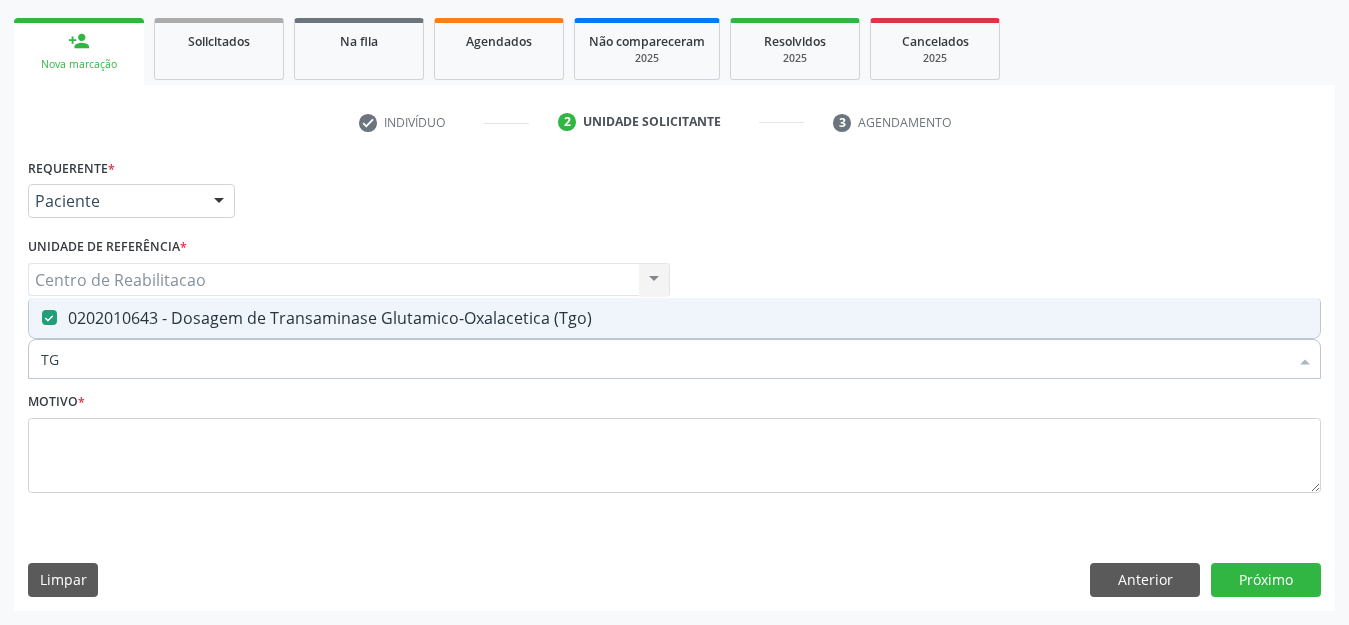 checkbox on "true" 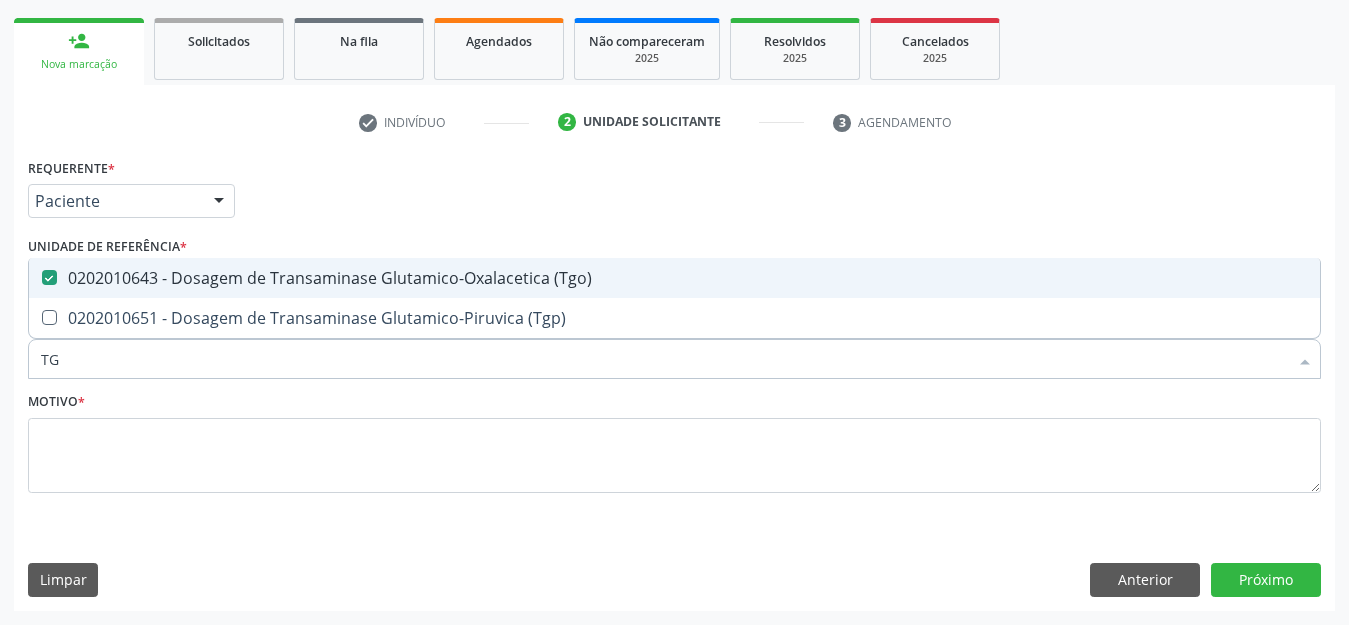 type on "TGP" 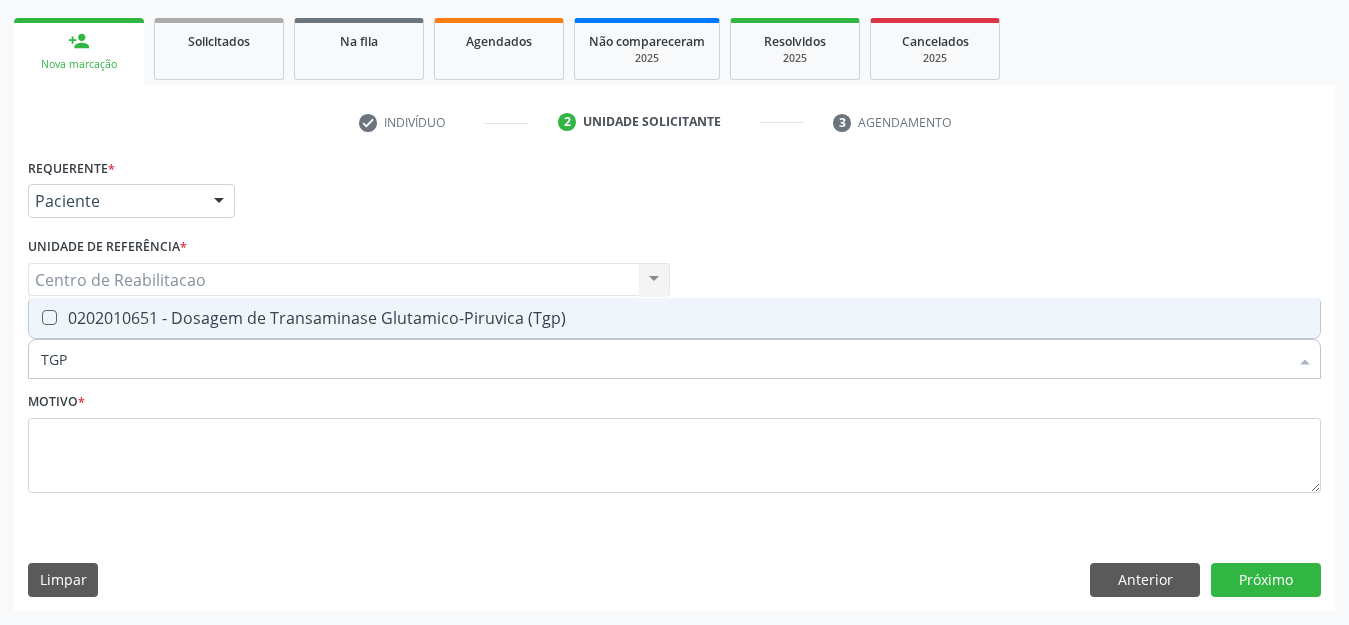 click on "0202010651 - Dosagem de Transaminase Glutamico-Piruvica (Tgp)" at bounding box center (674, 318) 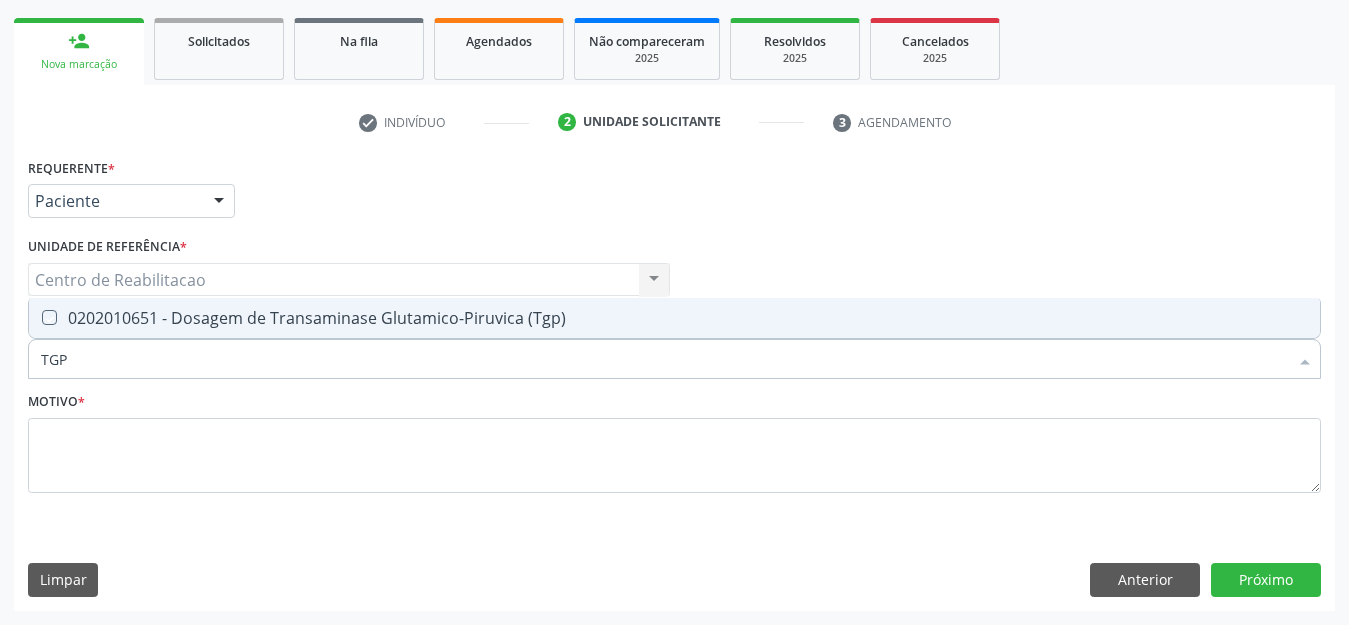 checkbox on "true" 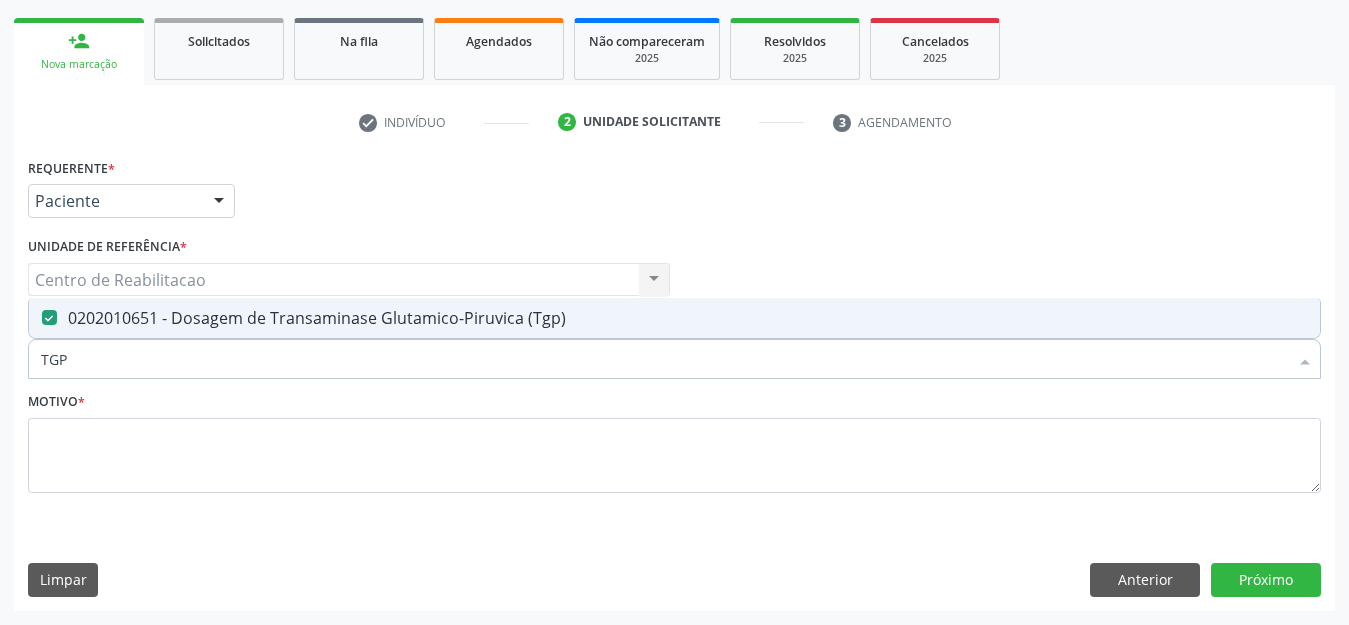drag, startPoint x: 72, startPoint y: 371, endPoint x: 13, endPoint y: 364, distance: 59.413803 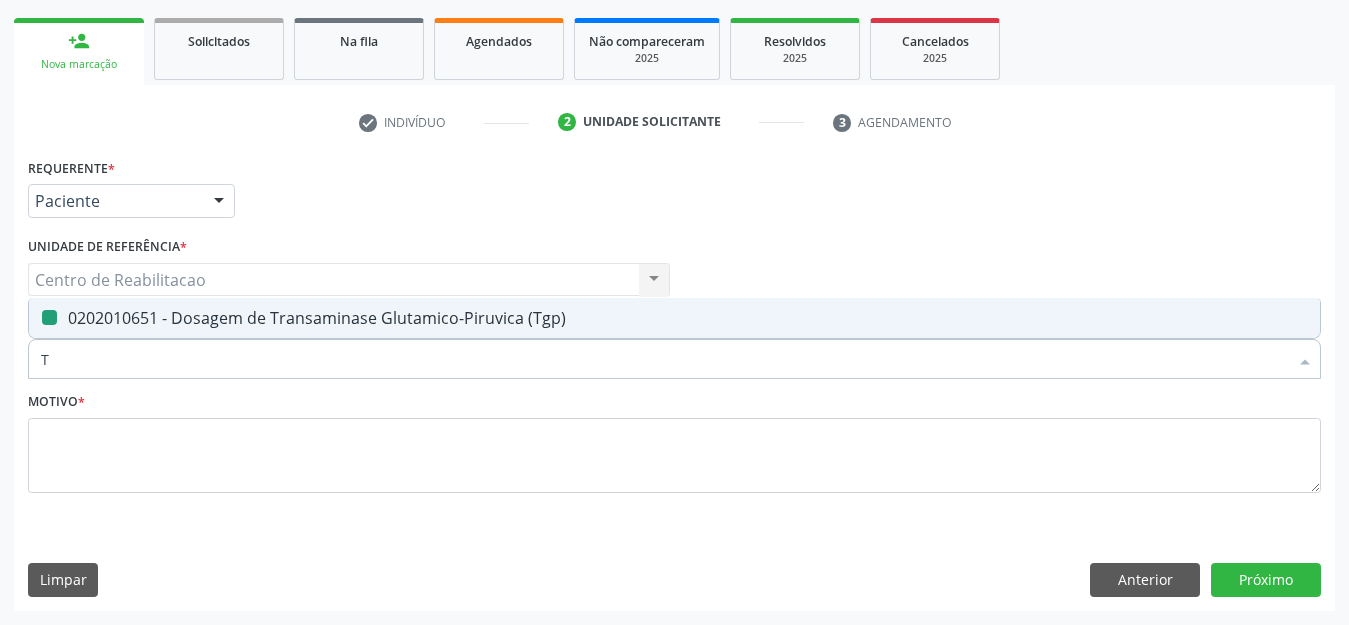 type on "TR" 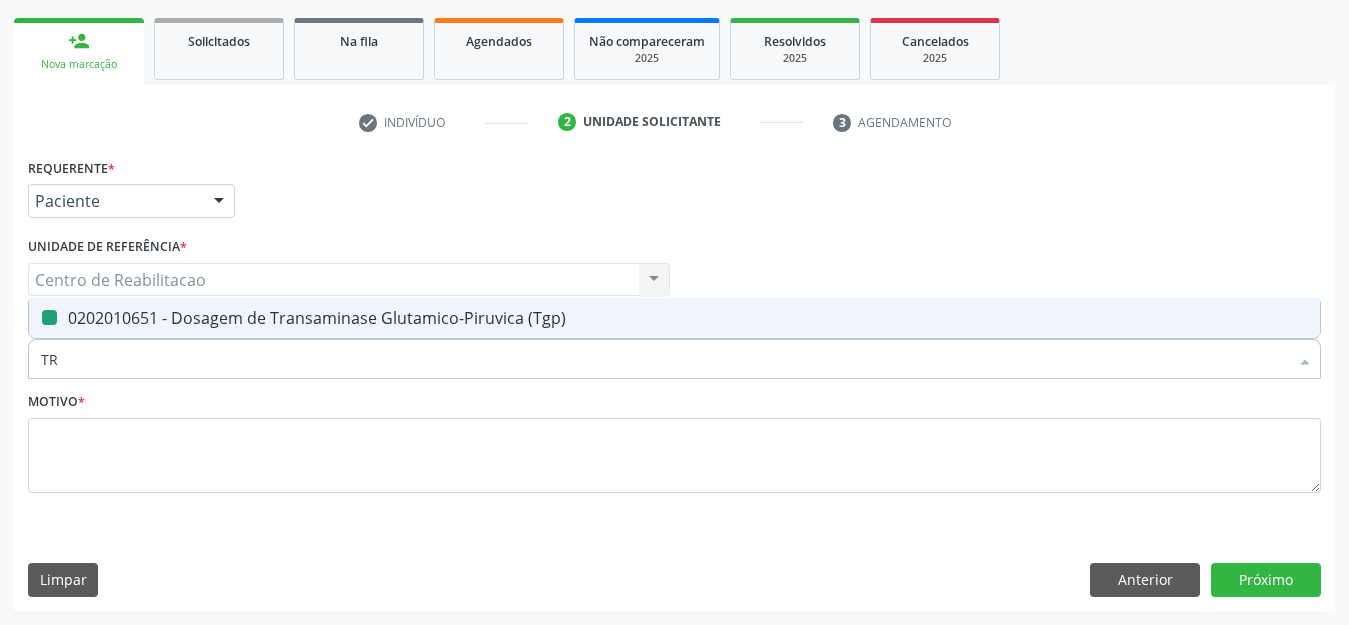 checkbox on "false" 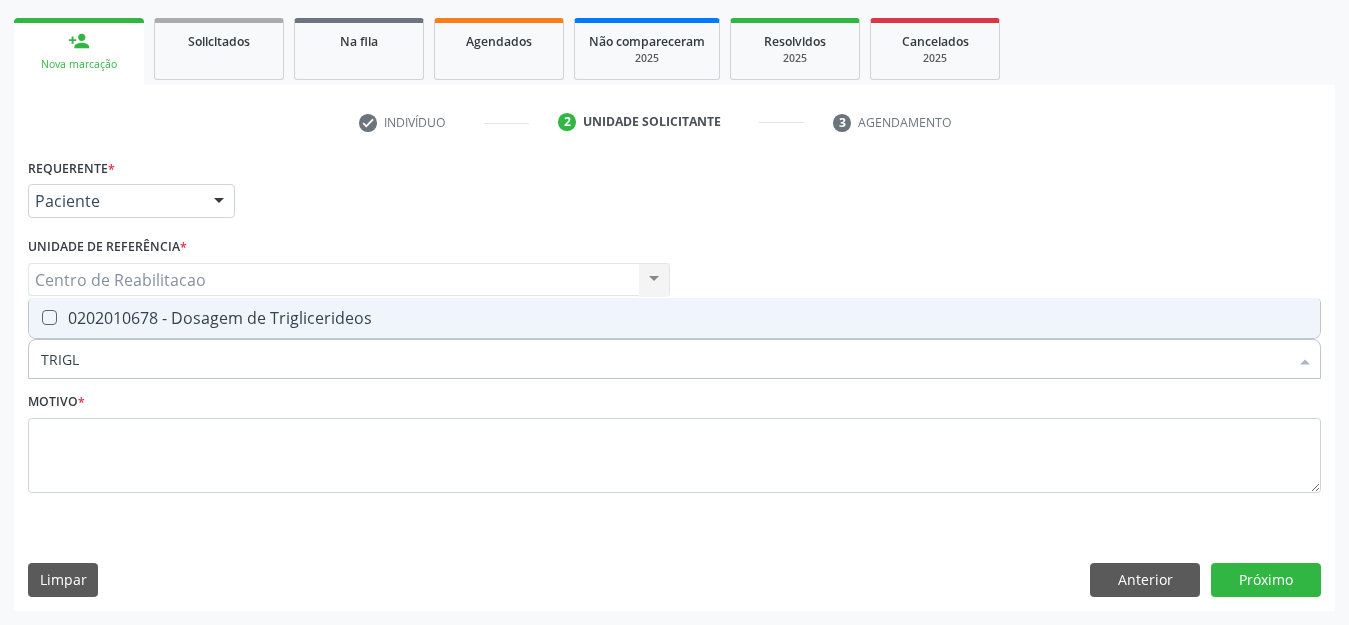 type on "TRIGLI" 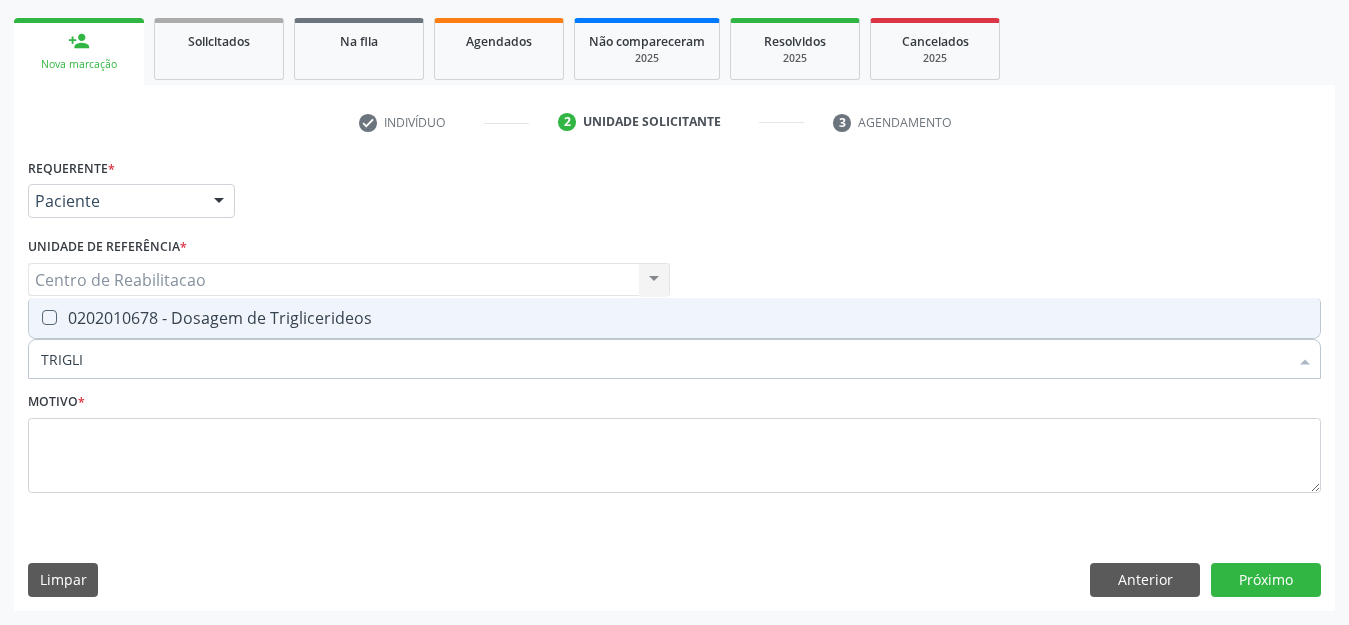 drag, startPoint x: 265, startPoint y: 308, endPoint x: 237, endPoint y: 318, distance: 29.732138 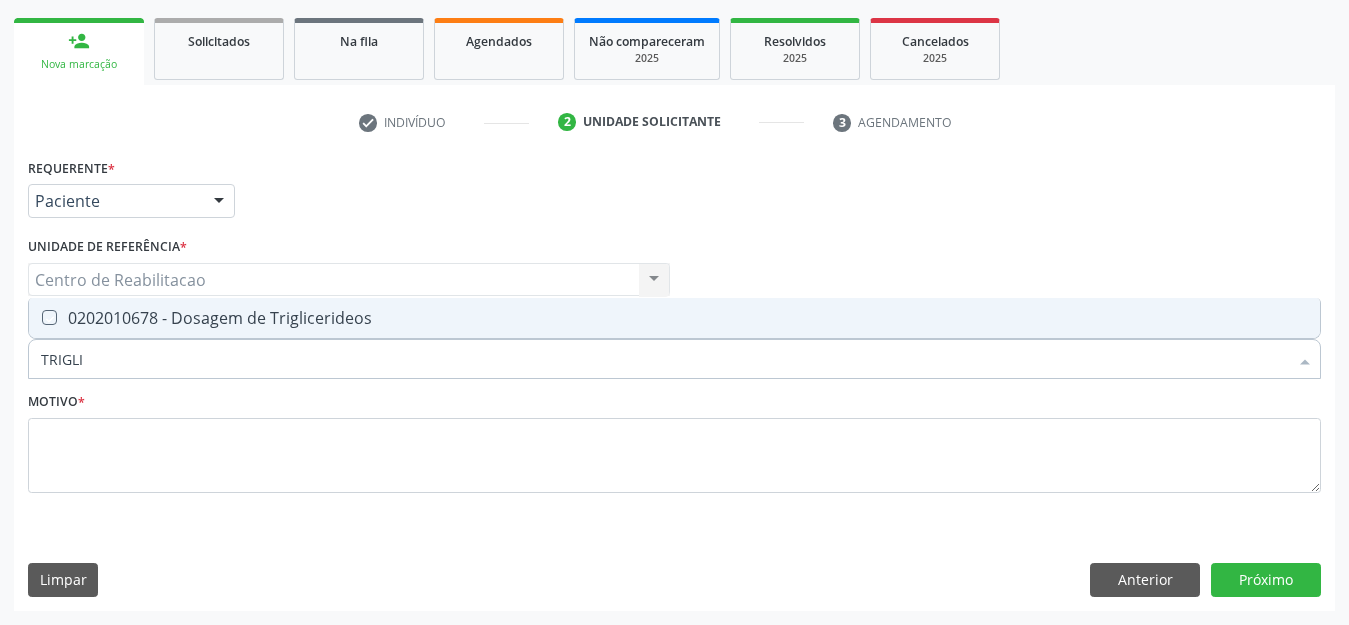 checkbox on "true" 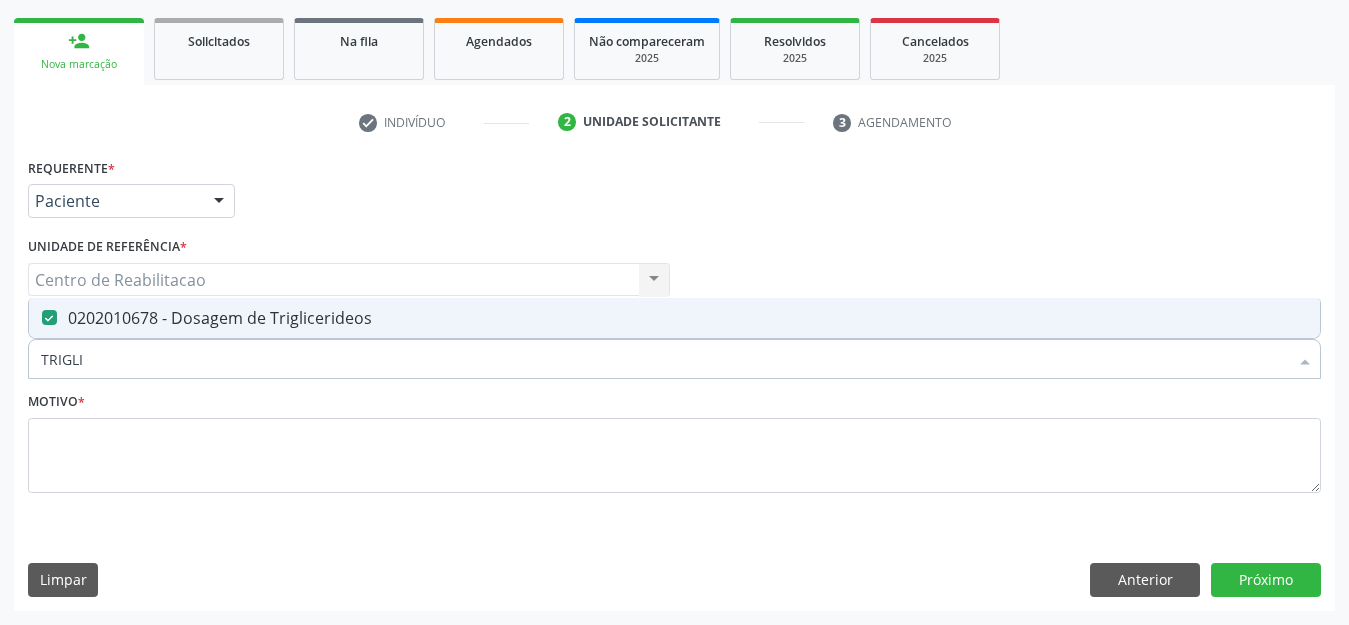 drag, startPoint x: 95, startPoint y: 362, endPoint x: 0, endPoint y: 371, distance: 95.42536 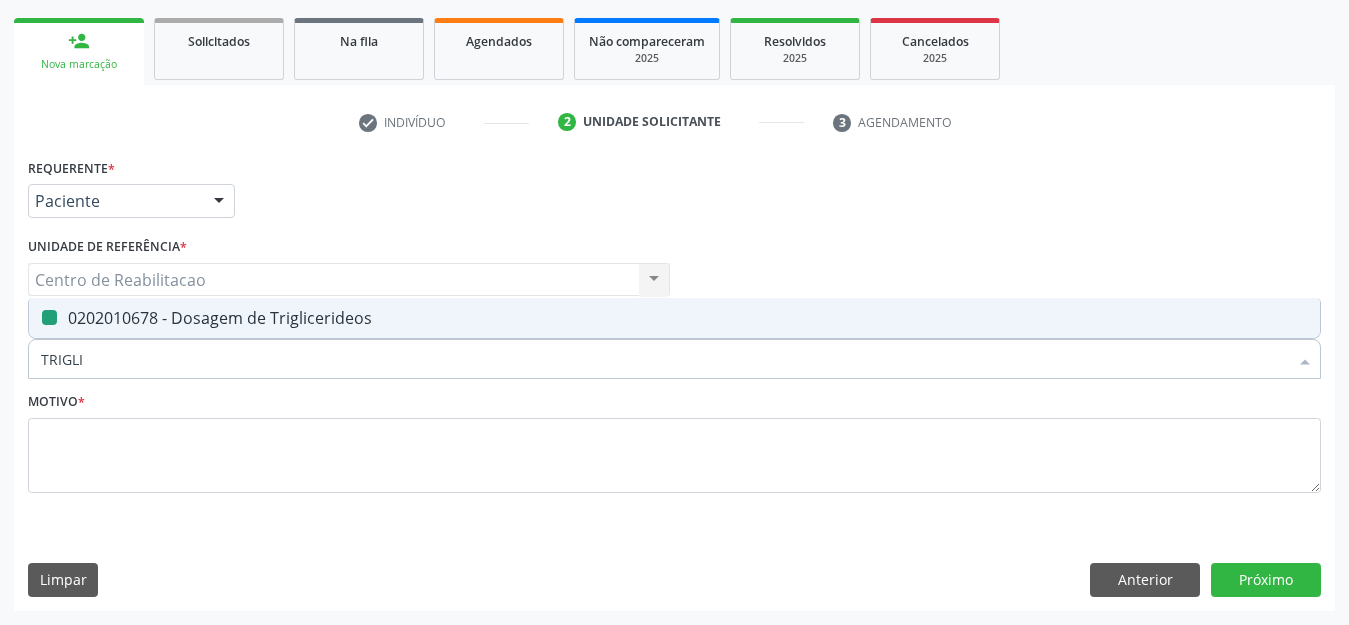 type on "G" 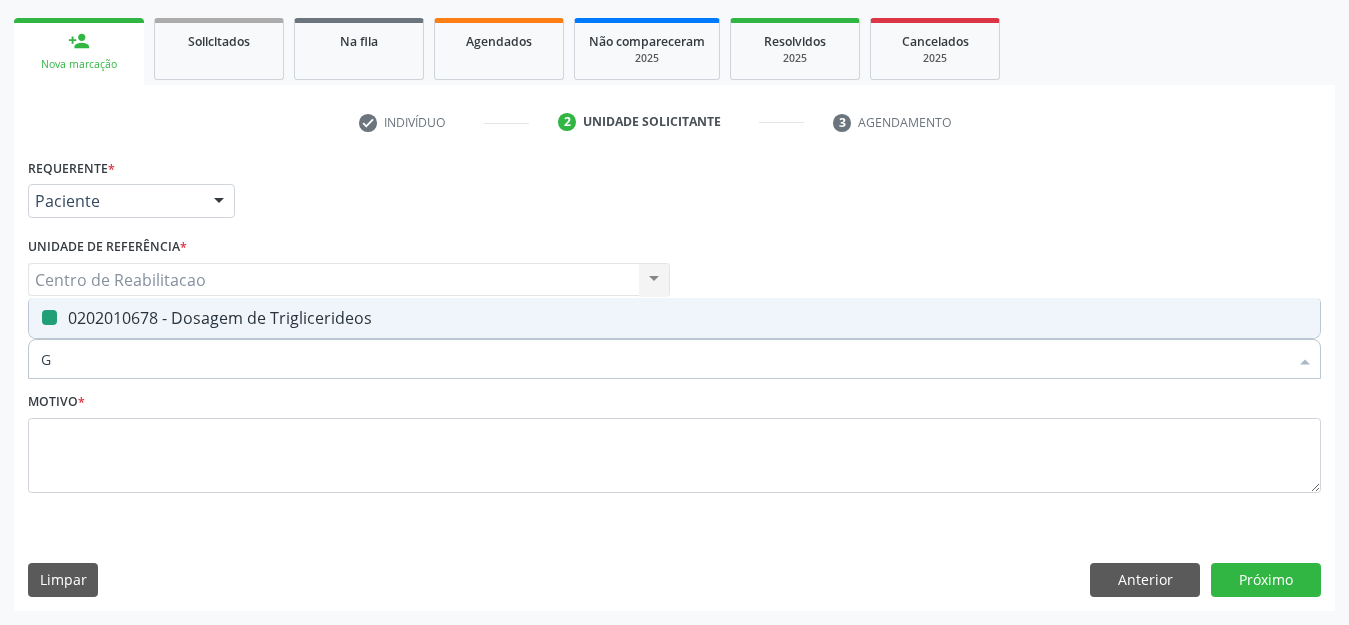 checkbox on "false" 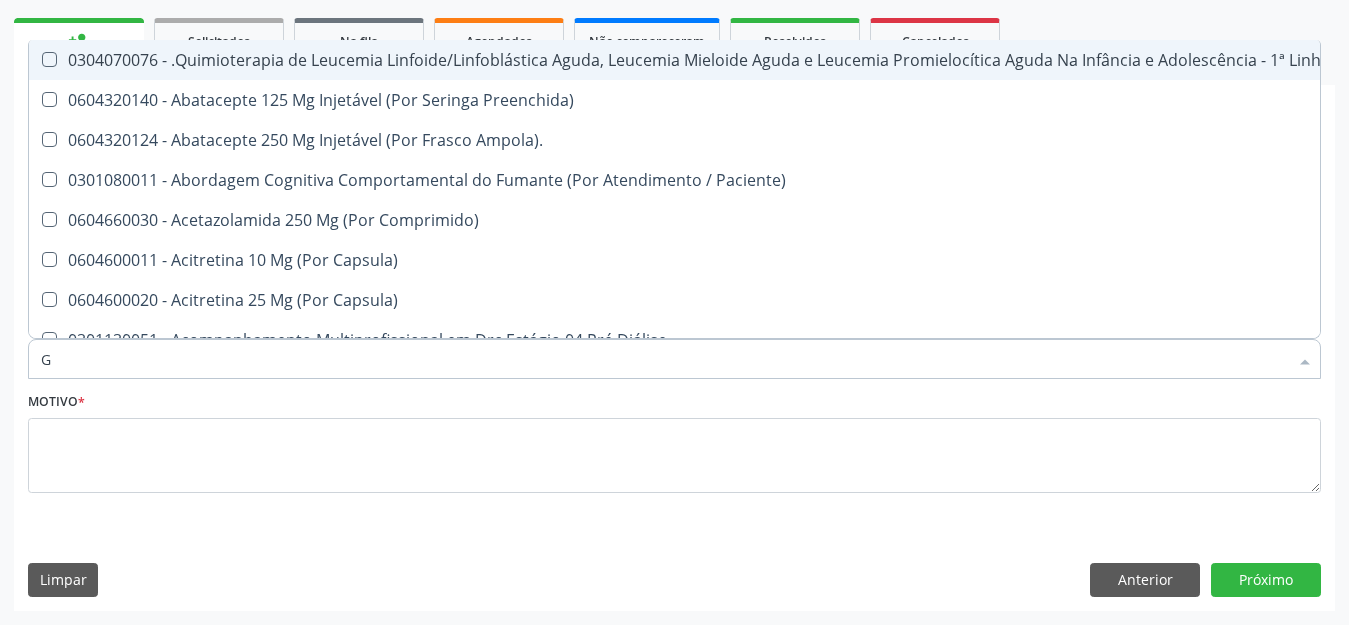 type on "GL" 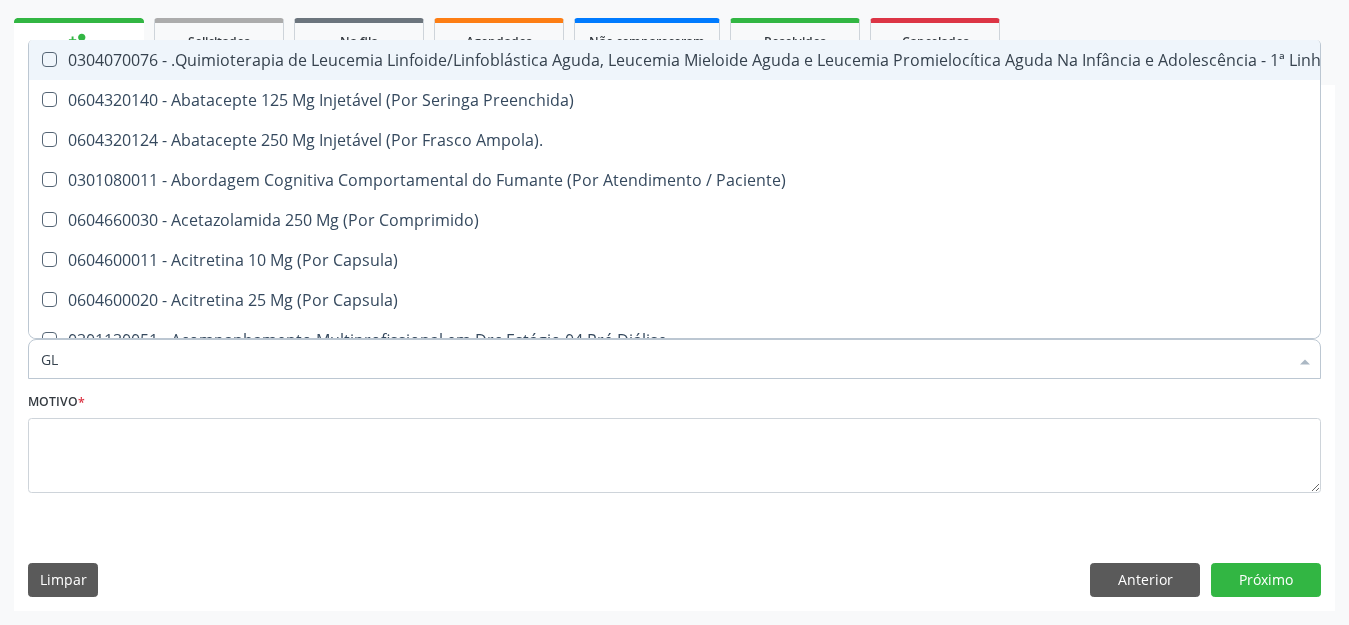 checkbox on "true" 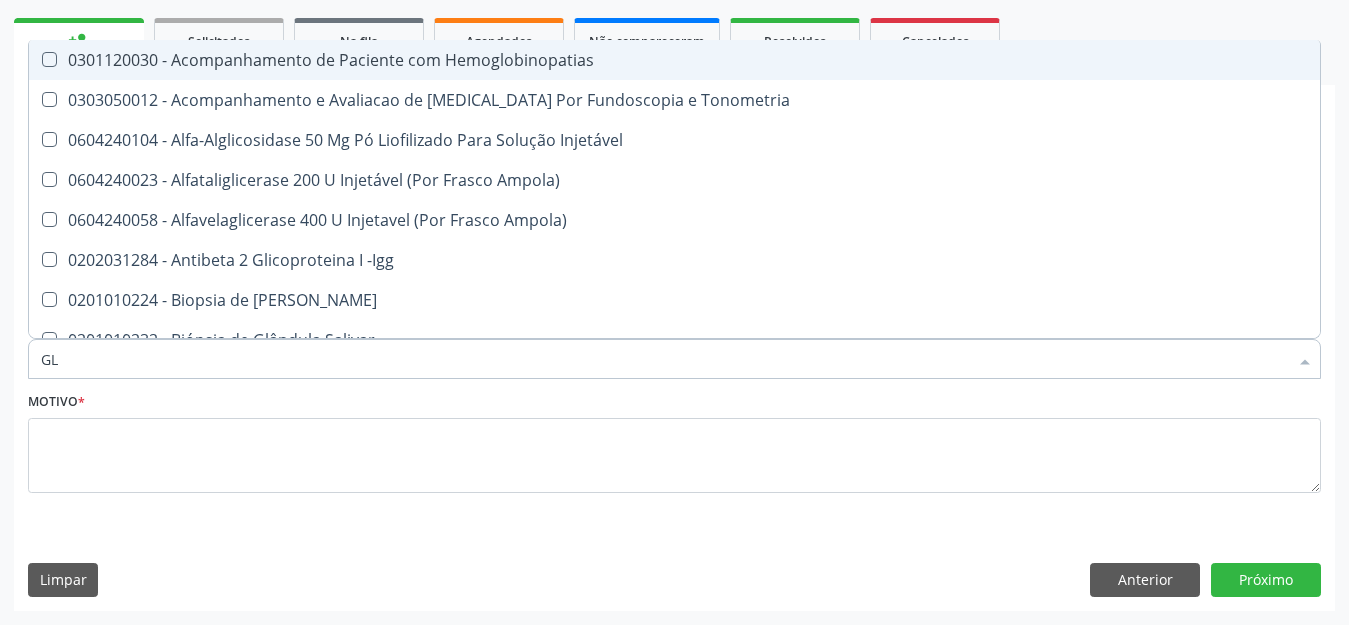 type on "GLI" 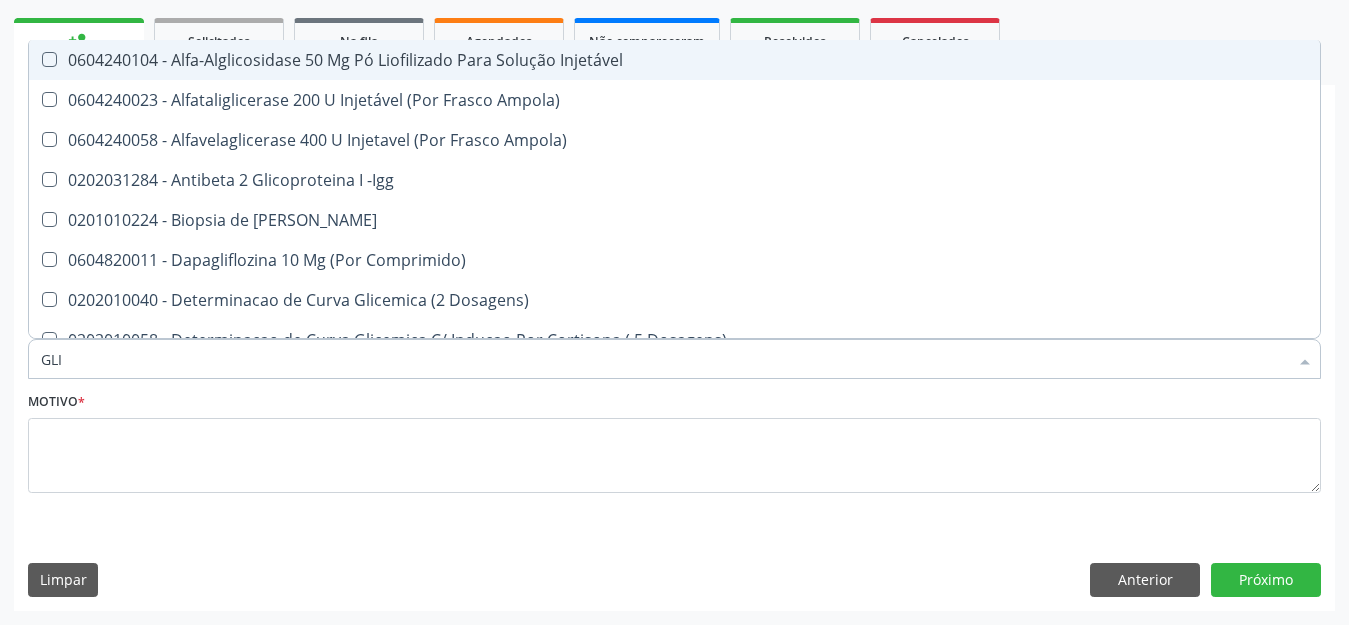 type on "GLIC" 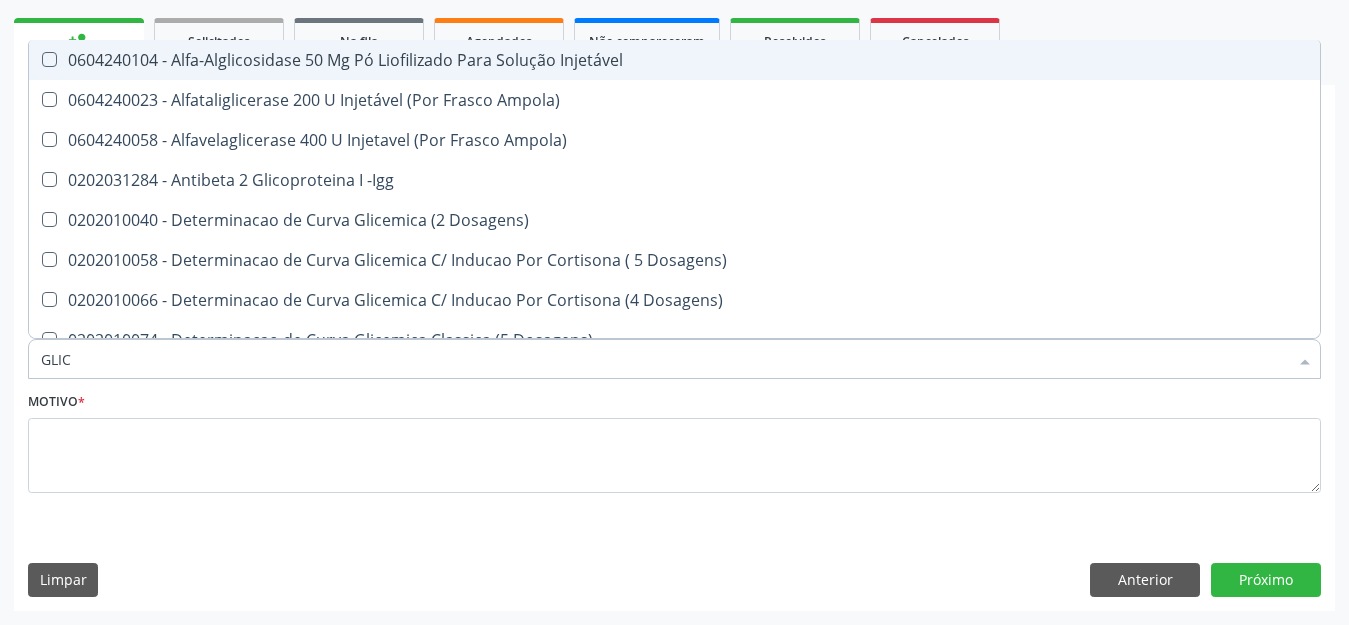 type on "GLI" 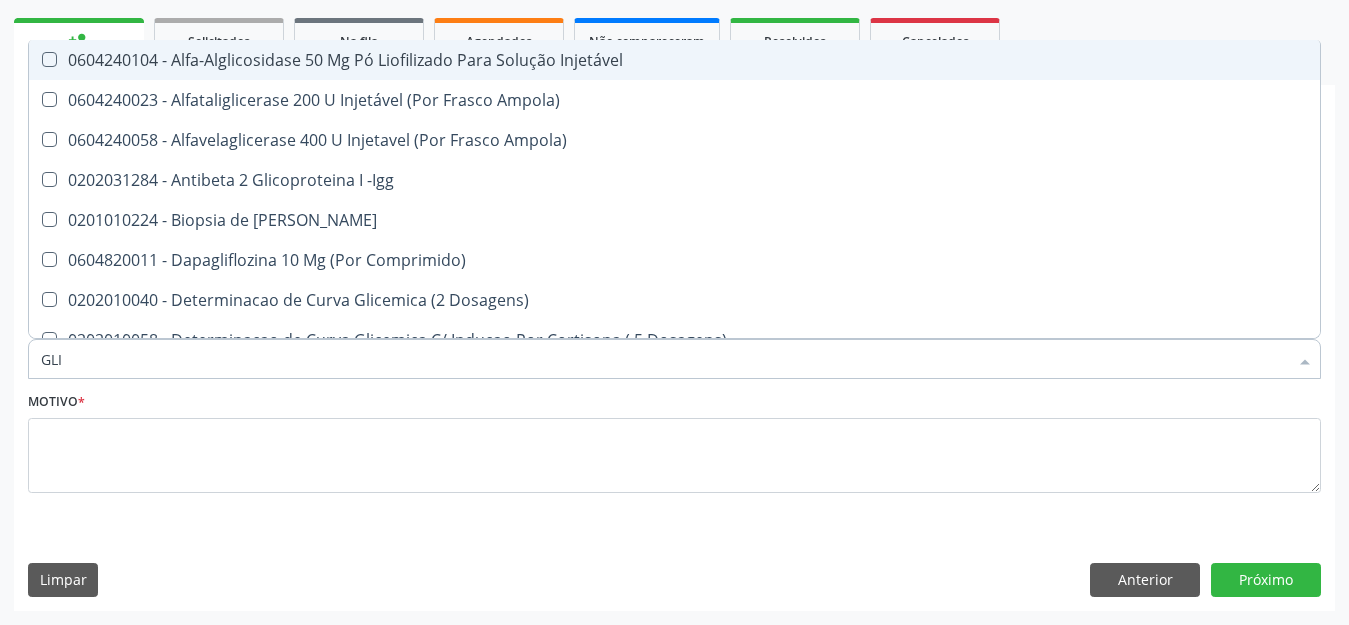 type on "GL" 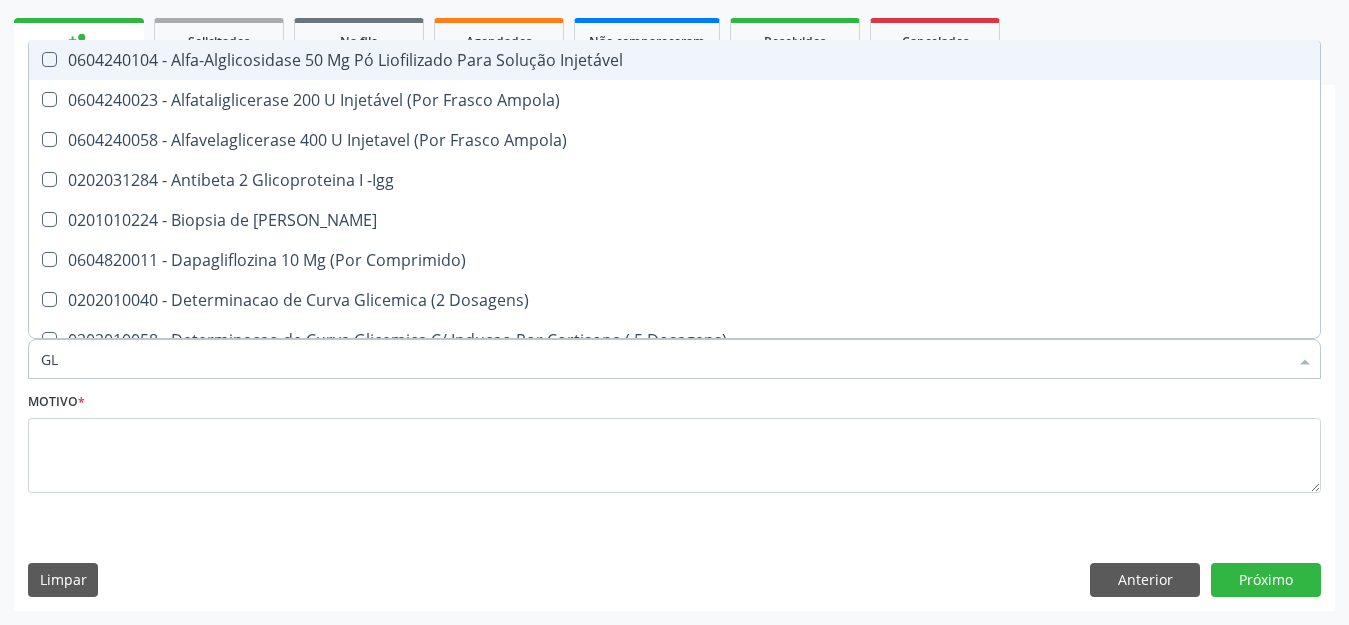 checkbox on "false" 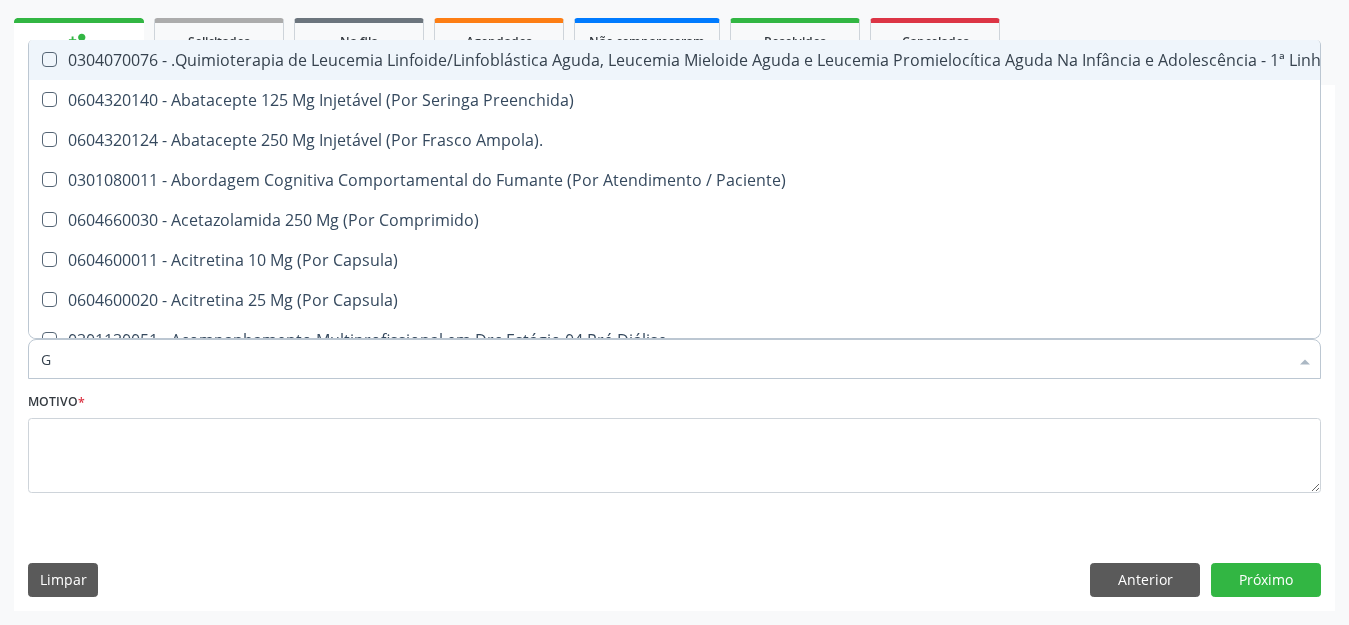 type 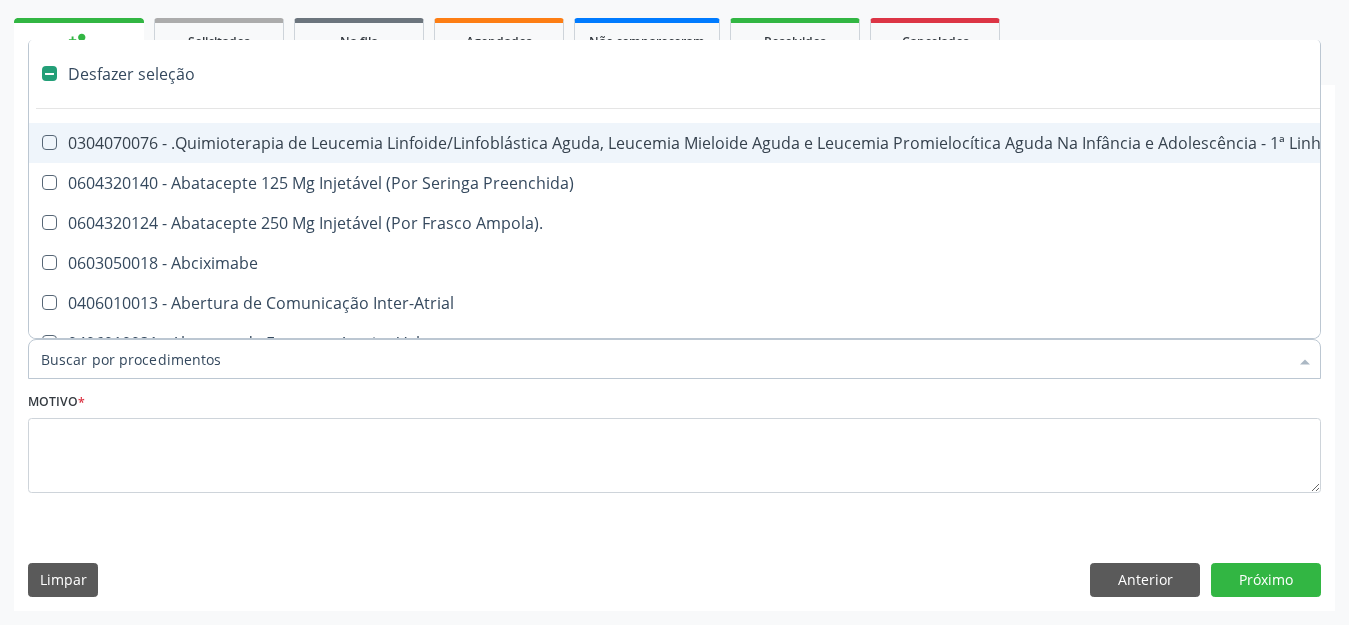checkbox on "false" 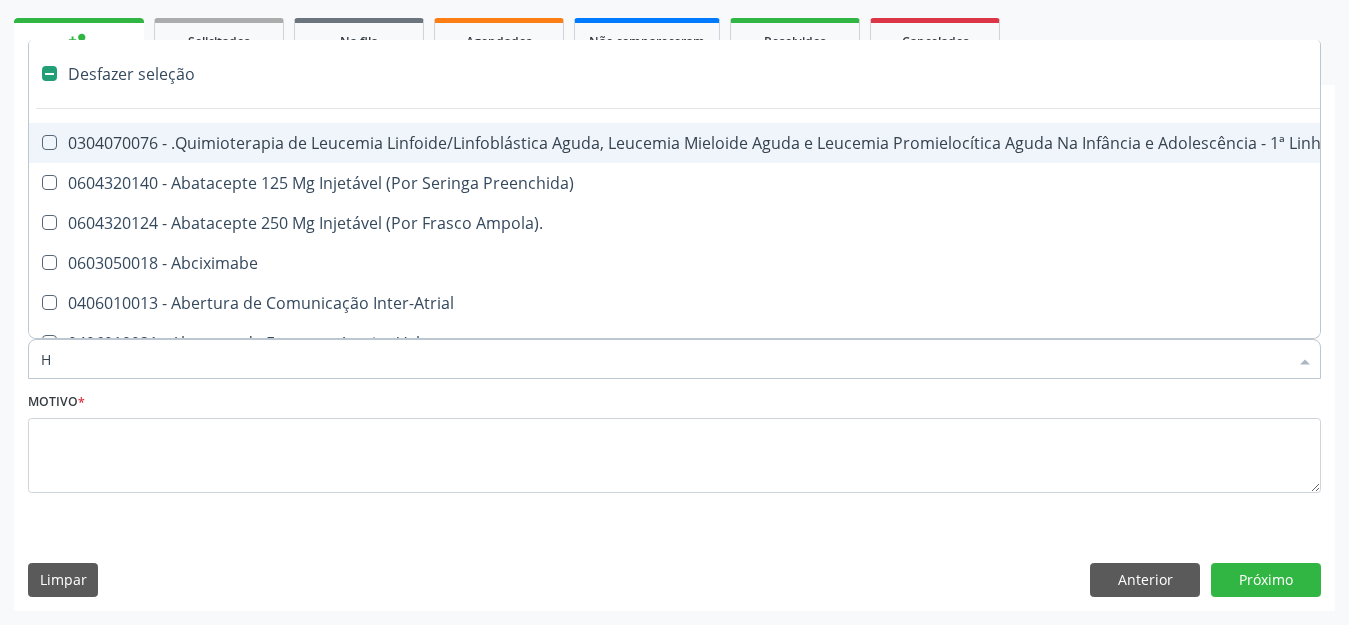 checkbox on "true" 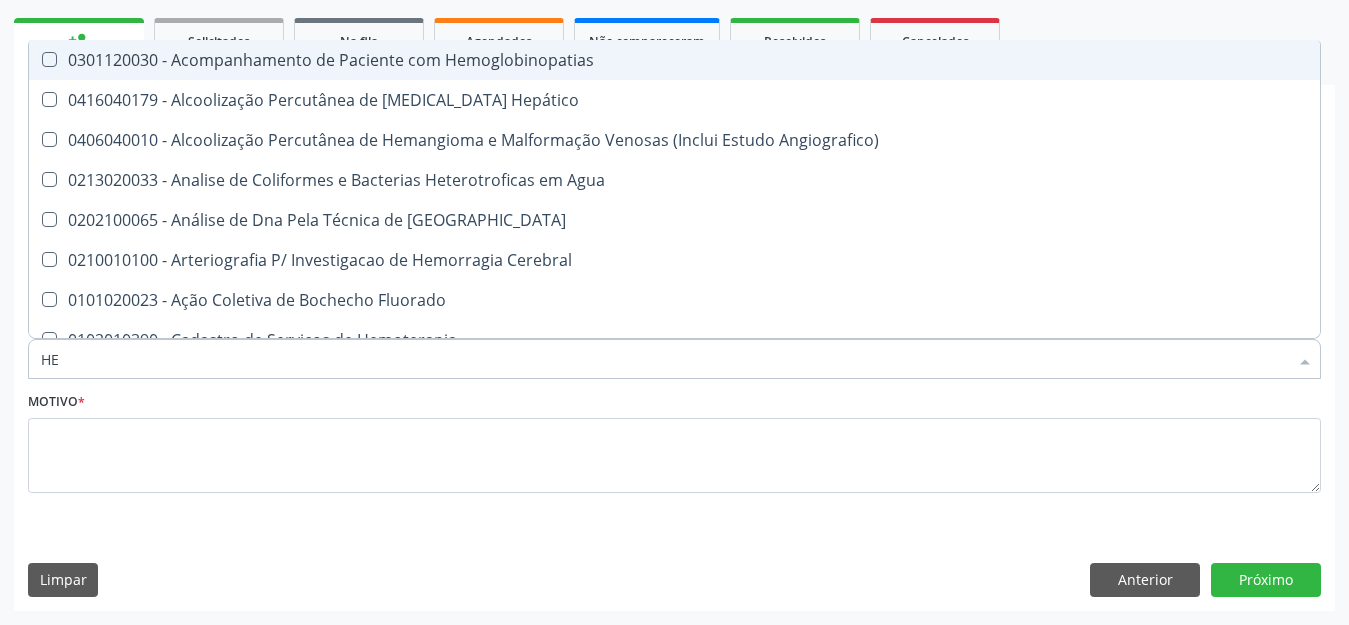 type on "HEM" 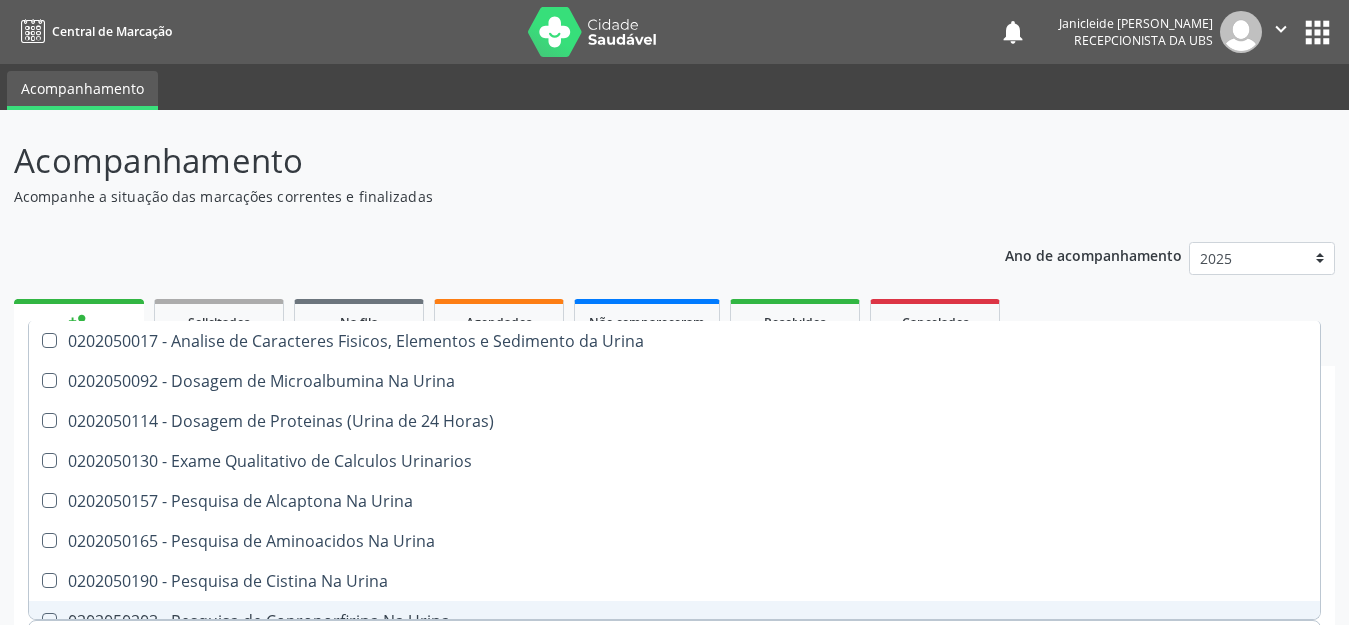 scroll, scrollTop: 281, scrollLeft: 0, axis: vertical 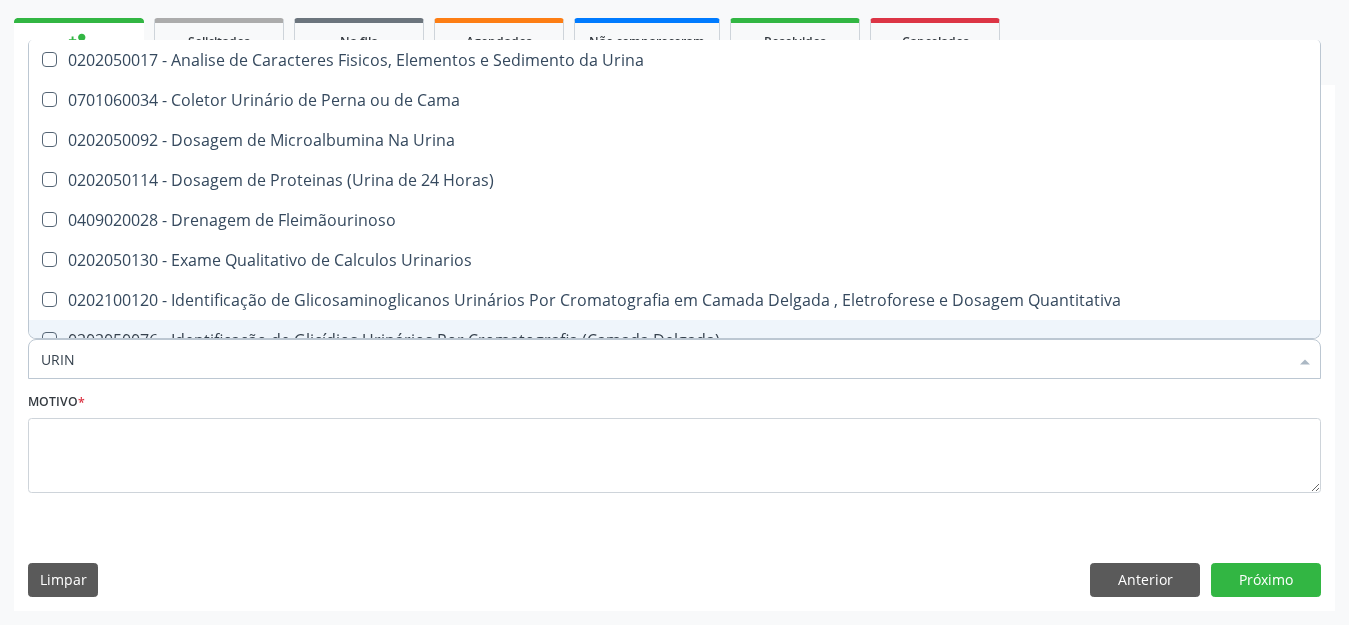 type on "URI" 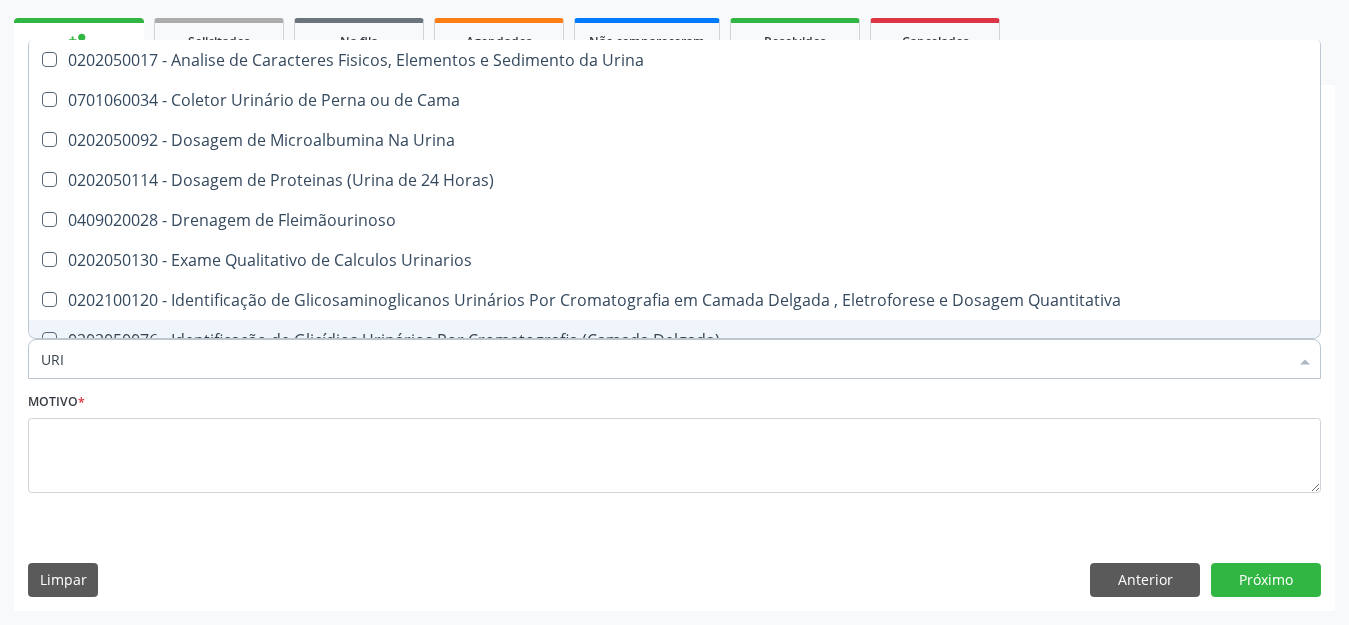 checkbox on "true" 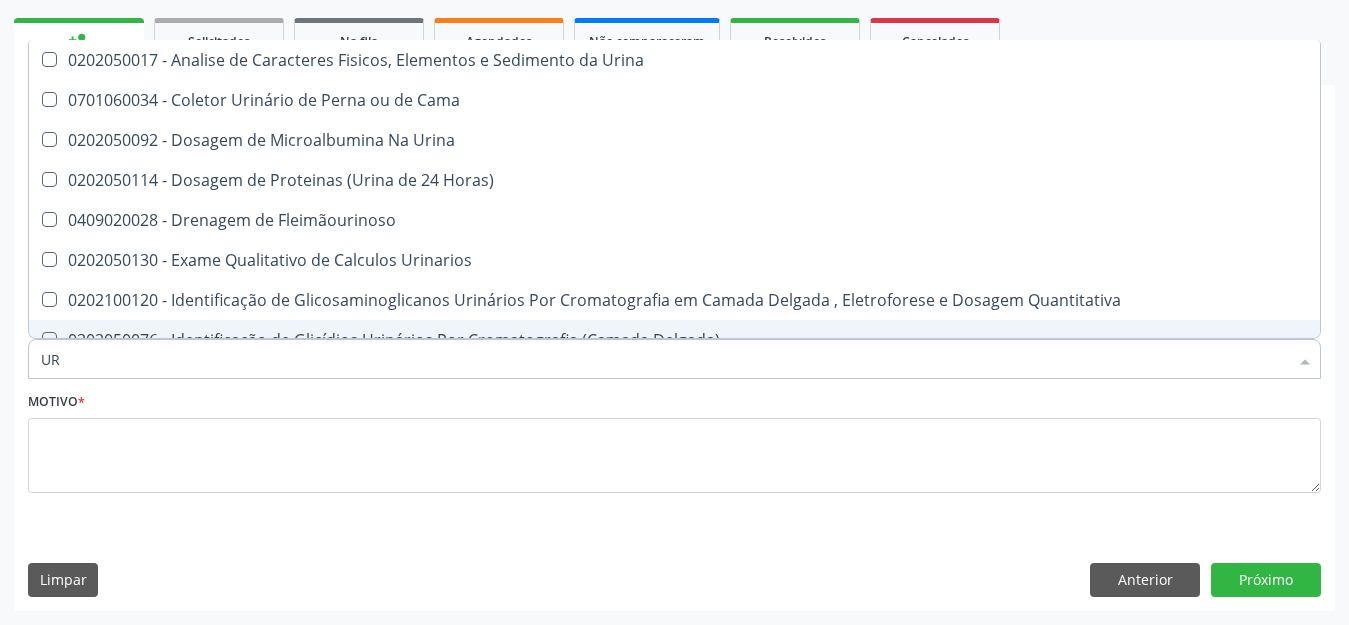 type on "U" 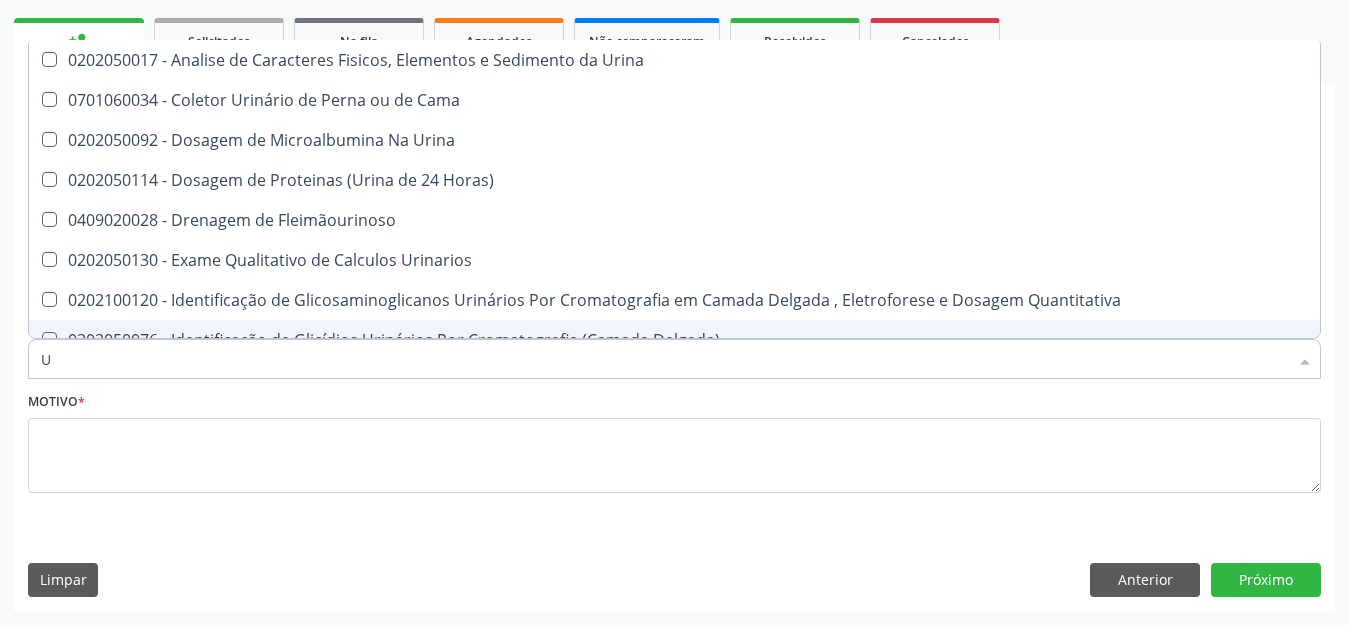 type 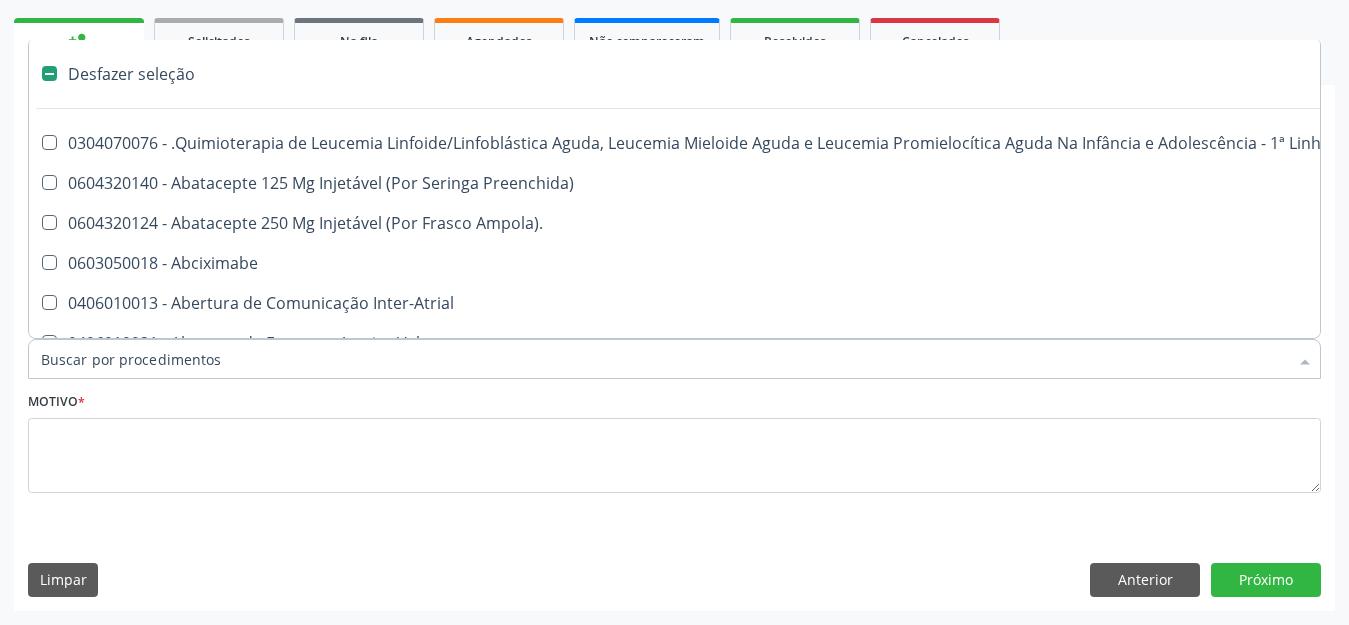 checkbox on "false" 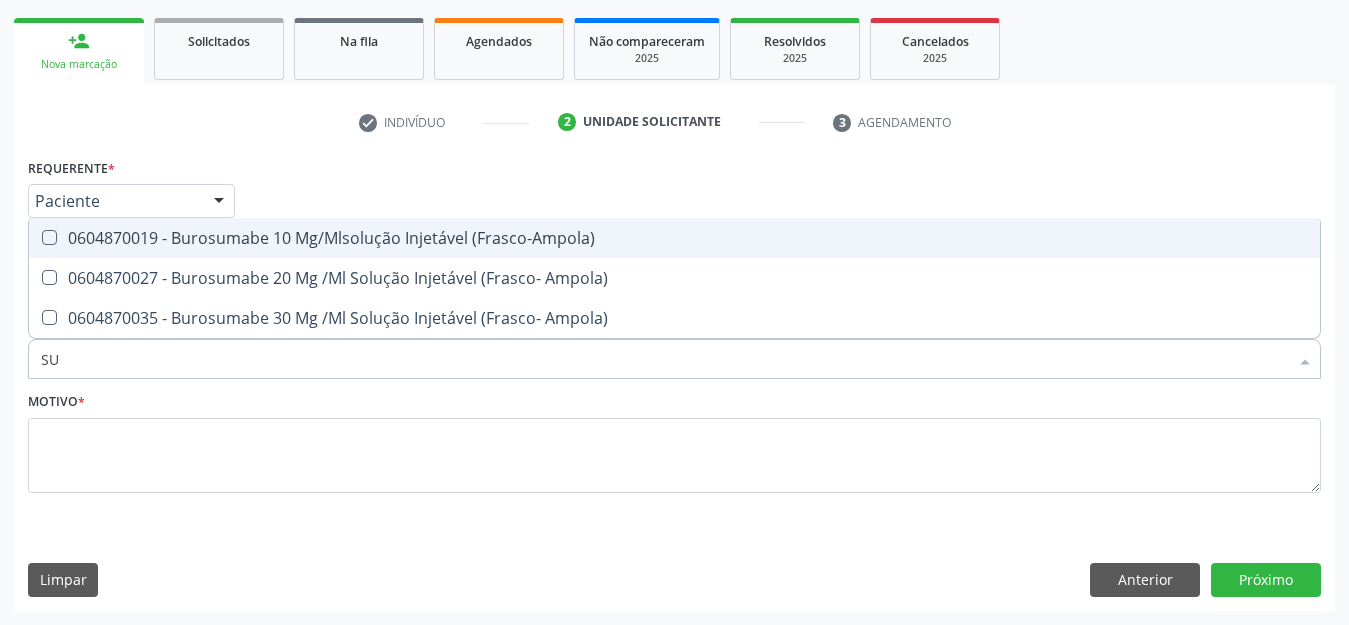 type on "S" 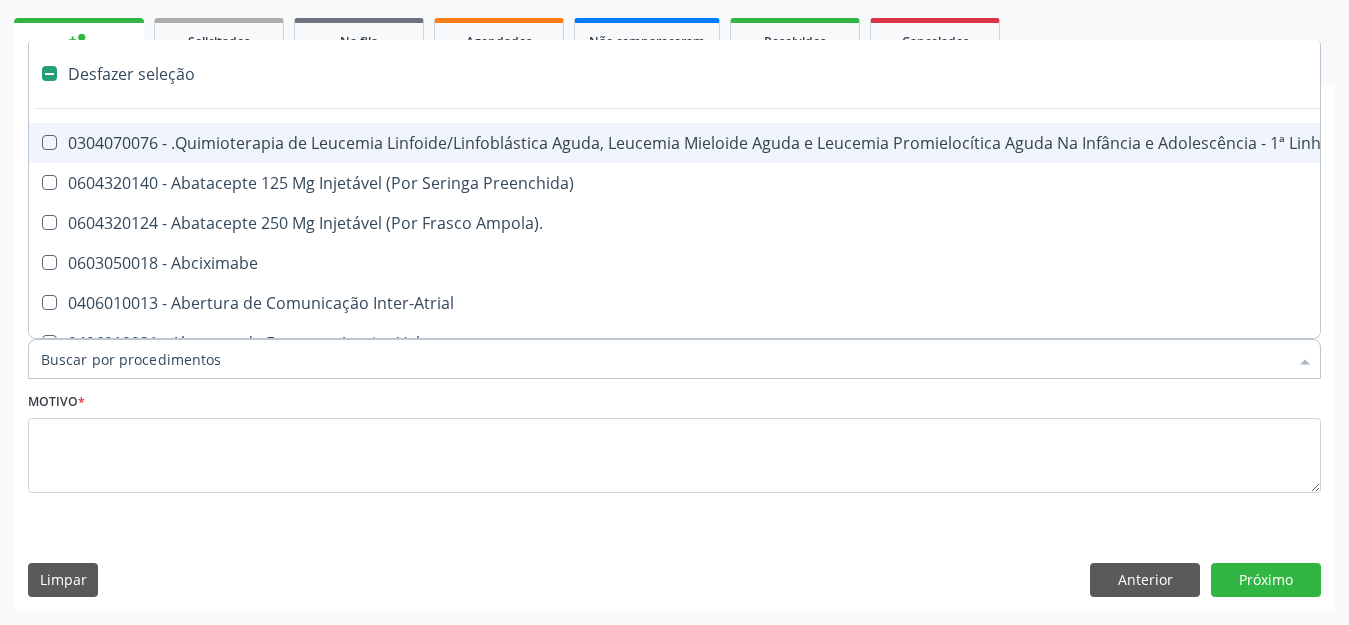 type on "U" 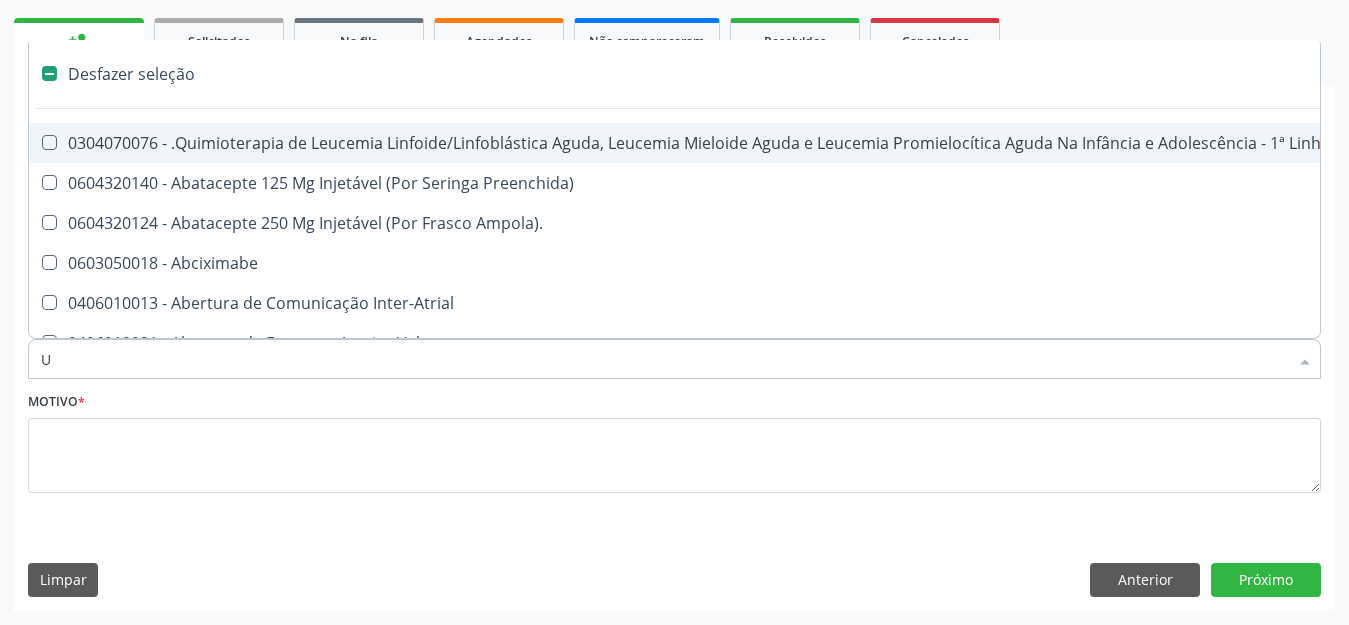 checkbox on "true" 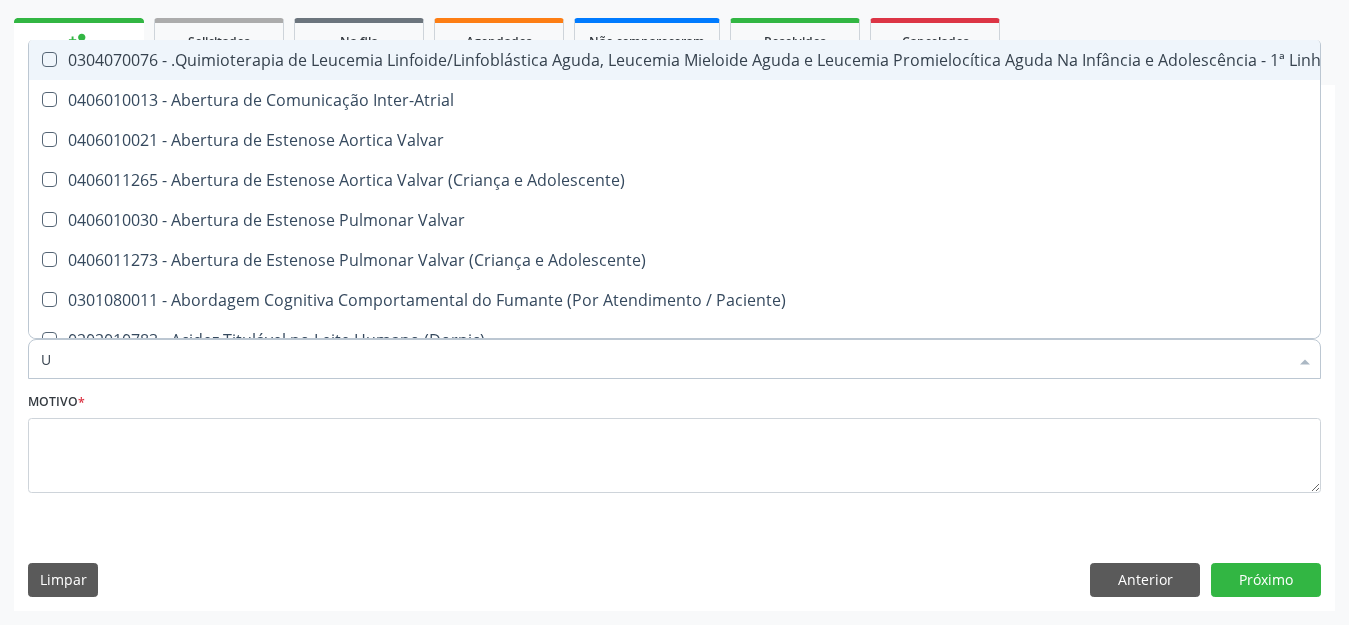 type on "UR" 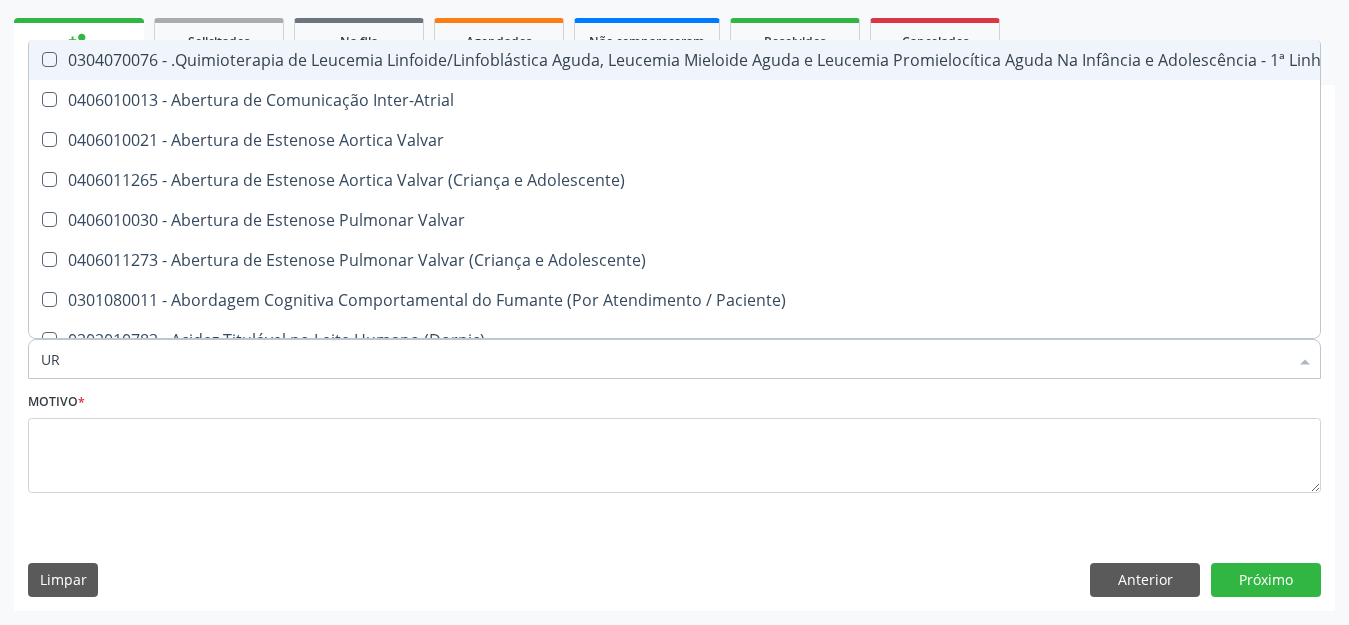 checkbox on "true" 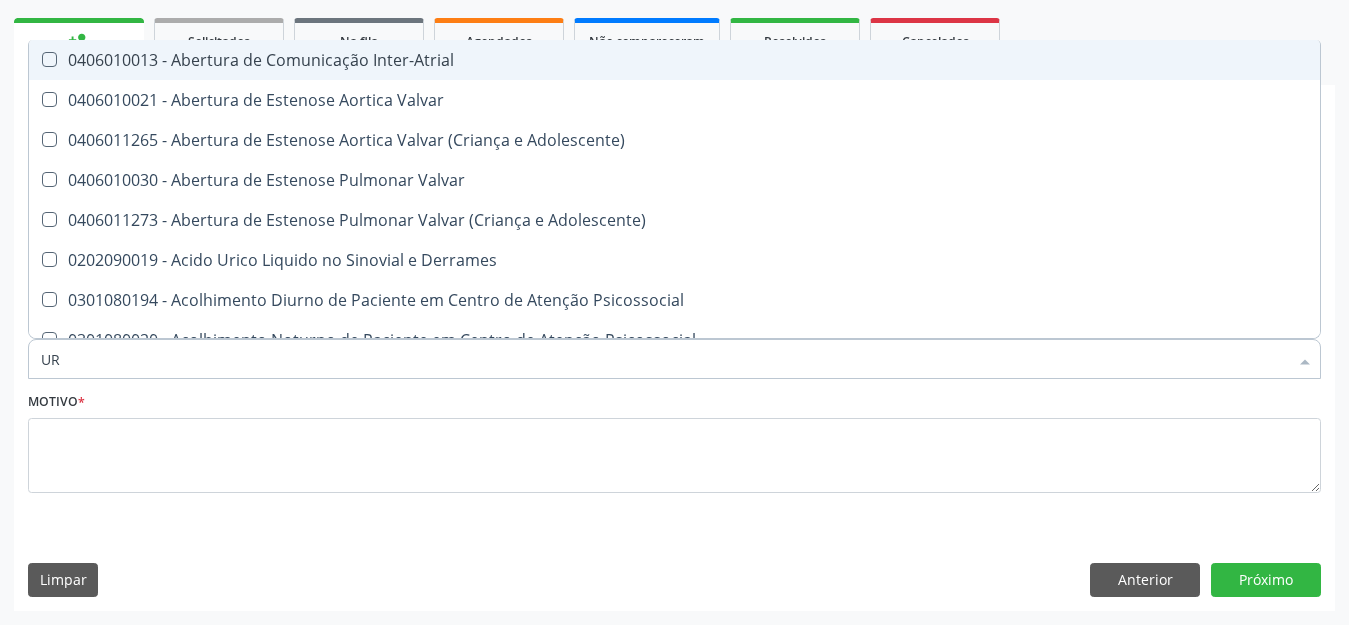 type on "URI" 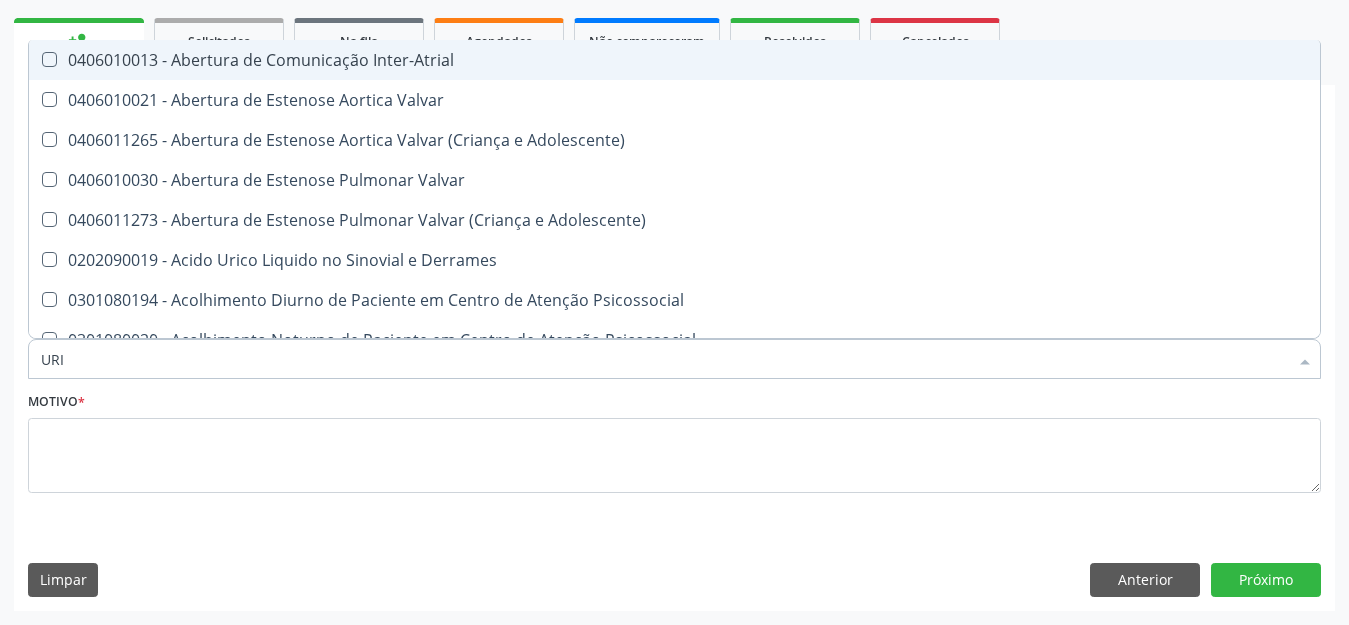 checkbox on "true" 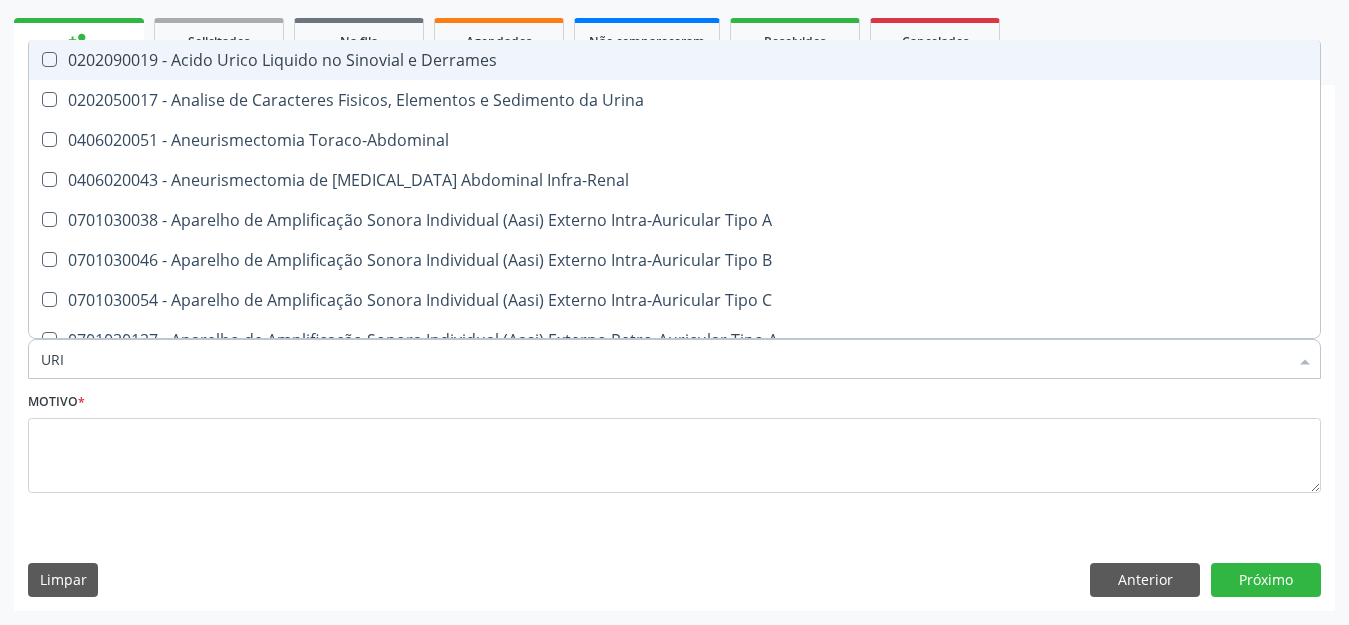 type on "URIN" 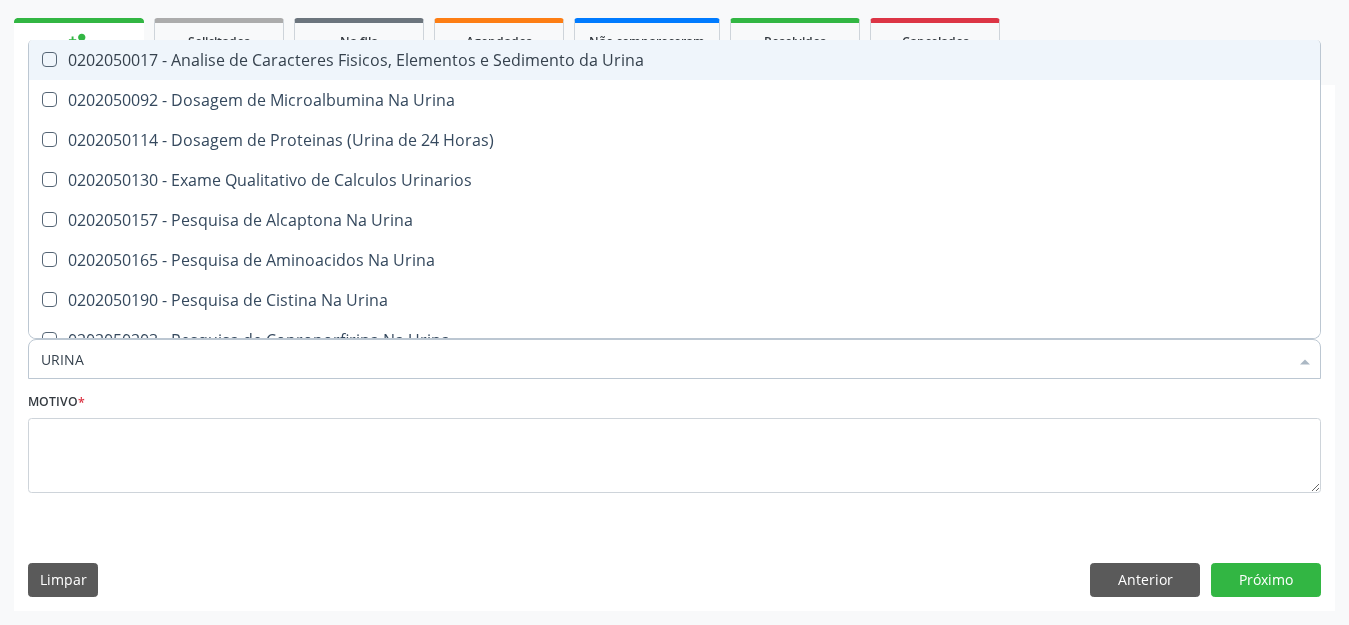 type on "URINA" 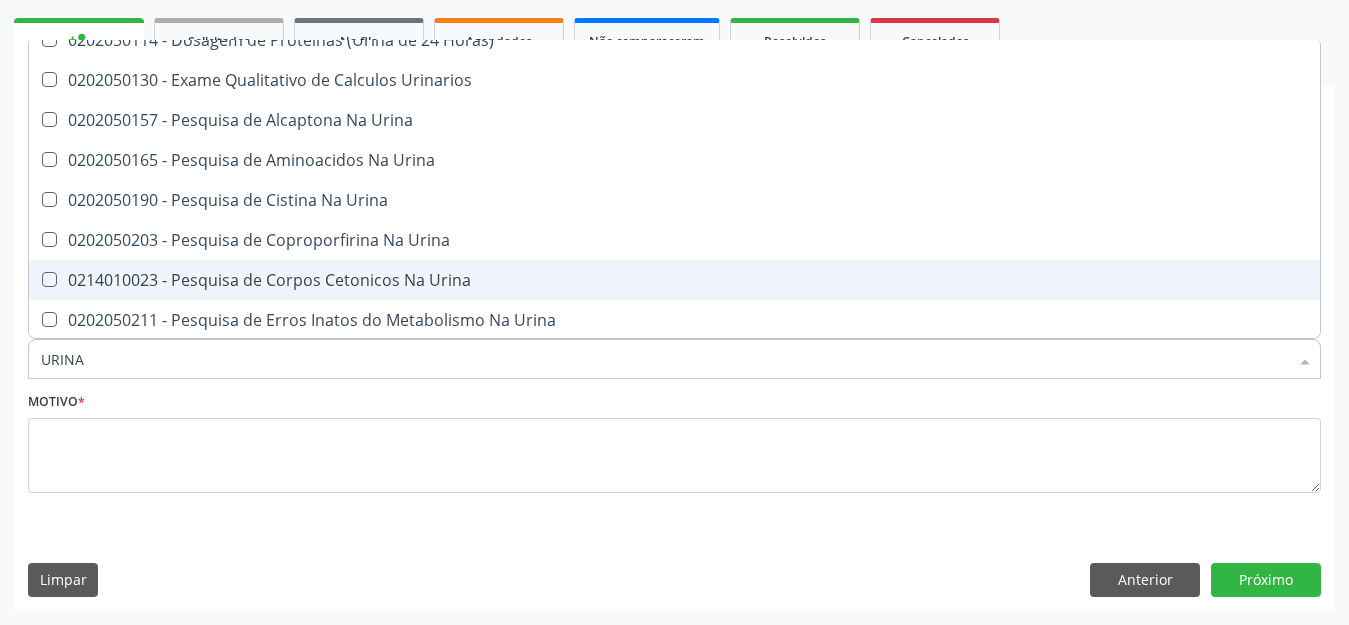 scroll, scrollTop: 0, scrollLeft: 0, axis: both 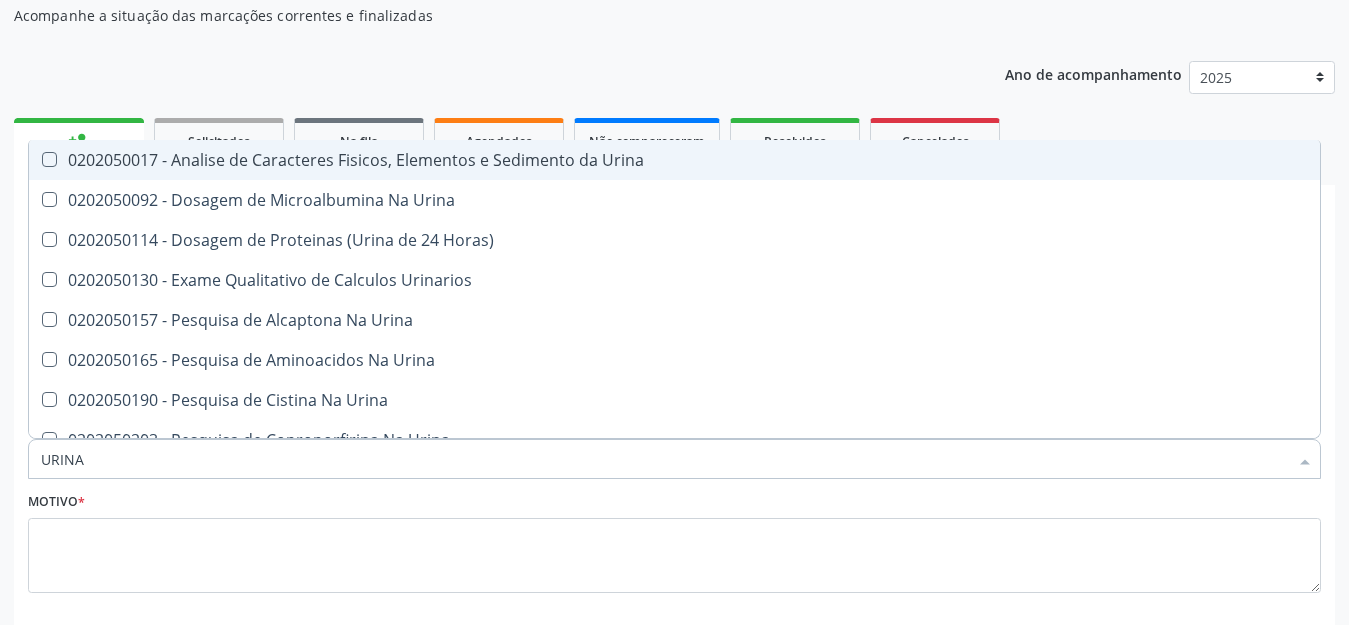 click on "0202050017 - Analise de Caracteres Fisicos, Elementos e Sedimento da Urina" at bounding box center [674, 160] 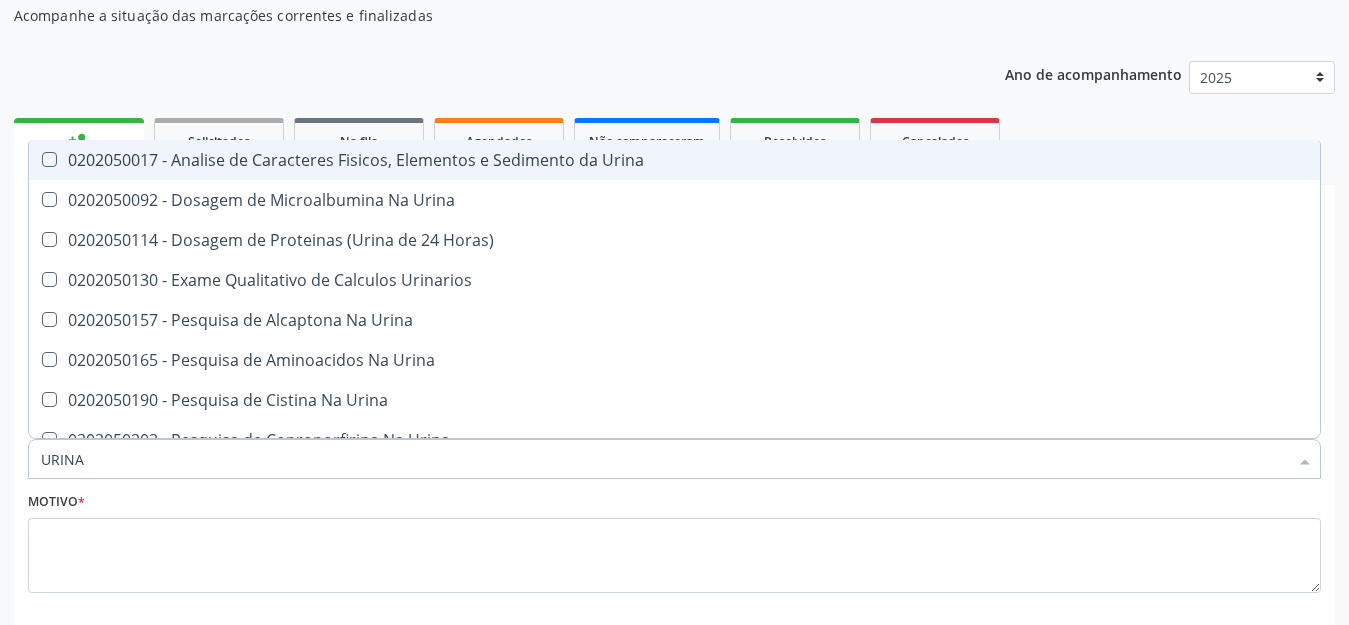checkbox on "true" 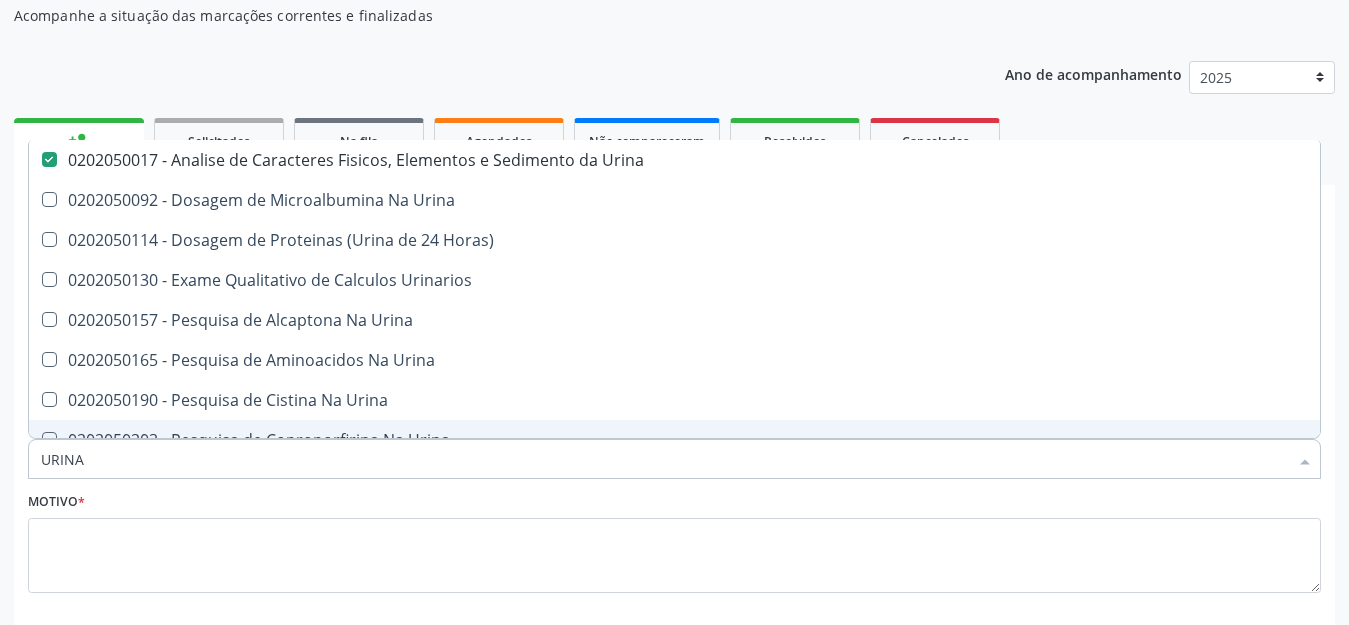 drag, startPoint x: 108, startPoint y: 461, endPoint x: 0, endPoint y: 479, distance: 109.48972 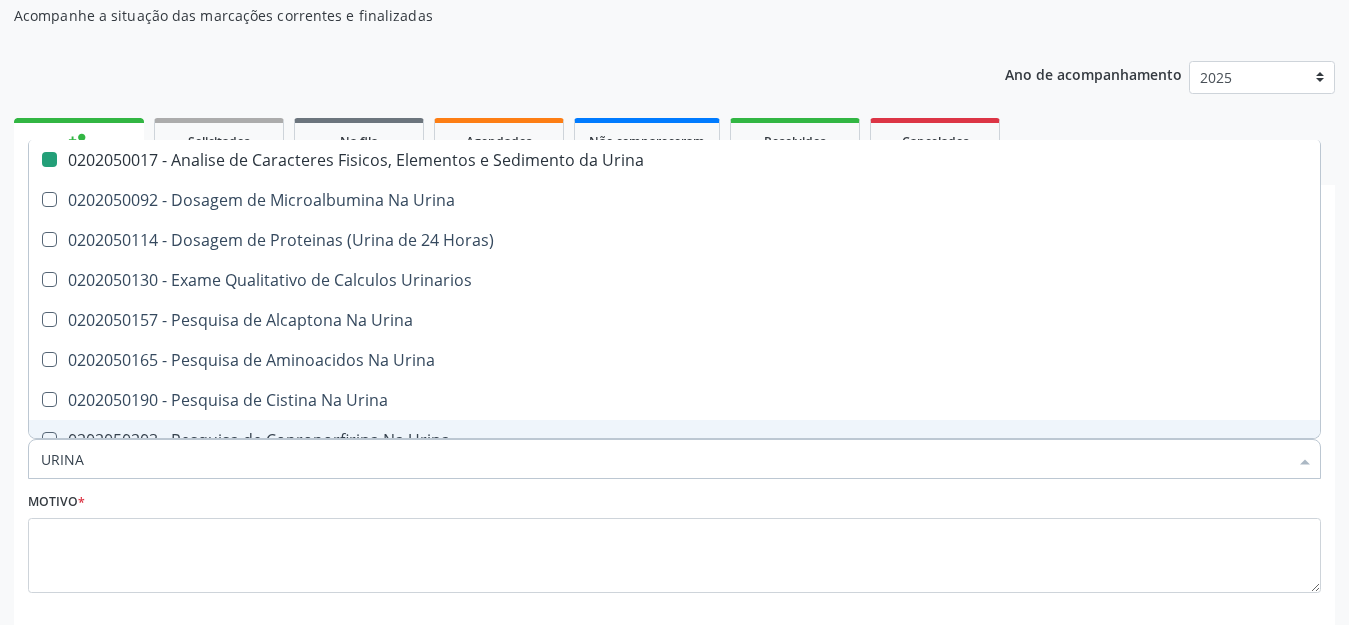 type on "Z" 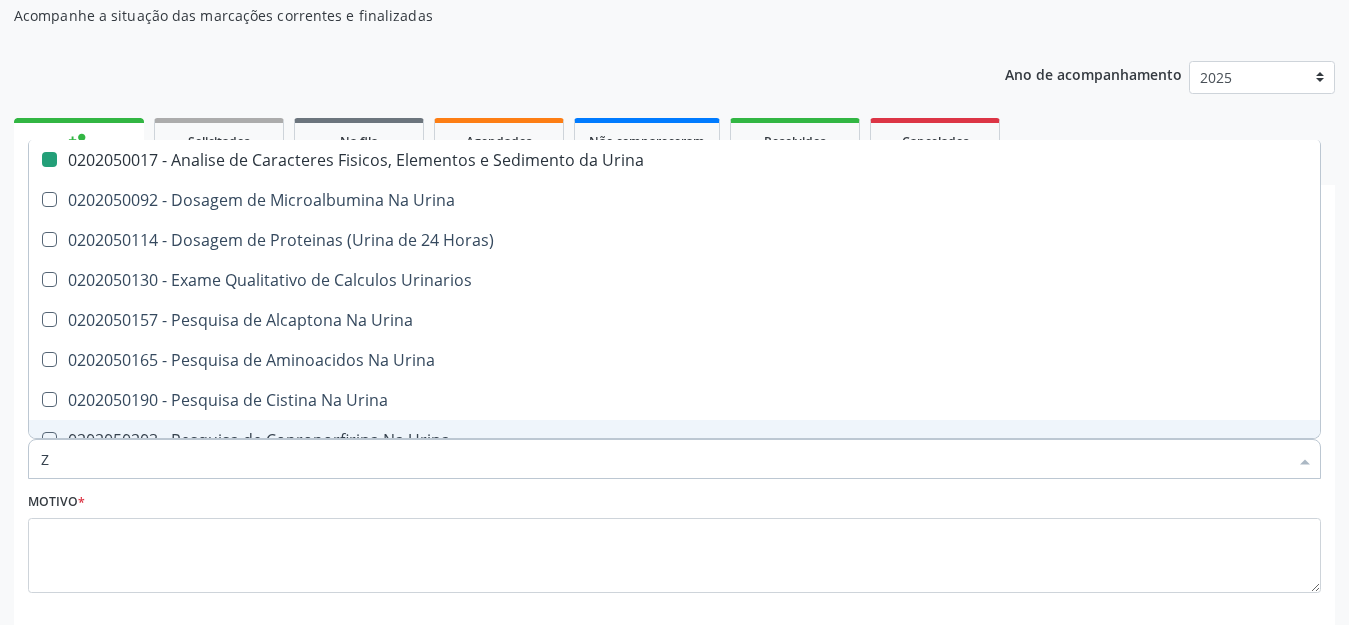 checkbox on "false" 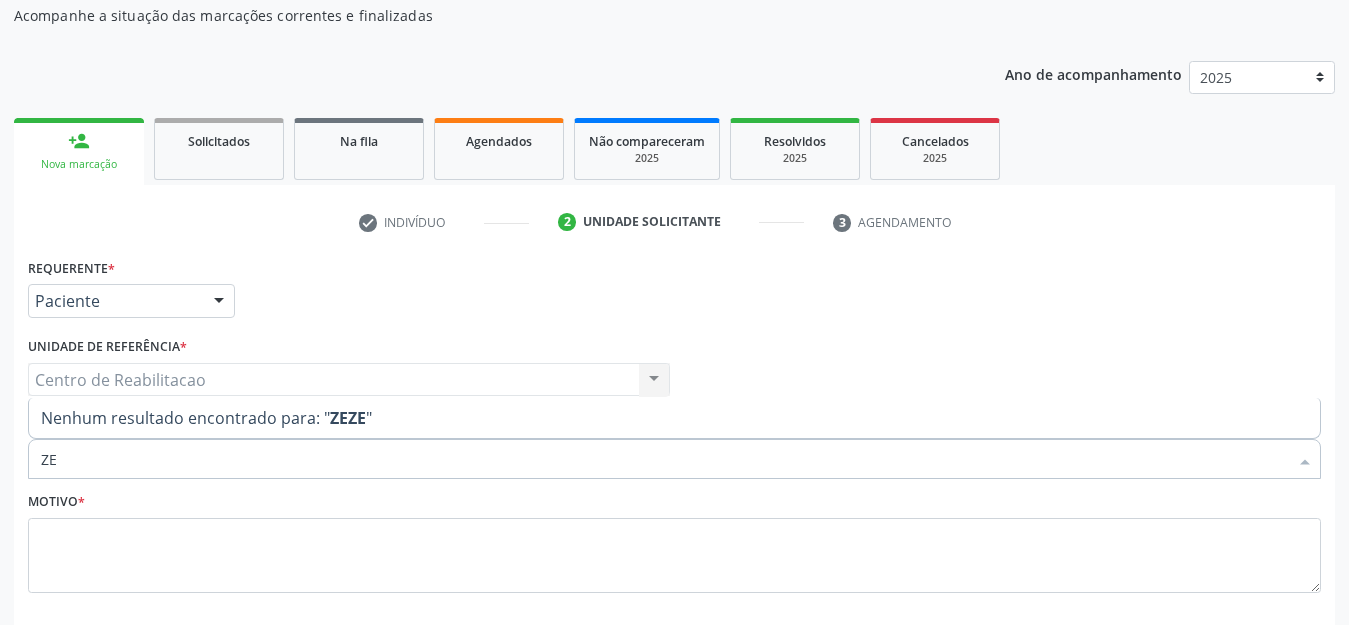 type on "Z" 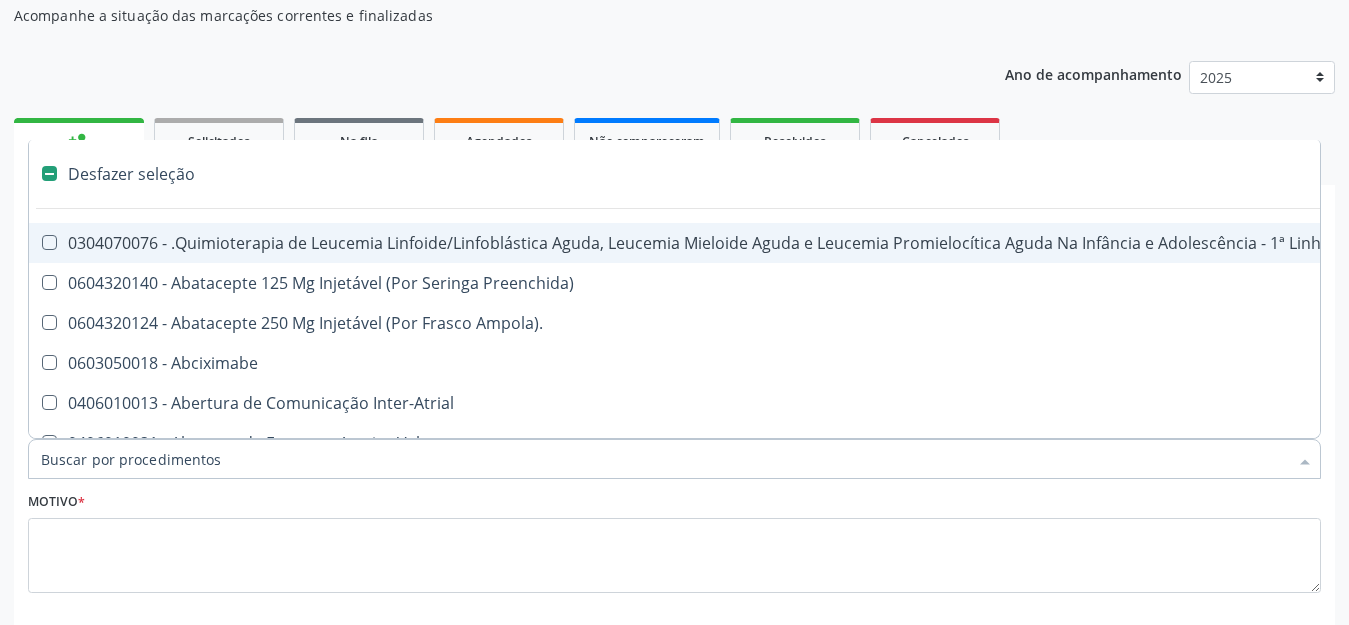 type on "F" 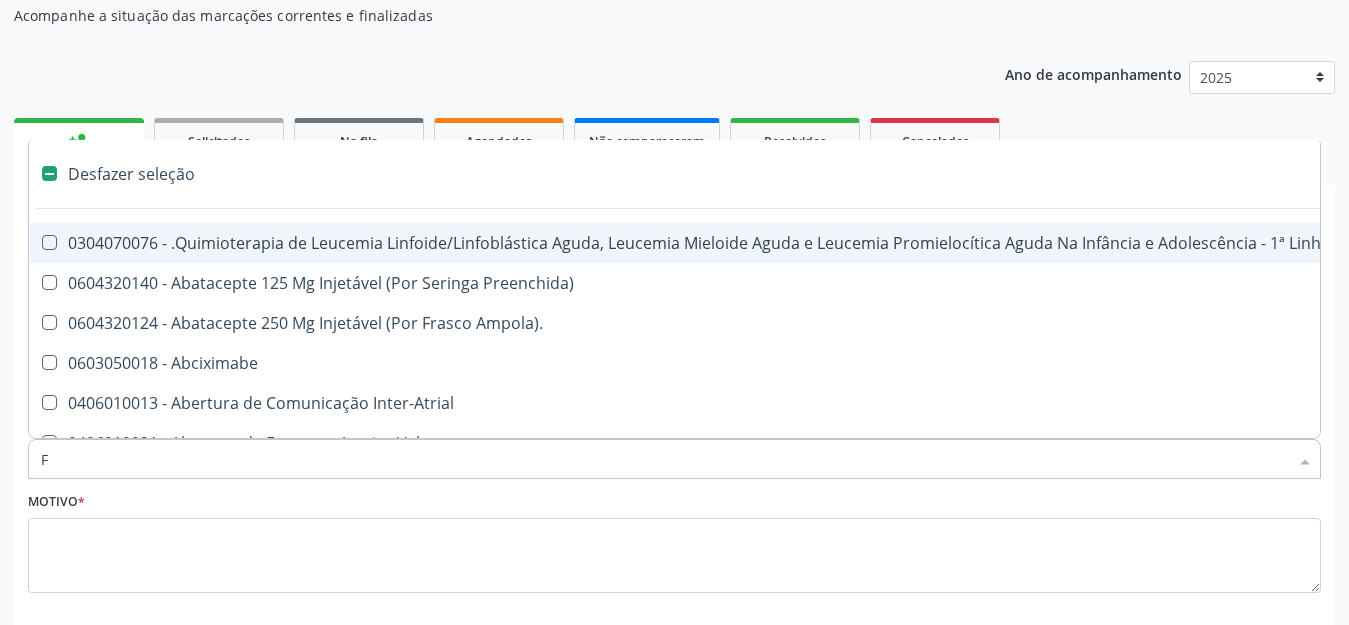 checkbox on "true" 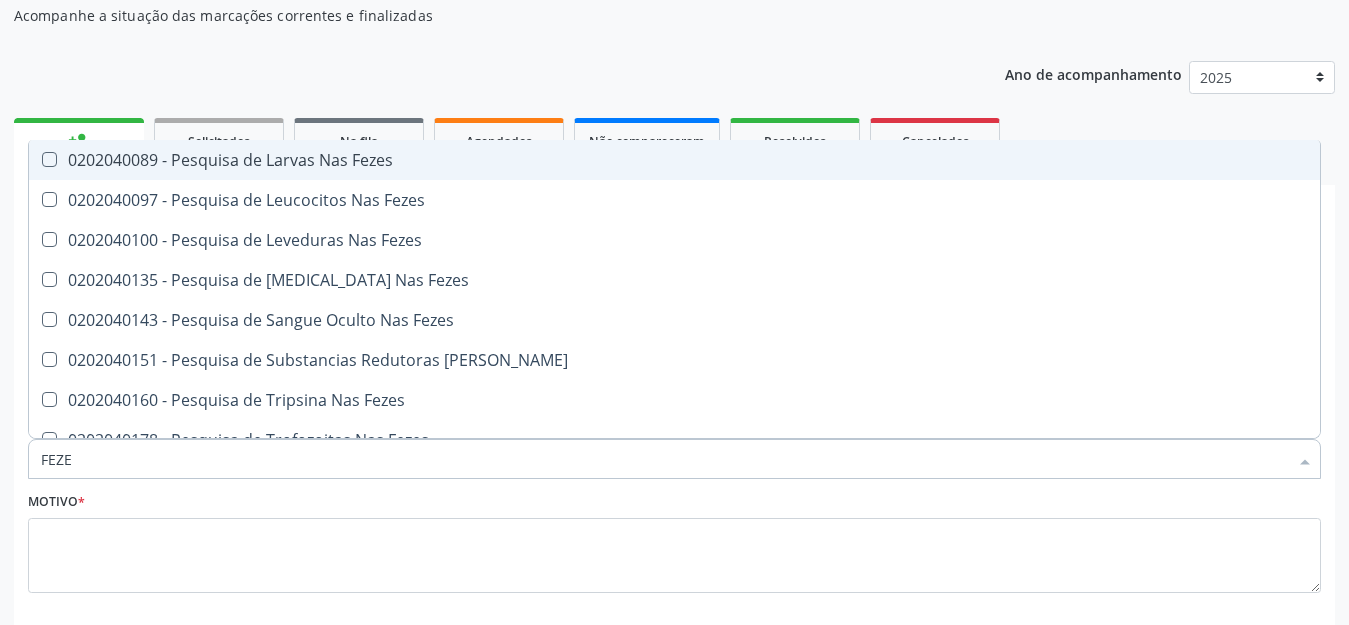 type on "FEZES" 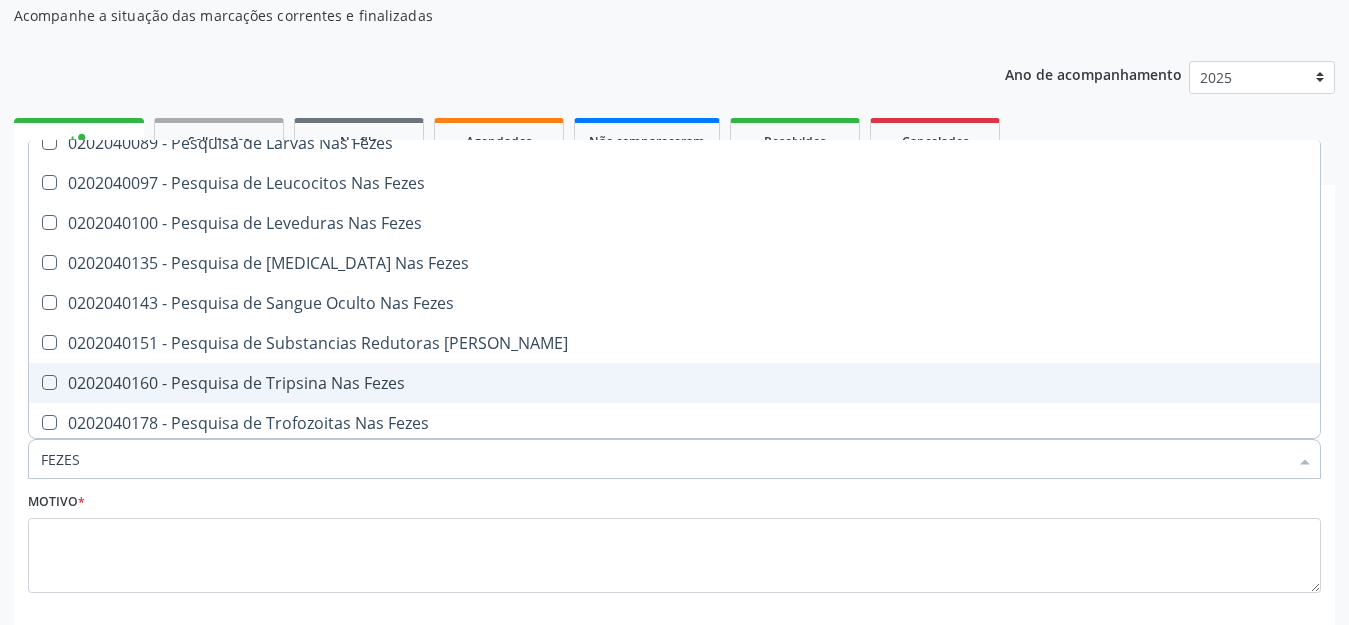 scroll, scrollTop: 22, scrollLeft: 0, axis: vertical 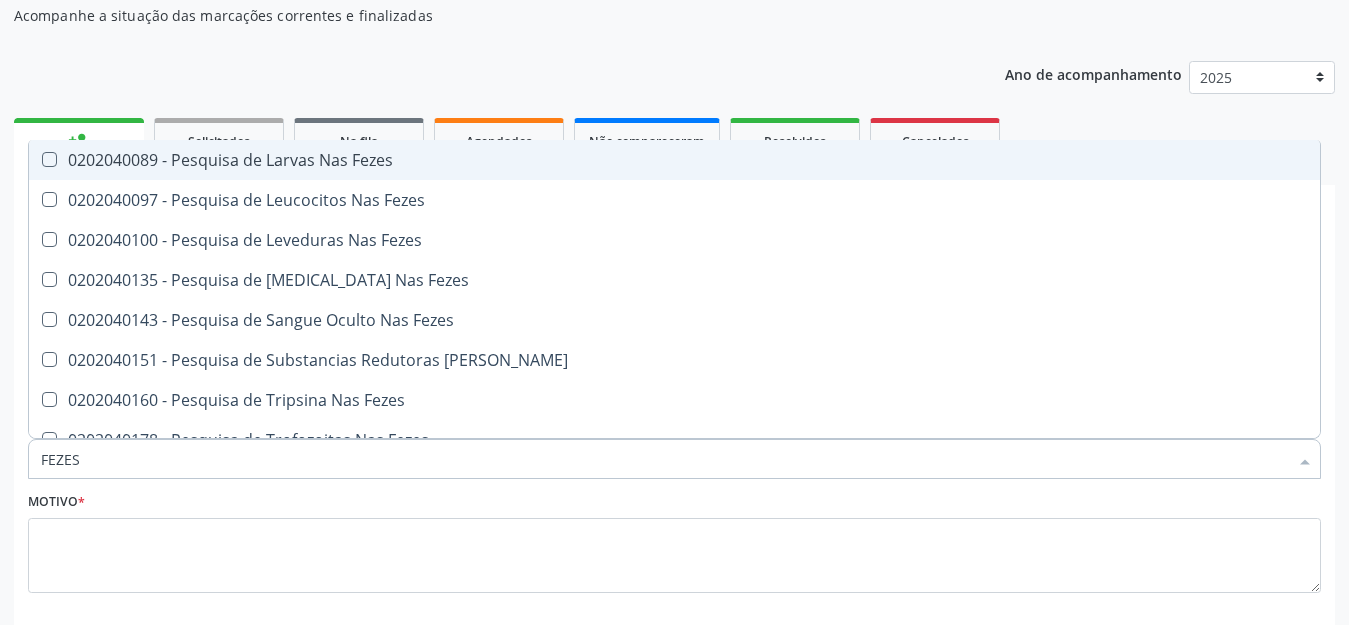click on "0202040089 - Pesquisa de Larvas Nas Fezes" at bounding box center (674, 160) 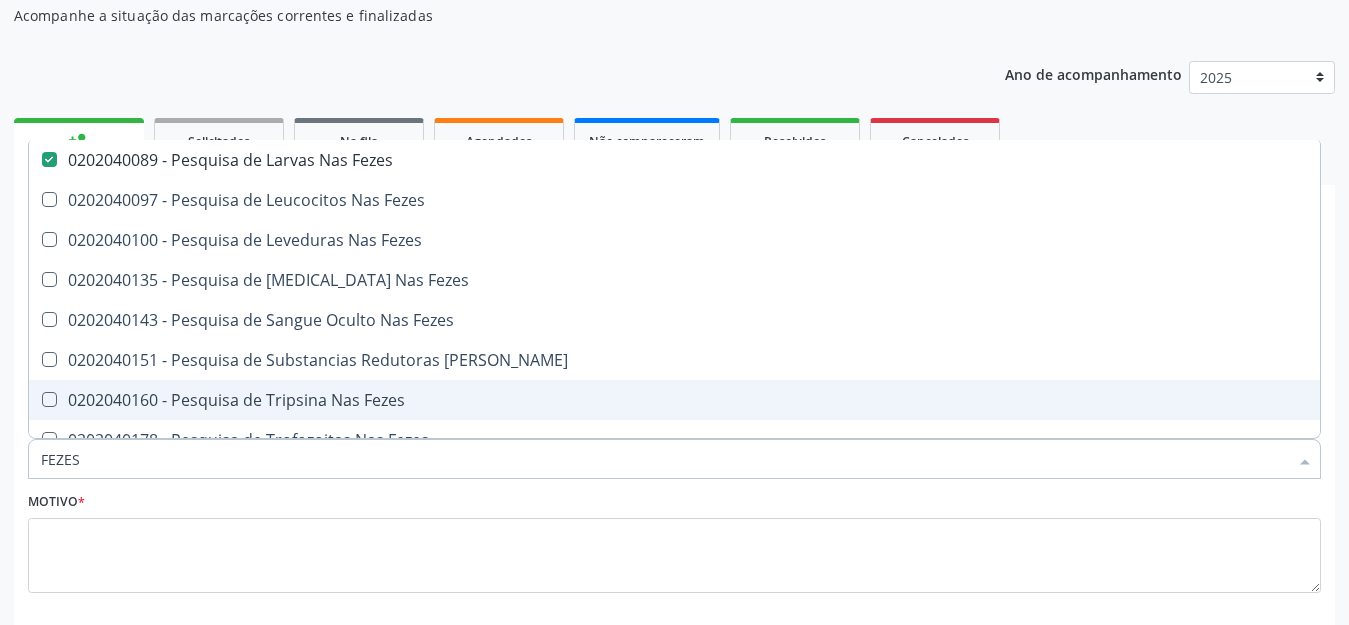 drag, startPoint x: 87, startPoint y: 451, endPoint x: 0, endPoint y: 458, distance: 87.28116 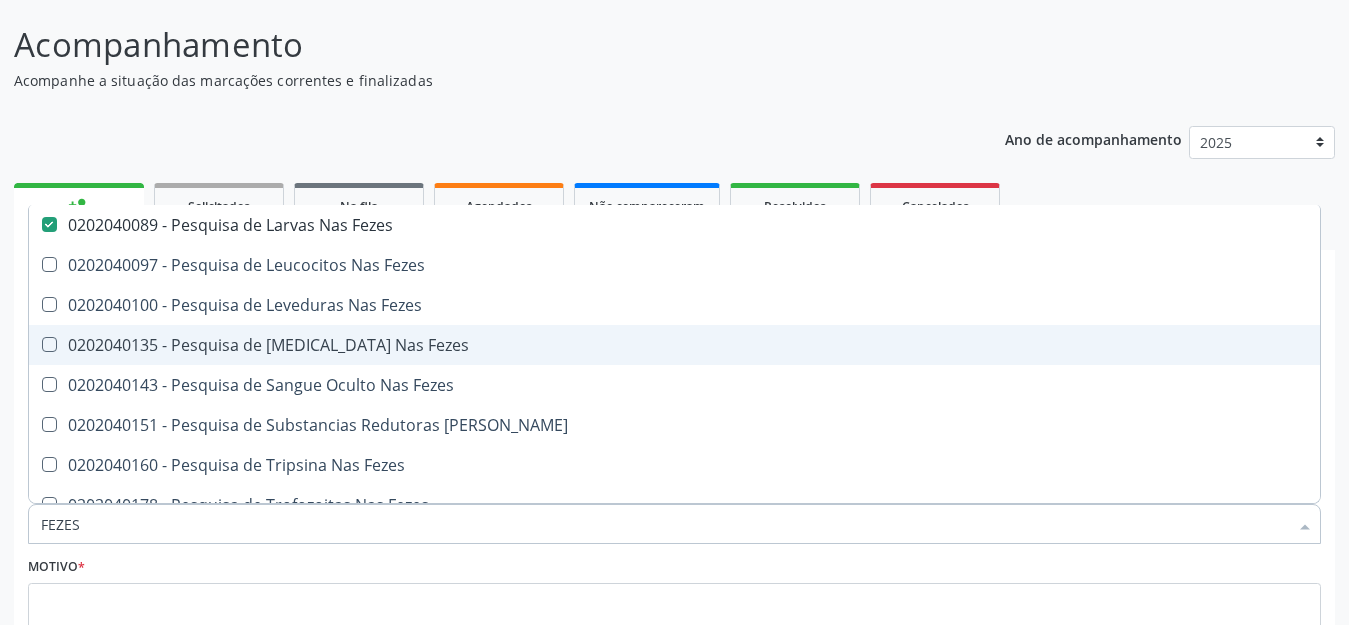 scroll, scrollTop: 81, scrollLeft: 0, axis: vertical 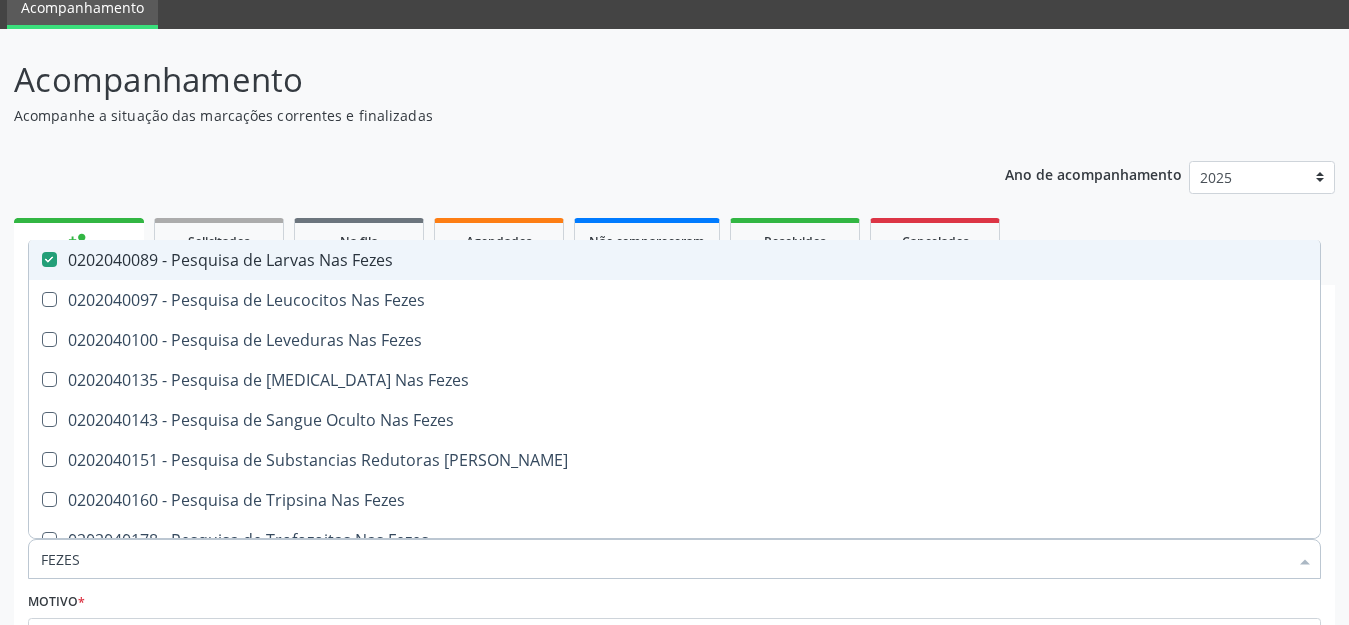 click on "0202040089 - Pesquisa de Larvas Nas Fezes" at bounding box center (674, 260) 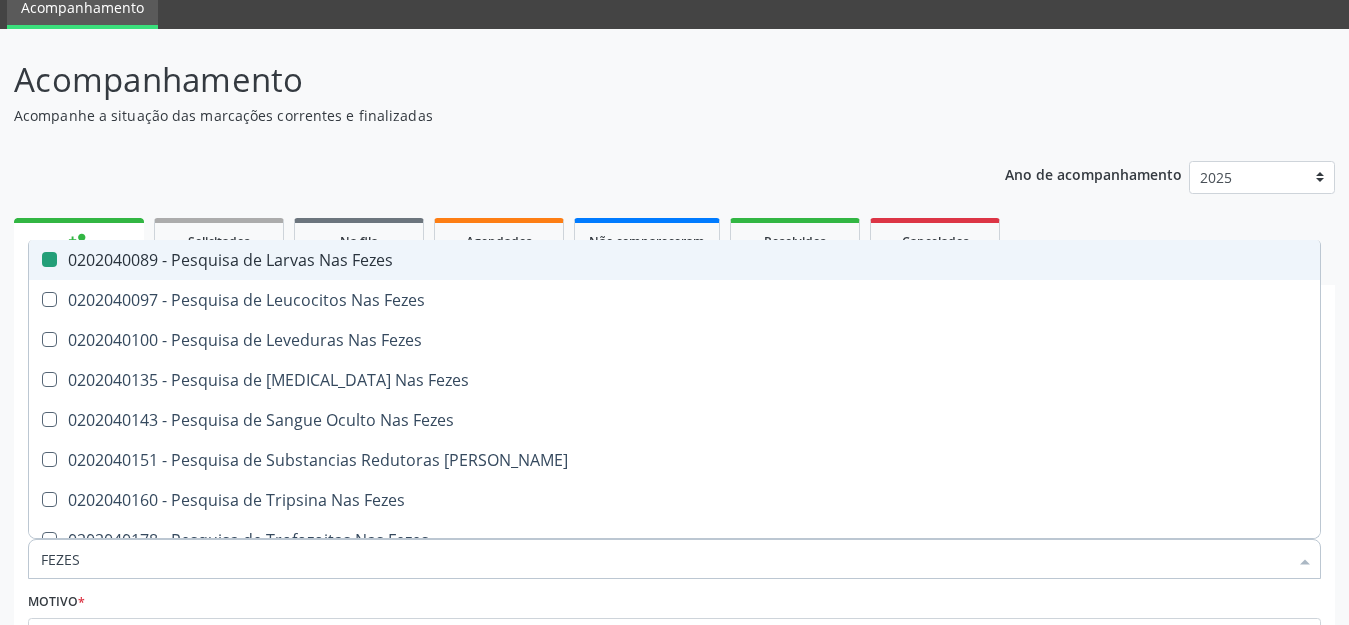 checkbox on "false" 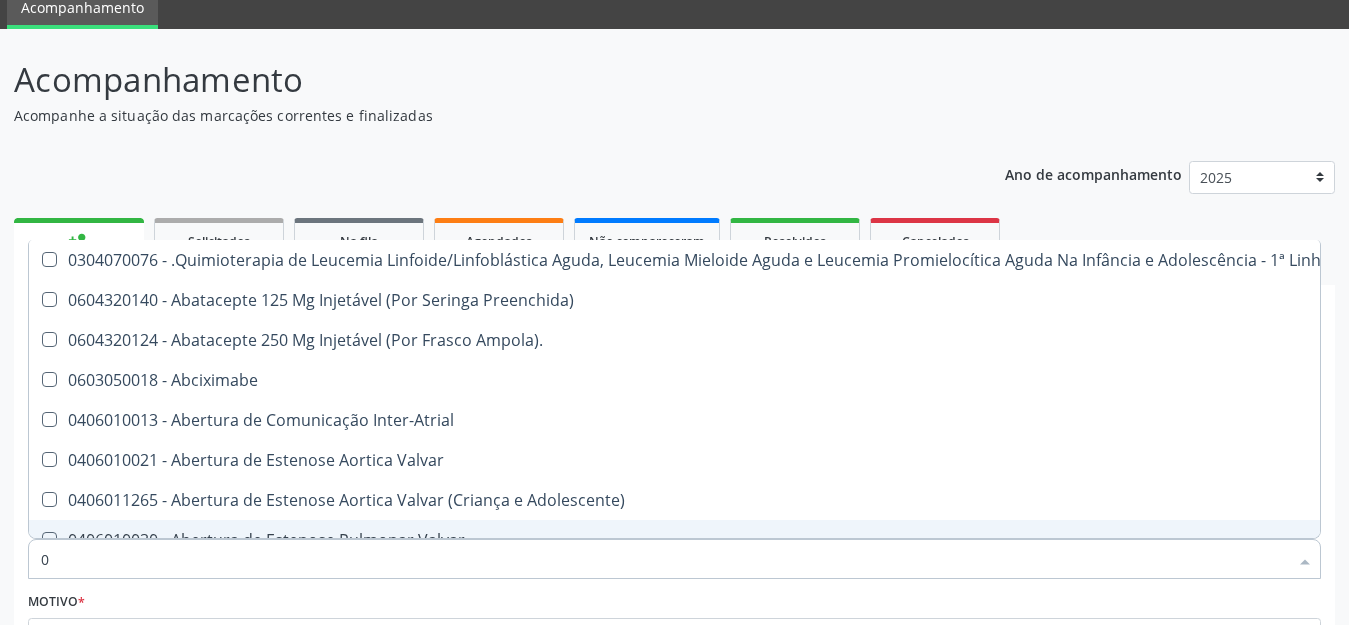 type on "02" 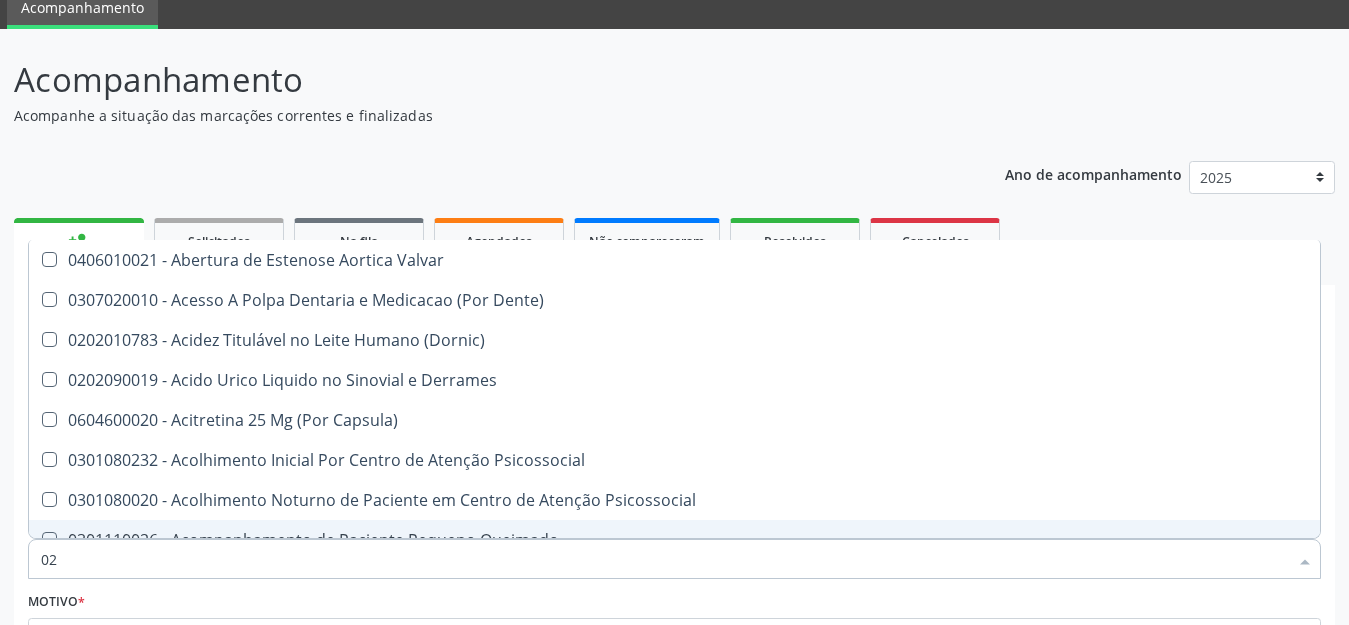 checkbox on "true" 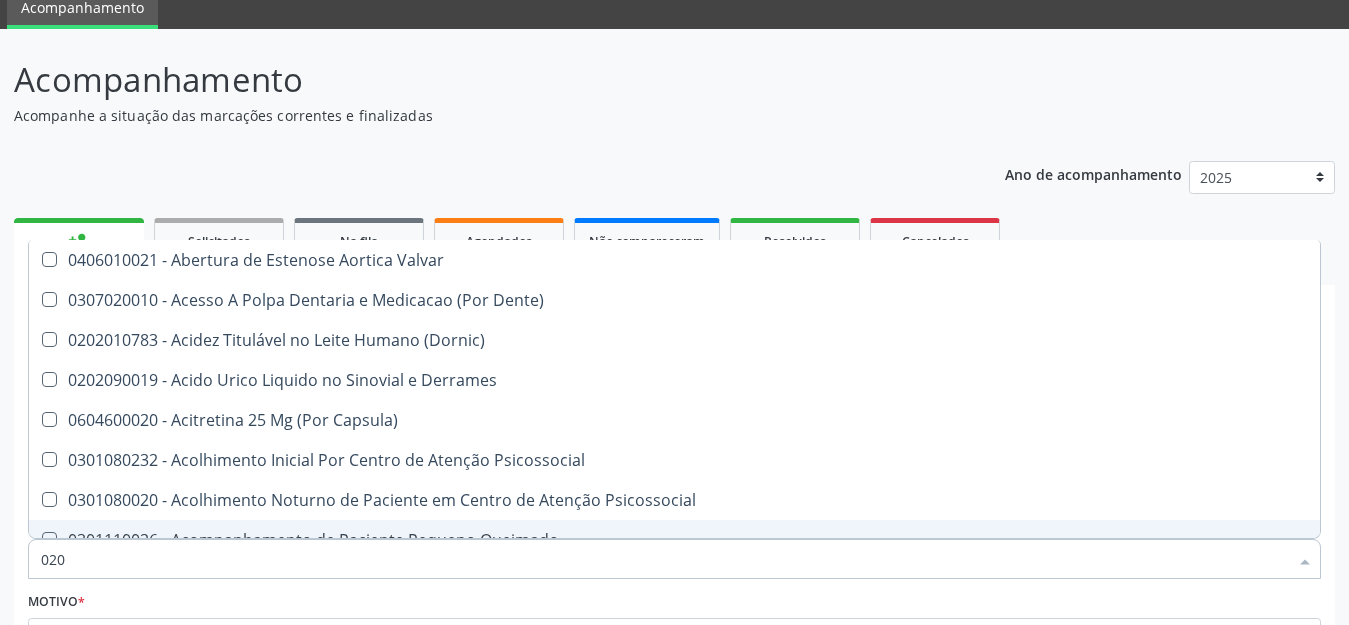 checkbox on "true" 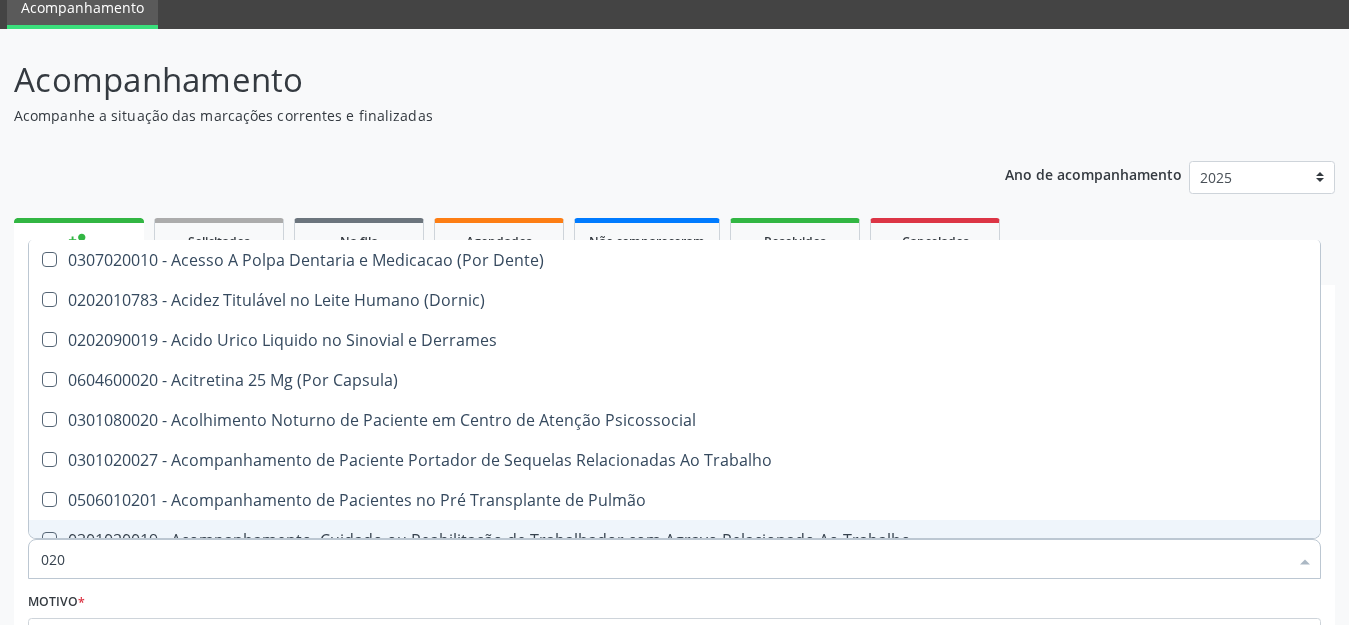 type on "0202" 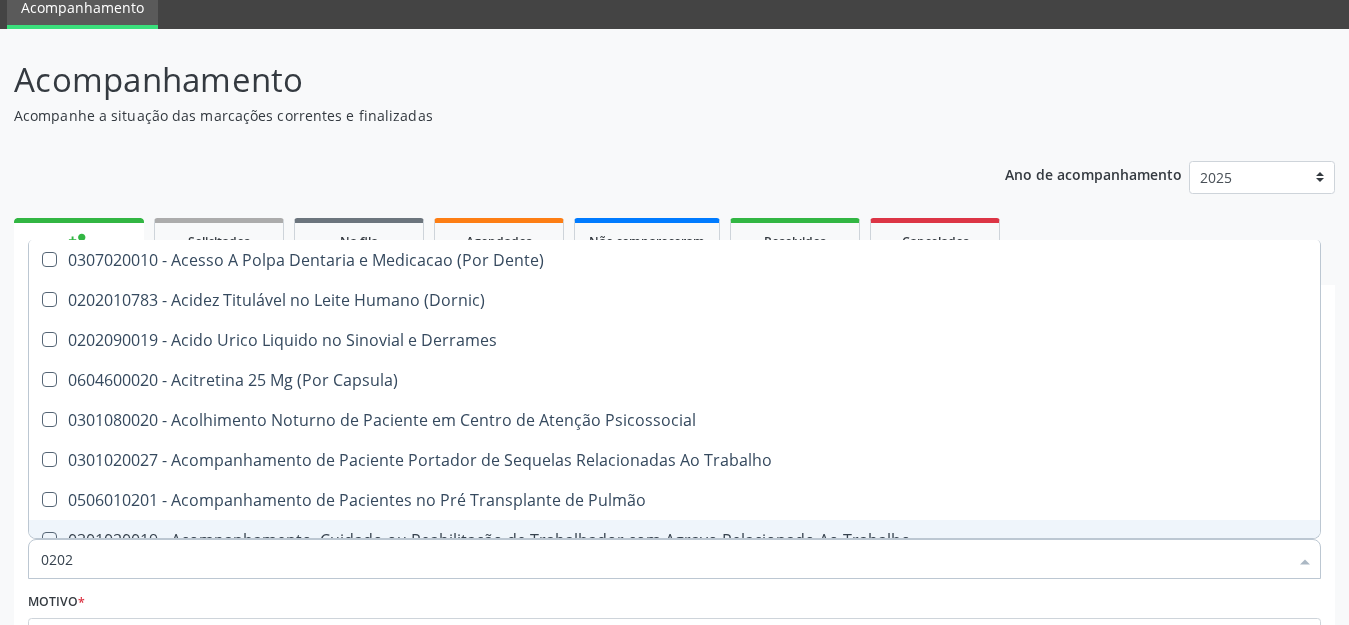 checkbox on "true" 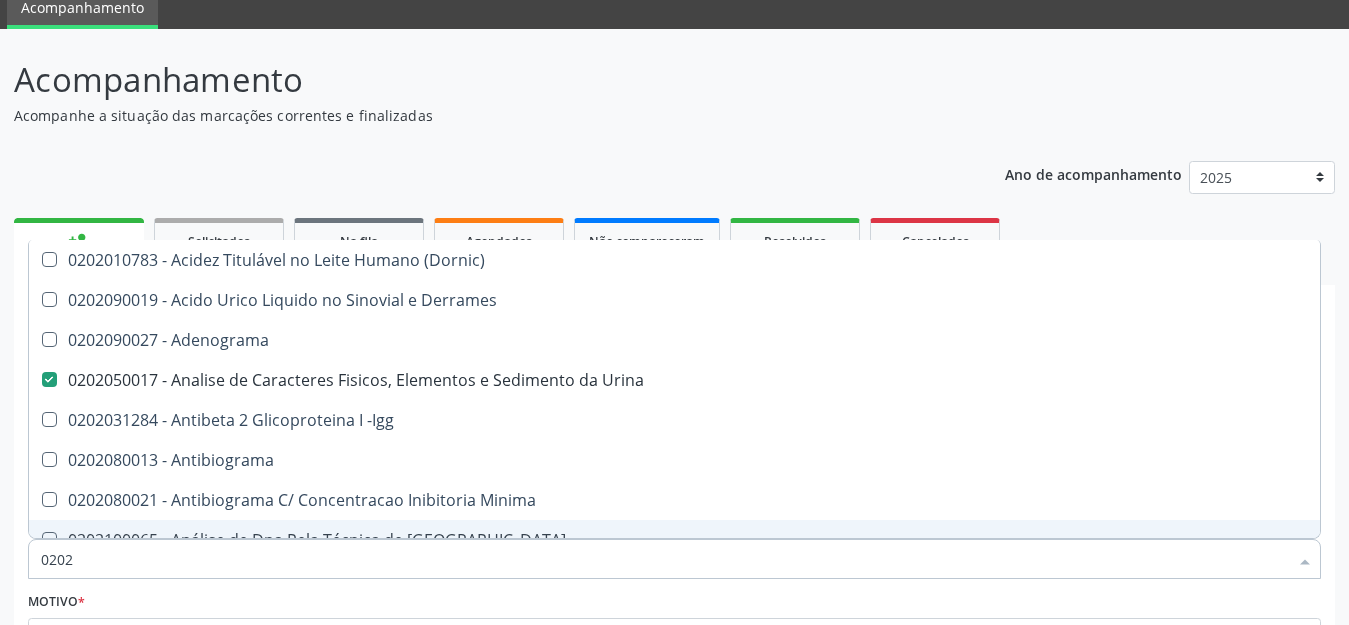 type on "02020" 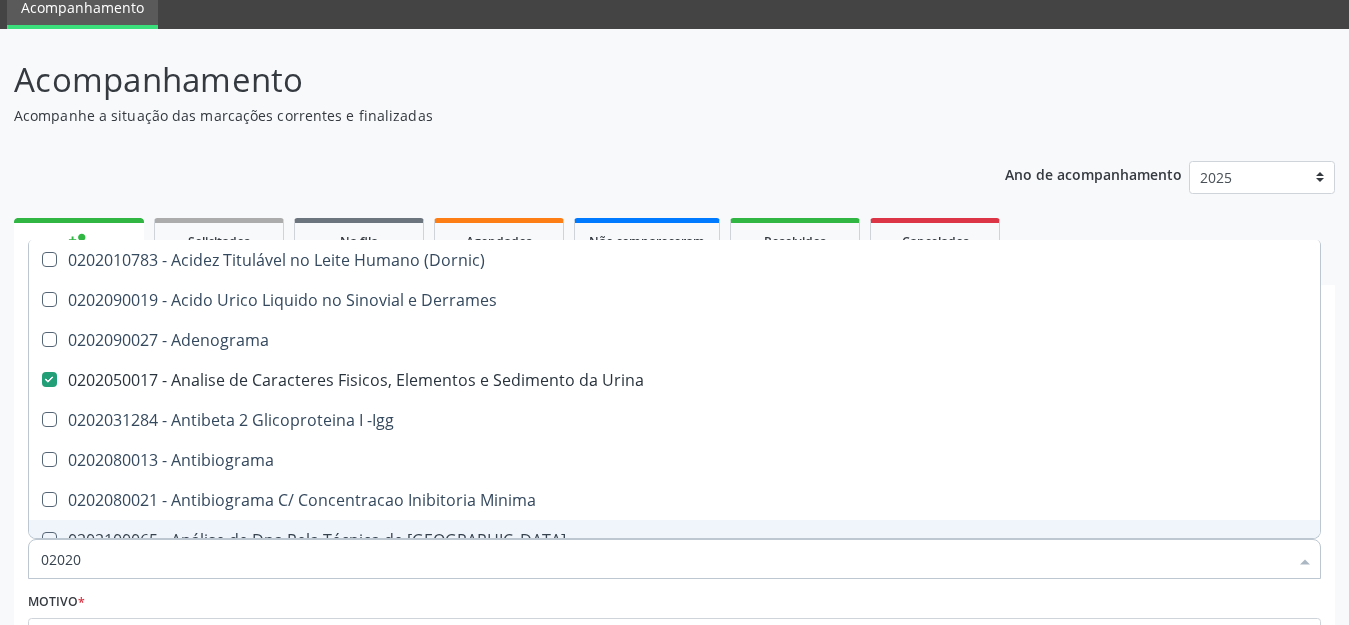 checkbox on "true" 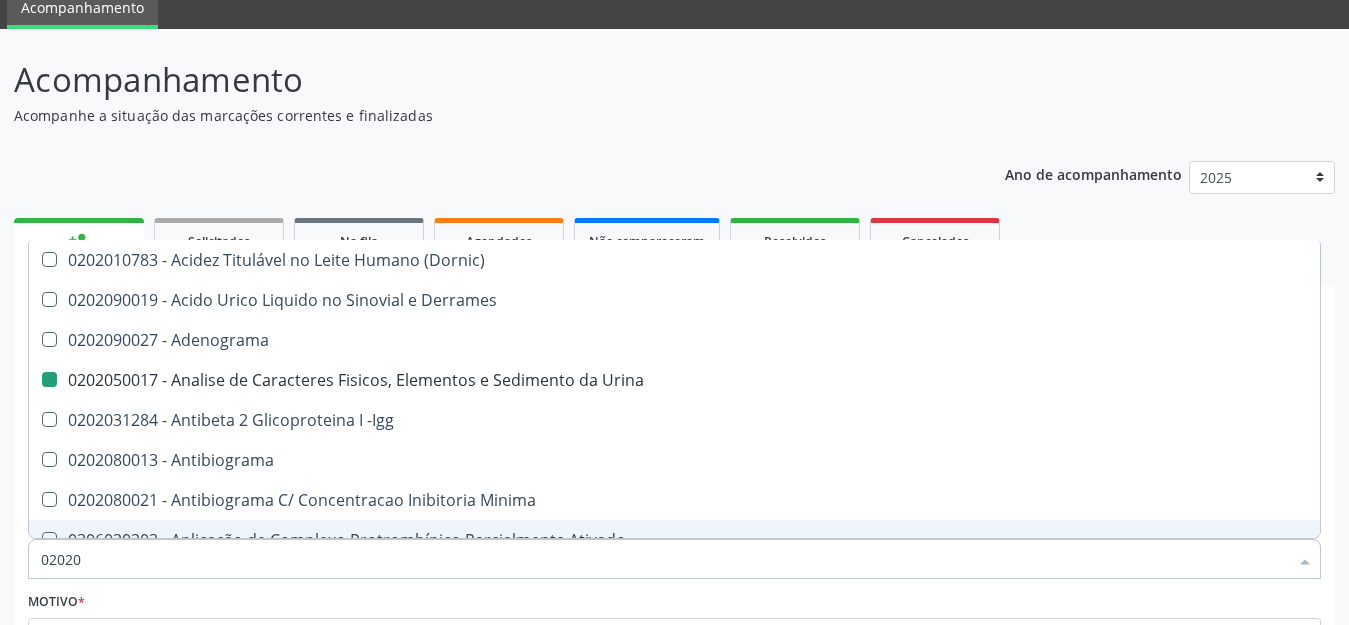 type on "020204" 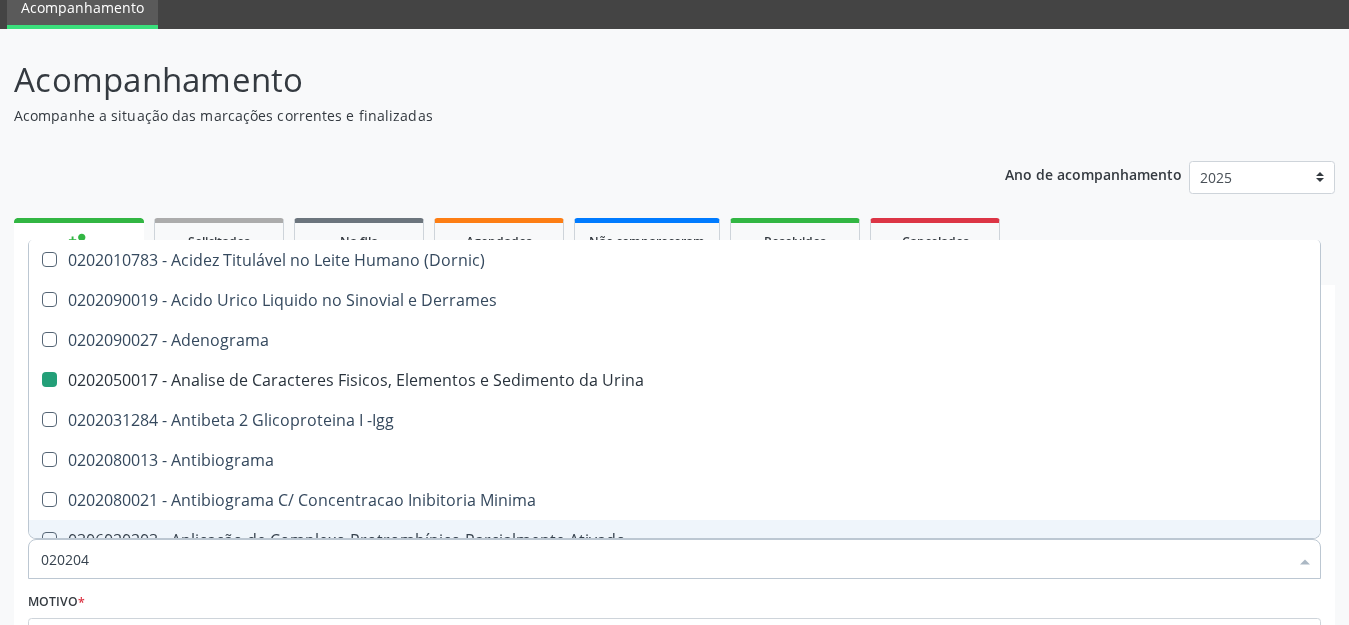 checkbox on "false" 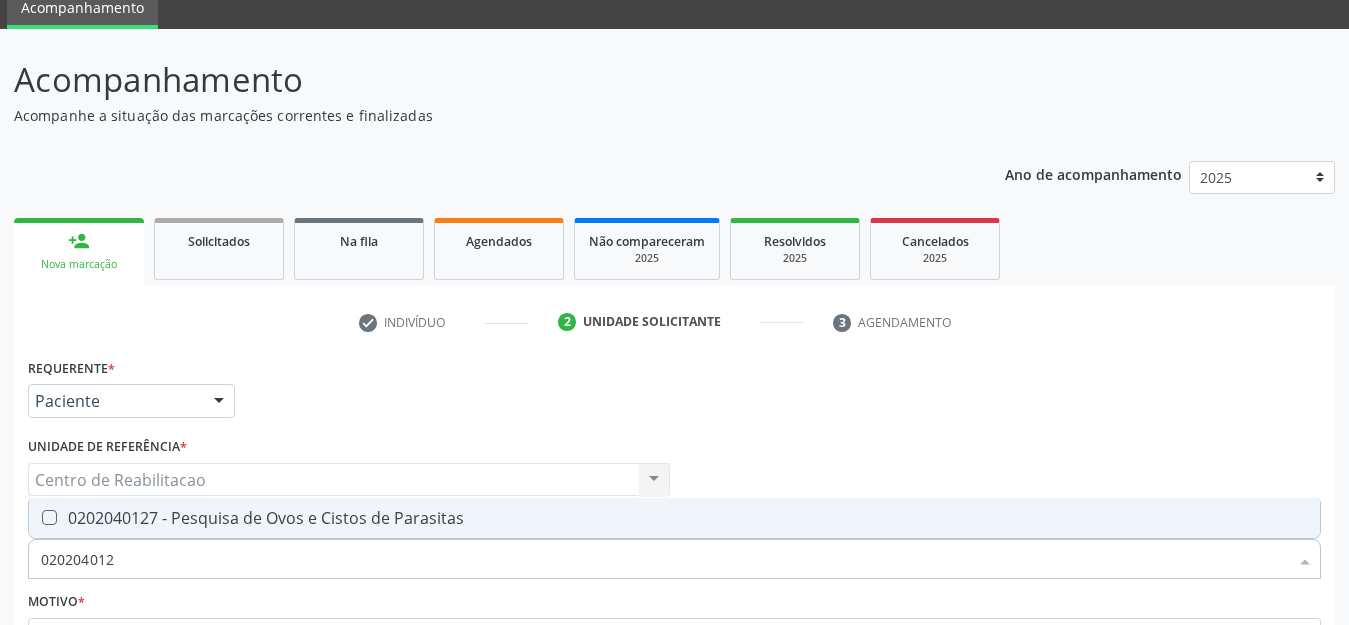 type on "0202040127" 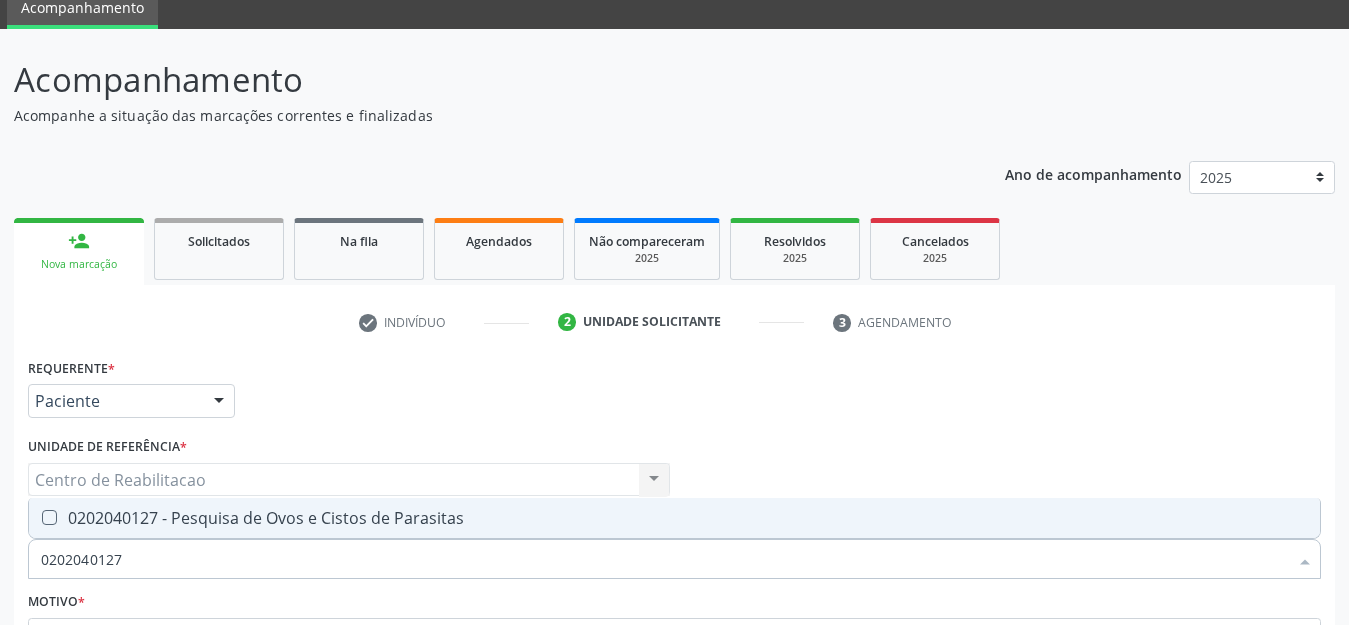 click on "0202040127 - Pesquisa de Ovos e Cistos de Parasitas" at bounding box center (674, 518) 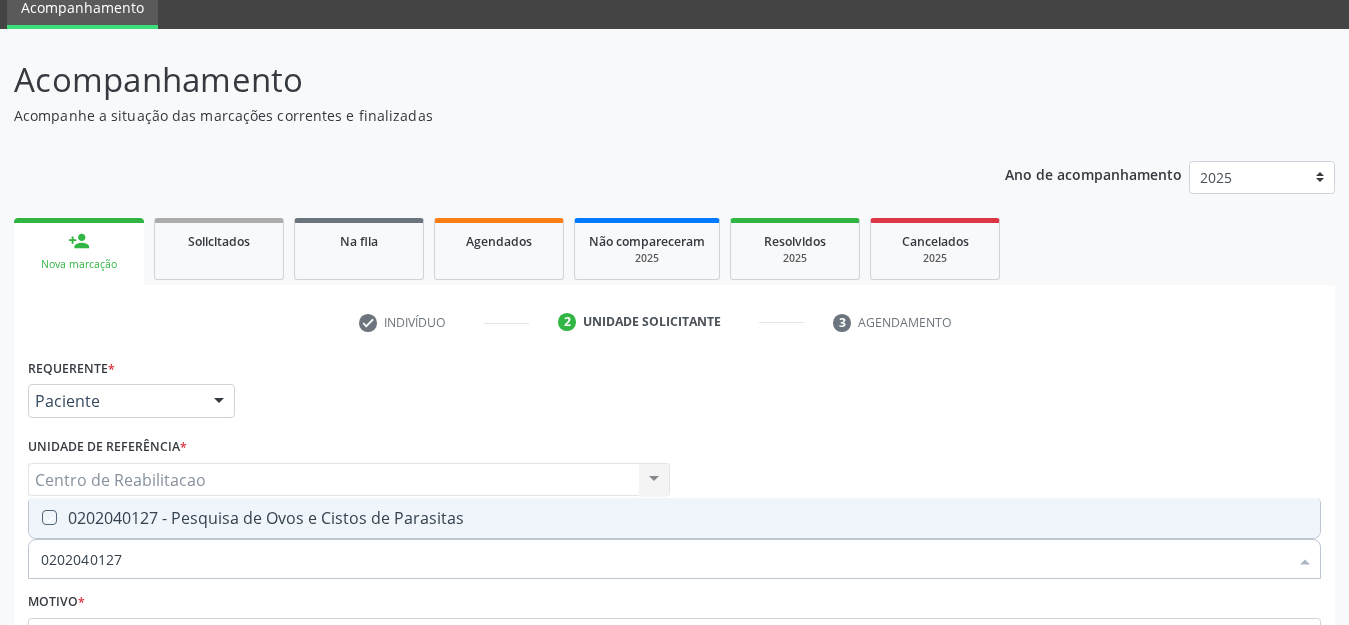 checkbox on "true" 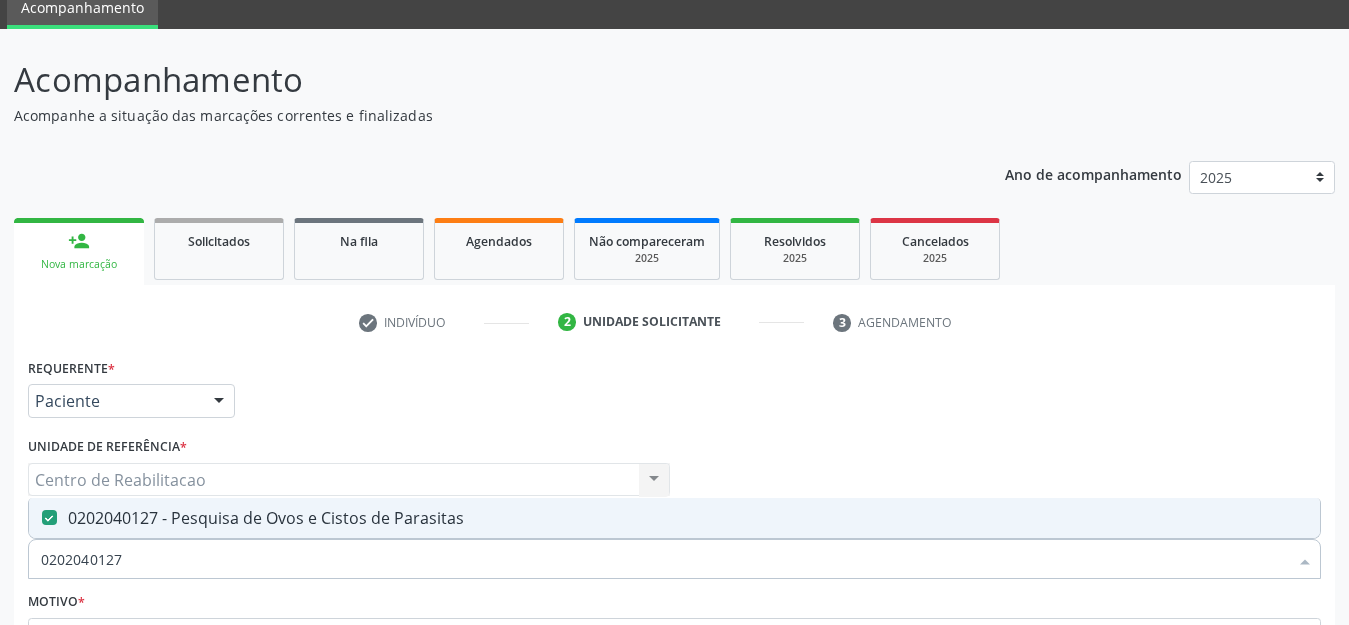 click on "0202040127" at bounding box center [664, 559] 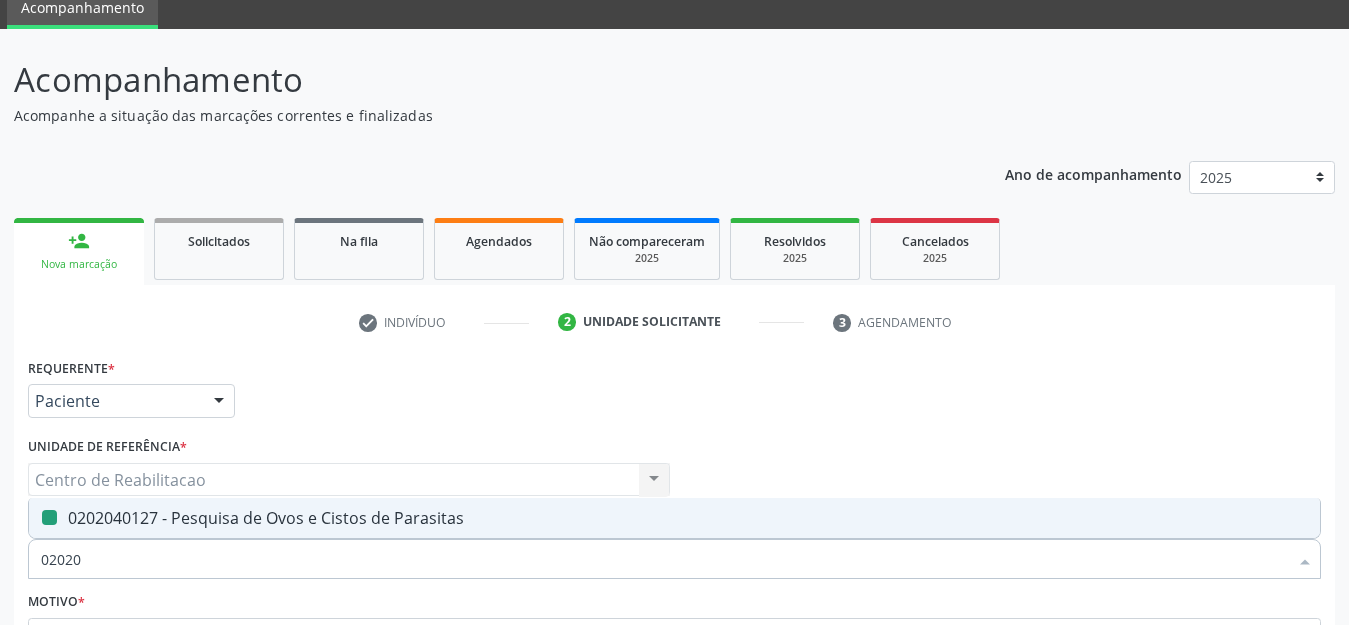 type on "0202" 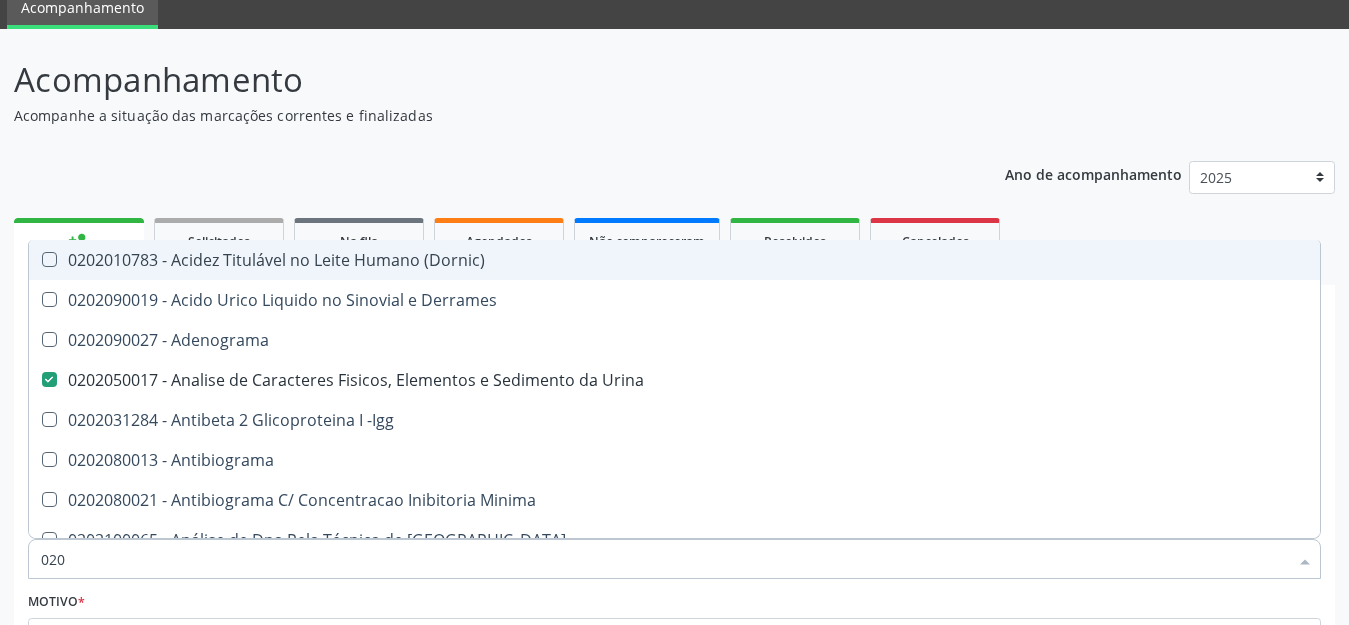type on "02" 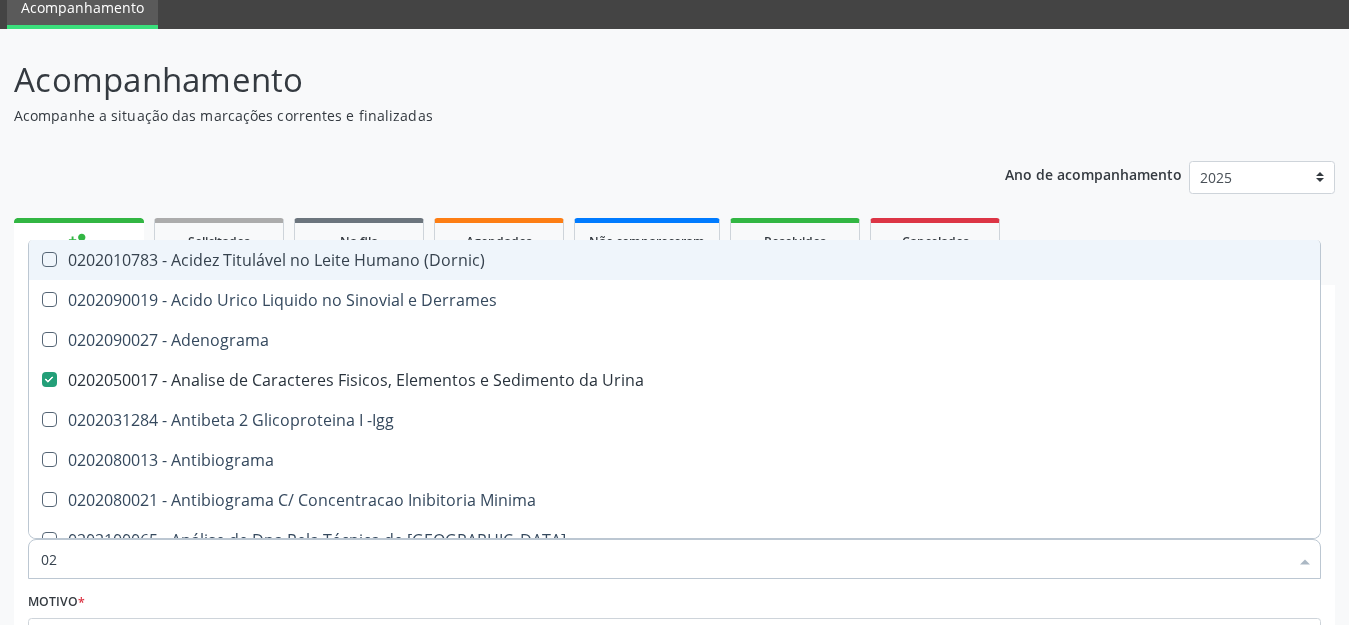 checkbox on "false" 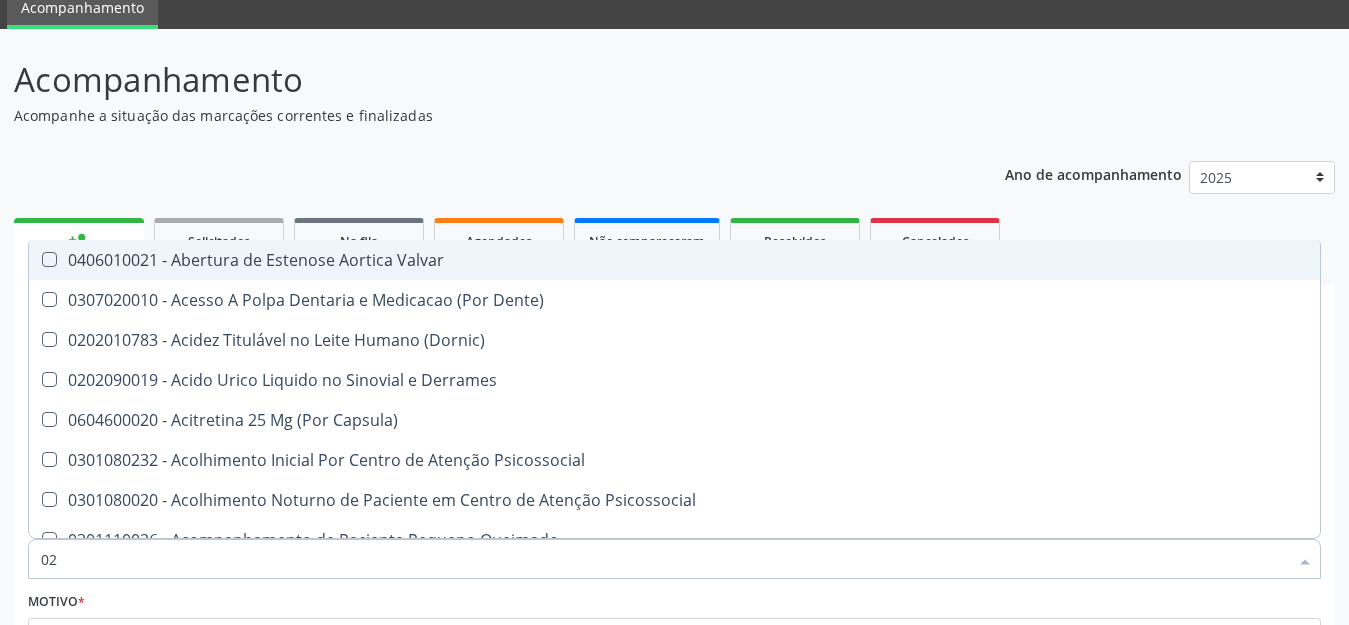 type on "0" 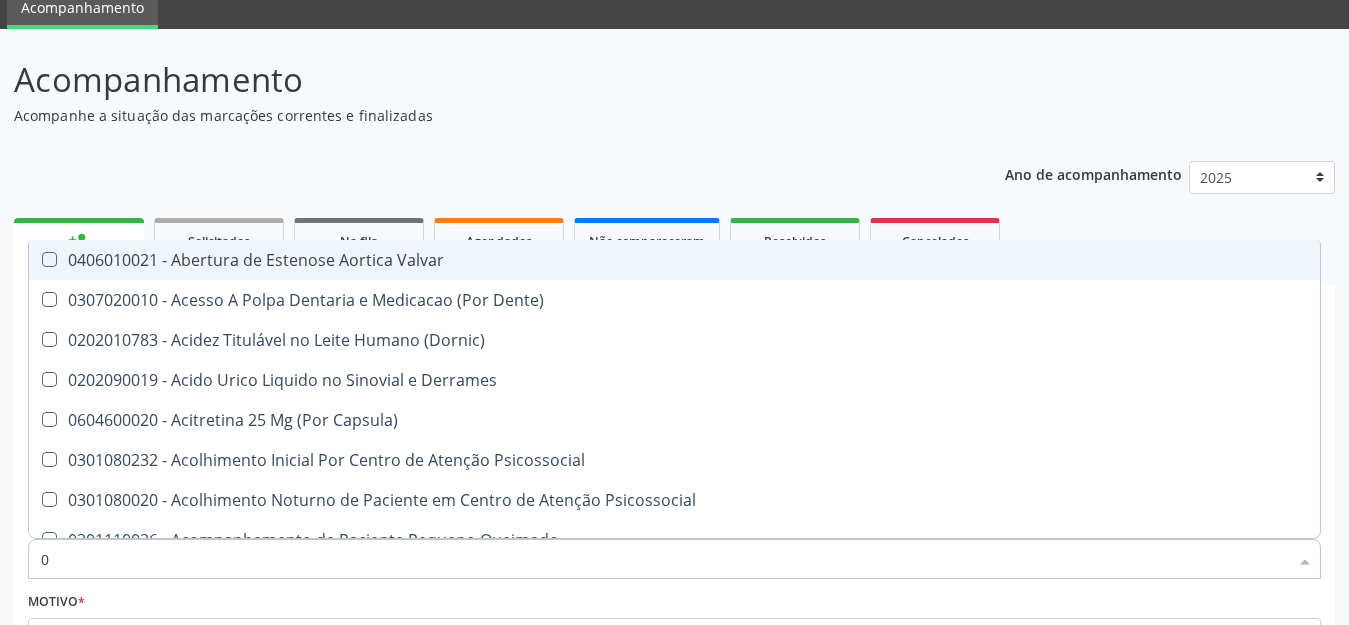 checkbox on "false" 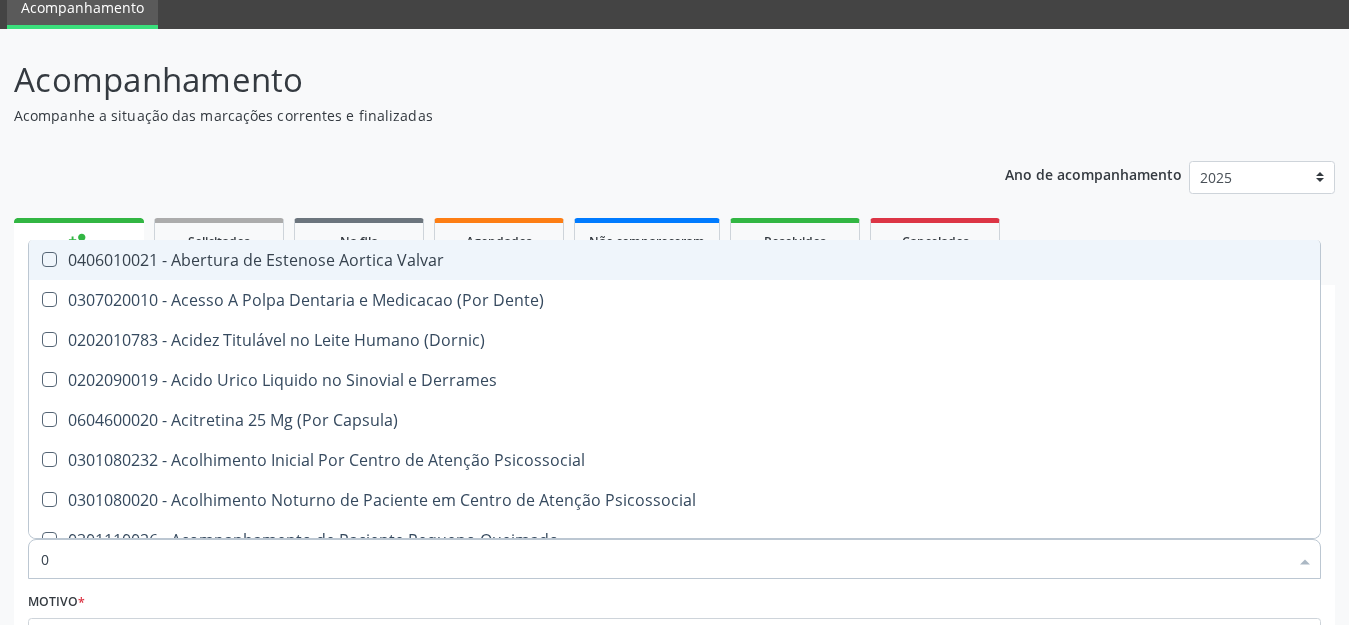 checkbox on "true" 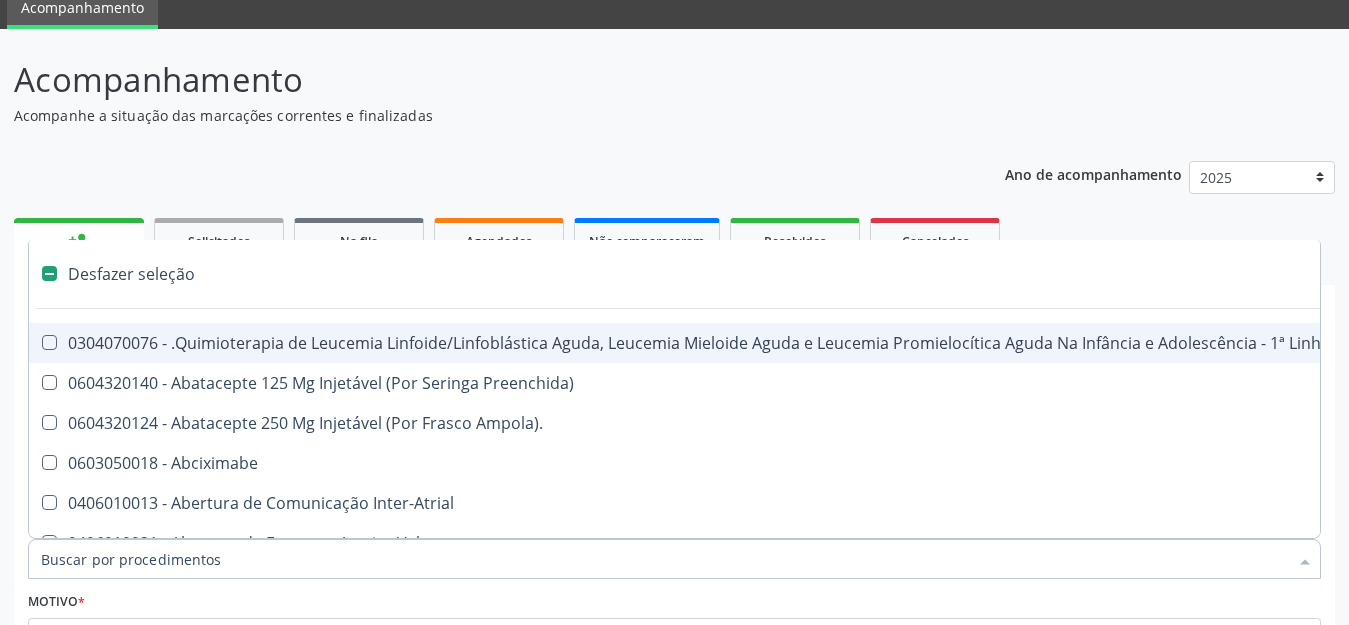 type on "T" 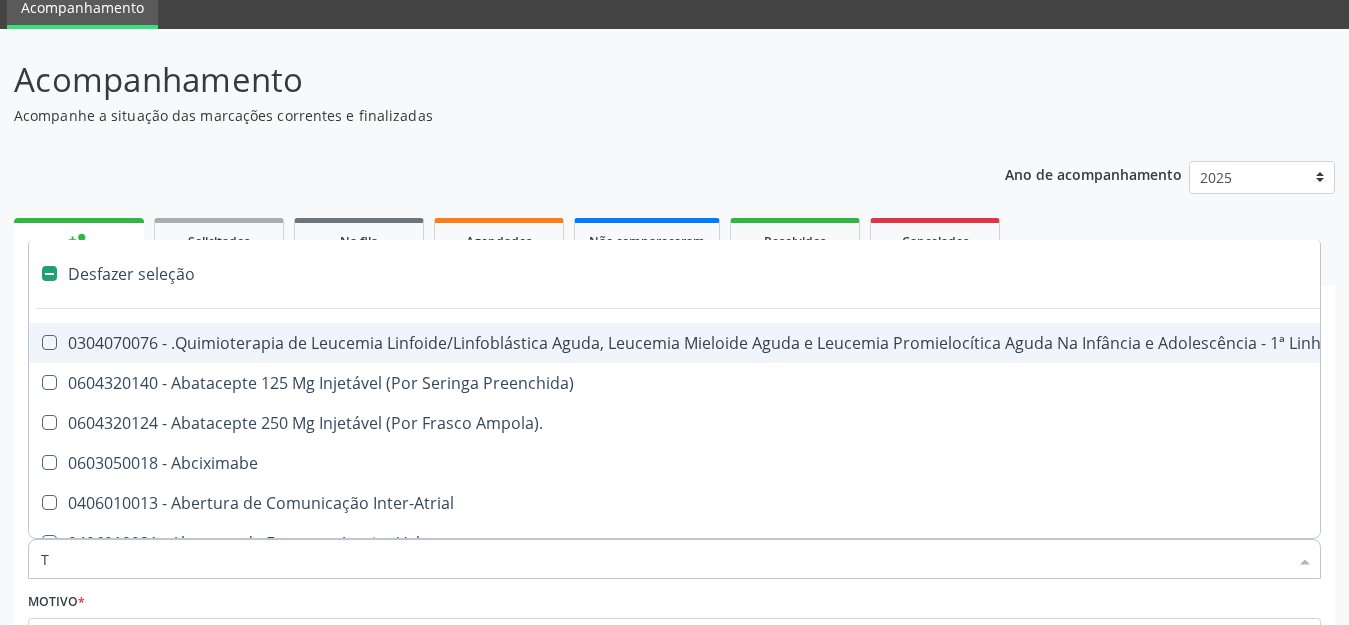 checkbox on "true" 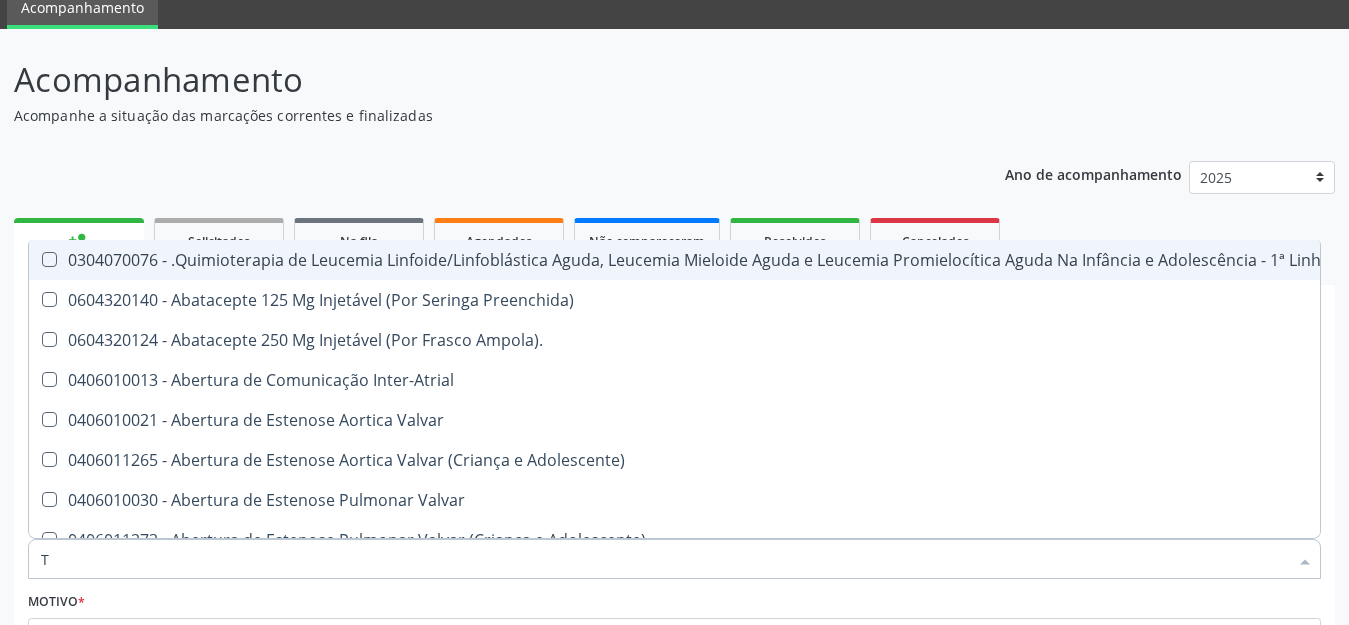 type on "T3" 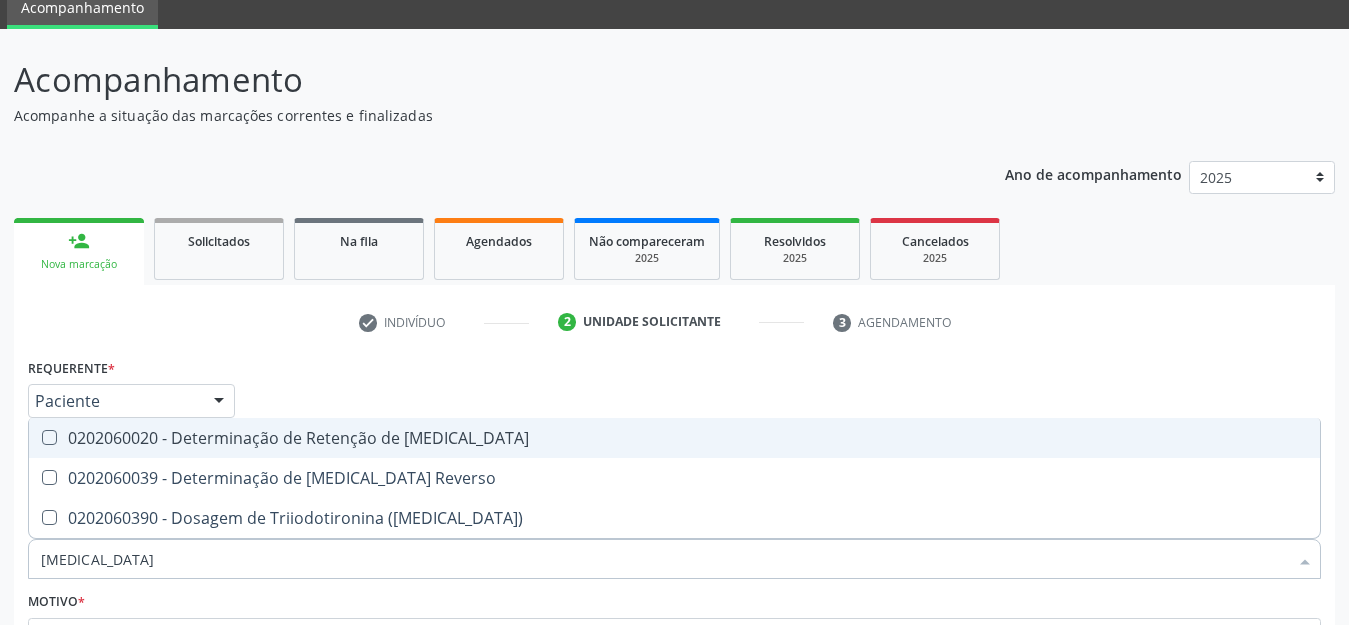 click on "0202060020 - Determinação de Retenção de [MEDICAL_DATA]" at bounding box center [674, 438] 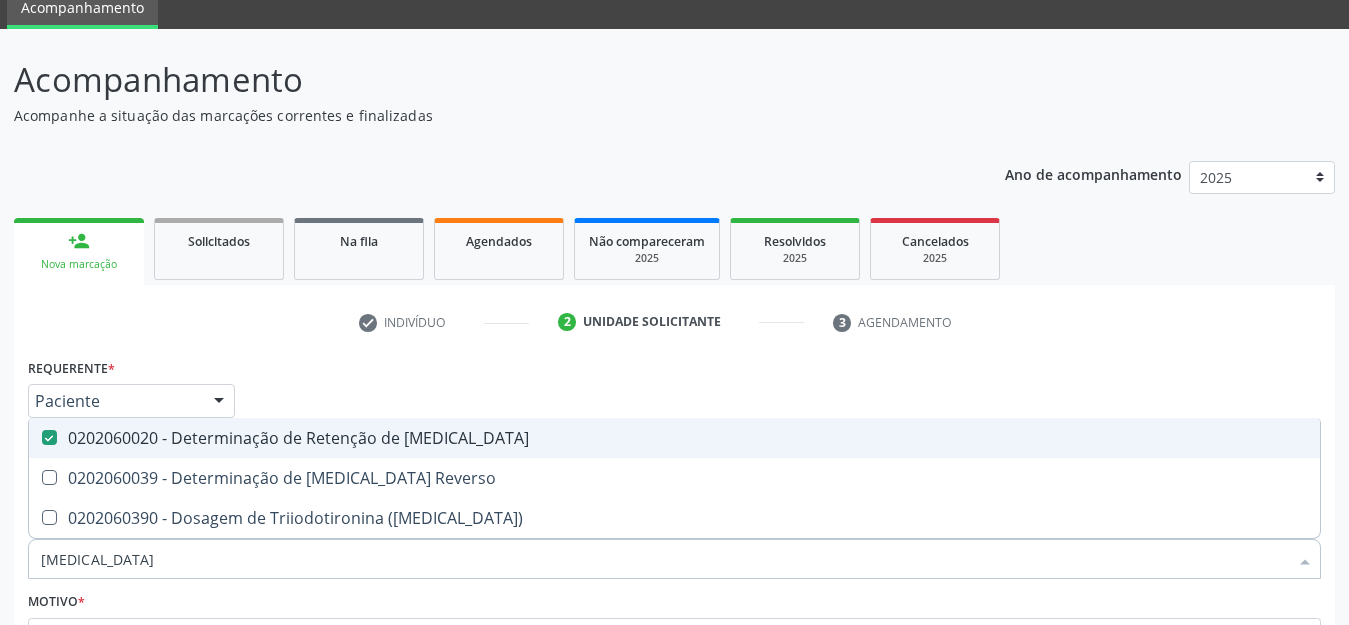click on "0202060020 - Determinação de Retenção de [MEDICAL_DATA]" at bounding box center (674, 438) 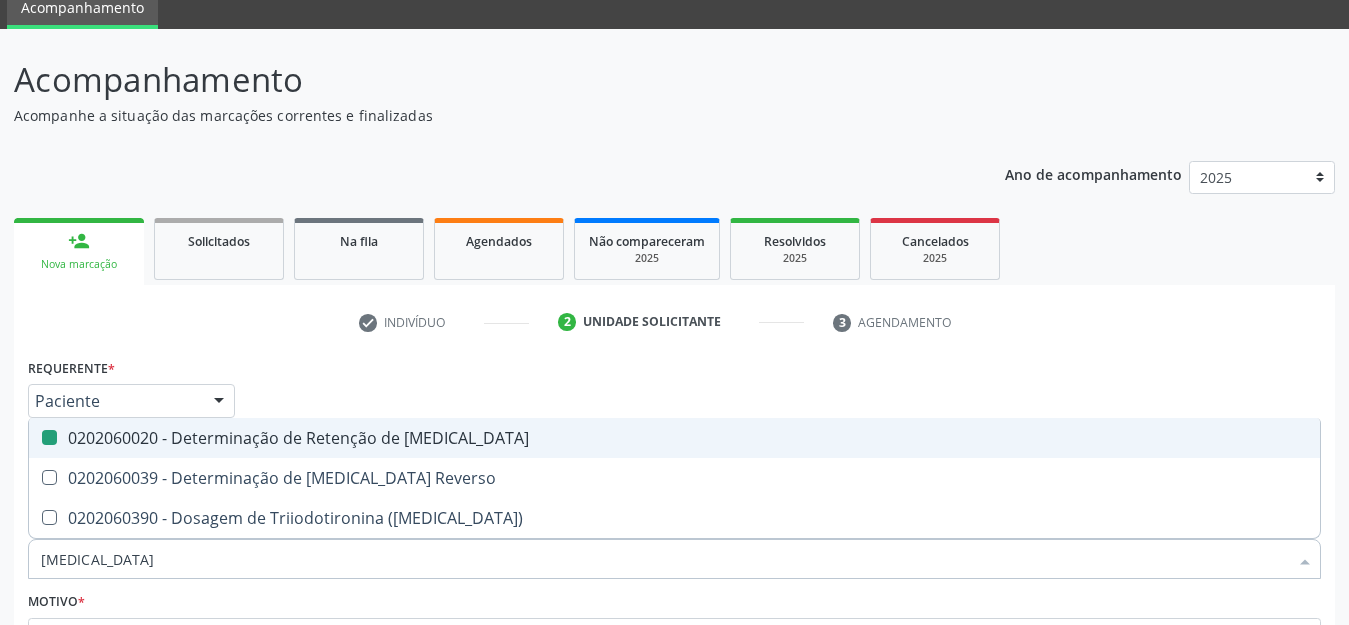 checkbox on "false" 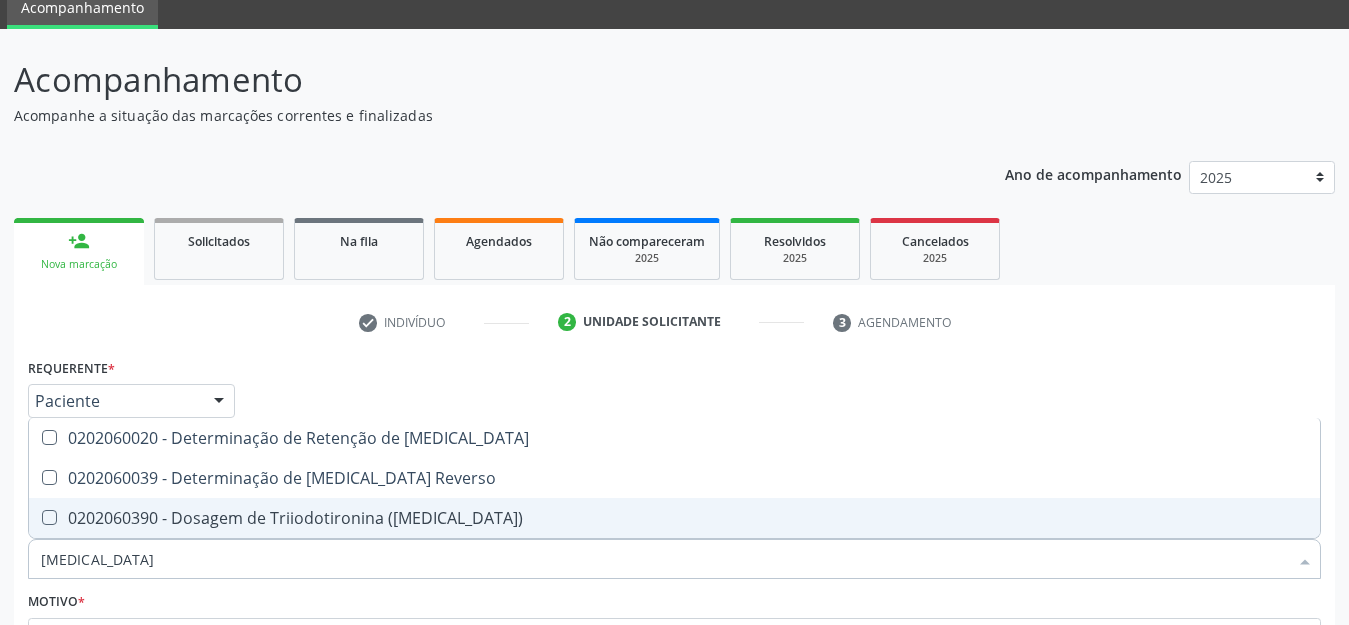 click on "0202060390 - Dosagem de Triiodotironina ([MEDICAL_DATA])" at bounding box center [674, 518] 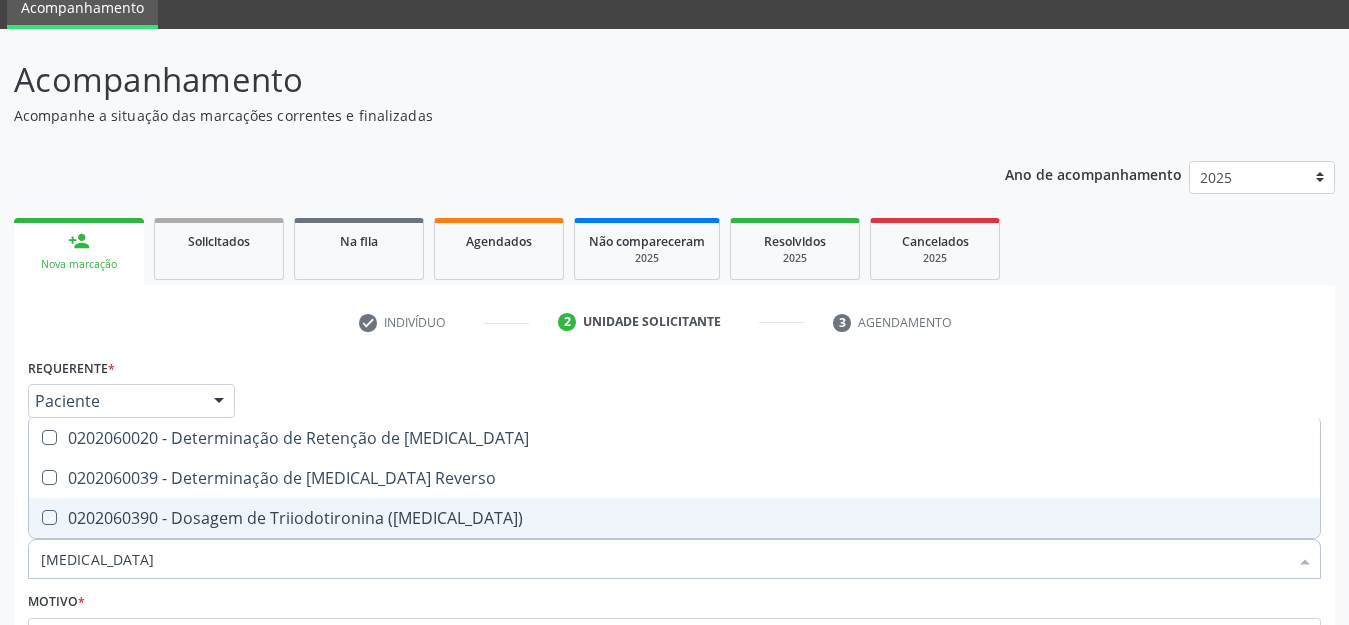 checkbox on "true" 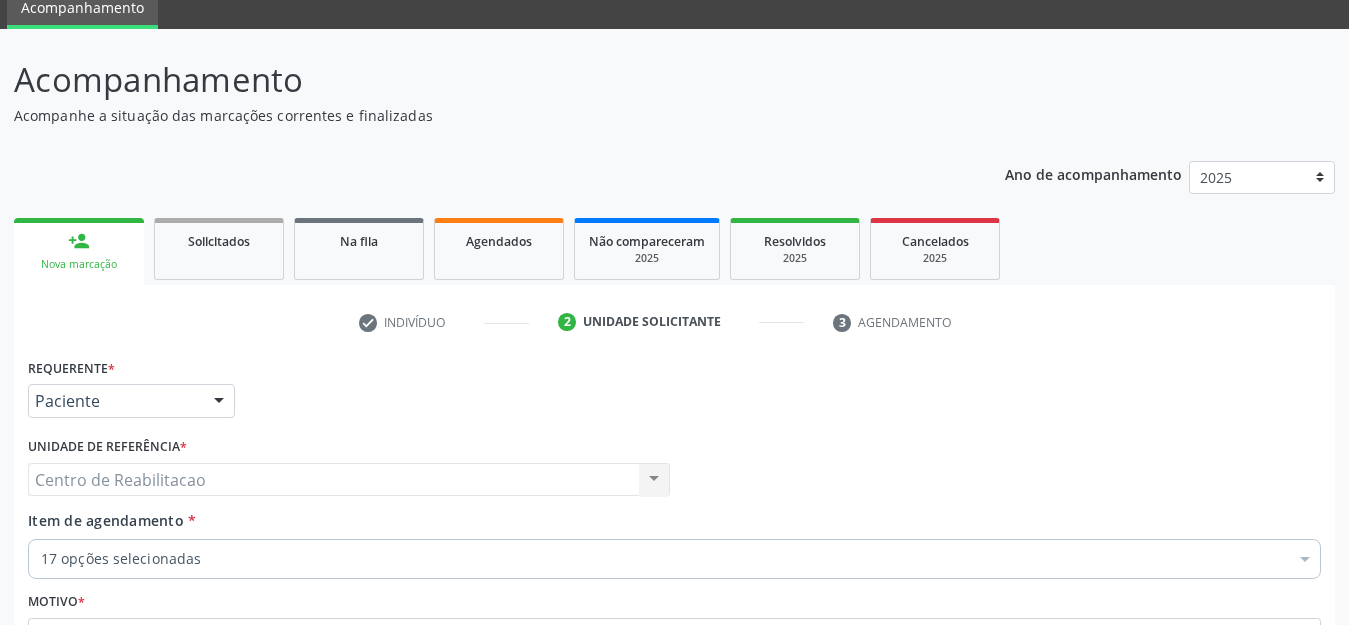 checkbox on "true" 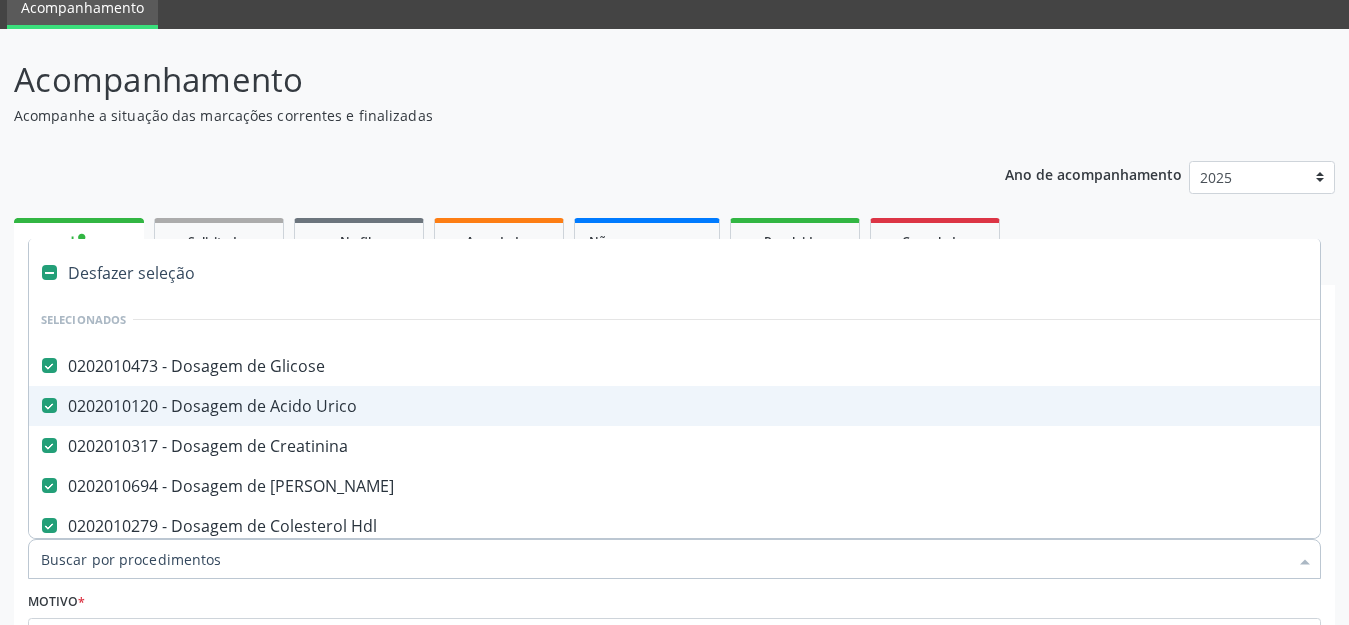 click on "Item de agendamento
*" at bounding box center (664, 559) 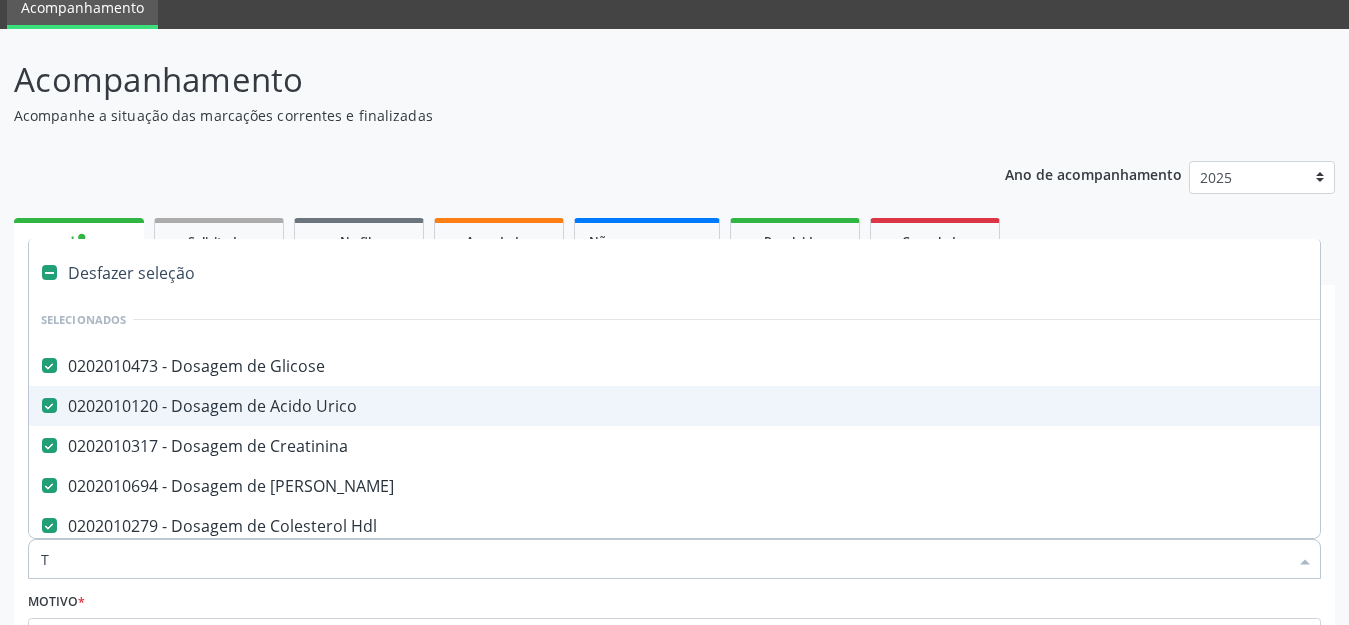 checkbox on "false" 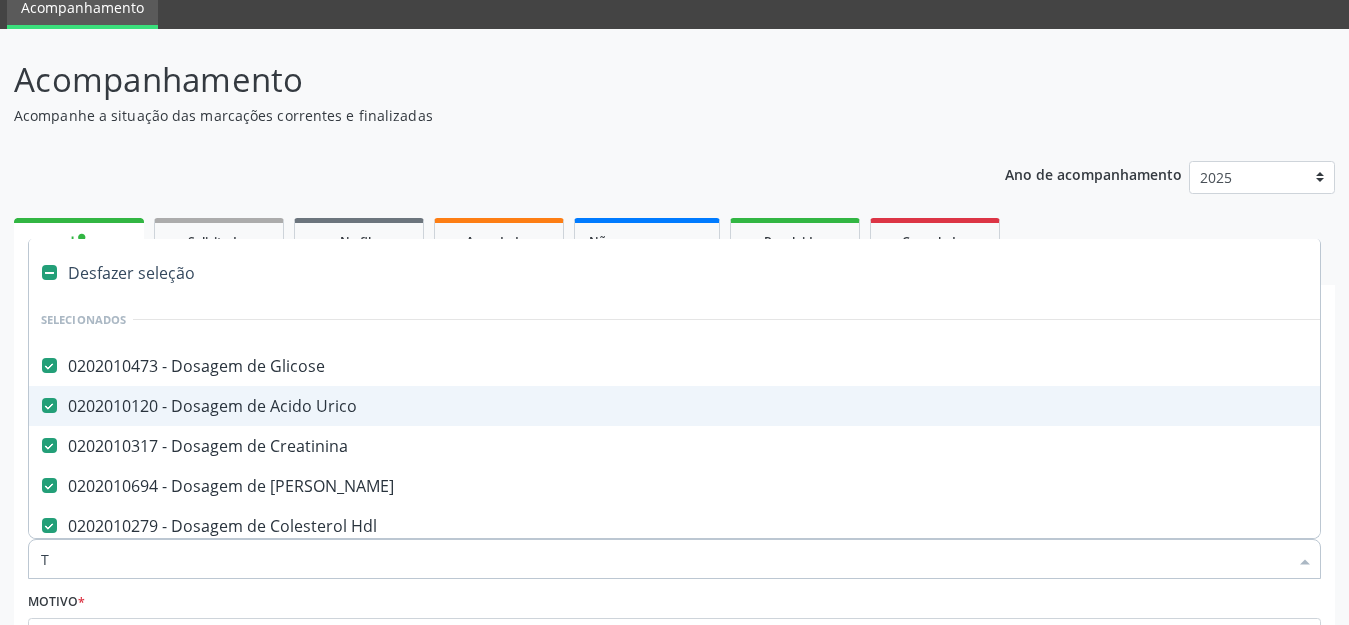 checkbox on "false" 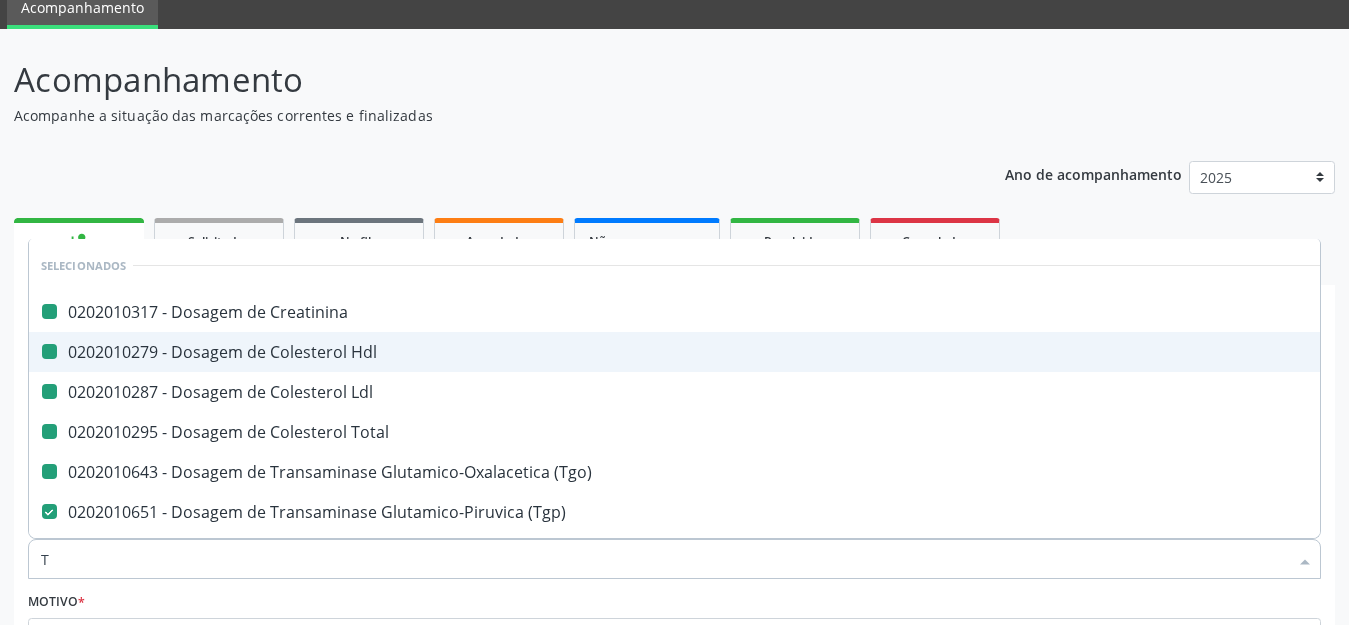 type on "T4" 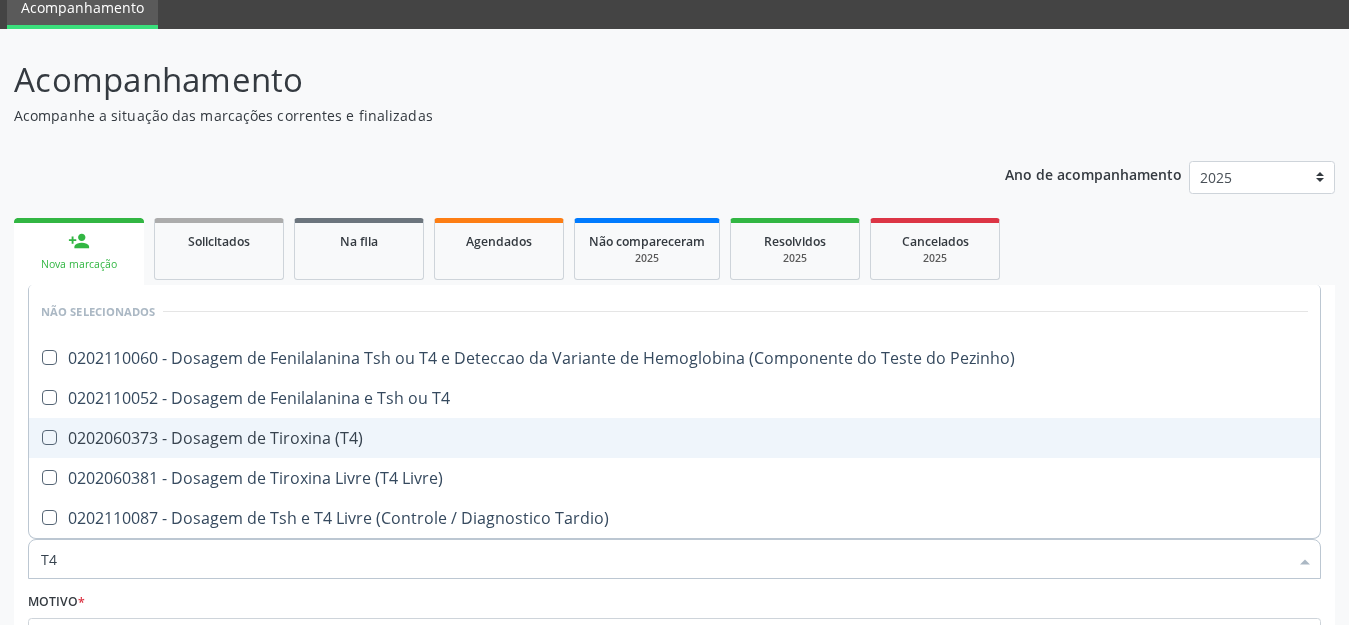 click on "0202060373 - Dosagem de Tiroxina (T4)" at bounding box center (674, 438) 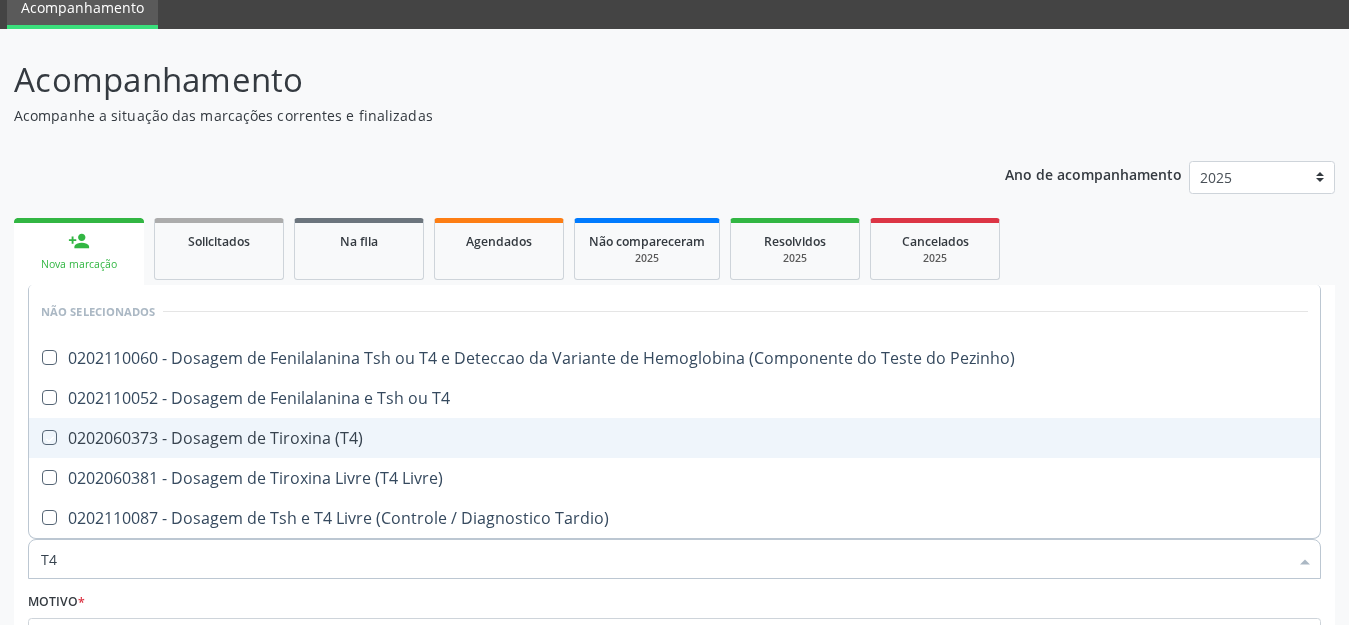 checkbox on "true" 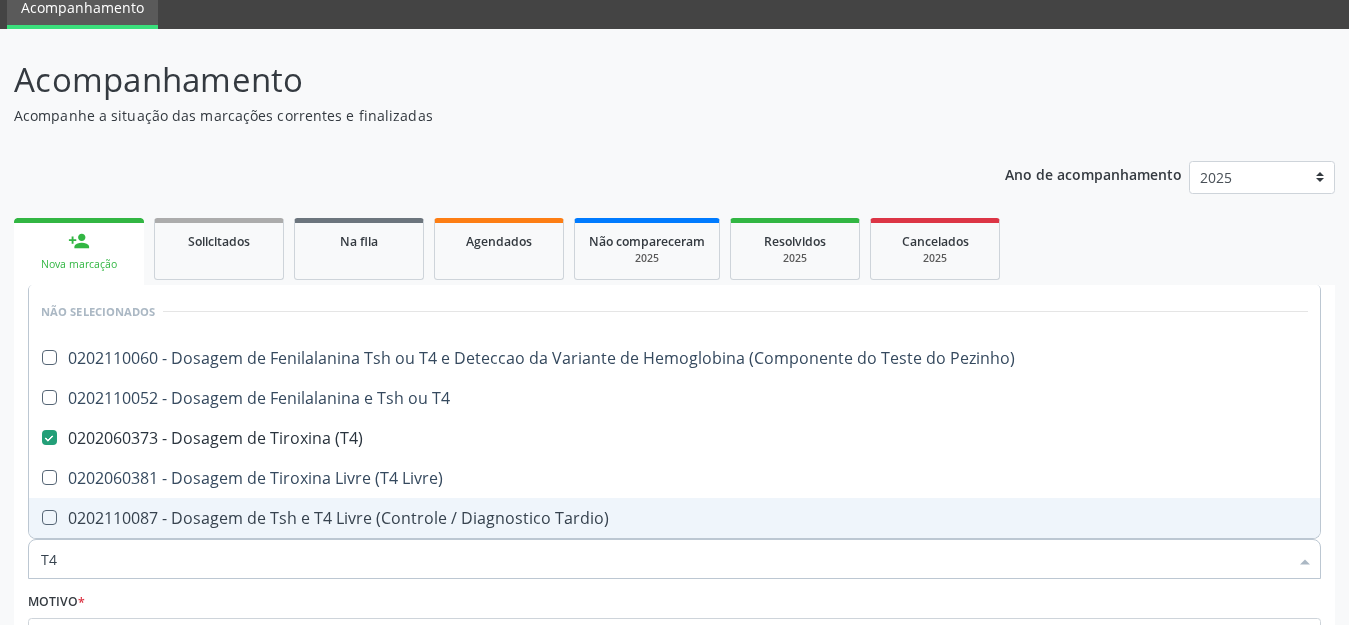 click on "T4" at bounding box center (664, 559) 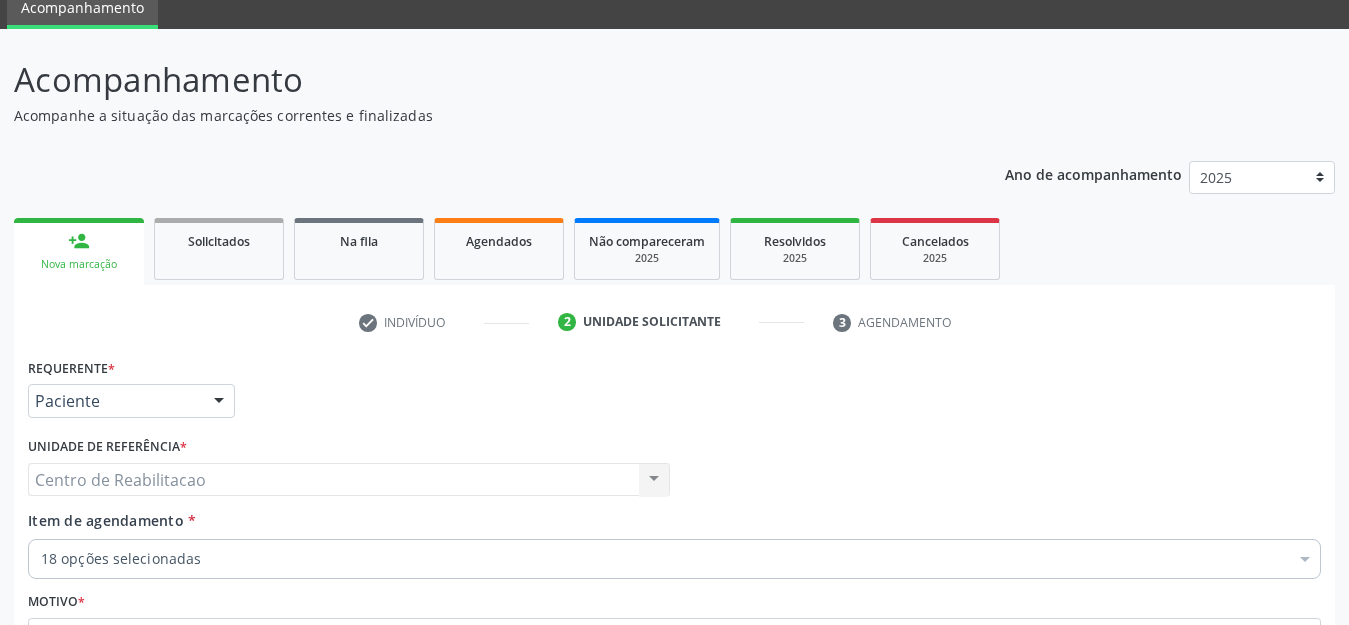 checkbox on "true" 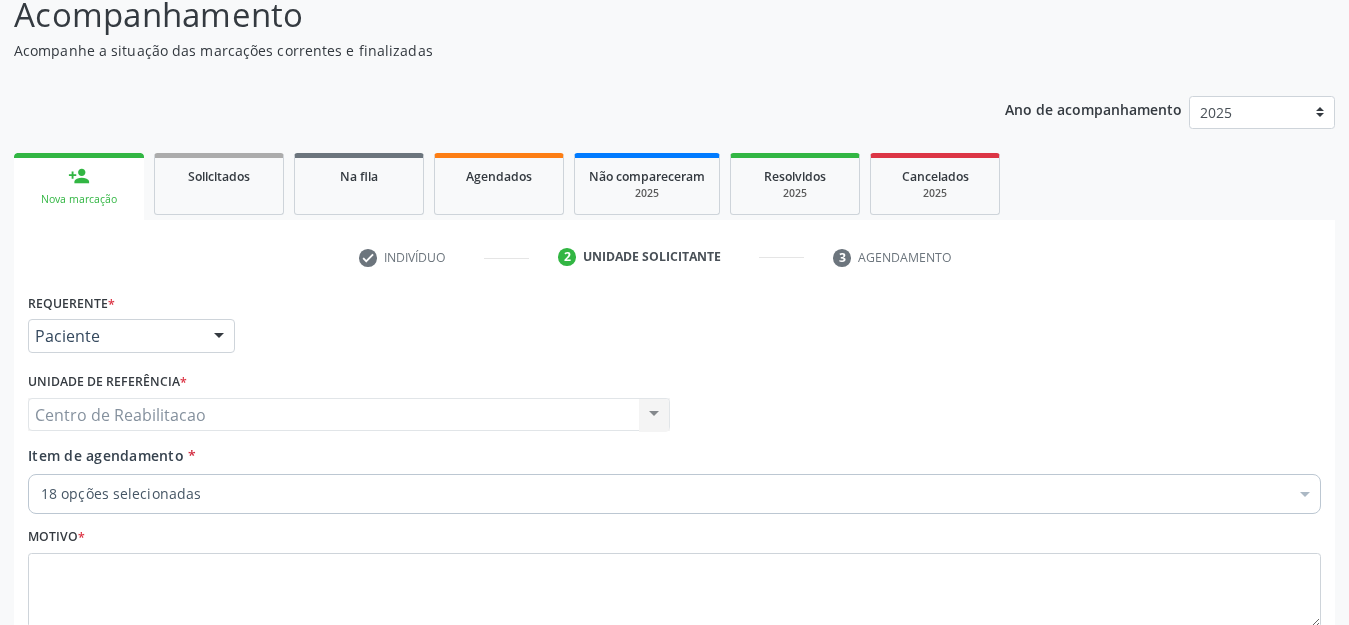 scroll, scrollTop: 181, scrollLeft: 0, axis: vertical 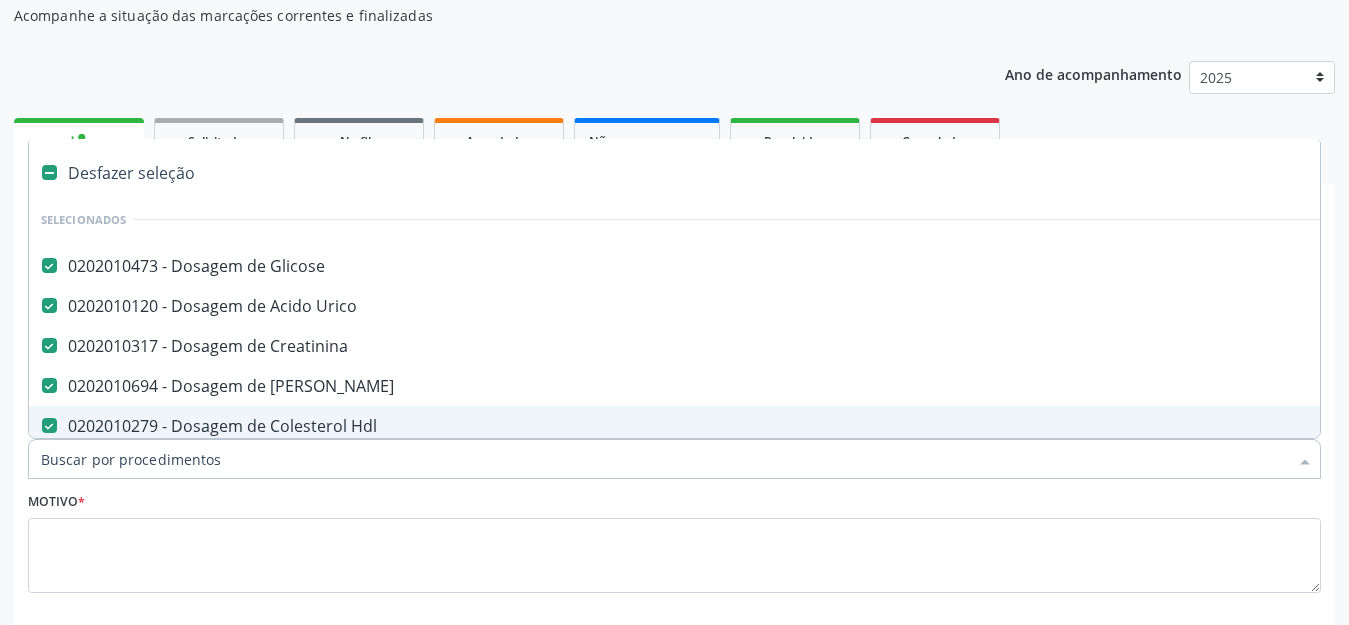 type on "T" 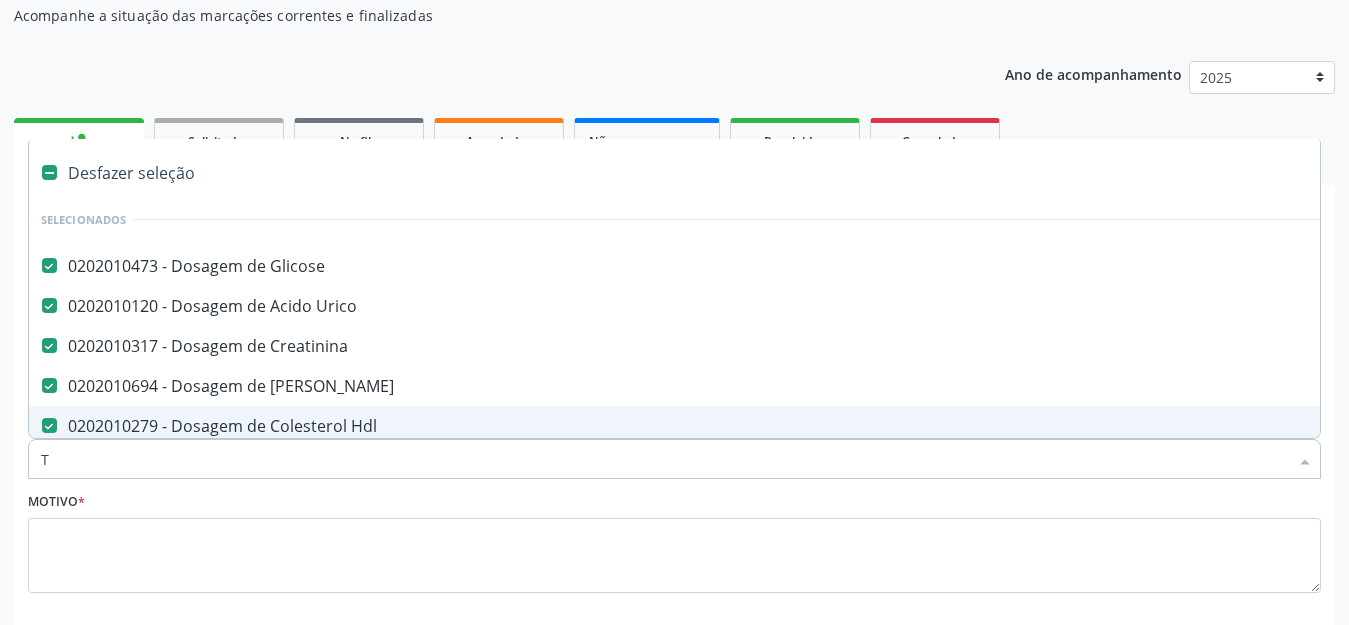 checkbox on "false" 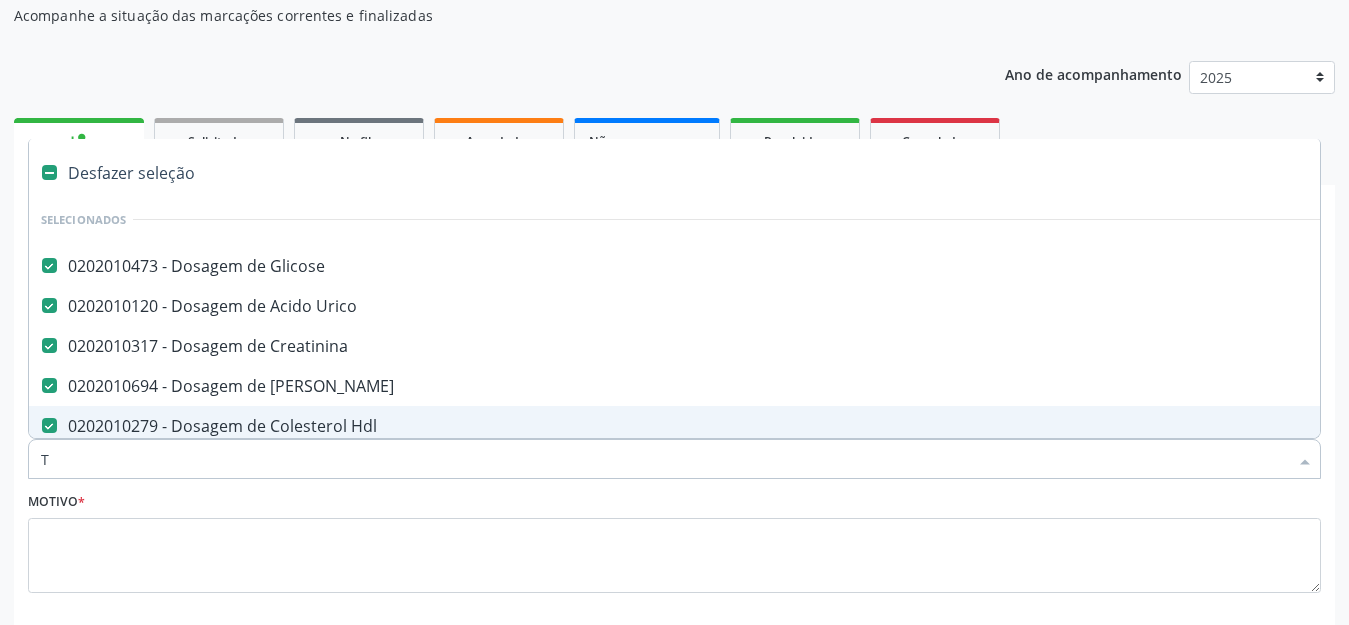 checkbox on "false" 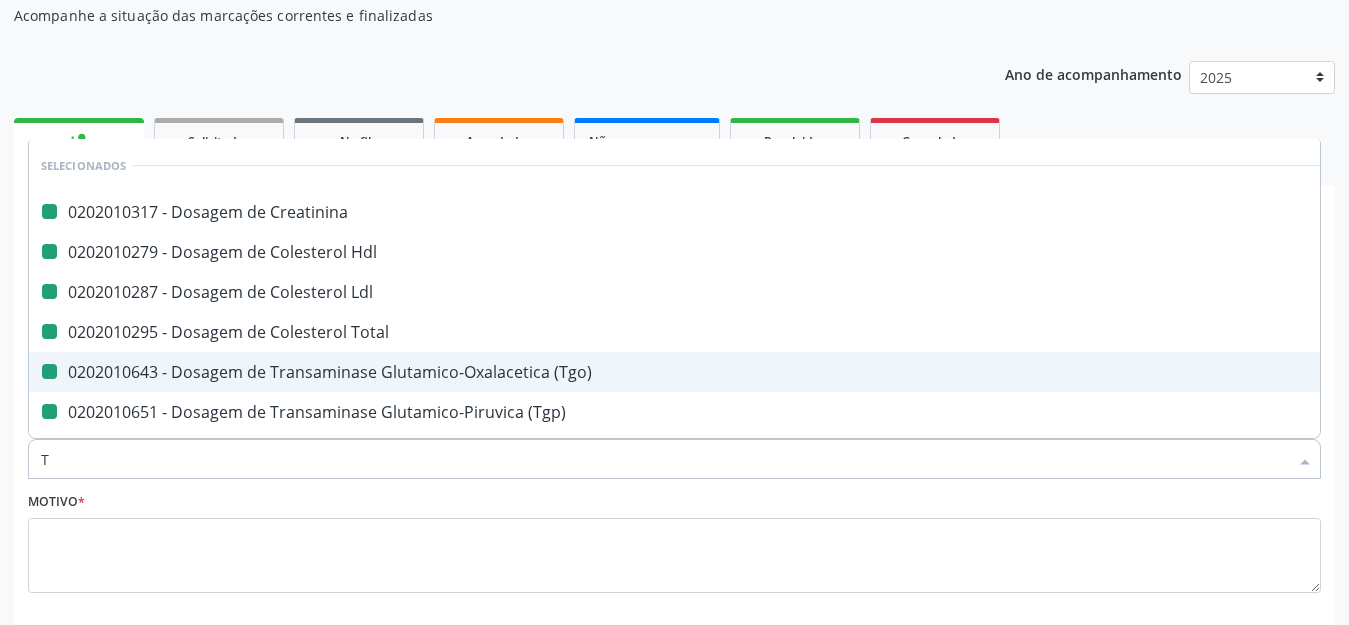 type on "TS" 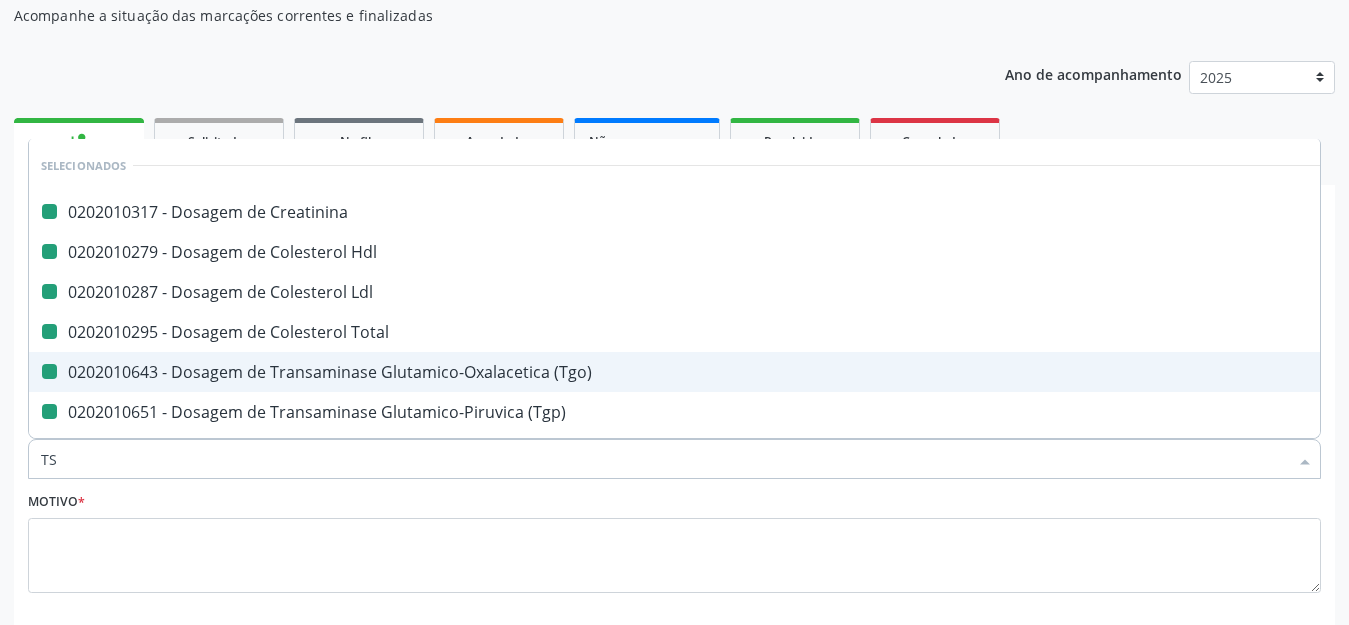 checkbox on "false" 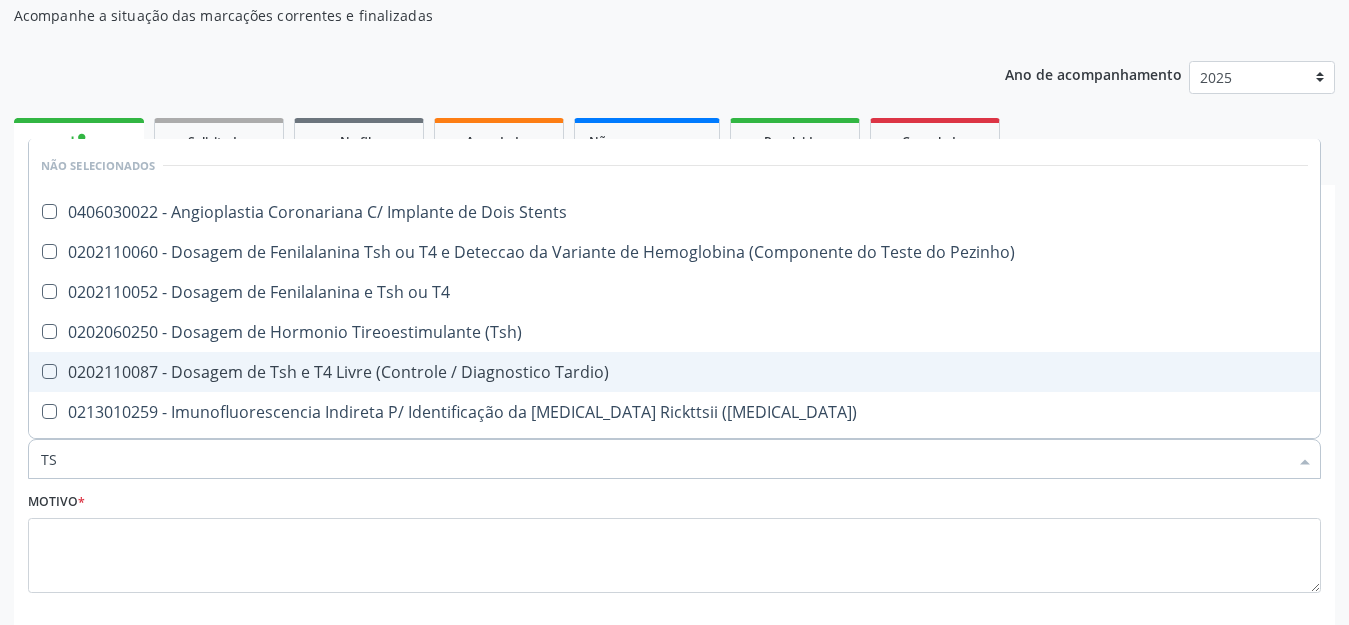 type on "TSH" 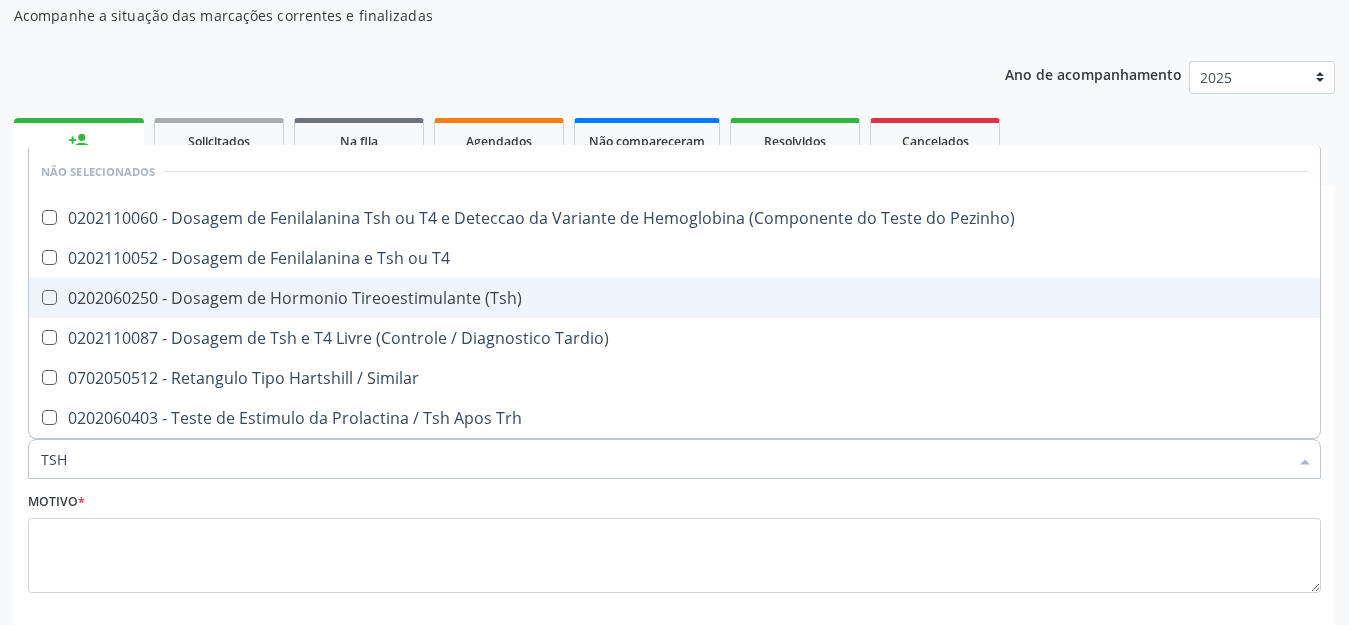 click on "0202060250 - Dosagem de Hormonio Tireoestimulante (Tsh)" at bounding box center [674, 298] 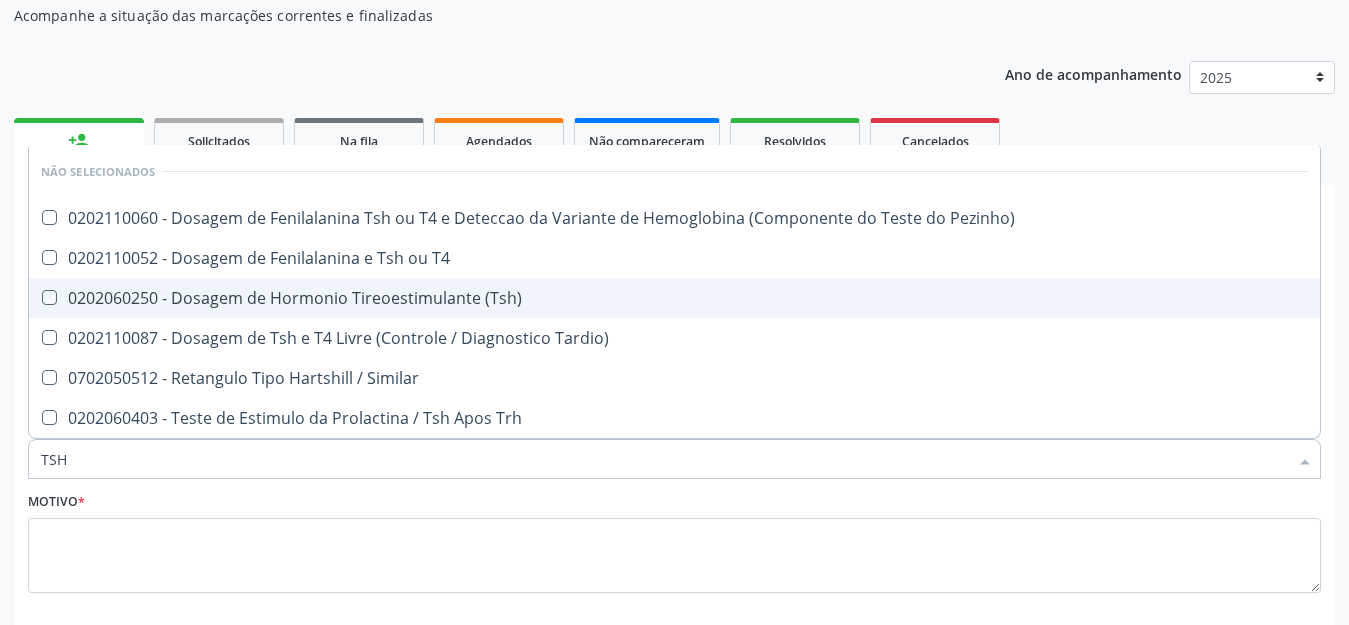 checkbox on "true" 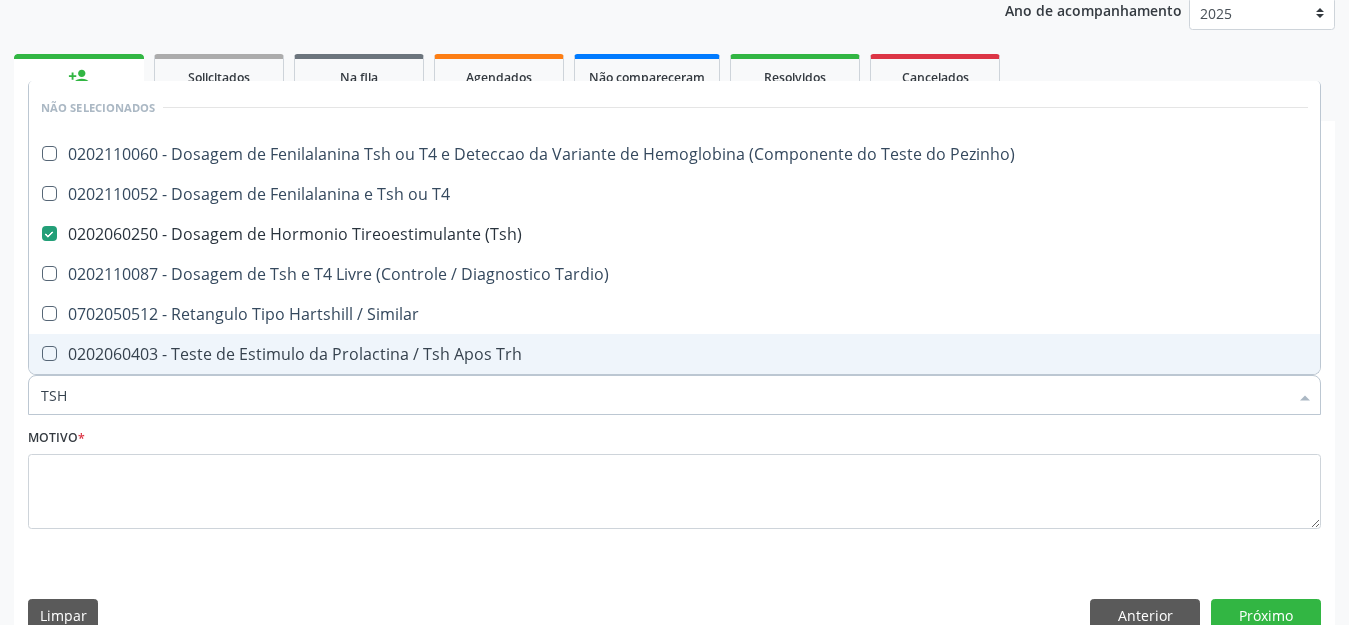scroll, scrollTop: 270, scrollLeft: 0, axis: vertical 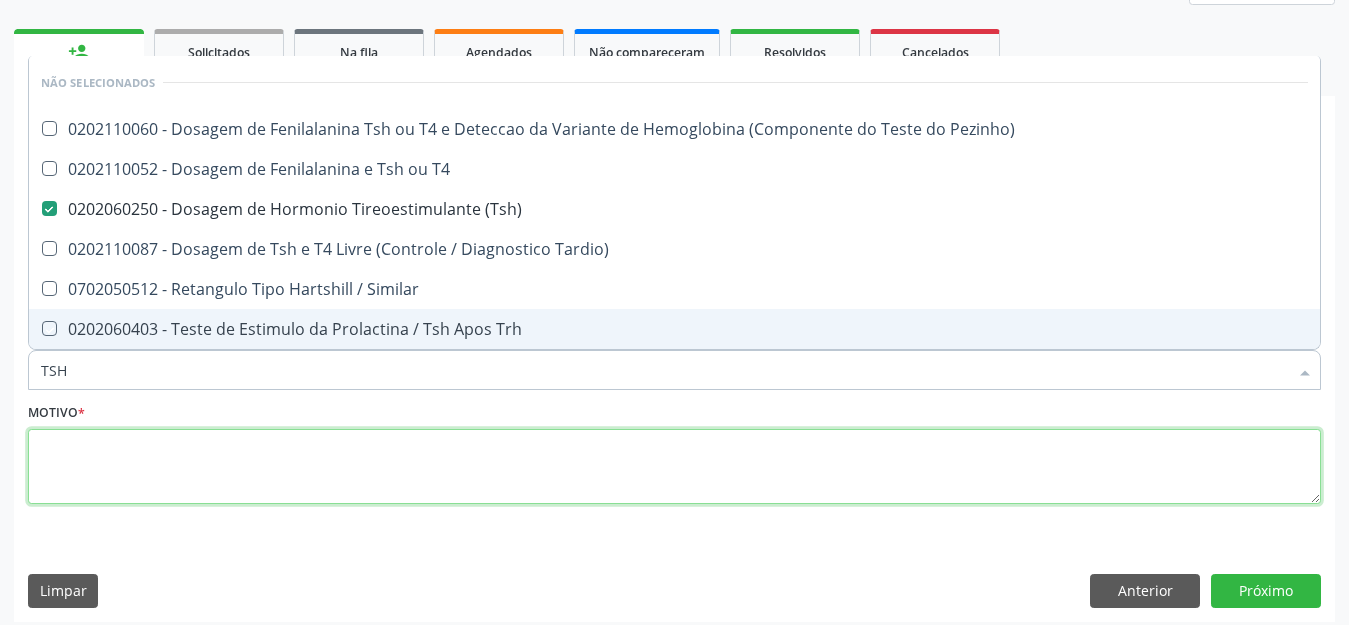 click at bounding box center [674, 467] 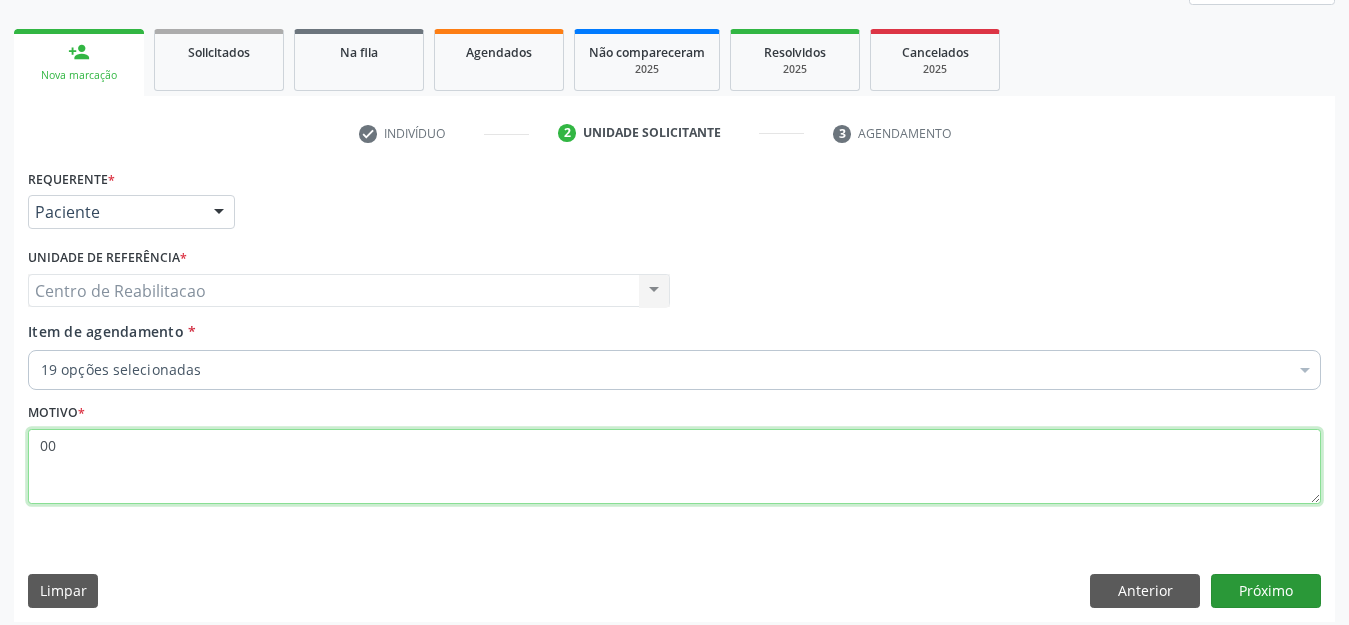 type on "00" 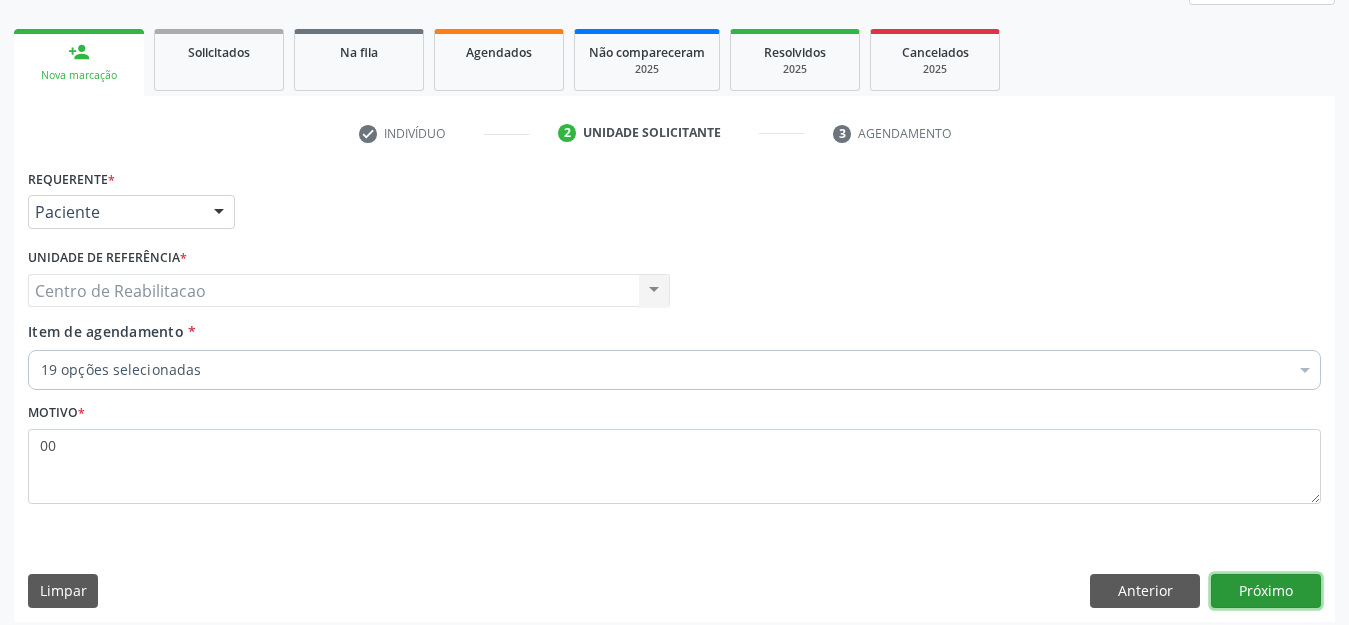 click on "Próximo" at bounding box center [1266, 591] 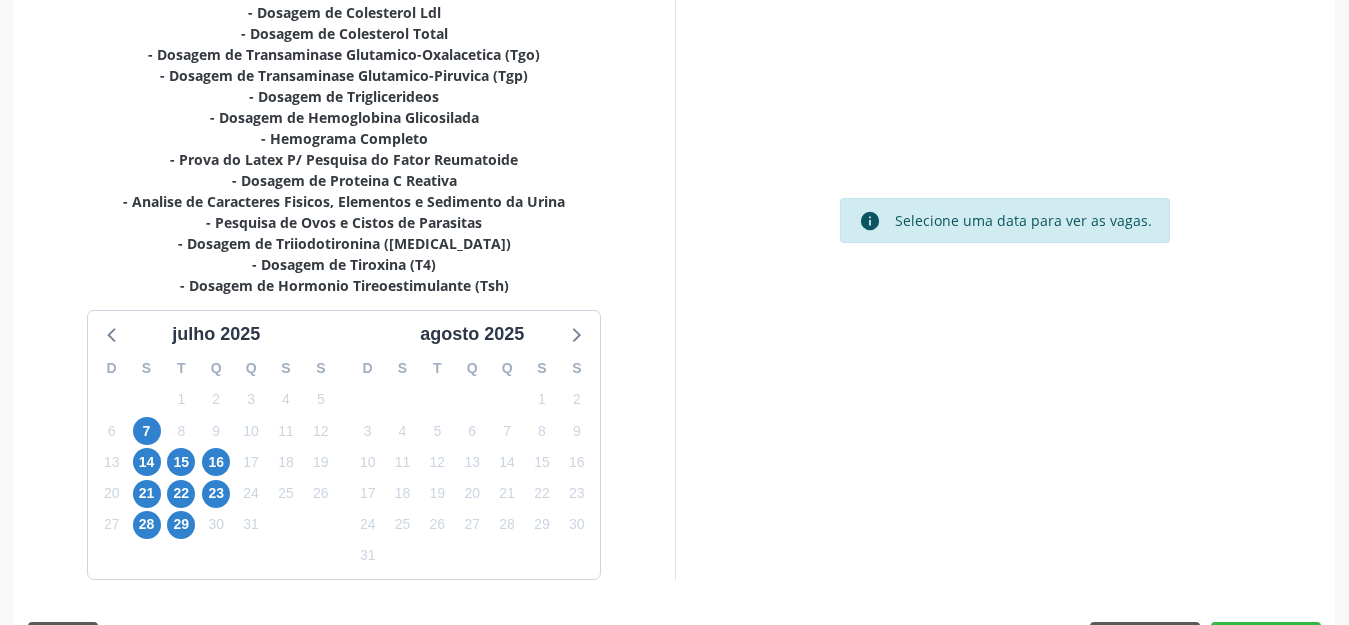scroll, scrollTop: 623, scrollLeft: 0, axis: vertical 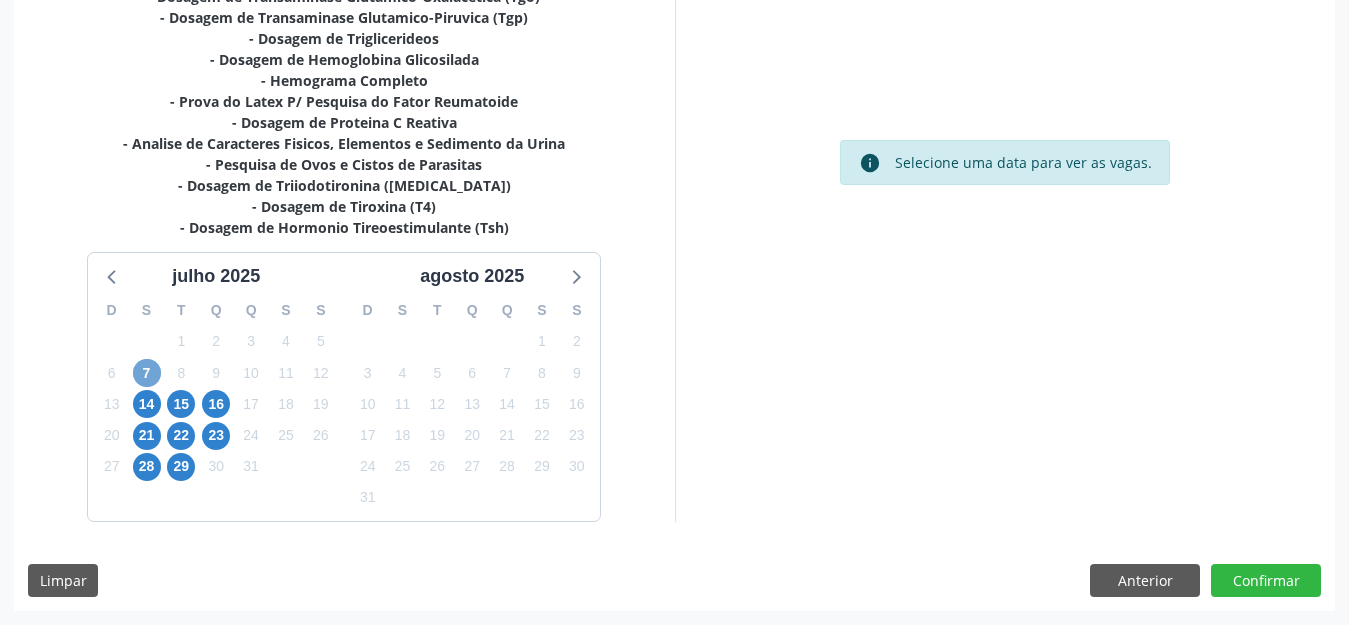 click on "7" at bounding box center (147, 373) 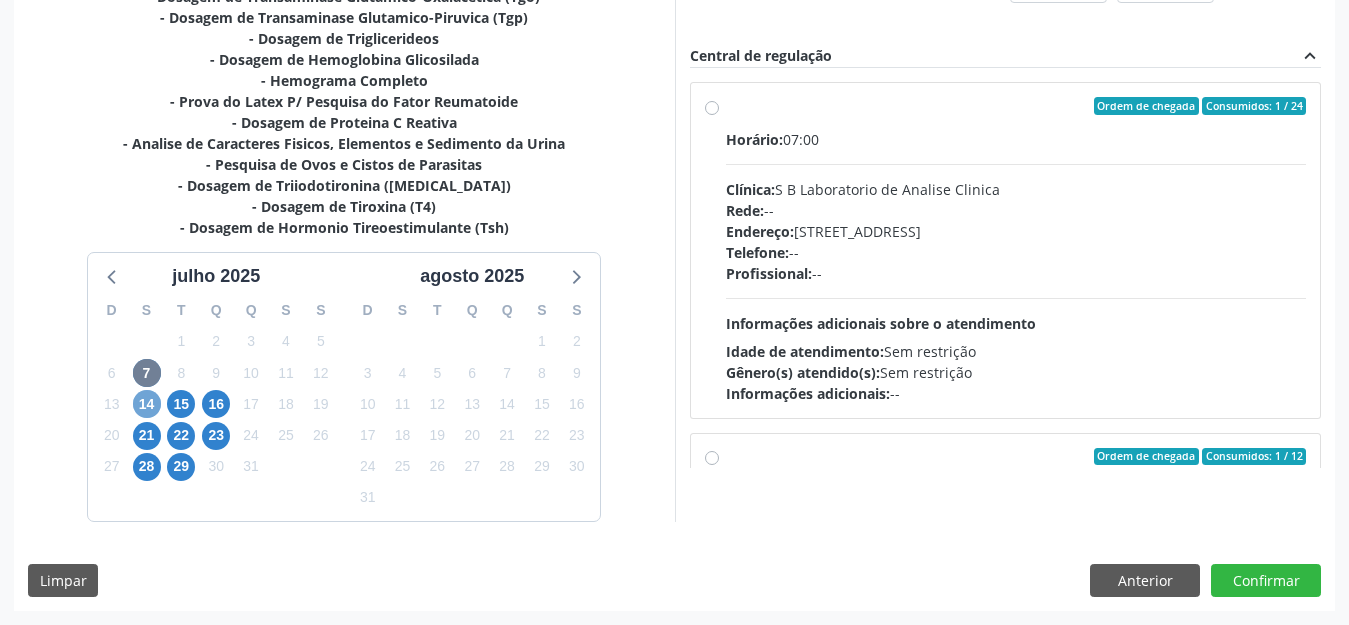 click on "14" at bounding box center [147, 404] 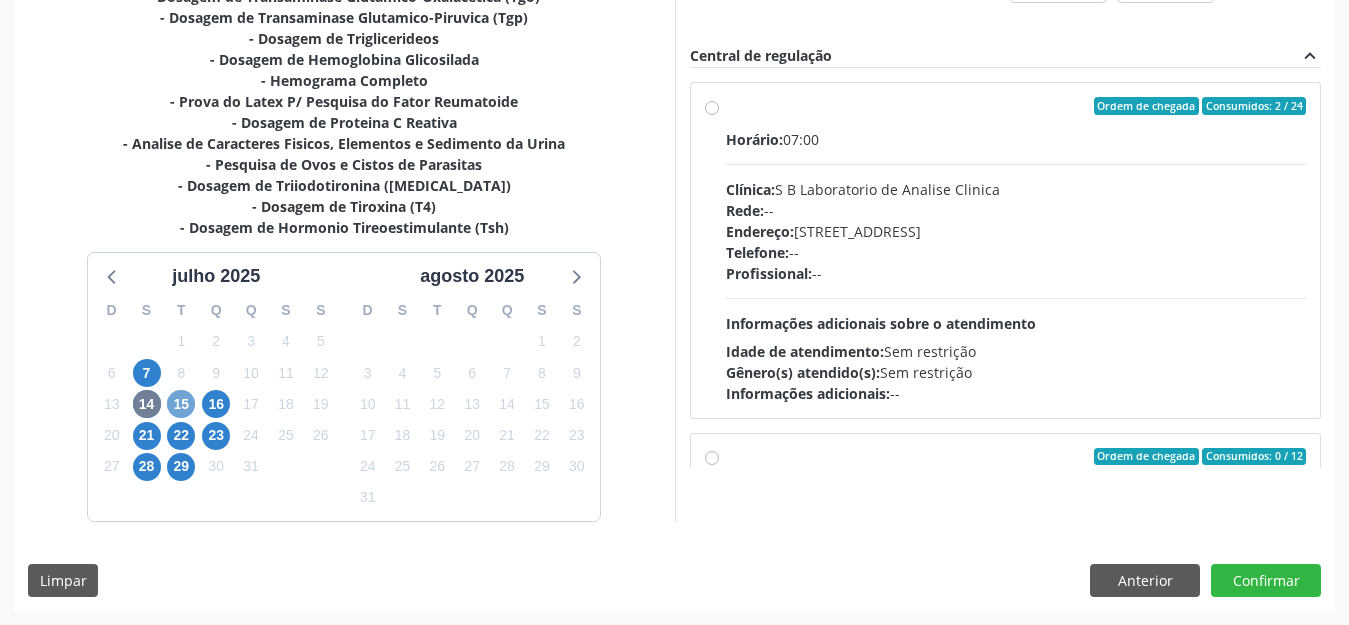 click on "15" at bounding box center [181, 404] 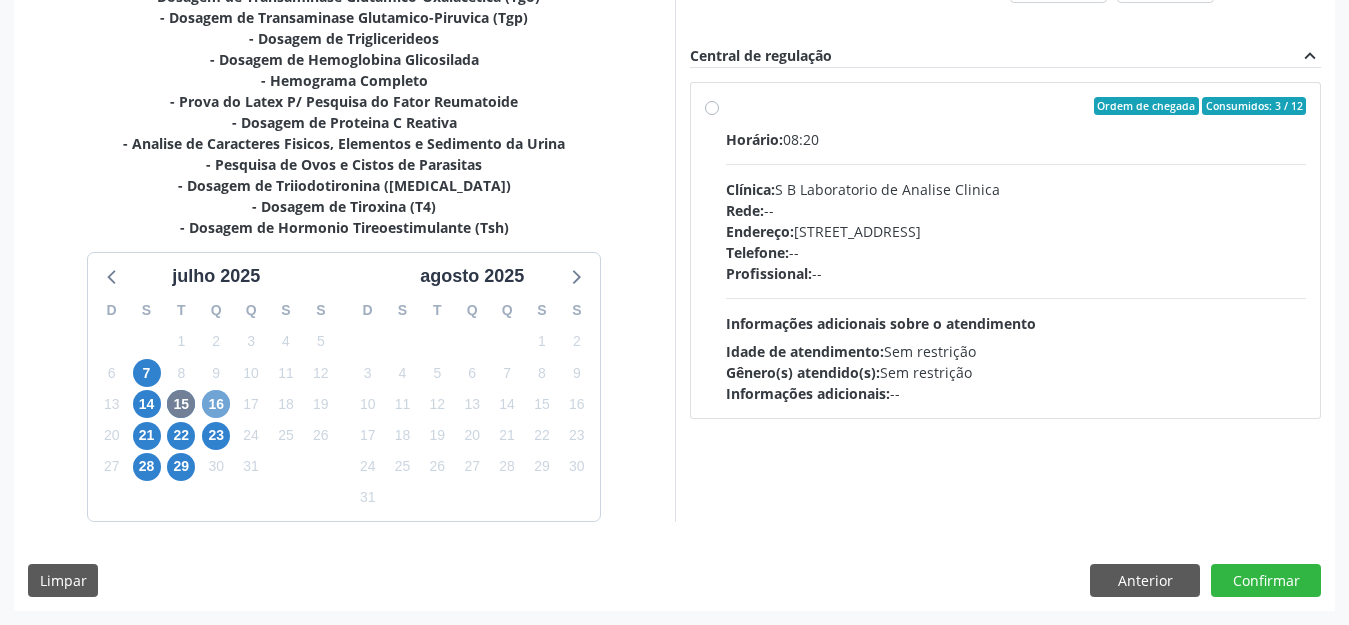 click on "16" at bounding box center [216, 404] 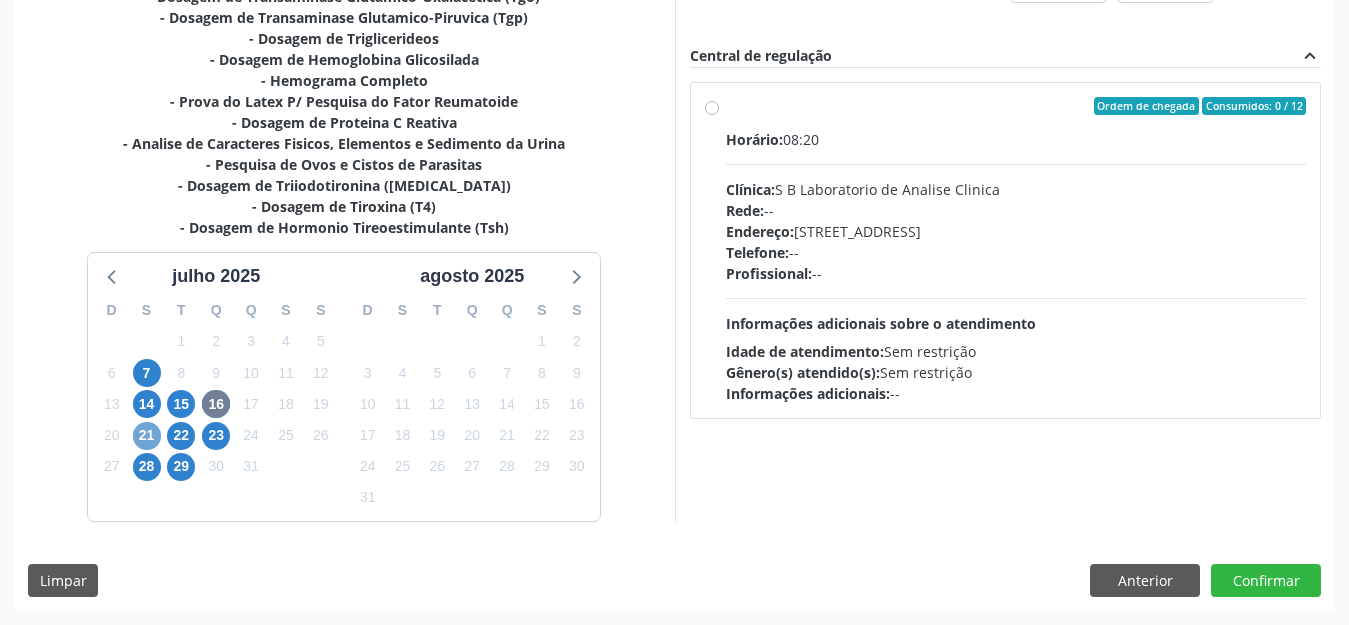 click on "21" at bounding box center [147, 436] 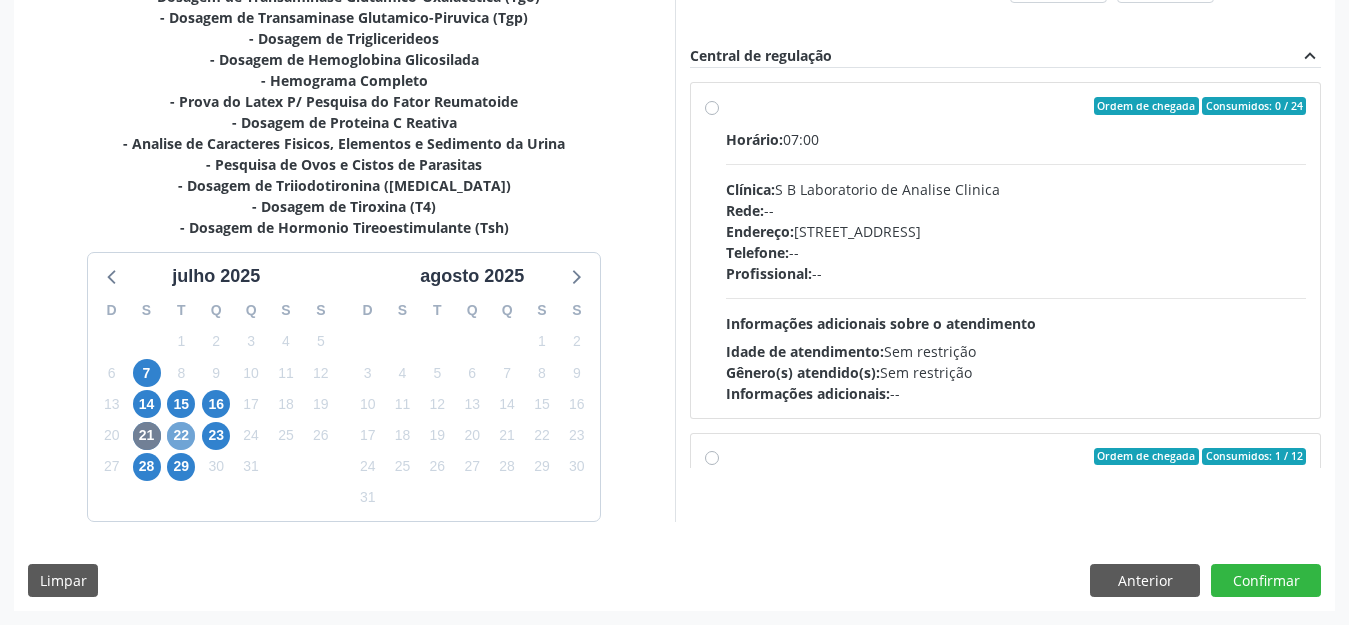 click on "22" at bounding box center [181, 436] 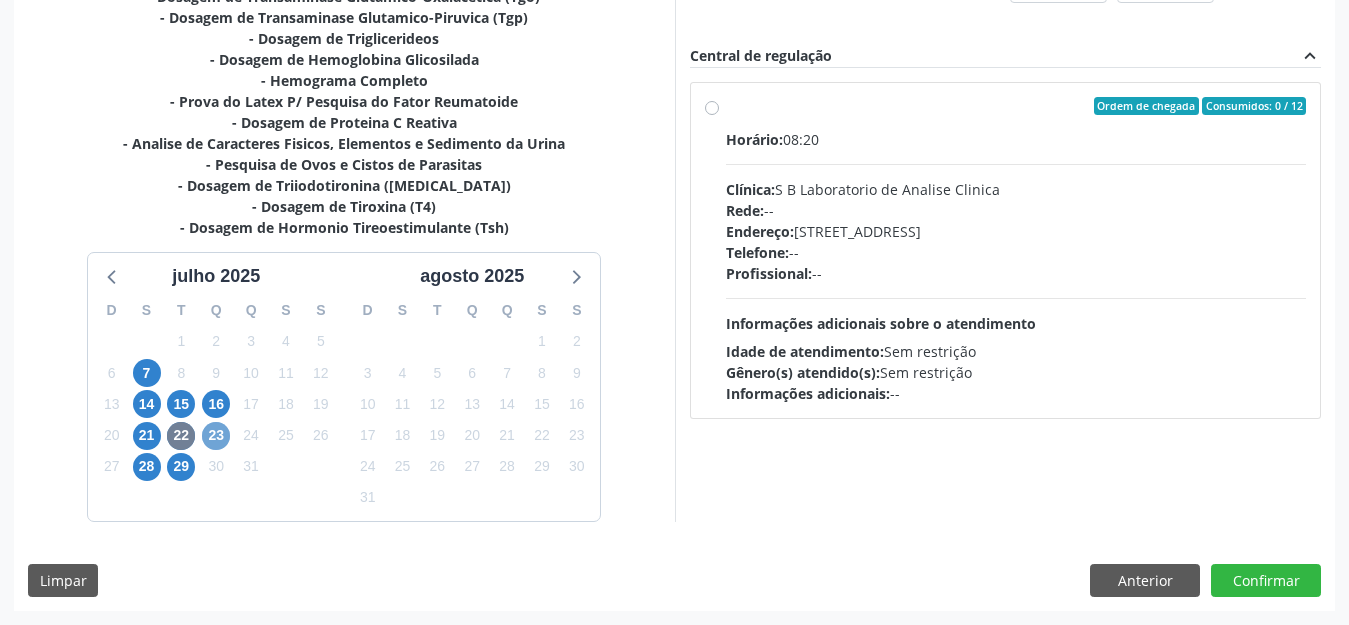 click on "23" at bounding box center (216, 436) 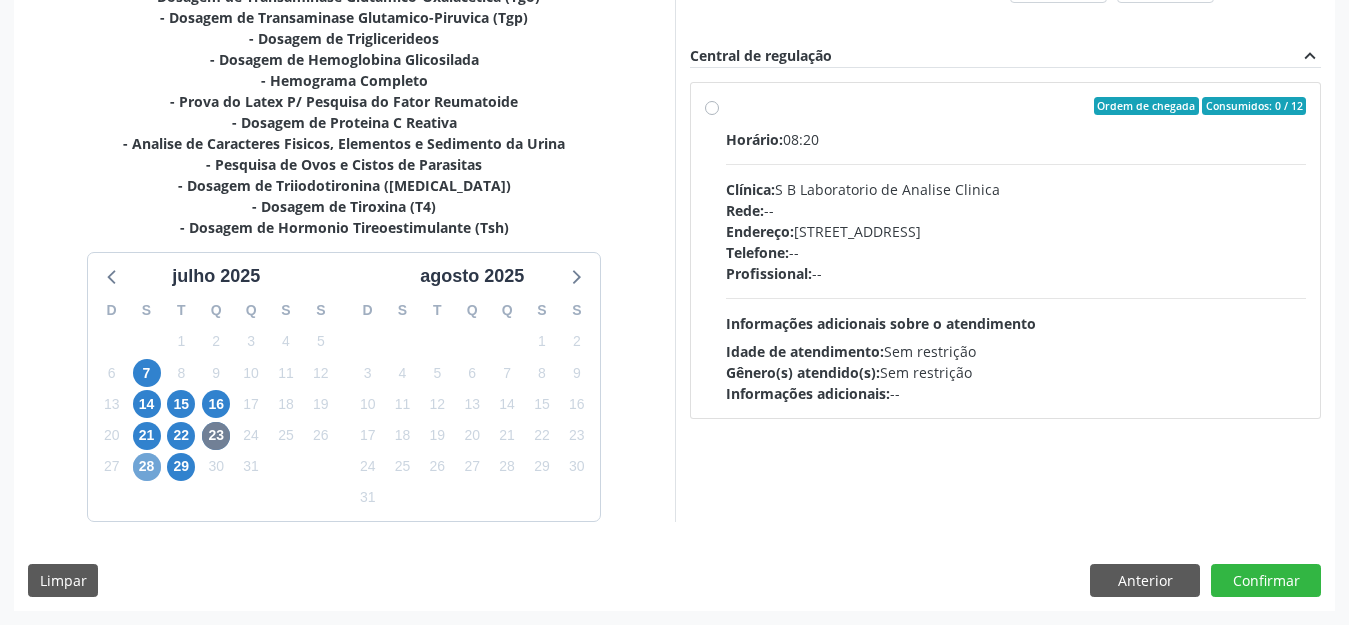 click on "28" at bounding box center (147, 467) 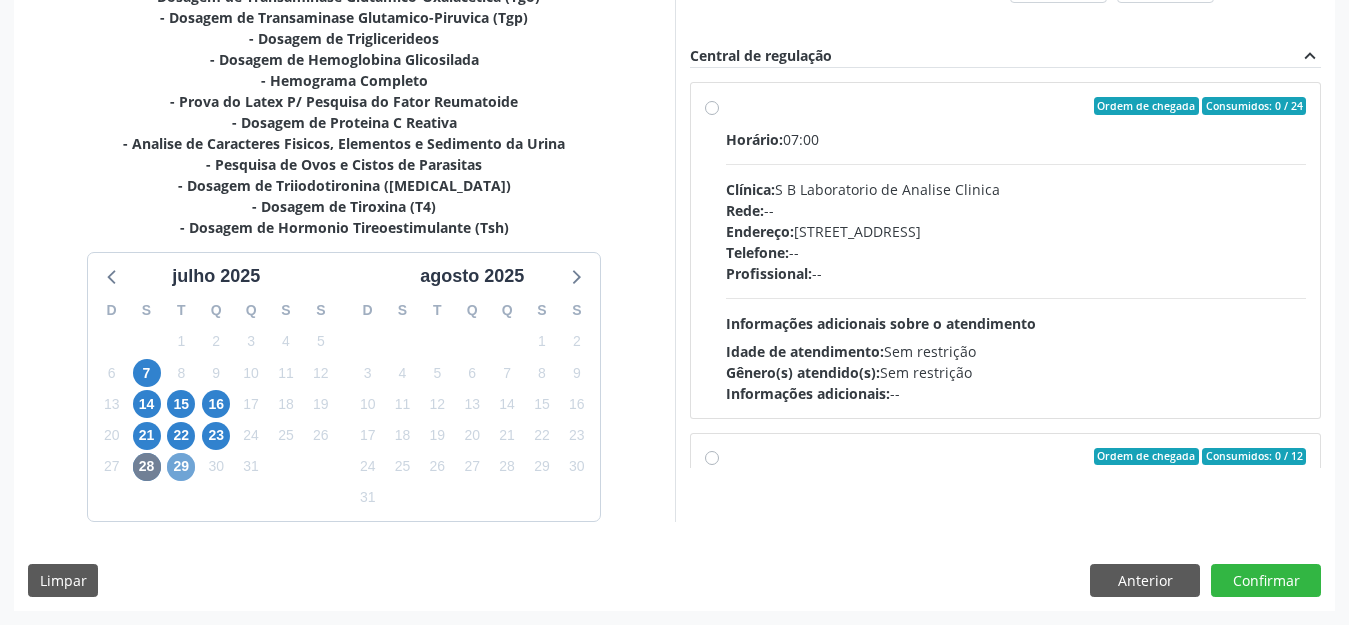 click on "29" at bounding box center (181, 467) 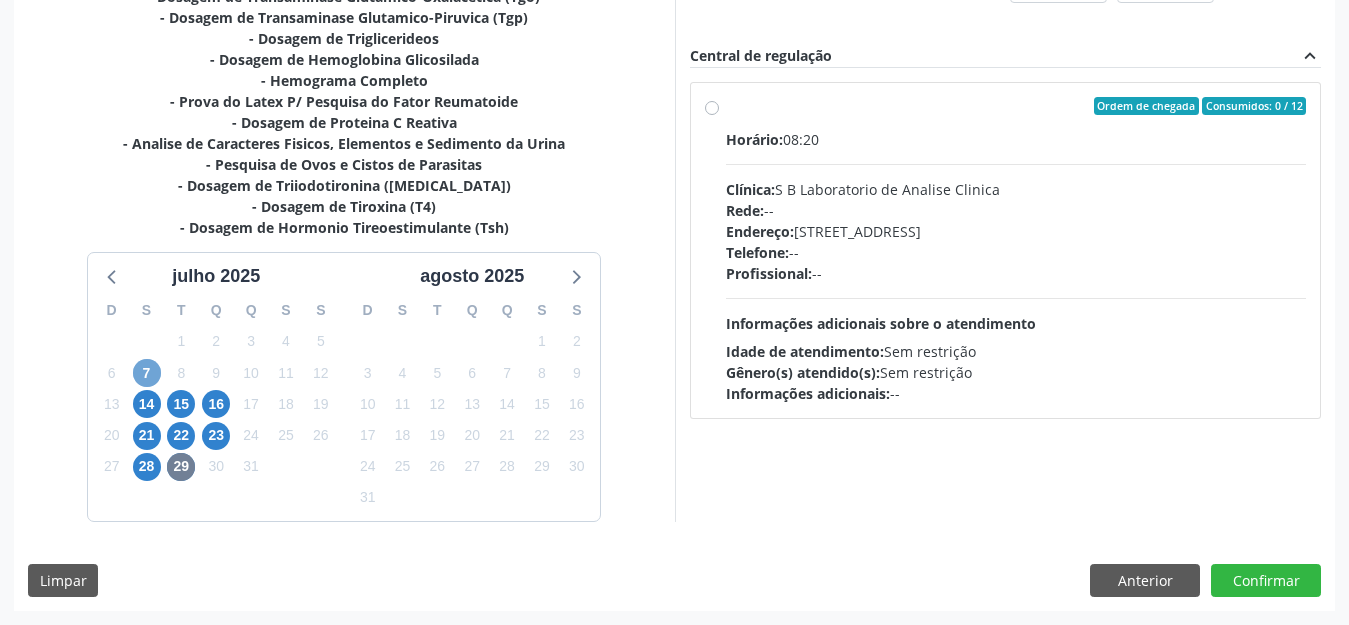 click on "7" at bounding box center (147, 373) 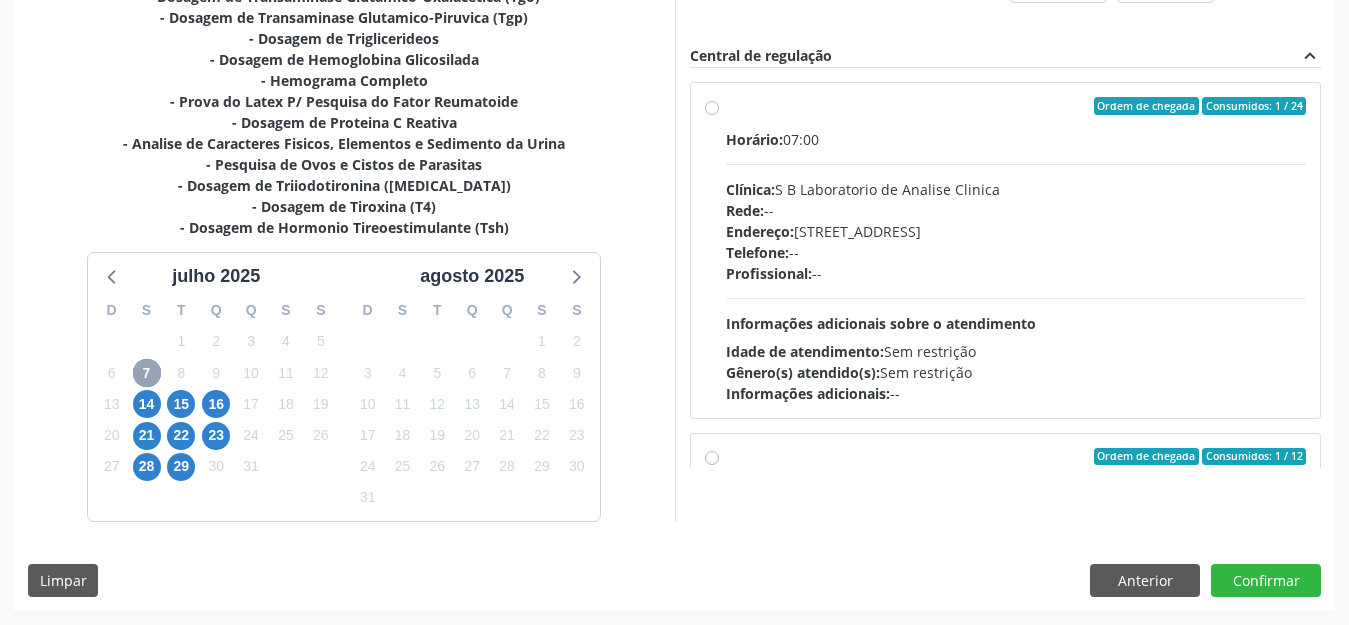 scroll, scrollTop: 523, scrollLeft: 0, axis: vertical 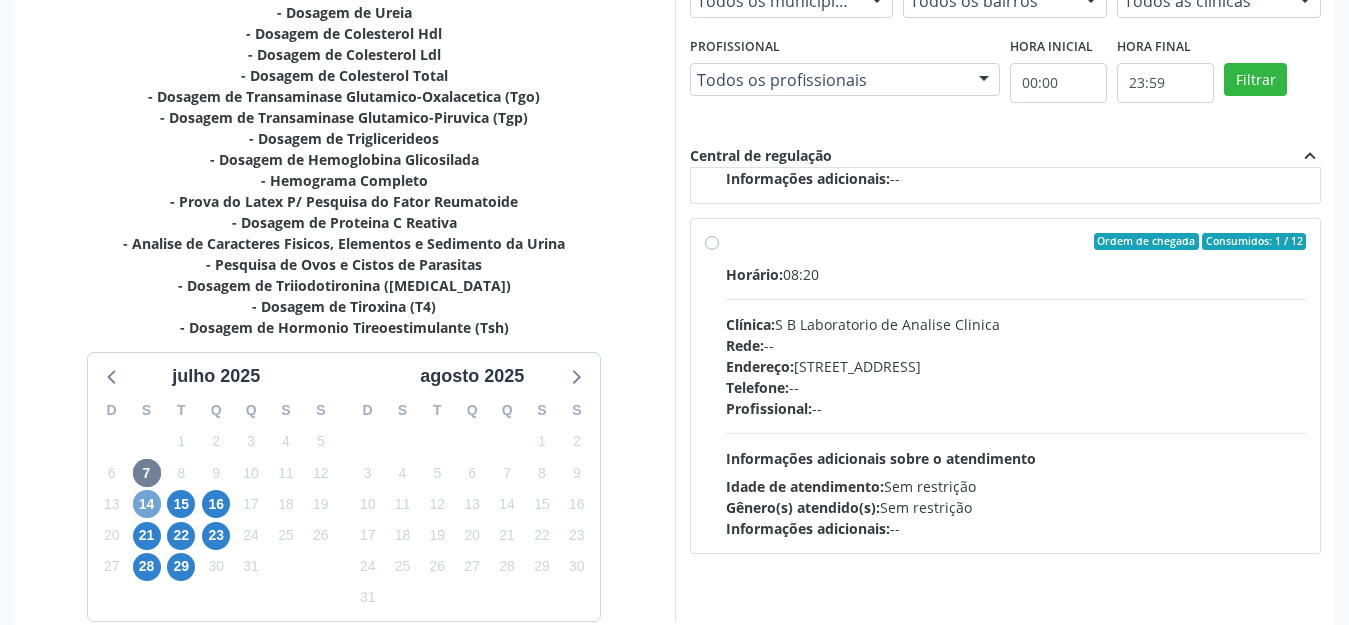 click on "14" at bounding box center [147, 504] 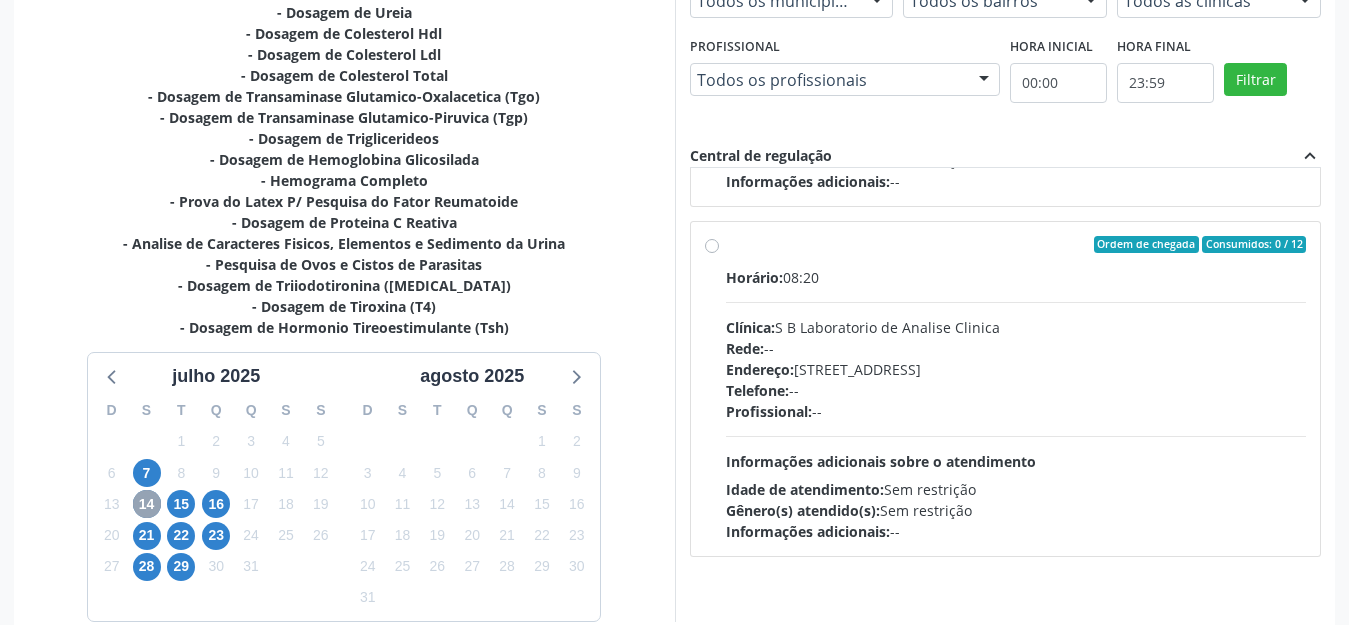 scroll, scrollTop: 315, scrollLeft: 0, axis: vertical 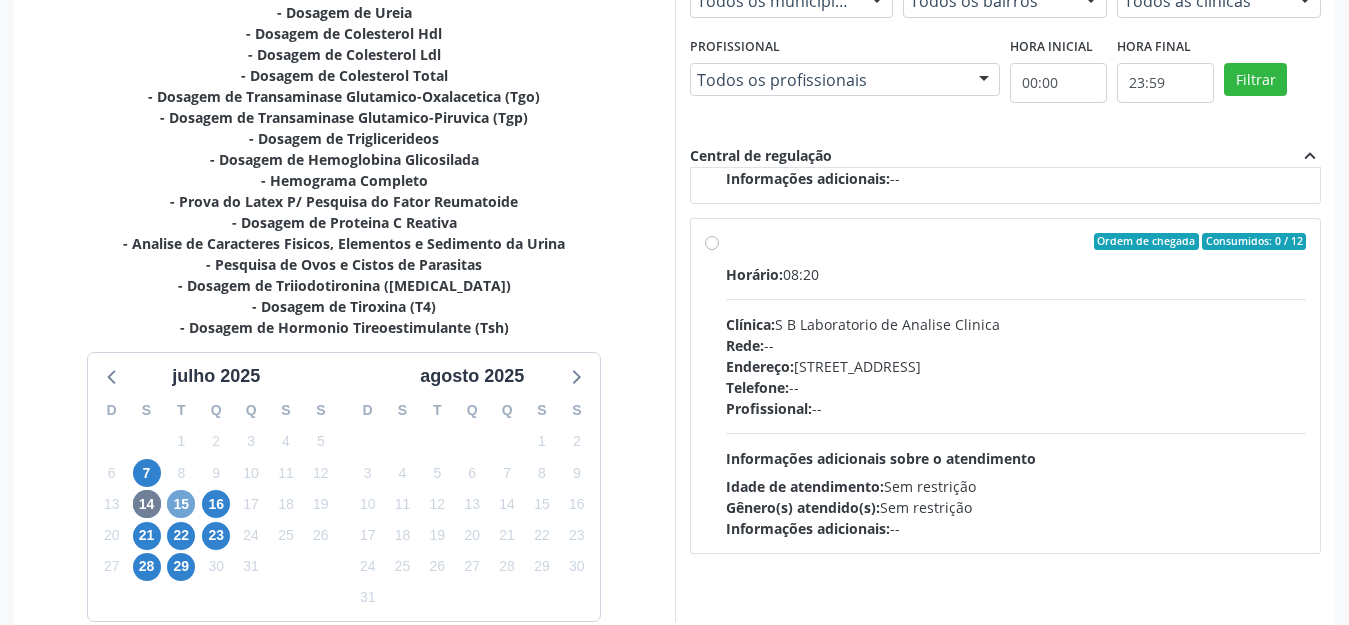 click on "15" at bounding box center (181, 504) 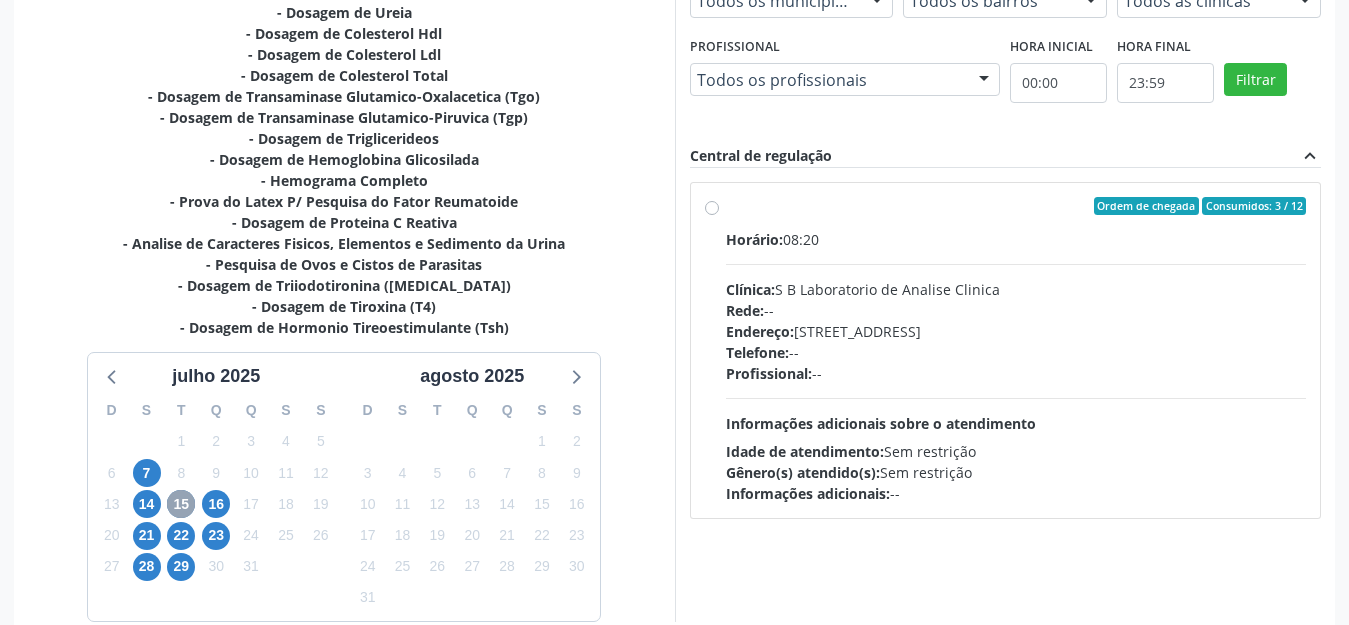 scroll, scrollTop: 623, scrollLeft: 0, axis: vertical 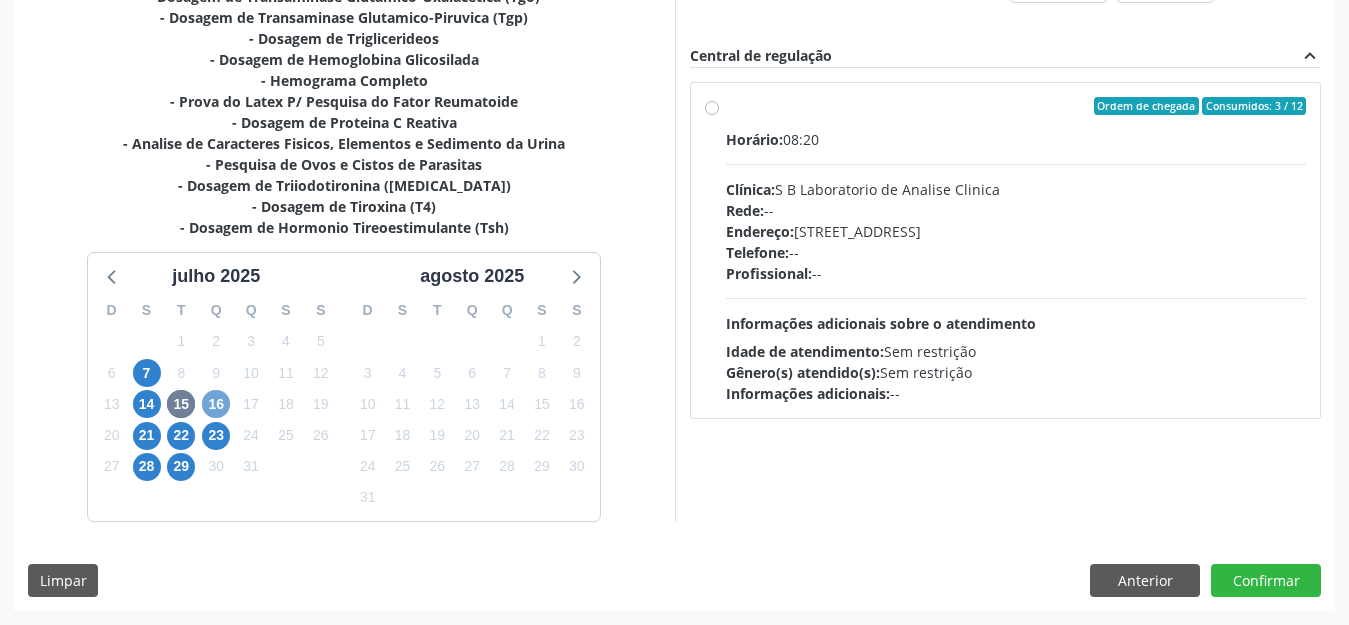click on "16" at bounding box center [216, 404] 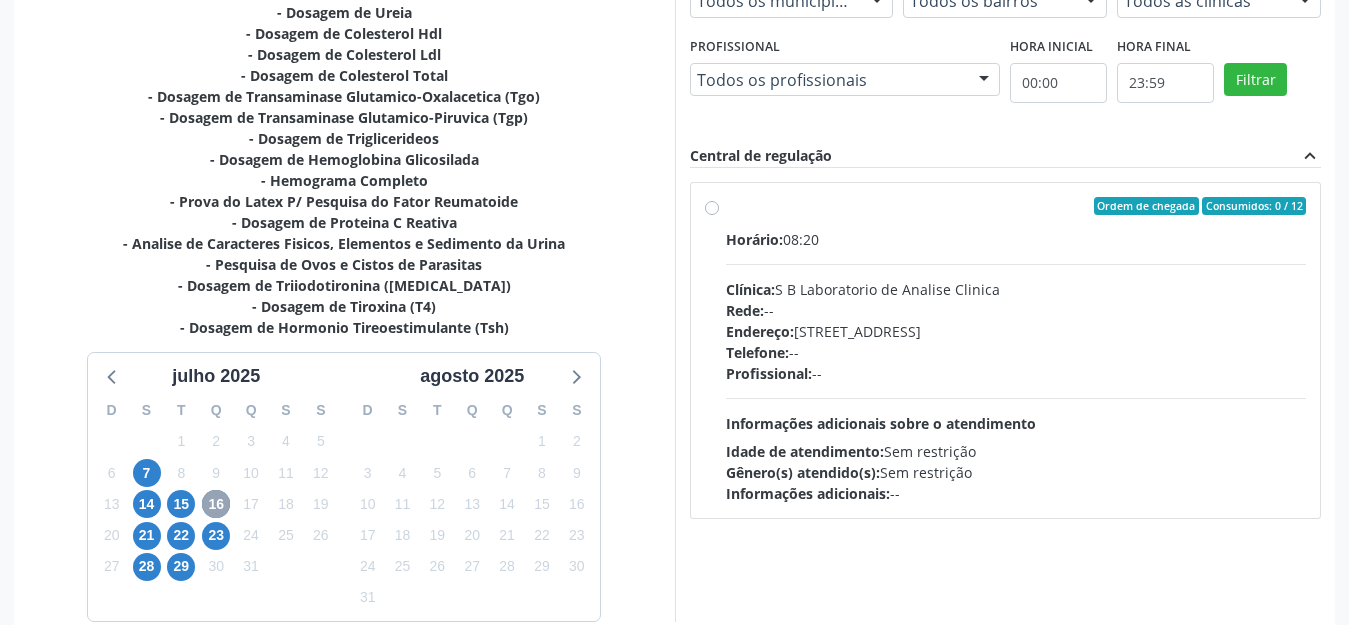 scroll, scrollTop: 623, scrollLeft: 0, axis: vertical 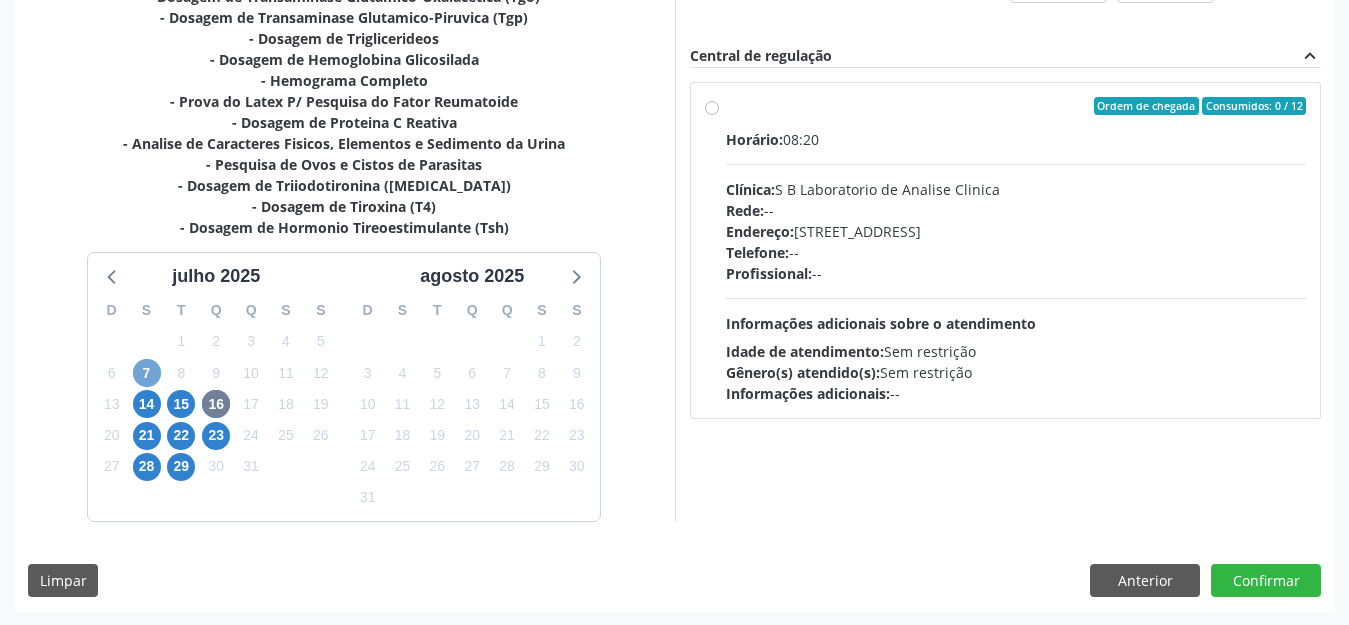 click on "7" at bounding box center [147, 373] 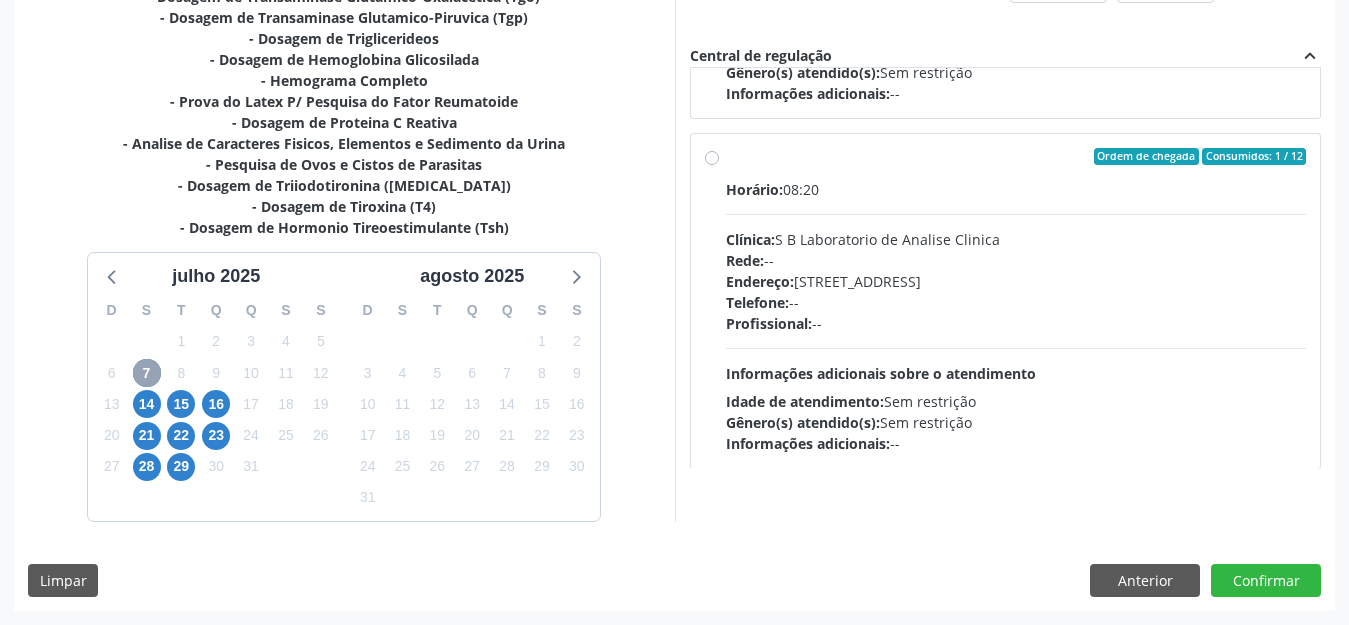 scroll, scrollTop: 315, scrollLeft: 0, axis: vertical 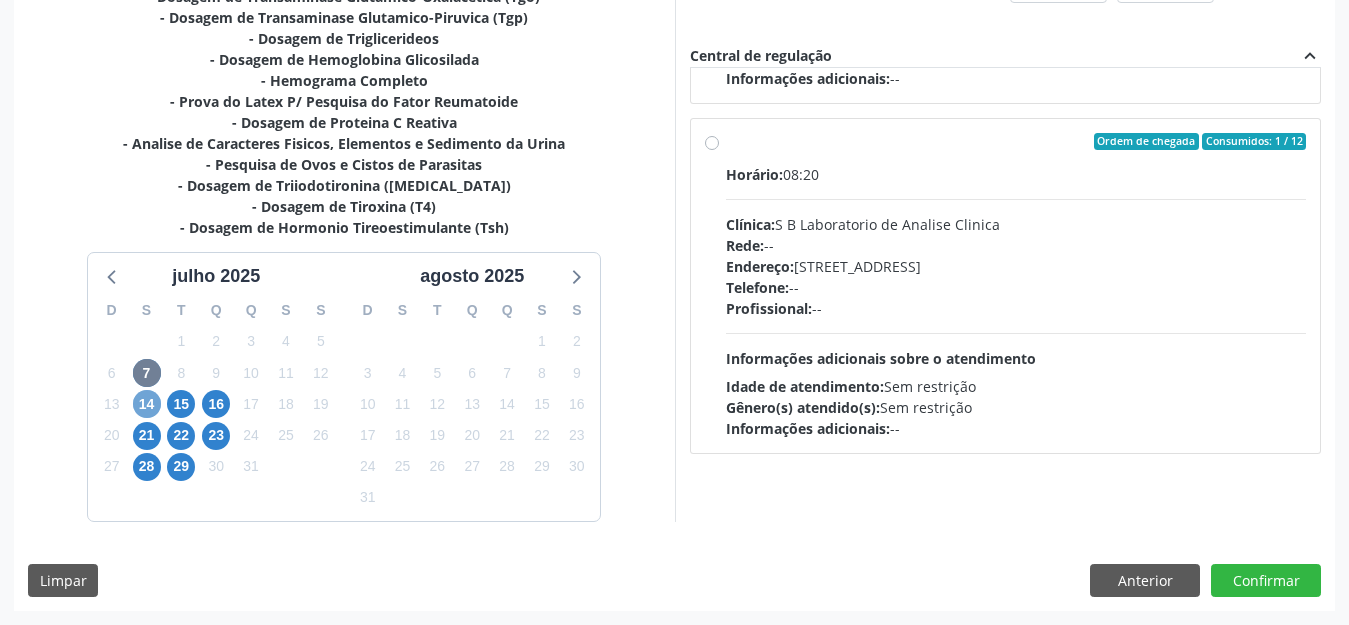 click on "14" at bounding box center (147, 404) 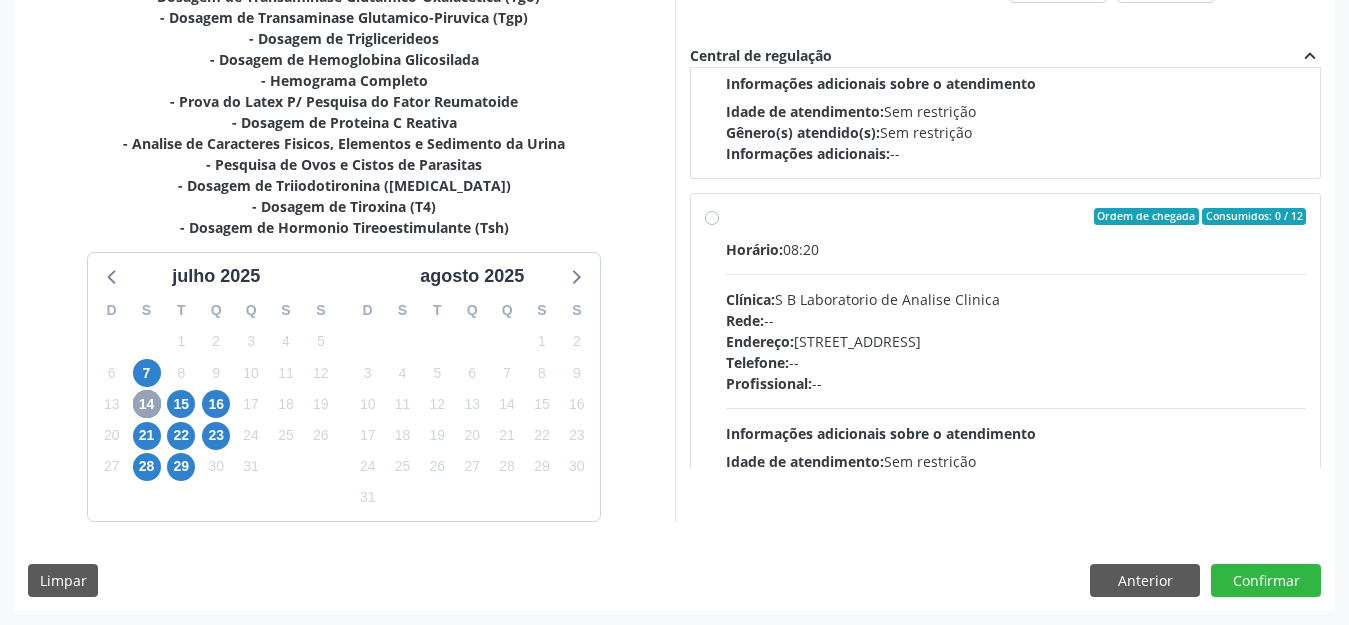 scroll, scrollTop: 315, scrollLeft: 0, axis: vertical 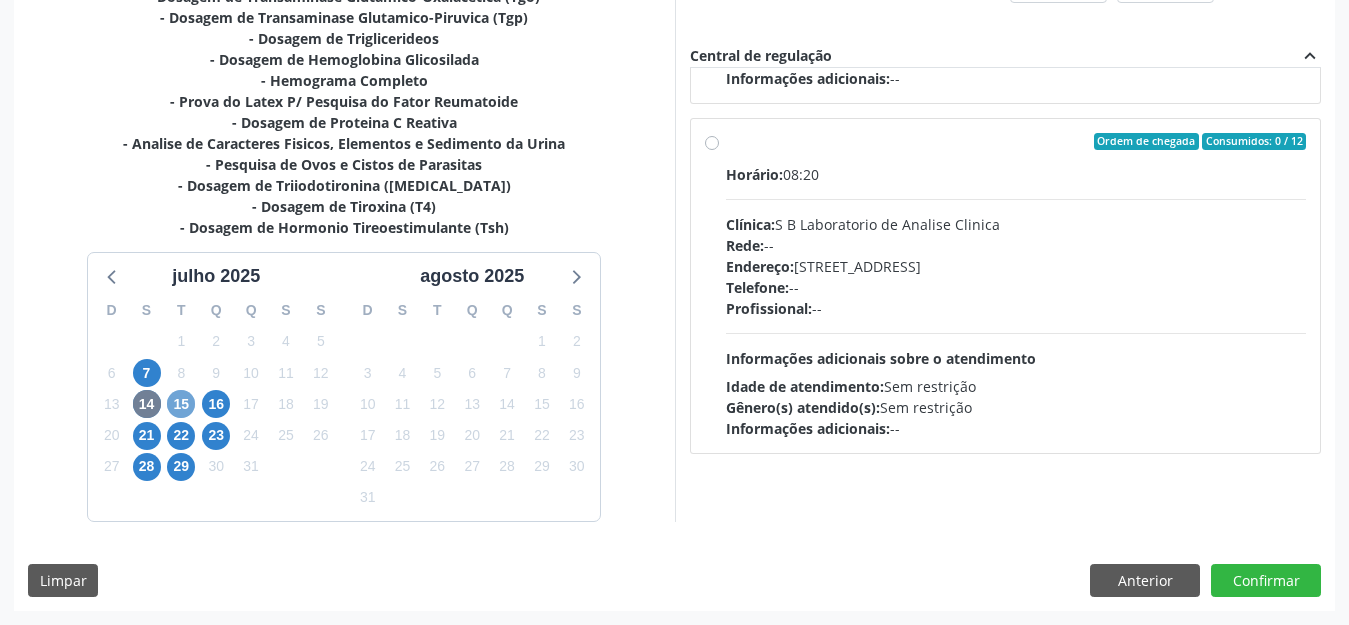 click on "15" at bounding box center [181, 404] 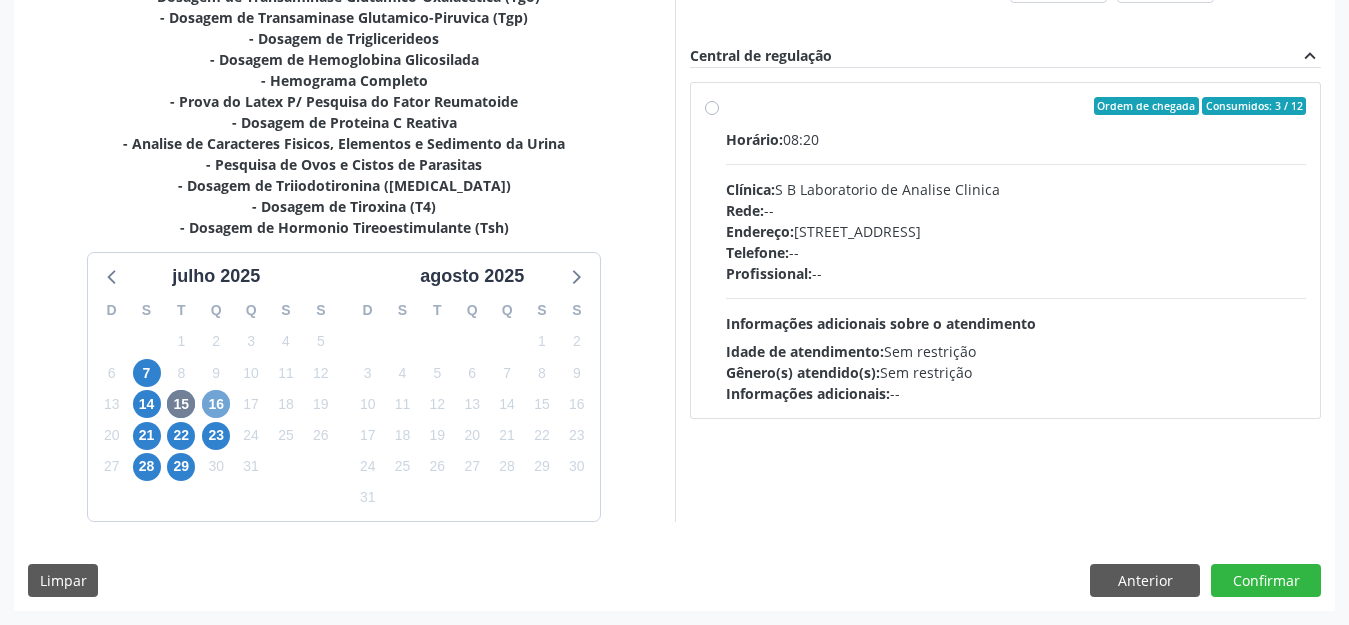 click on "16" at bounding box center [216, 404] 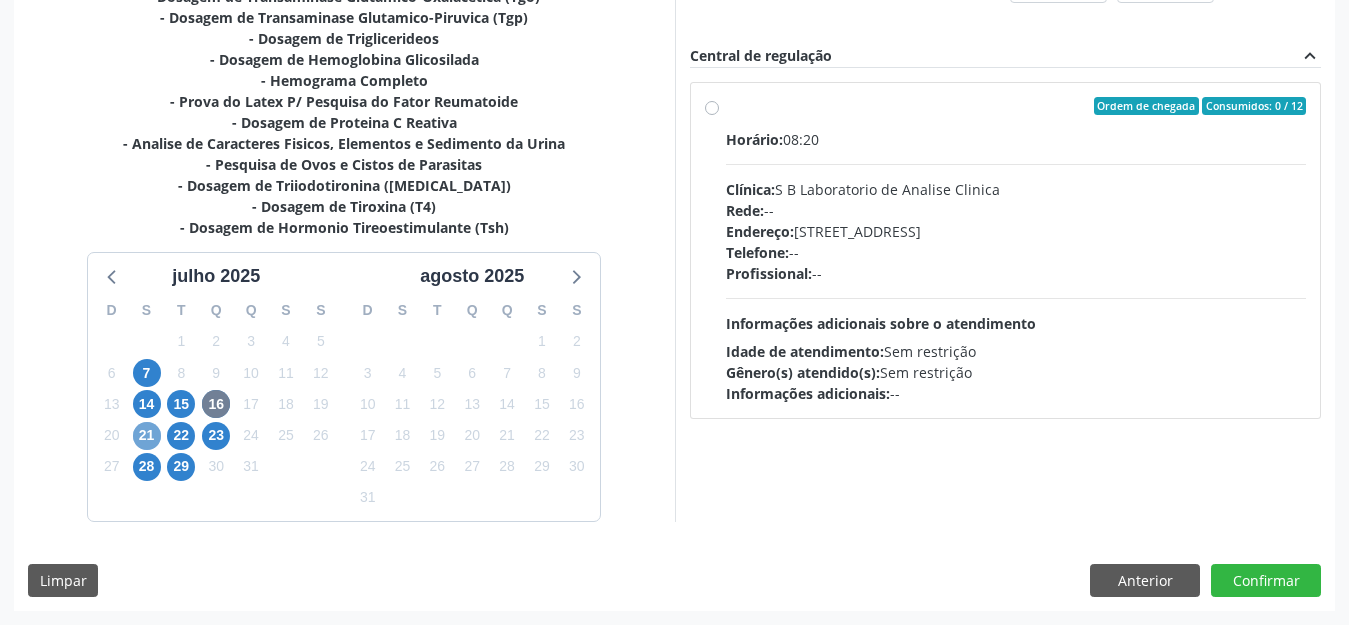 click on "21" at bounding box center [147, 436] 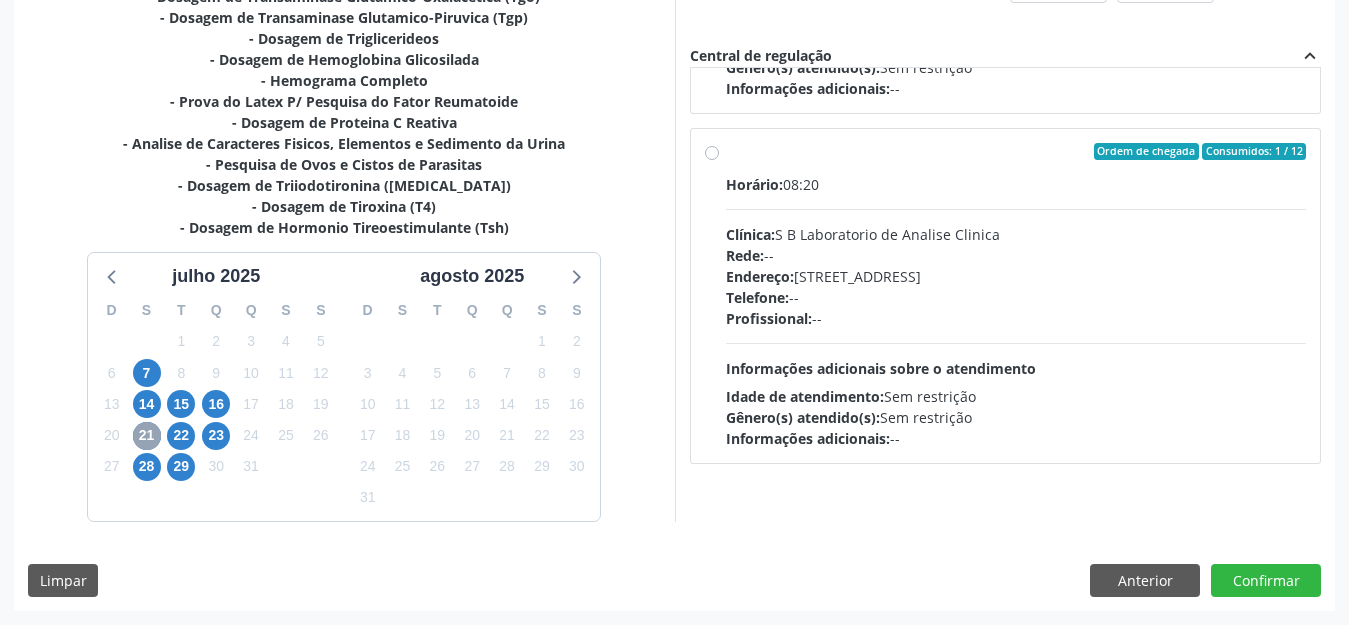 scroll, scrollTop: 315, scrollLeft: 0, axis: vertical 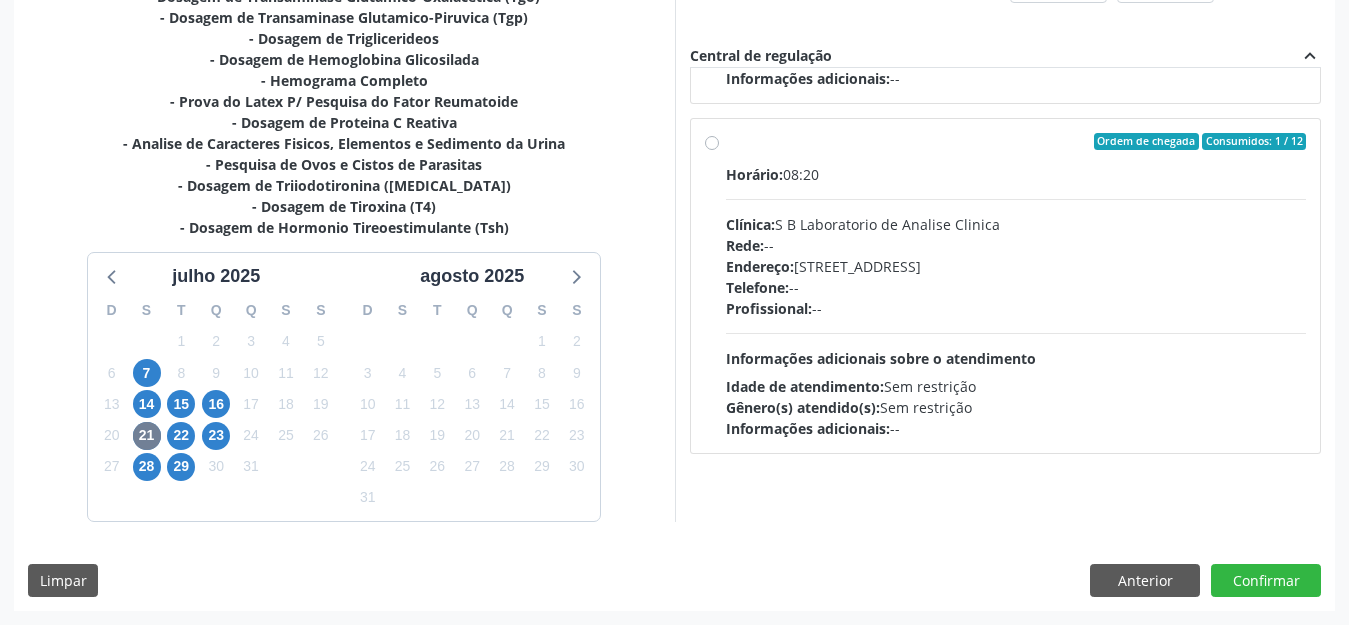 click on "22" at bounding box center [181, 435] 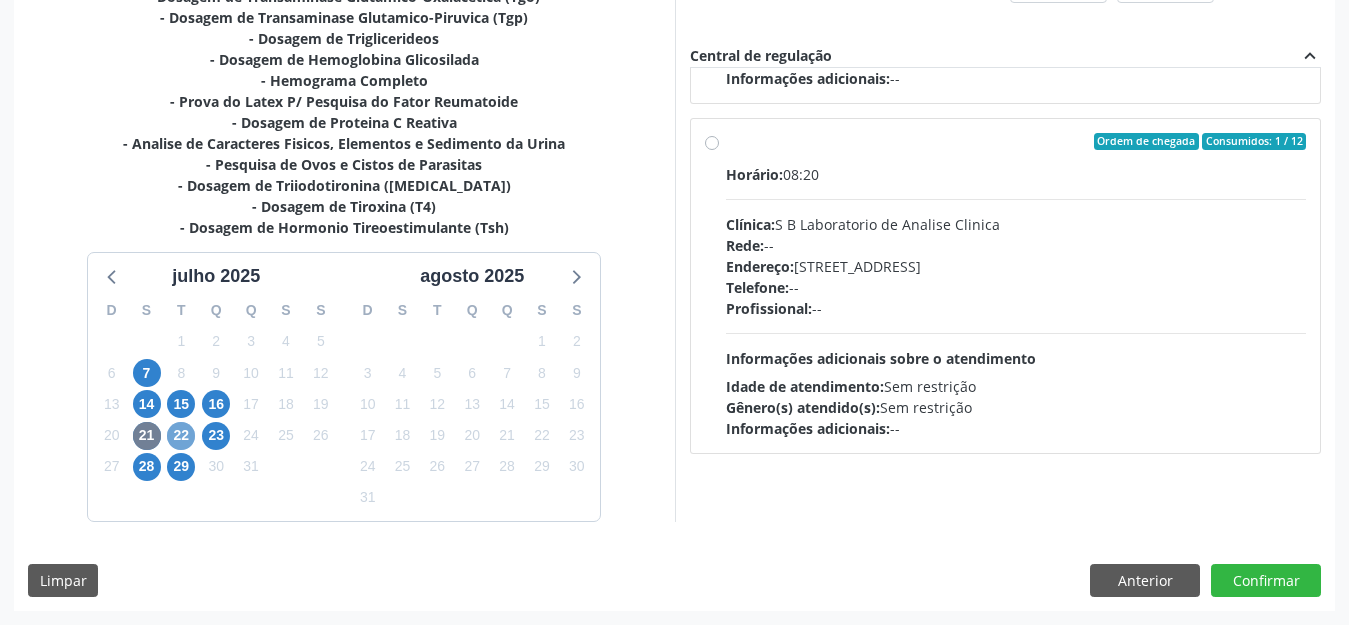 click on "22" at bounding box center (181, 436) 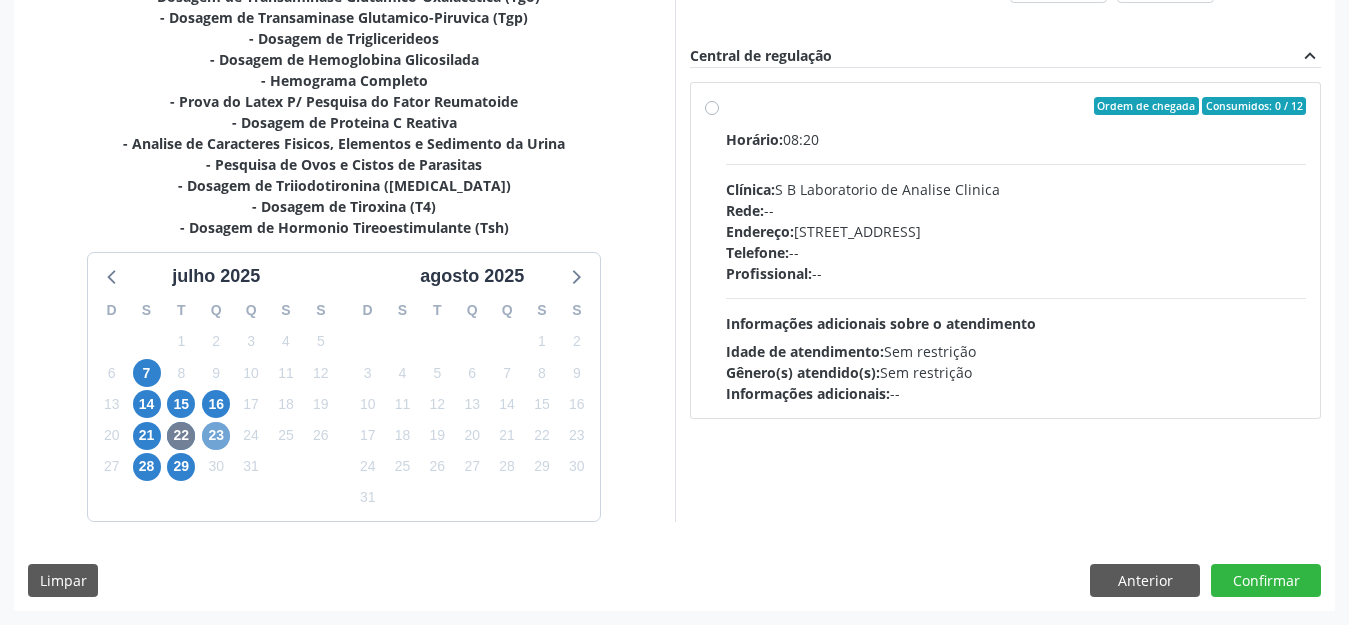 click on "23" at bounding box center (216, 436) 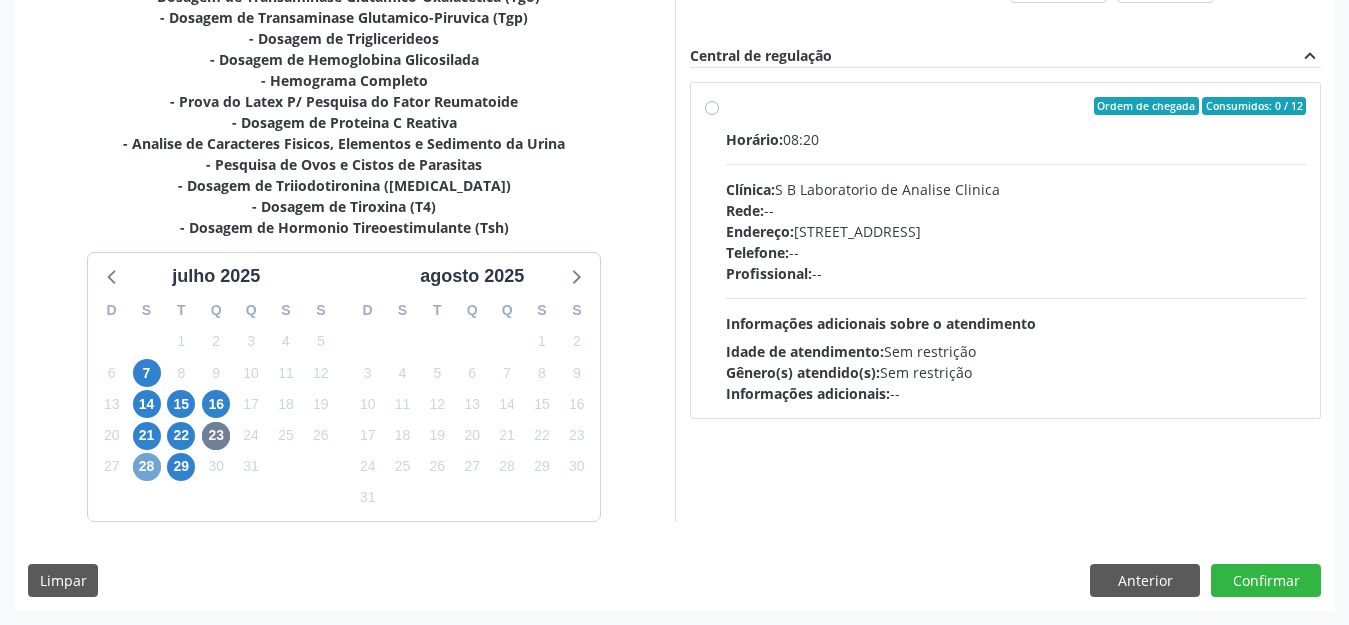 click on "28" at bounding box center [147, 467] 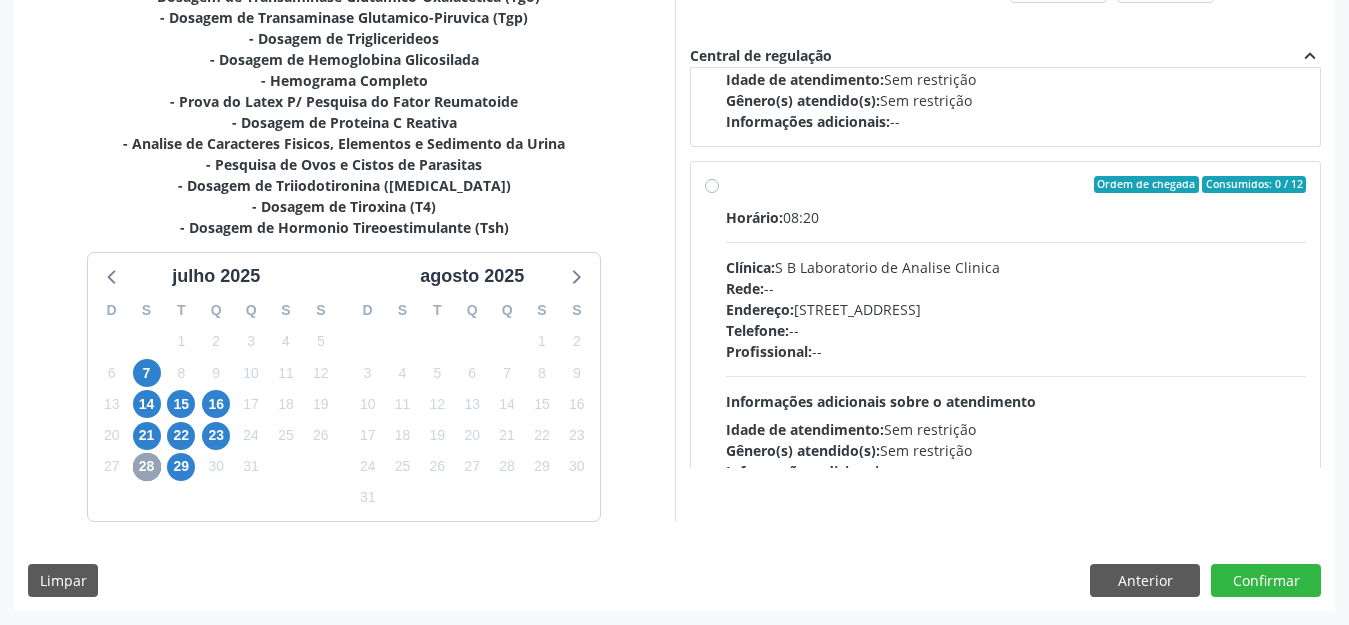 scroll, scrollTop: 300, scrollLeft: 0, axis: vertical 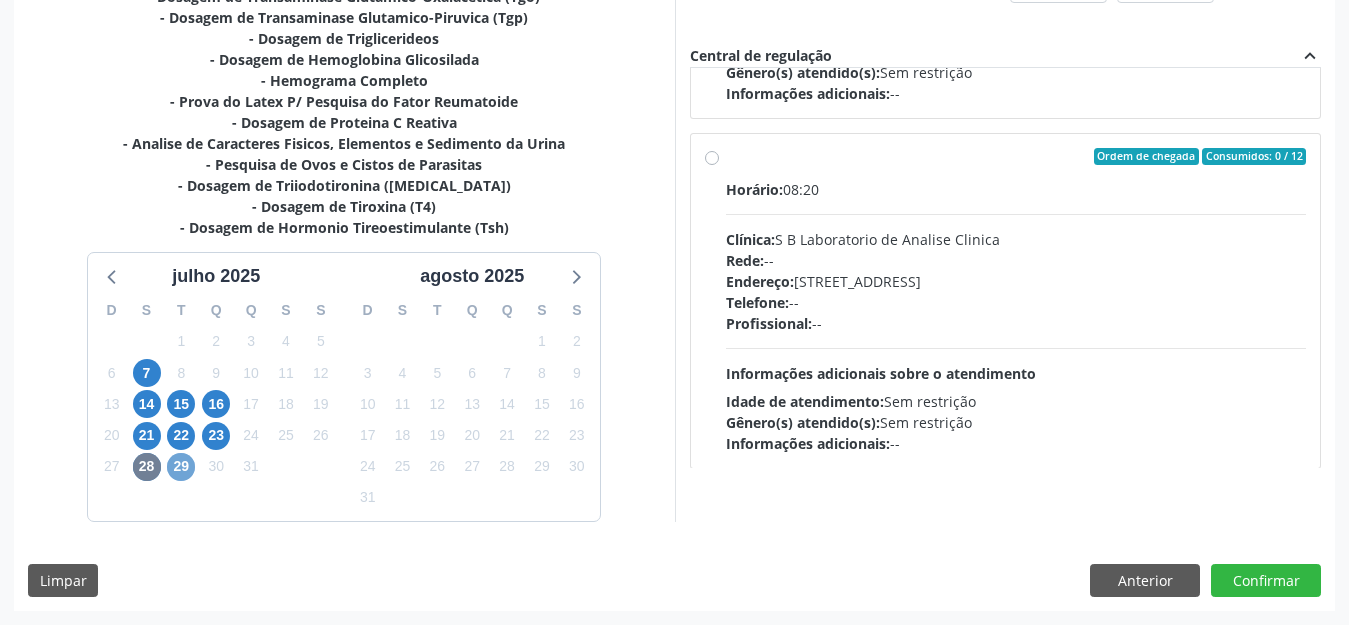 click on "29" at bounding box center (181, 467) 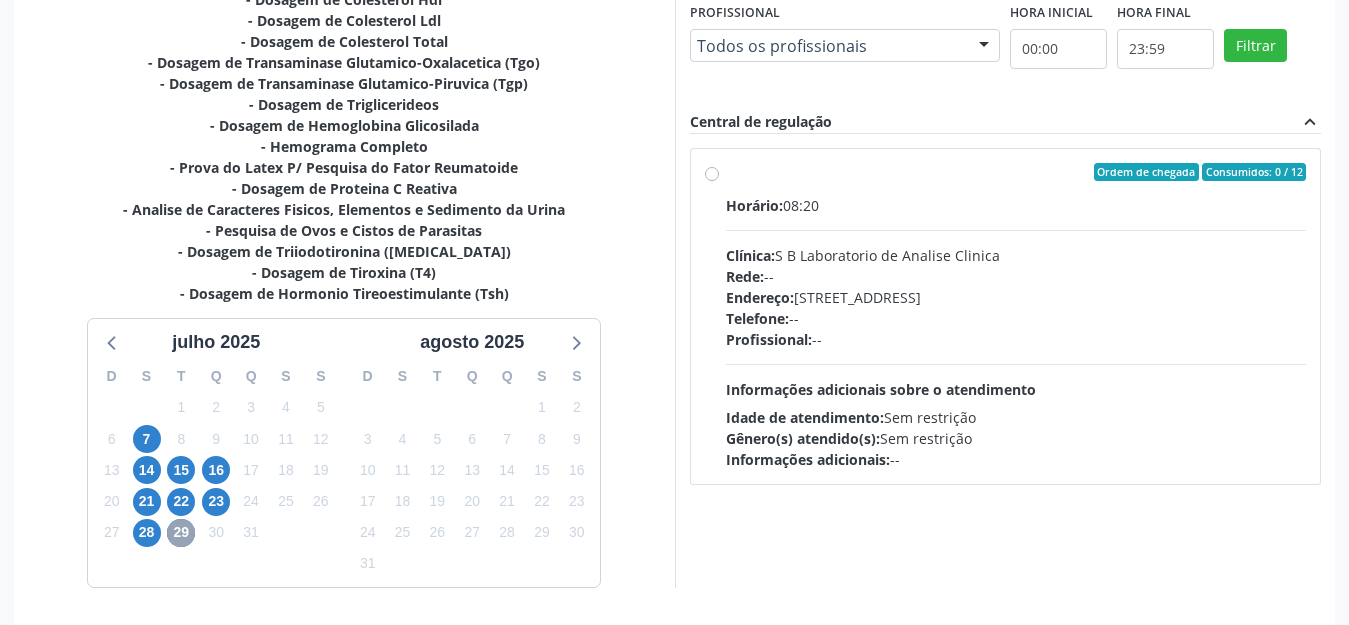 scroll, scrollTop: 523, scrollLeft: 0, axis: vertical 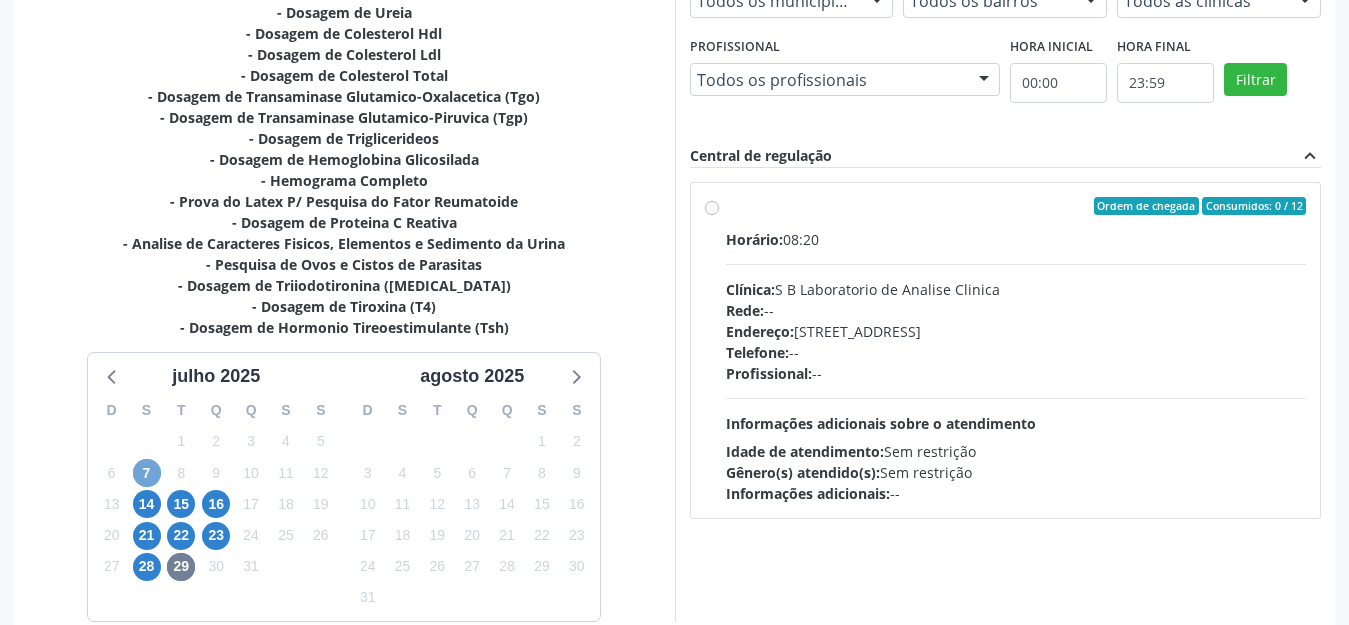 click on "7" at bounding box center (147, 473) 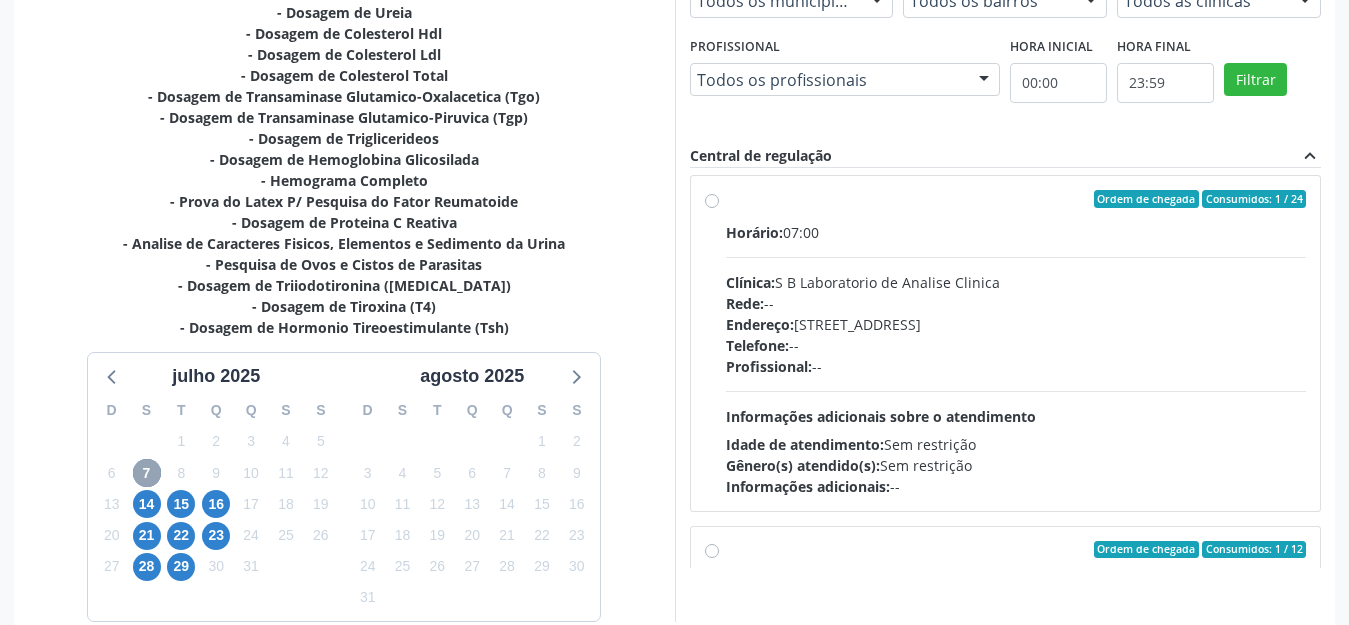 scroll, scrollTop: 0, scrollLeft: 0, axis: both 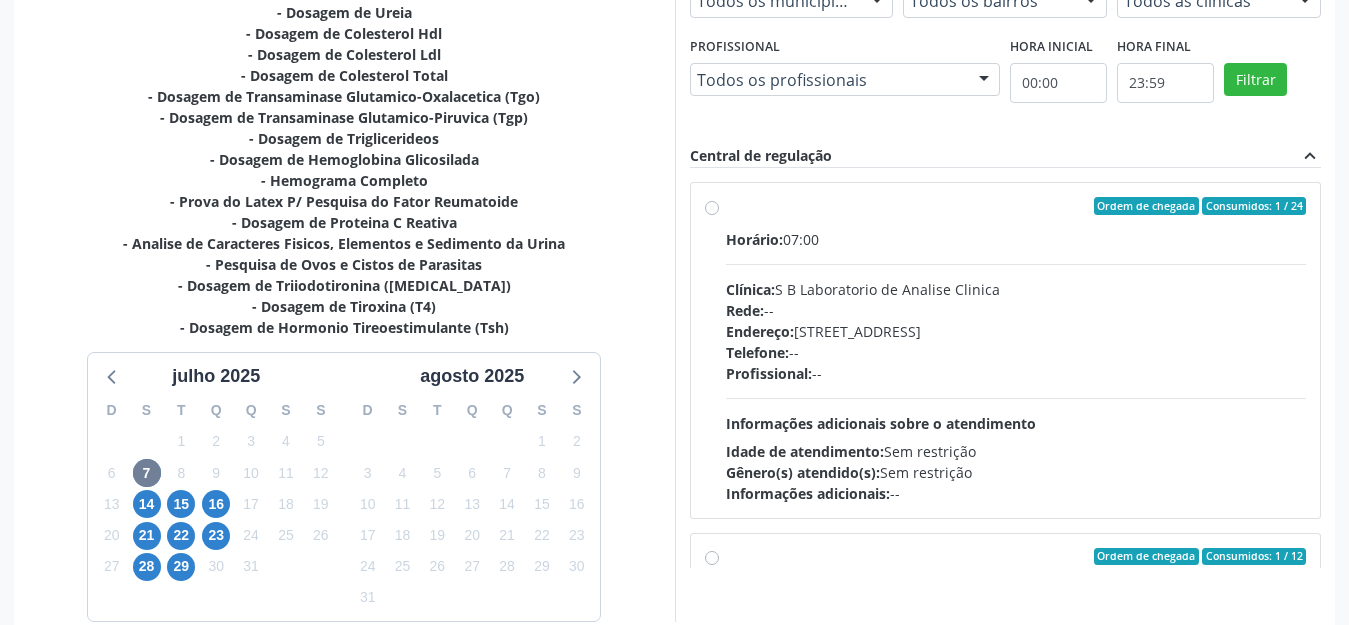 click on "Ordem de chegada
Consumidos: 1 / 24
Horário:   07:00
Clínica:  S B Laboratorio de Analise Clinica
Rede:
--
Endereço:   Casa, nº 679, Centro, Serra Talhada - PE
Telefone:   --
Profissional:
--
Informações adicionais sobre o atendimento
Idade de atendimento:
Sem restrição
Gênero(s) atendido(s):
Sem restrição
Informações adicionais:
--" at bounding box center (1016, 350) 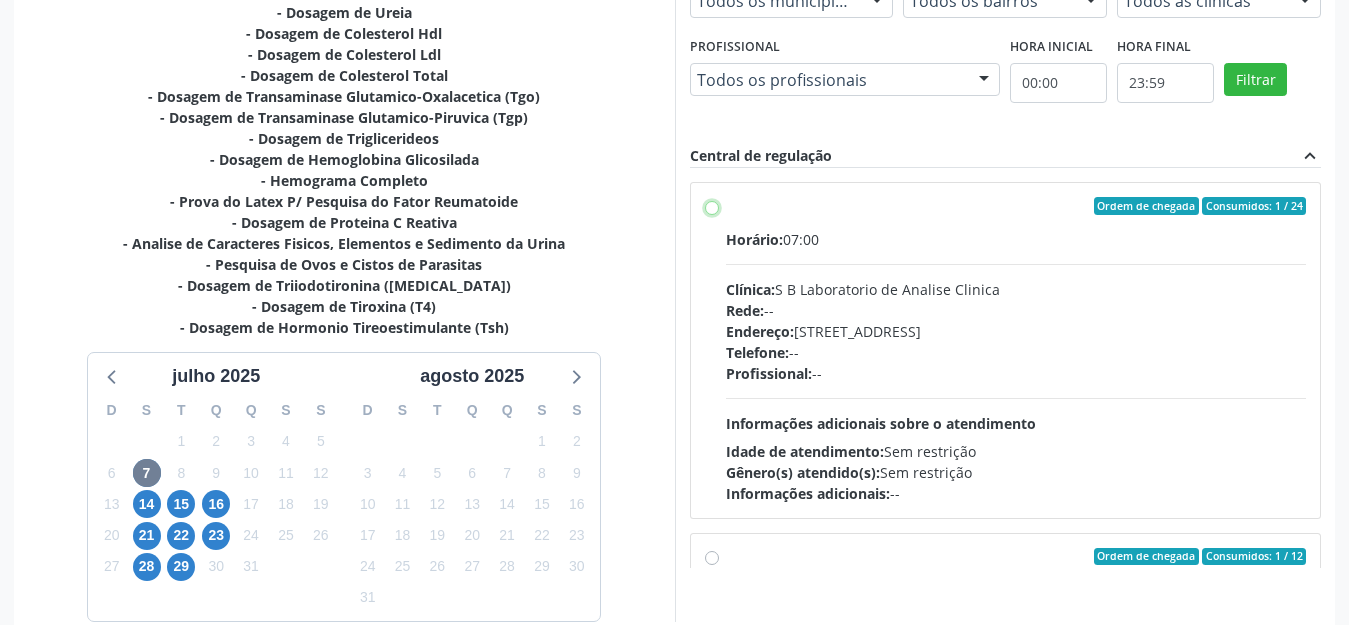 click on "Ordem de chegada
Consumidos: 1 / 24
Horário:   07:00
Clínica:  S B Laboratorio de Analise Clinica
Rede:
--
Endereço:   Casa, nº 679, Centro, Serra Talhada - PE
Telefone:   --
Profissional:
--
Informações adicionais sobre o atendimento
Idade de atendimento:
Sem restrição
Gênero(s) atendido(s):
Sem restrição
Informações adicionais:
--" at bounding box center (712, 206) 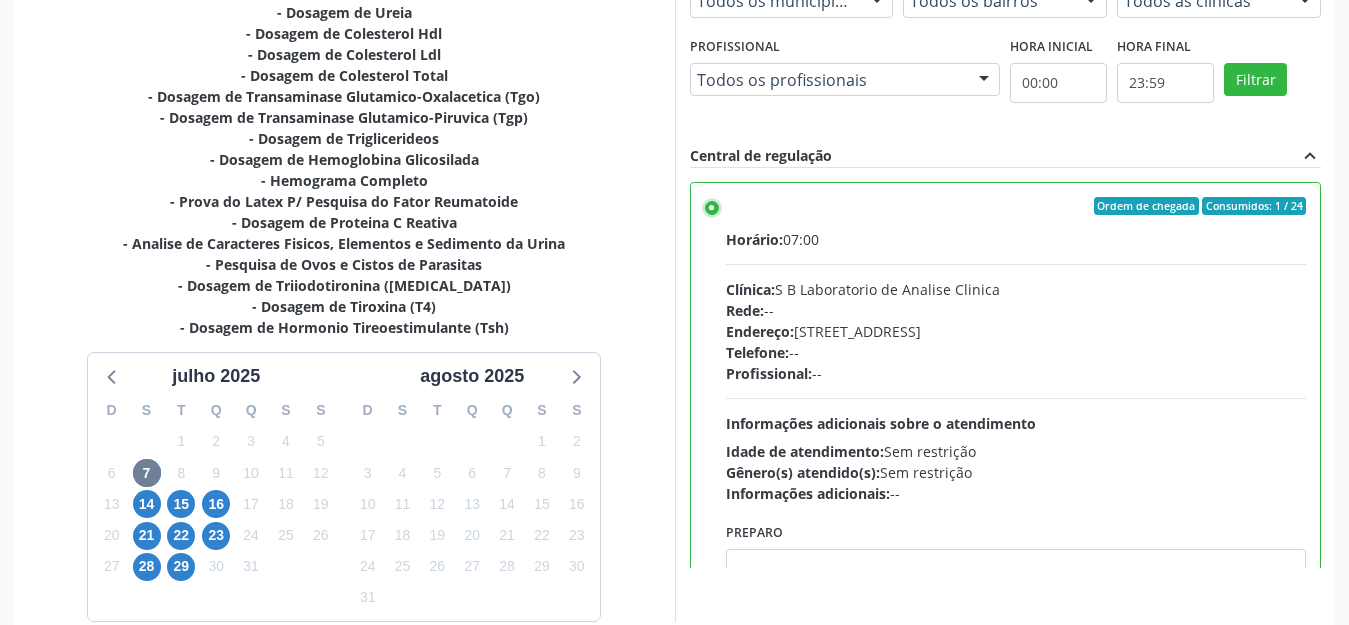 scroll, scrollTop: 623, scrollLeft: 0, axis: vertical 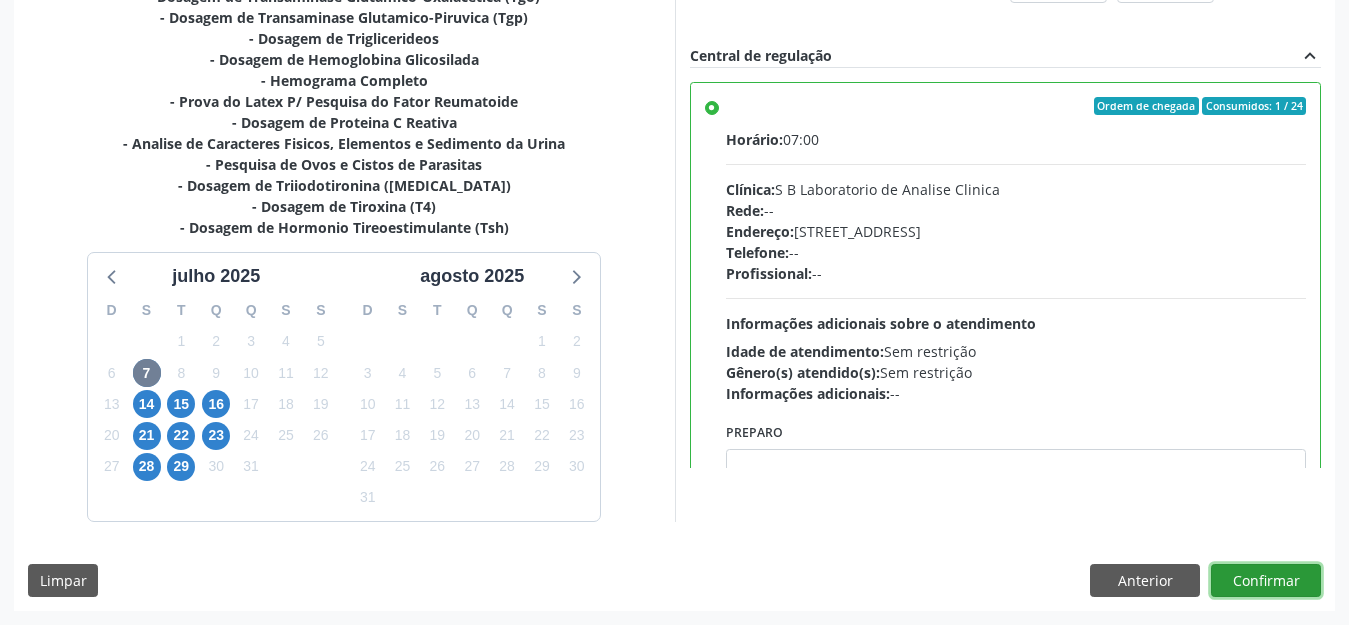 click on "Confirmar" at bounding box center [1266, 581] 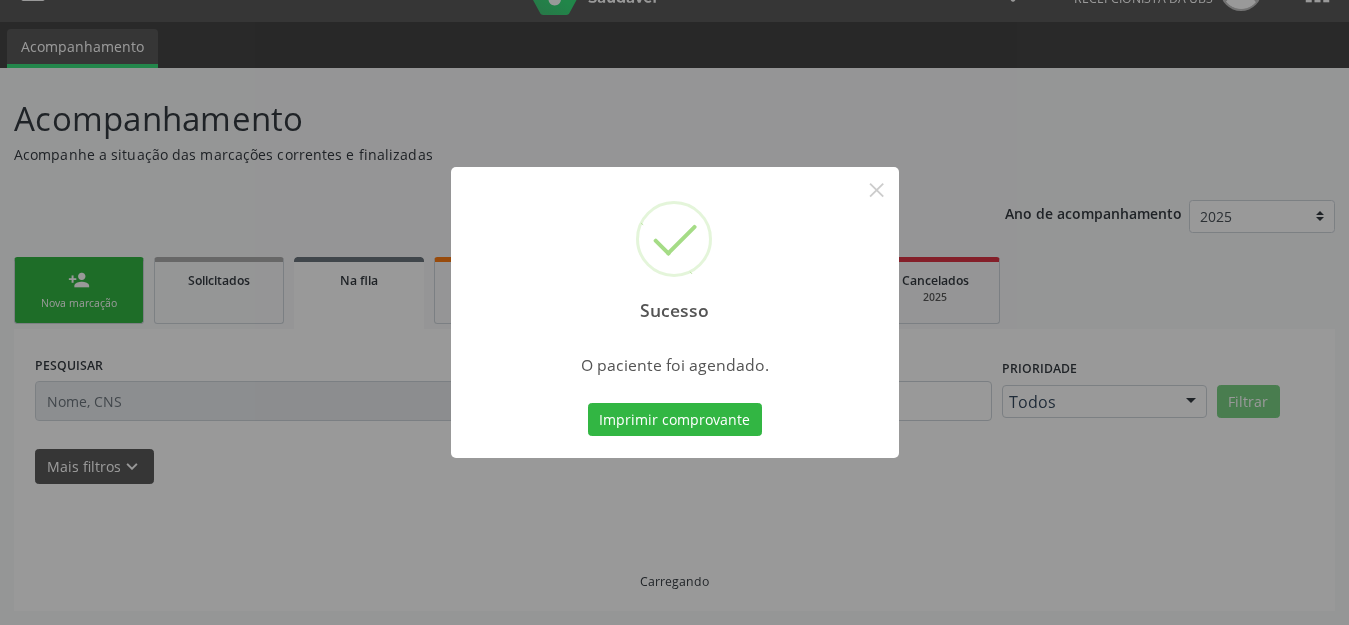 scroll, scrollTop: 42, scrollLeft: 0, axis: vertical 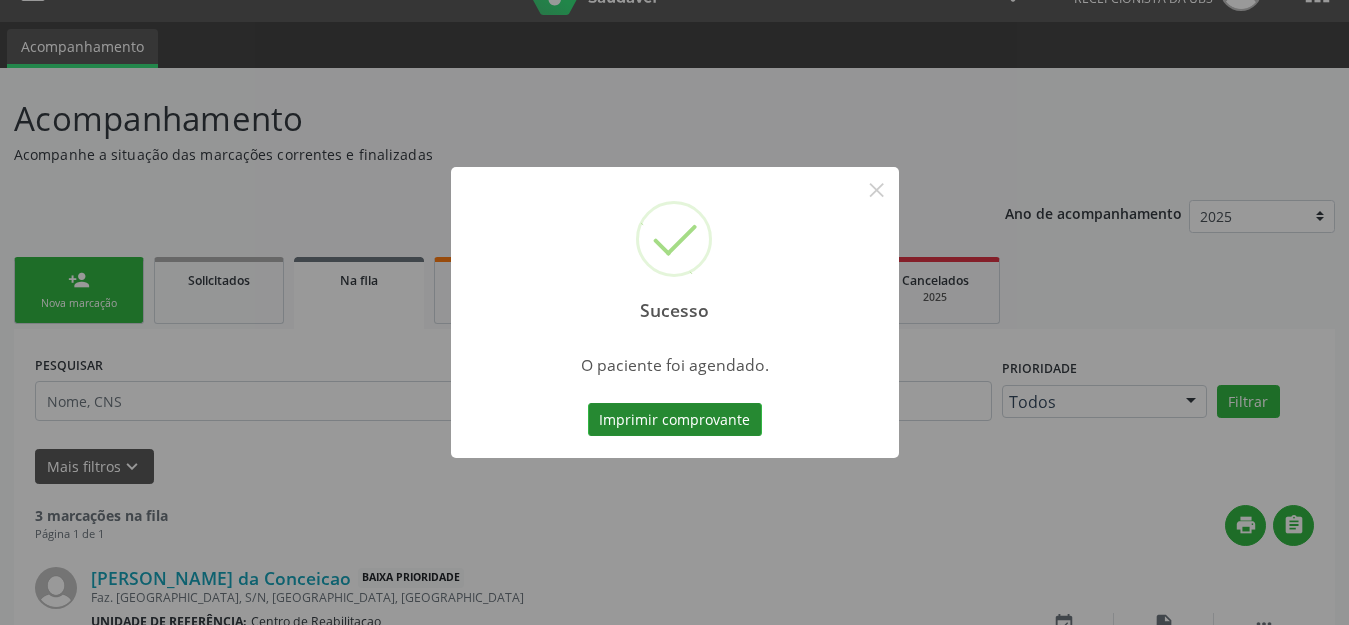 click on "Imprimir comprovante" at bounding box center (675, 420) 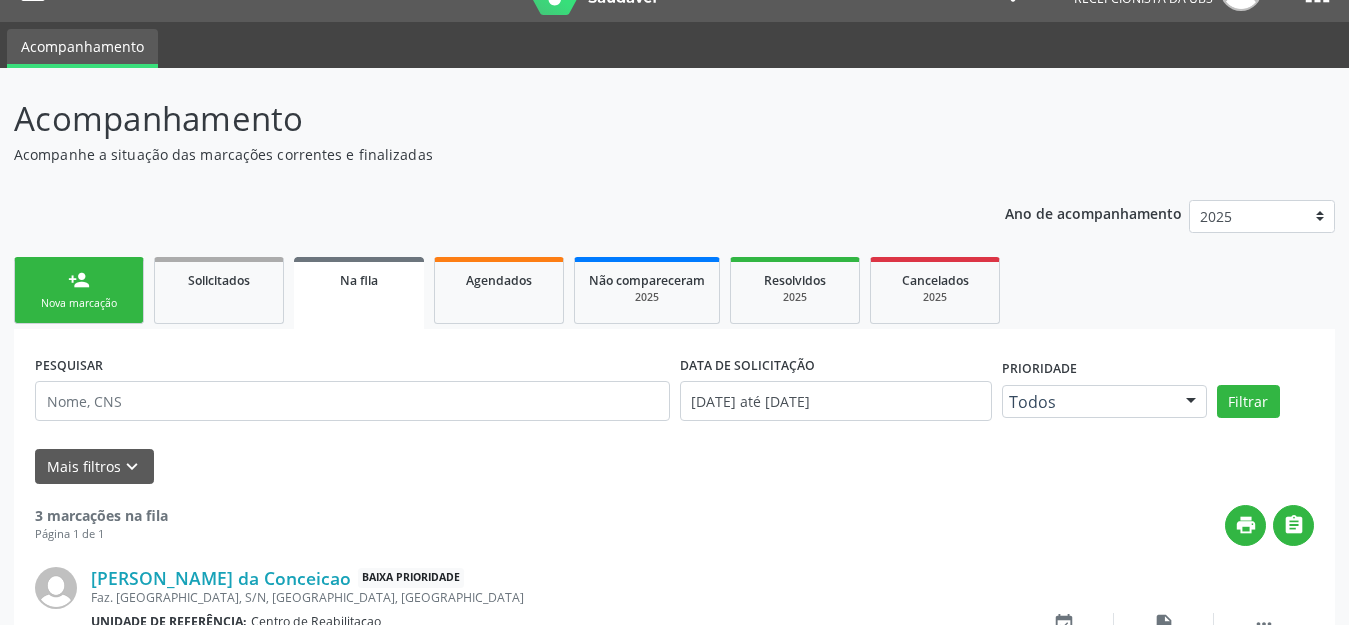 click on "Nova marcação" at bounding box center (79, 303) 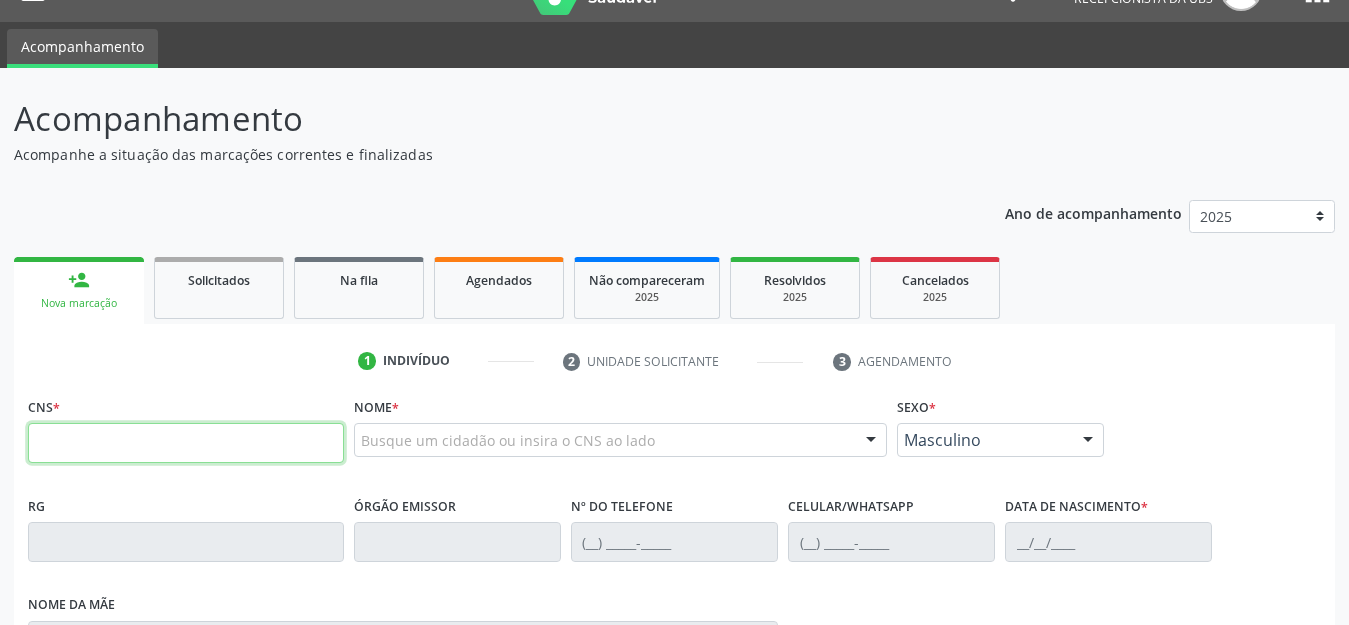click at bounding box center [186, 443] 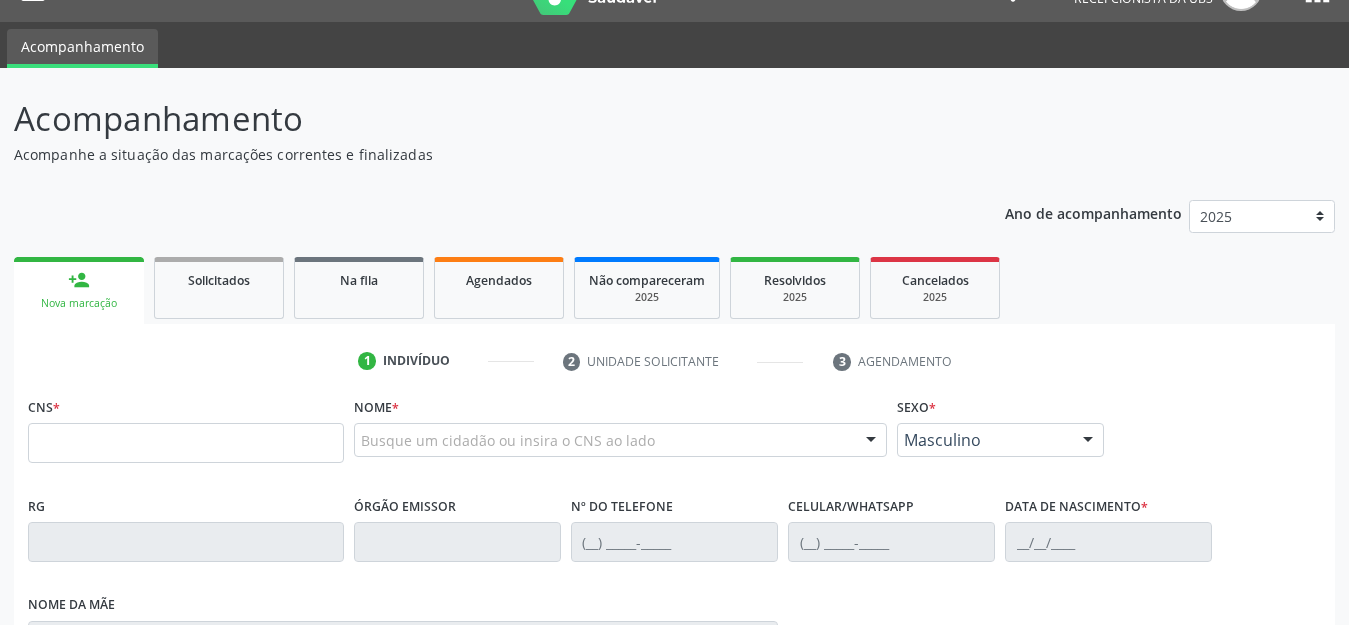click on "Nova marcação" at bounding box center [79, 303] 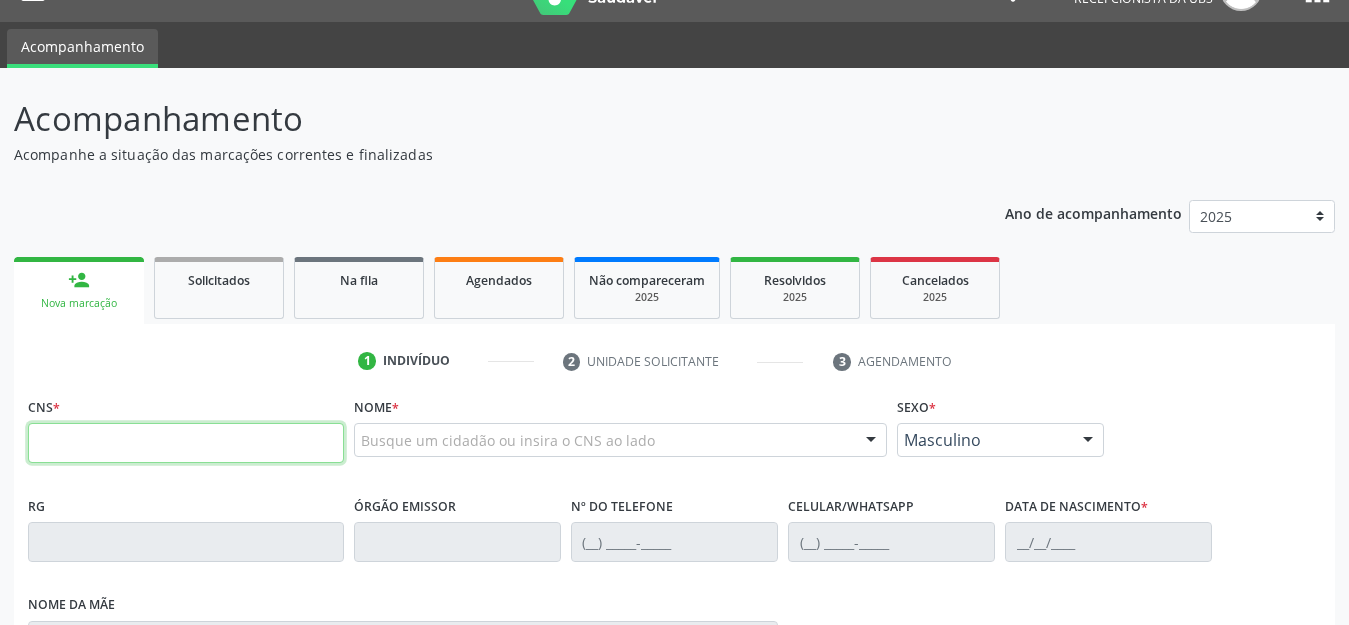 click at bounding box center (186, 443) 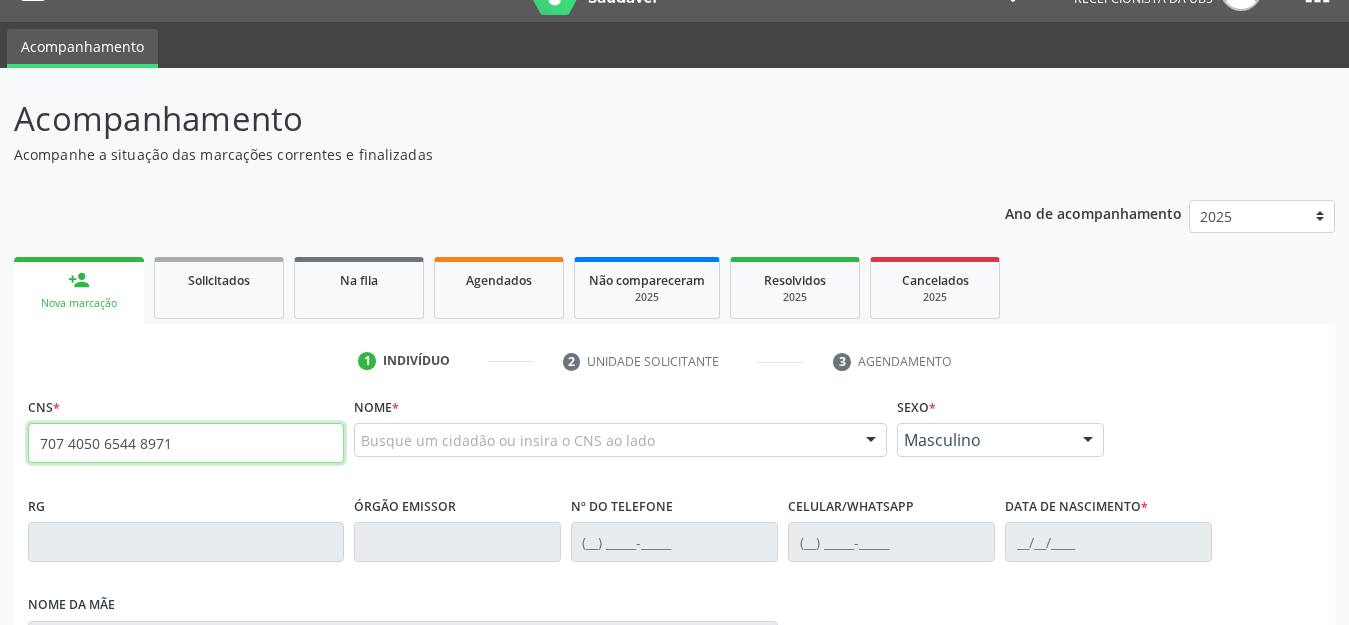 type on "707 4050 6544 8971" 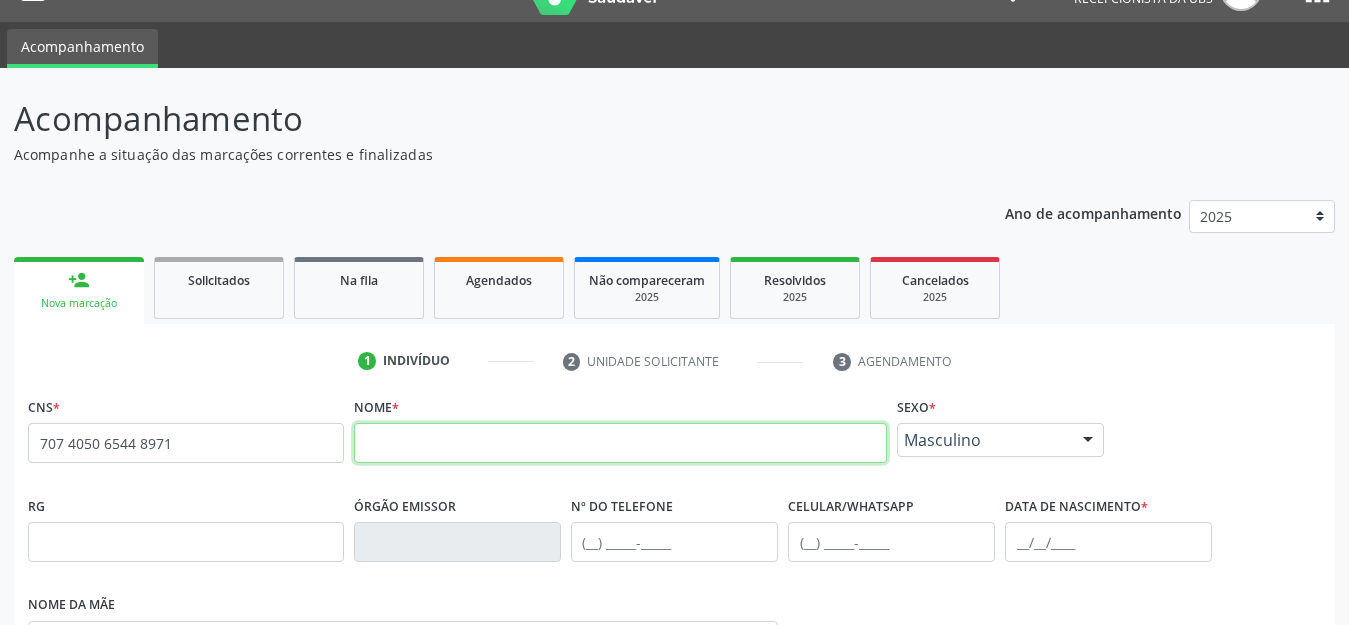 click at bounding box center (620, 443) 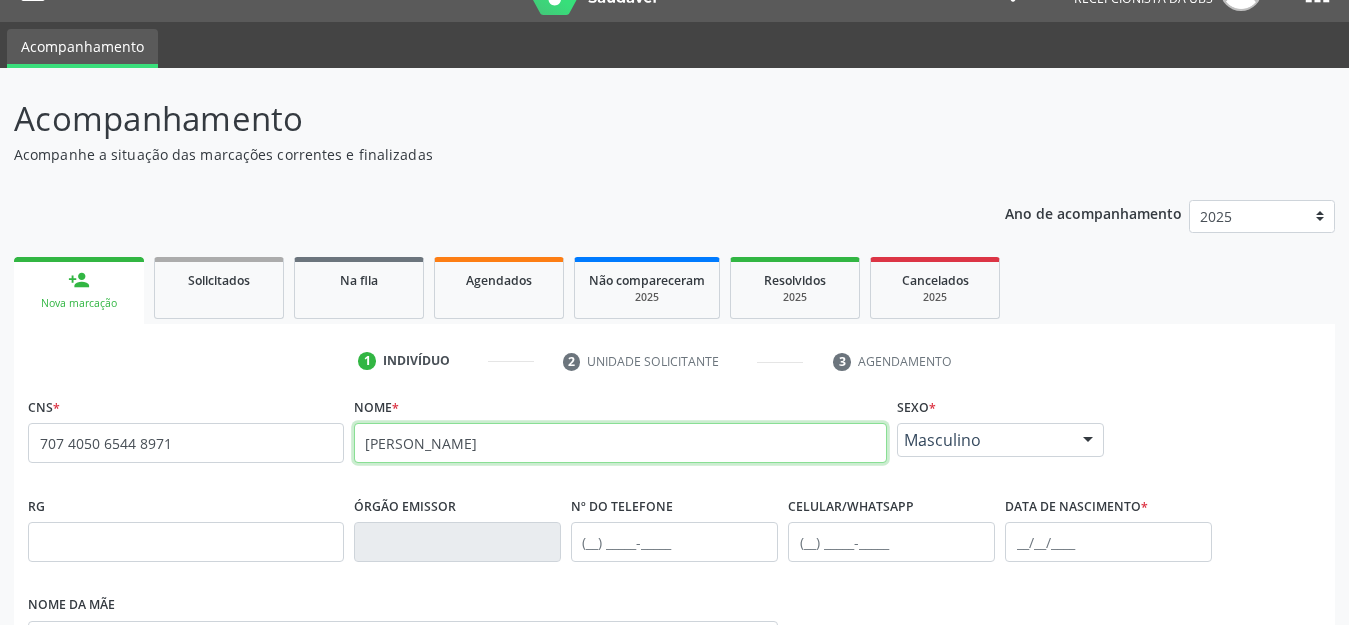 type on "ERICA MICHELE BARROS MARQUES" 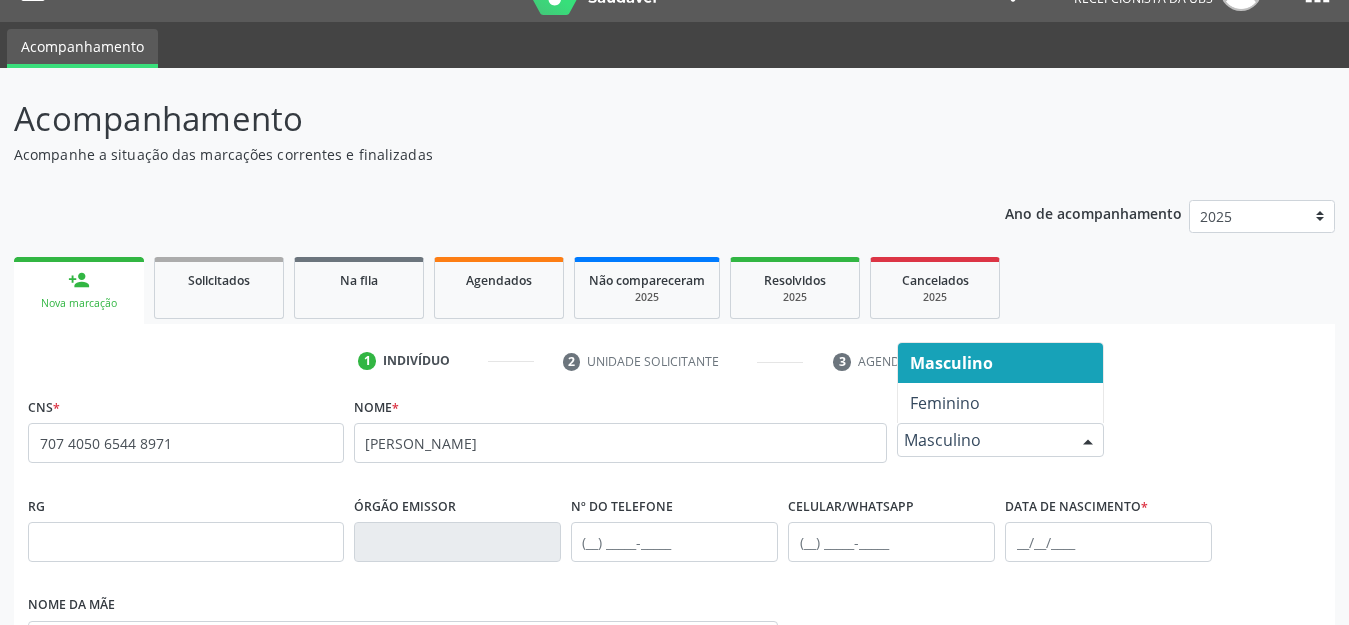 click on "Masculino" at bounding box center (983, 440) 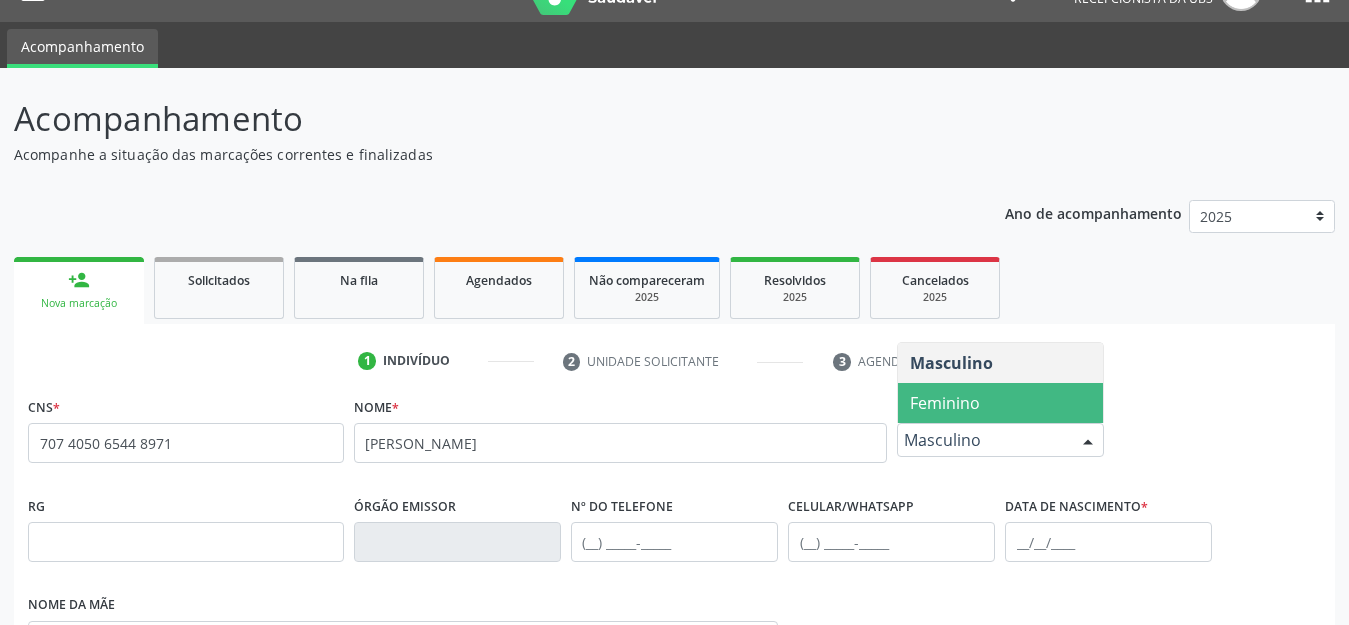 click on "Feminino" at bounding box center [945, 403] 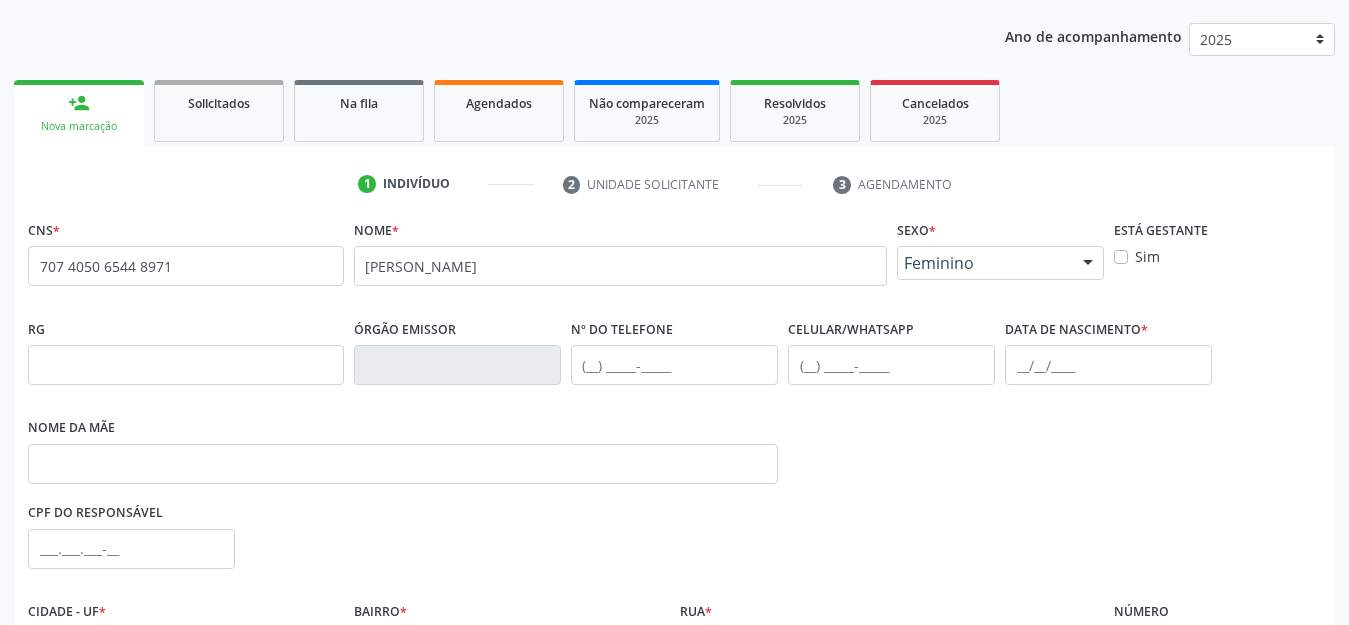 scroll, scrollTop: 242, scrollLeft: 0, axis: vertical 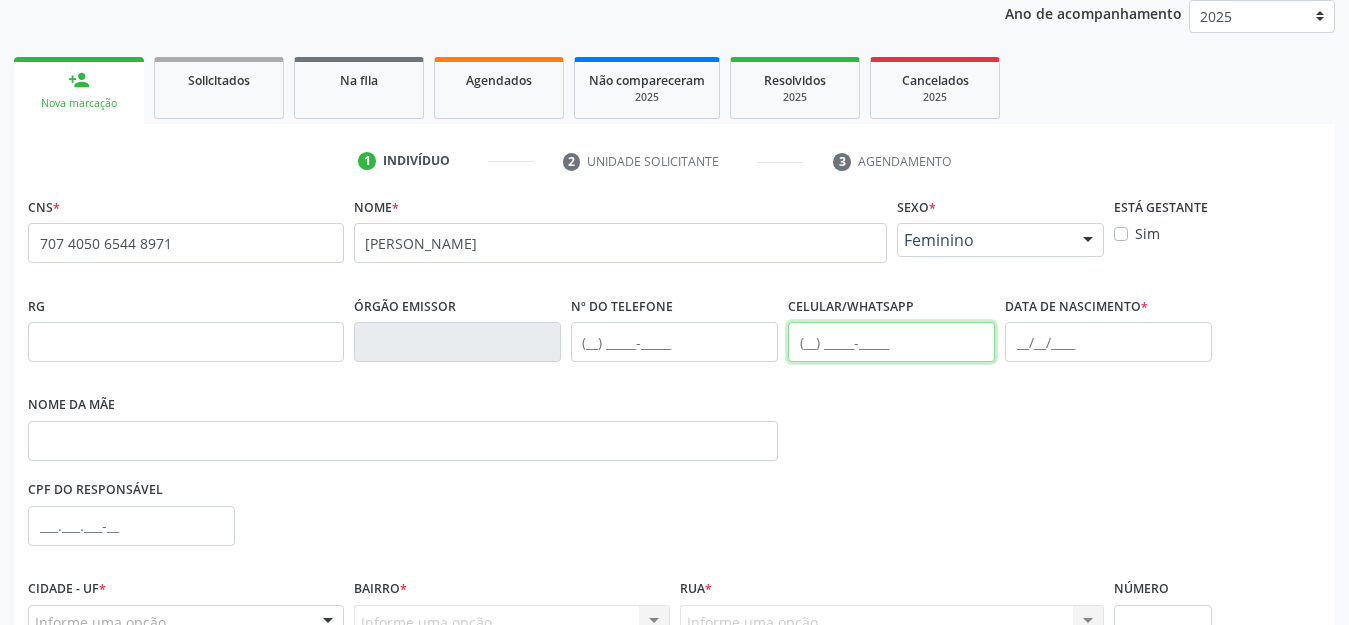 click at bounding box center (891, 342) 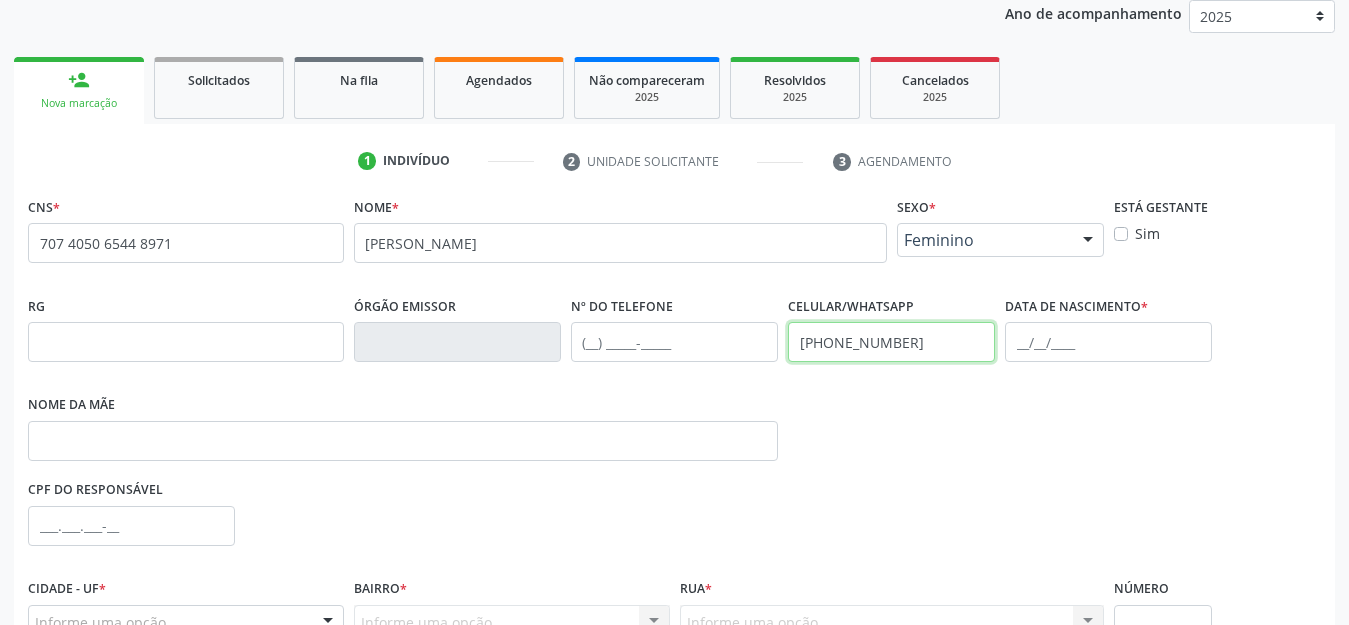 type 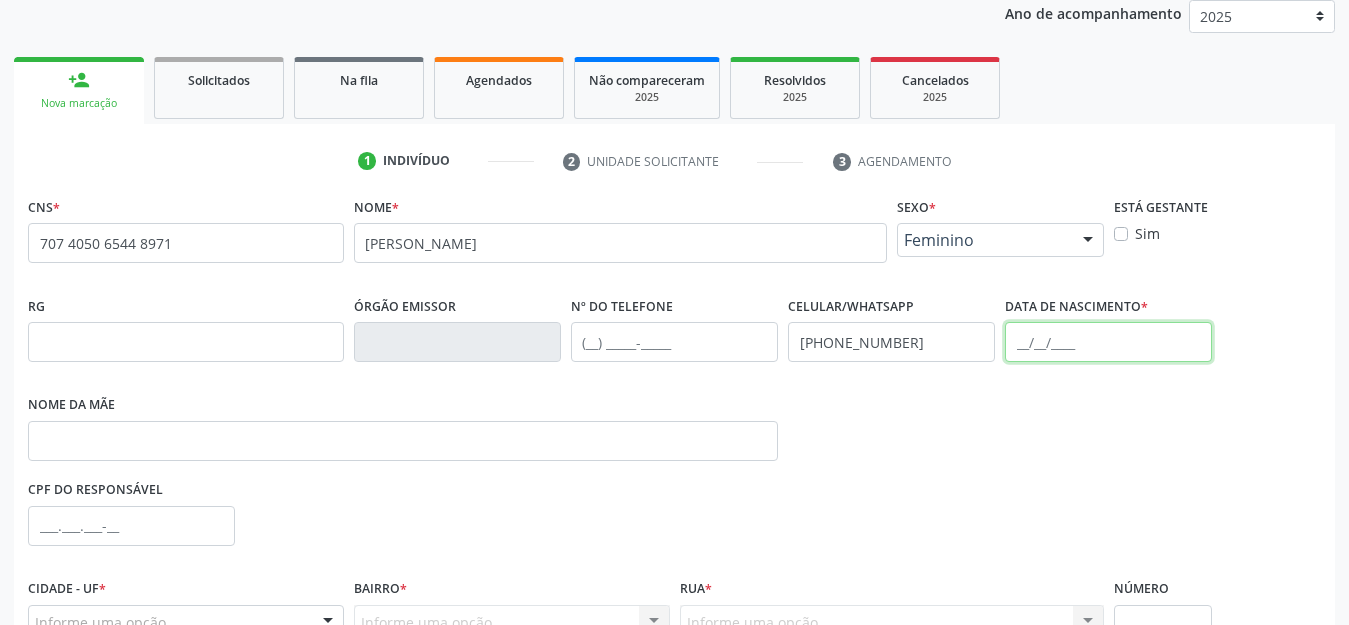 click at bounding box center [1108, 342] 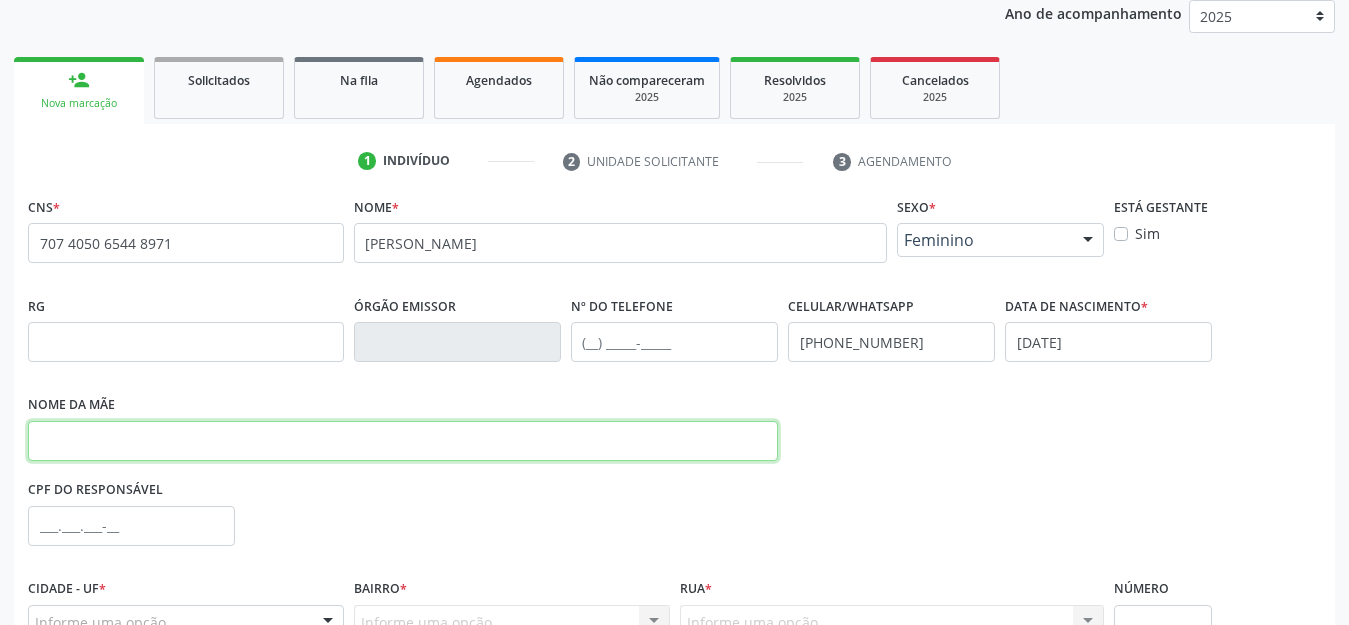 click at bounding box center (403, 441) 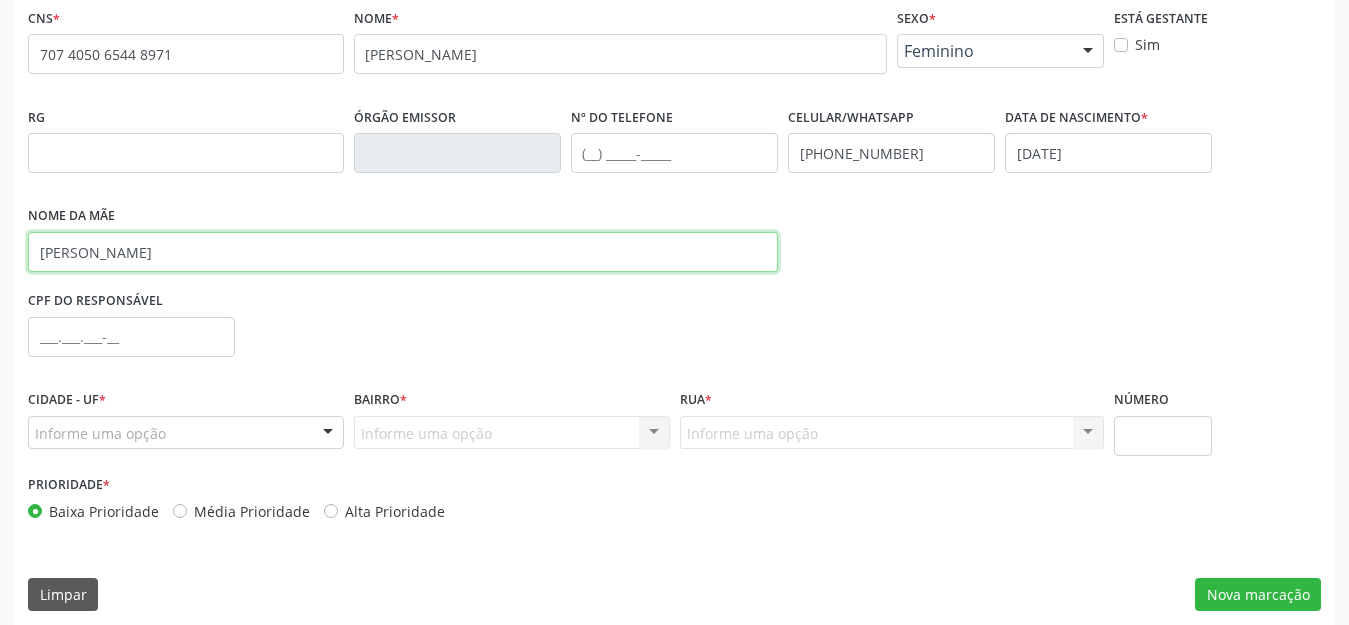 scroll, scrollTop: 442, scrollLeft: 0, axis: vertical 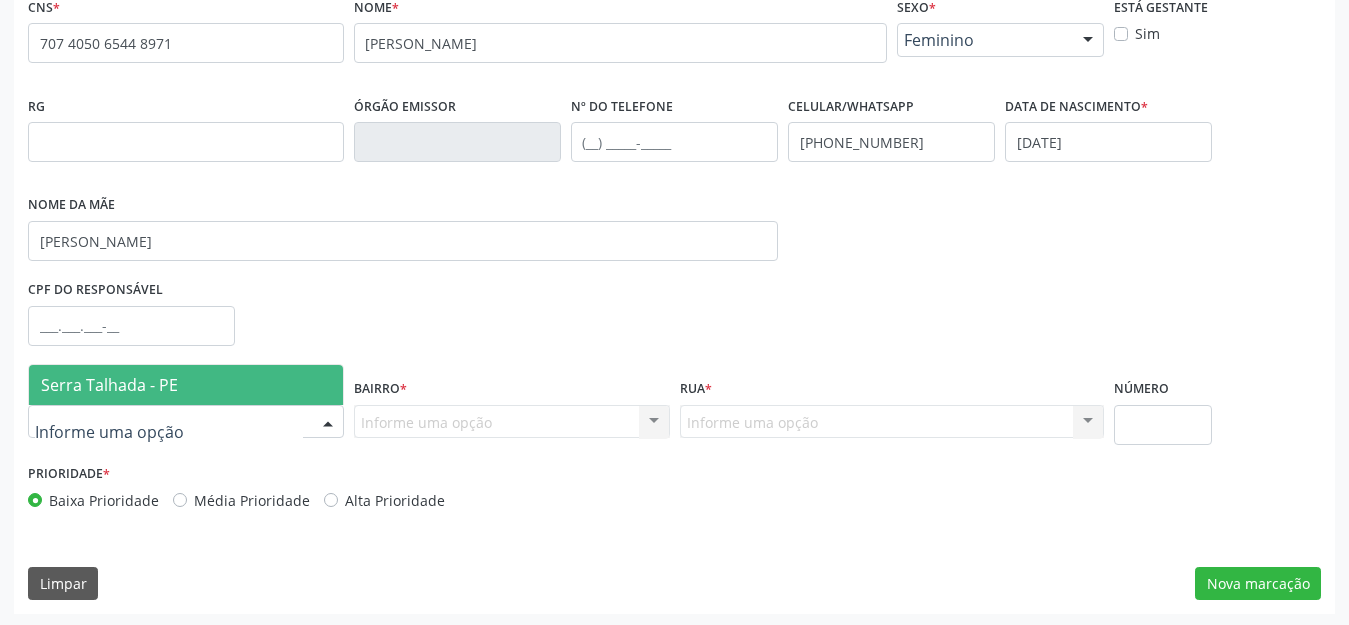 click on "Serra Talhada - PE" at bounding box center [109, 385] 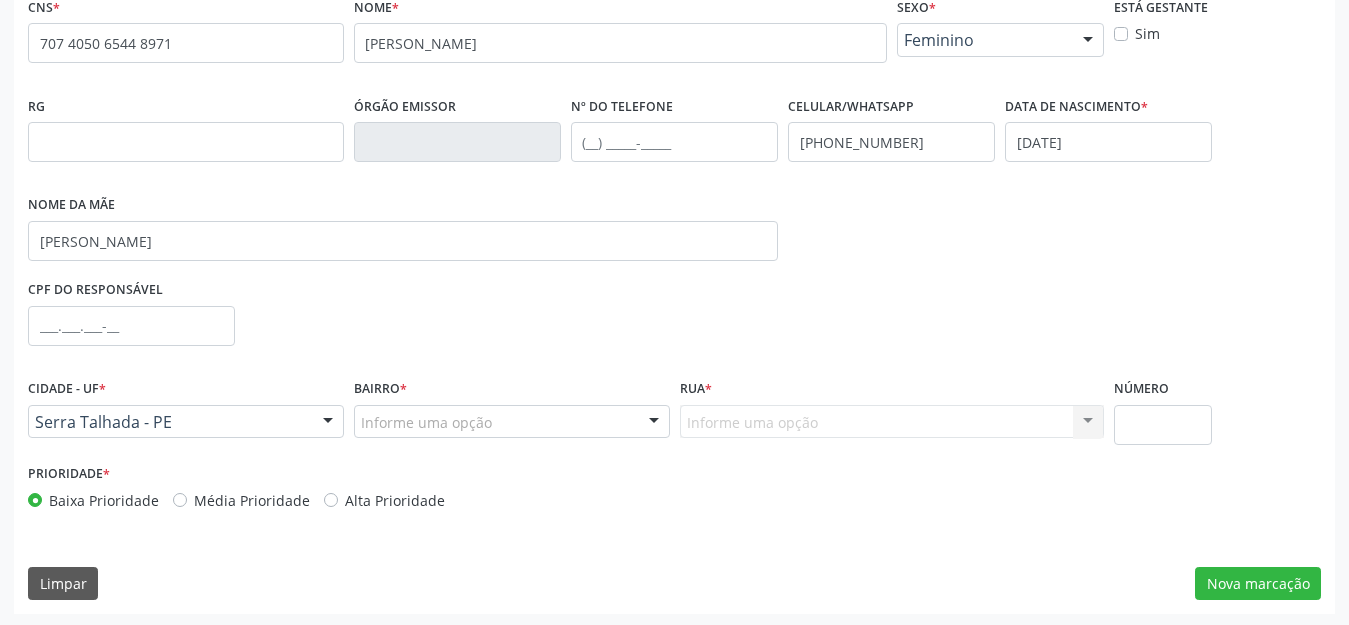 scroll, scrollTop: 445, scrollLeft: 0, axis: vertical 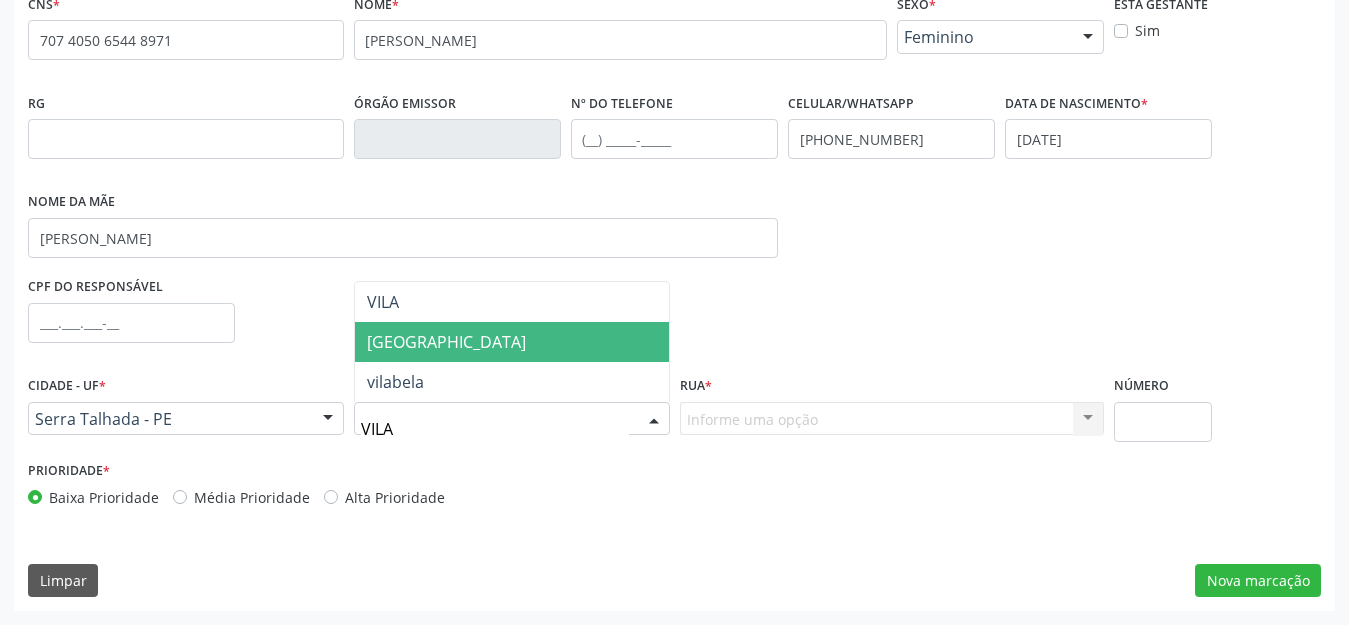 click on "[GEOGRAPHIC_DATA]" at bounding box center [512, 342] 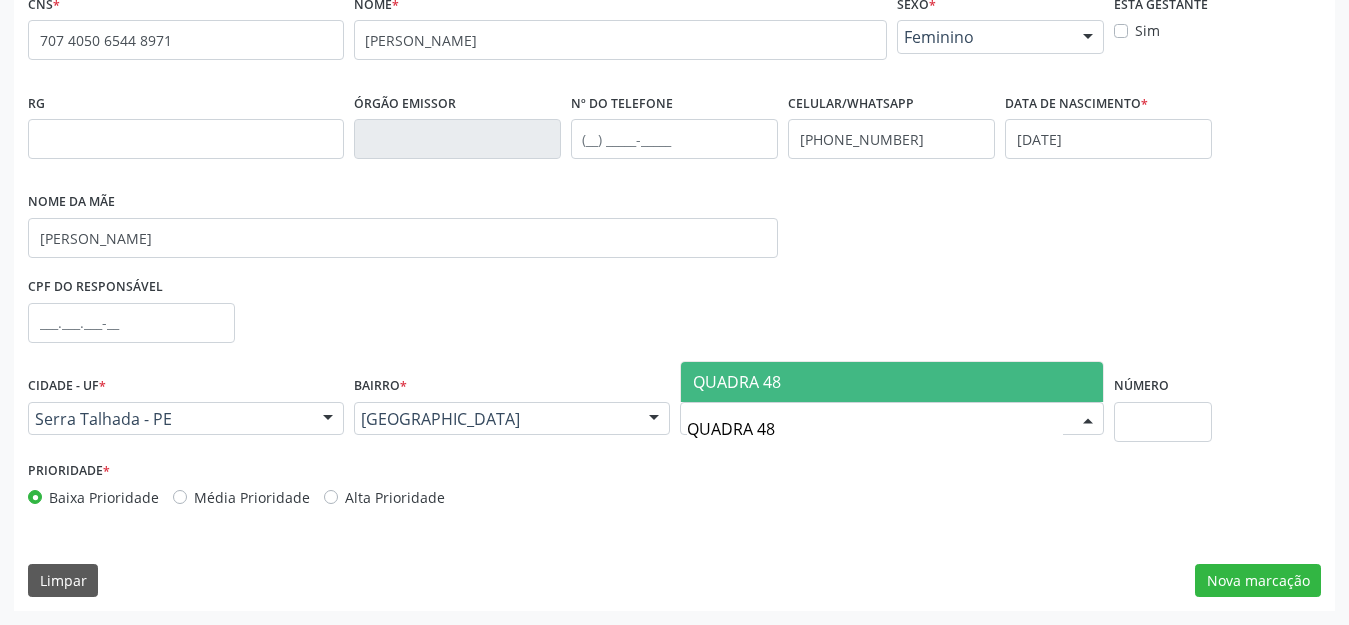 click on "QUADRA 48" at bounding box center [892, 382] 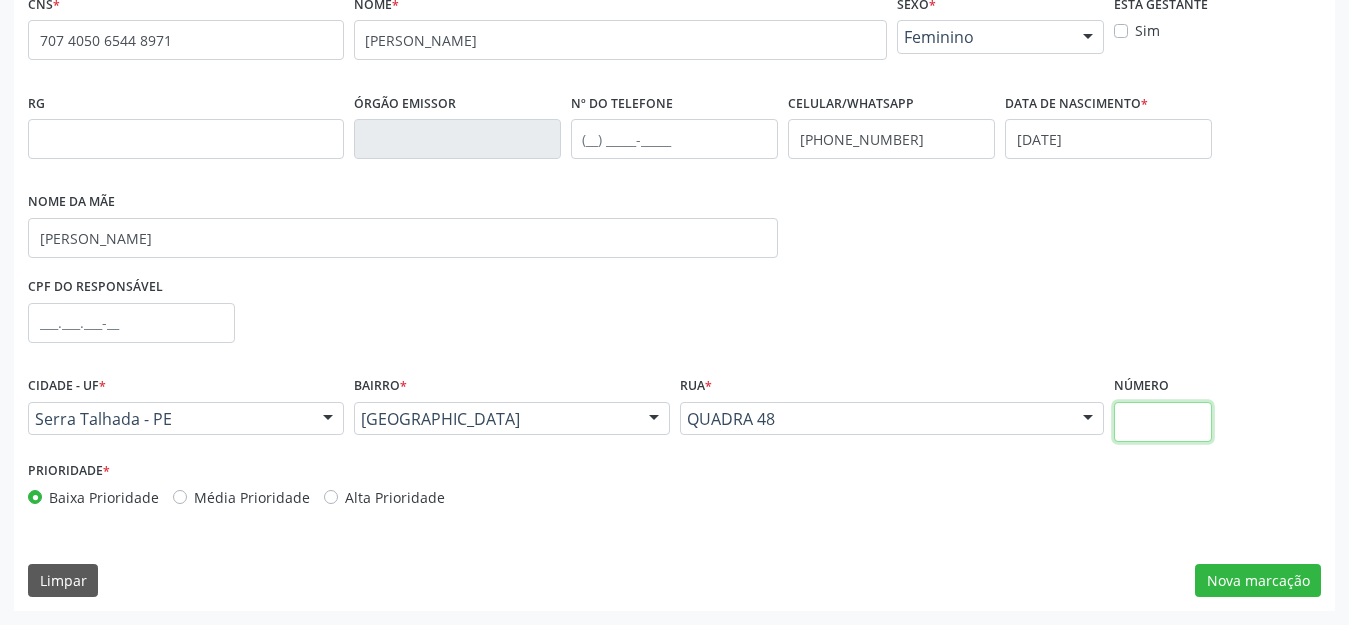 click at bounding box center [1163, 422] 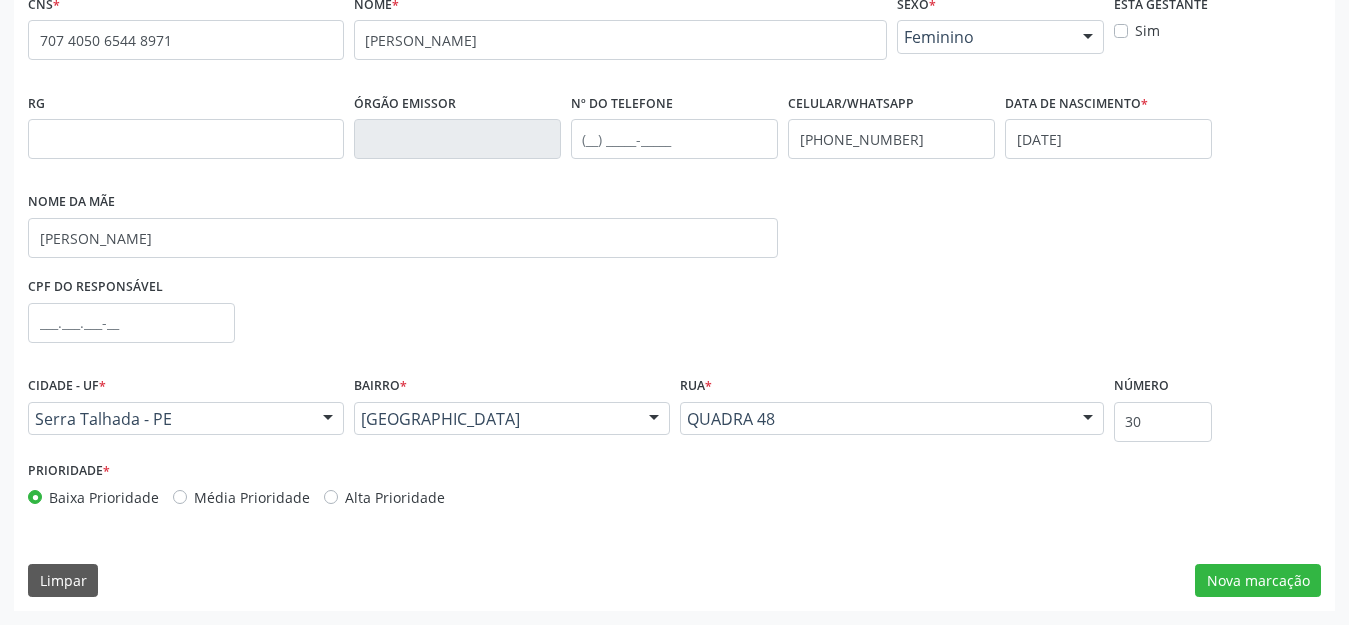 click on "CNS
*
707 4050 6544 8971       none
Nome
*
ERICA MICHELE BARROS MARQUES
Sexo
*
Feminino         Masculino   Feminino
Nenhum resultado encontrado para: "   "
Não há nenhuma opção para ser exibida.
Está gestante
Sim
RG
Órgão emissor
Nº do Telefone
Celular/WhatsApp
(87) 99817-8415
Data de nascimento
*
02/04/1982
Nome da mãe
MARIA BEZERRA DE LIMA
CPF do responsável
Cidade - UF
*
Serra Talhada - PE         Serra Talhada - PE
Nenhum resultado encontrado para: "   "
Nenhuma opção encontrada
Bairro
*
Vila Bela         Zona Rural   Aabb   Alto da Conceição   Borborema   Cagep   Centro   Malhada   Baixa Renda   Dnocs (Br)" at bounding box center (674, 300) 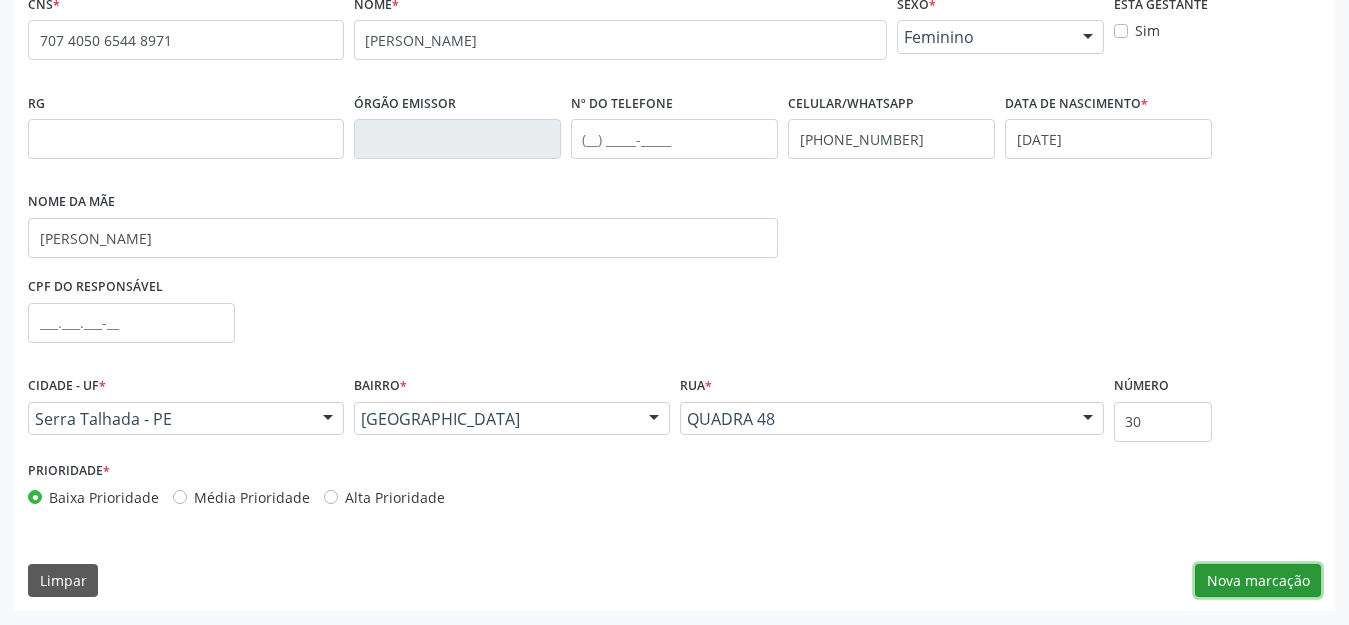 click on "Nova marcação" at bounding box center (1258, 581) 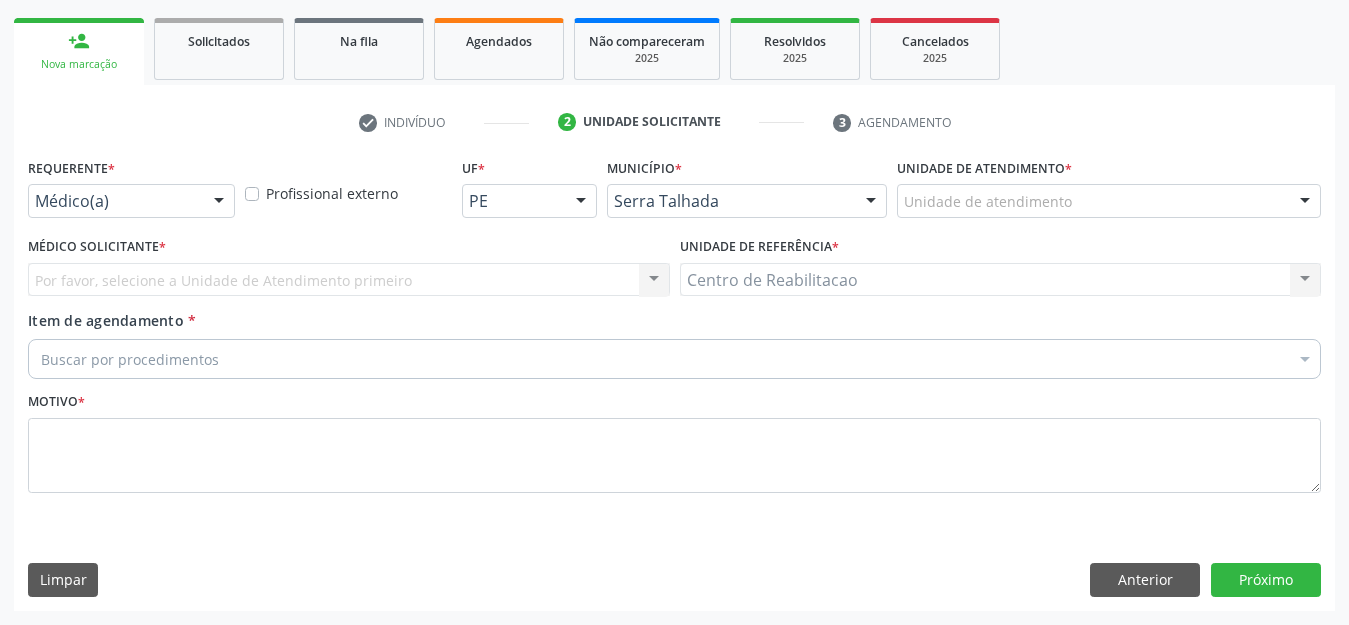 scroll, scrollTop: 281, scrollLeft: 0, axis: vertical 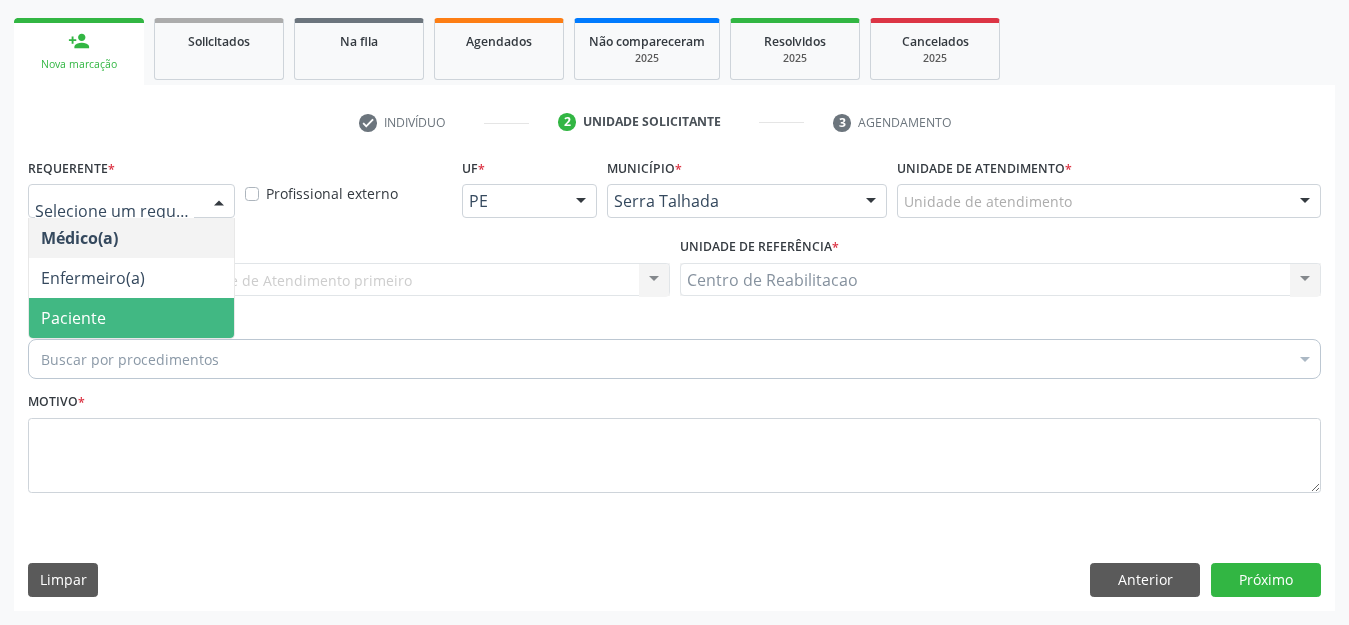 click on "Paciente" at bounding box center (73, 318) 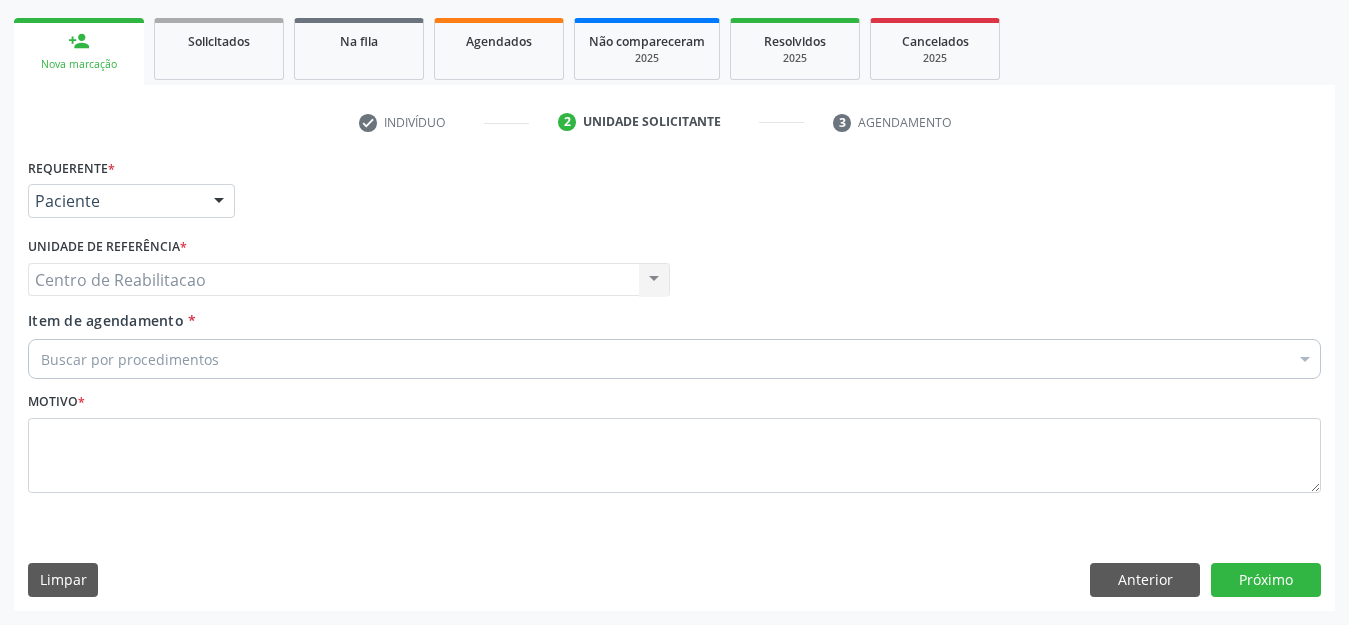 click on "Centro de Reabilitacao         Centro de Reabilitacao
Nenhum resultado encontrado para: "   "
Não há nenhuma opção para ser exibida." at bounding box center (349, 280) 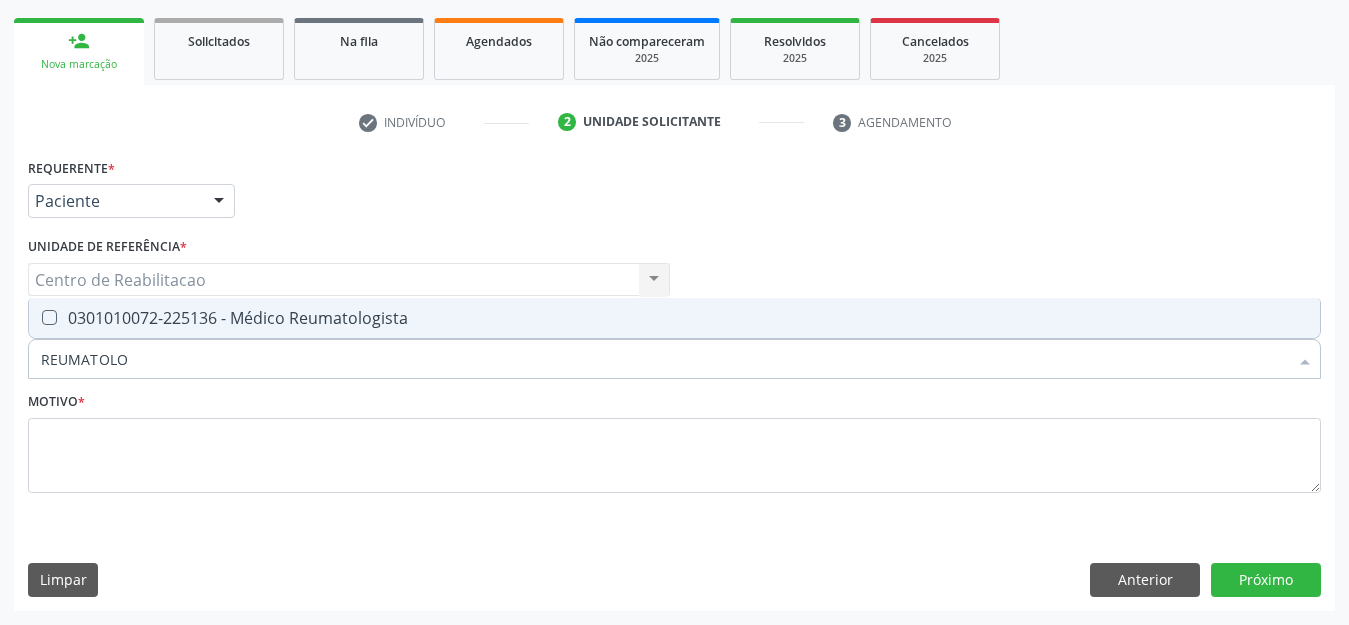 click on "0301010072-225136 - Médico Reumatologista" at bounding box center [674, 318] 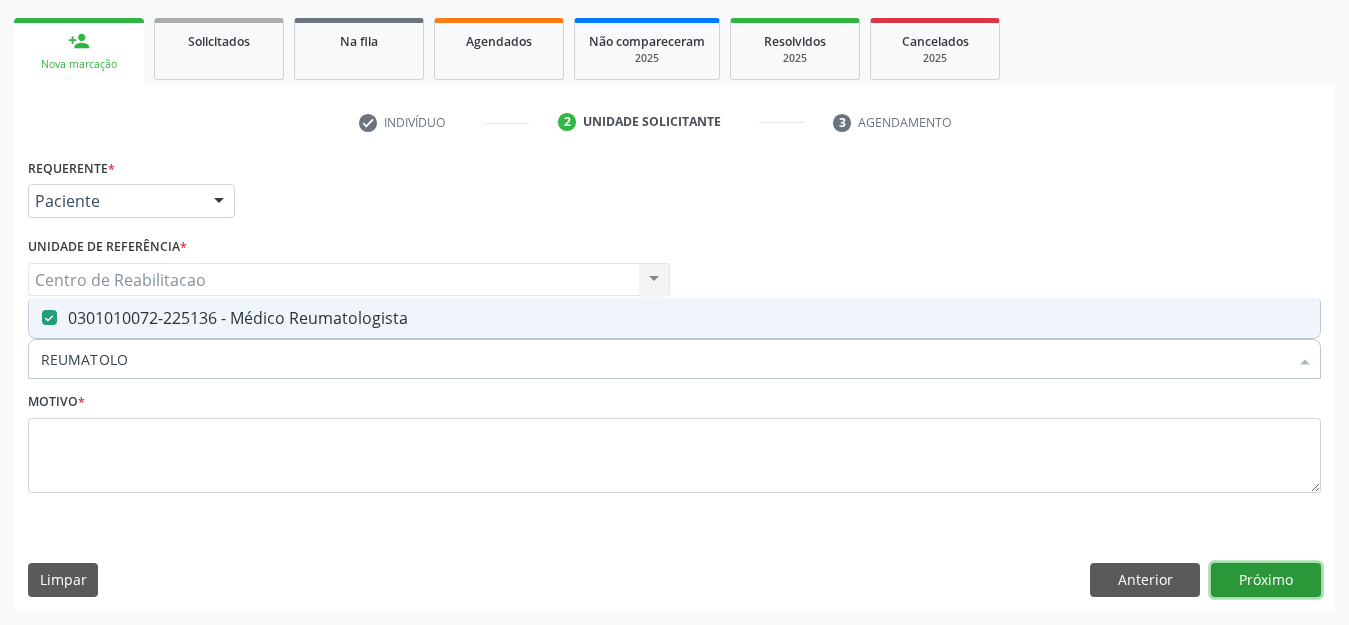 click on "Próximo" at bounding box center (1266, 580) 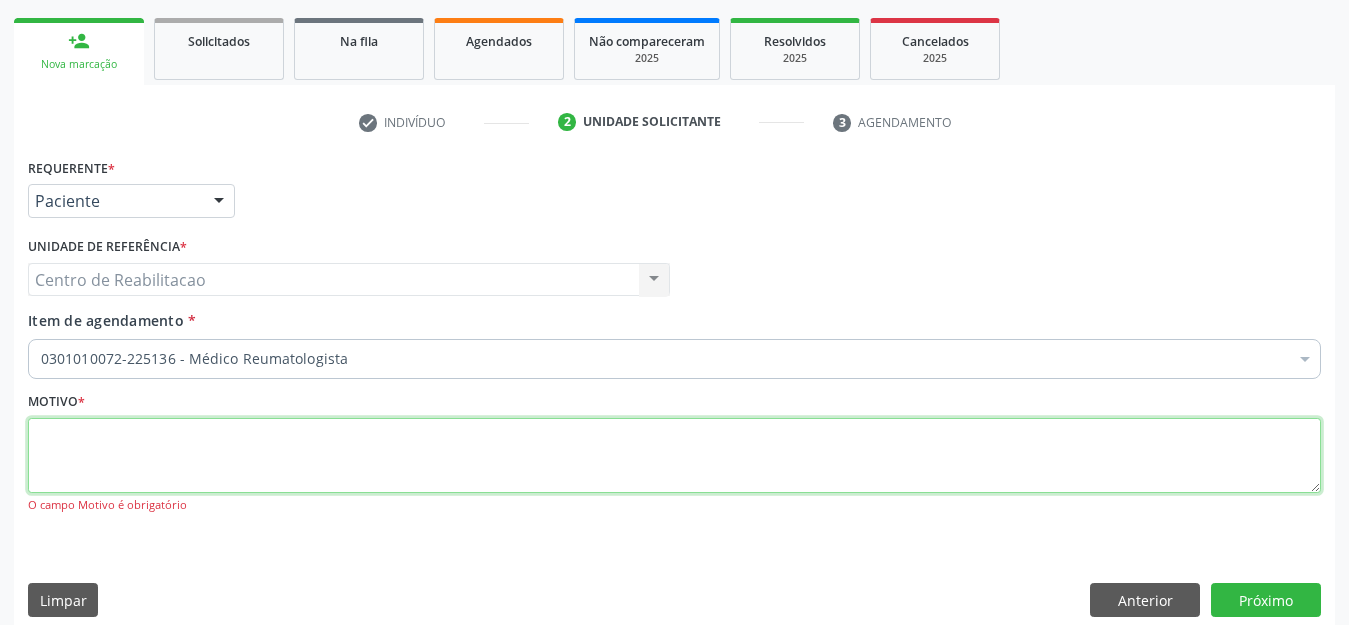 click at bounding box center (674, 456) 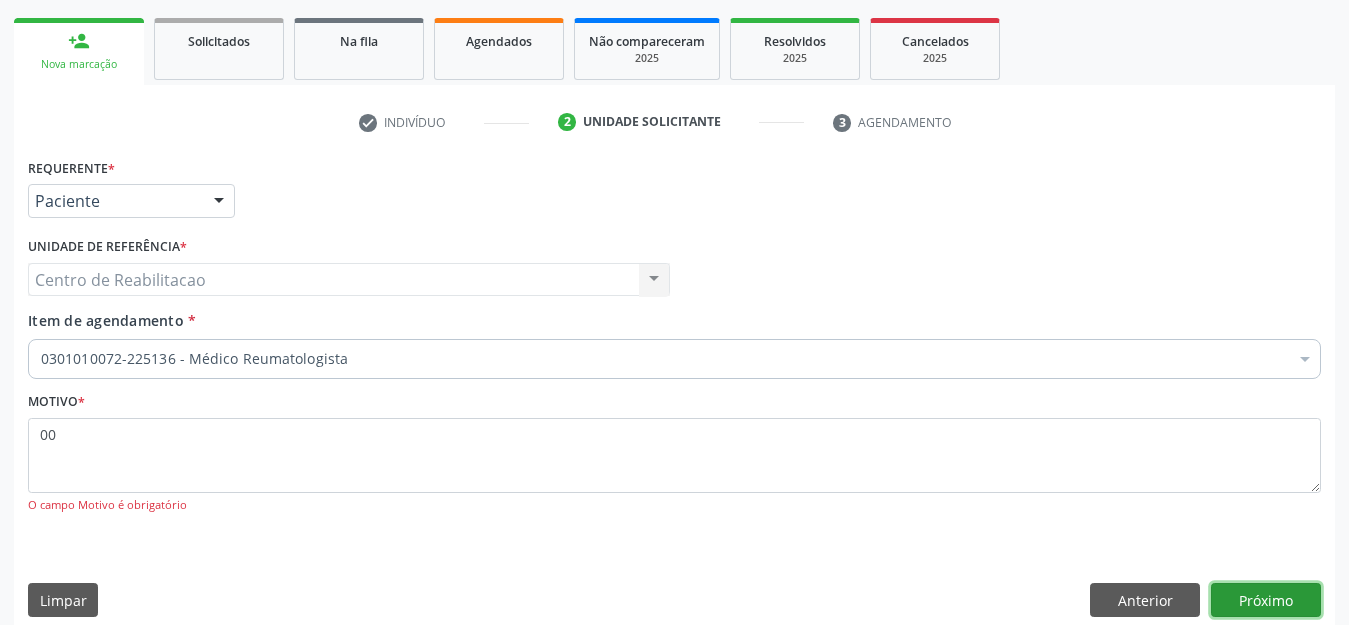 click on "Próximo" at bounding box center (1266, 600) 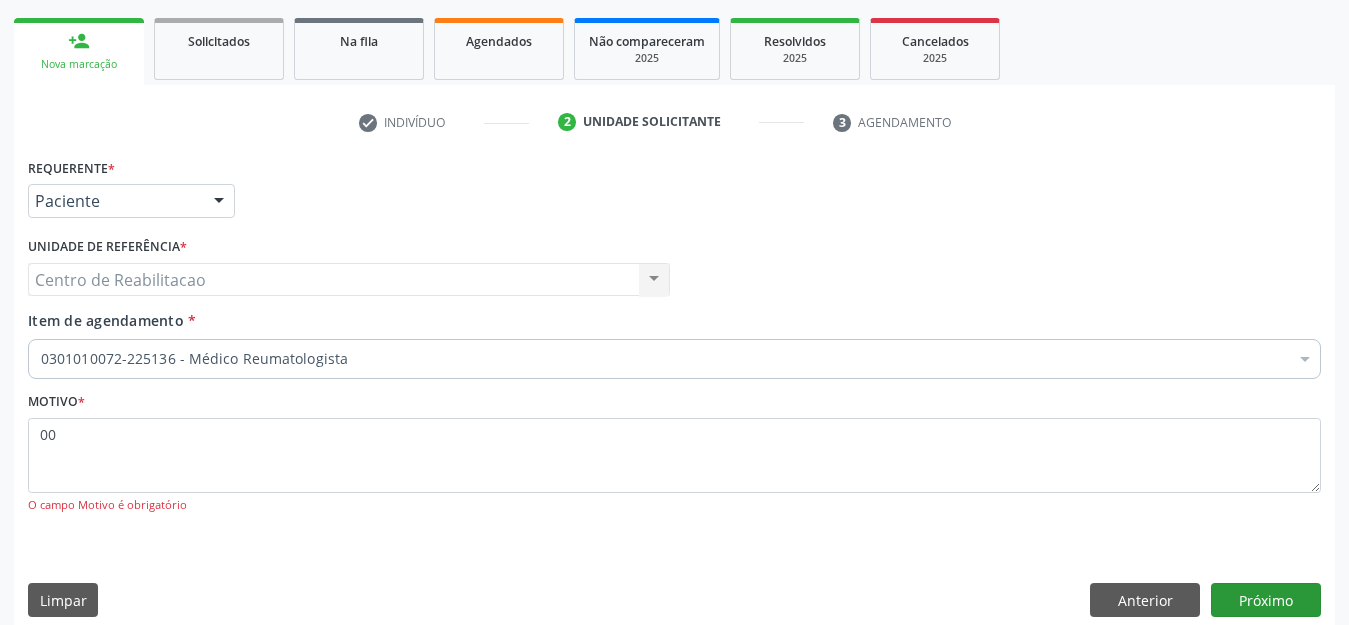scroll, scrollTop: 245, scrollLeft: 0, axis: vertical 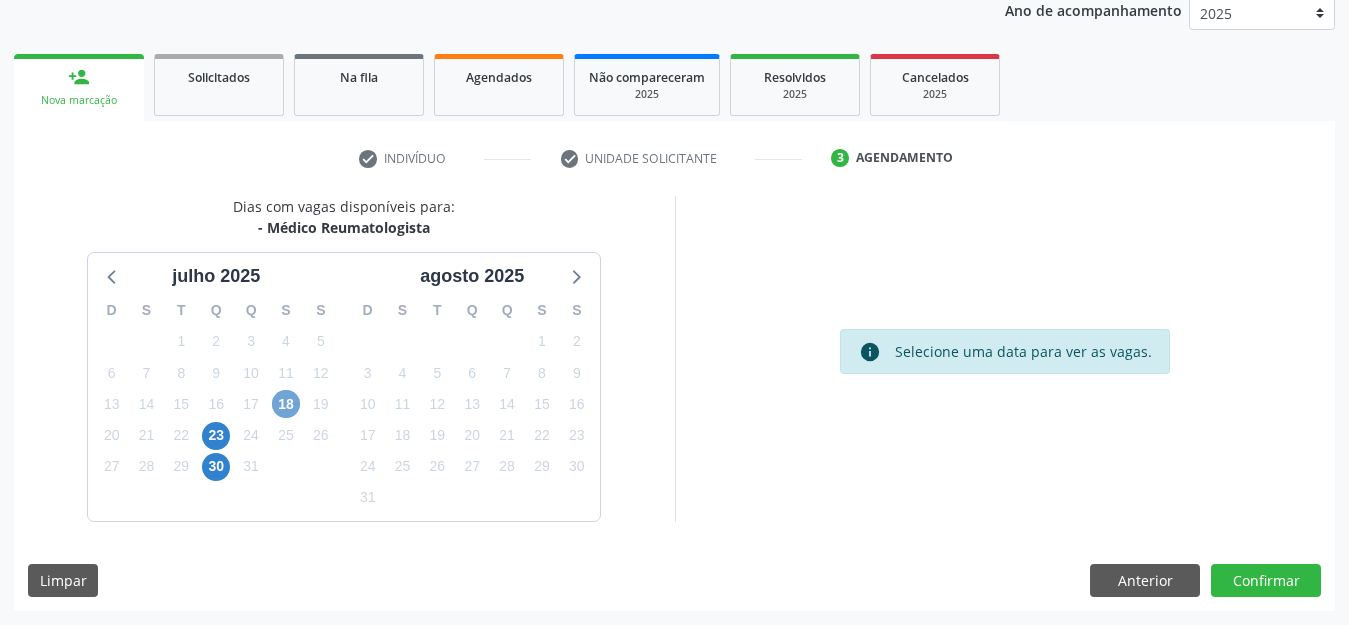 click on "18" at bounding box center (286, 404) 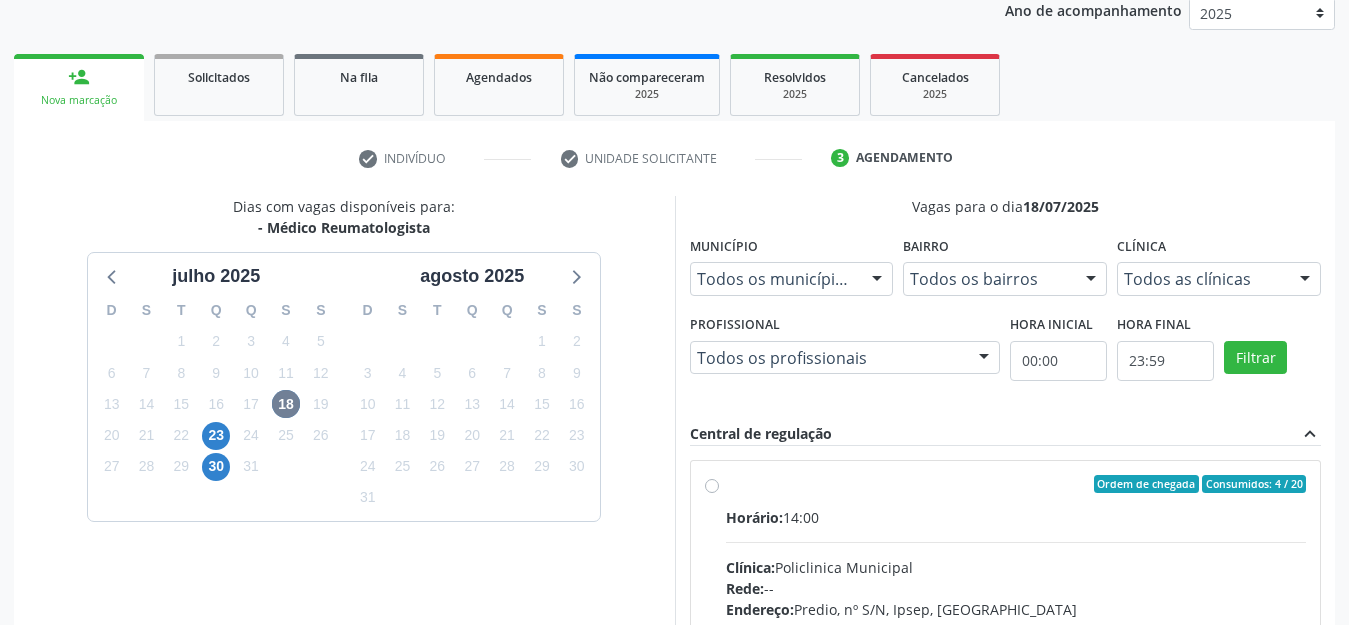 click on "Ordem de chegada
Consumidos: 4 / 20
Horário:   14:00
Clínica:  Policlinica Municipal
Rede:
--
Endereço:   Predio, nº S/N, Ipsep, Serra Talhada - PE
Telefone:   --
Profissional:
Felipe Pereira Guimaraes
Informações adicionais sobre o atendimento
Idade de atendimento:
de 0 a 120 anos
Gênero(s) atendido(s):
Masculino e Feminino
Informações adicionais:
--" at bounding box center (1006, 628) 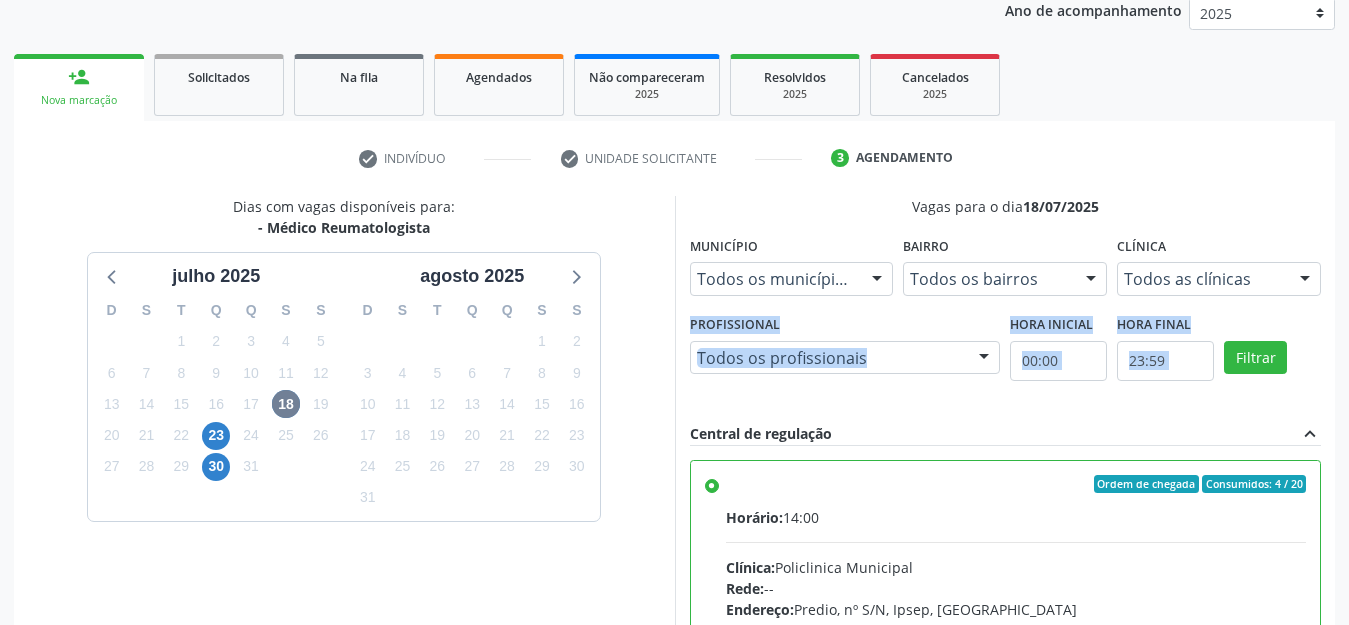 drag, startPoint x: 1344, startPoint y: 279, endPoint x: 1364, endPoint y: 351, distance: 74.726166 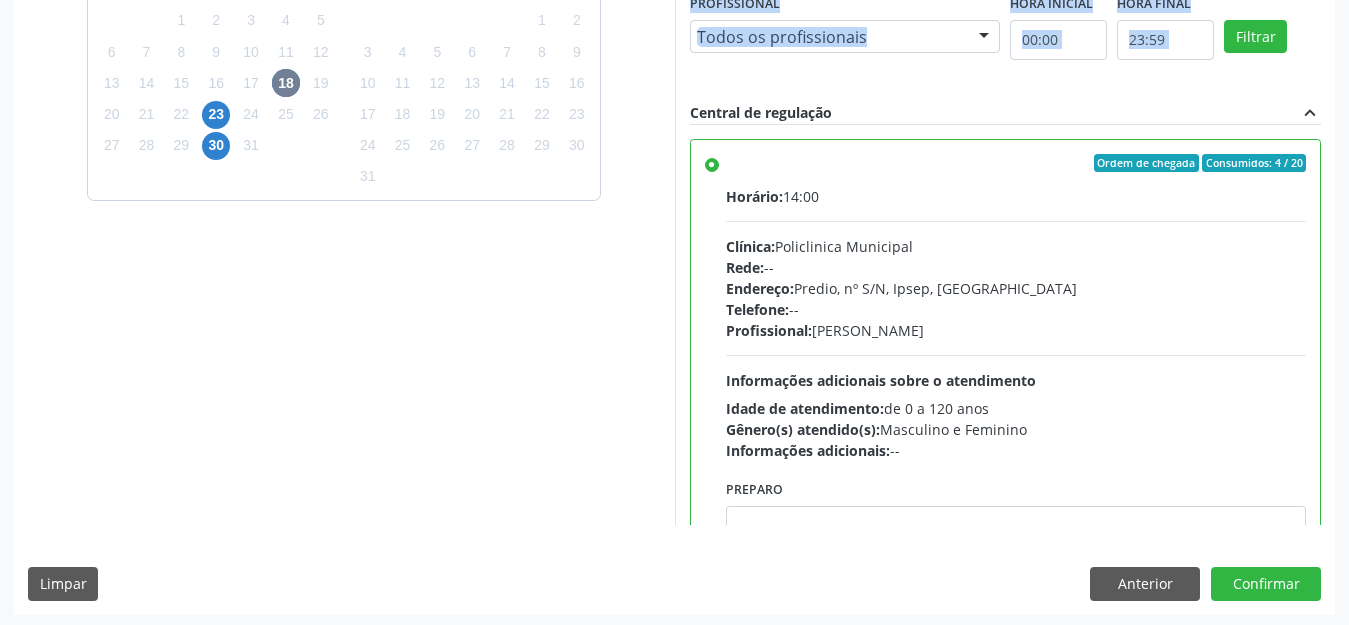 scroll, scrollTop: 570, scrollLeft: 0, axis: vertical 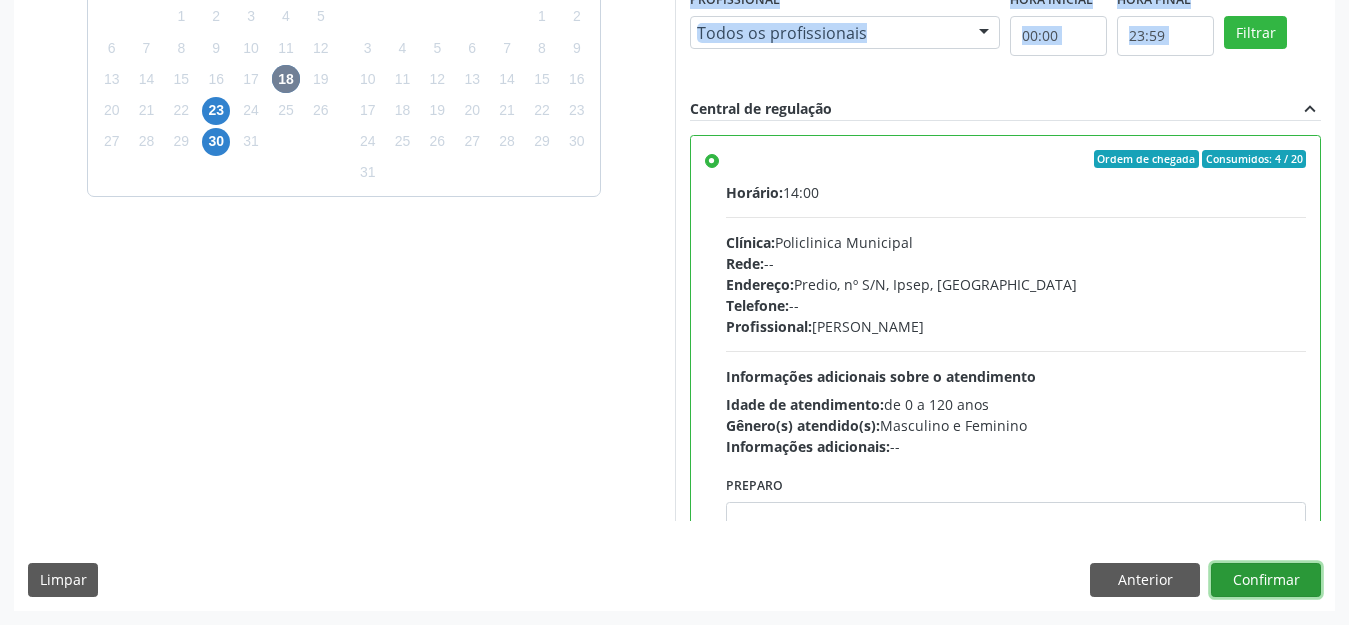click on "Confirmar" at bounding box center [1266, 580] 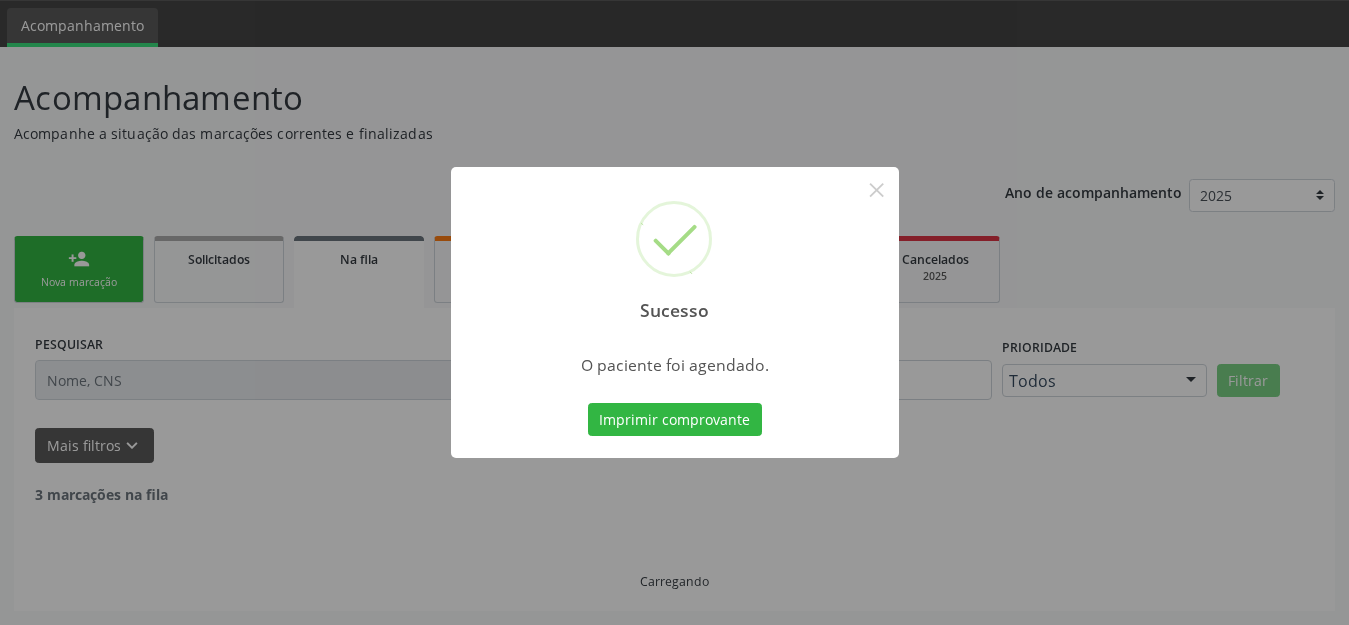 scroll, scrollTop: 42, scrollLeft: 0, axis: vertical 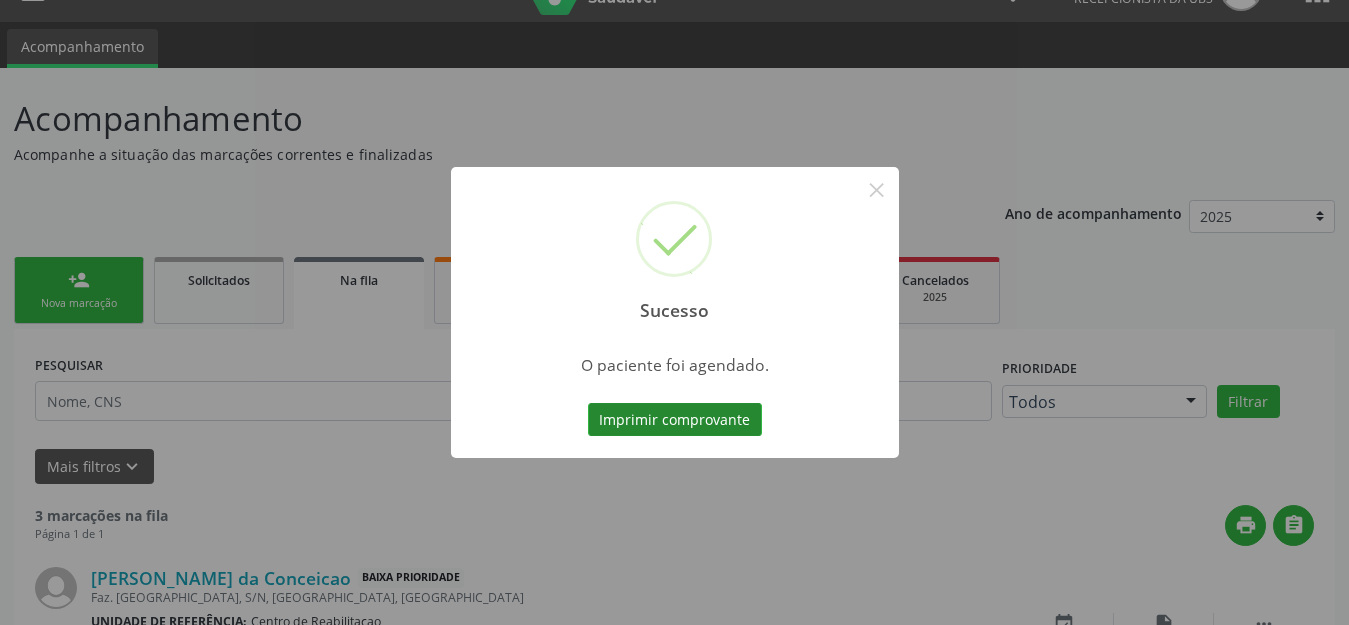 click on "Imprimir comprovante" at bounding box center (675, 420) 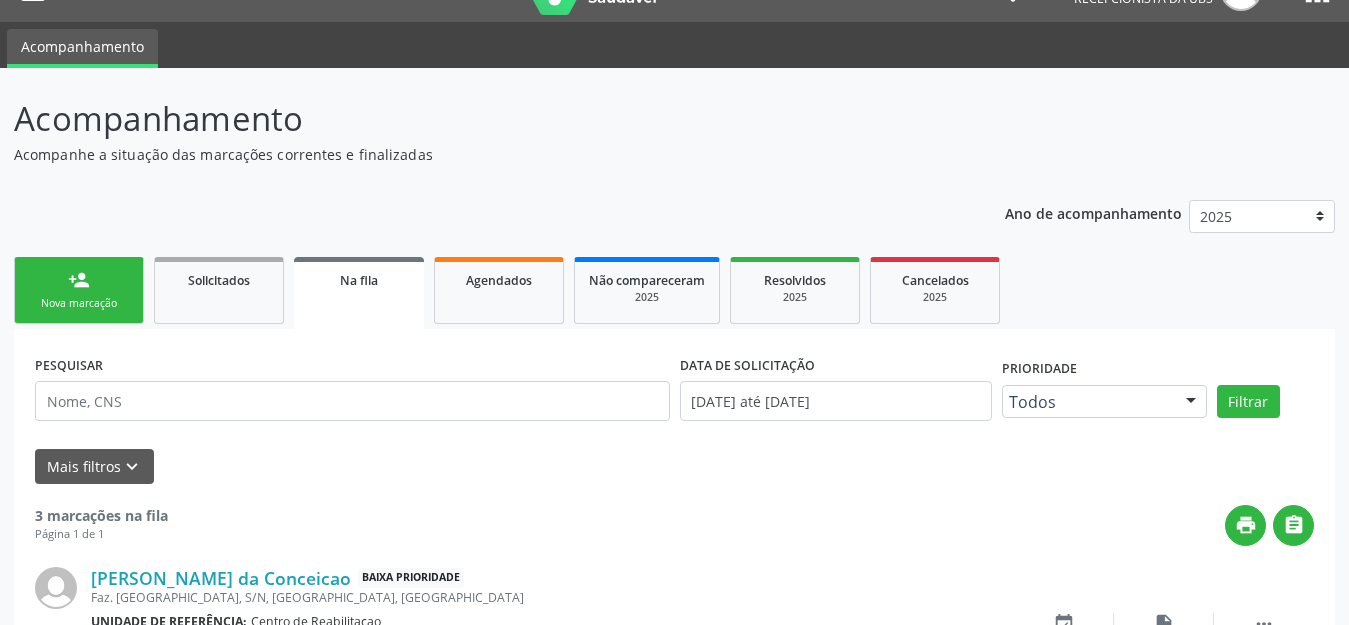 click on "Nova marcação" at bounding box center [79, 303] 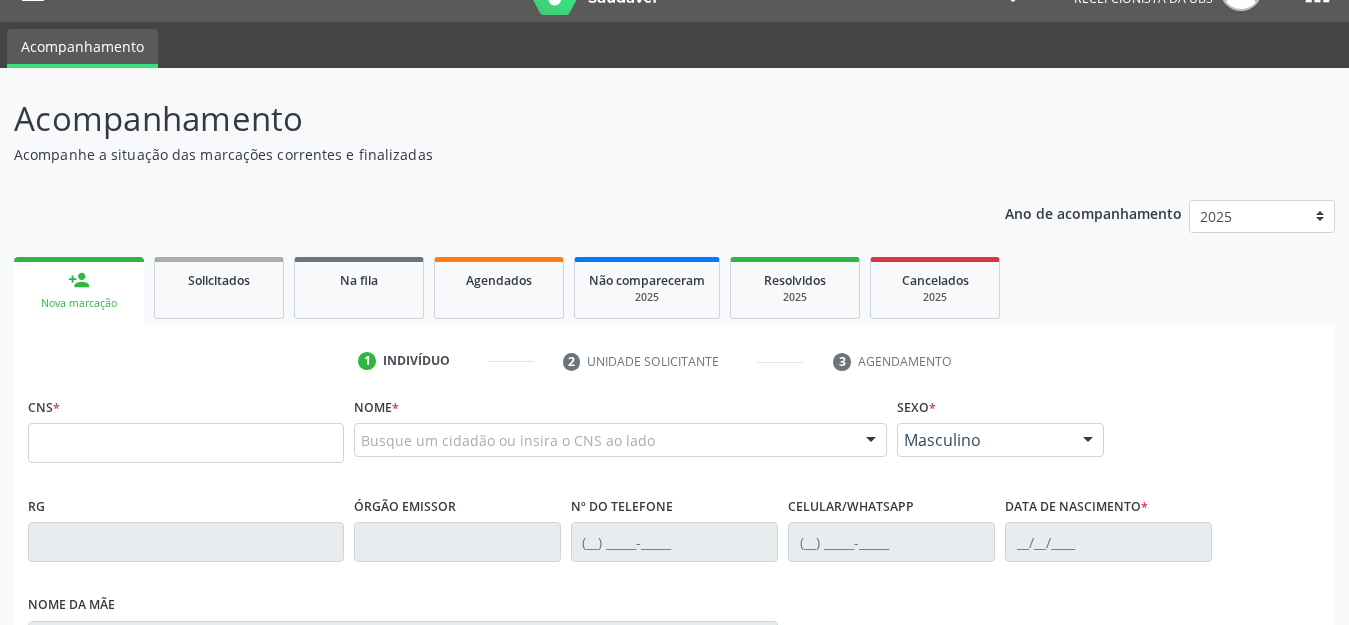 click on "person_add
Nova marcação" at bounding box center (79, 290) 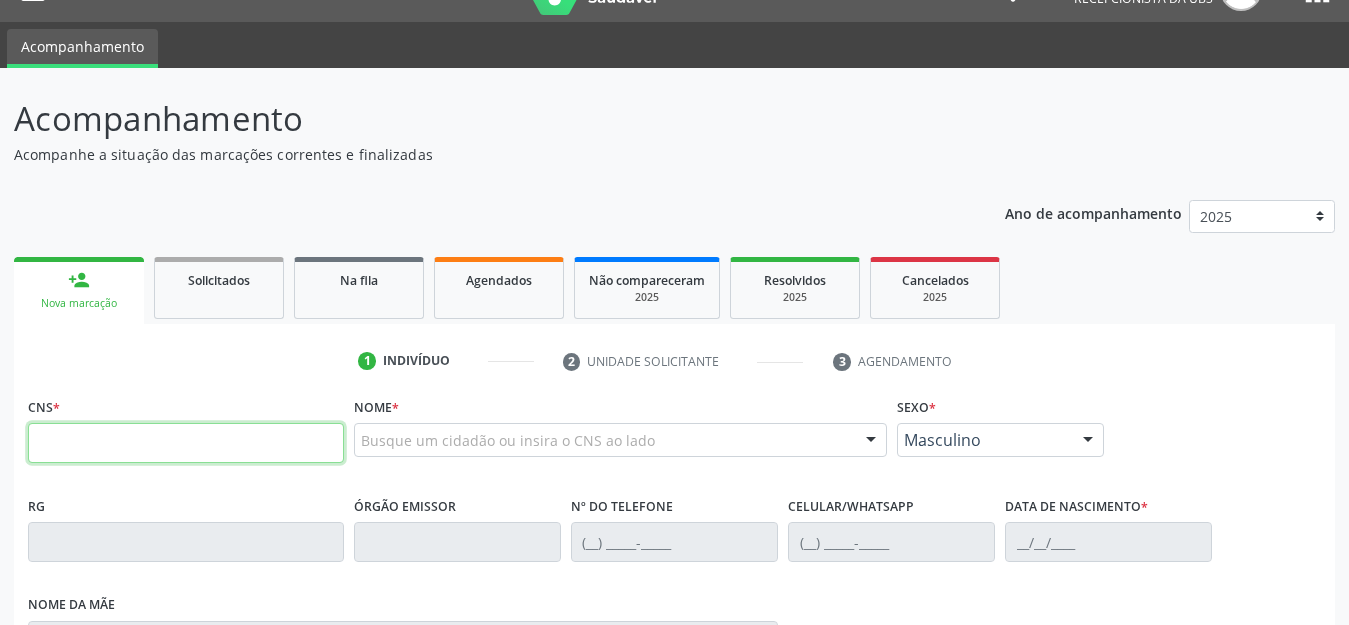 click at bounding box center [186, 443] 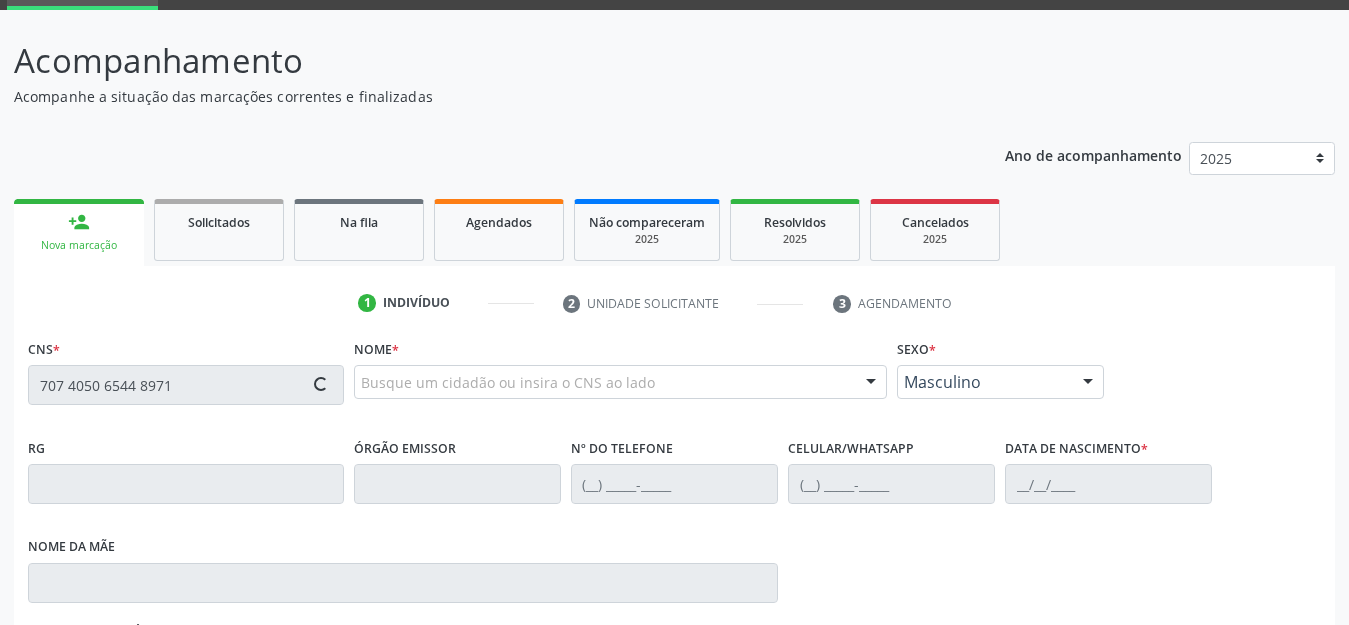 scroll, scrollTop: 102, scrollLeft: 0, axis: vertical 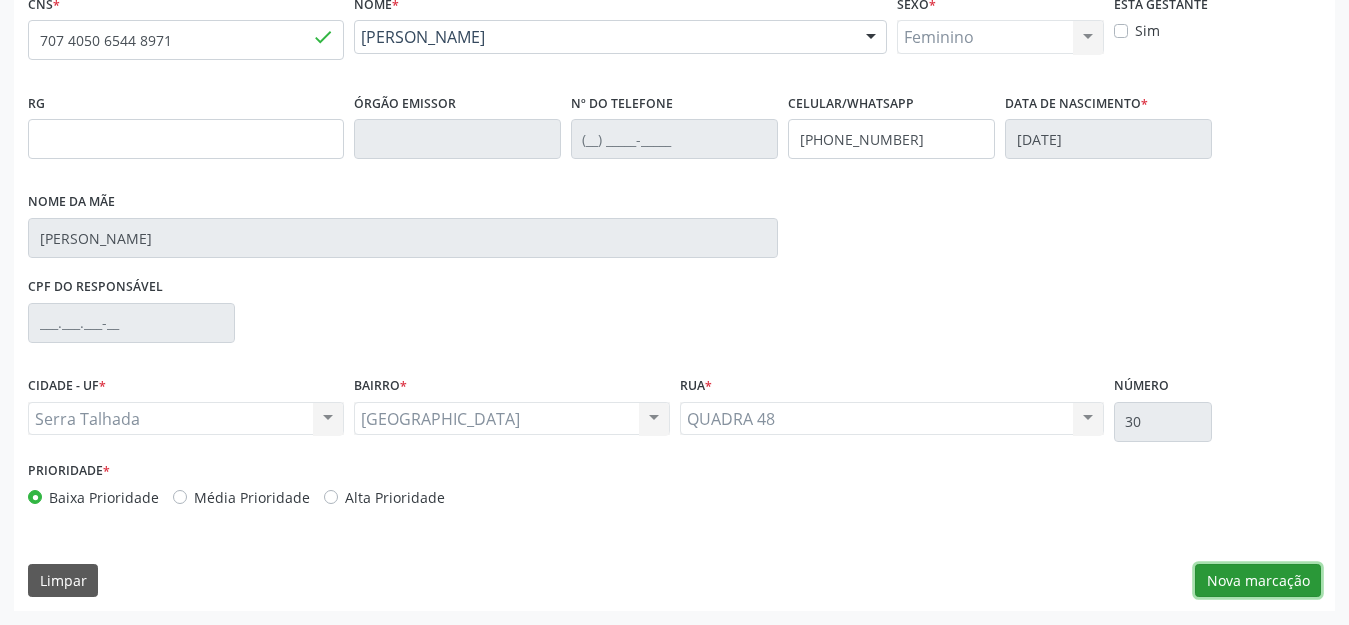 click on "Nova marcação" at bounding box center [1258, 581] 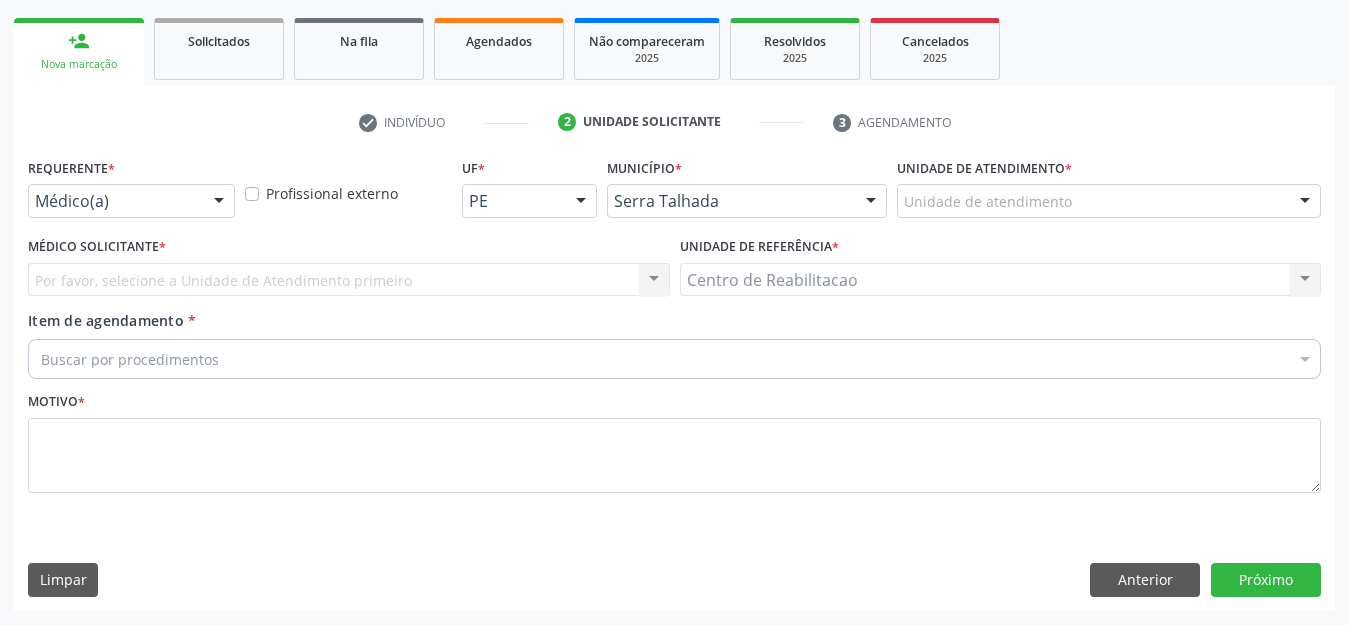 scroll, scrollTop: 281, scrollLeft: 0, axis: vertical 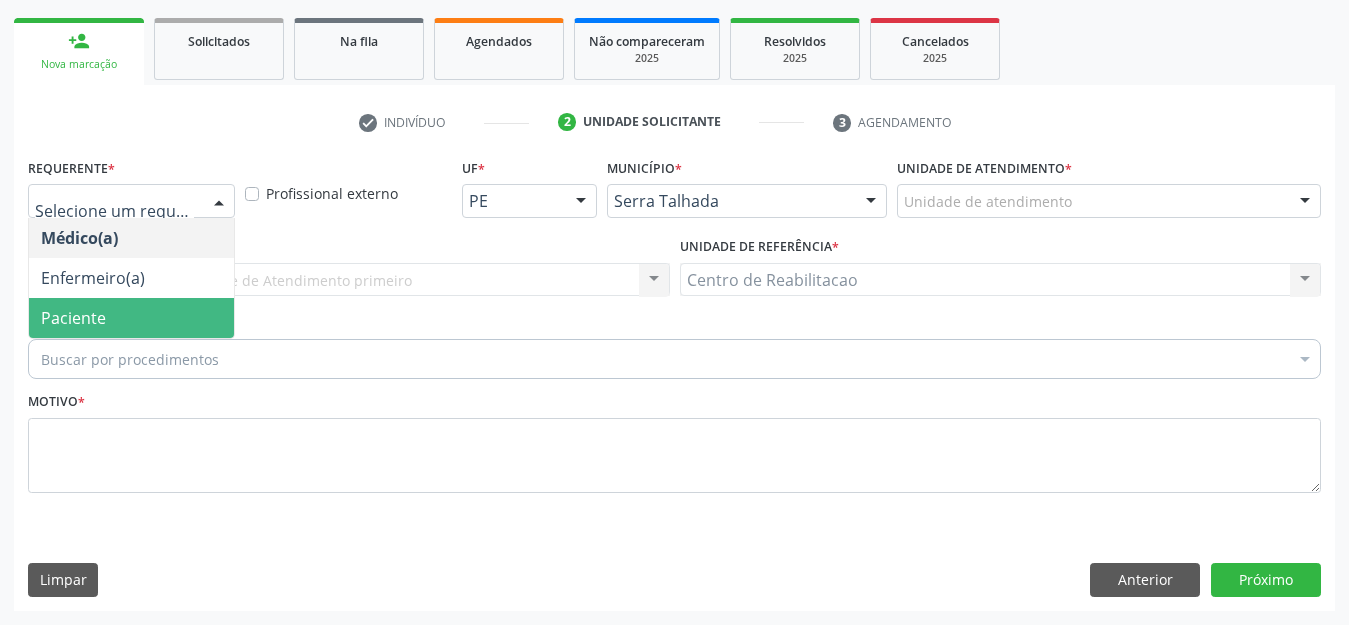 click on "Paciente" at bounding box center (131, 318) 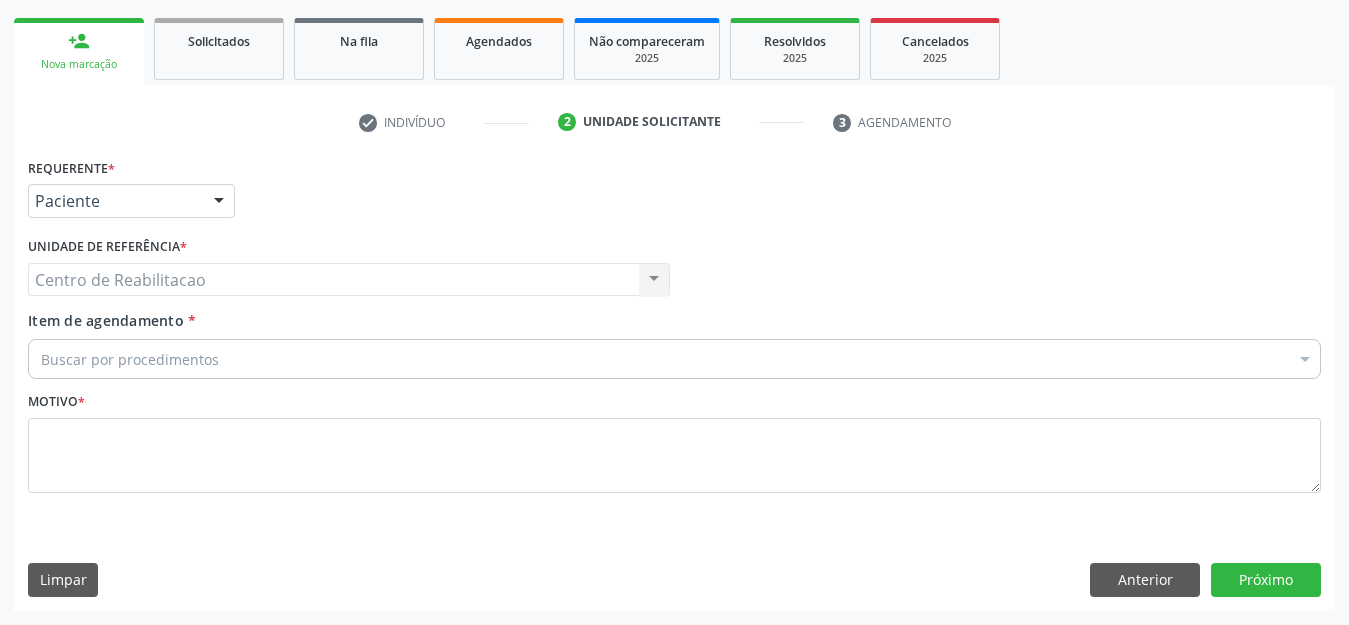 click on "Centro de Reabilitacao         Centro de Reabilitacao
Nenhum resultado encontrado para: "   "
Não há nenhuma opção para ser exibida." at bounding box center [349, 280] 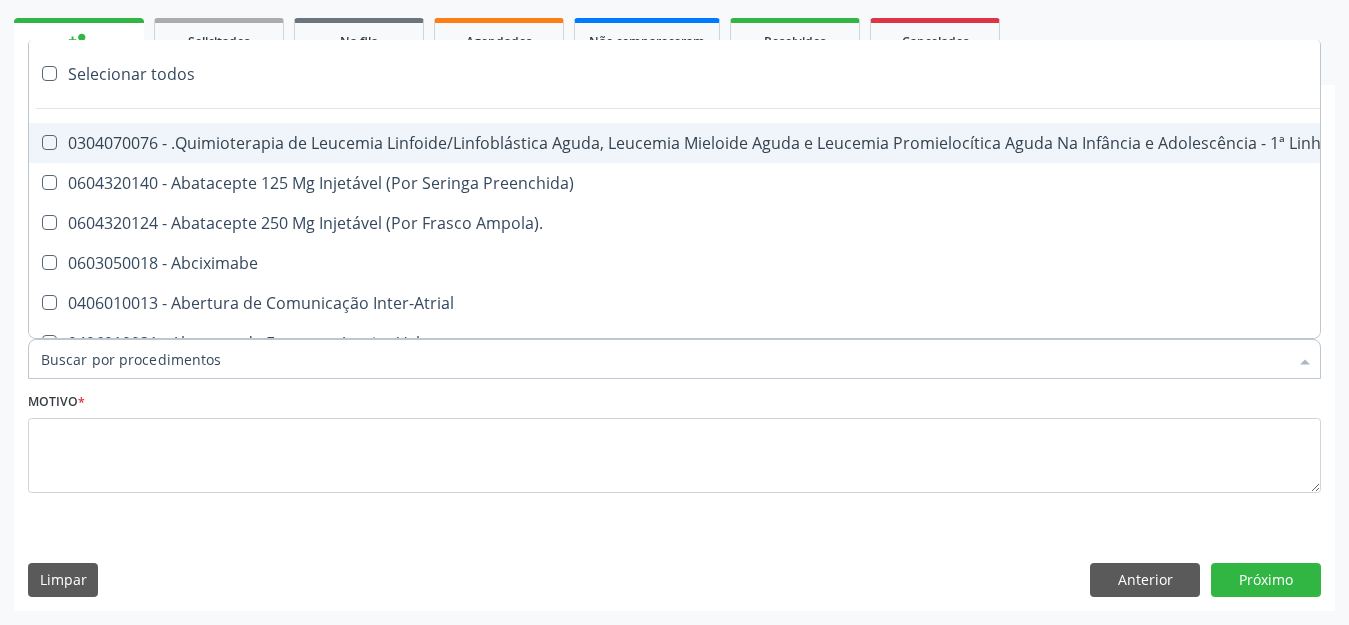 click on "Item de agendamento
*" at bounding box center (664, 359) 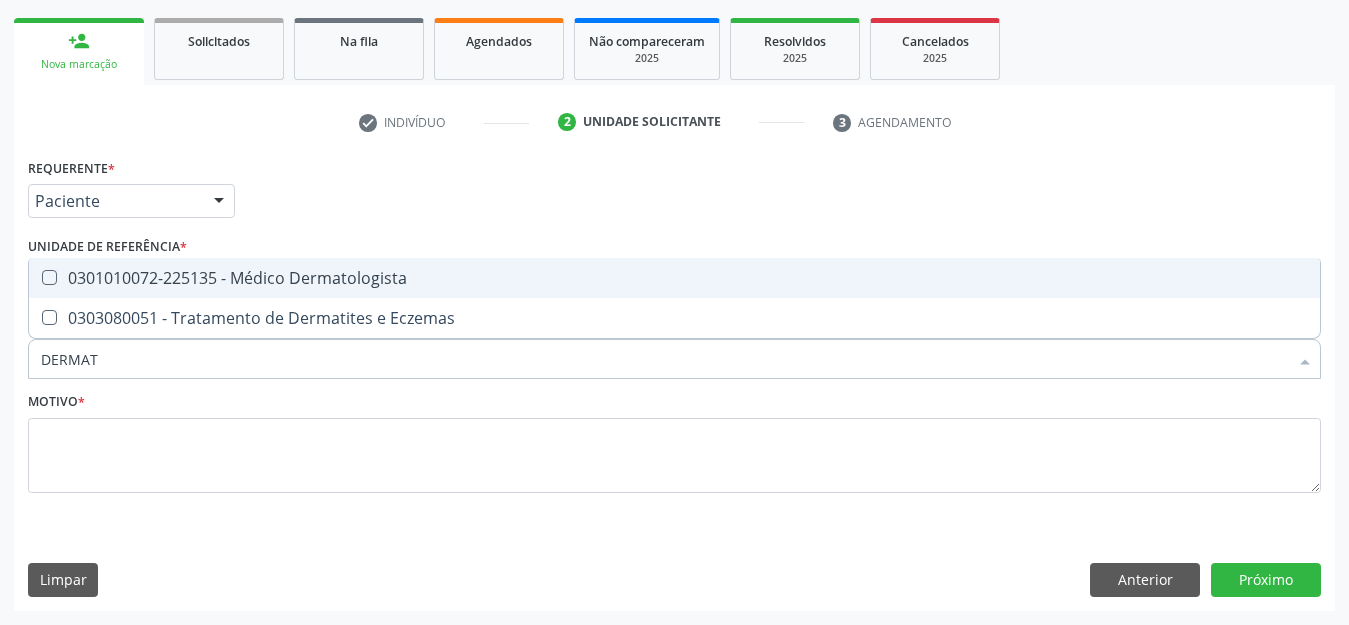click on "0301010072-225135 - Médico Dermatologista" at bounding box center (674, 278) 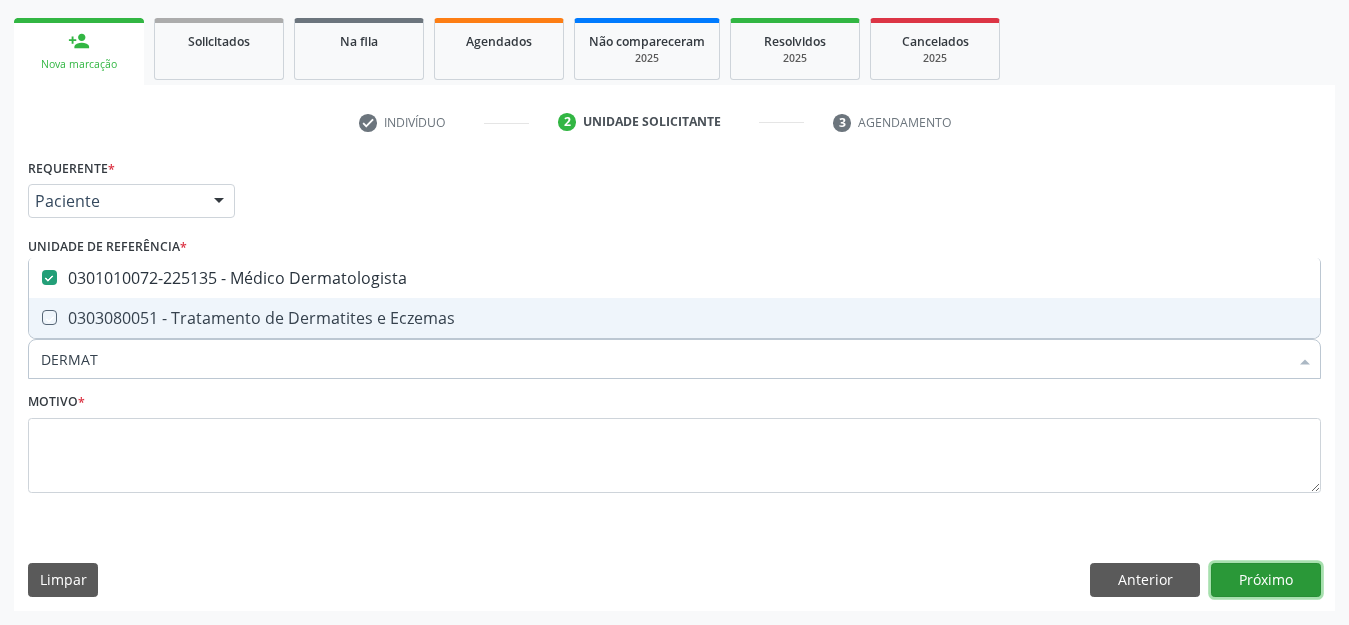 click on "Próximo" at bounding box center [1266, 580] 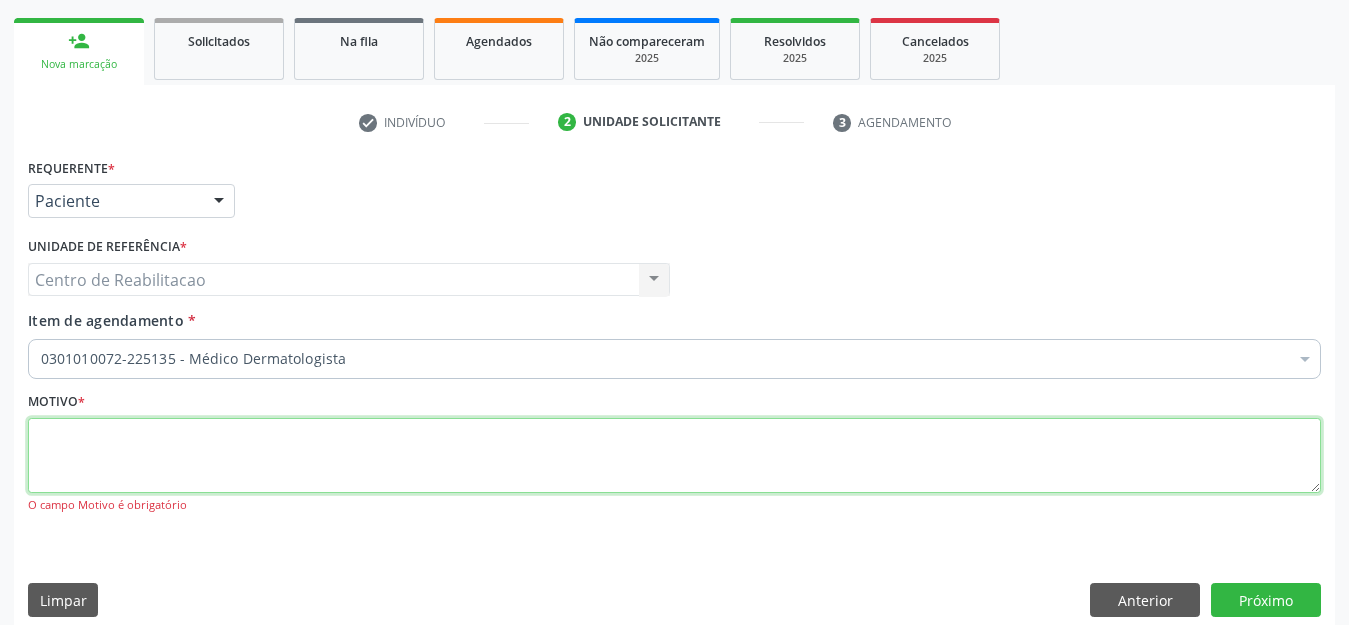 click at bounding box center [674, 456] 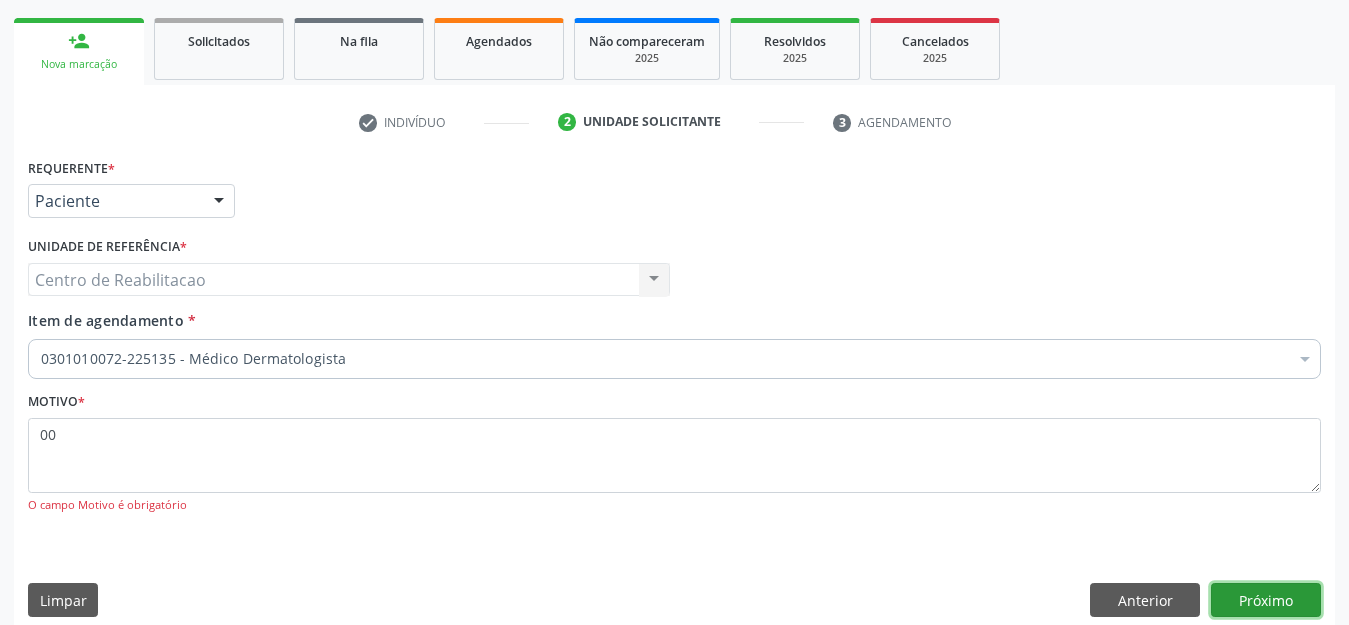 click on "Próximo" at bounding box center (1266, 600) 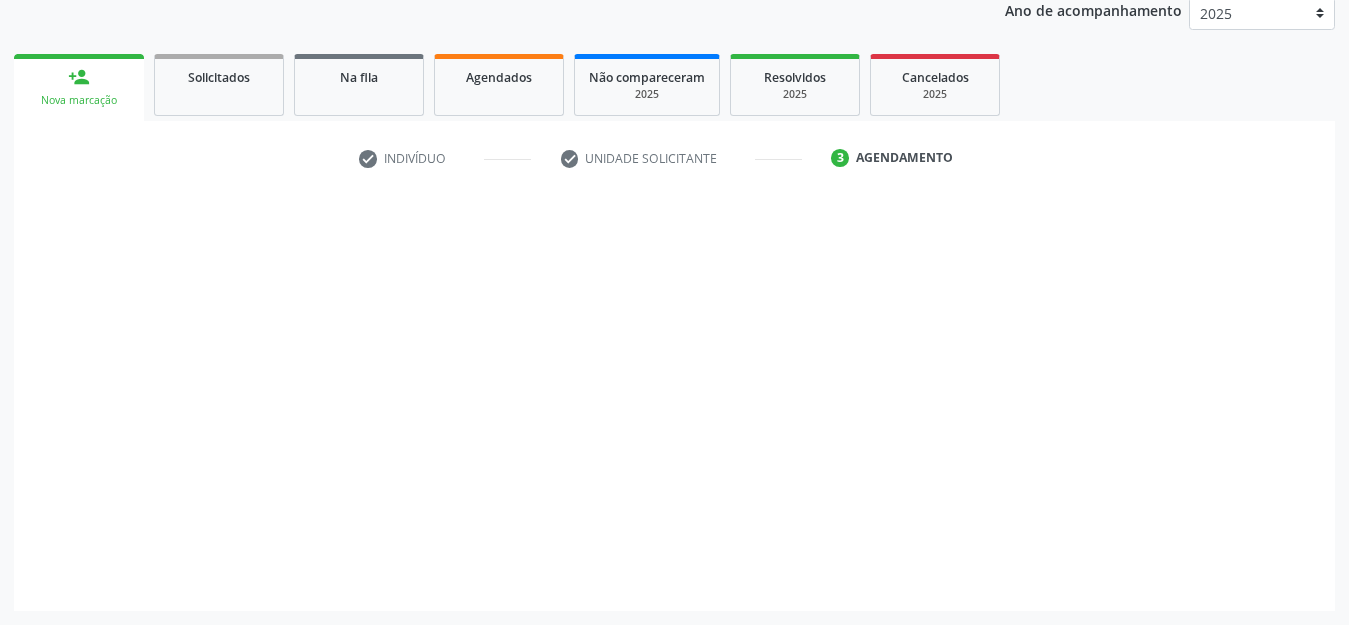 scroll, scrollTop: 245, scrollLeft: 0, axis: vertical 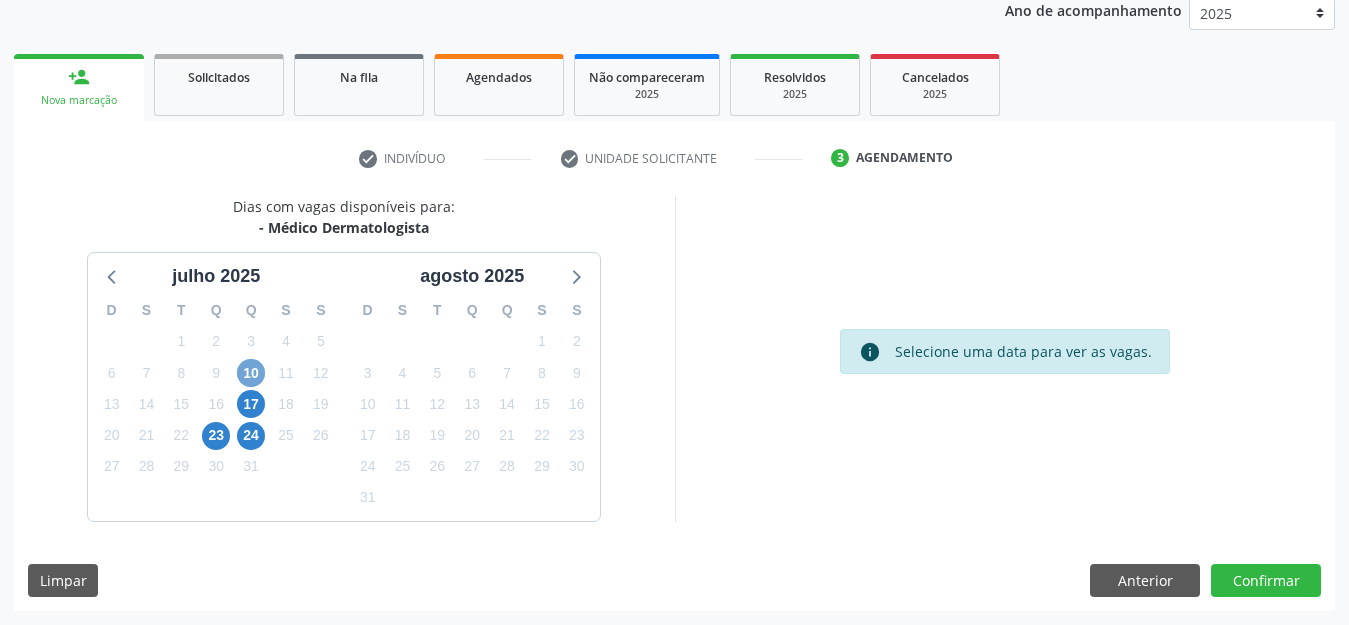 click on "10" at bounding box center (251, 373) 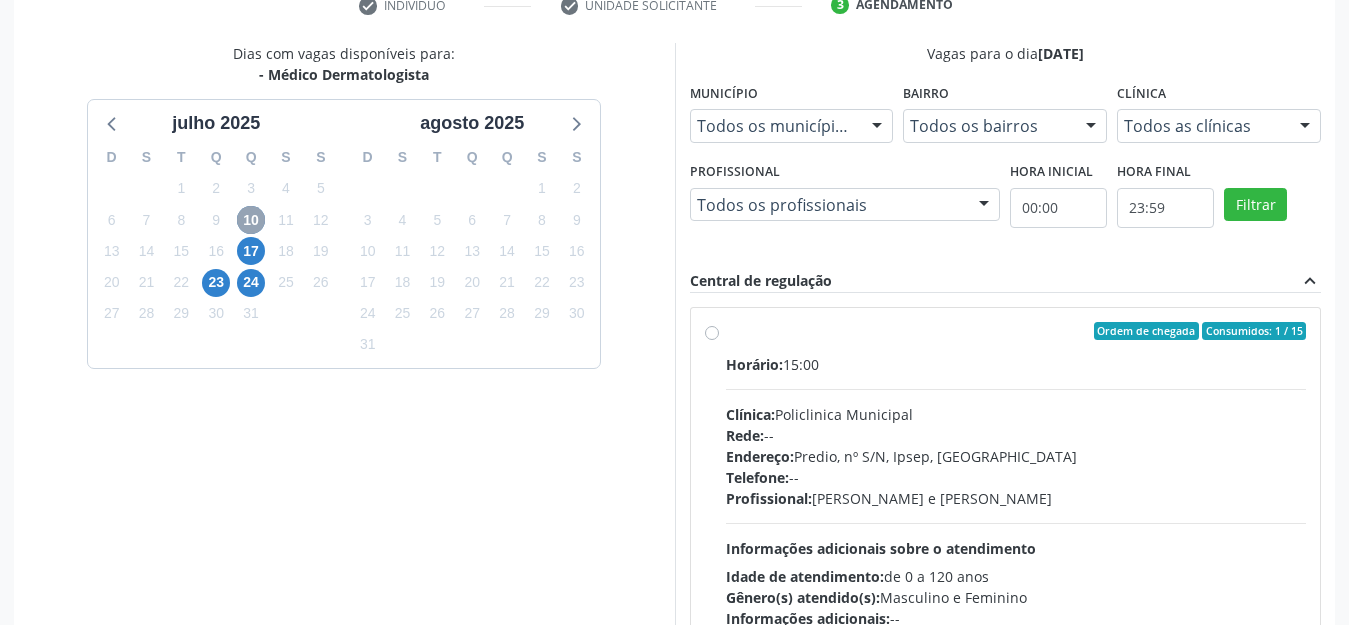 scroll, scrollTop: 447, scrollLeft: 0, axis: vertical 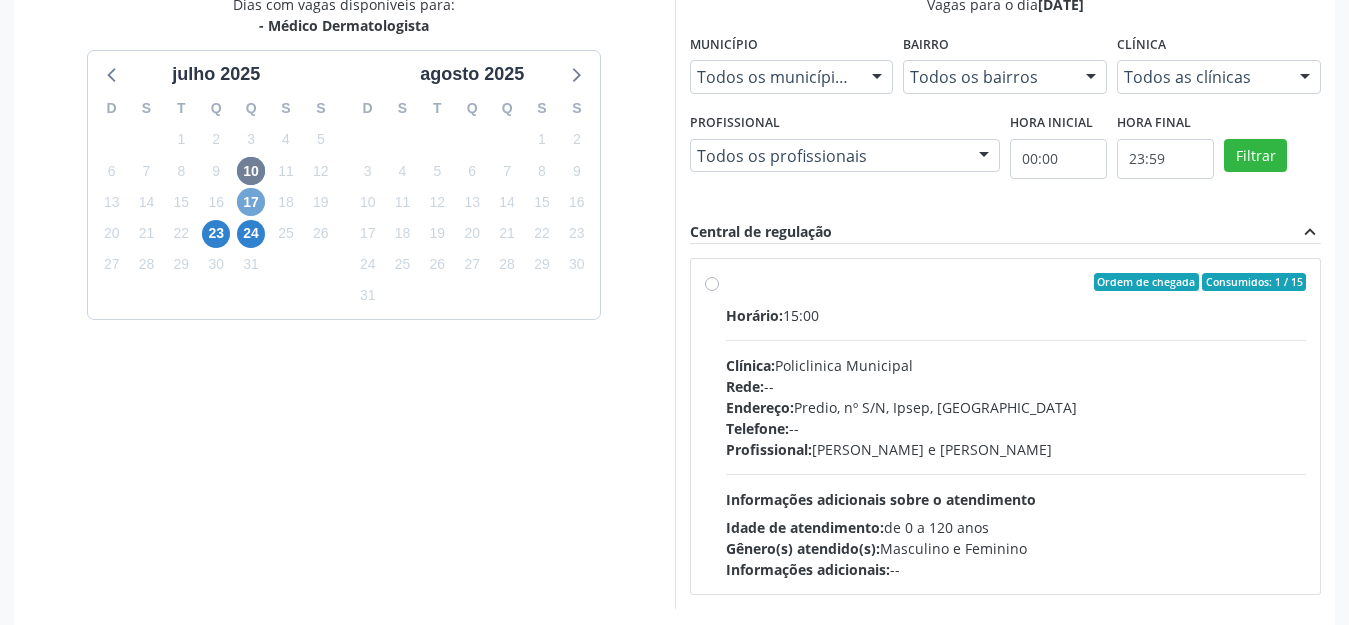 click on "17" at bounding box center (251, 202) 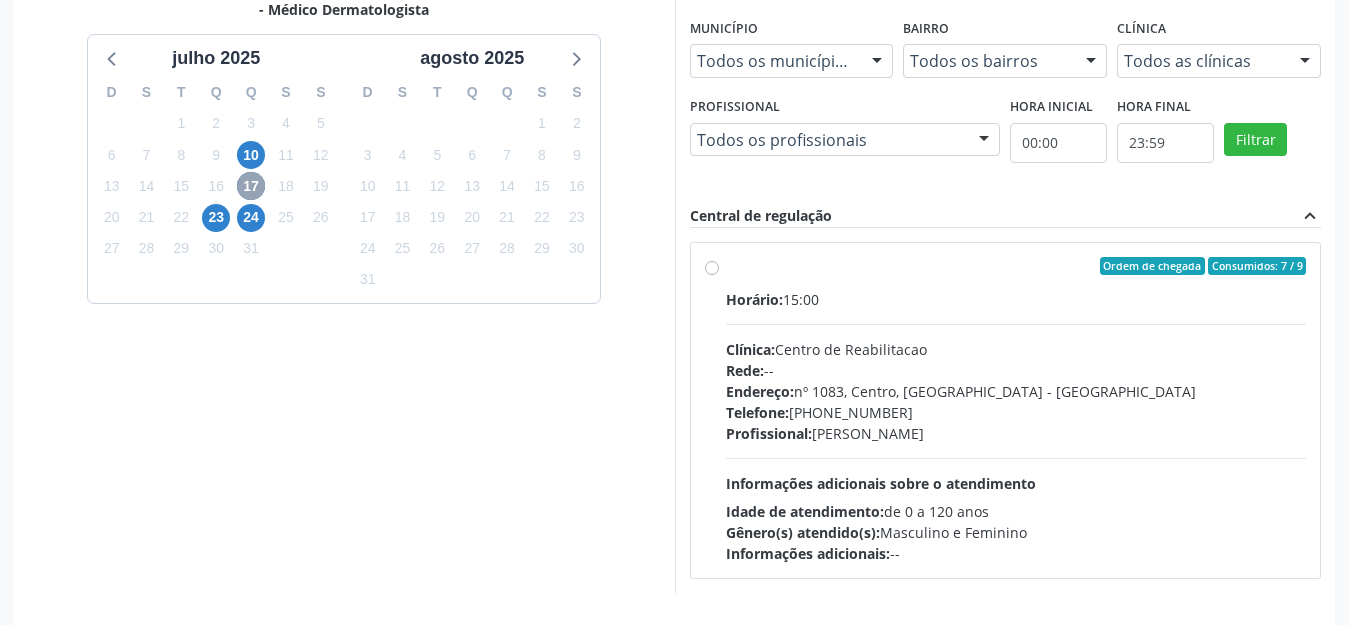 scroll, scrollTop: 534, scrollLeft: 0, axis: vertical 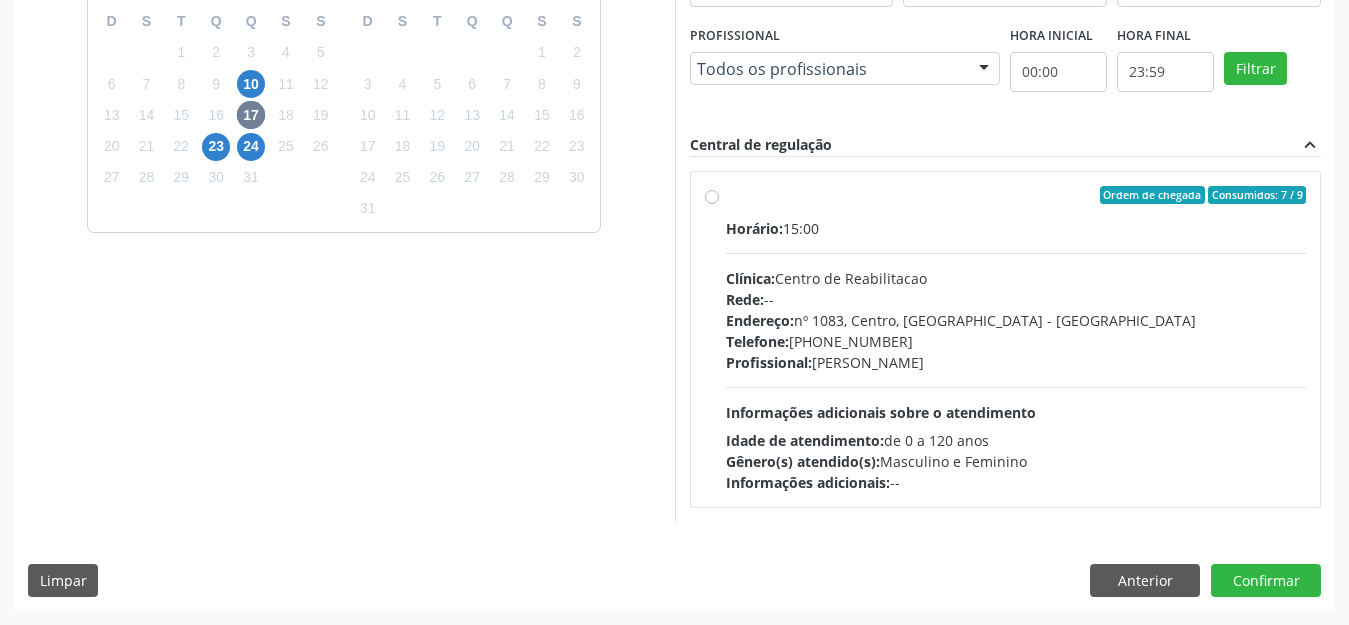 click on "Ordem de chegada
Consumidos: 7 / 9
Horário:   15:00
Clínica:  Centro de Reabilitacao
Rede:
--
Endereço:   nº 1083, Centro, Serra Talhada - PE
Telefone:   (81) 38313112
Profissional:
Catharina Maria Freire de Lucena Pousa
Informações adicionais sobre o atendimento
Idade de atendimento:
de 0 a 120 anos
Gênero(s) atendido(s):
Masculino e Feminino
Informações adicionais:
--" at bounding box center (1016, 339) 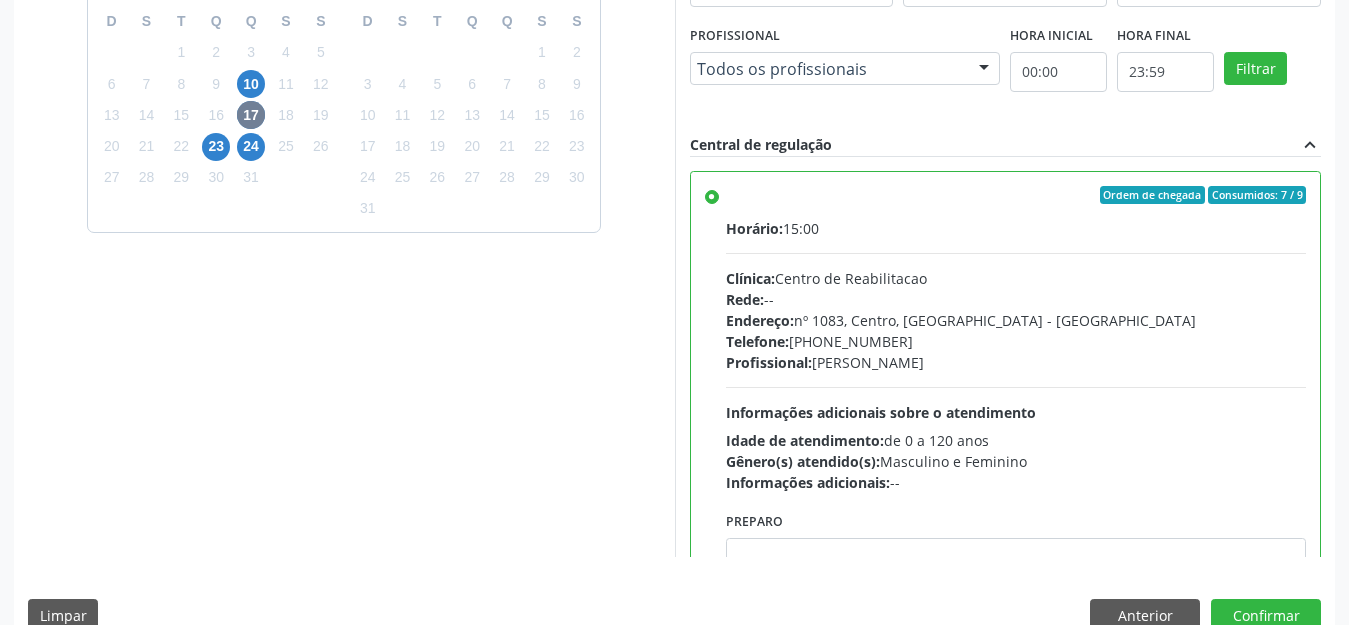 click on "Dias com vagas disponíveis para:
- Médico Dermatologista
julho 2025 D S T Q Q S S 29 30 1 2 3 4 5 6 7 8 9 10 11 12 13 14 15 16 17 18 19 20 21 22 23 24 25 26 27 28 29 30 31 1 2 3 4 5 6 7 8 9 agosto 2025 D S T Q Q S S 27 28 29 30 31 1 2 3 4 5 6 7 8 9 10 11 12 13 14 15 16 17 18 19 20 21 22 23 24 25 26 27 28 29 30 31 1 2 3 4 5 6
Vagas para o dia
17/07/2025
Município
Todos os municípios         Todos os municípios   Serra Talhada - PE
Nenhum resultado encontrado para: "   "
Não há nenhuma opção para ser exibida.
Bairro
Todos os bairros         Todos os bairros   Centro
Nenhum resultado encontrado para: "   "
Não há nenhuma opção para ser exibida.
Clínica
Todos as clínicas         Todos as clínicas   Centro de Reabilitacao
Nenhum resultado encontrado para: "   "
Profissional" at bounding box center (674, 276) 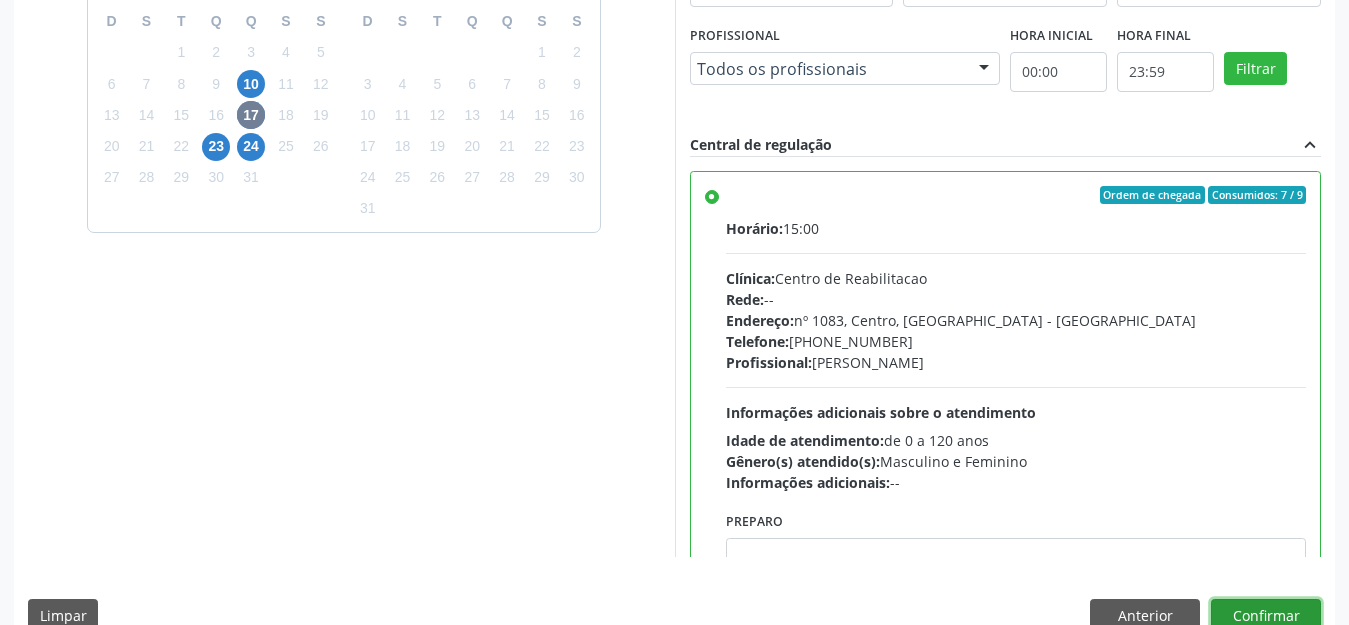 click on "Confirmar" at bounding box center [1266, 616] 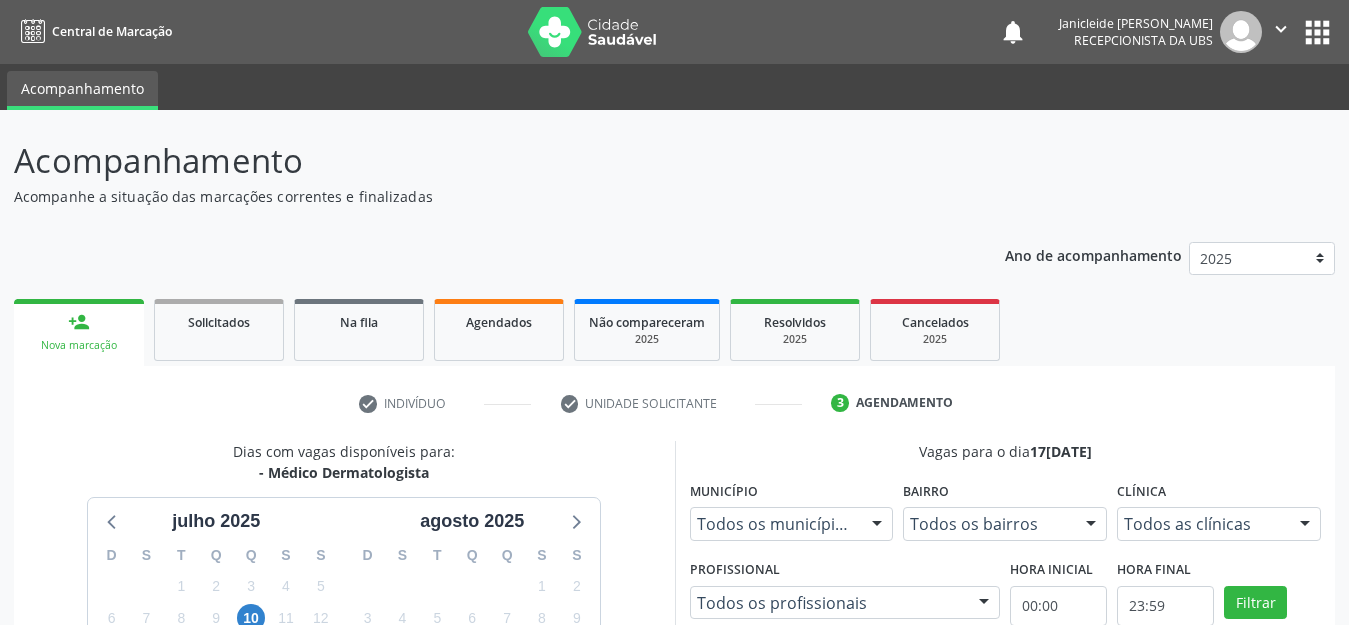 scroll, scrollTop: 42, scrollLeft: 0, axis: vertical 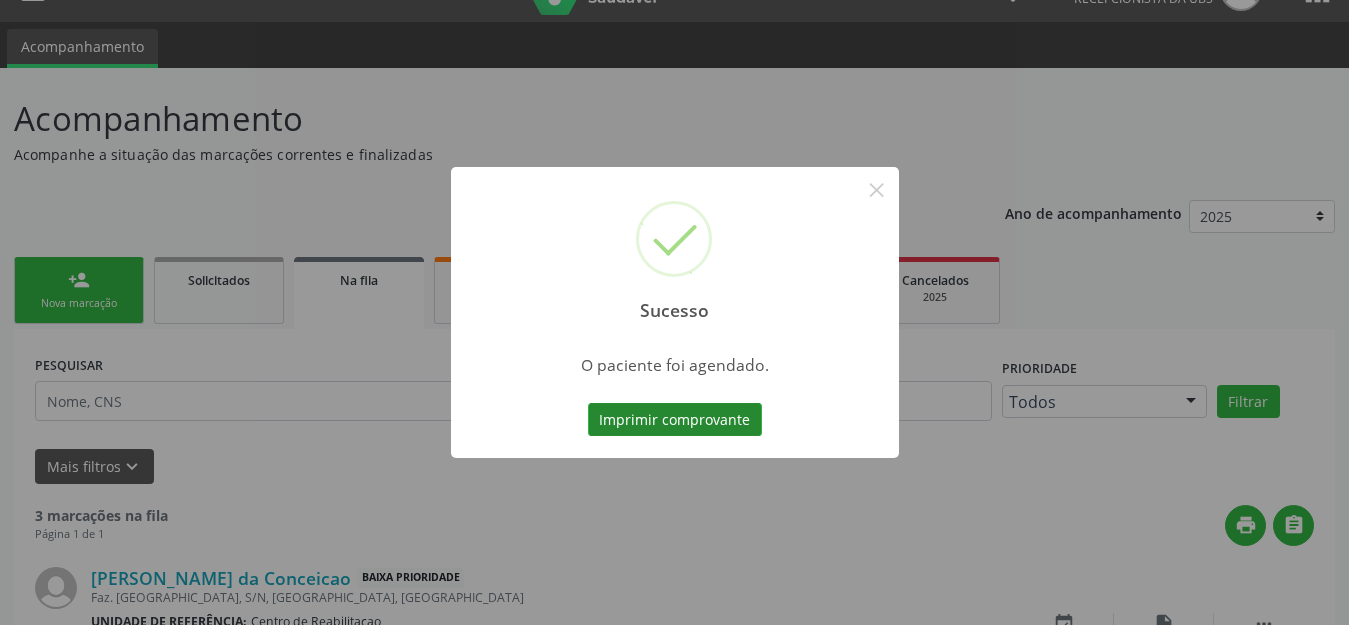 click on "Imprimir comprovante" at bounding box center [675, 420] 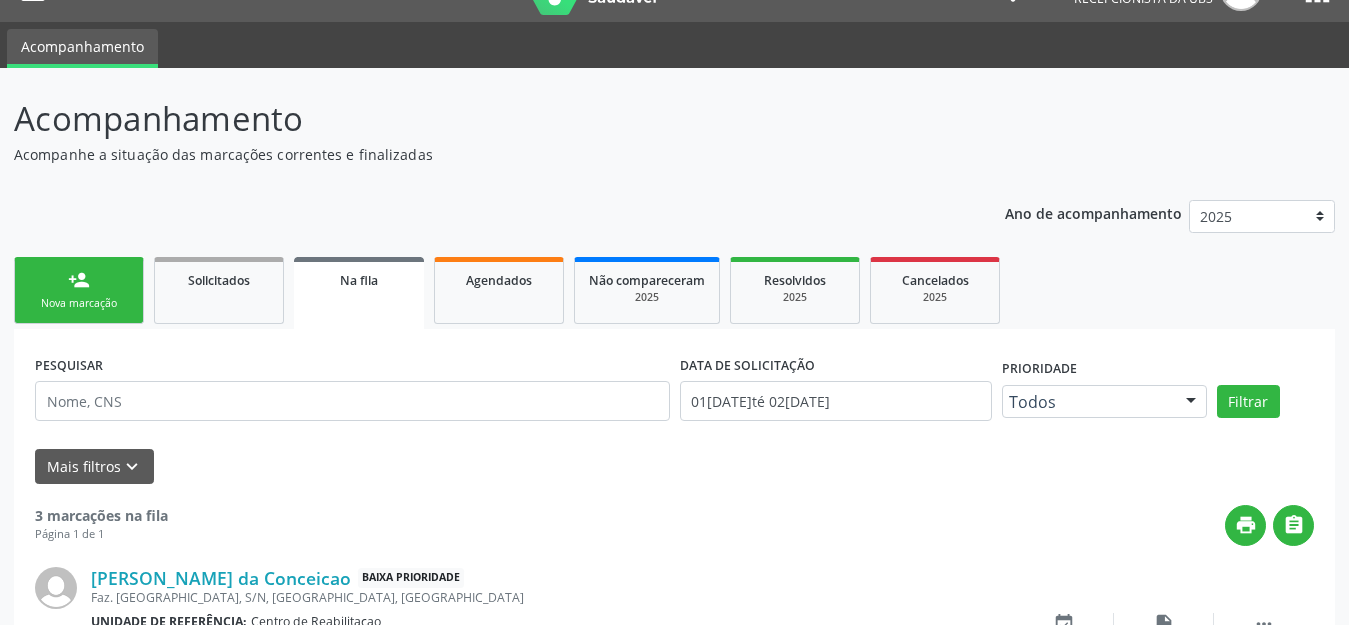 click on "Nova marcação" at bounding box center (79, 303) 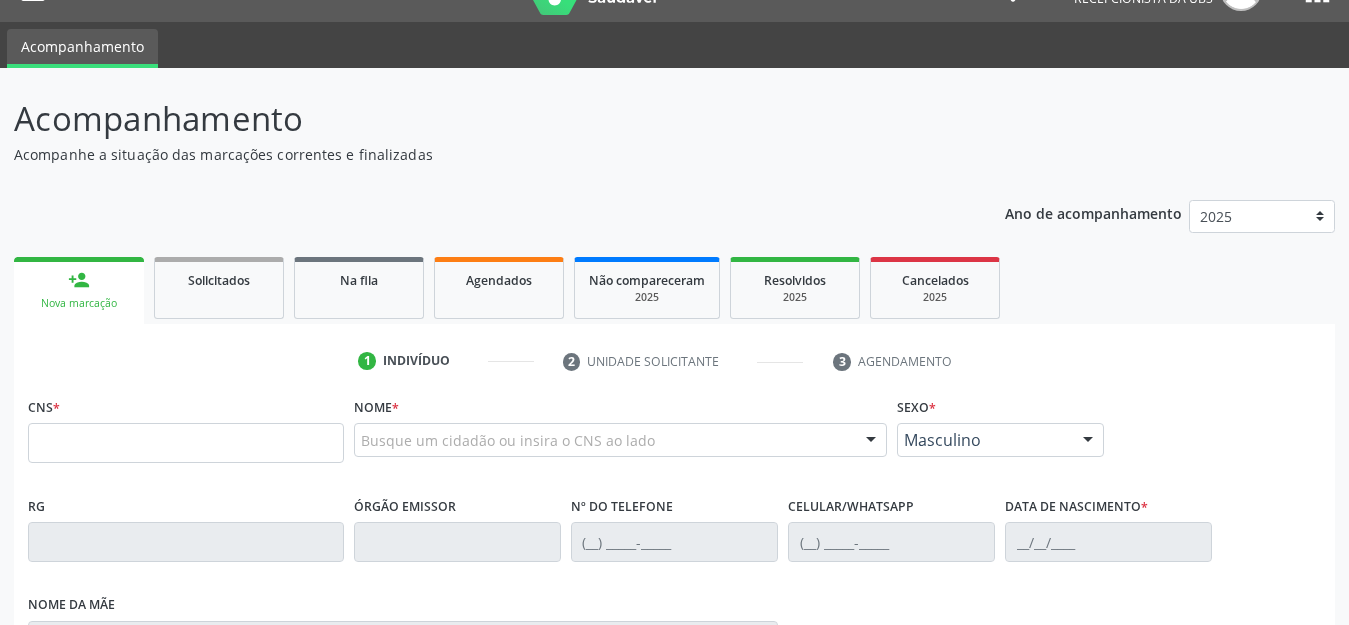 scroll, scrollTop: 142, scrollLeft: 0, axis: vertical 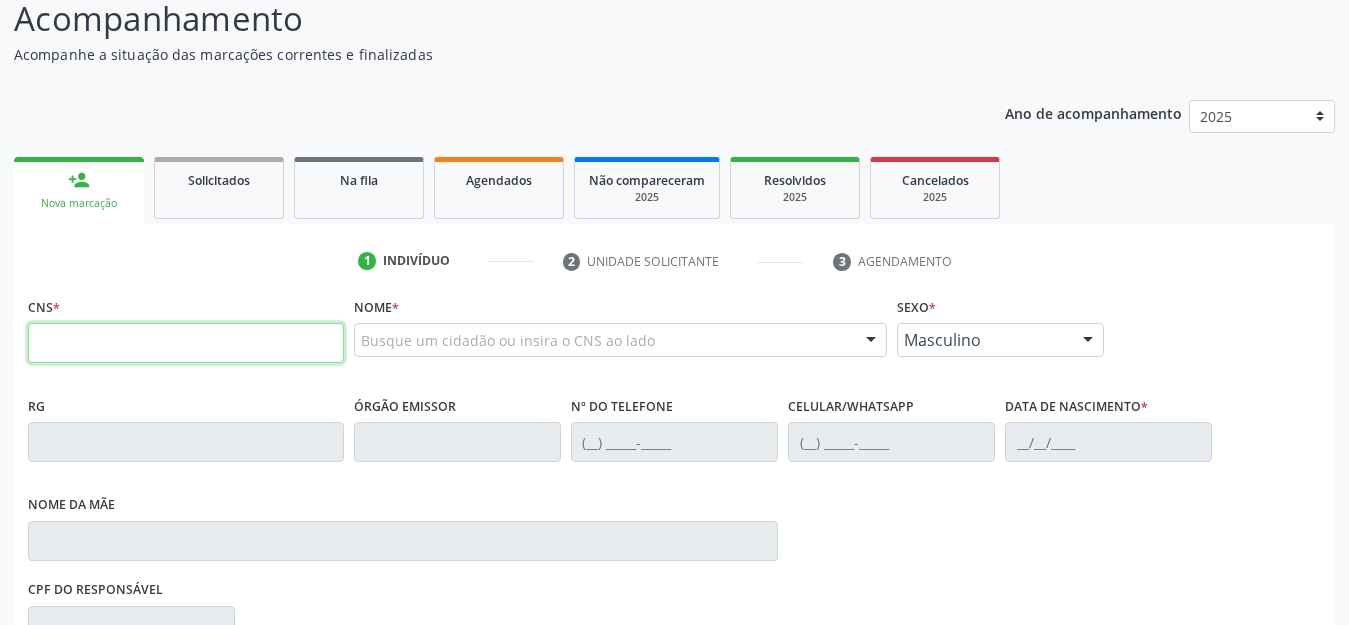 click at bounding box center (186, 343) 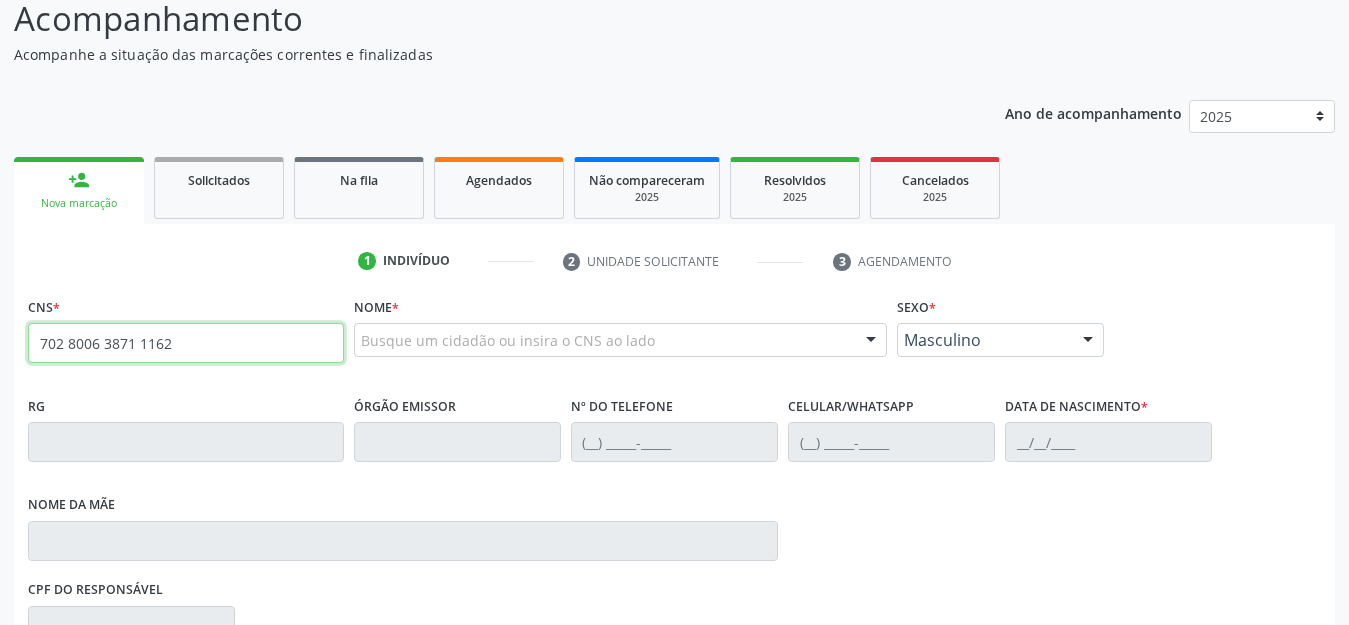 type on "702 8006 3871 1162" 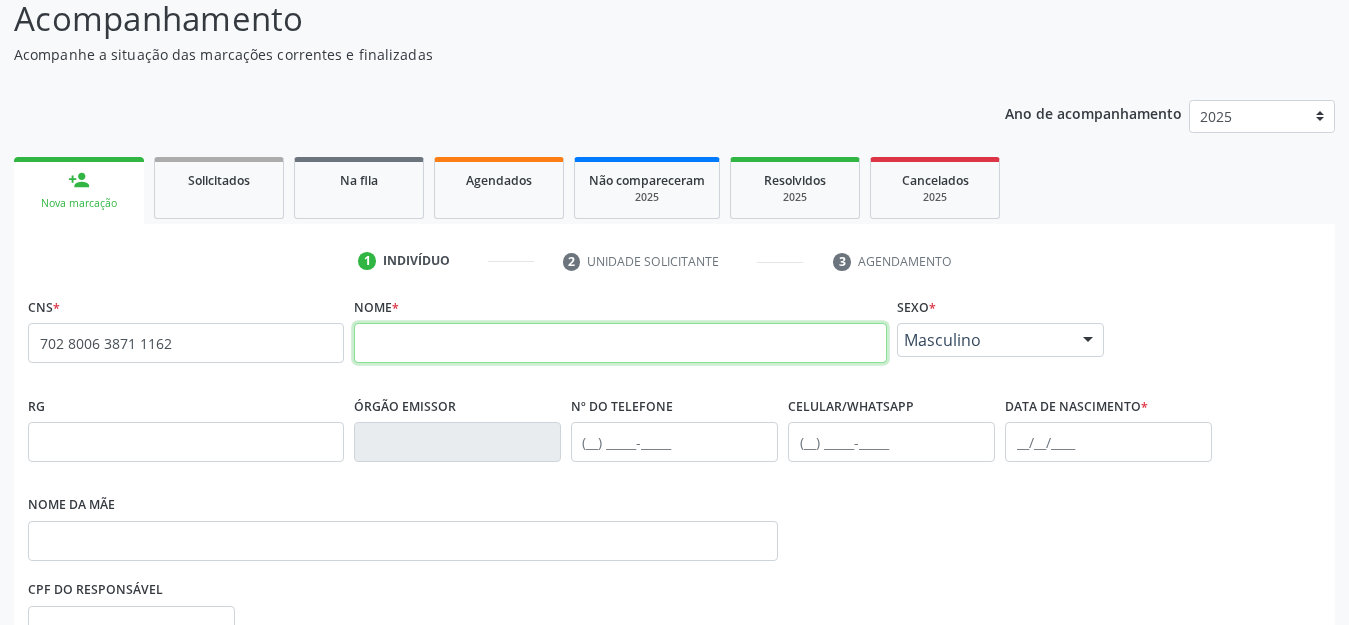 click at bounding box center [620, 343] 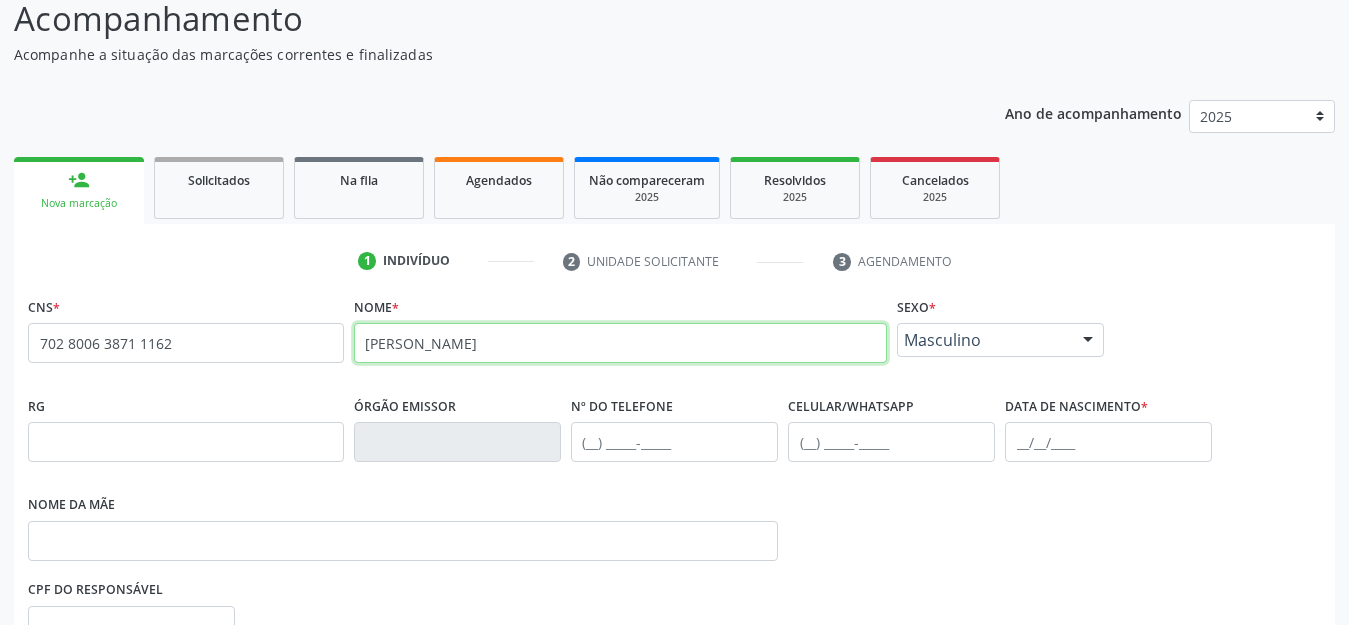 type on "MARIA DO SOCORRO PIRES DA SILVA" 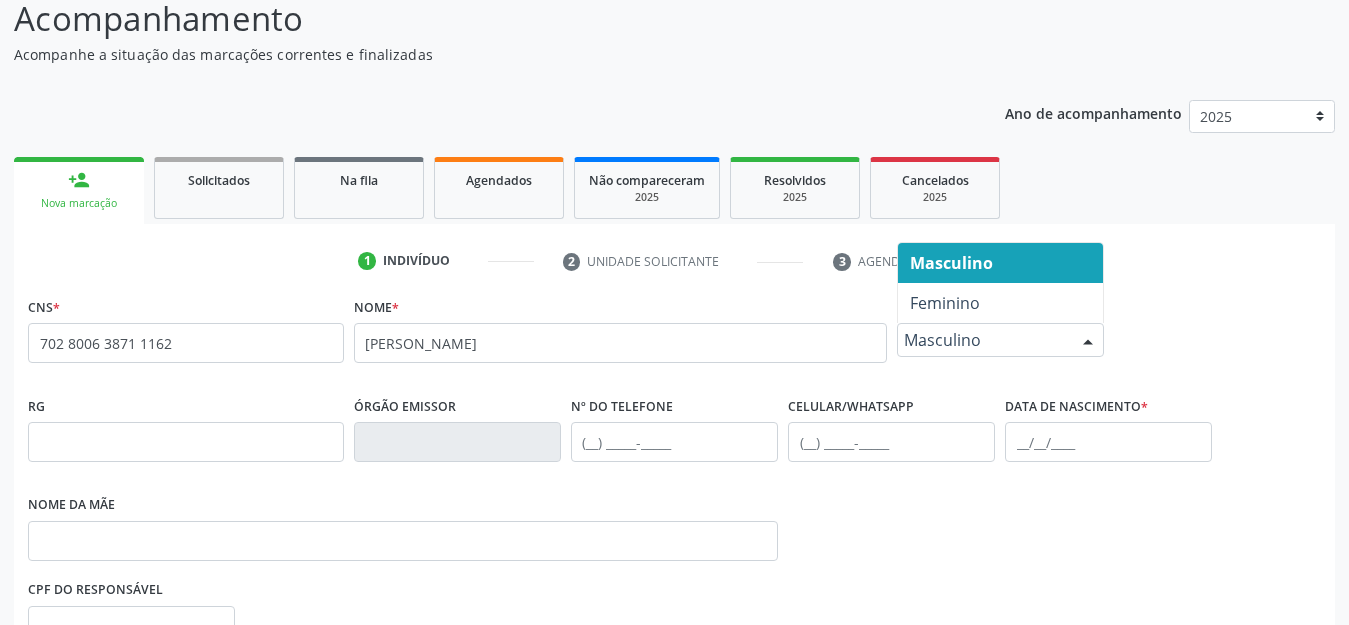 click on "Masculino" at bounding box center (983, 340) 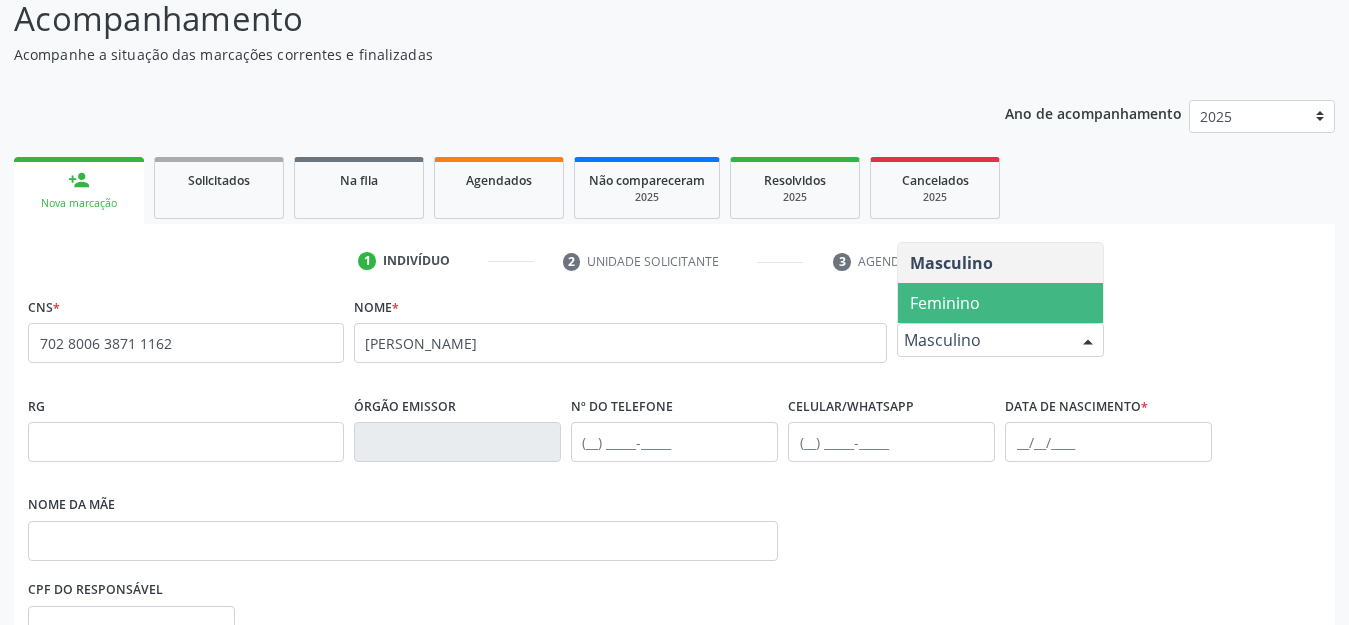 click on "Feminino" at bounding box center [945, 303] 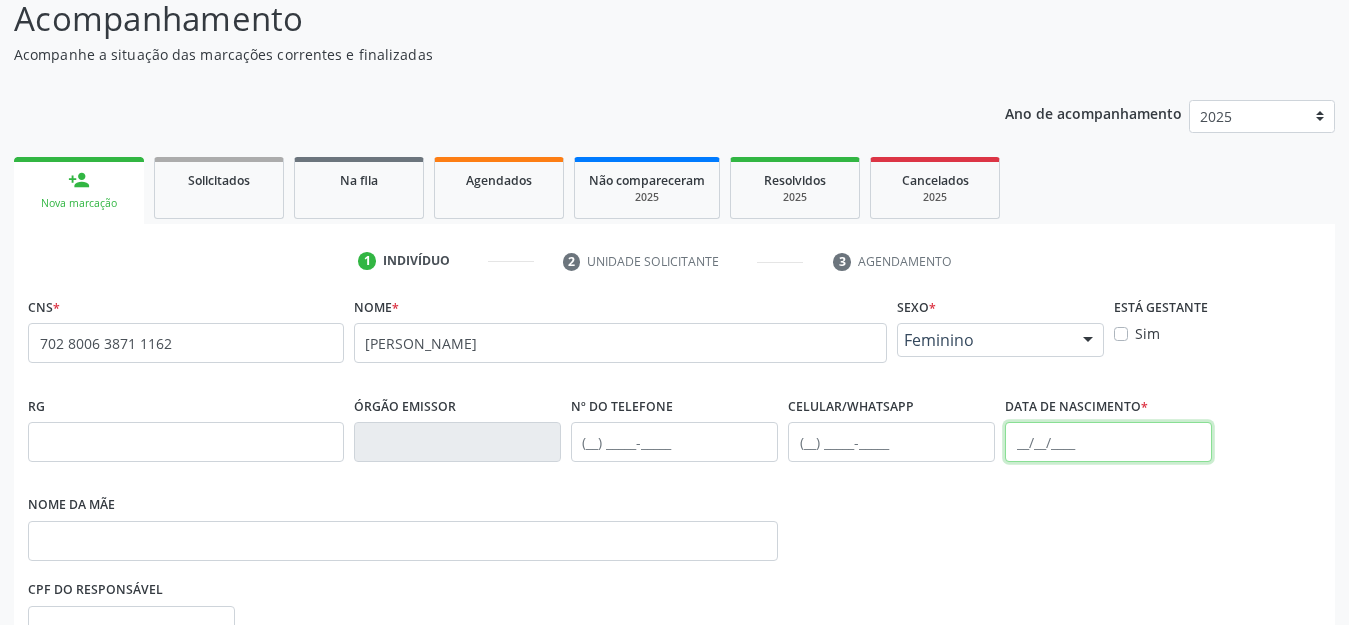 click at bounding box center (1108, 442) 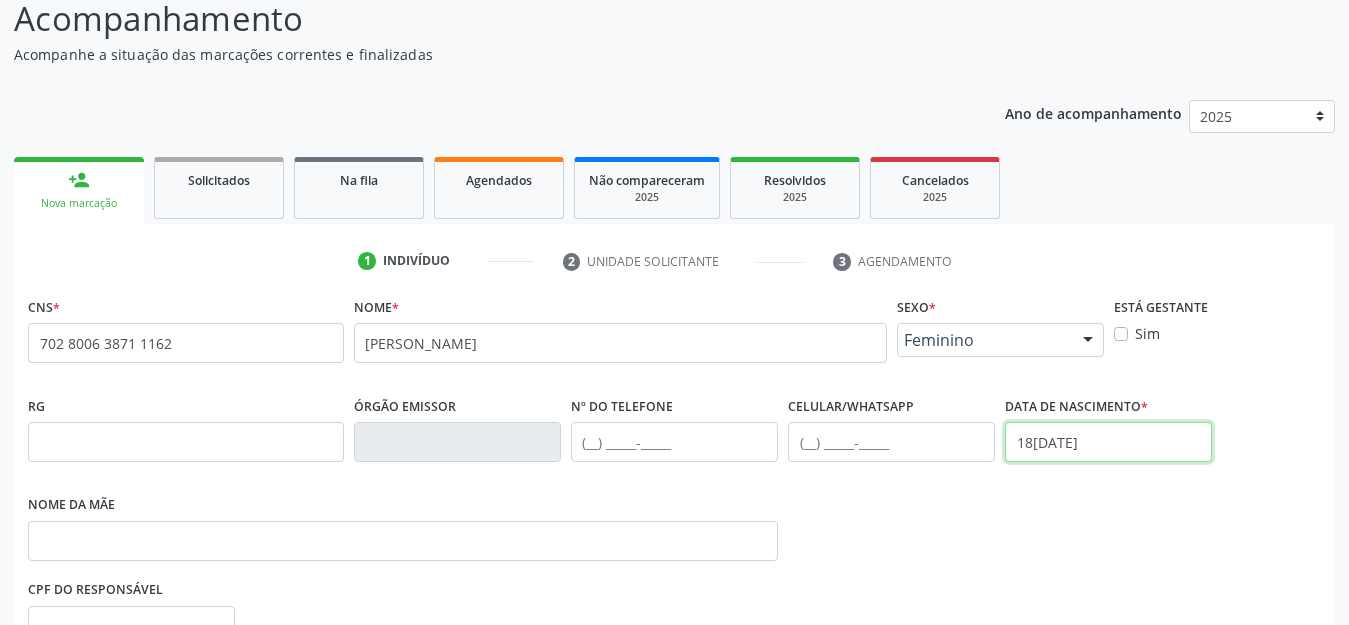 type on "18/04/1995" 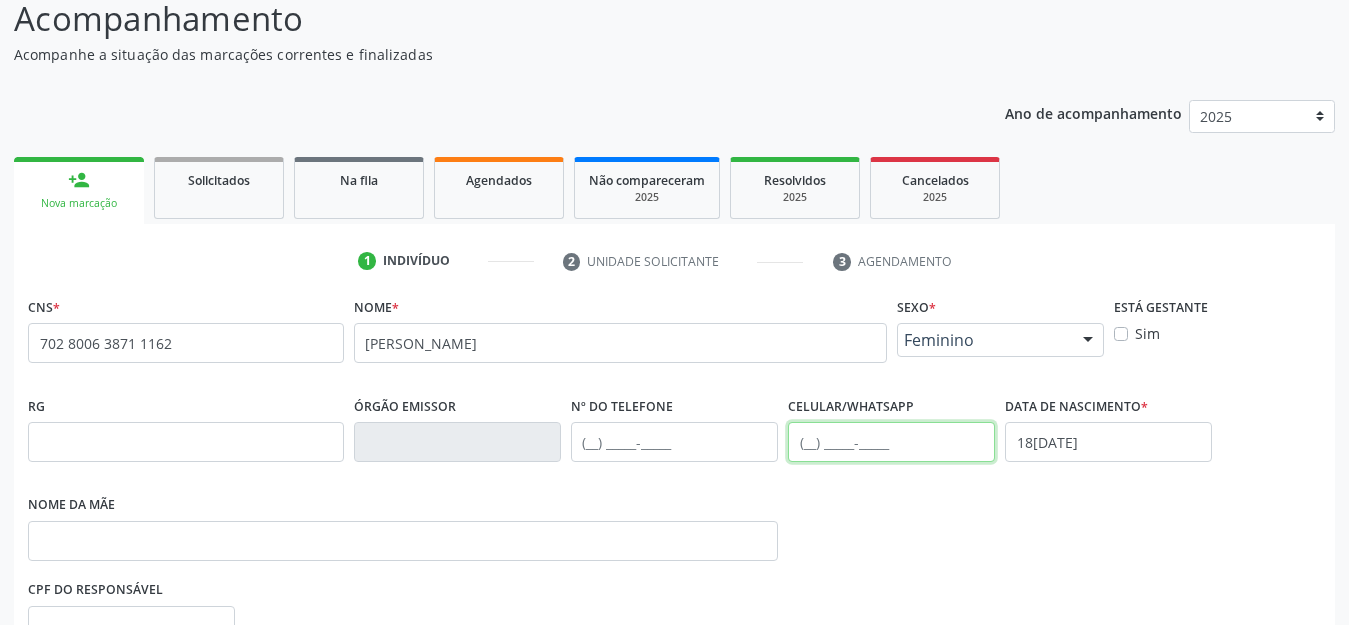 click at bounding box center [891, 442] 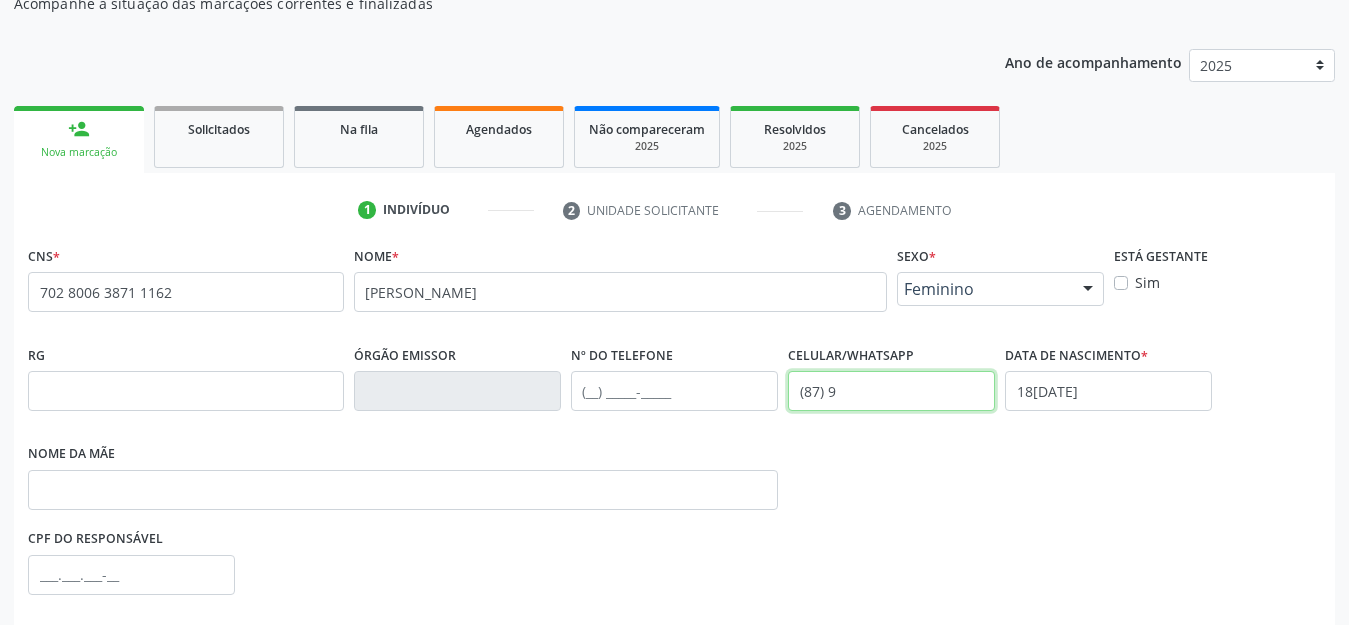 scroll, scrollTop: 242, scrollLeft: 0, axis: vertical 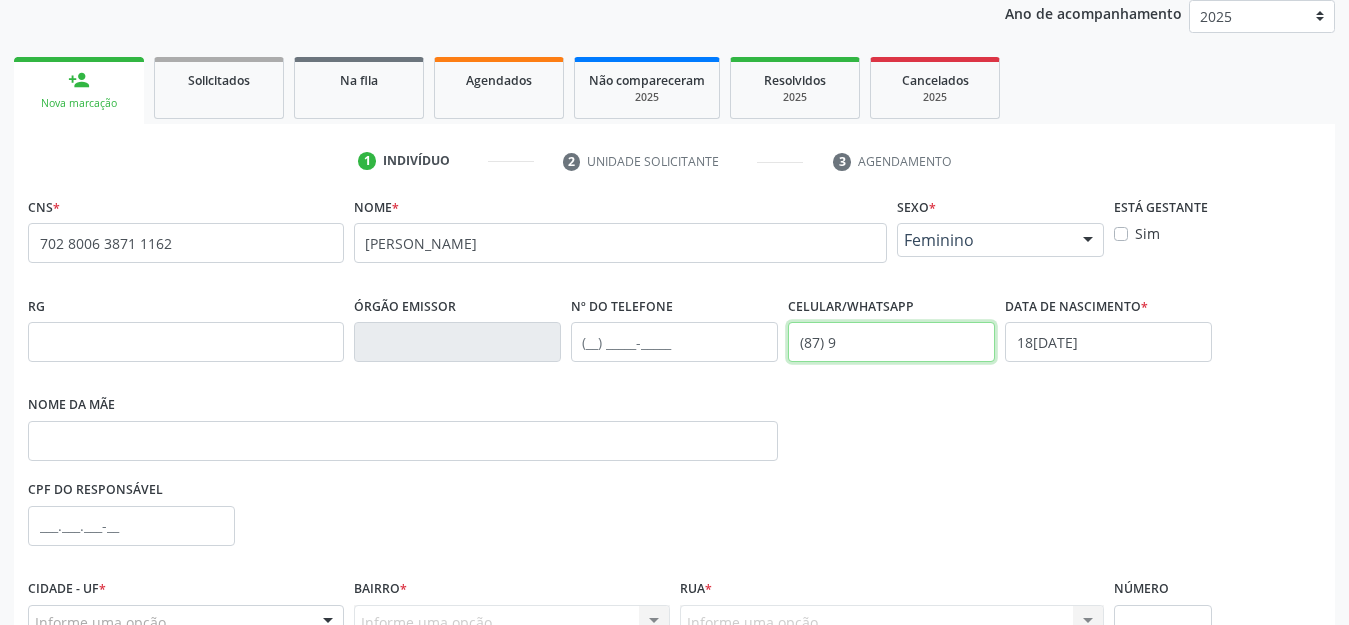type on "(87) 9" 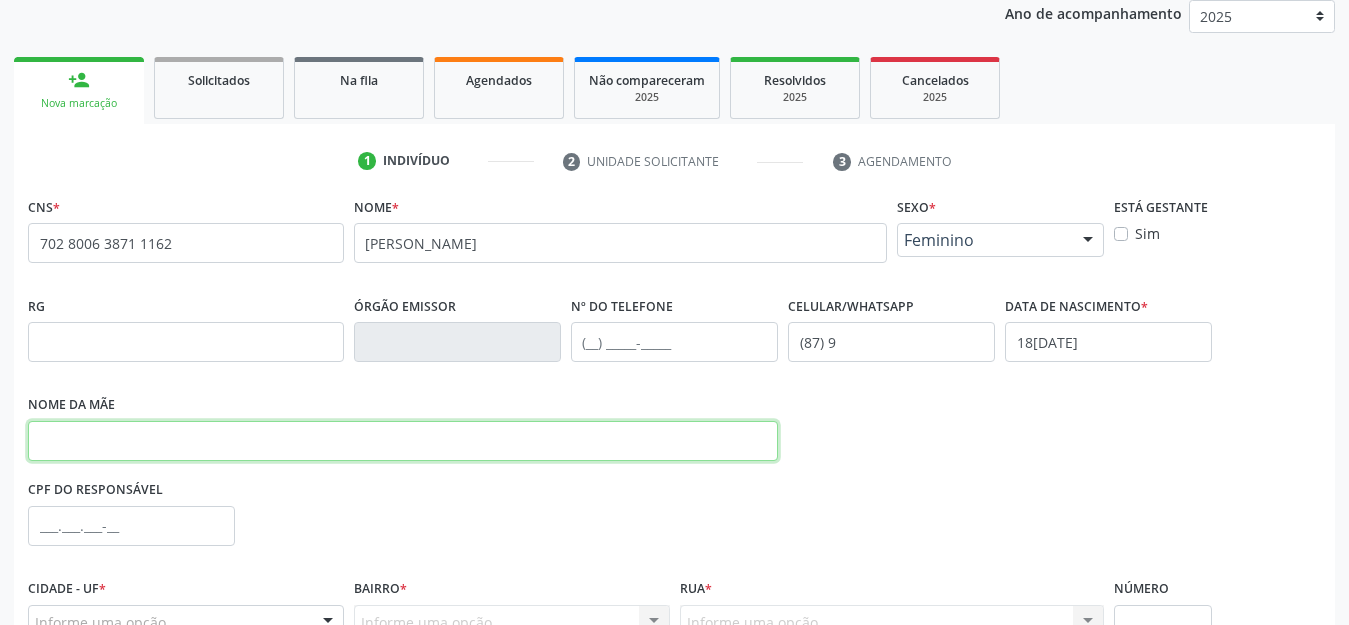 click at bounding box center [403, 441] 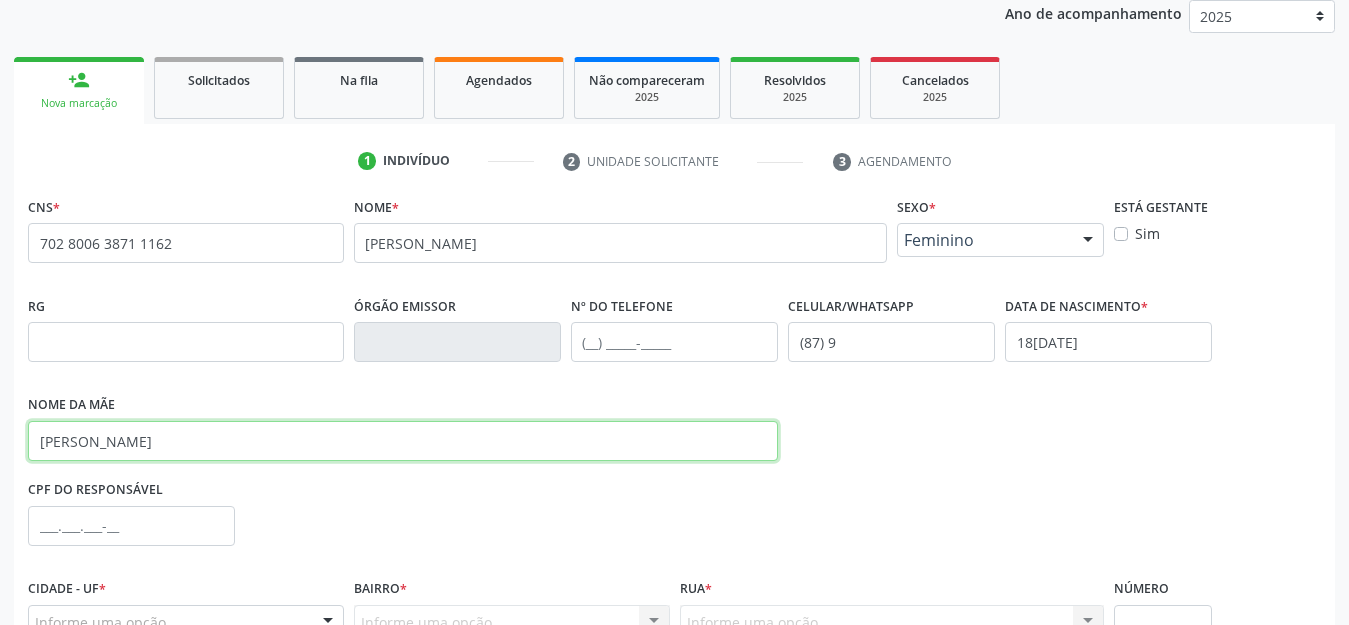 type on "TEREZINHA MARIA" 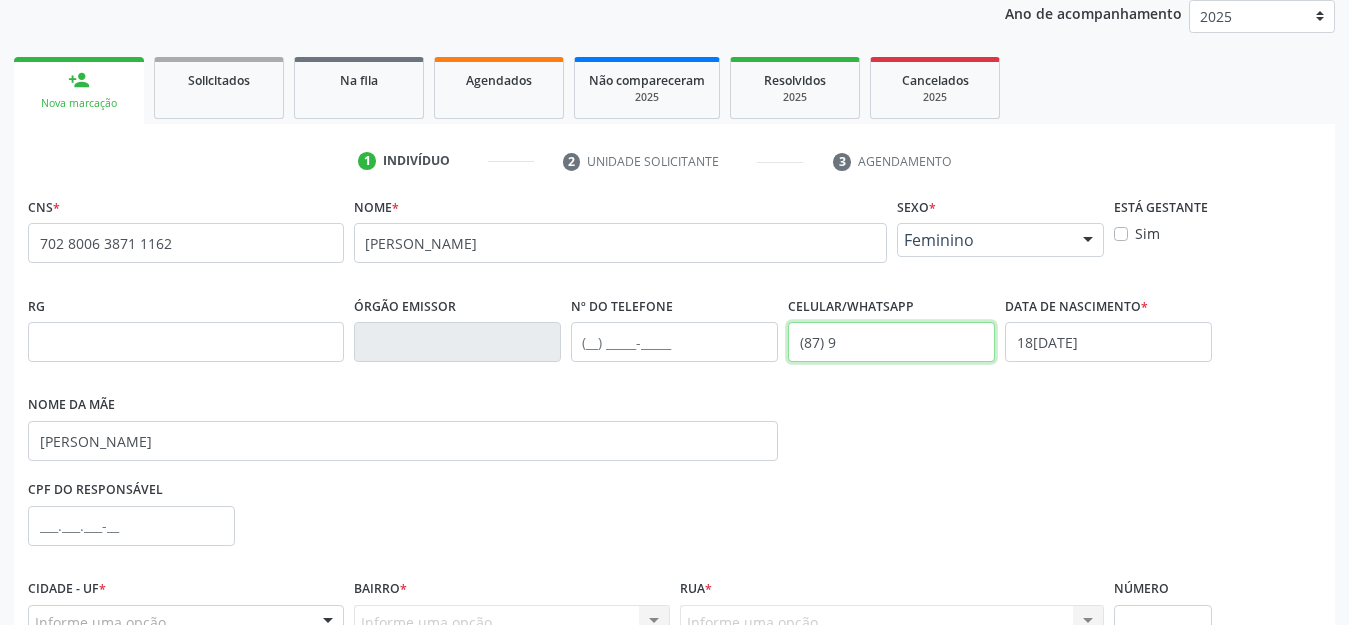 click on "(87) 9" at bounding box center [891, 342] 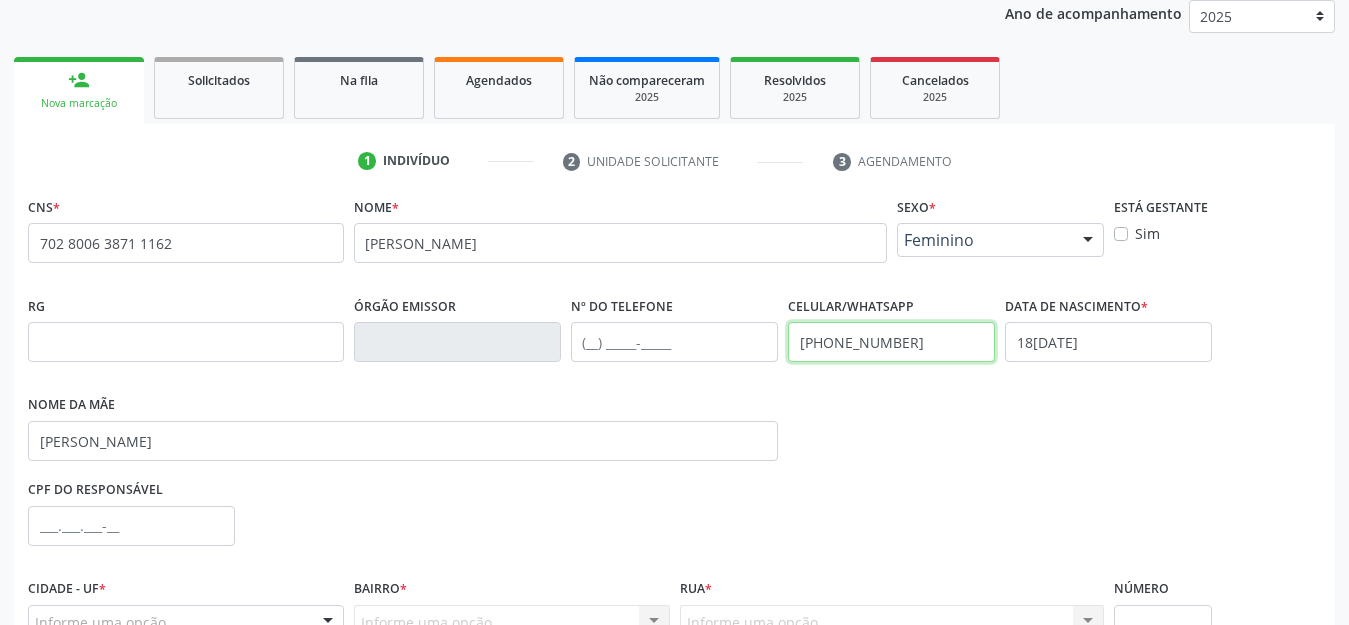 type on "(87) 99938-9420" 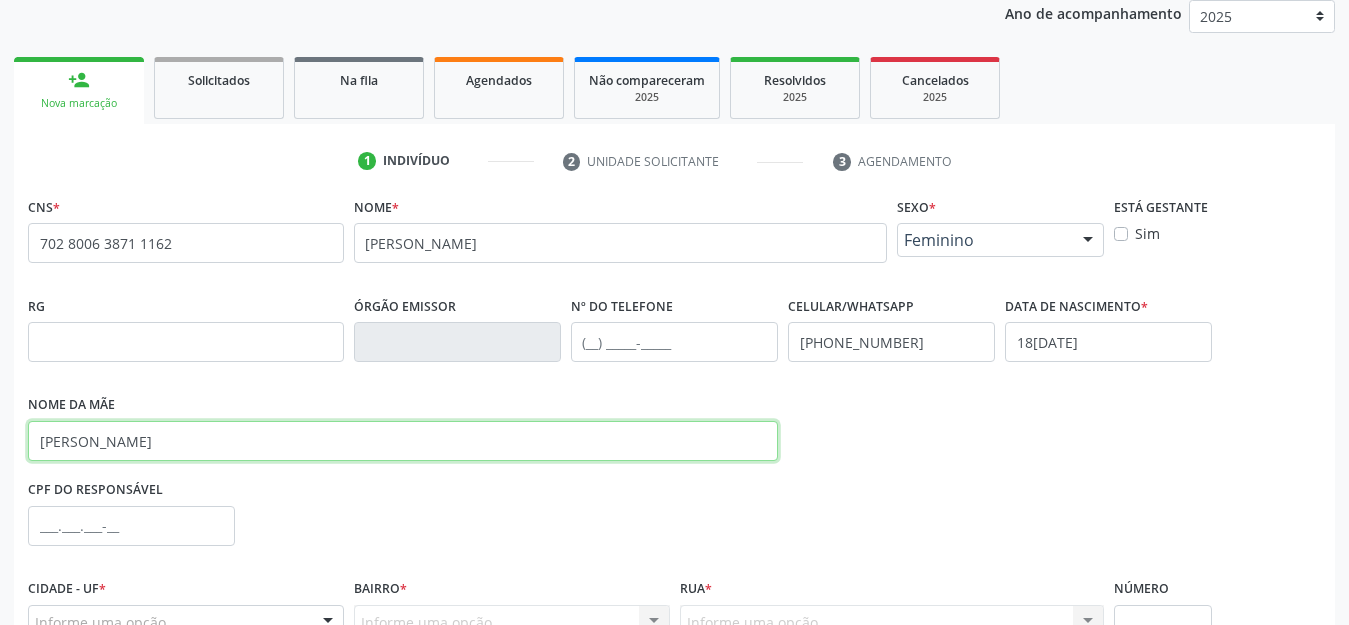 click on "TEREZINHA MARIA" at bounding box center [403, 441] 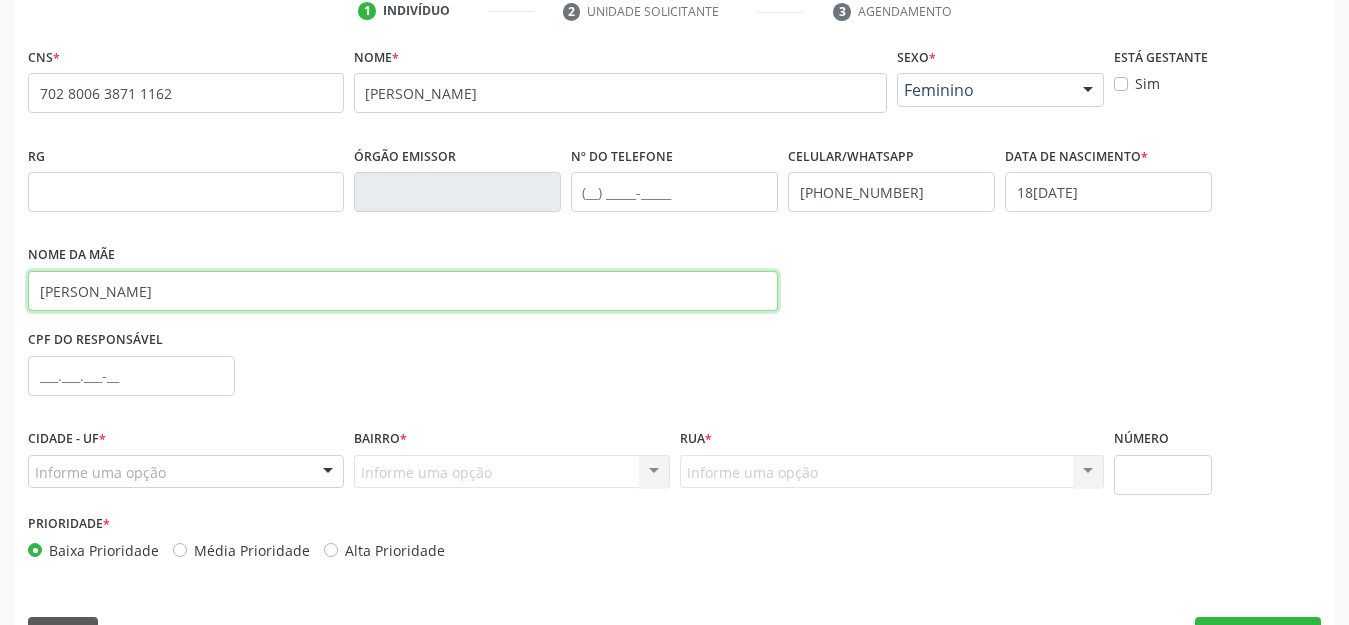 scroll, scrollTop: 442, scrollLeft: 0, axis: vertical 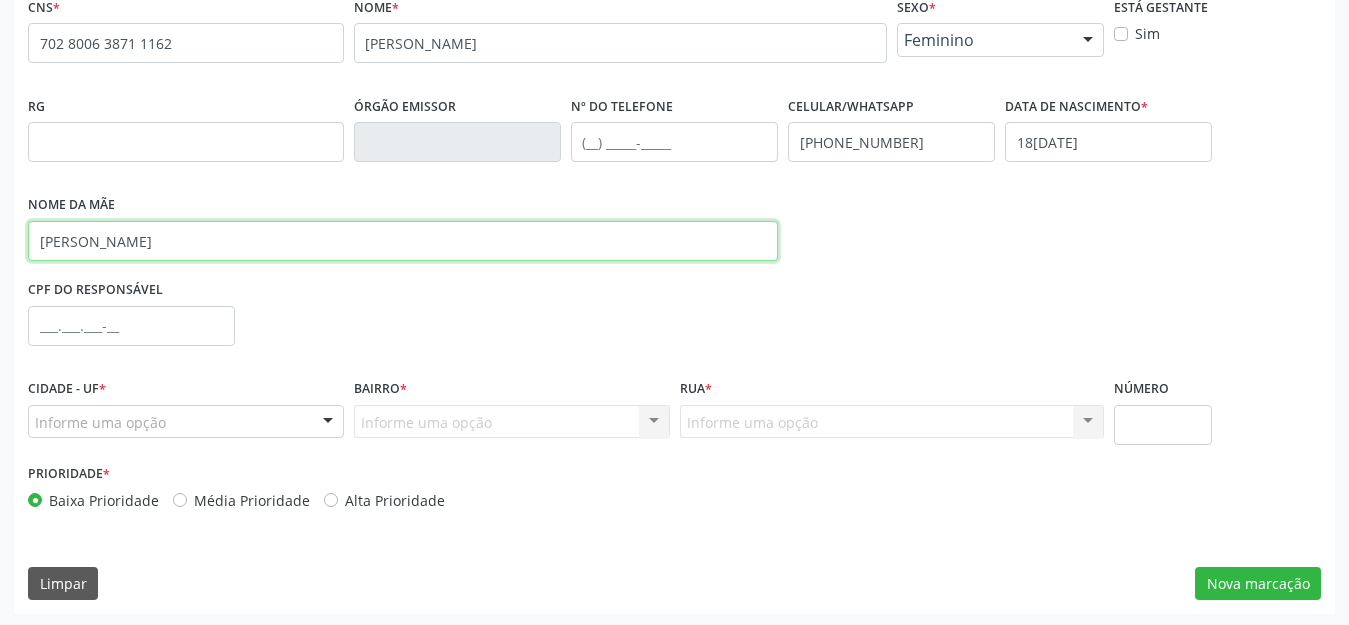 type on "TEREZINHA MARIA PIRES DA SILVA" 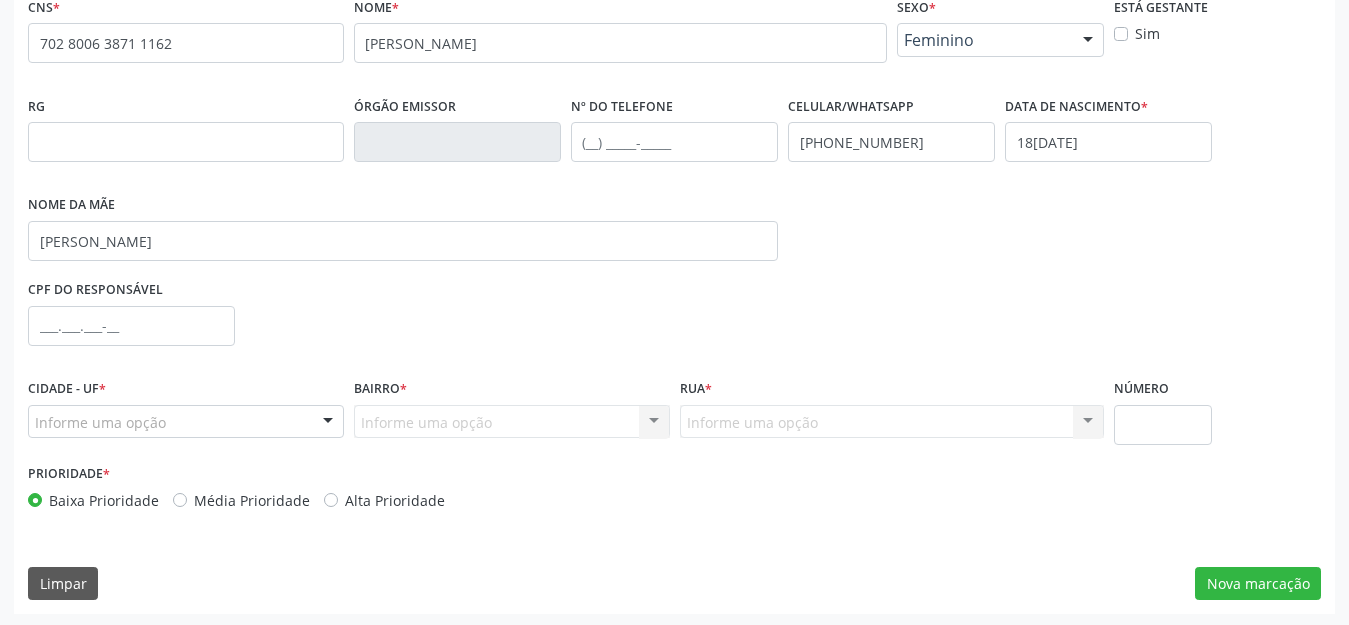 click on "Informe uma opção" at bounding box center (186, 422) 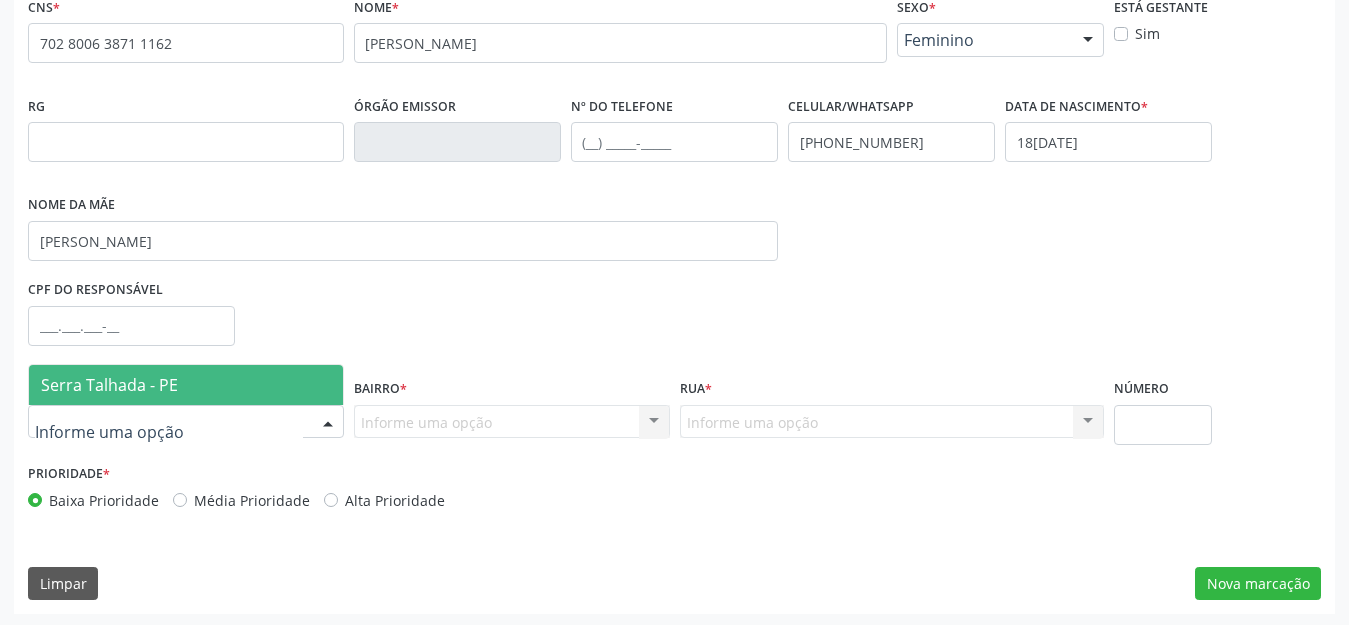click on "Serra Talhada - PE" at bounding box center [186, 385] 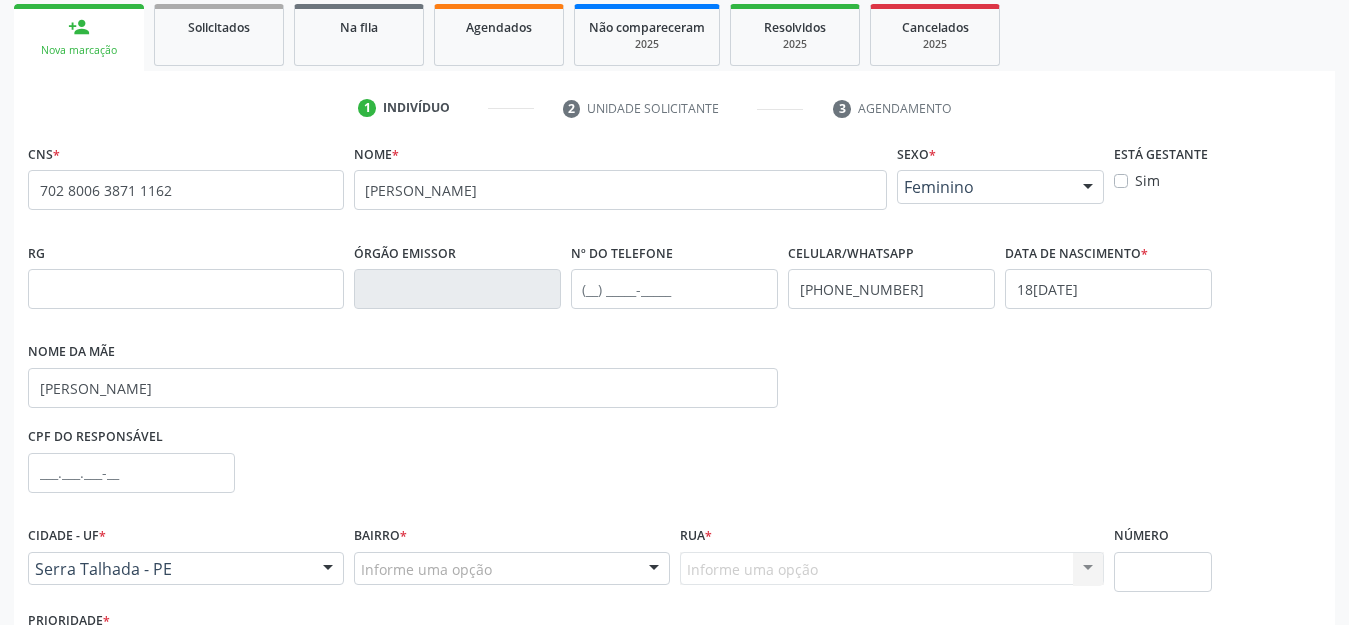 scroll, scrollTop: 300, scrollLeft: 0, axis: vertical 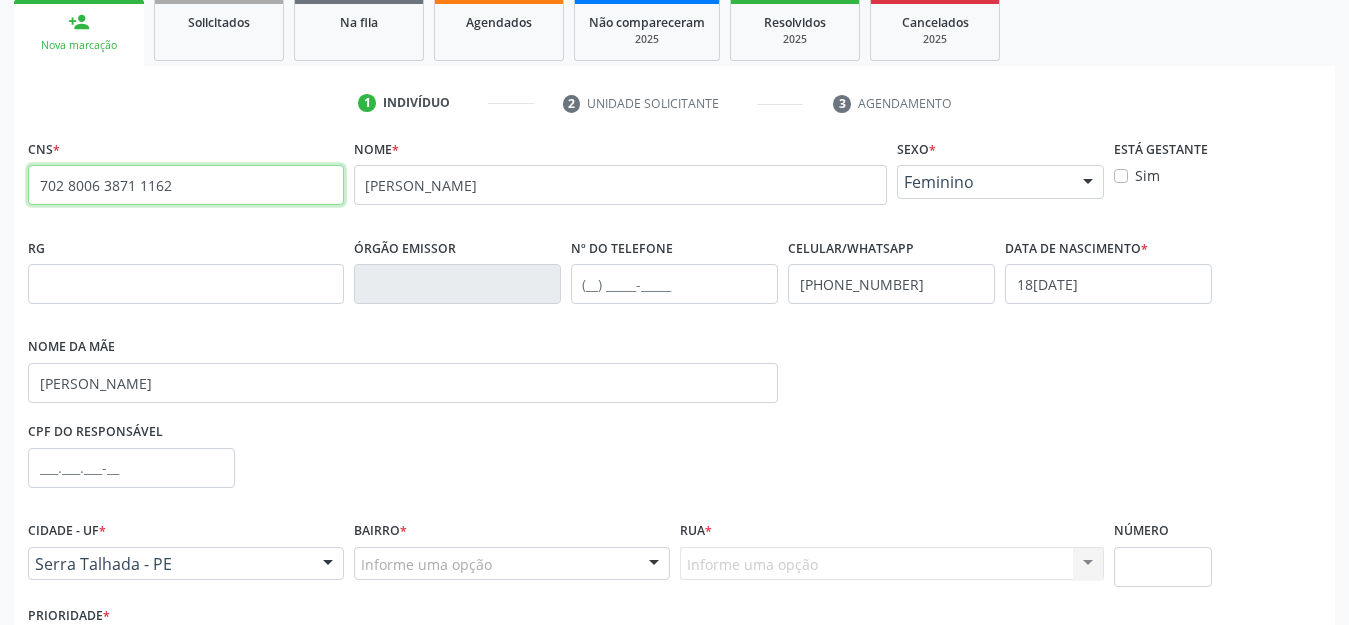 drag, startPoint x: 193, startPoint y: 182, endPoint x: 26, endPoint y: 193, distance: 167.36188 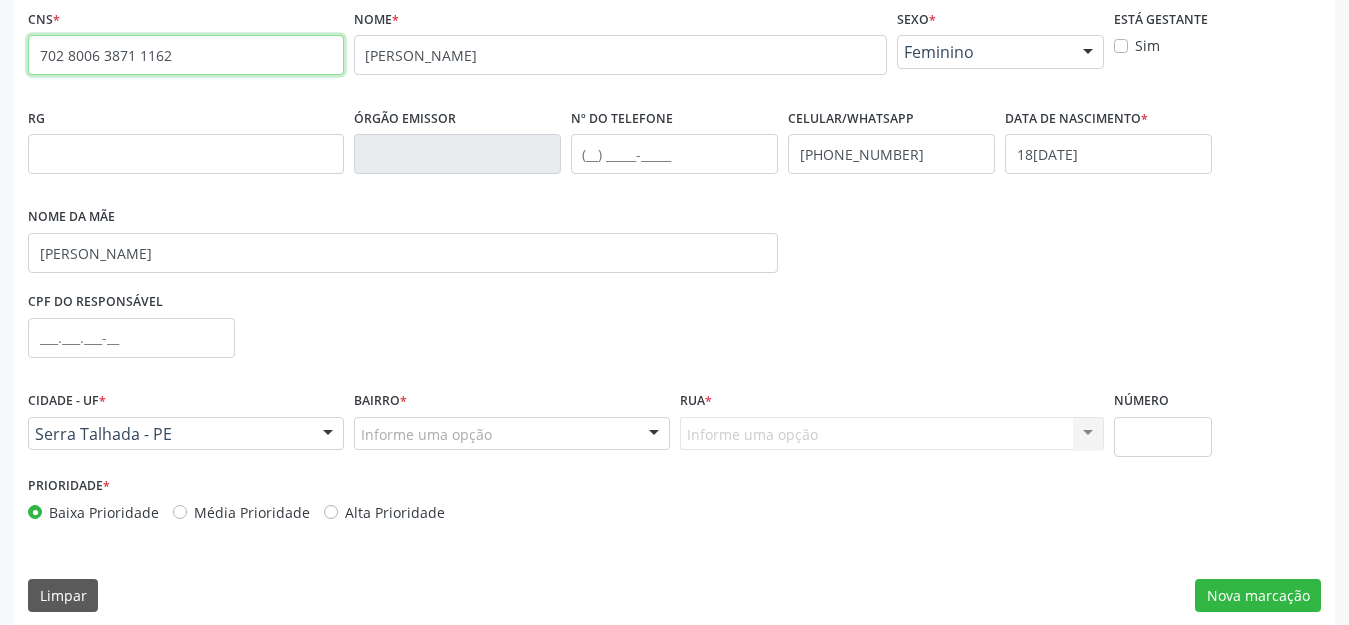 scroll, scrollTop: 445, scrollLeft: 0, axis: vertical 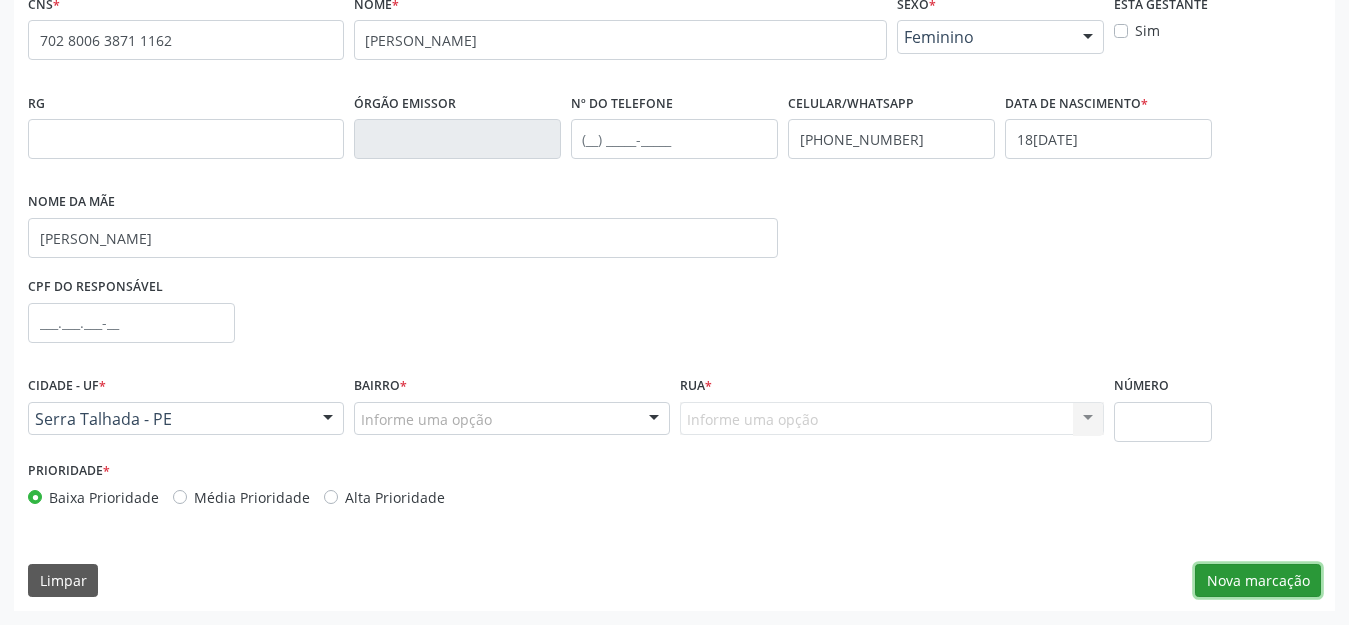 click on "Nova marcação" at bounding box center (1258, 581) 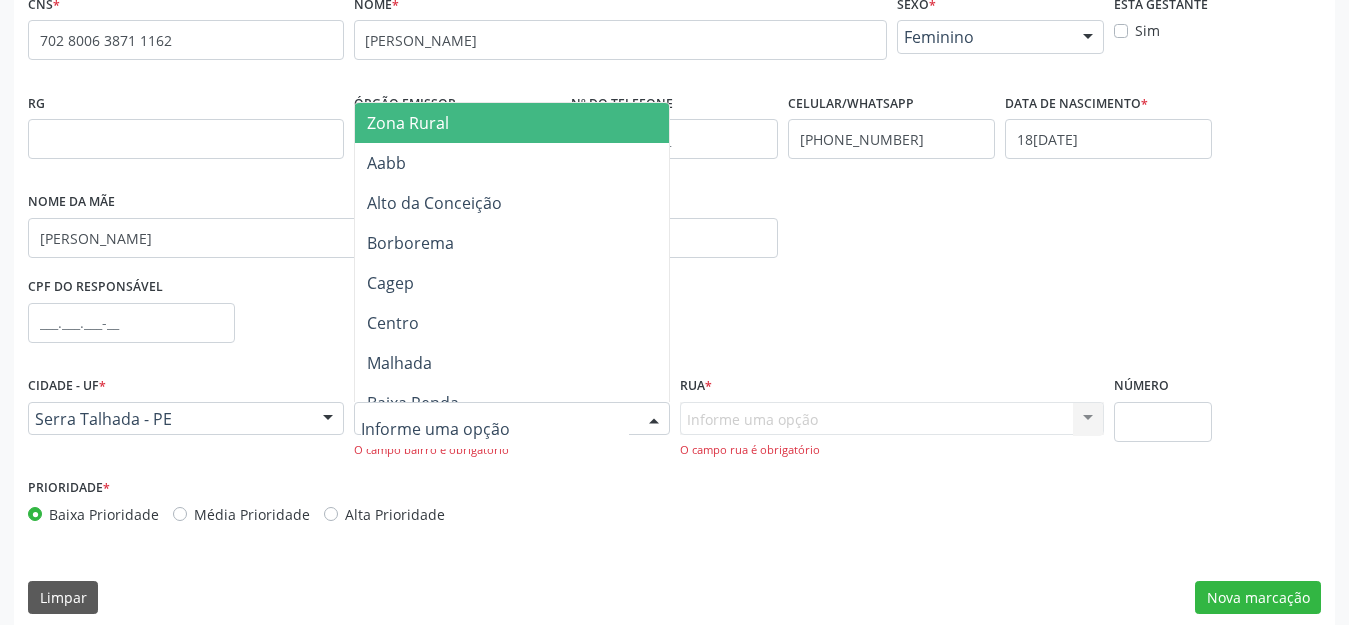 click on "CNS
*
702 8006 3871 1162       none
Nome
*
MARIA DO SOCORRO PIRES DA SILVA
Sexo
*
Feminino         Masculino   Feminino
Nenhum resultado encontrado para: "   "
Não há nenhuma opção para ser exibida.
Está gestante
Sim
RG
Órgão emissor
Nº do Telefone
Celular/WhatsApp
(87) 99938-9420
Data de nascimento
*
18/04/1995
Nome da mãe
TEREZINHA MARIA PIRES DA SILVA
CPF do responsável
Cidade - UF
*
Serra Talhada - PE         Serra Talhada - PE
Nenhum resultado encontrado para: "   "
Nenhuma opção encontrada
Bairro
*
Zona Rural   Aabb   Alto da Conceição   Borborema   Cagep   Centro   Malhada   Baixa Renda   Dnocs (Br)" at bounding box center [674, 308] 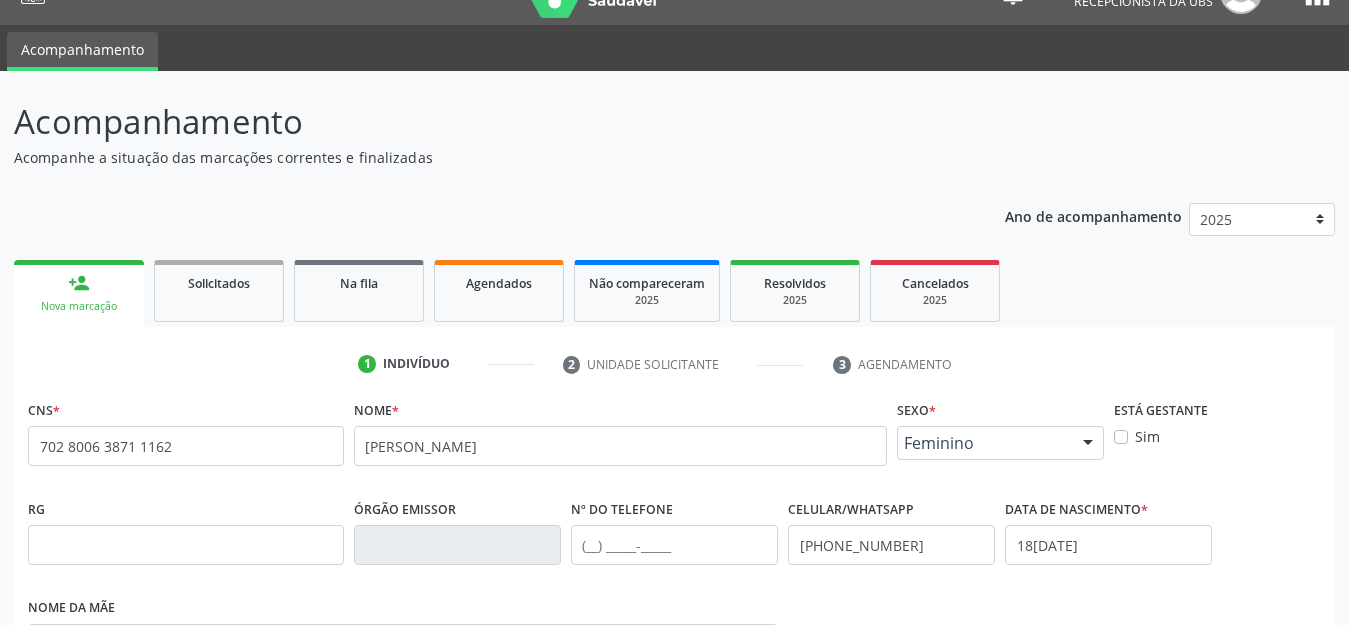 scroll, scrollTop: 0, scrollLeft: 0, axis: both 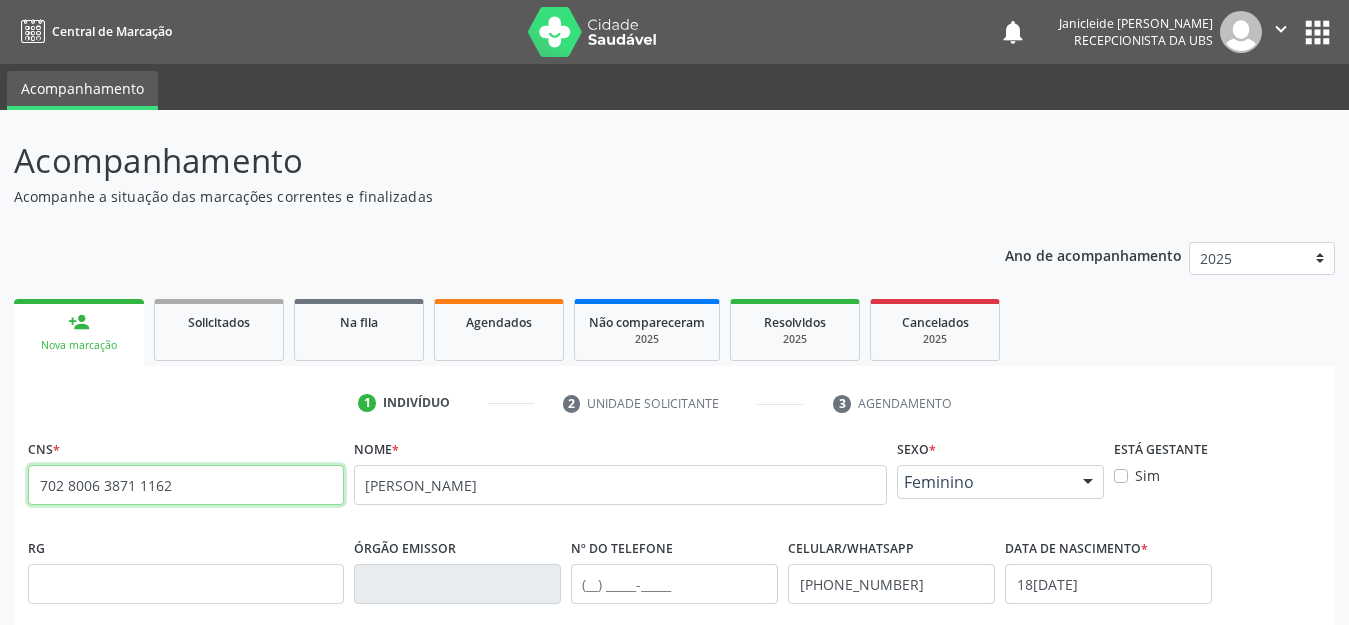 click on "702 8006 3871 1162" at bounding box center (186, 485) 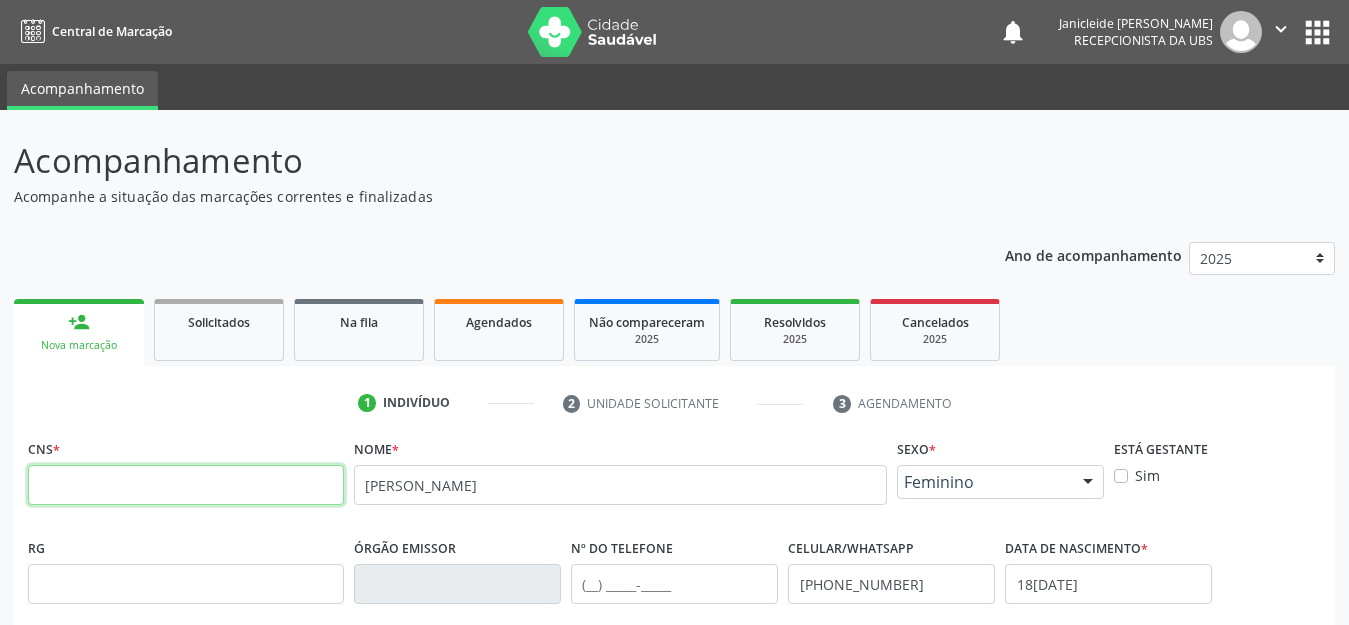 type 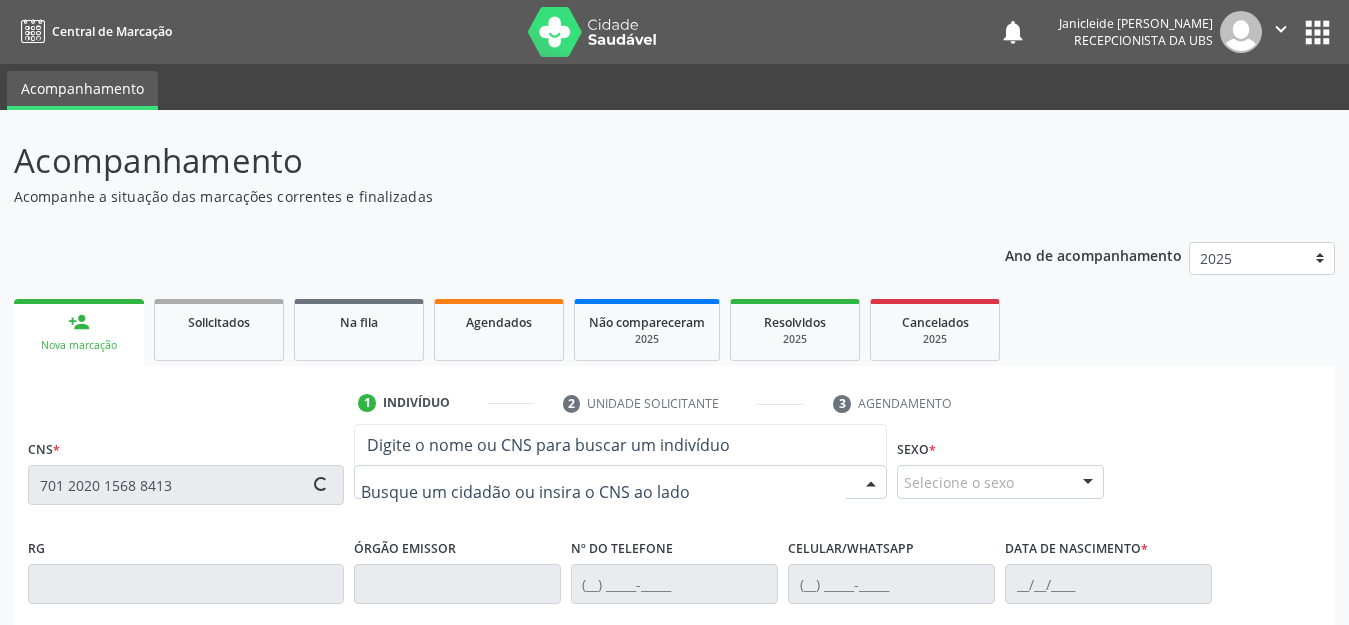 type on "701 2020 1568 8413" 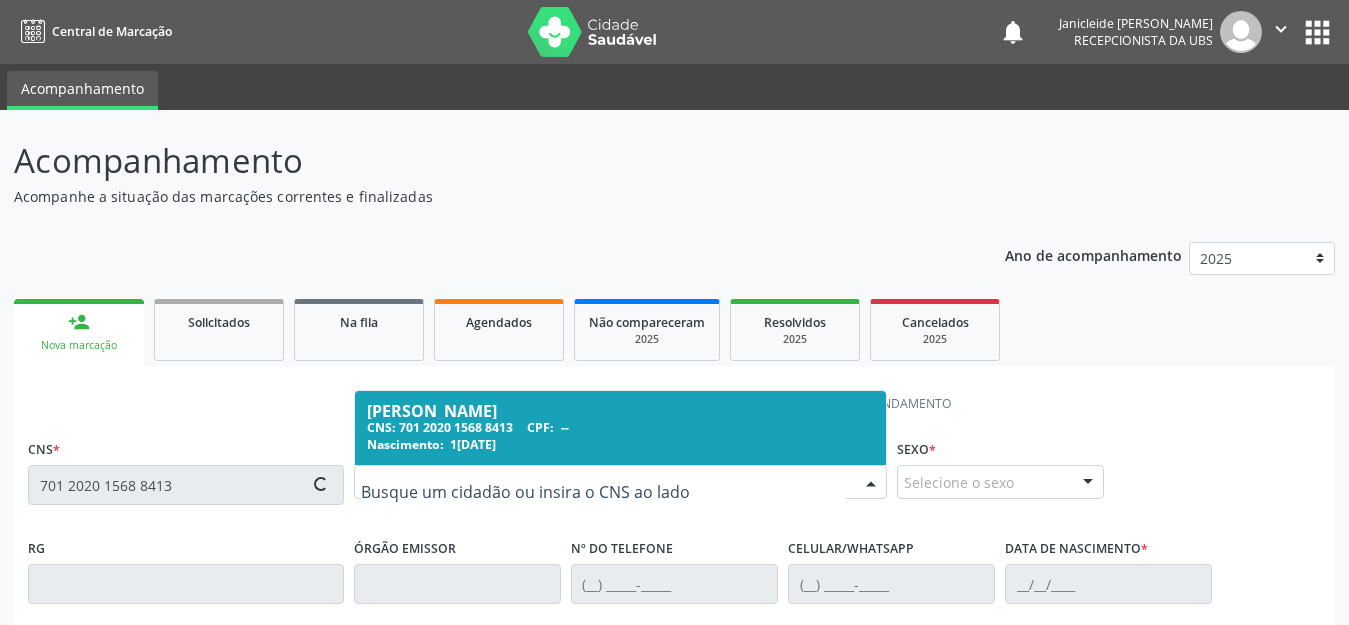 type on "(87) 99989-1529" 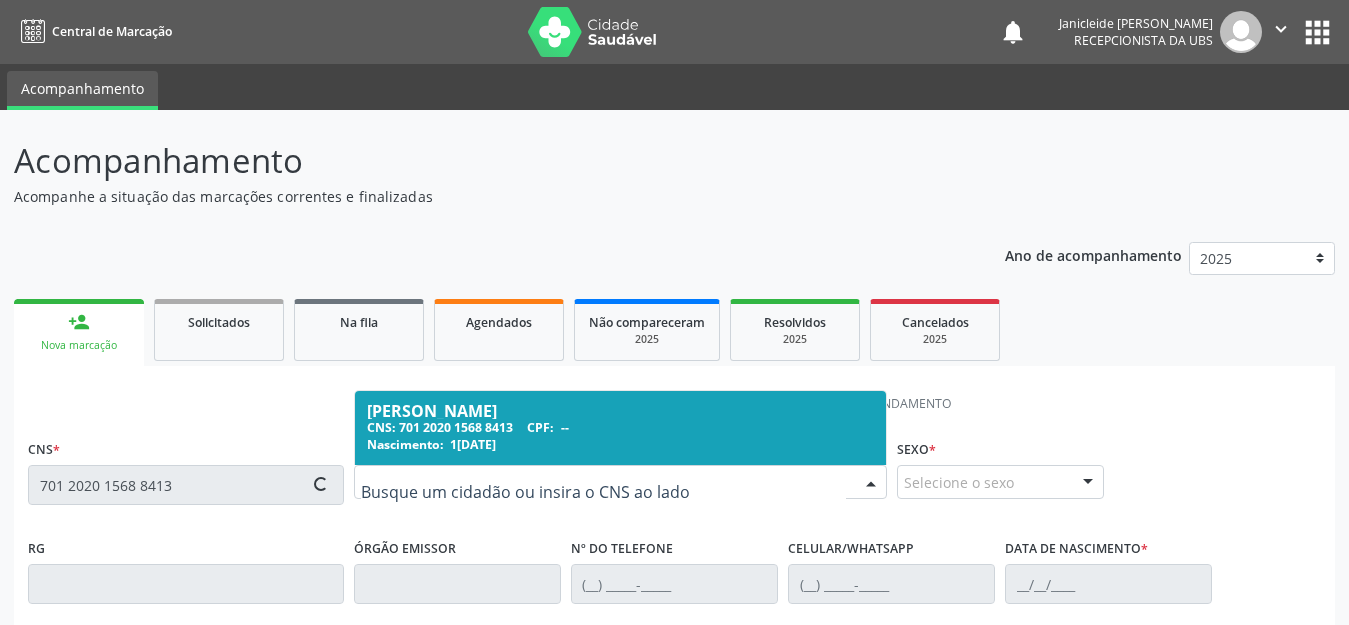 type on "16/06/1971" 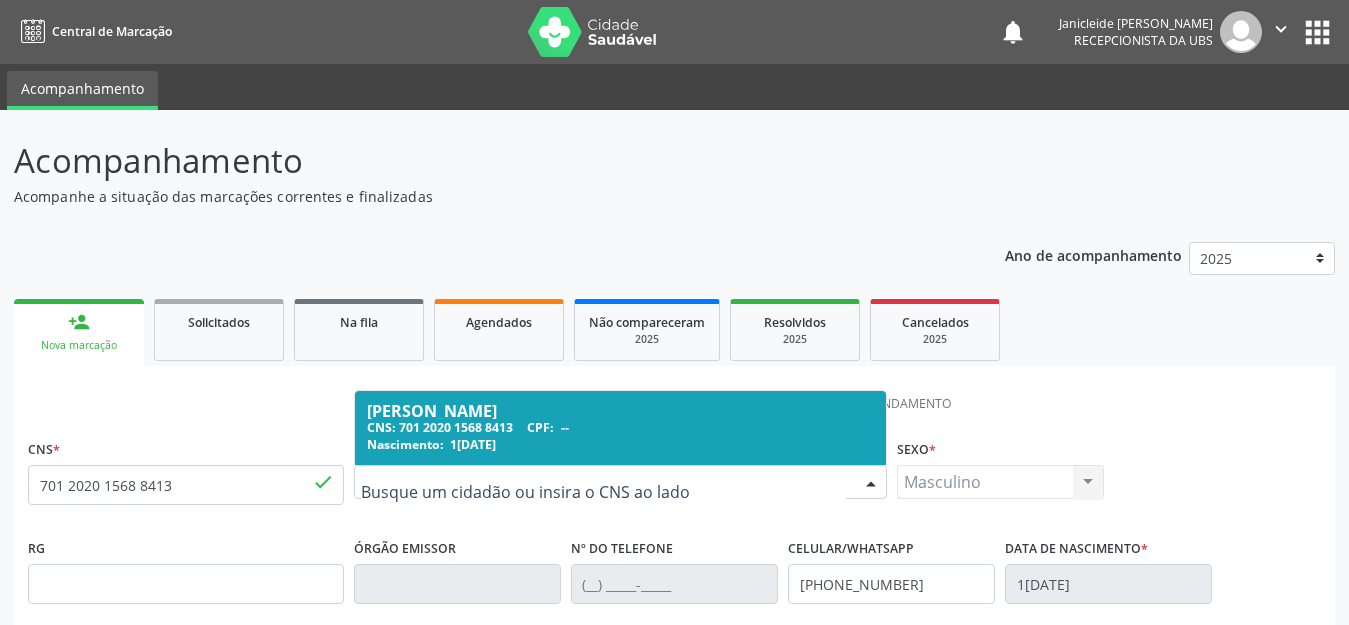 click on "Geraldo Pereira da Silva" at bounding box center [620, 411] 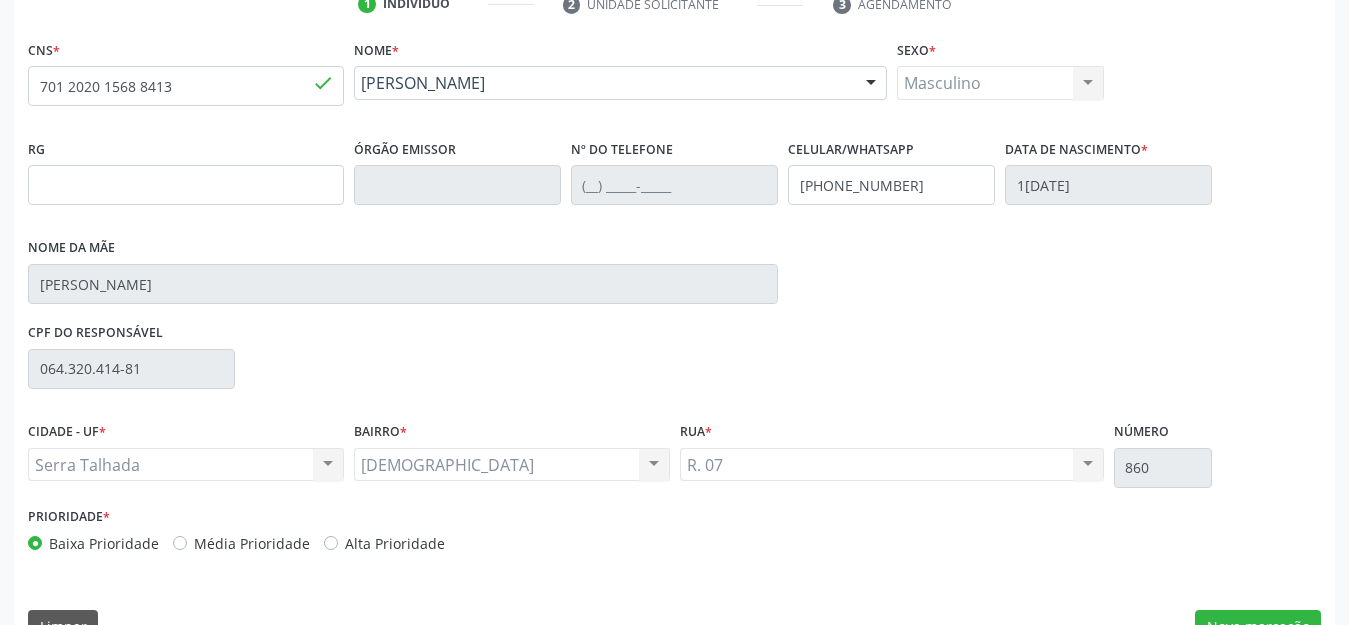 scroll, scrollTop: 445, scrollLeft: 0, axis: vertical 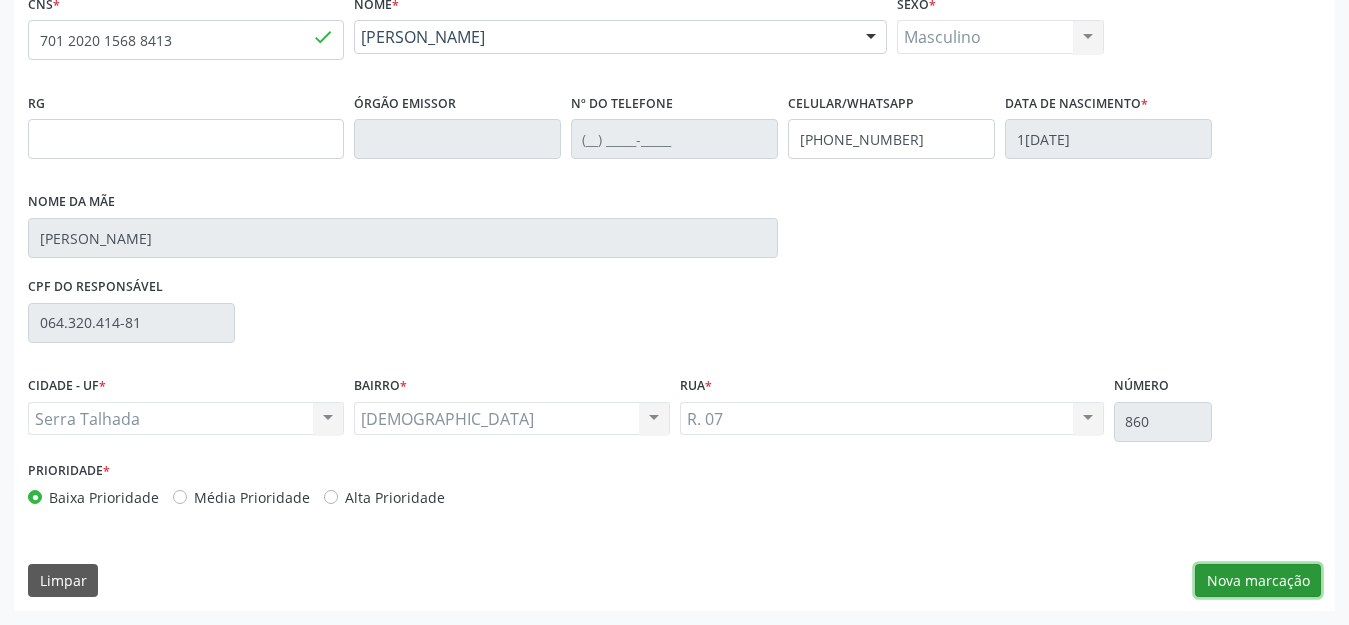 click on "Nova marcação" at bounding box center [1258, 581] 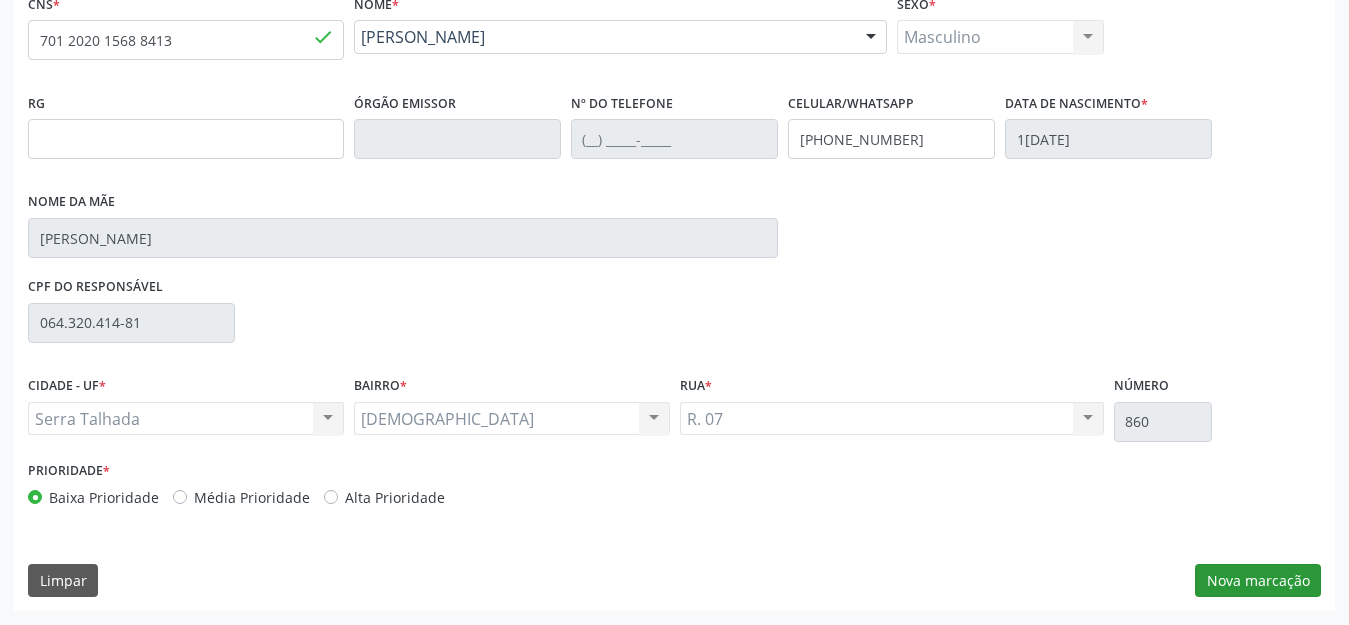 scroll, scrollTop: 281, scrollLeft: 0, axis: vertical 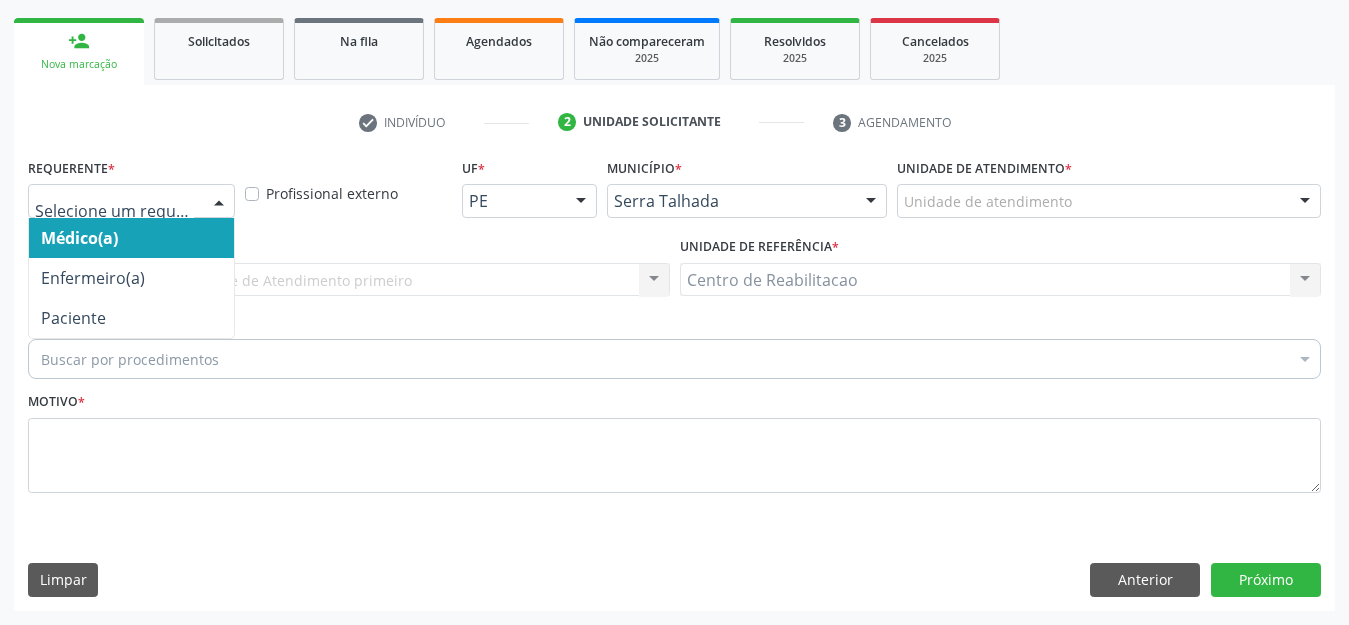 click at bounding box center [131, 201] 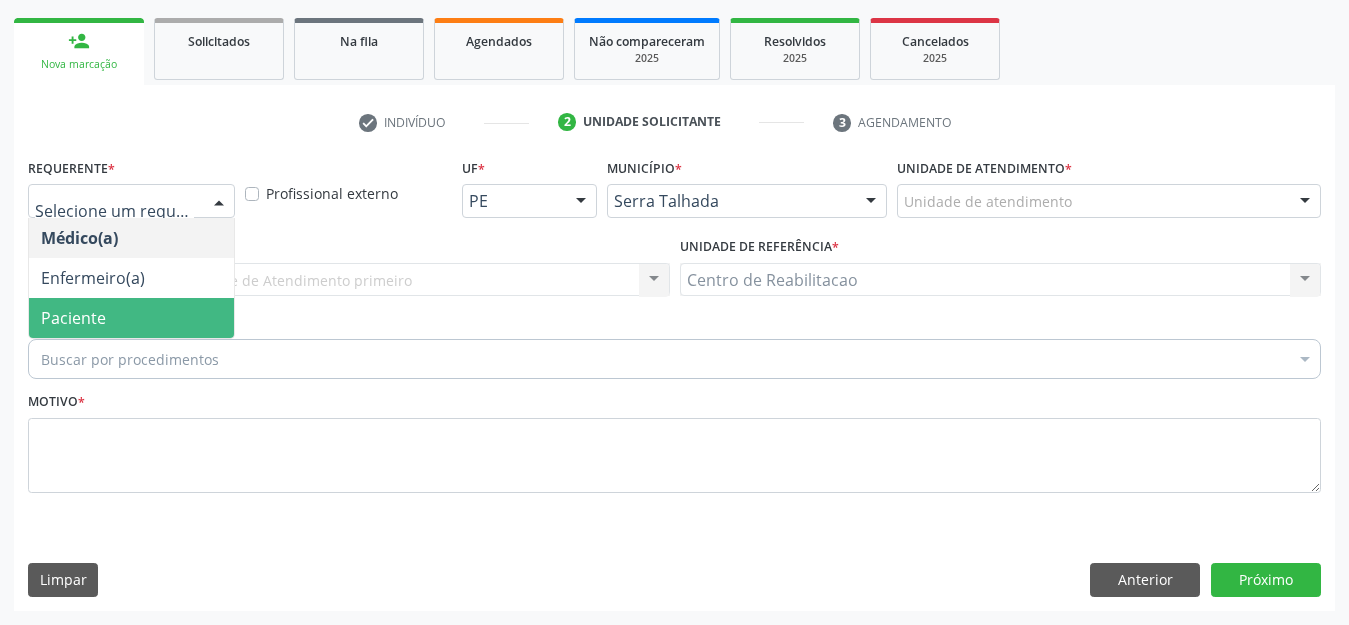 click on "Paciente" at bounding box center [131, 318] 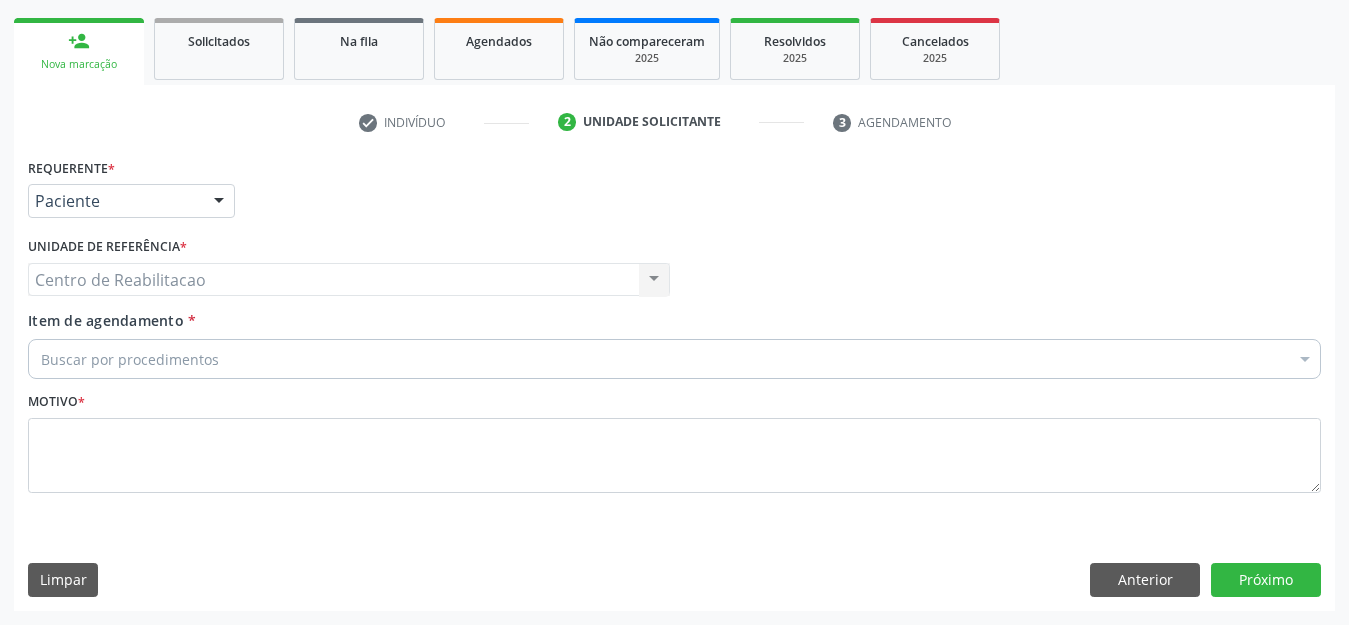 click on "Centro de Reabilitacao         Centro de Reabilitacao
Nenhum resultado encontrado para: "   "
Não há nenhuma opção para ser exibida." at bounding box center [349, 280] 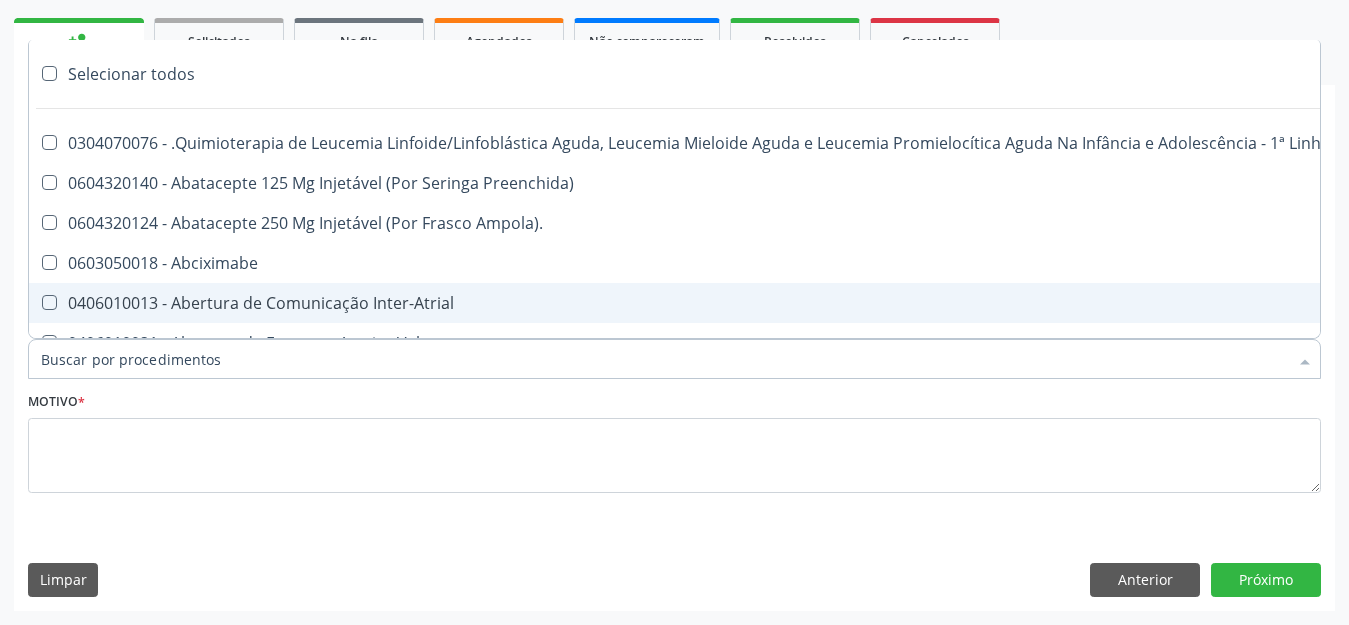 click on "Item de agendamento
*" at bounding box center [664, 359] 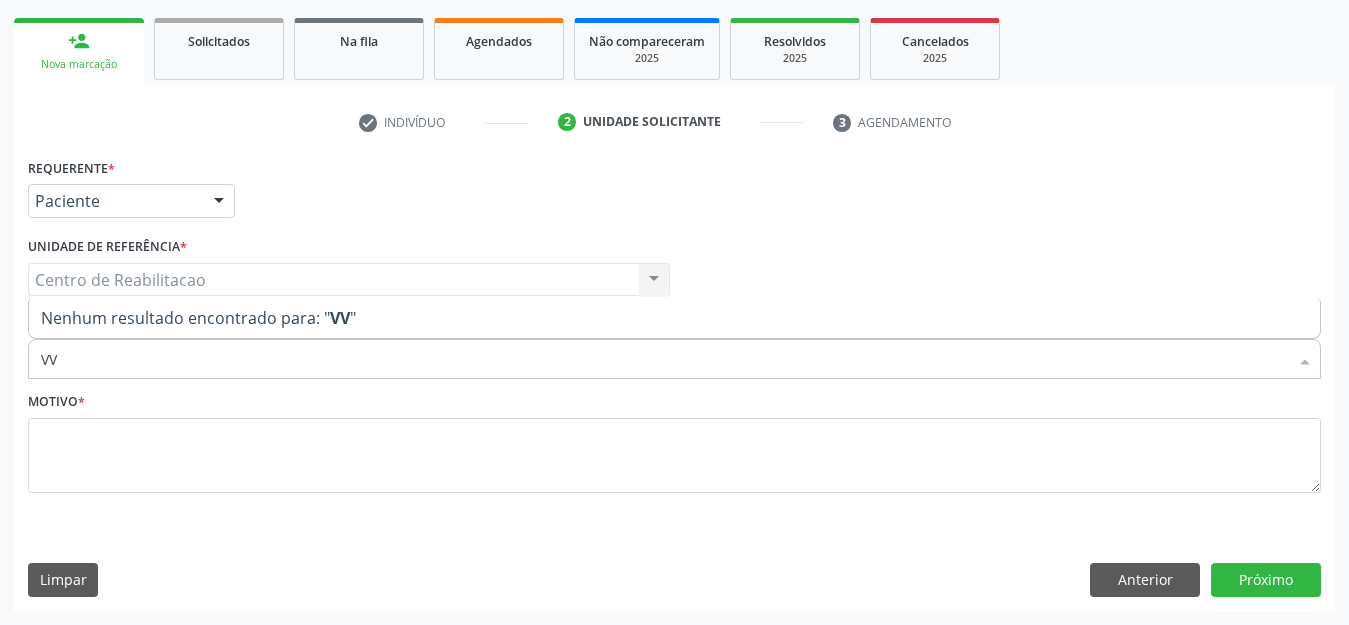 type on "V" 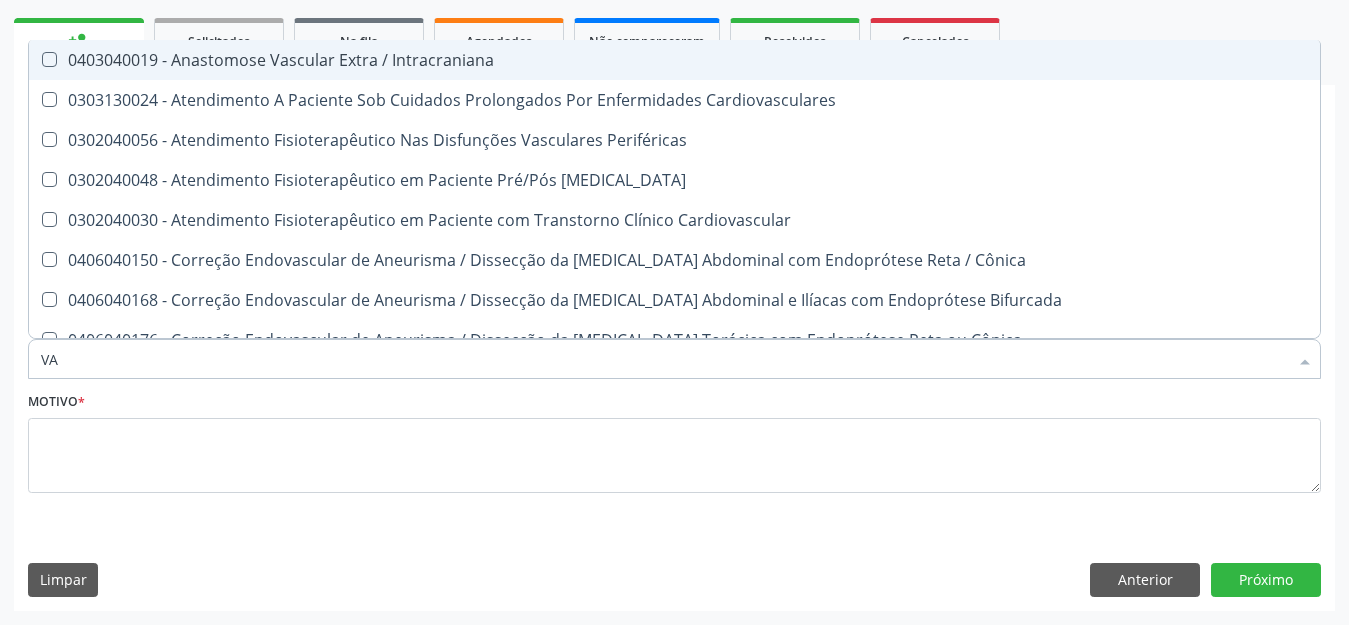 type on "V" 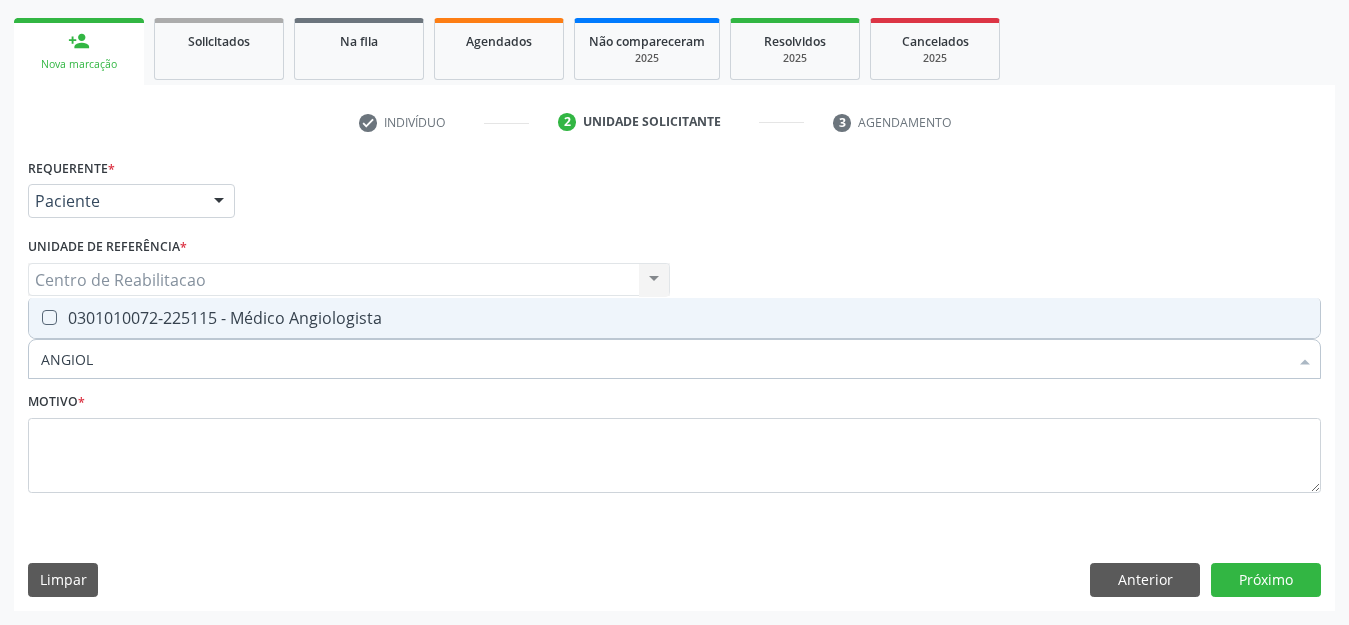 type on "ANGIOLO" 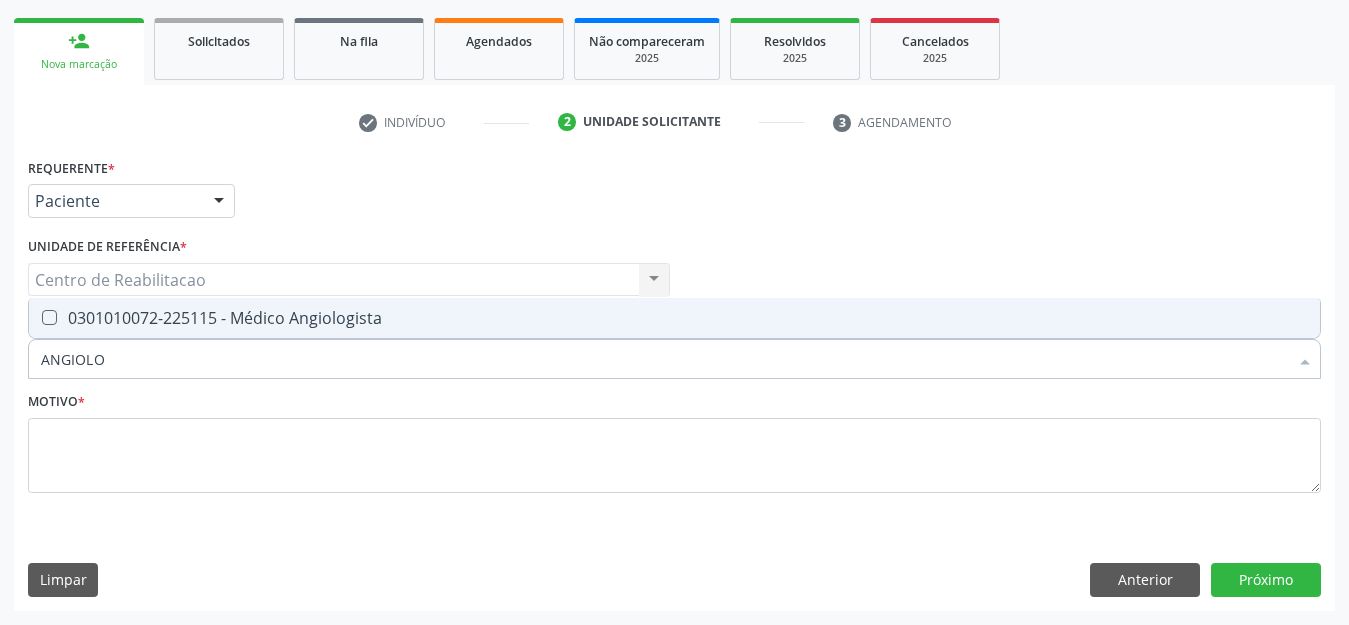 click on "0301010072-225115 - Médico Angiologista" at bounding box center (674, 318) 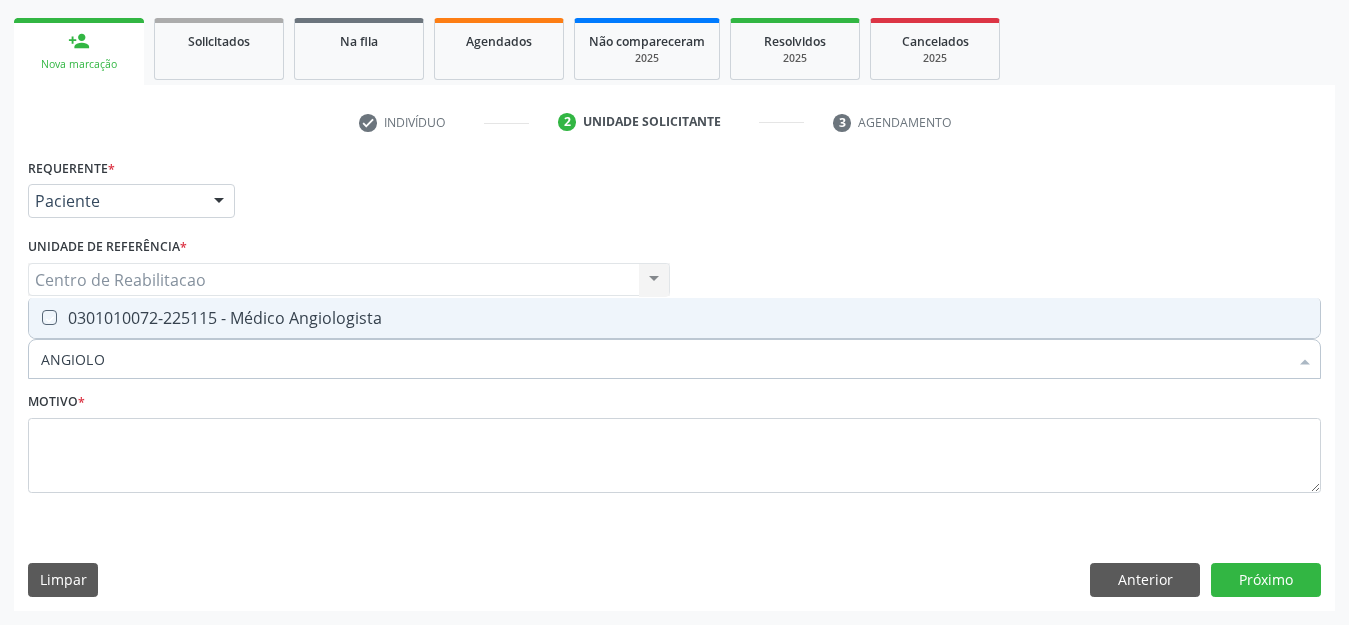 checkbox on "true" 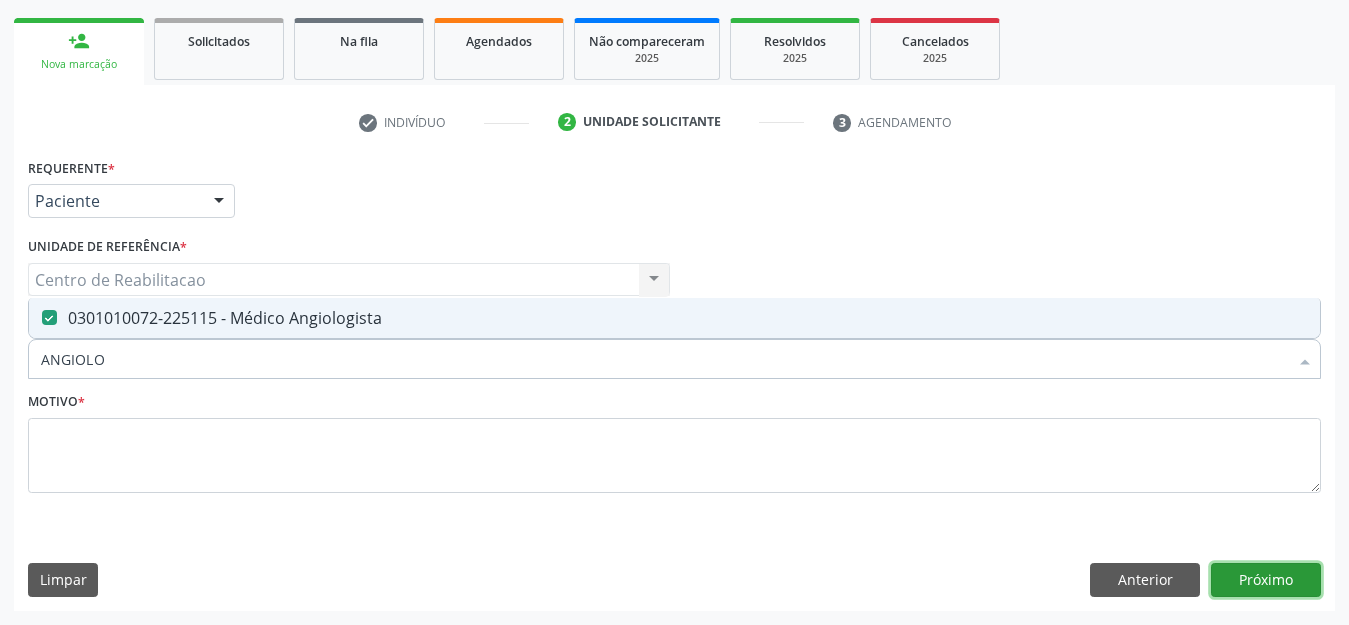 click on "Próximo" at bounding box center (1266, 580) 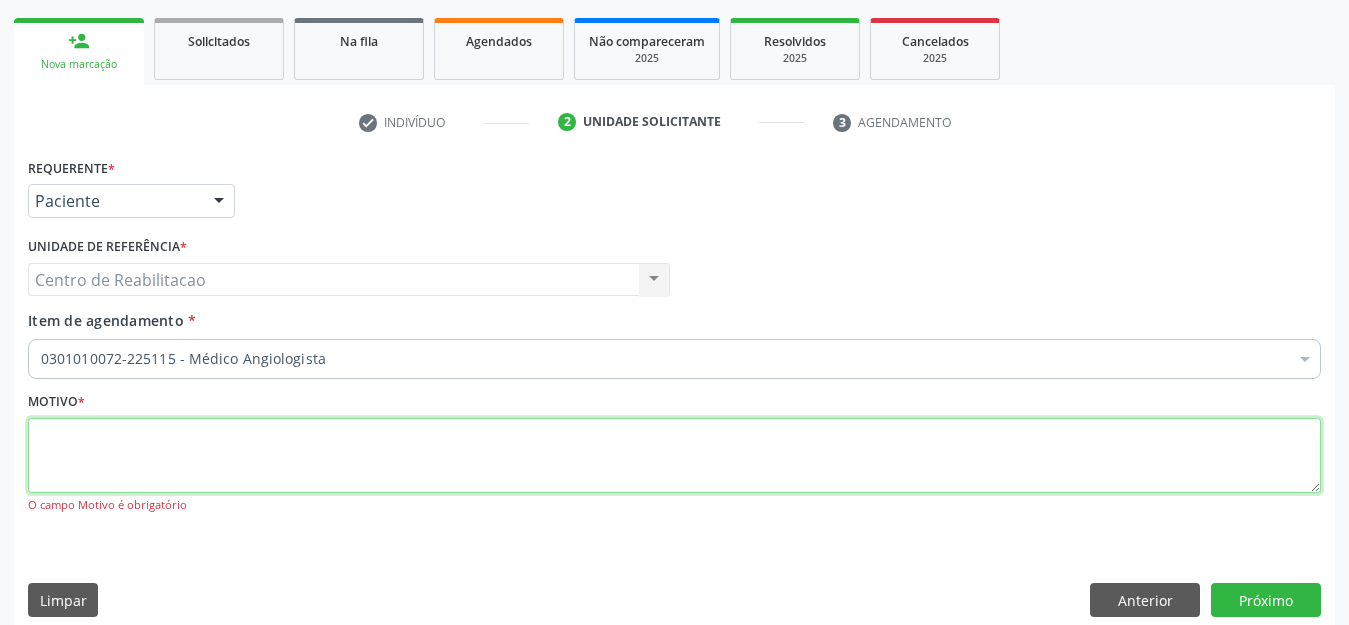 click at bounding box center (674, 456) 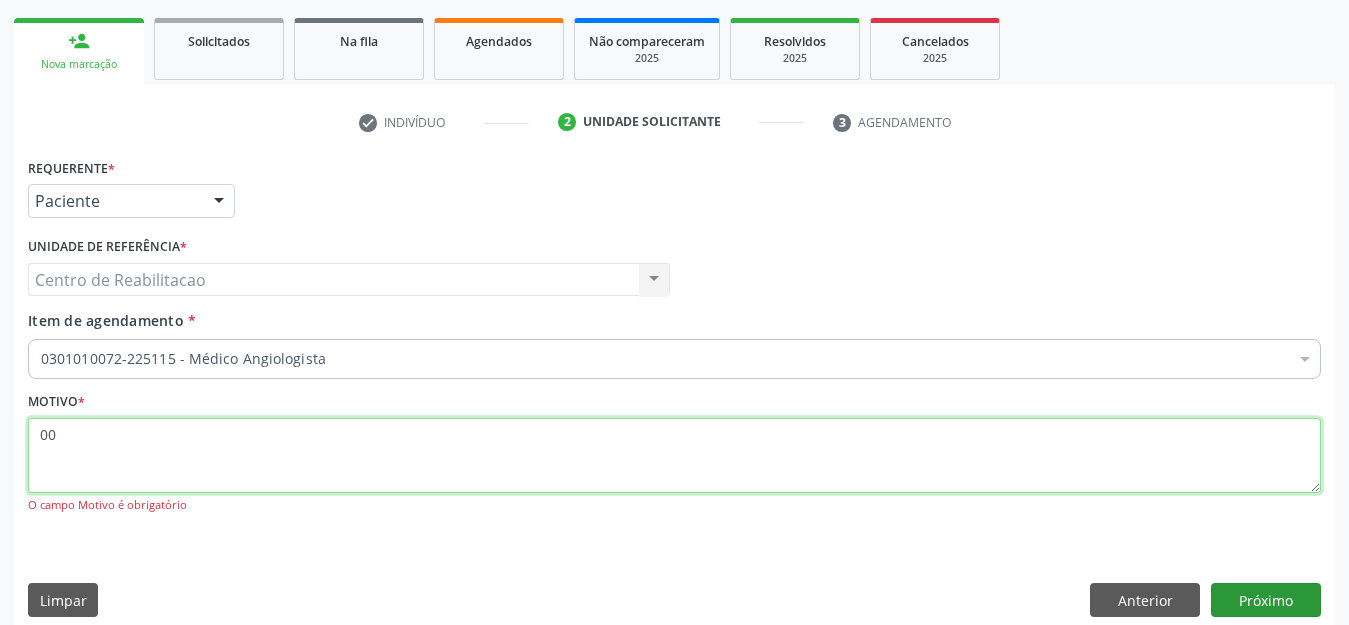 type on "00" 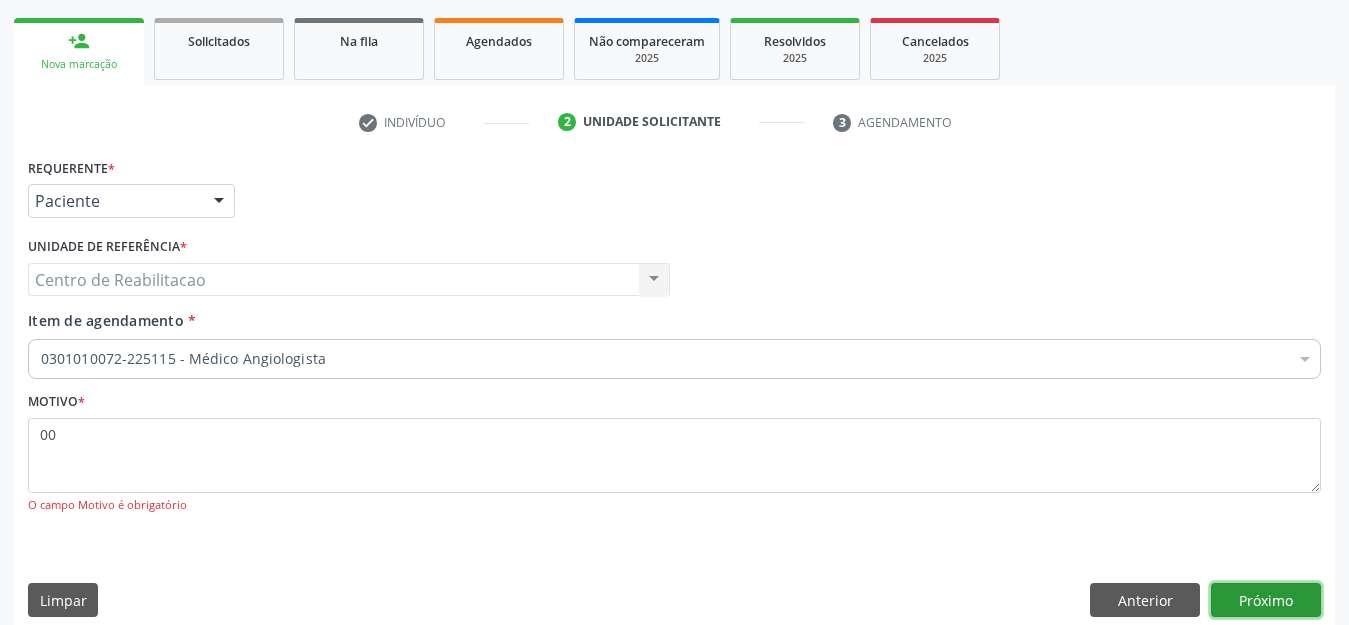 click on "Próximo" at bounding box center [1266, 600] 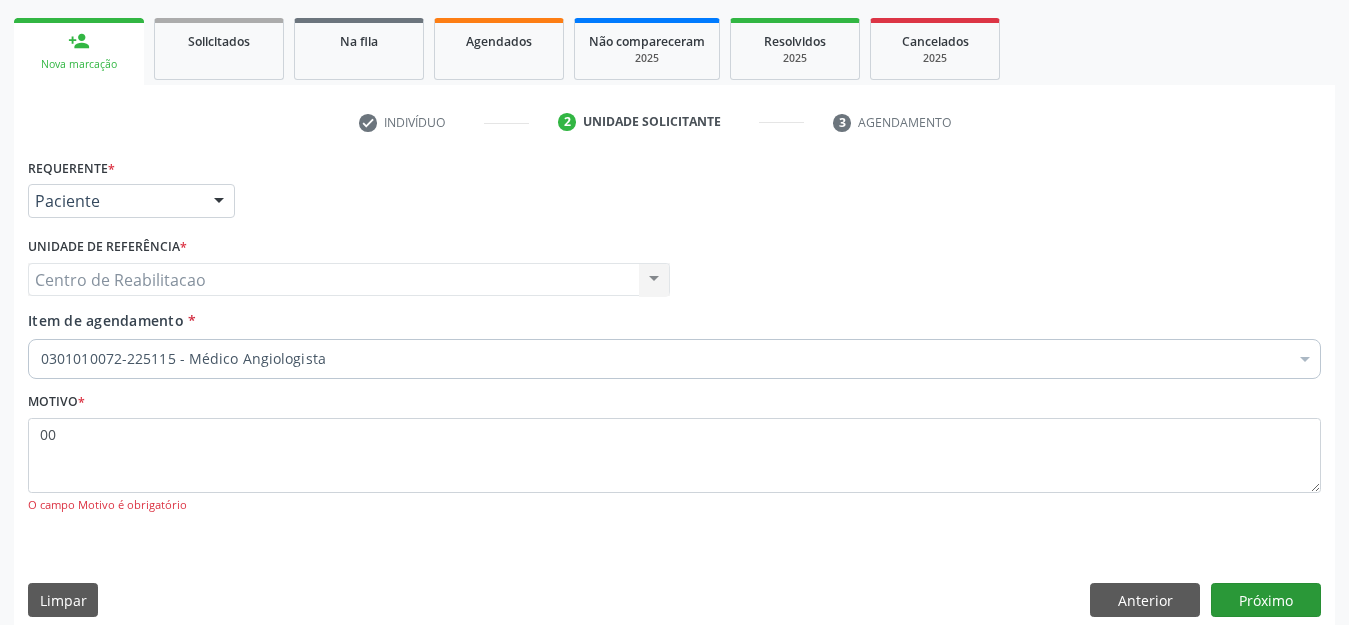 scroll, scrollTop: 245, scrollLeft: 0, axis: vertical 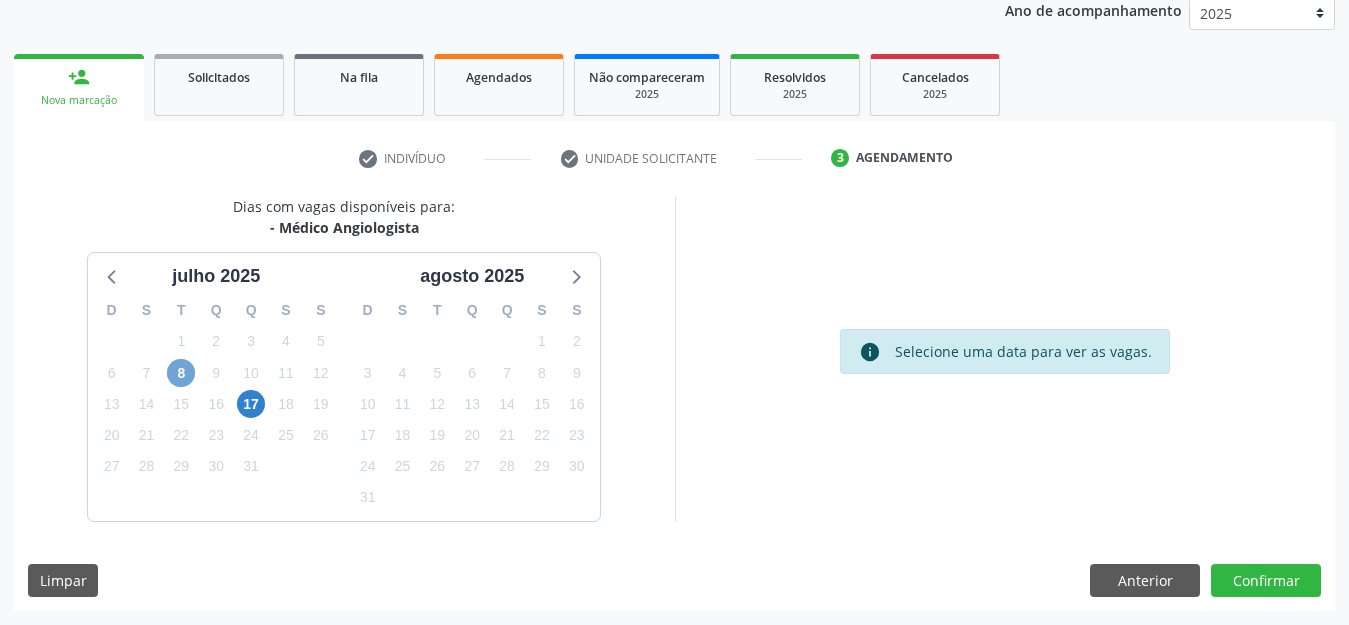 click on "8" at bounding box center (181, 373) 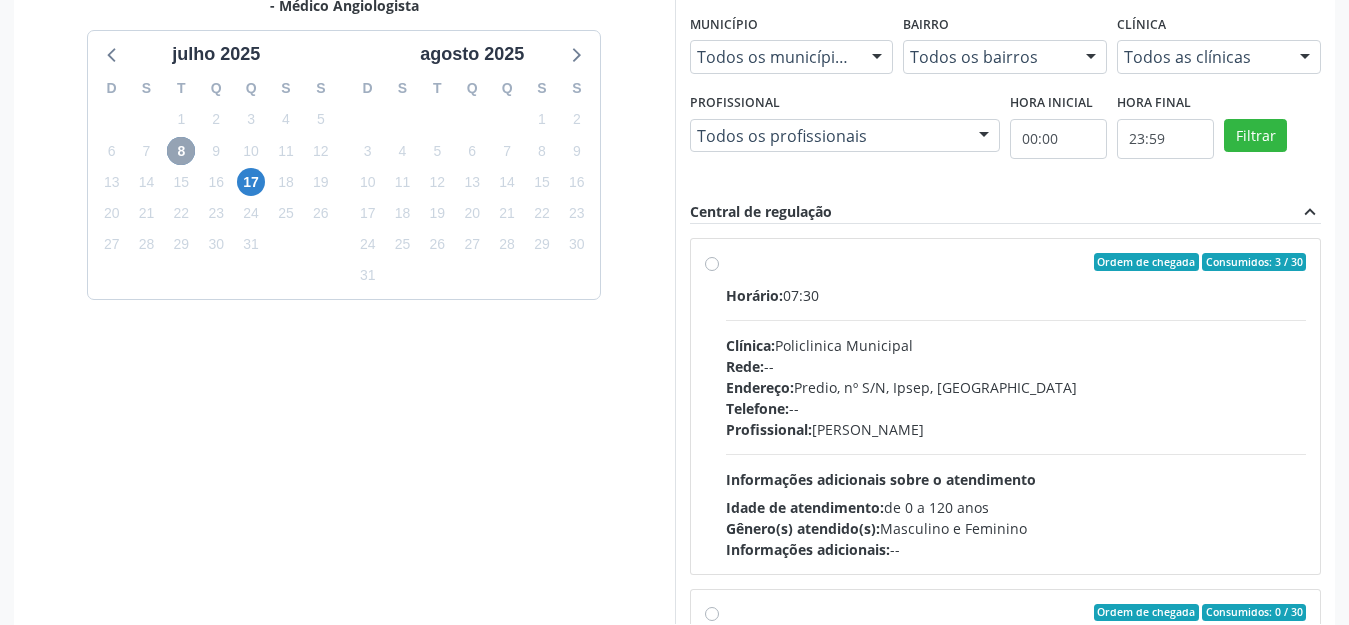 scroll, scrollTop: 477, scrollLeft: 0, axis: vertical 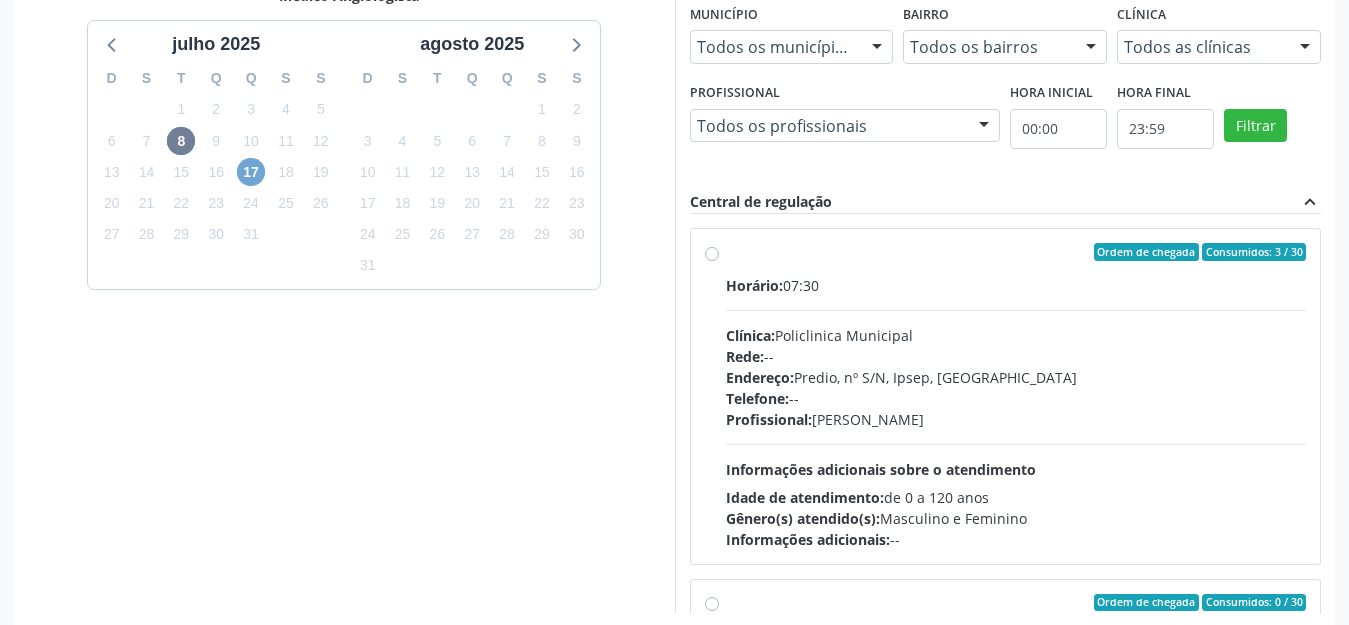 click on "17" at bounding box center [251, 172] 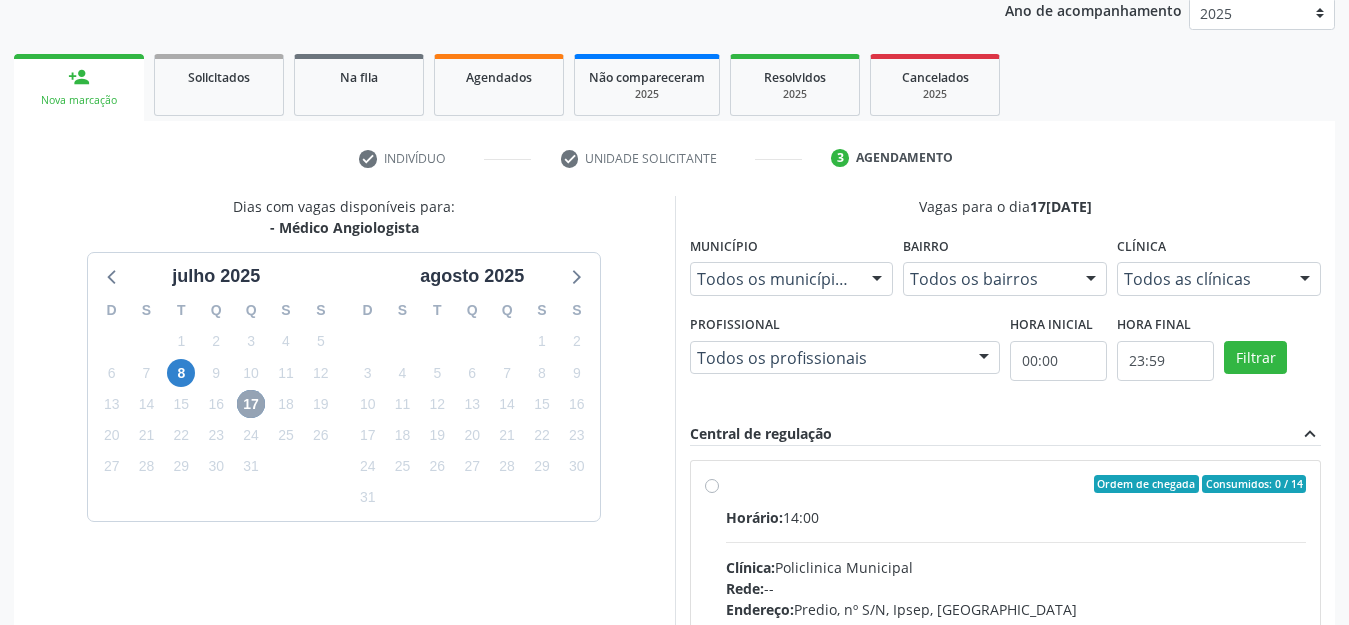 scroll, scrollTop: 477, scrollLeft: 0, axis: vertical 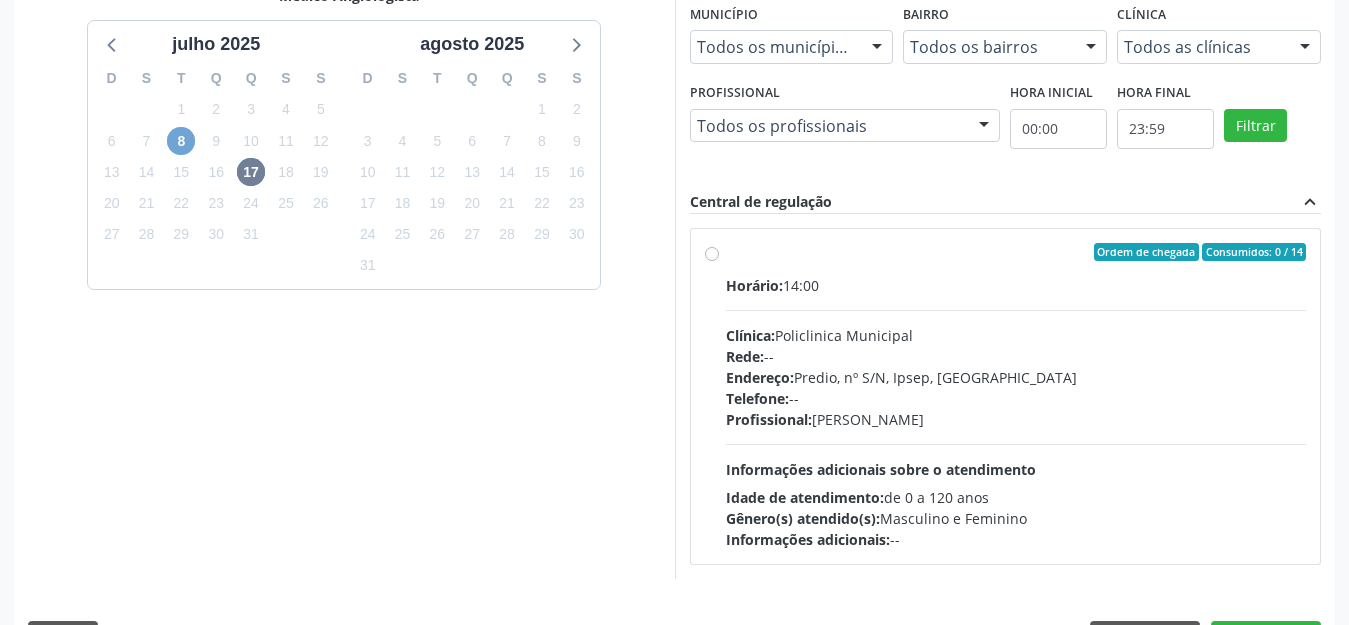click on "8" at bounding box center [181, 141] 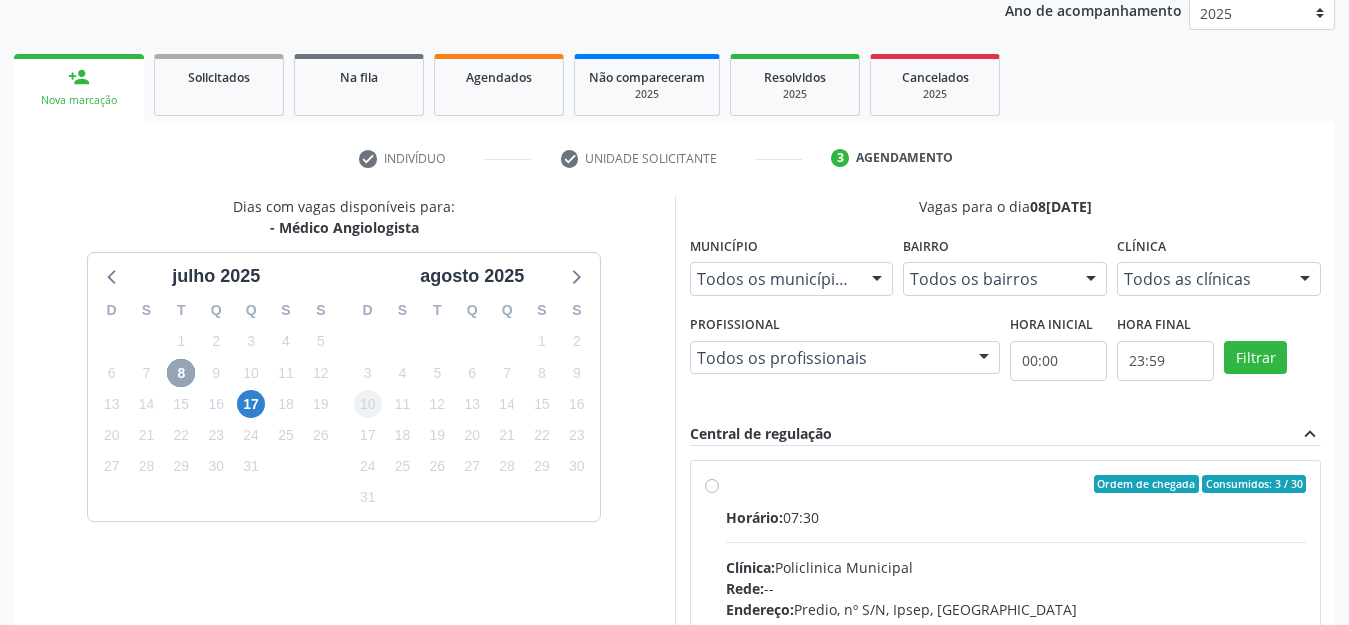 scroll, scrollTop: 477, scrollLeft: 0, axis: vertical 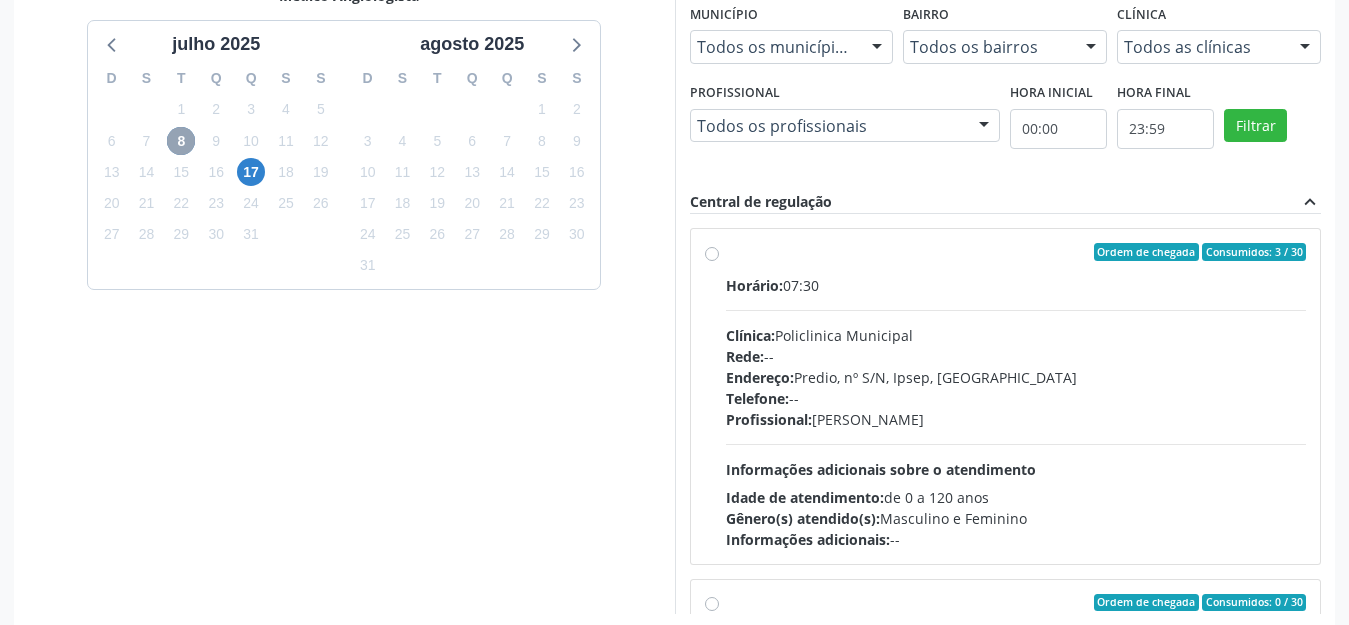 click on "8" at bounding box center (181, 141) 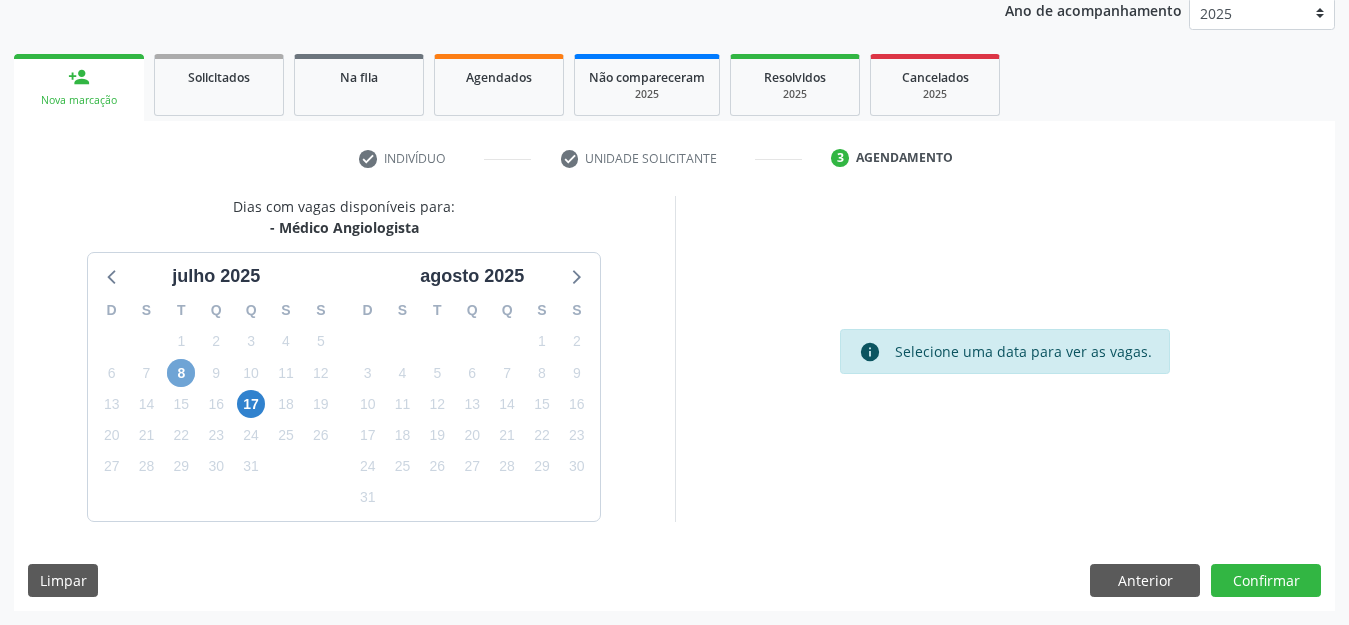 scroll, scrollTop: 245, scrollLeft: 0, axis: vertical 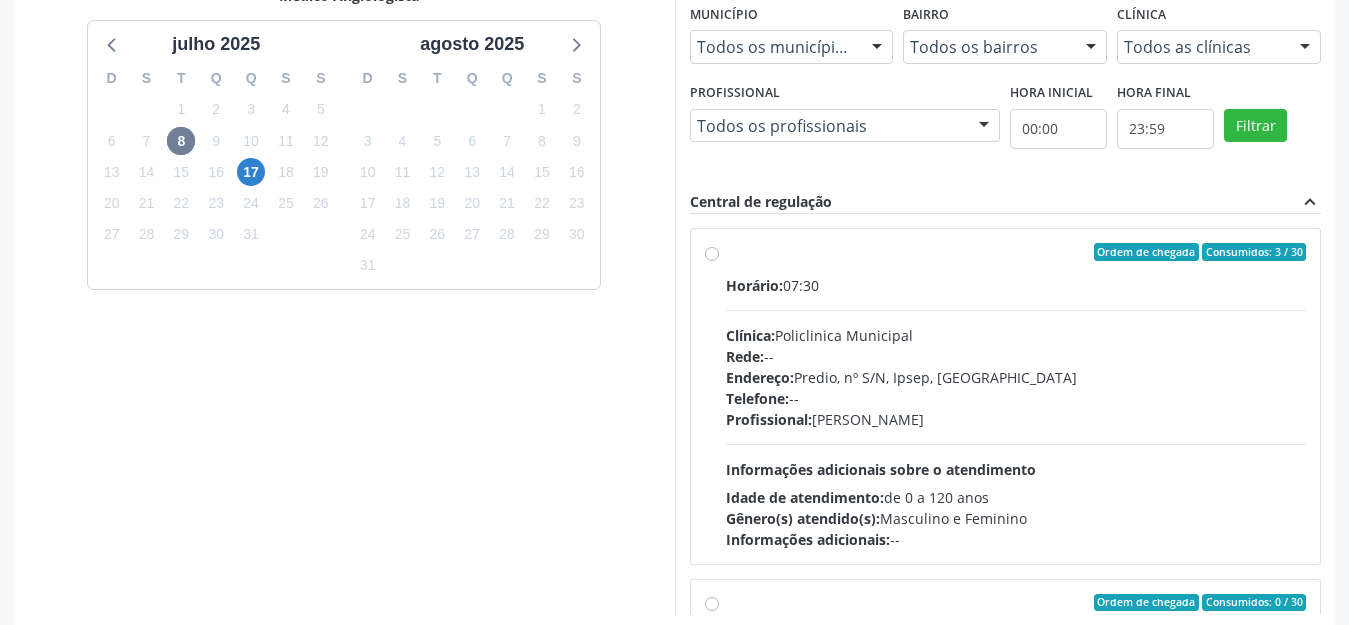 click on "Ordem de chegada
Consumidos: 3 / 30
Horário:   07:30
Clínica:  Policlinica Municipal
Rede:
--
Endereço:   Predio, nº S/N, Ipsep, Serra Talhada - PE
Telefone:   --
Profissional:
Paloma Karine Araujo da Silva
Informações adicionais sobre o atendimento
Idade de atendimento:
de 0 a 120 anos
Gênero(s) atendido(s):
Masculino e Feminino
Informações adicionais:
--" at bounding box center [1006, 396] 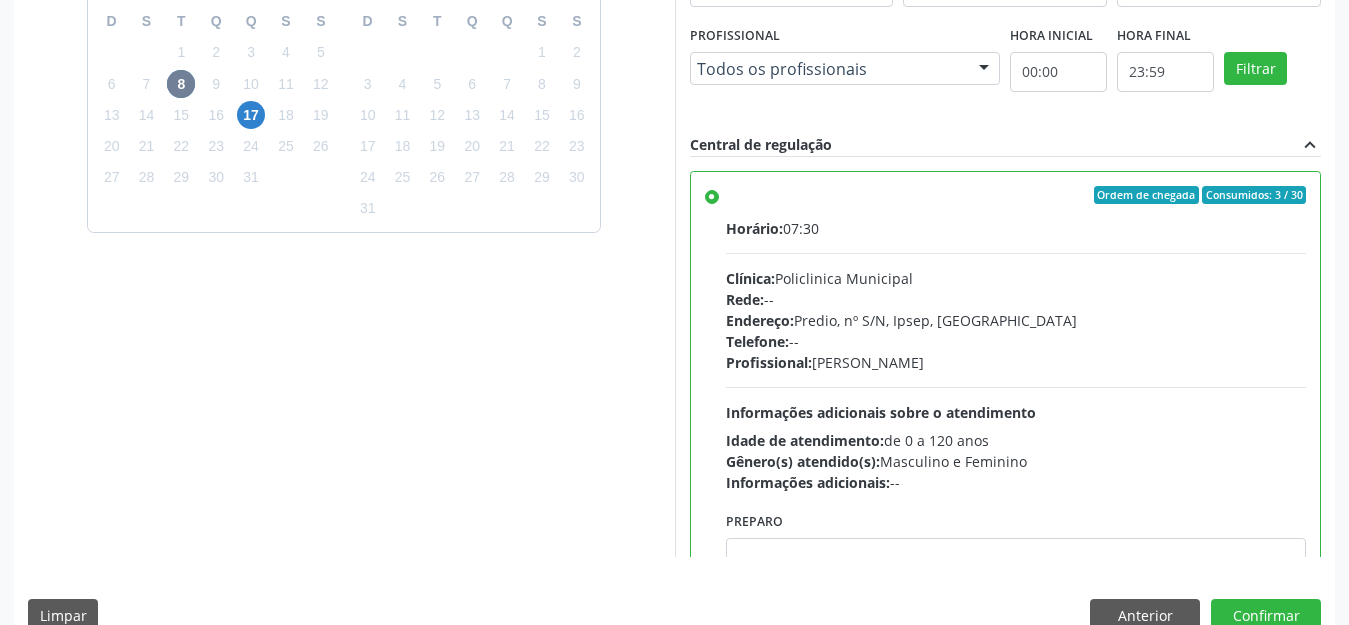 scroll, scrollTop: 570, scrollLeft: 0, axis: vertical 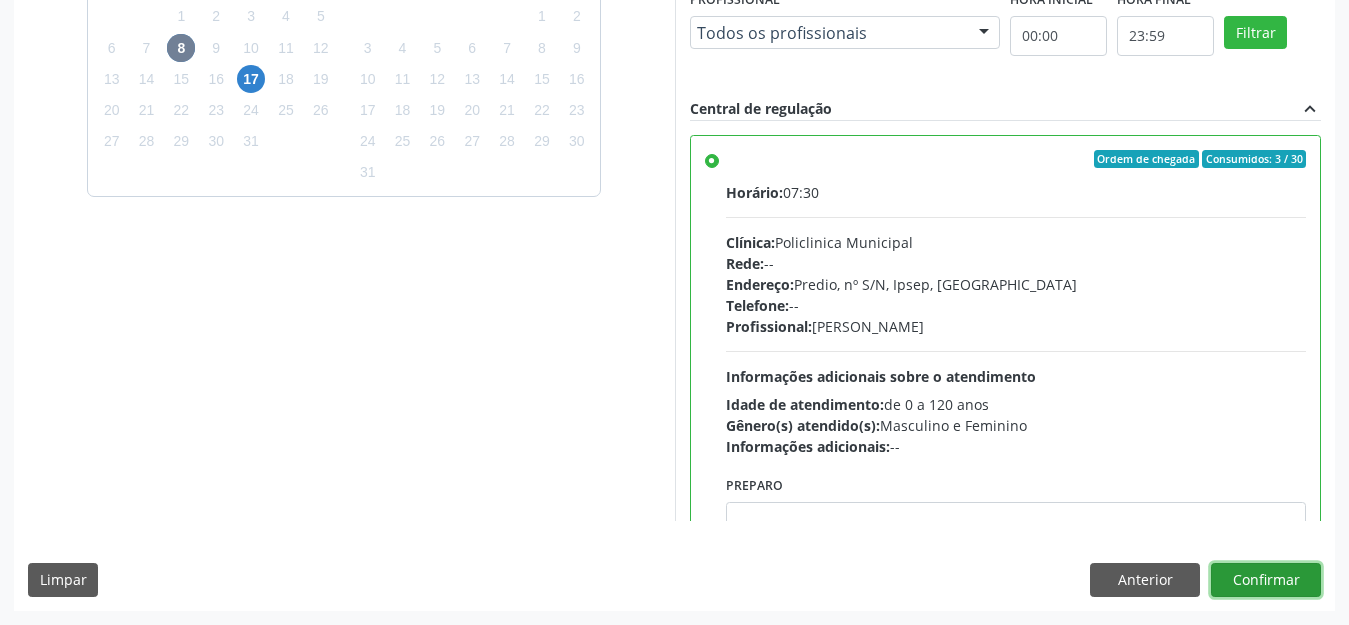click on "Confirmar" at bounding box center (1266, 580) 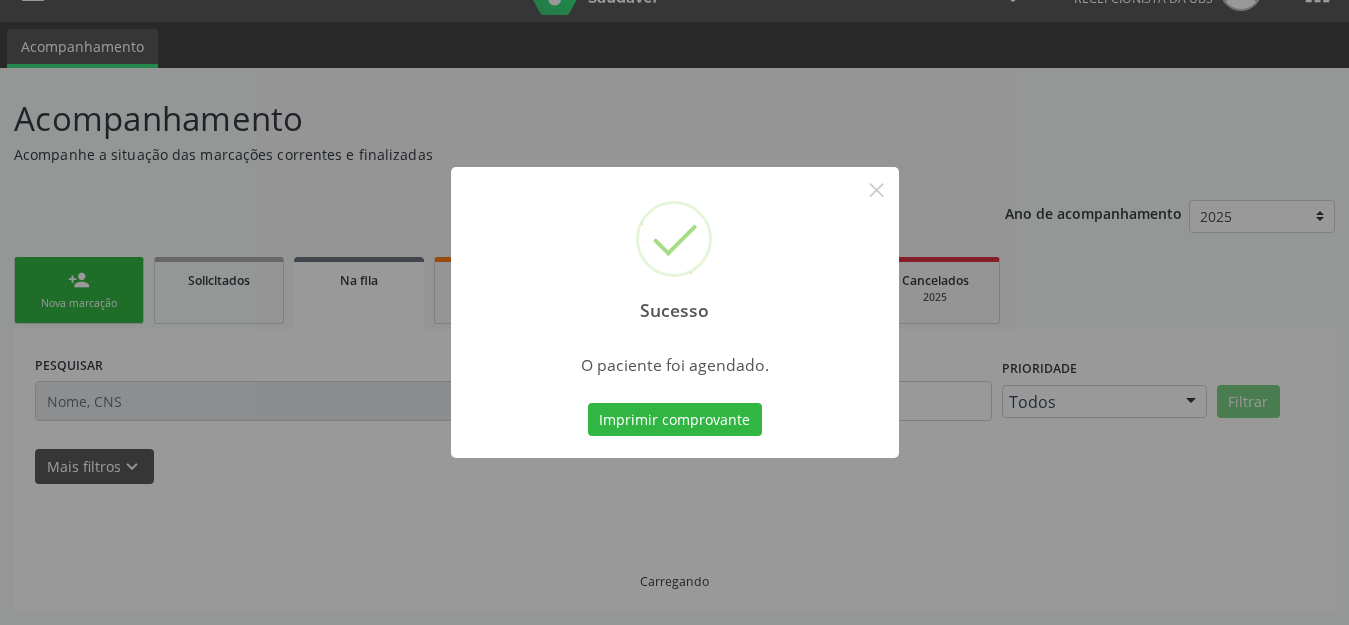 scroll, scrollTop: 42, scrollLeft: 0, axis: vertical 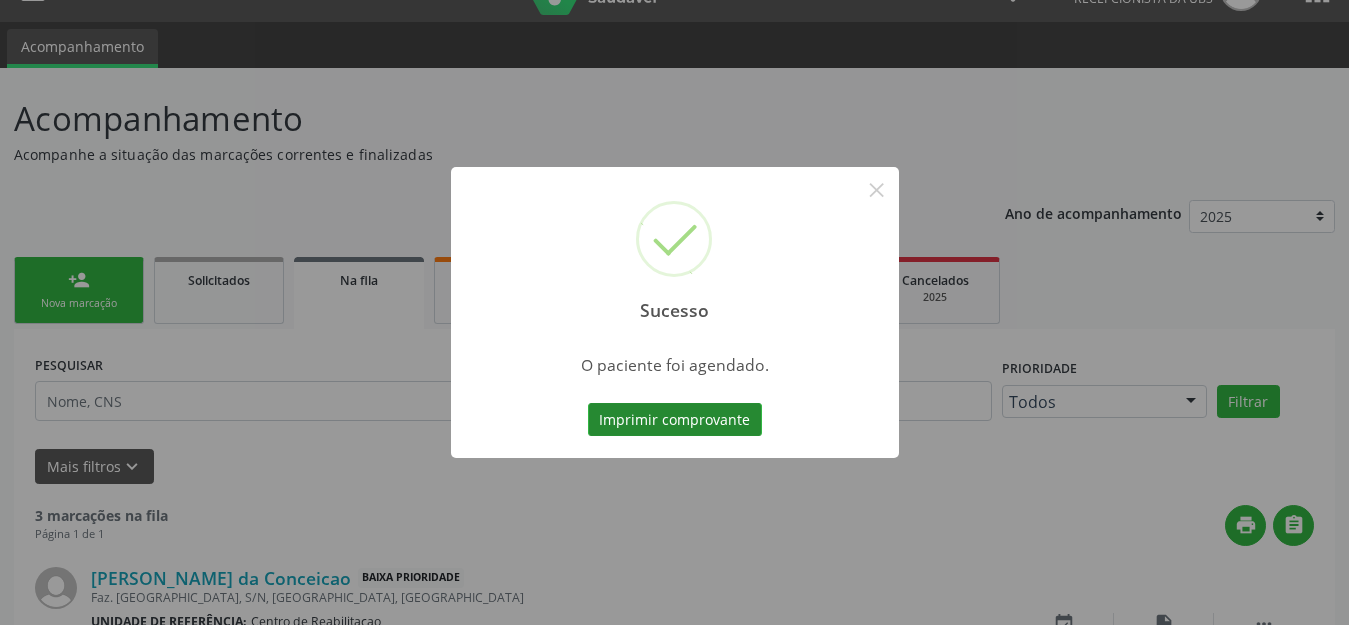 click on "Imprimir comprovante" at bounding box center (675, 420) 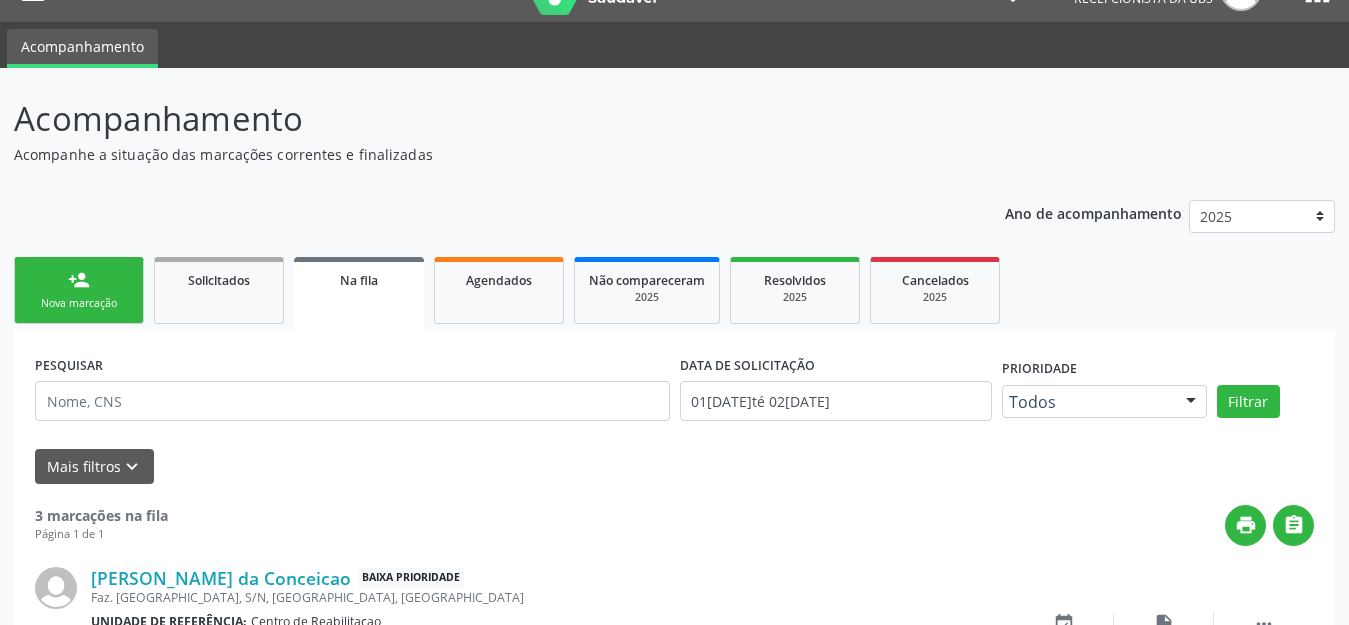 click on "person_add
Nova marcação" at bounding box center [79, 290] 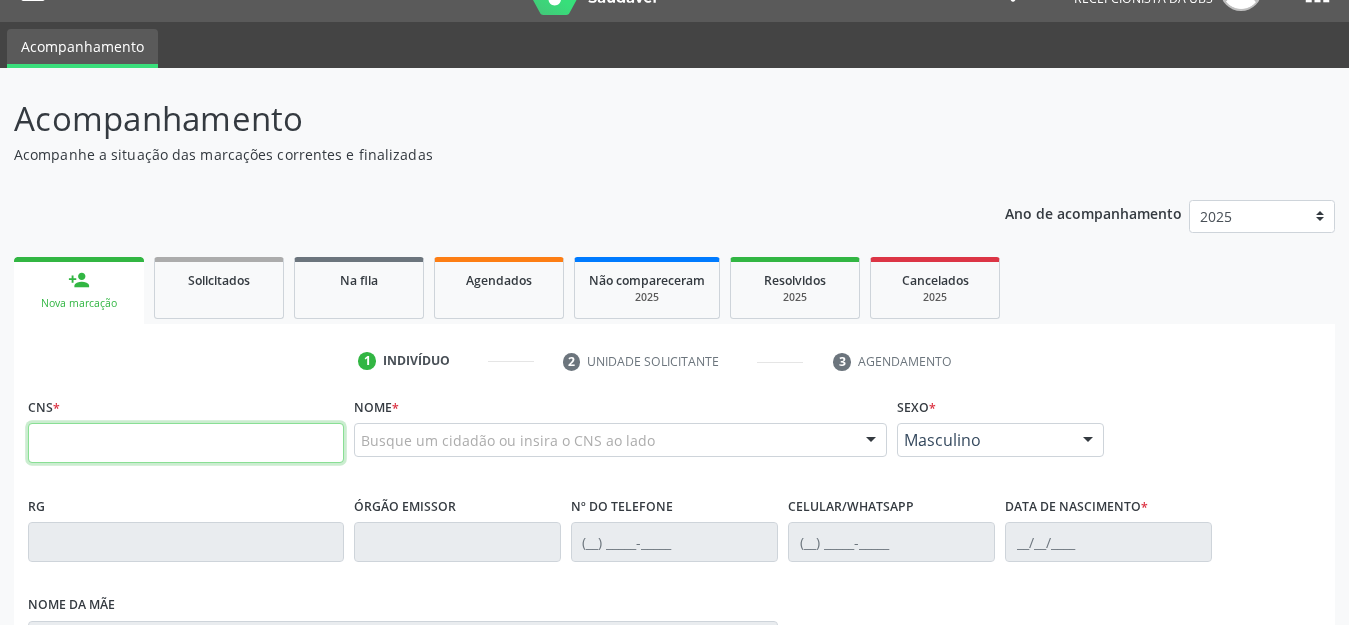 click at bounding box center [186, 443] 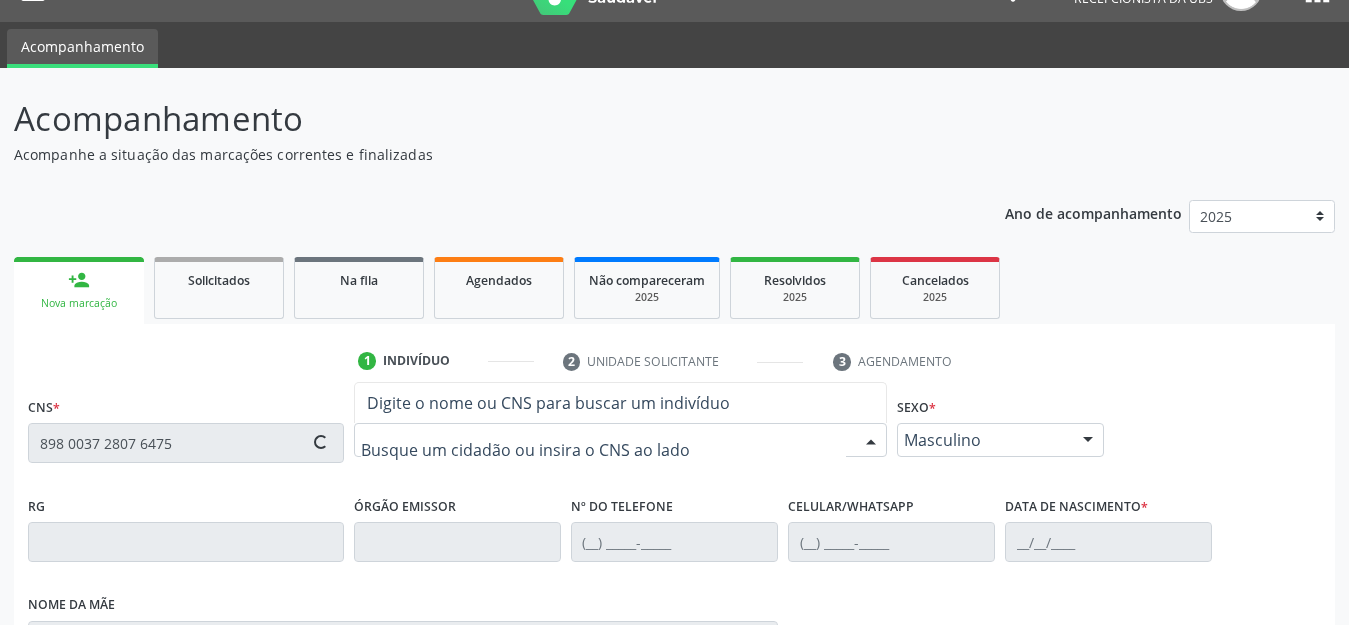 type on "898 0037 2807 6475" 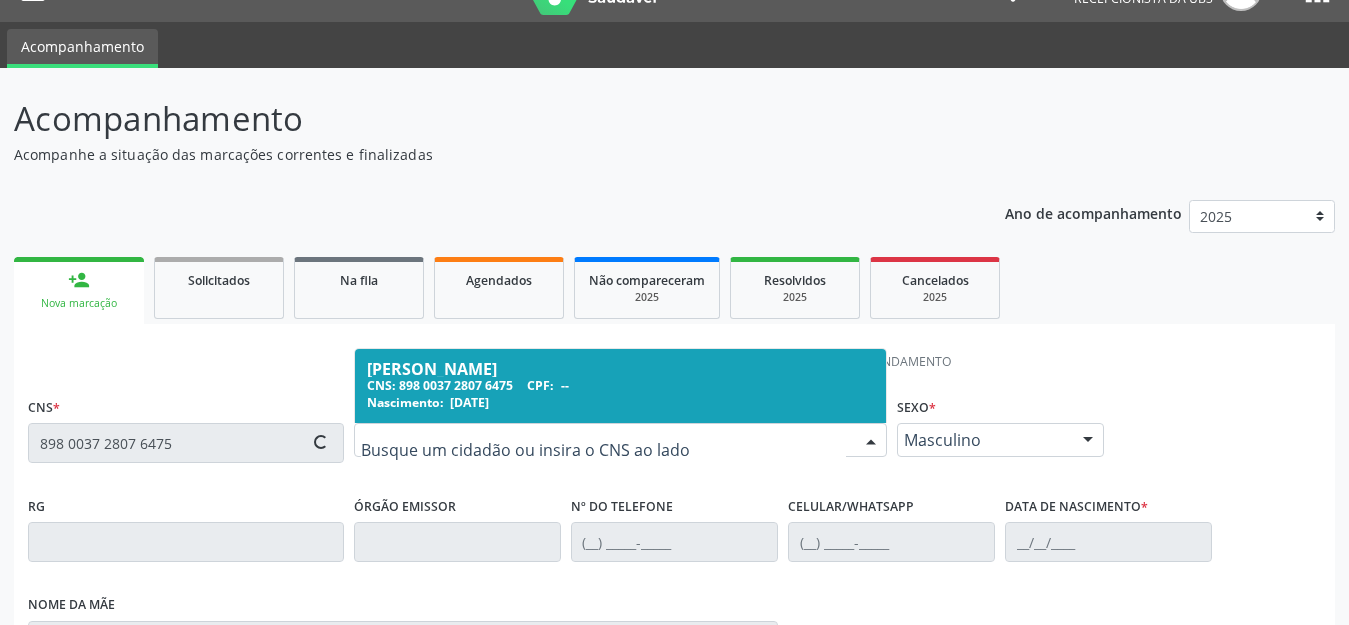 click on "CNS:
898 0037 2807 6475
CPF:    --" at bounding box center [620, 385] 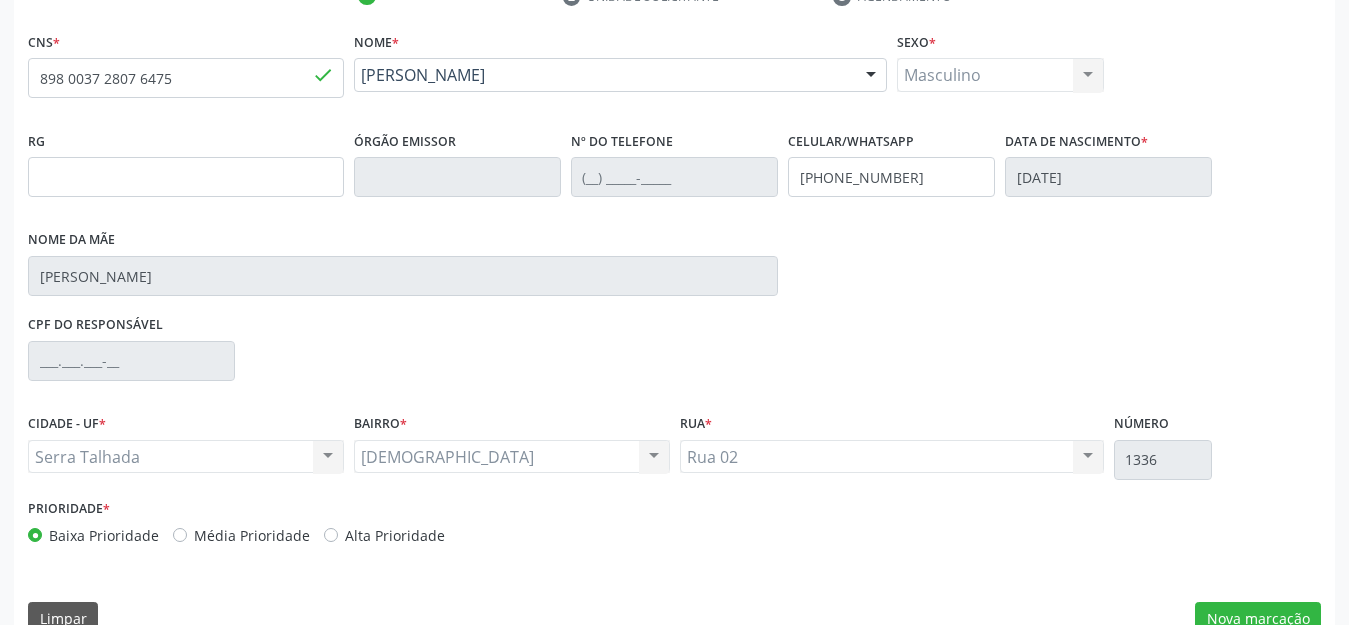 scroll, scrollTop: 445, scrollLeft: 0, axis: vertical 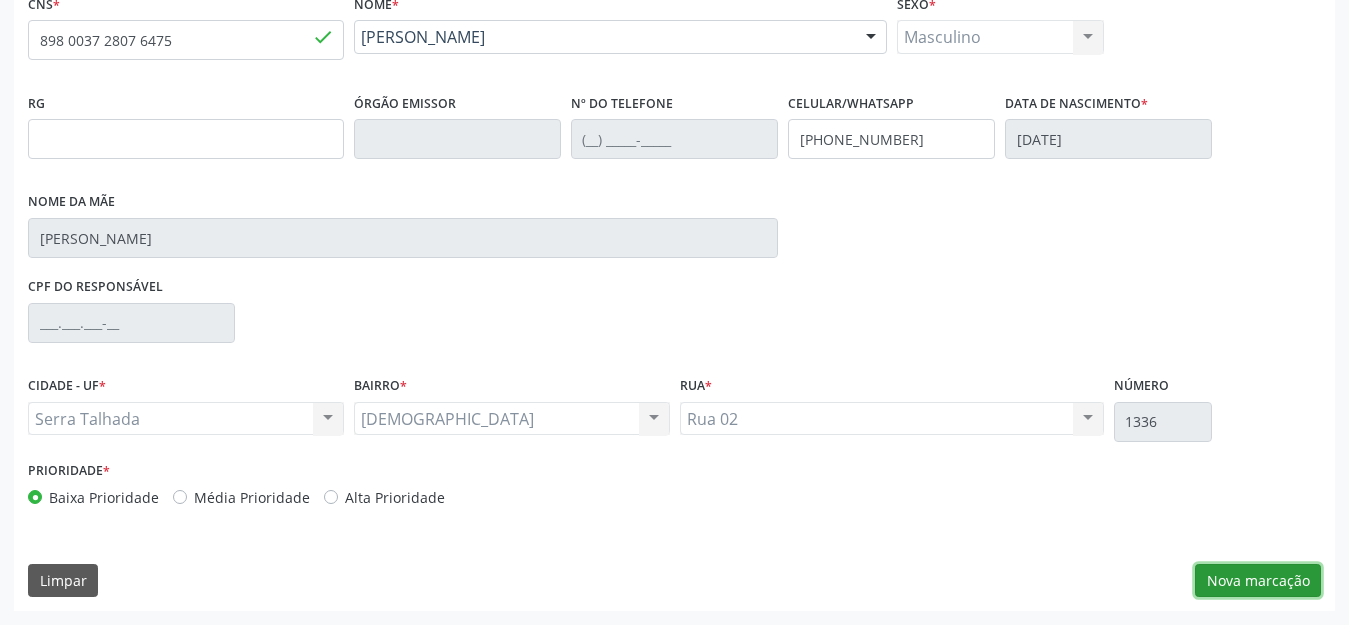 click on "Nova marcação" at bounding box center [1258, 581] 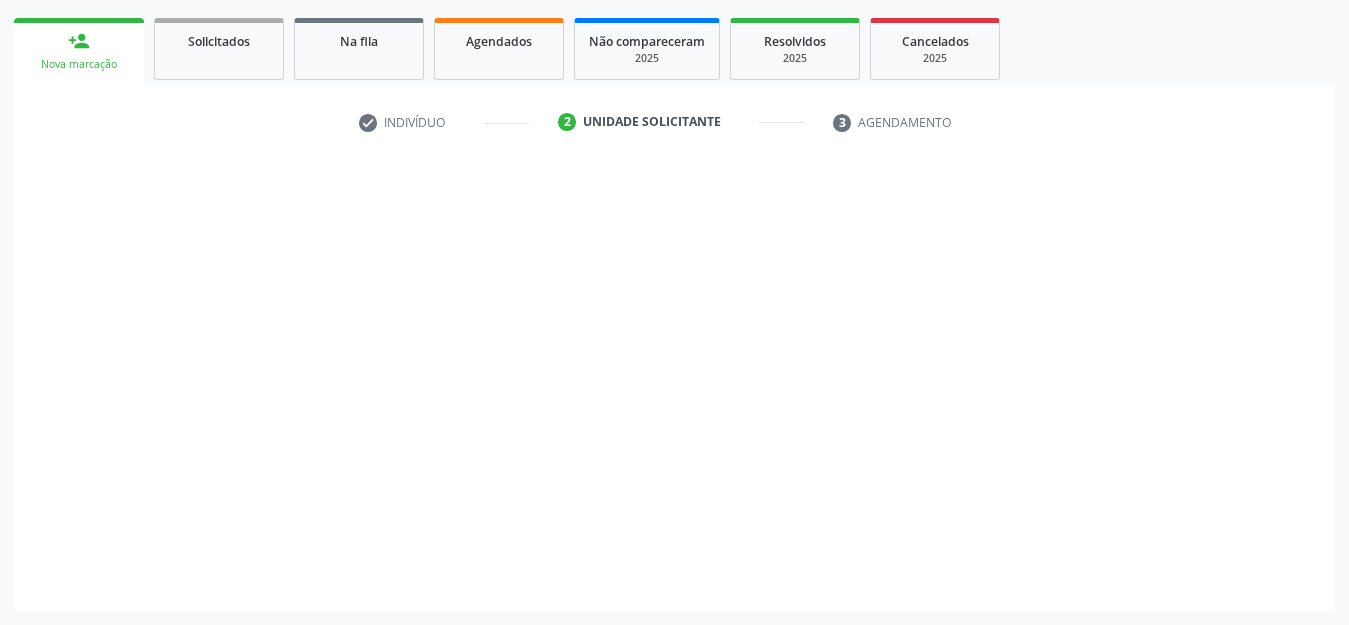 scroll, scrollTop: 281, scrollLeft: 0, axis: vertical 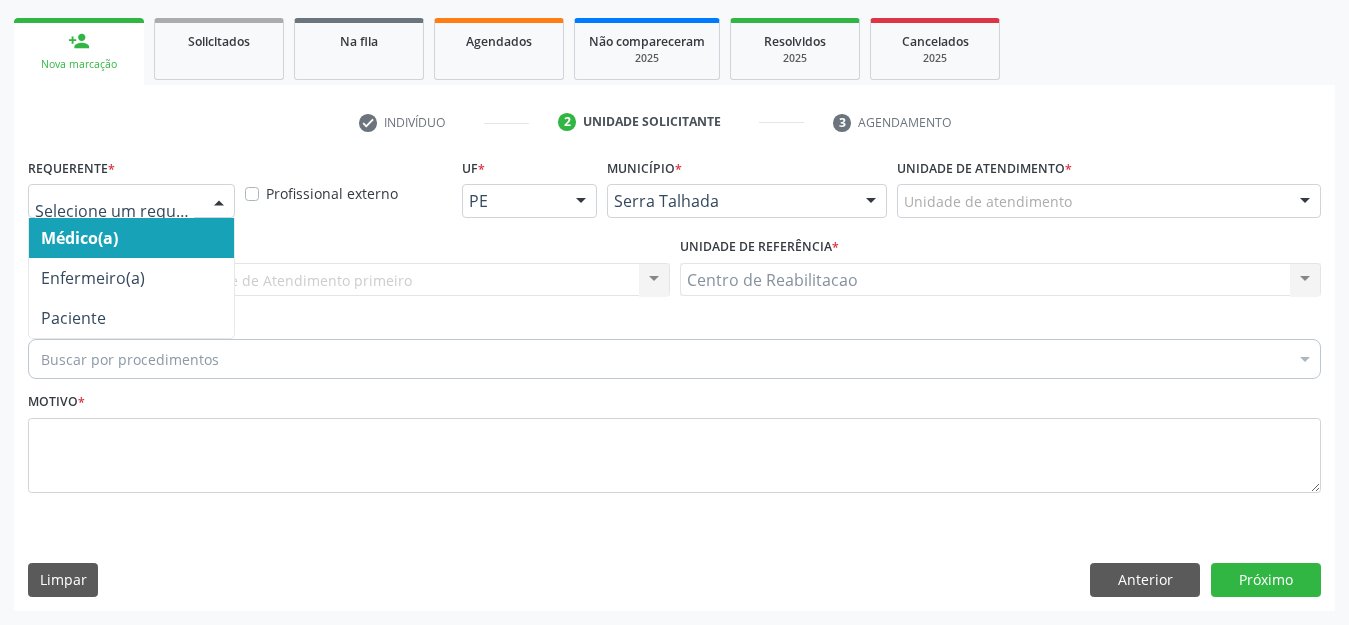 click at bounding box center (131, 201) 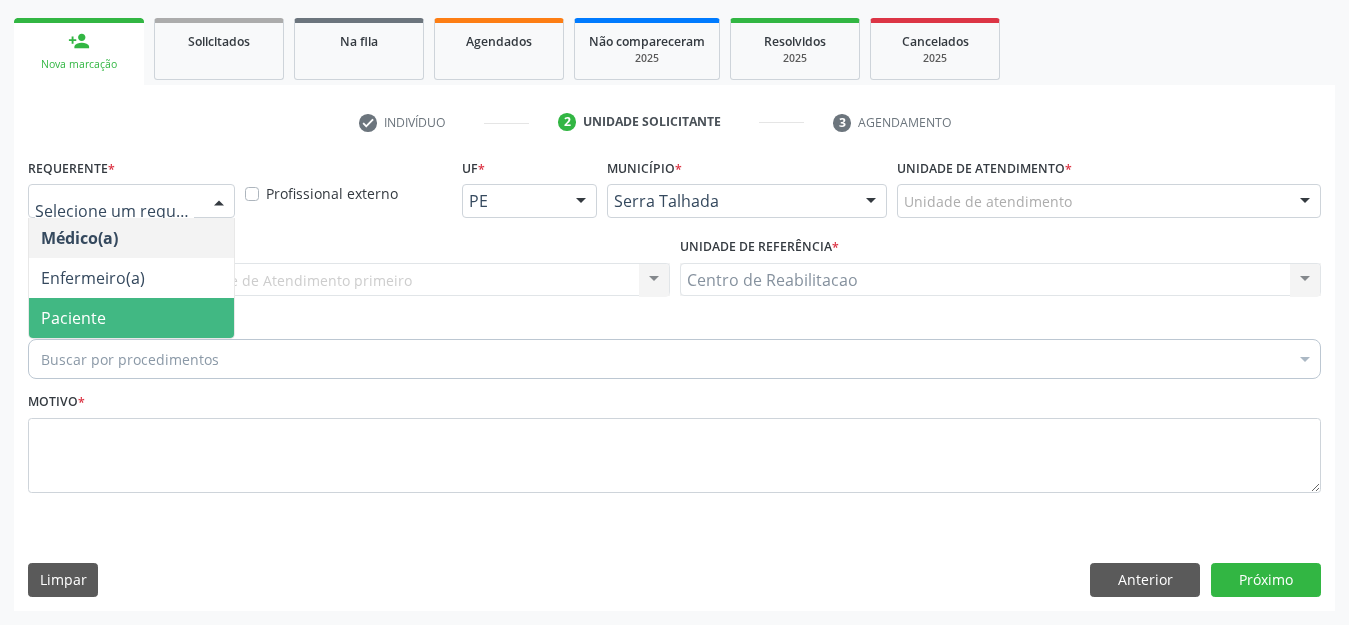 click on "Paciente" at bounding box center (131, 318) 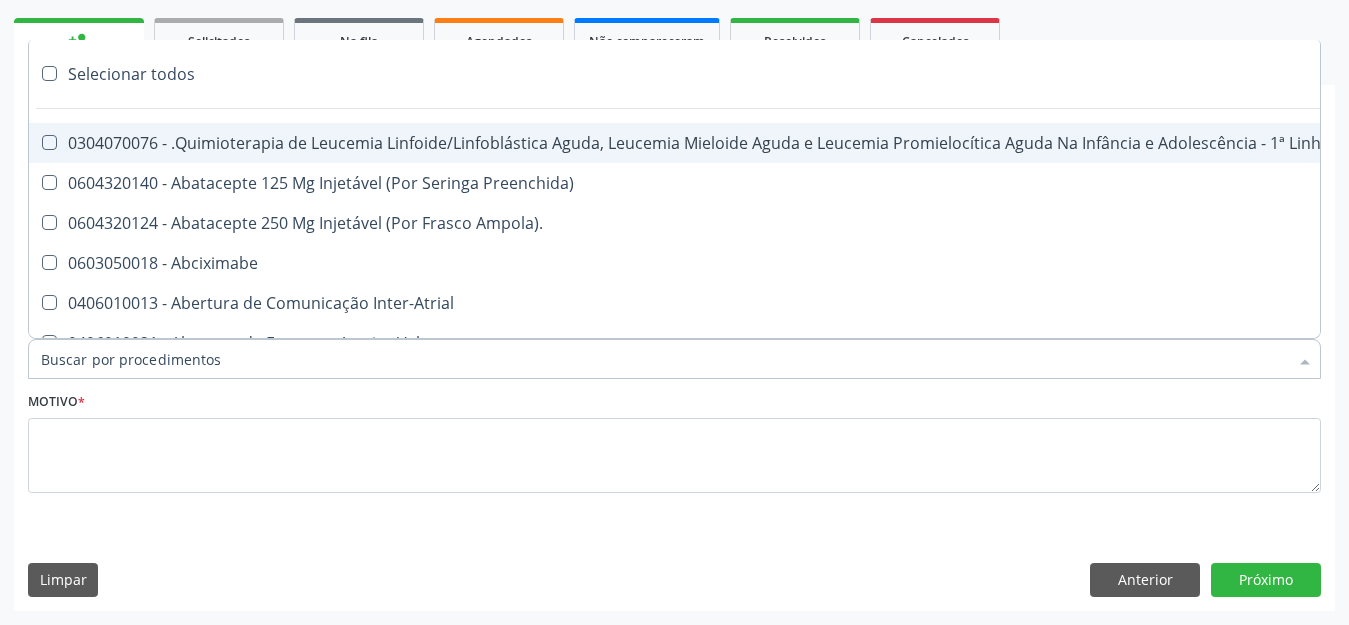 click on "Item de agendamento
*" at bounding box center [664, 359] 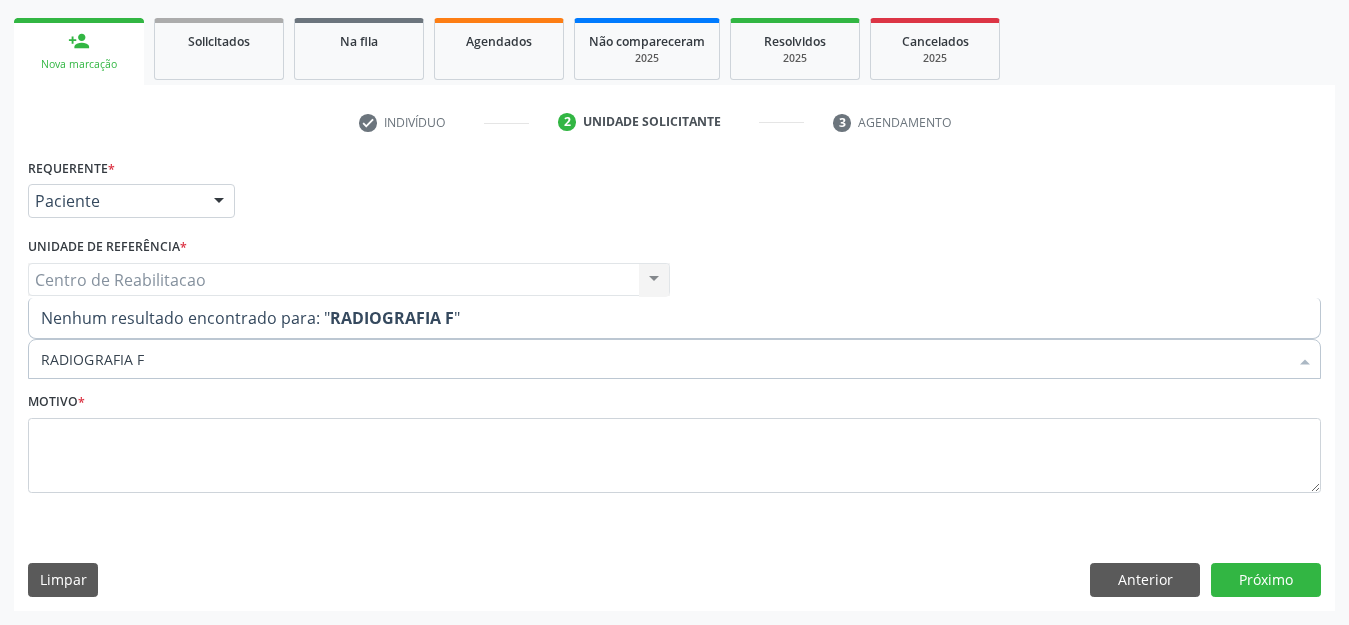 scroll, scrollTop: 0, scrollLeft: 0, axis: both 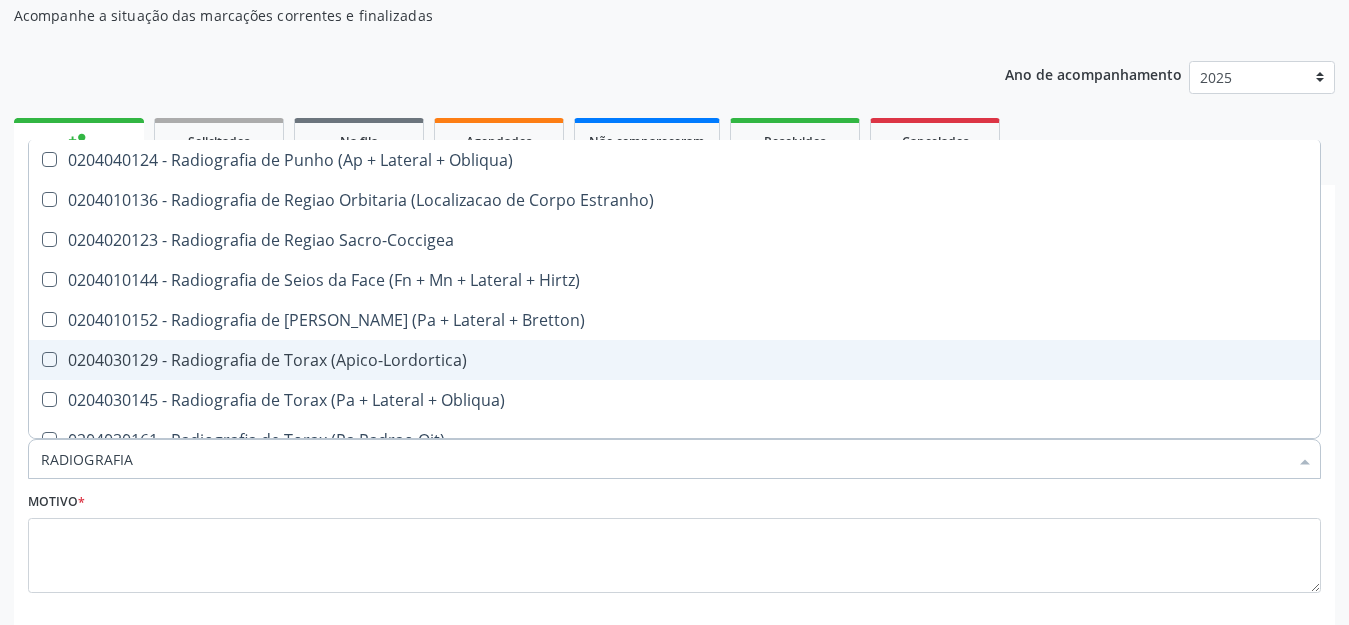 click on "RADIOGRAFIA" at bounding box center [664, 459] 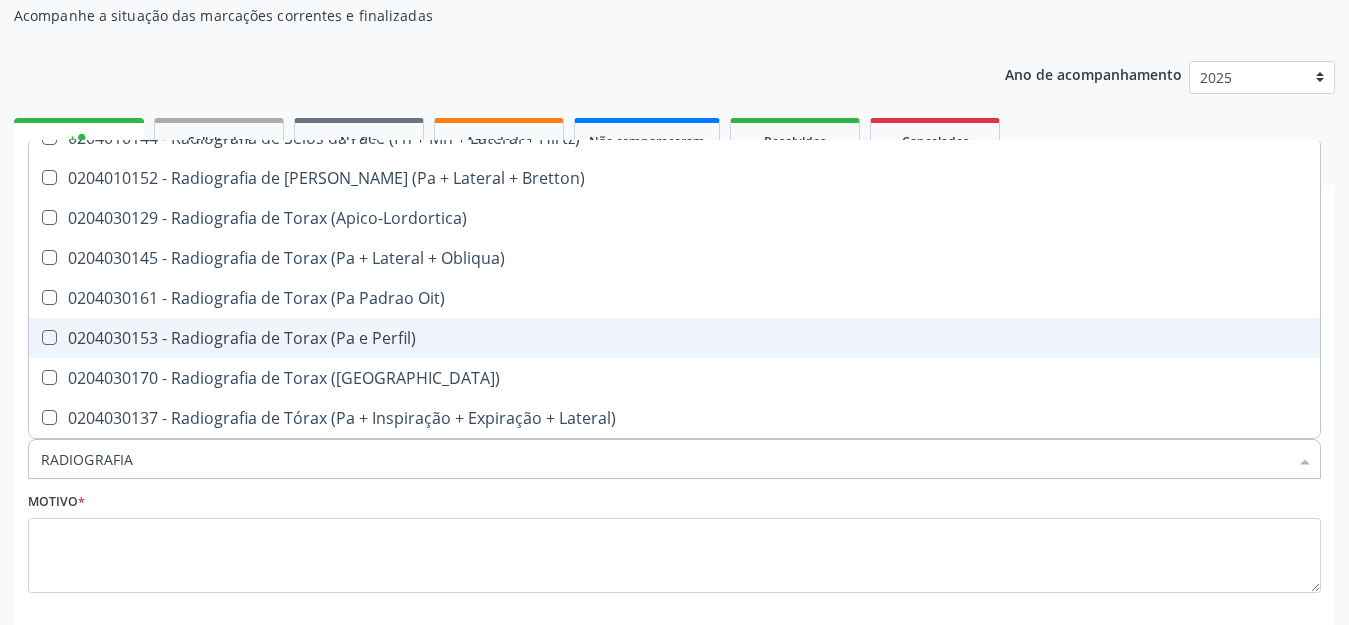 scroll, scrollTop: 2582, scrollLeft: 0, axis: vertical 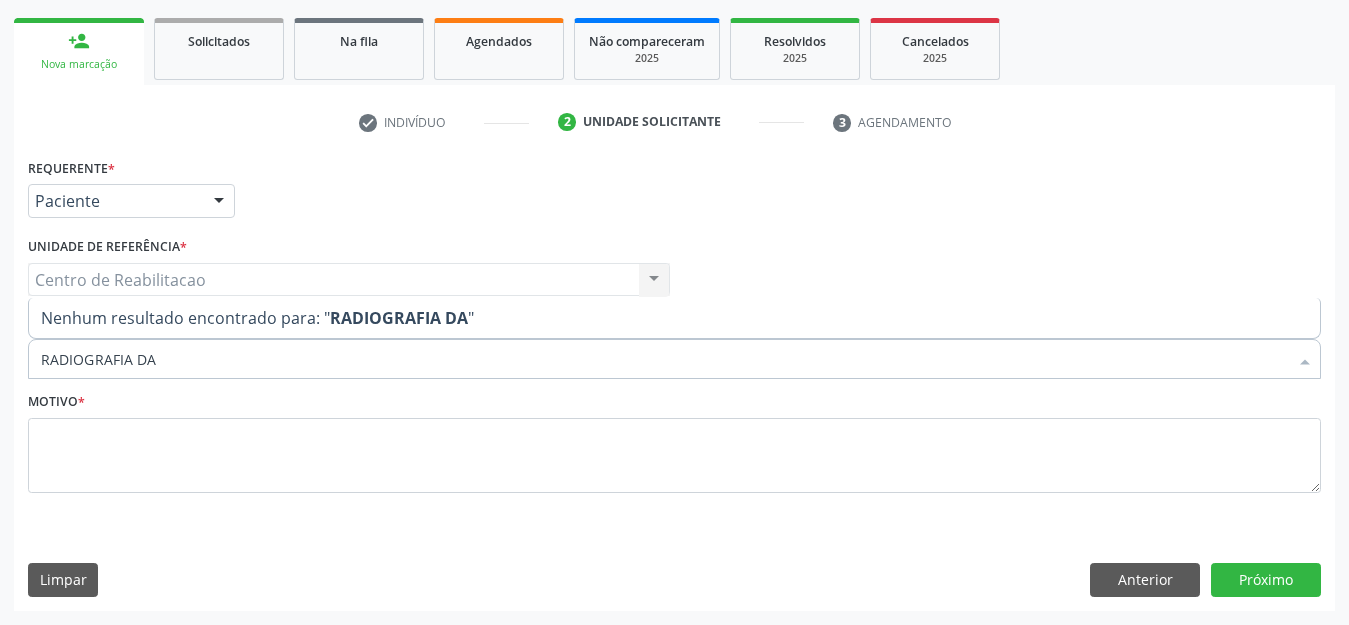 type on "RADIOGRAFIA D" 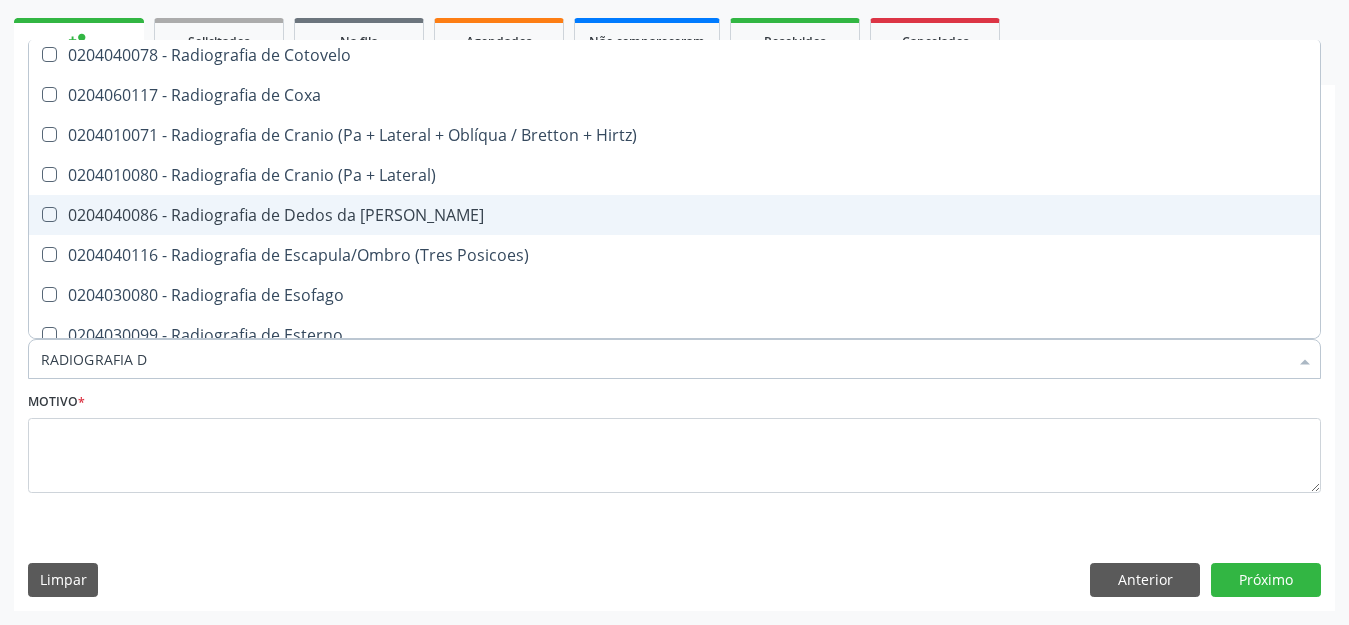 scroll, scrollTop: 1200, scrollLeft: 0, axis: vertical 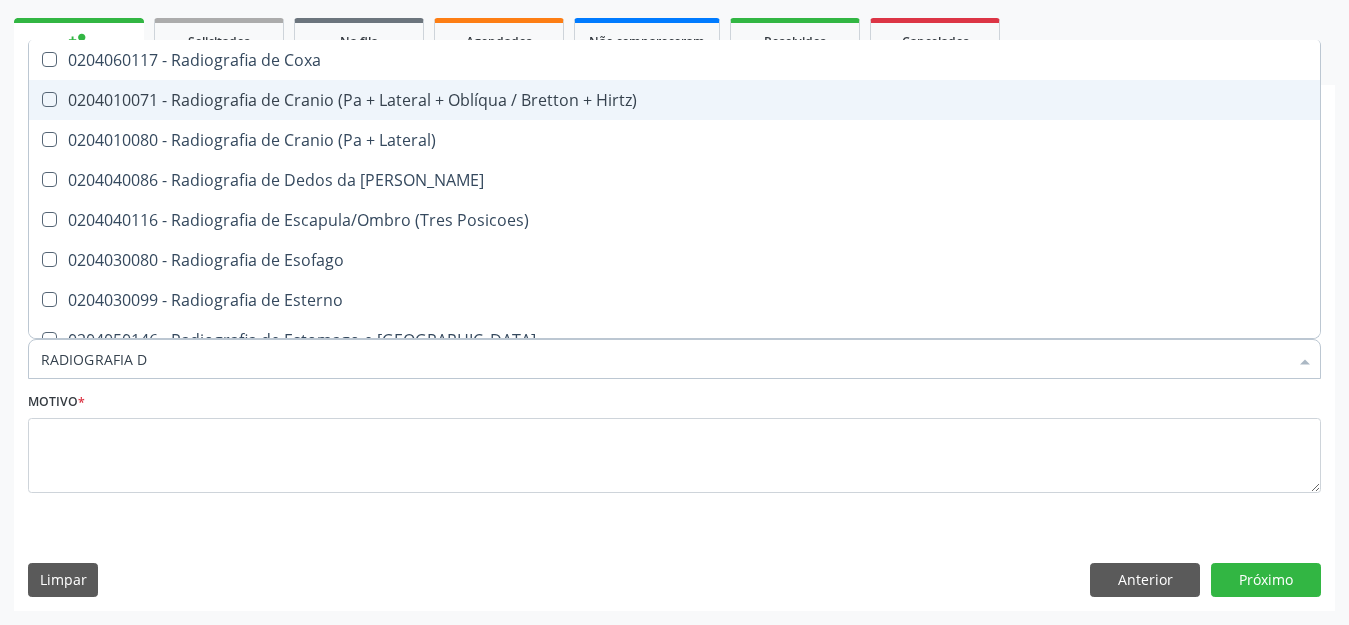 click on "0204010071 - Radiografia de Cranio (Pa + Lateral + Oblíqua / Bretton + Hirtz)" at bounding box center (674, 100) 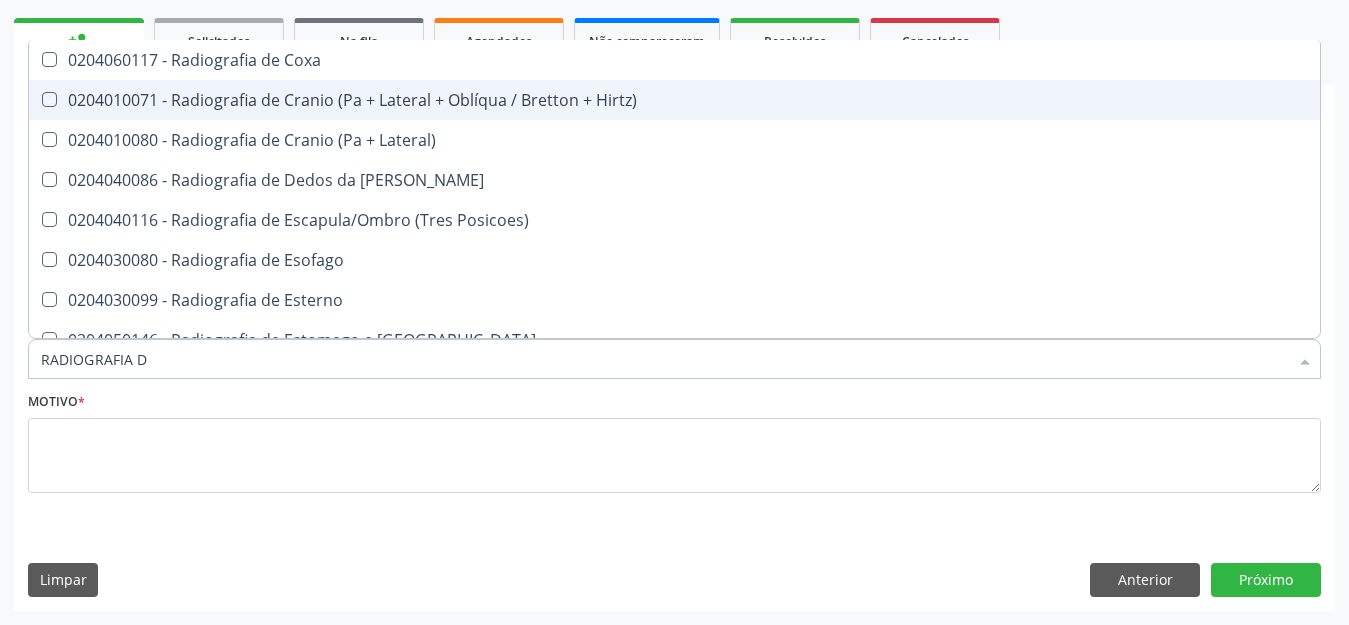 checkbox on "true" 